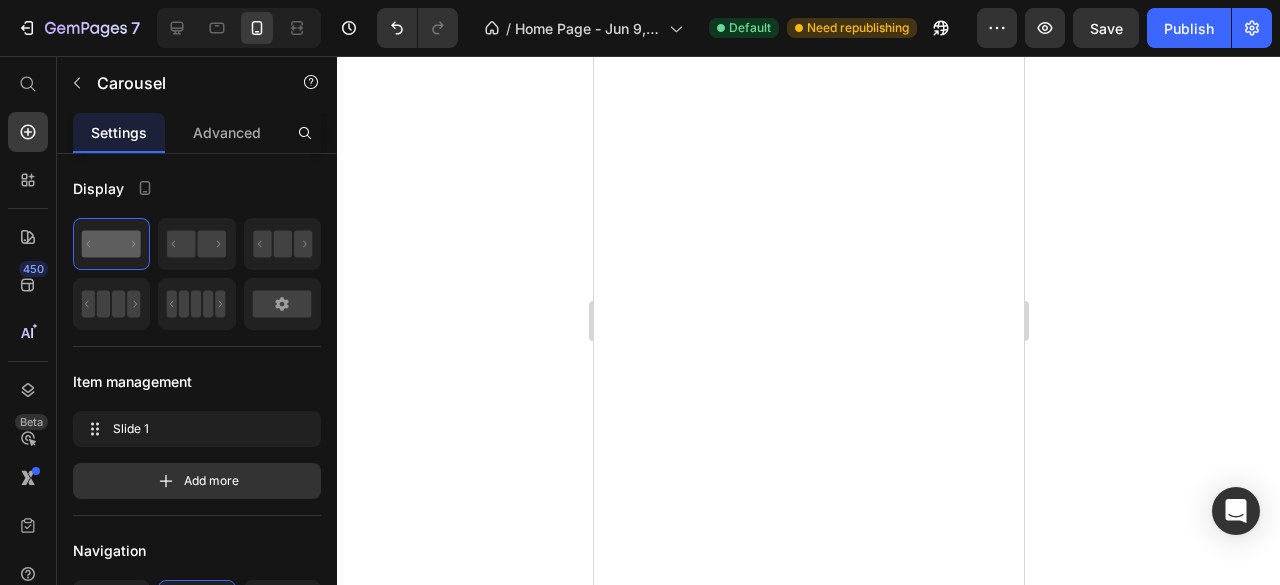 scroll, scrollTop: 0, scrollLeft: 0, axis: both 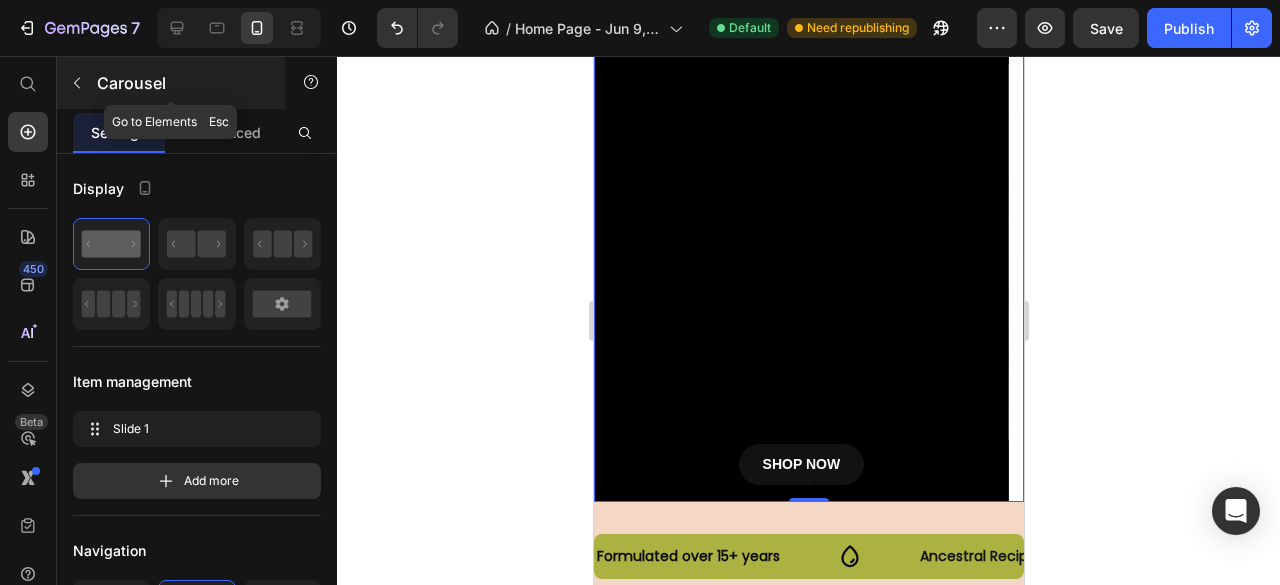 click 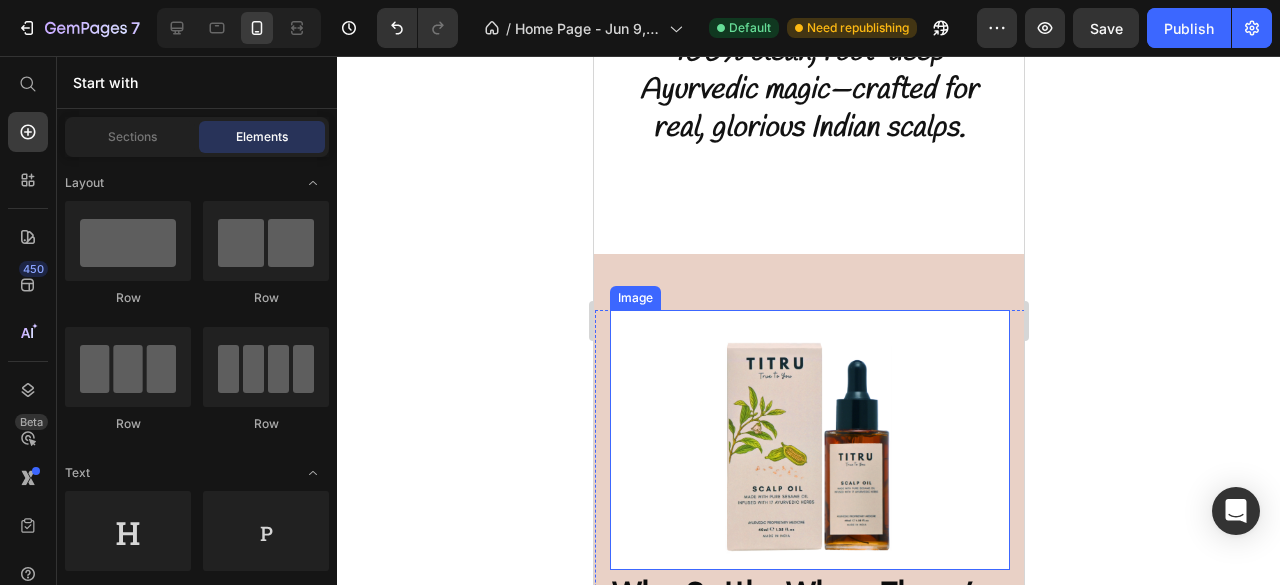 scroll, scrollTop: 919, scrollLeft: 0, axis: vertical 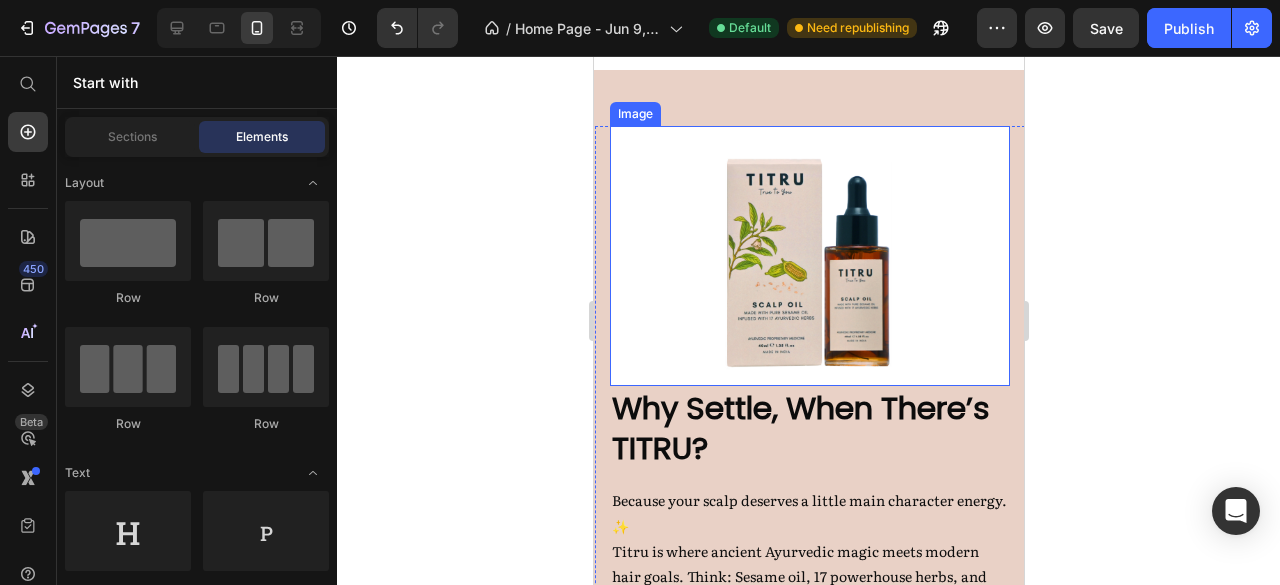 click at bounding box center (809, 256) 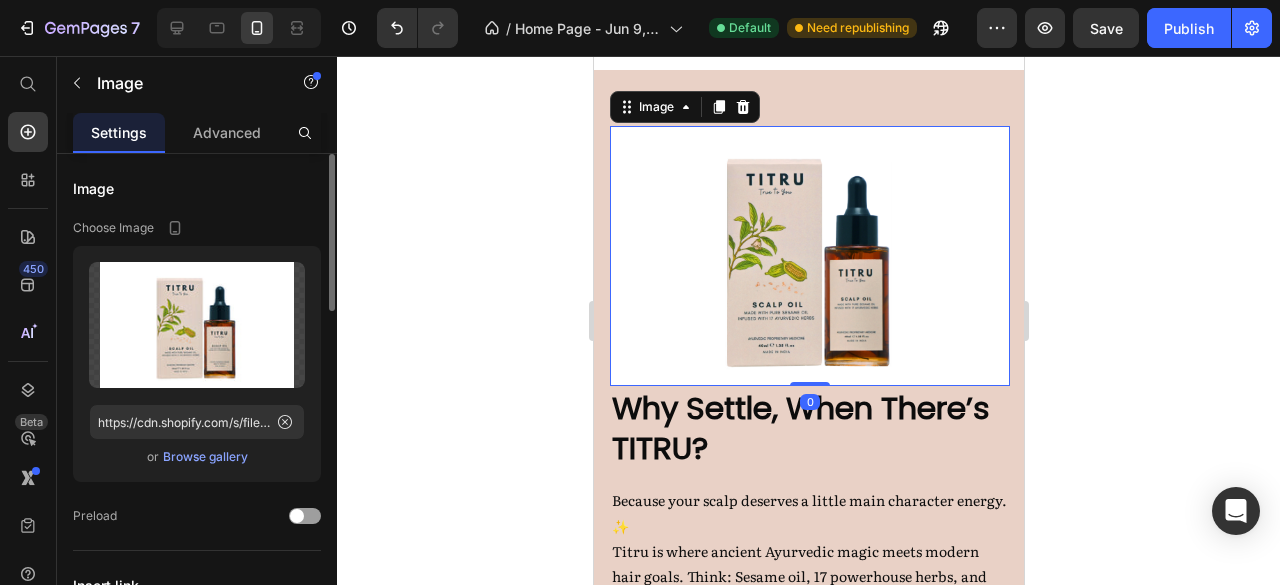 click on "Browse gallery" at bounding box center [205, 457] 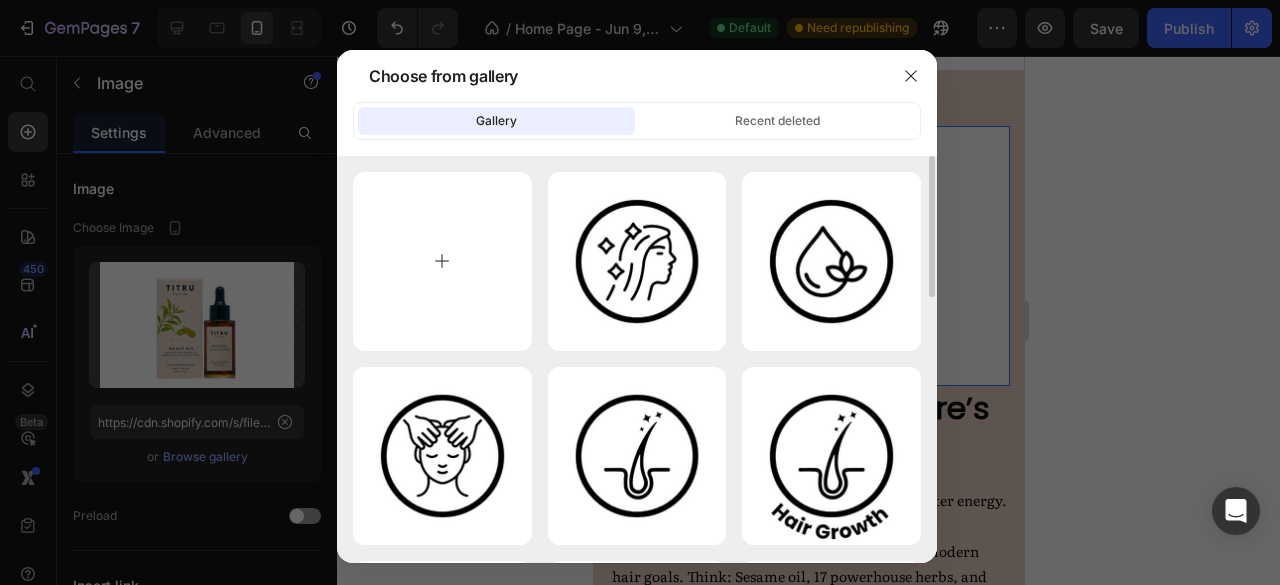 click at bounding box center (442, 261) 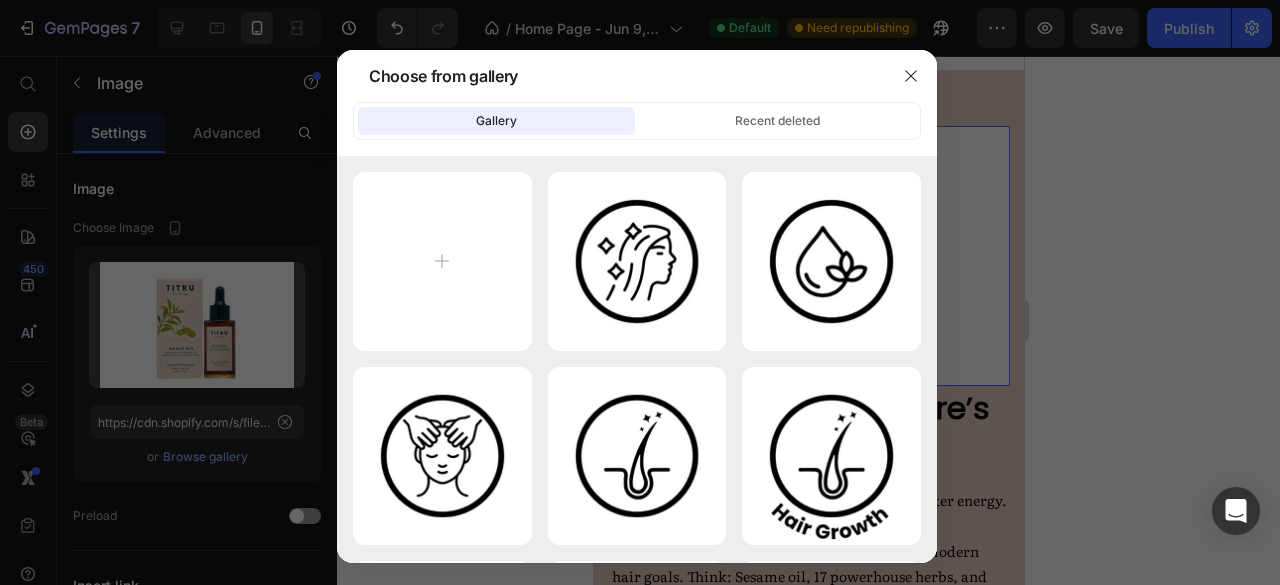 click at bounding box center (640, 292) 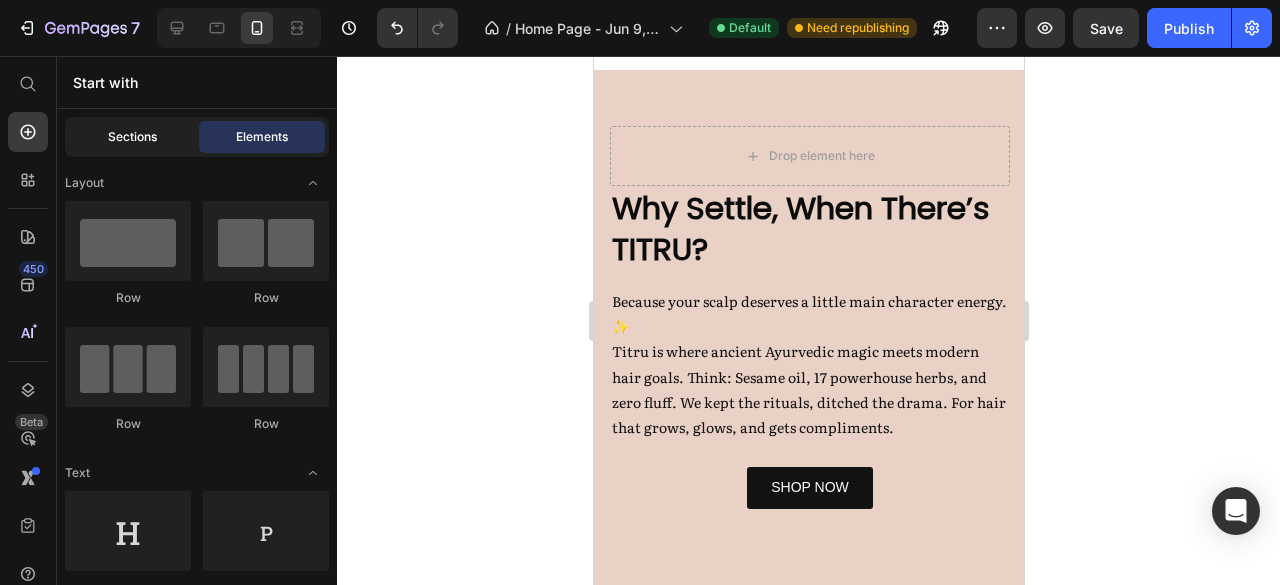 click on "Sections" at bounding box center (132, 137) 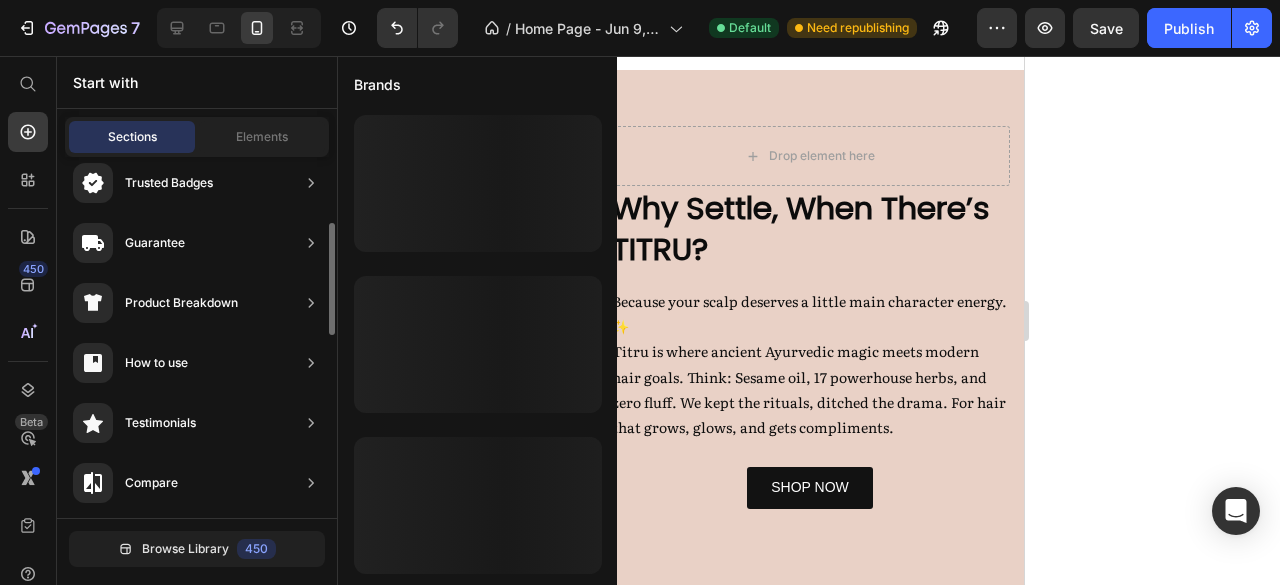 scroll, scrollTop: 203, scrollLeft: 0, axis: vertical 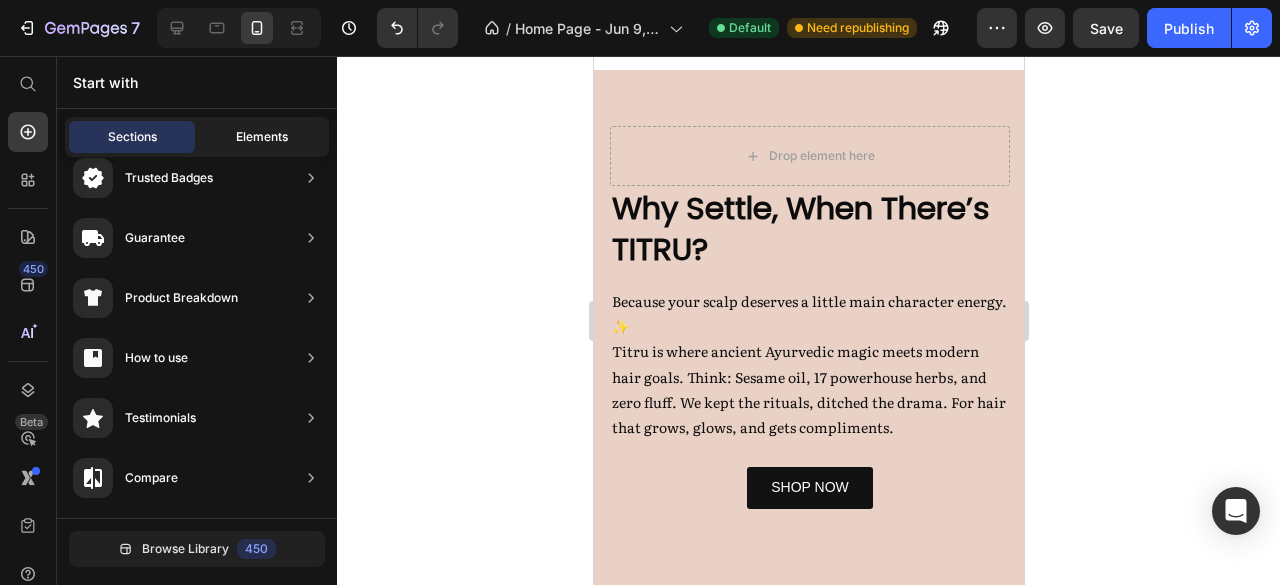 click on "Elements" at bounding box center [262, 137] 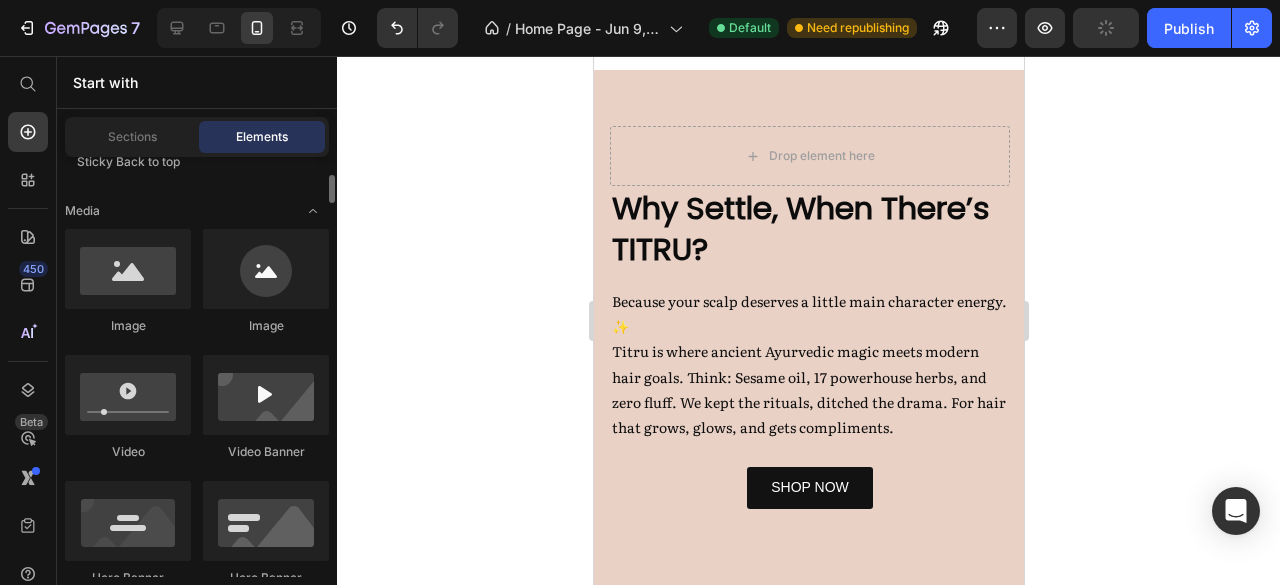 scroll, scrollTop: 722, scrollLeft: 0, axis: vertical 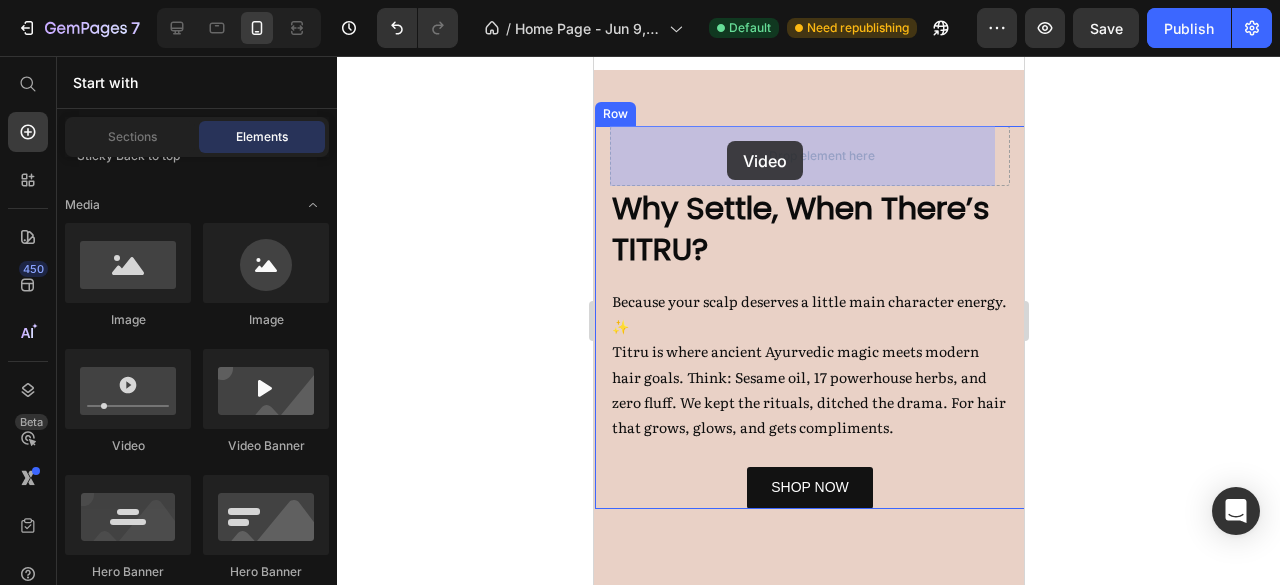 drag, startPoint x: 715, startPoint y: 447, endPoint x: 726, endPoint y: 141, distance: 306.19766 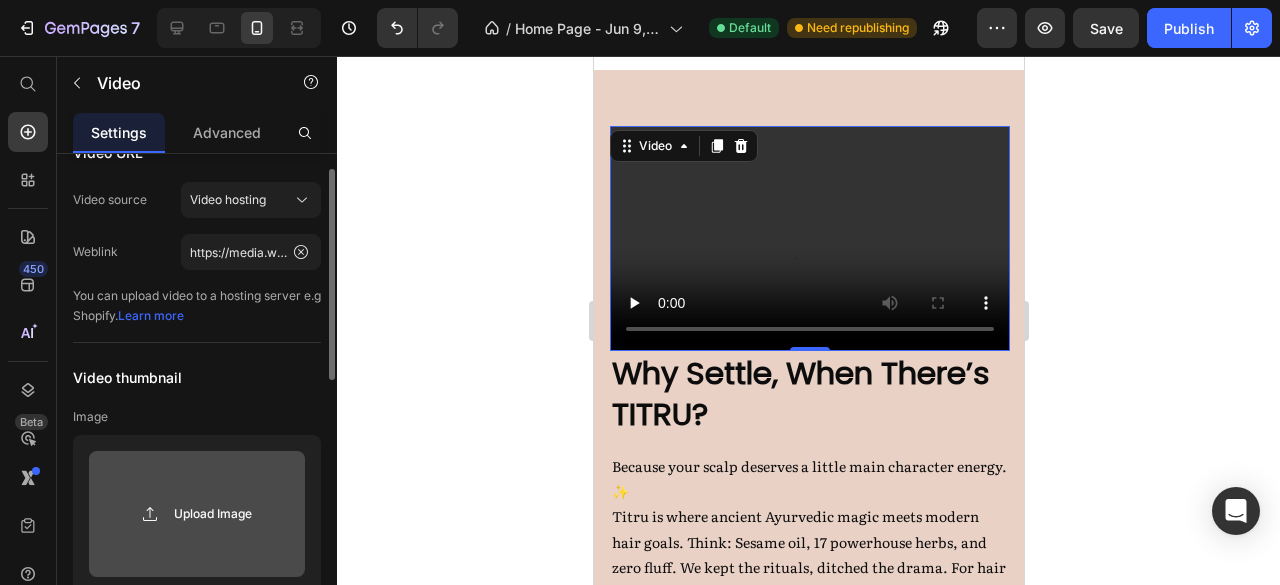 scroll, scrollTop: 0, scrollLeft: 0, axis: both 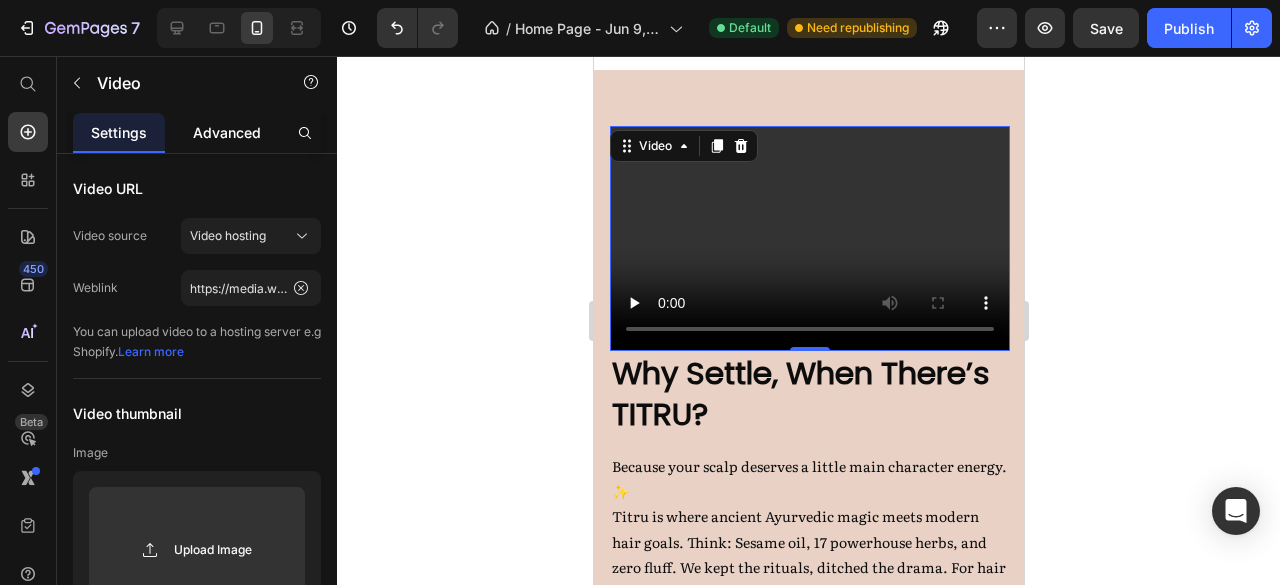 click on "Advanced" at bounding box center [227, 132] 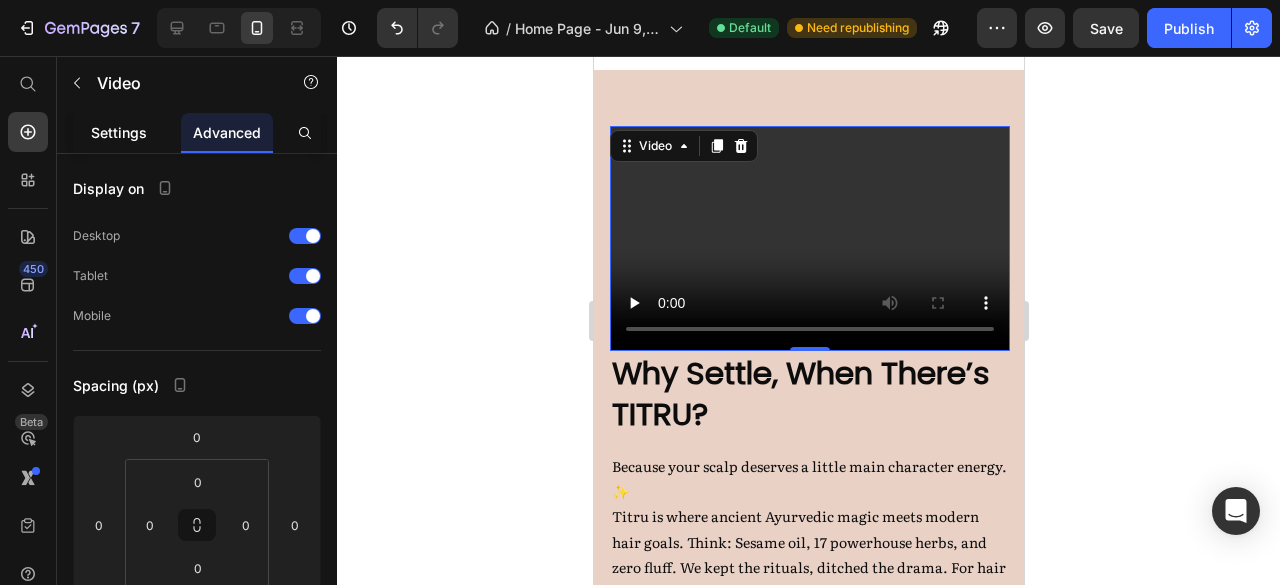 click on "Settings" 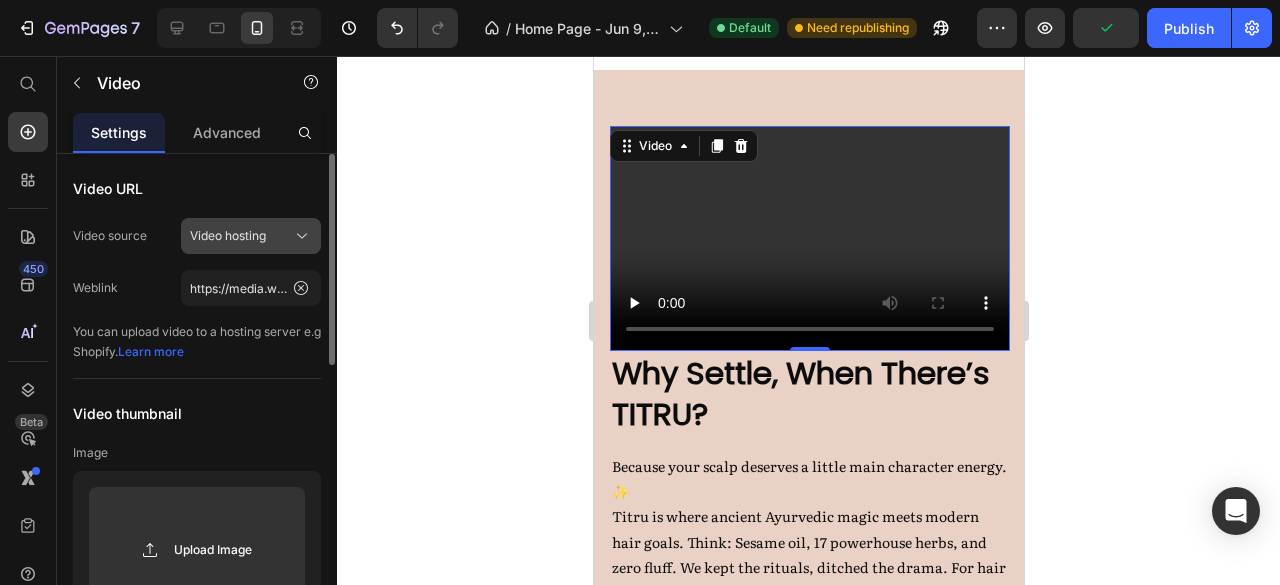 click on "Video hosting" at bounding box center [228, 236] 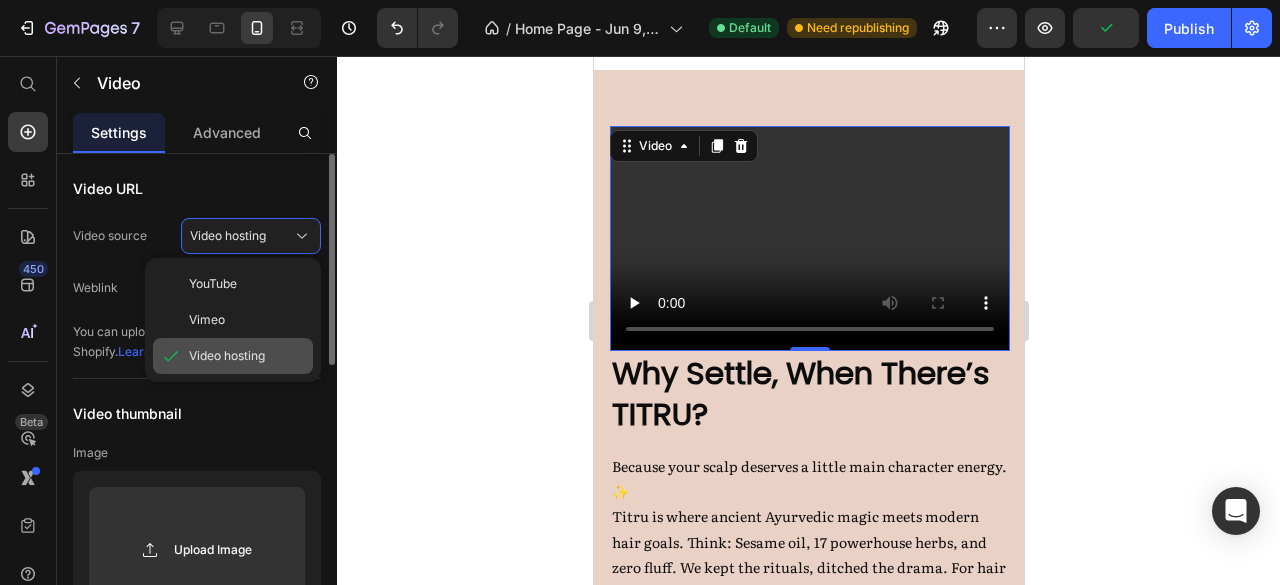 click on "Video hosting" at bounding box center [227, 356] 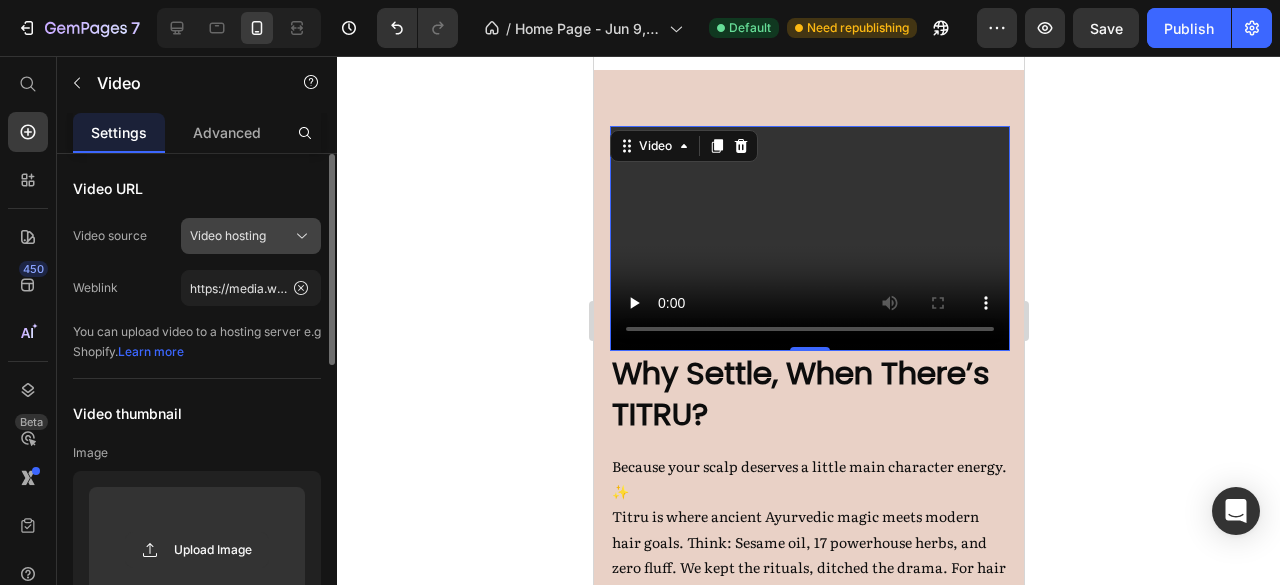 click on "Video hosting" at bounding box center [228, 236] 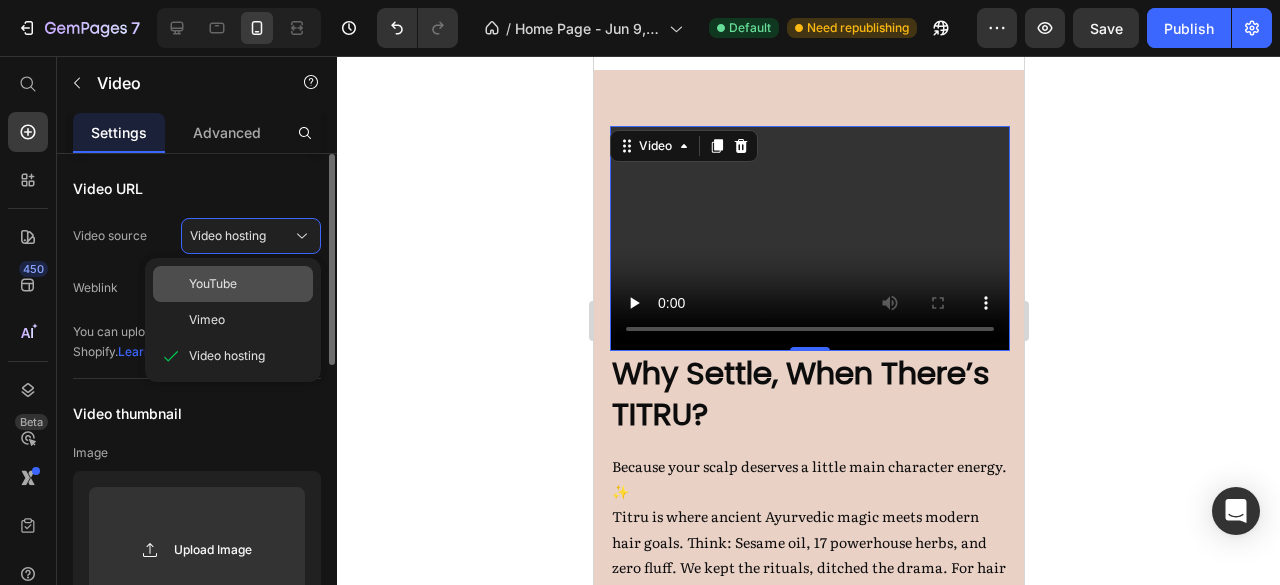 click on "YouTube" at bounding box center (247, 284) 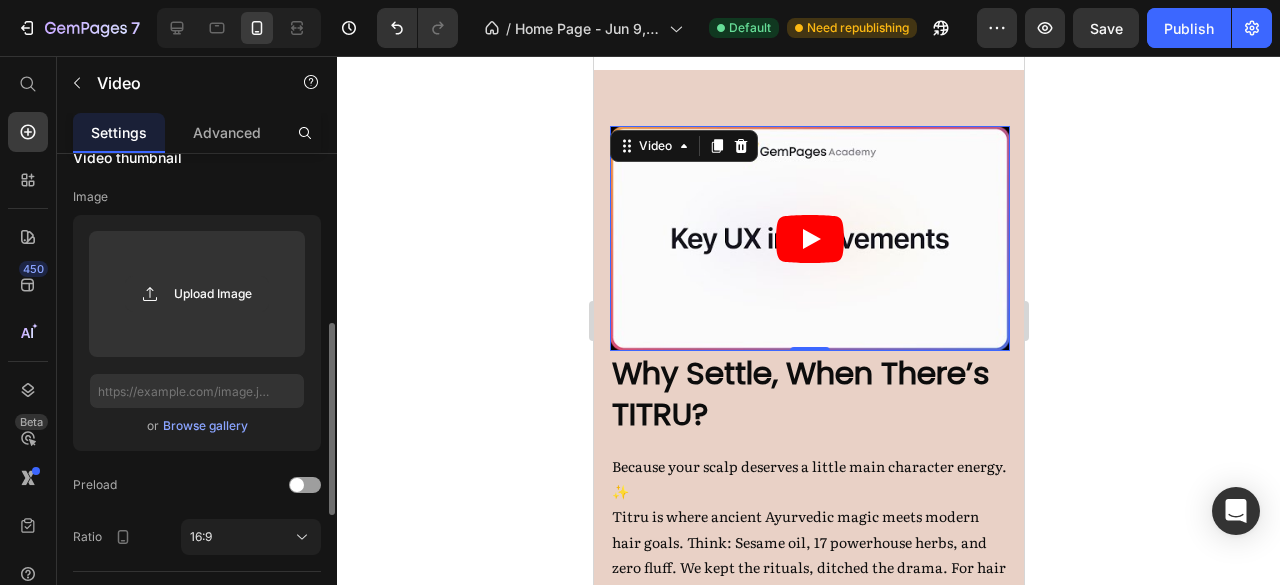 scroll, scrollTop: 339, scrollLeft: 0, axis: vertical 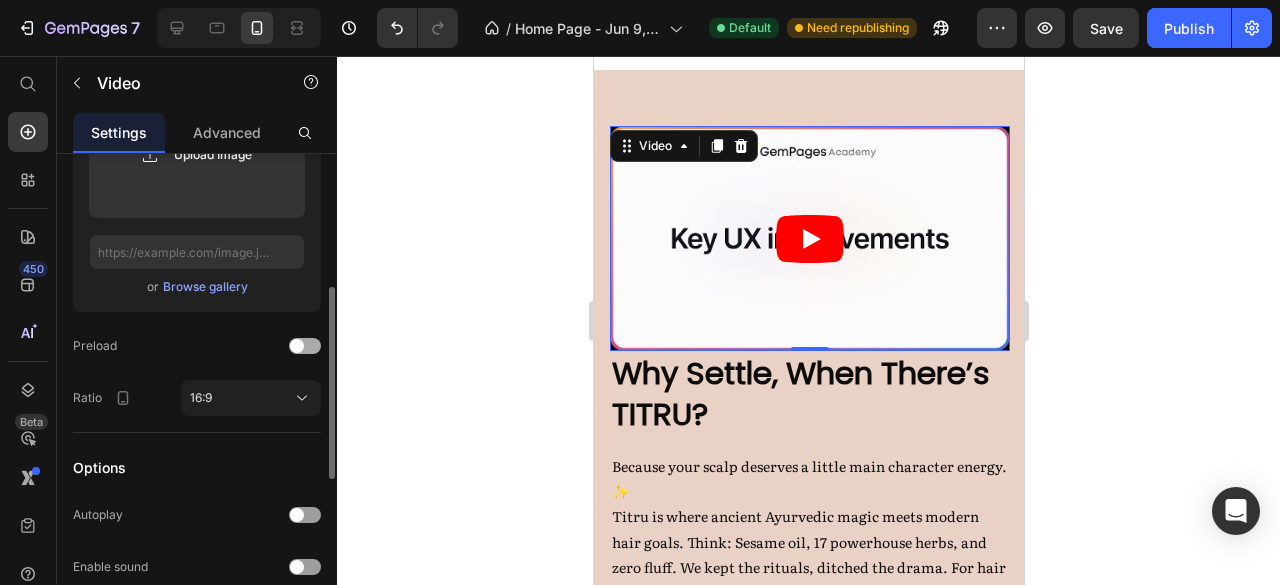 click at bounding box center (305, 346) 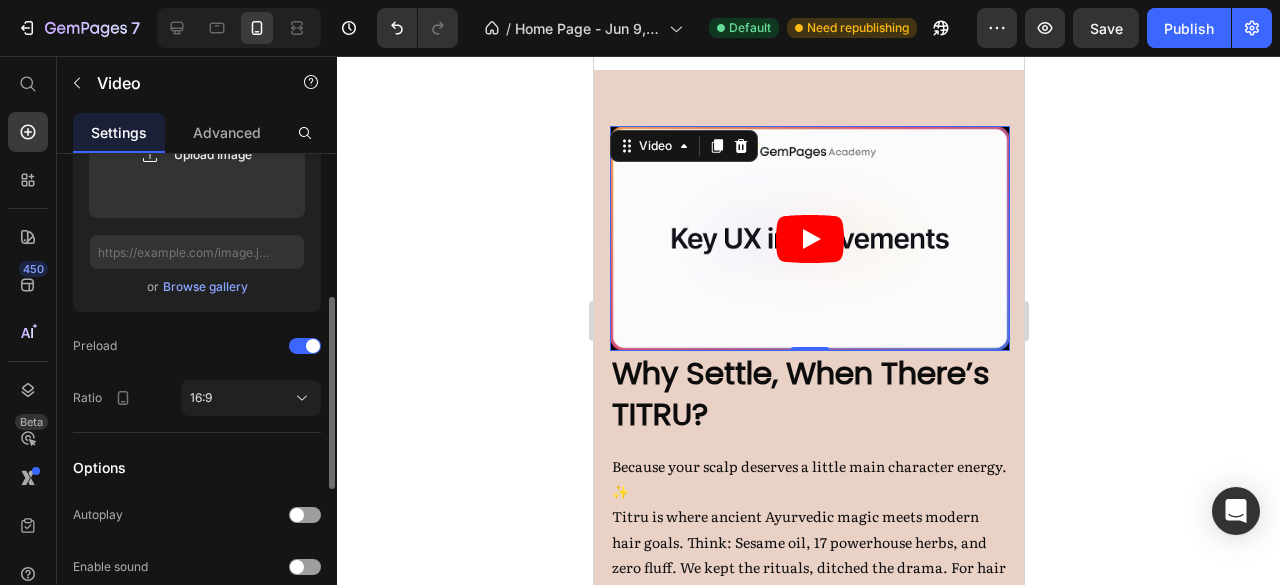 scroll, scrollTop: 369, scrollLeft: 0, axis: vertical 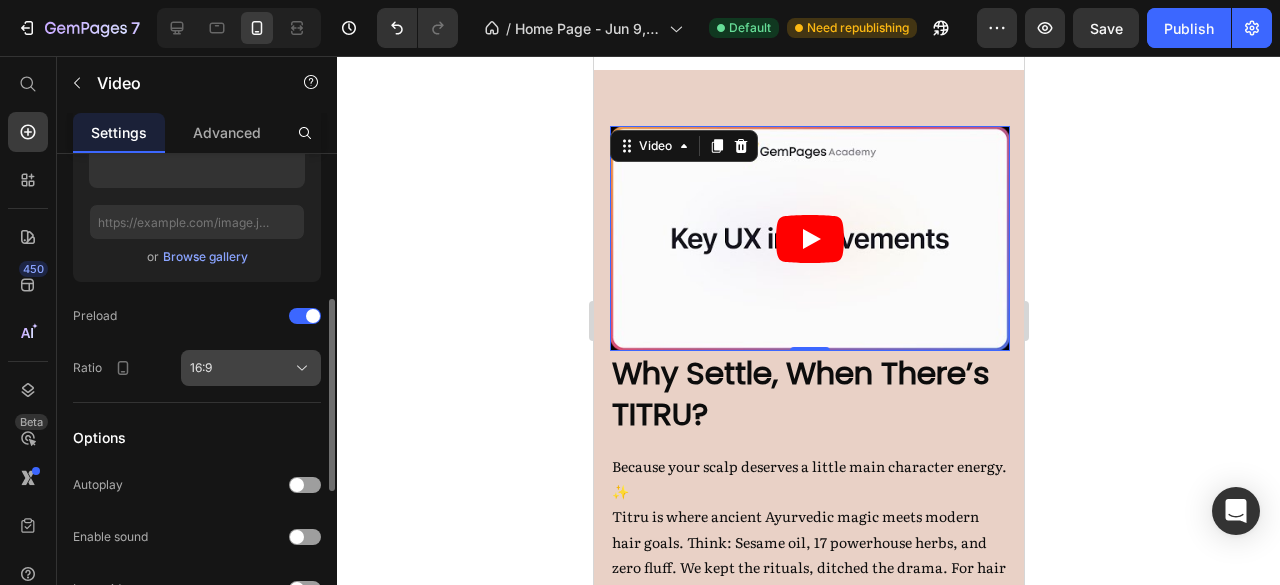 click on "16:9" 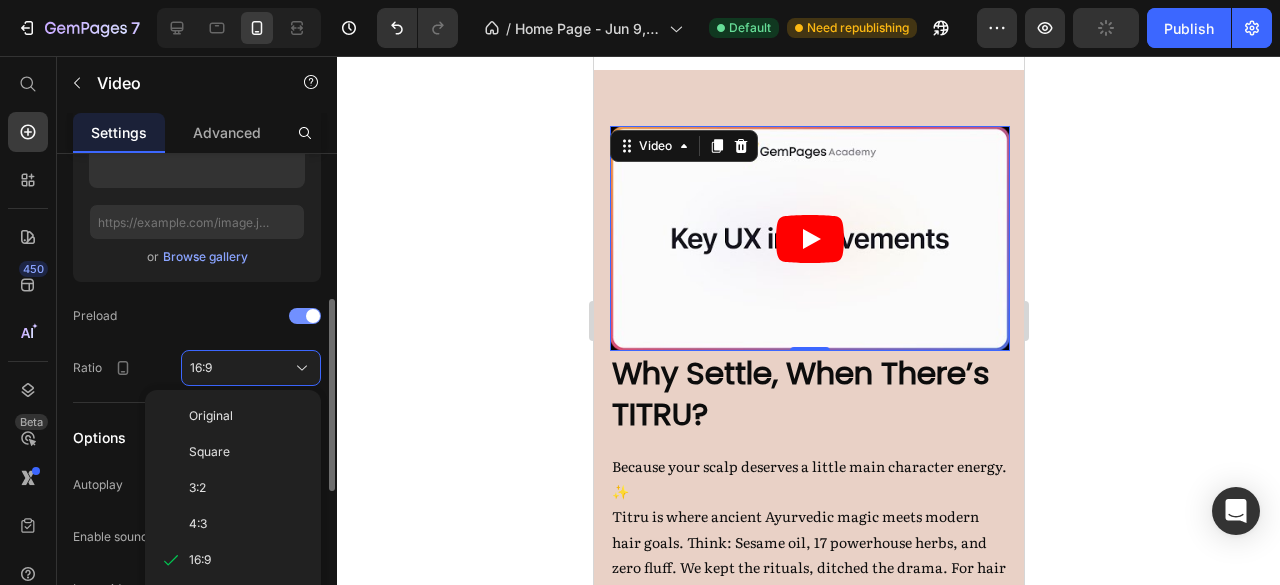 click on "Preload" 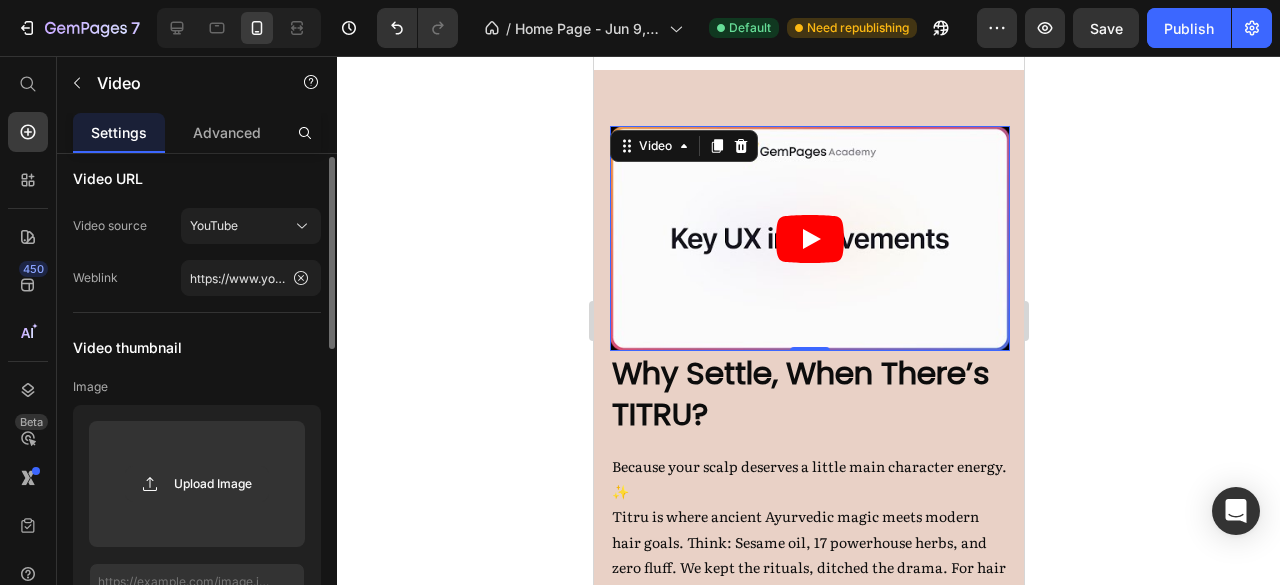 scroll, scrollTop: 0, scrollLeft: 0, axis: both 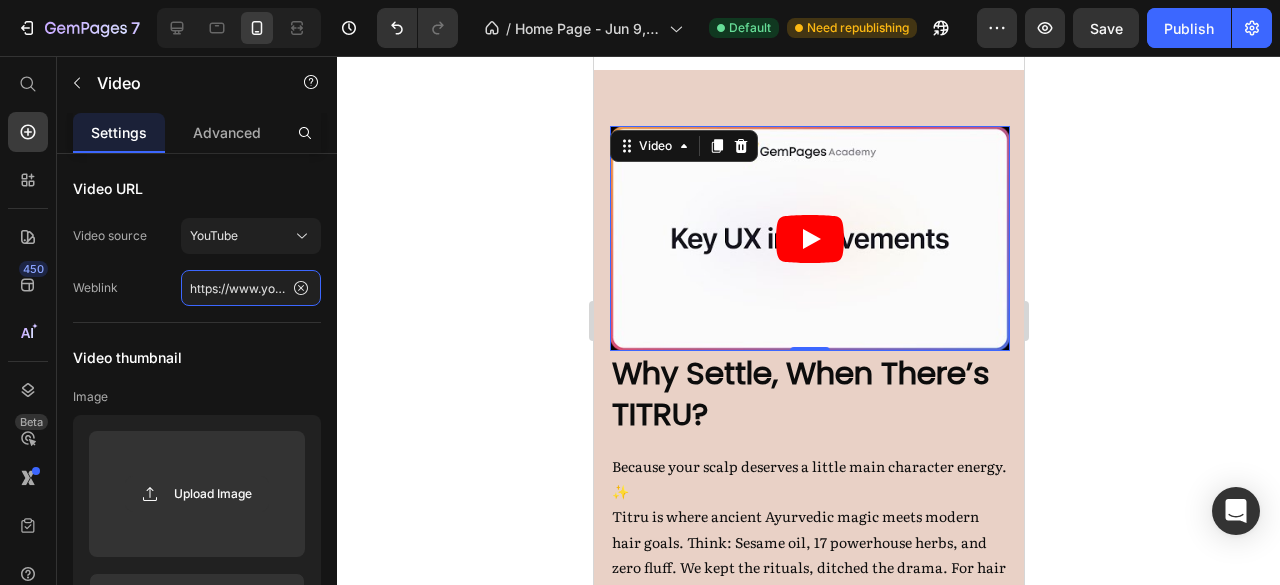 click on "https://www.youtube.com/watch?v=cyzh48XRS4M" 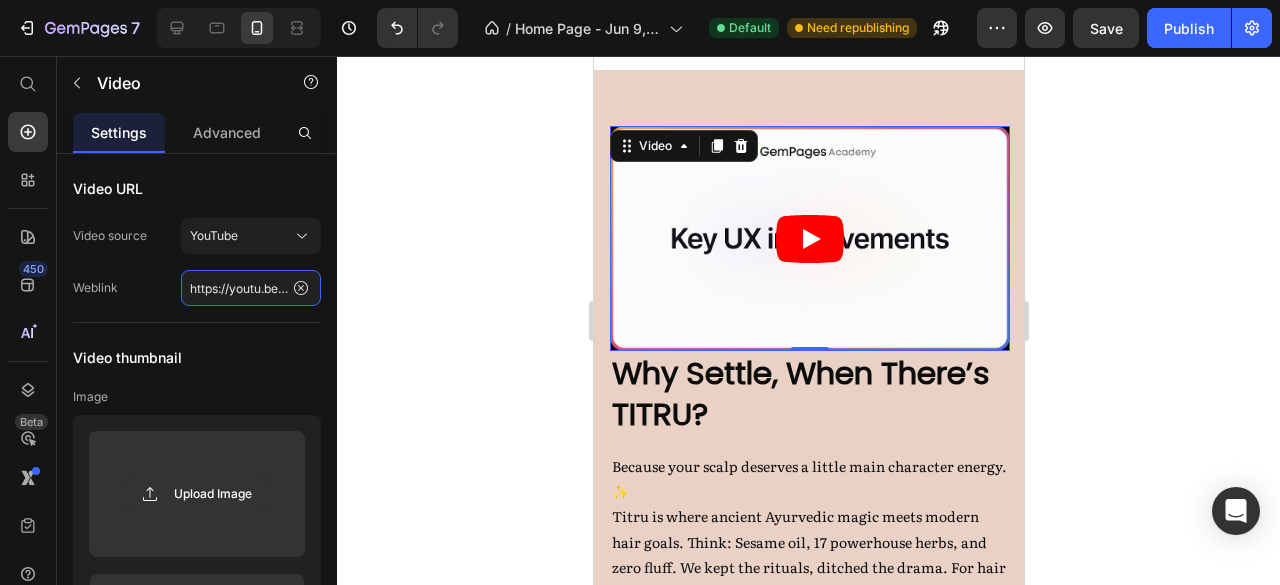 scroll, scrollTop: 0, scrollLeft: 80, axis: horizontal 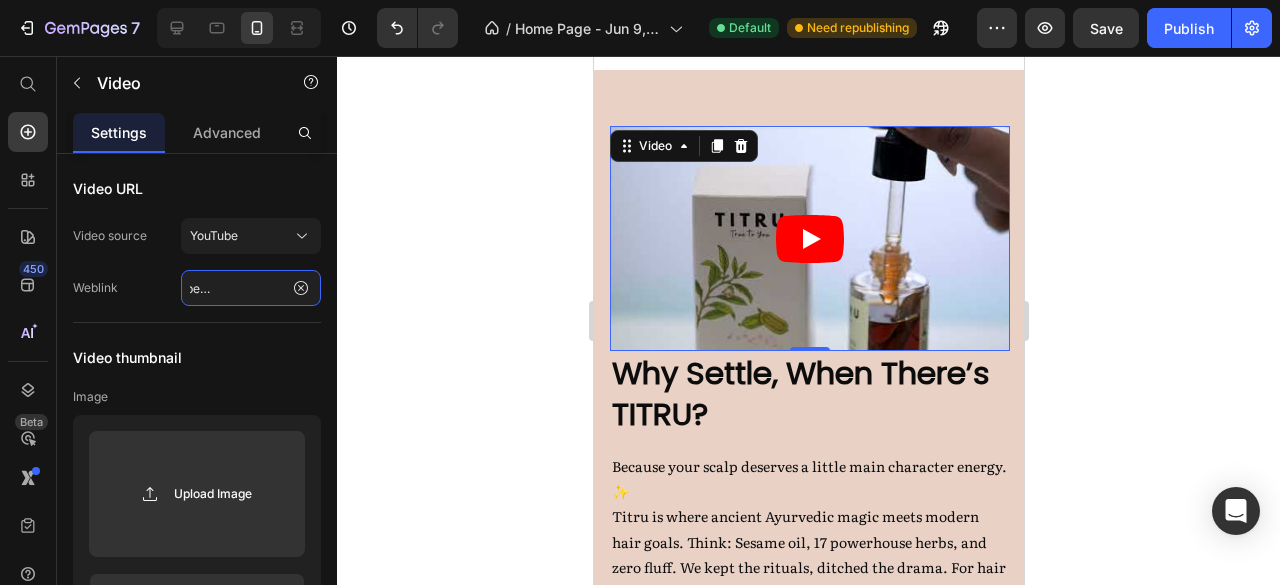 type on "https://youtu.be/2w7b8q_GOZ0" 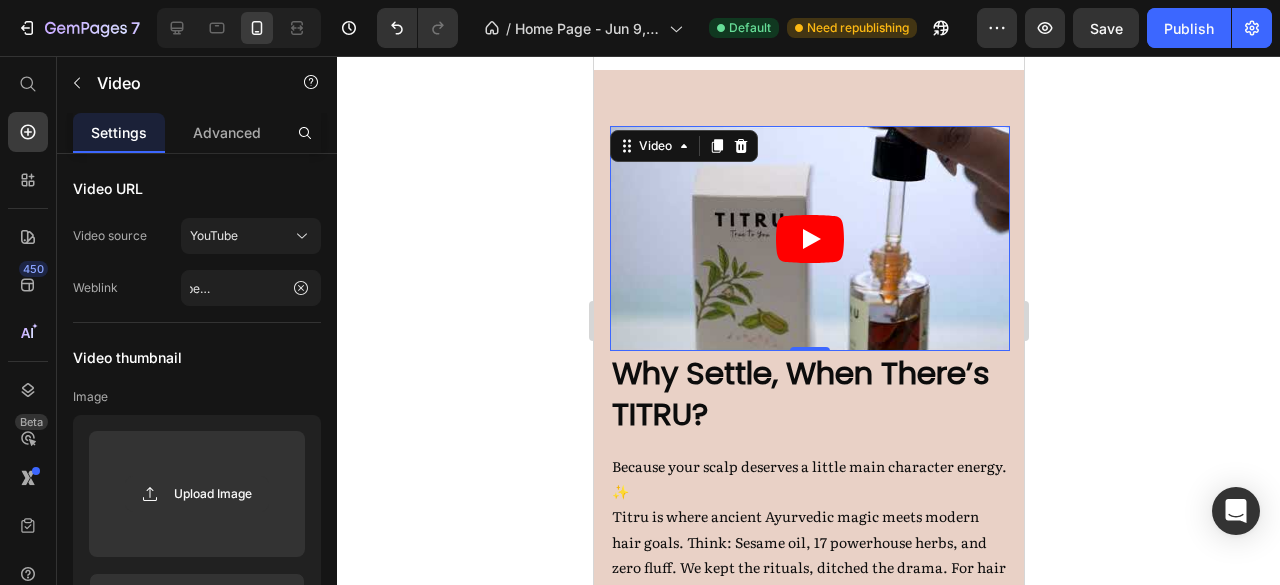 click 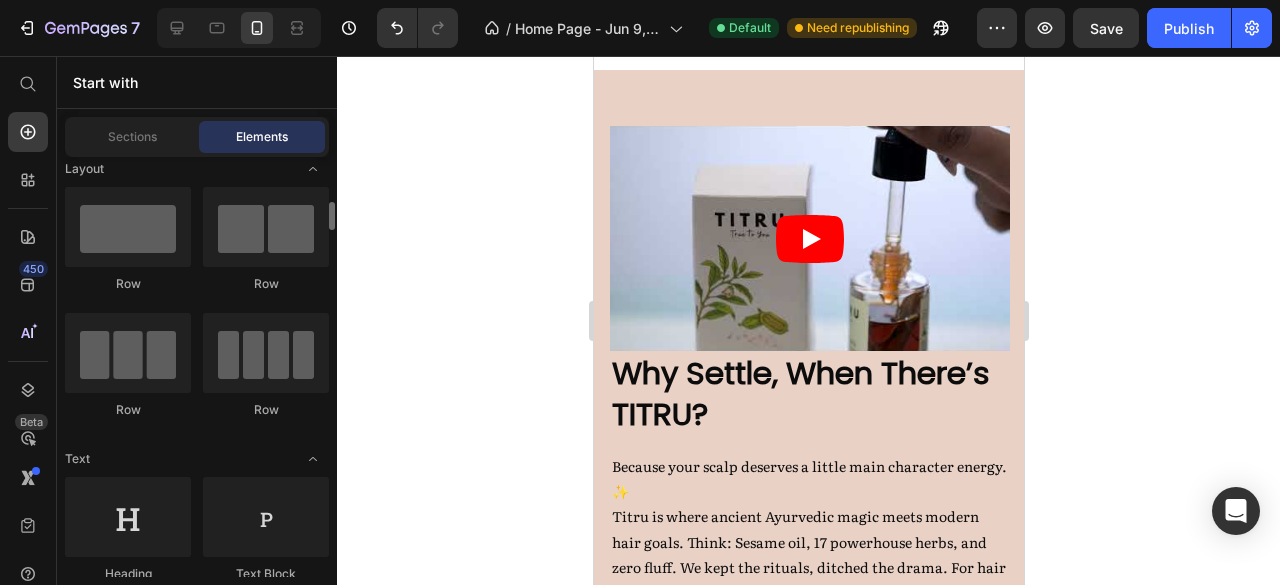 scroll, scrollTop: 0, scrollLeft: 0, axis: both 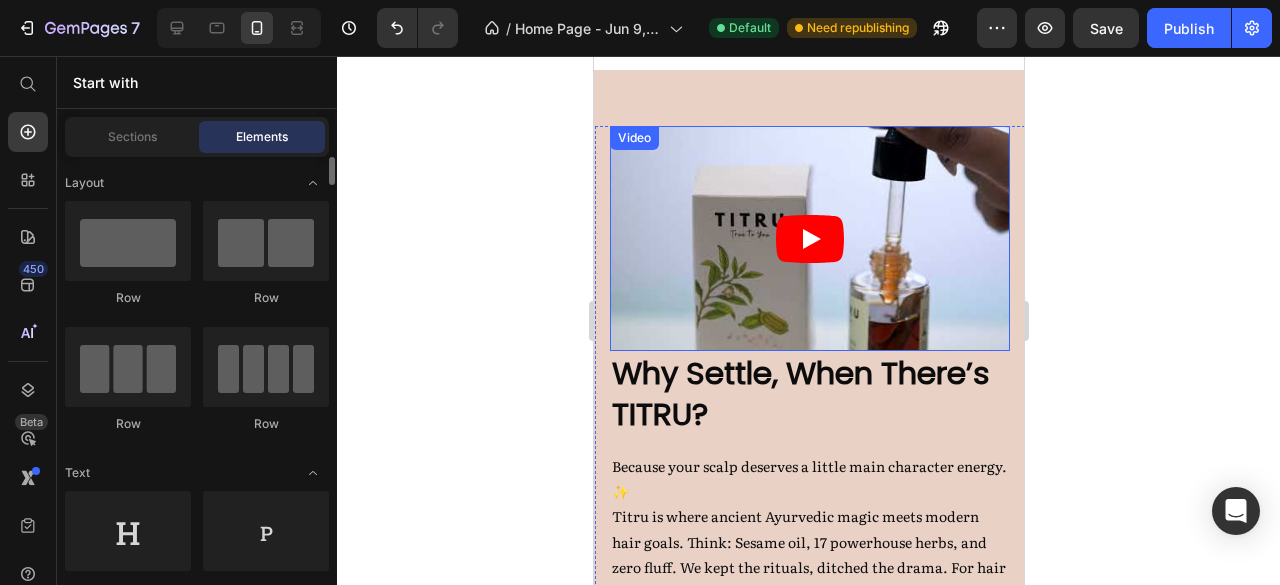 click 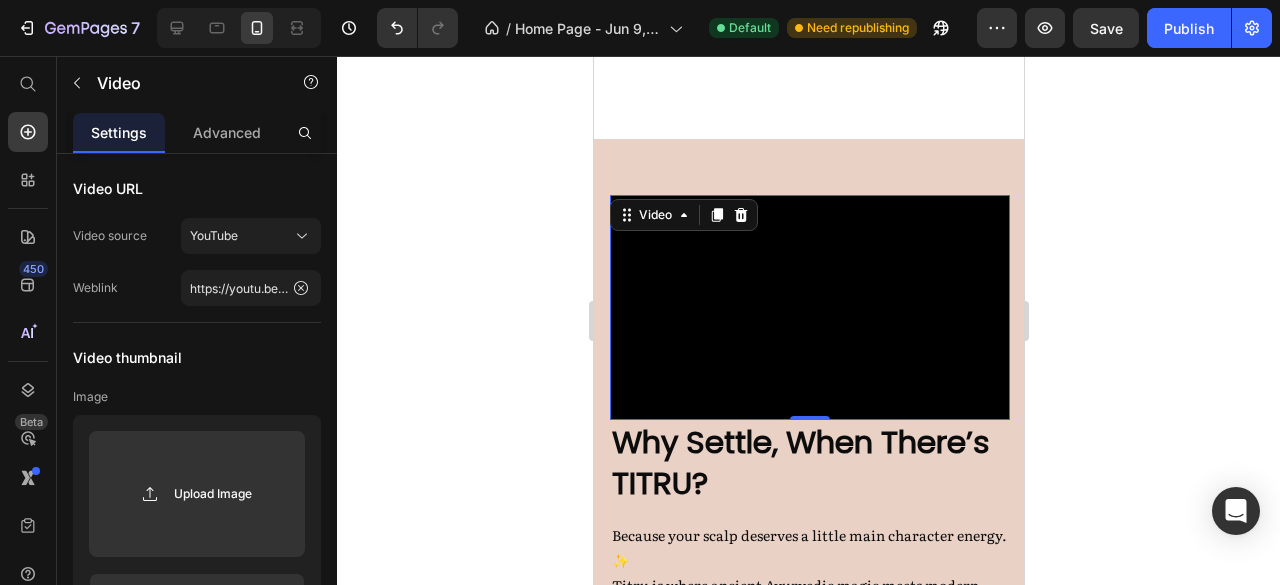scroll, scrollTop: 767, scrollLeft: 0, axis: vertical 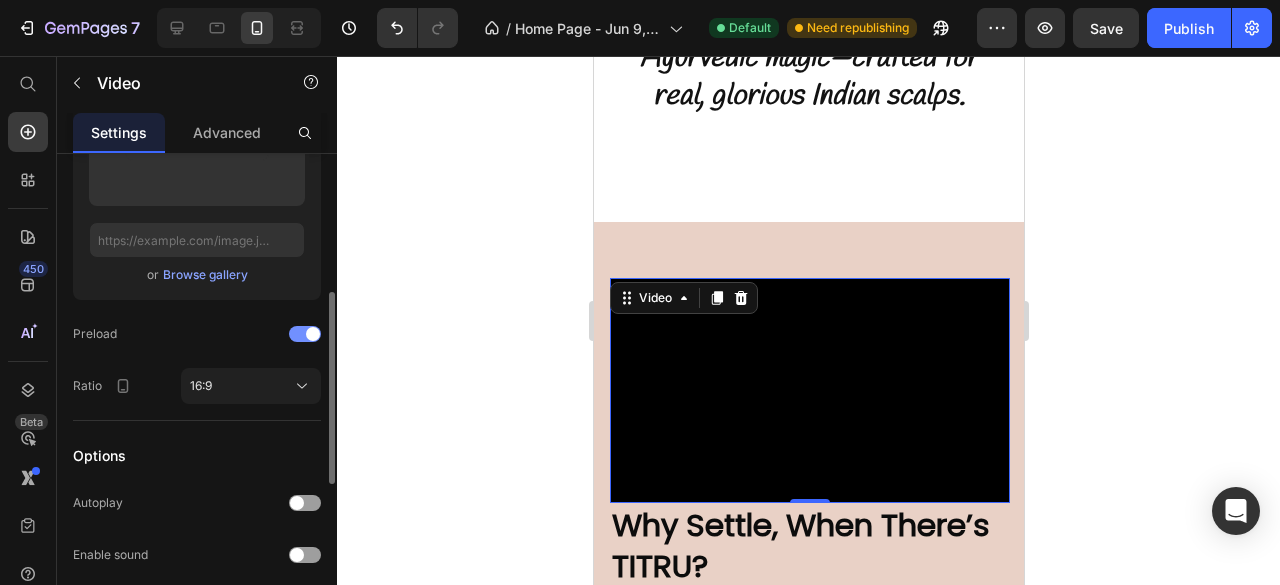 click at bounding box center [305, 334] 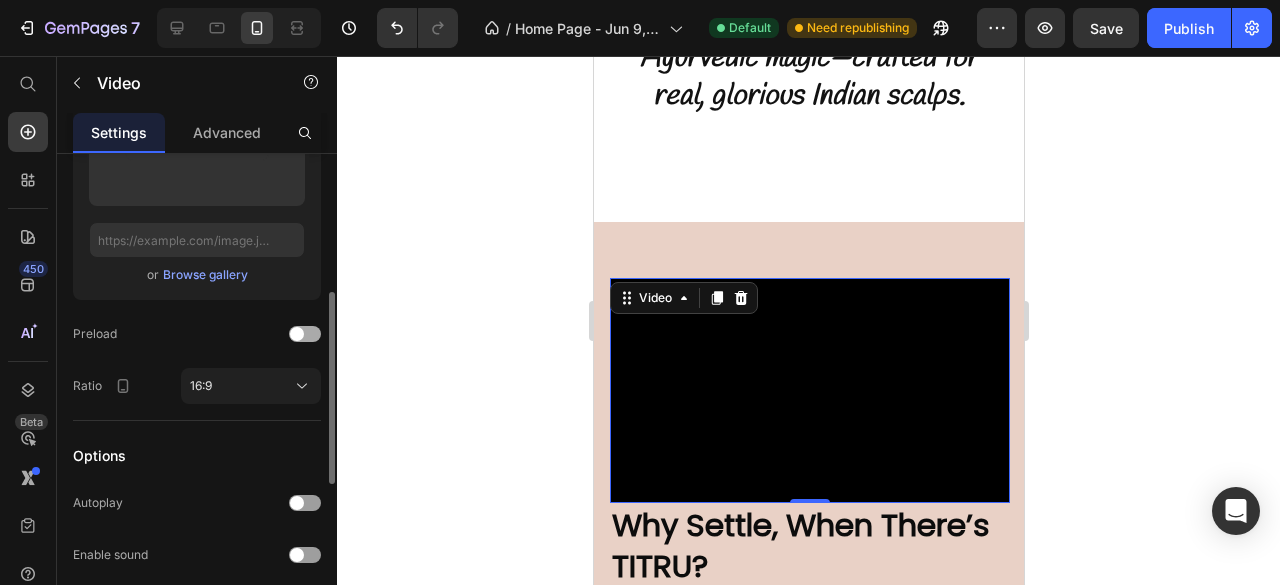click at bounding box center (305, 334) 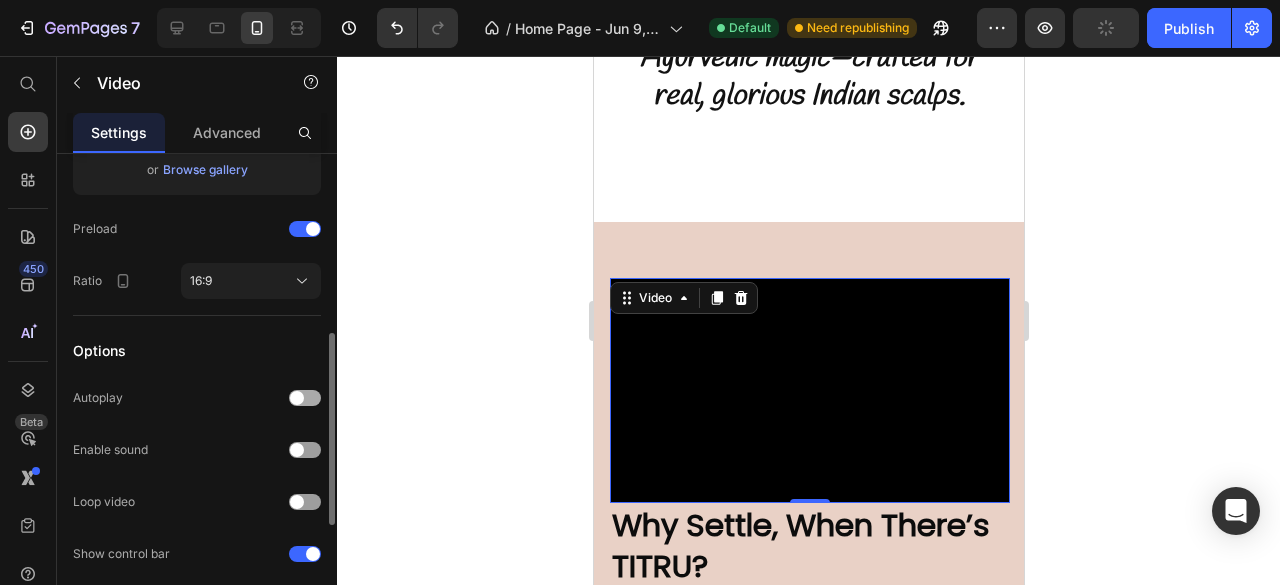 scroll, scrollTop: 457, scrollLeft: 0, axis: vertical 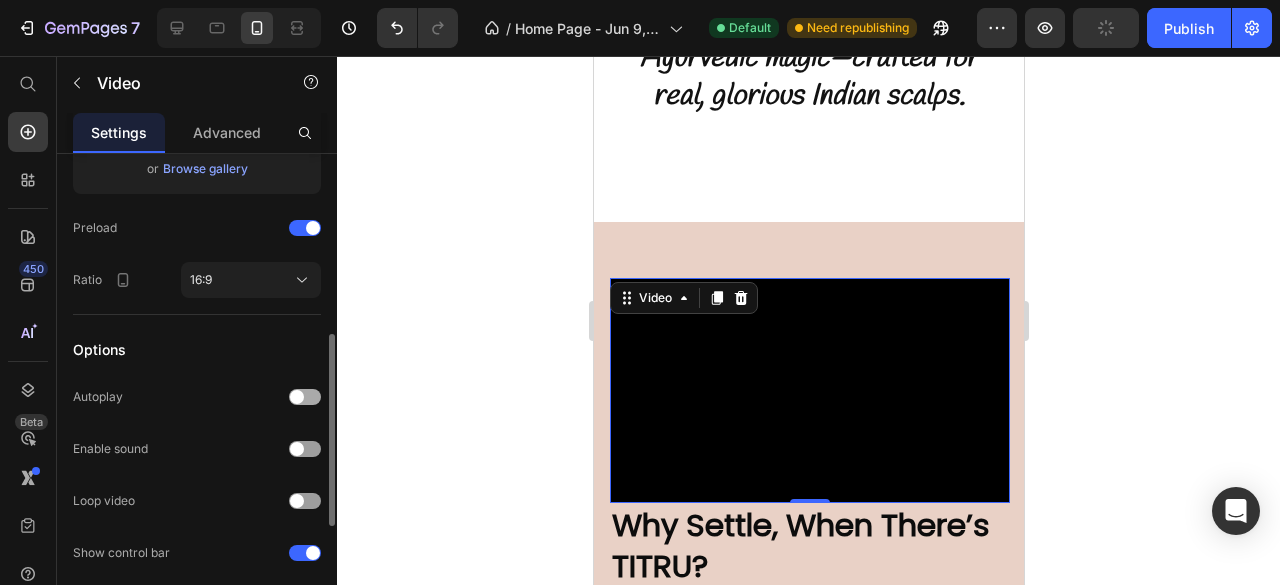 click on "Autoplay" 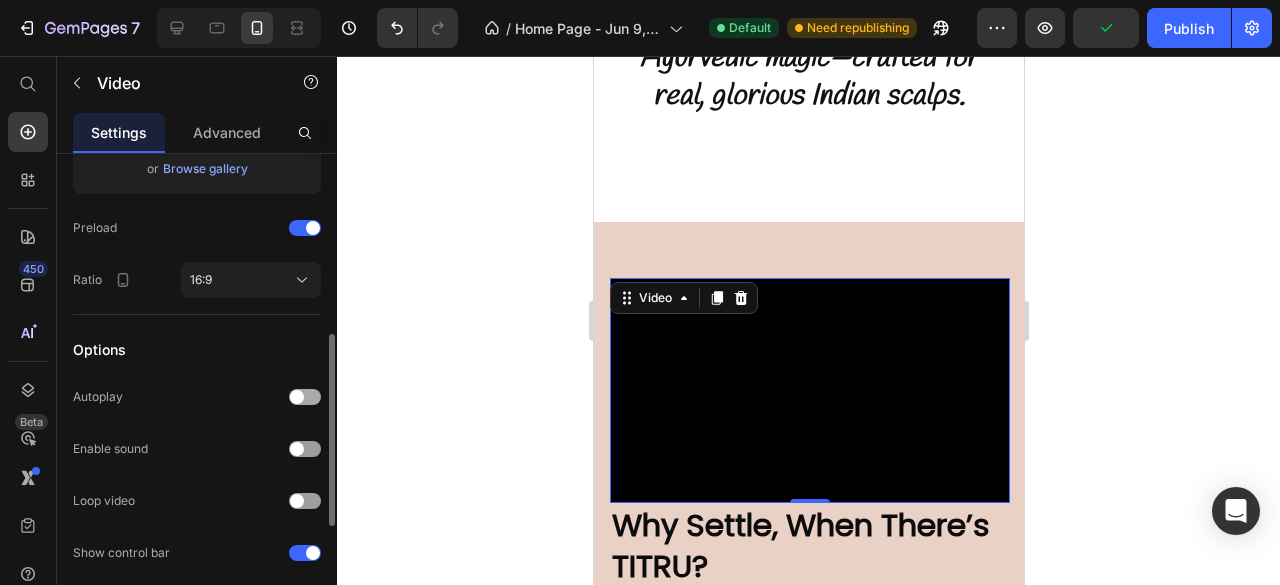 click at bounding box center (297, 397) 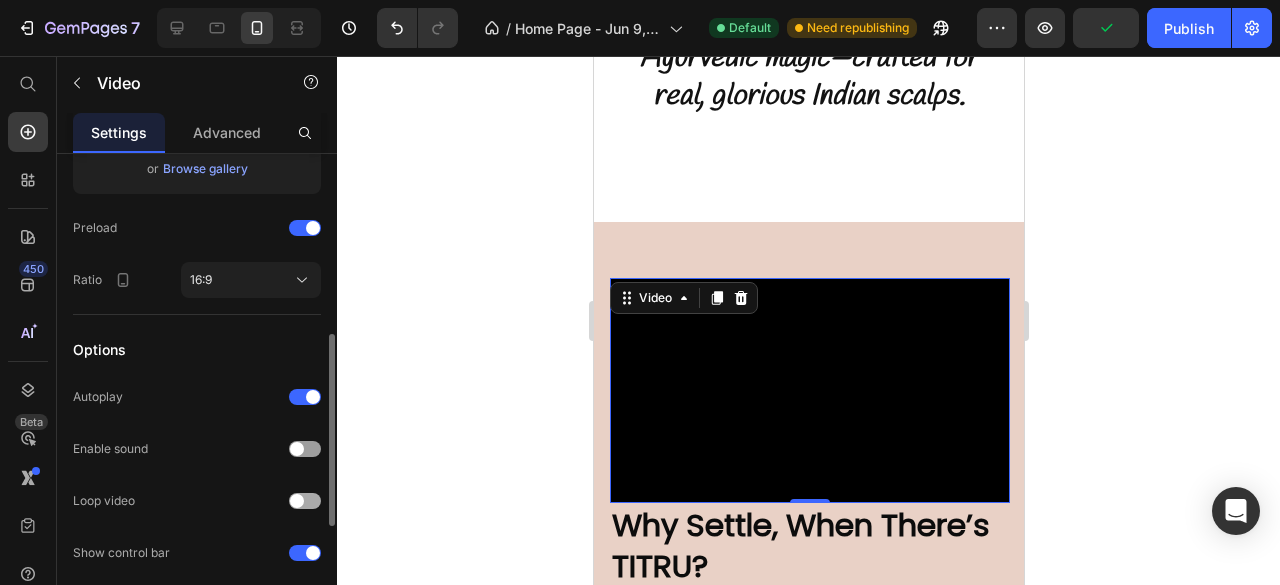 click at bounding box center [297, 501] 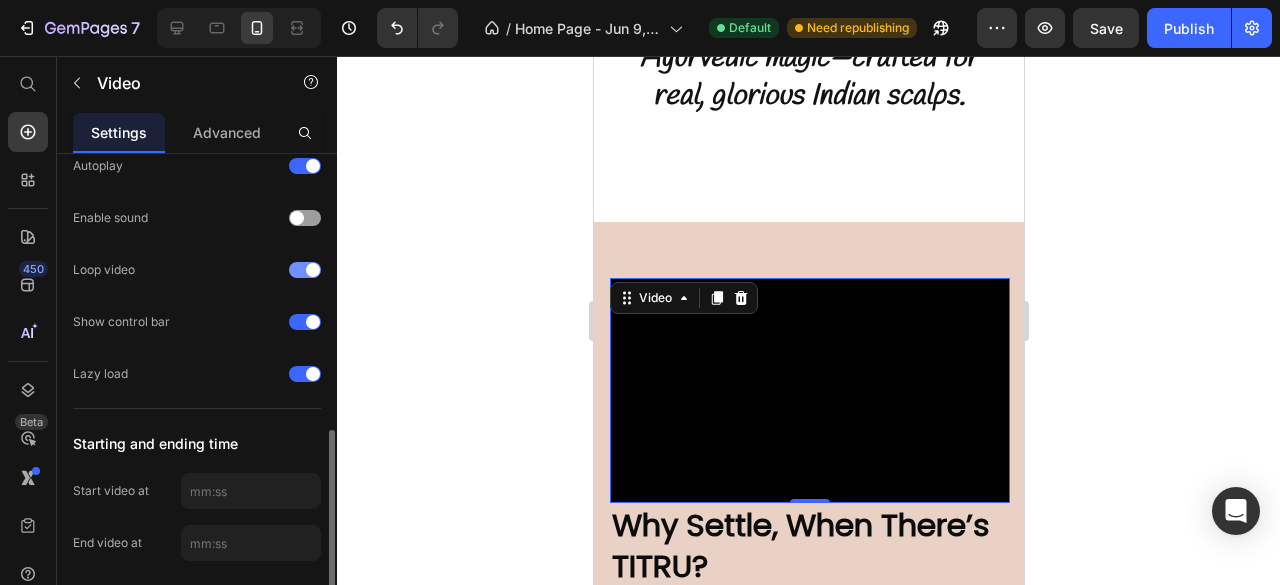 scroll, scrollTop: 753, scrollLeft: 0, axis: vertical 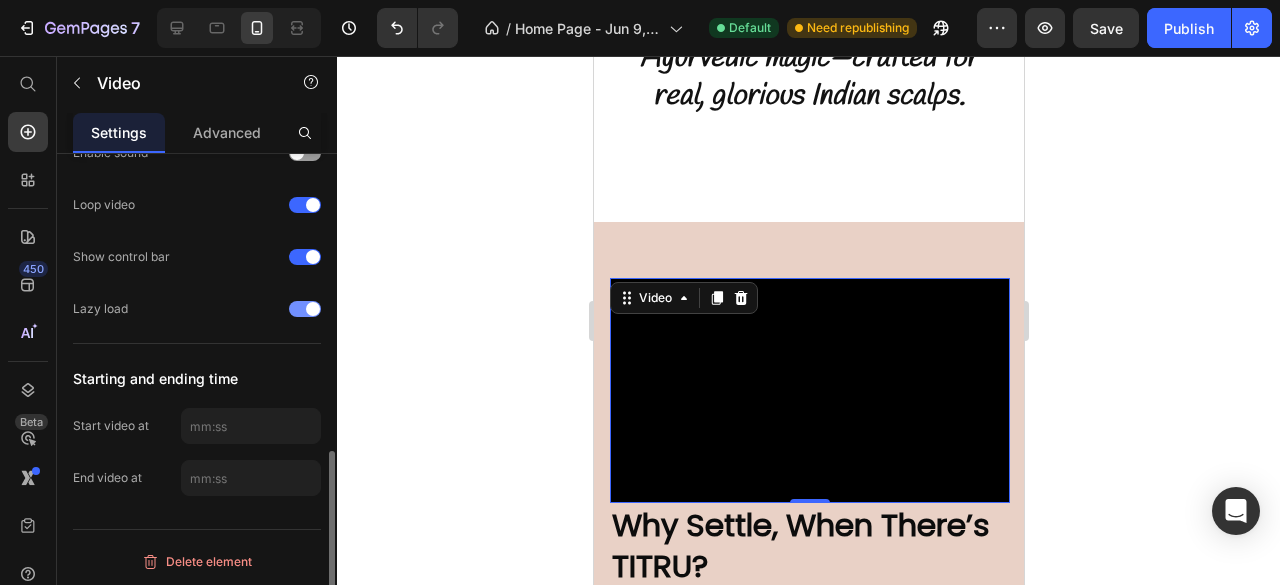 click at bounding box center (305, 309) 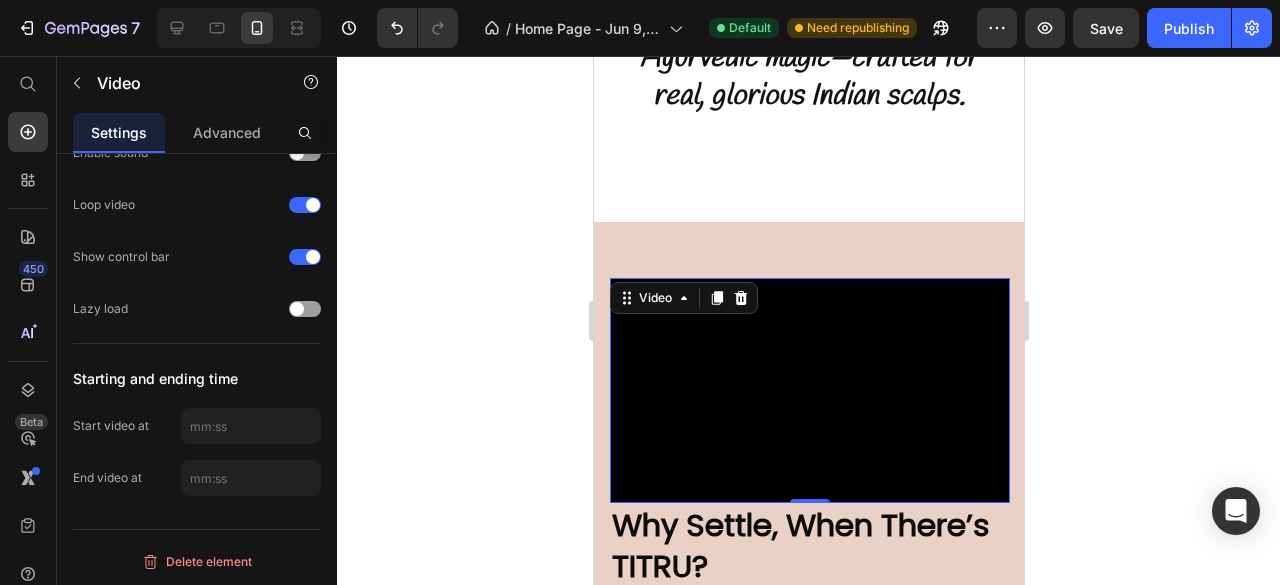 click 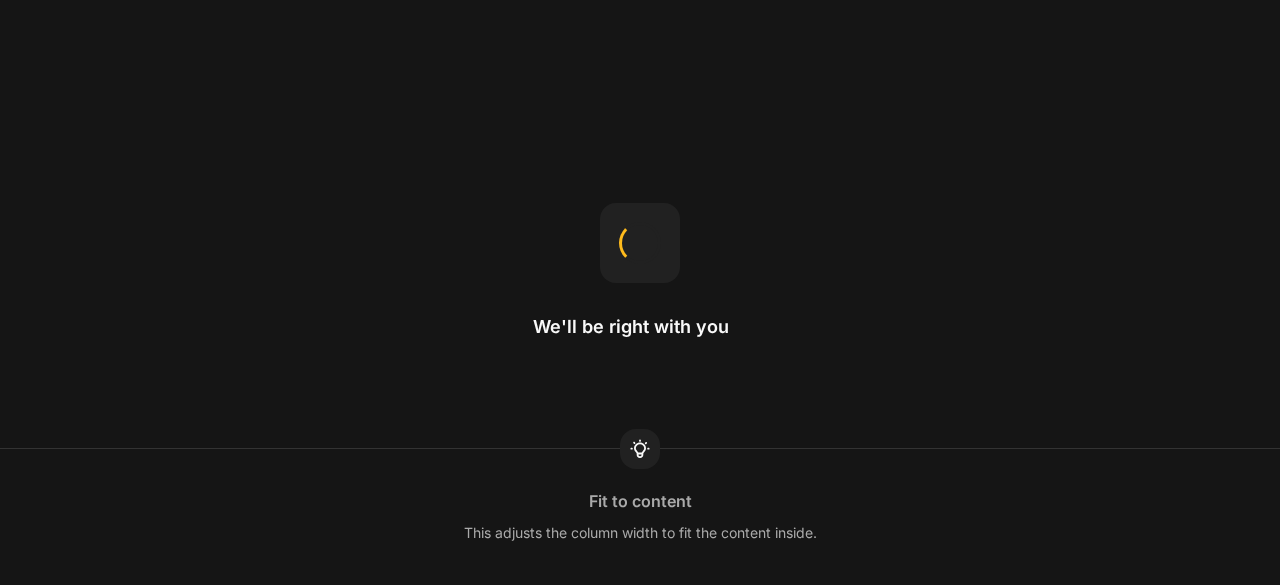 scroll, scrollTop: 0, scrollLeft: 0, axis: both 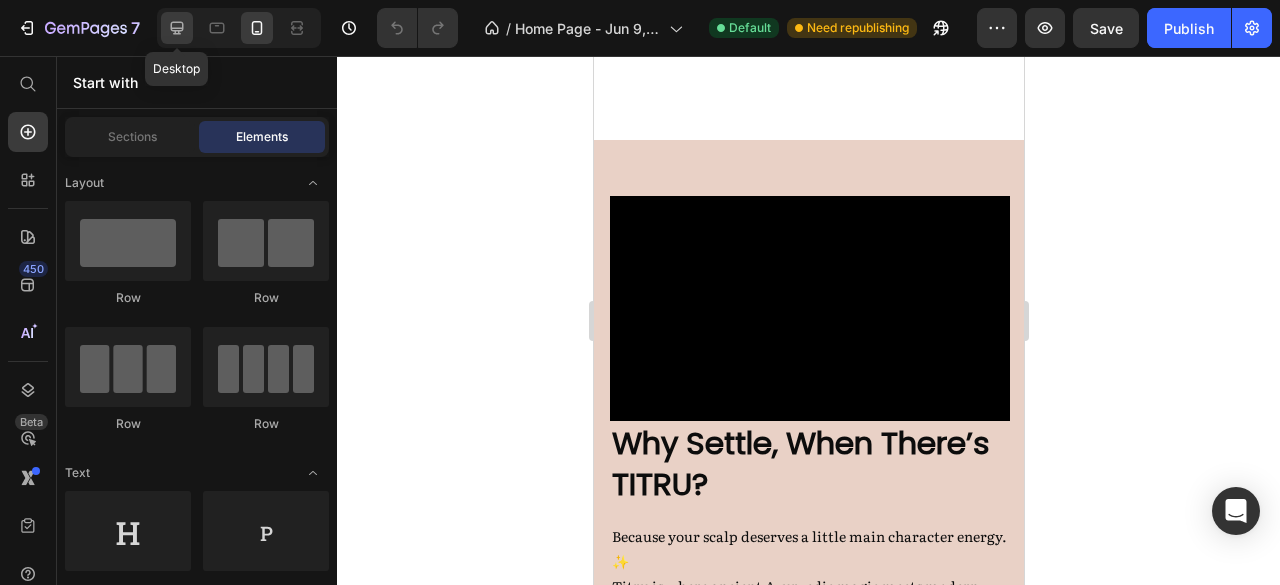 click 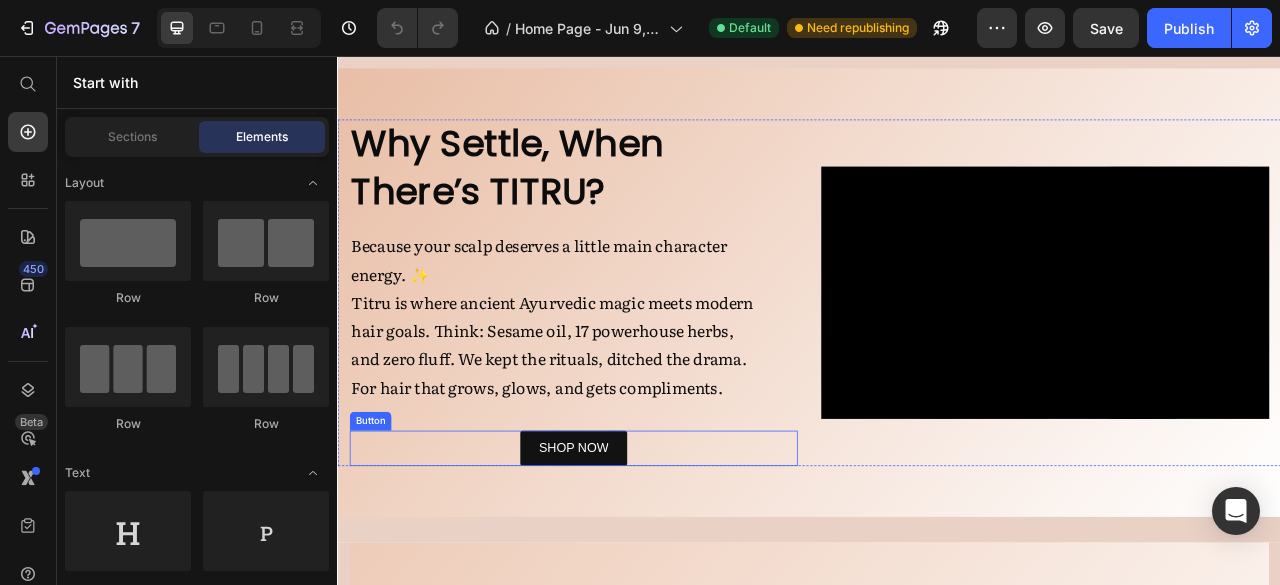 scroll, scrollTop: 1015, scrollLeft: 0, axis: vertical 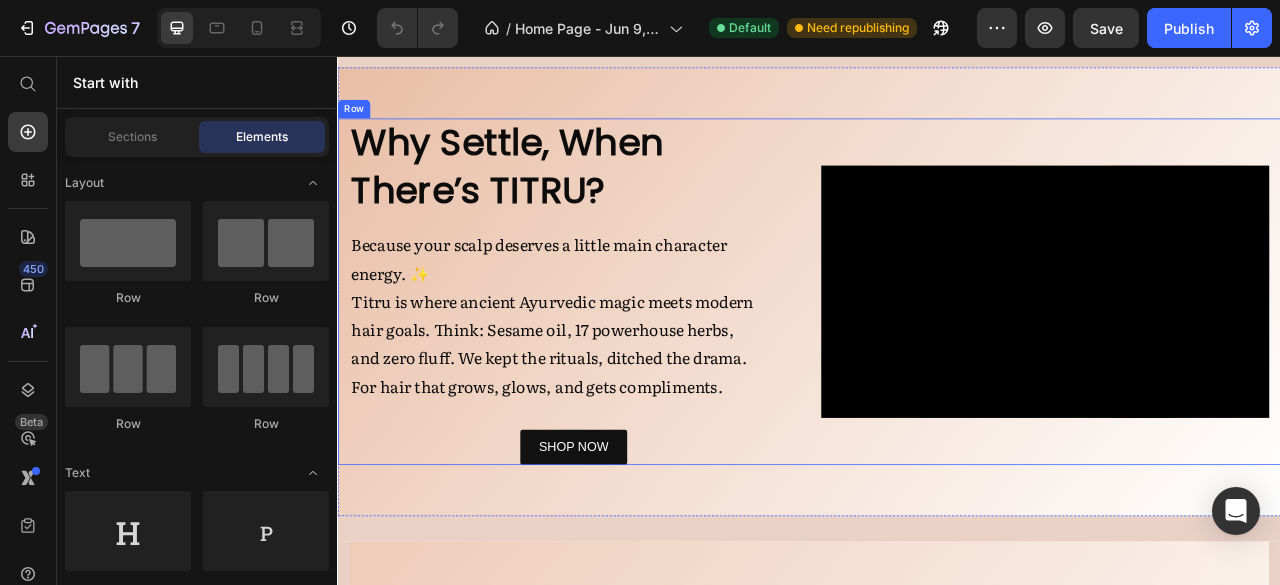click on "Why Settle, When There’s TITRU?" at bounding box center (637, 198) 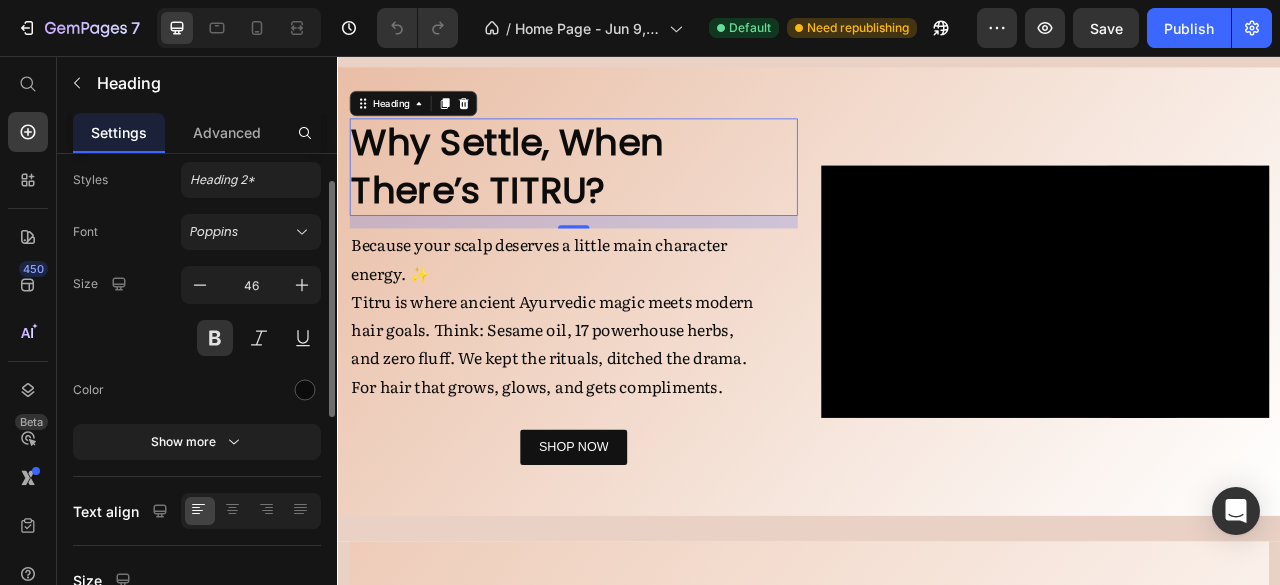 scroll, scrollTop: 0, scrollLeft: 0, axis: both 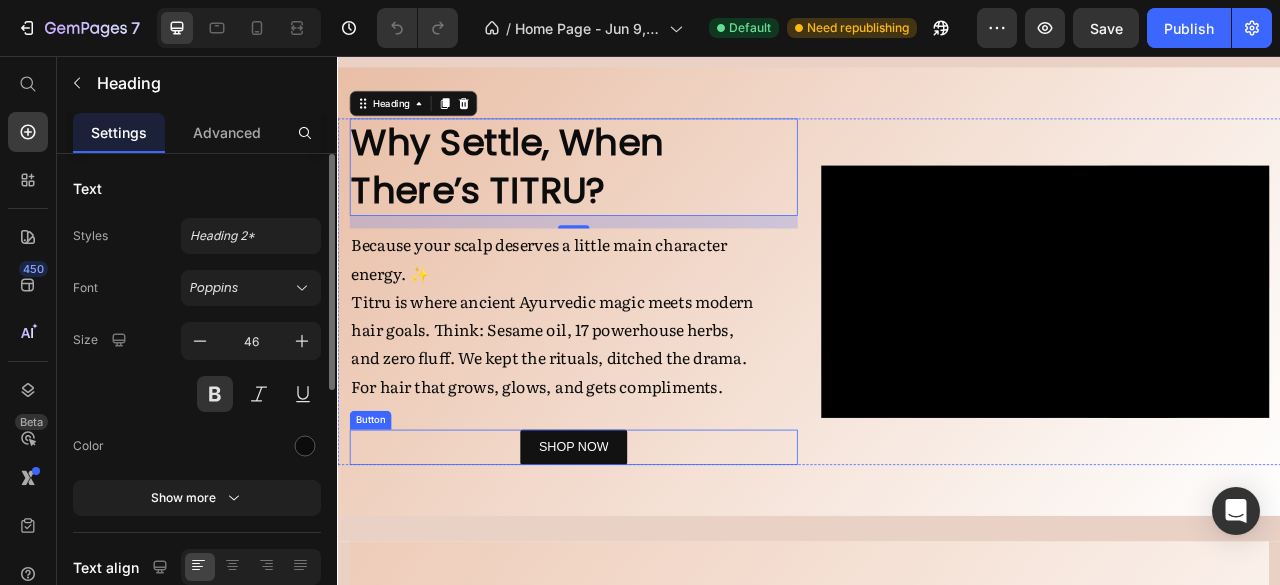 click on "SHOP NOW Button" at bounding box center [637, 554] 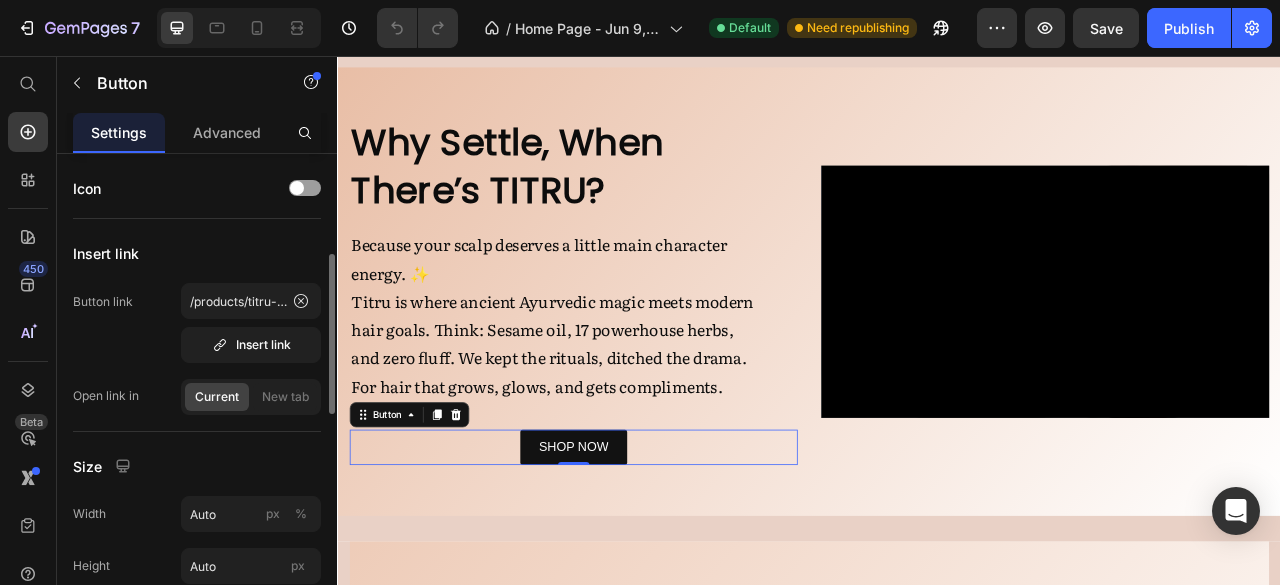 scroll, scrollTop: 0, scrollLeft: 0, axis: both 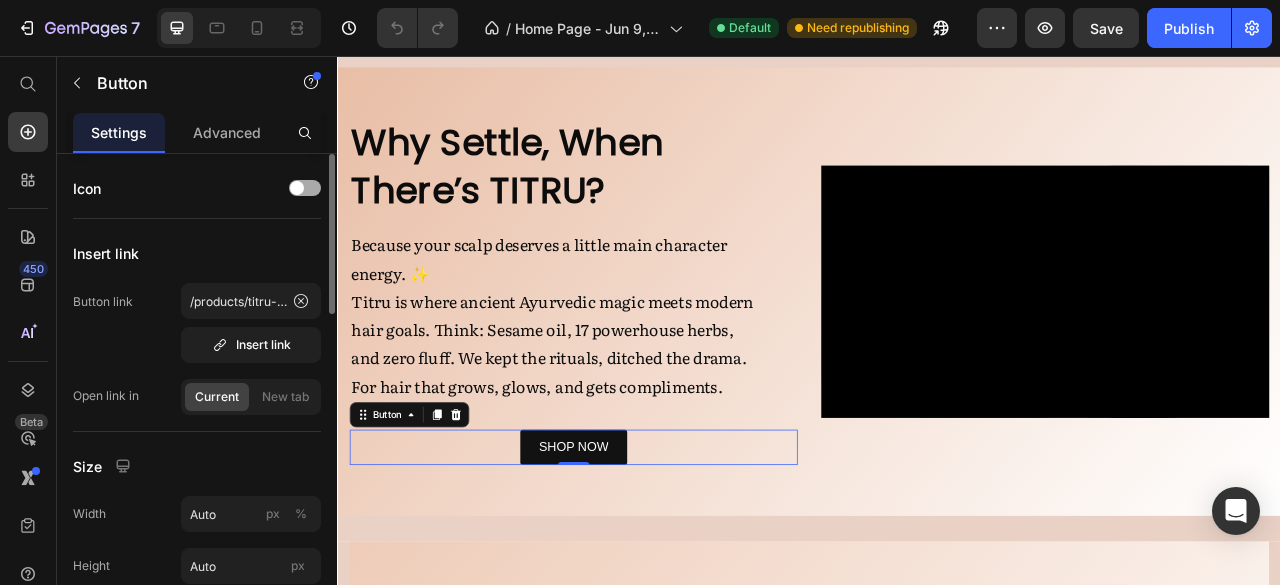 click at bounding box center [305, 188] 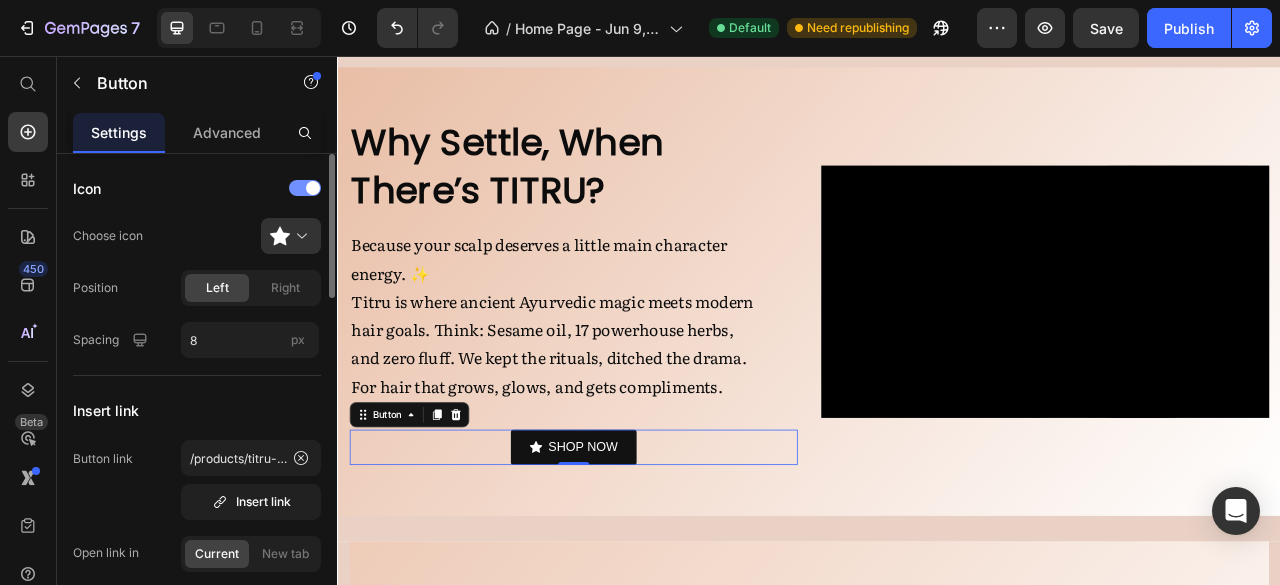click on "Icon" 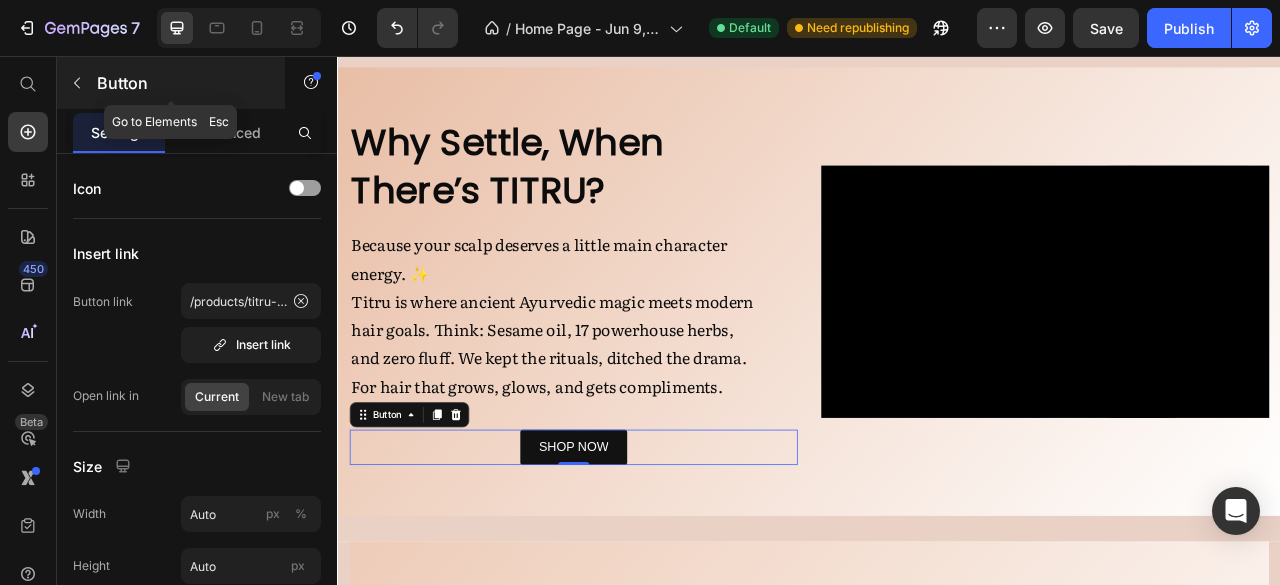 click 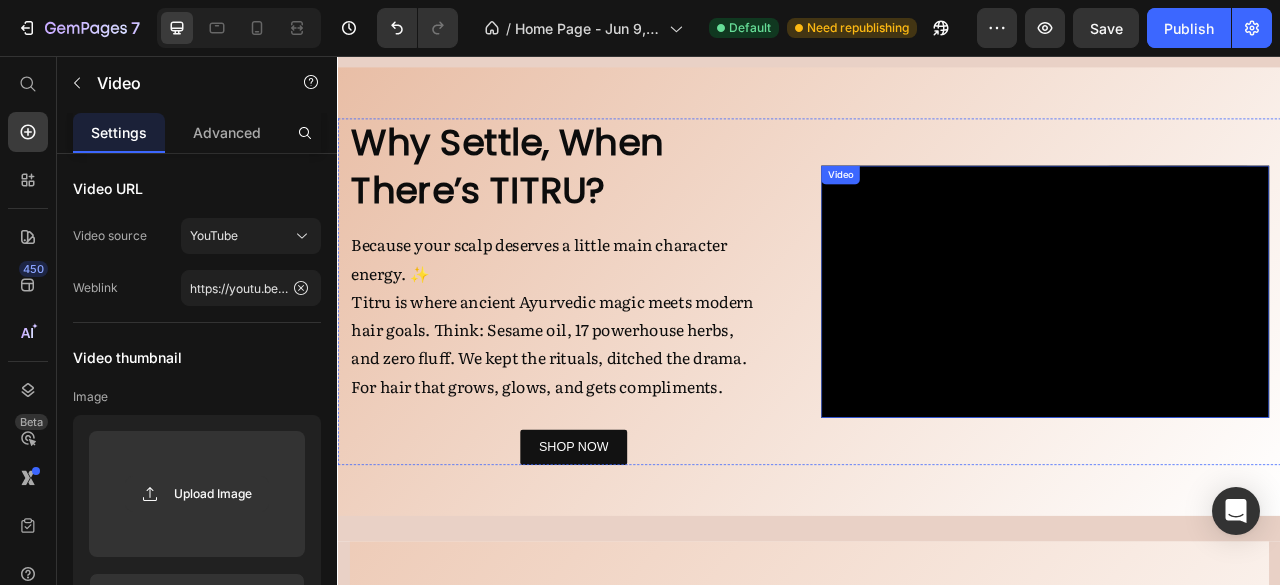 click on "Video" at bounding box center [976, 208] 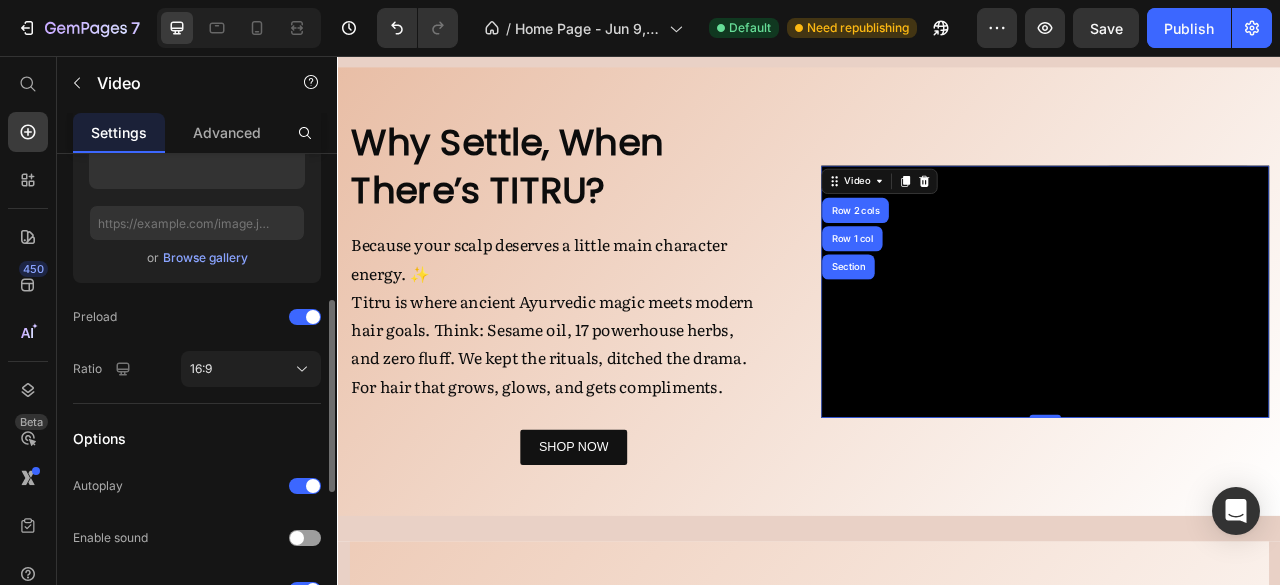 scroll, scrollTop: 369, scrollLeft: 0, axis: vertical 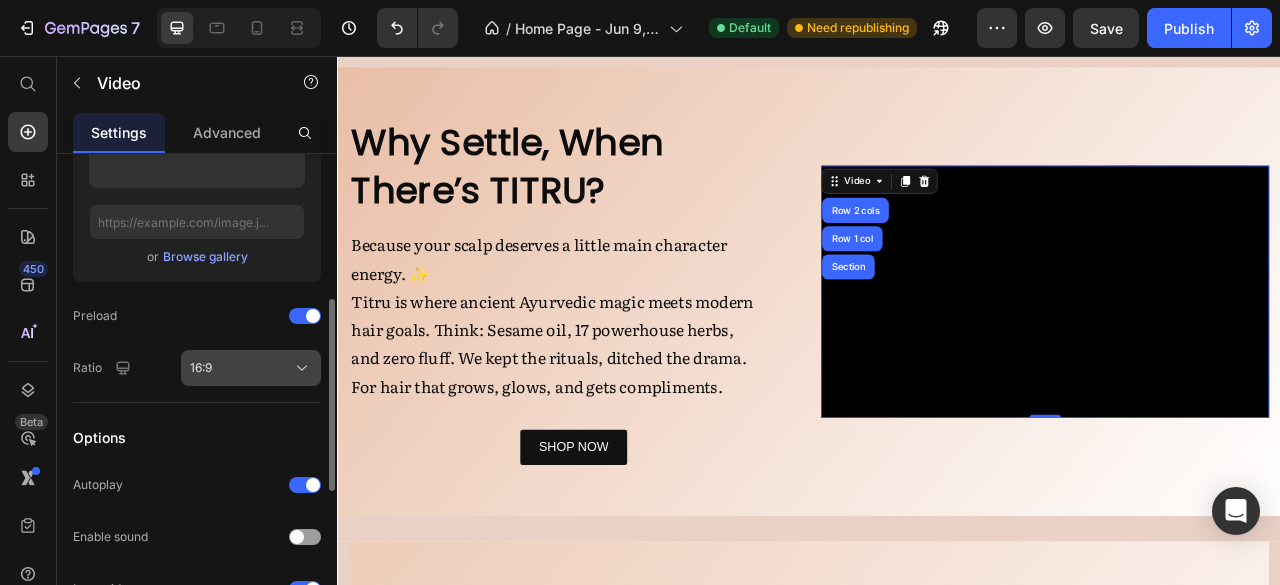 click on "16:9" at bounding box center [251, 368] 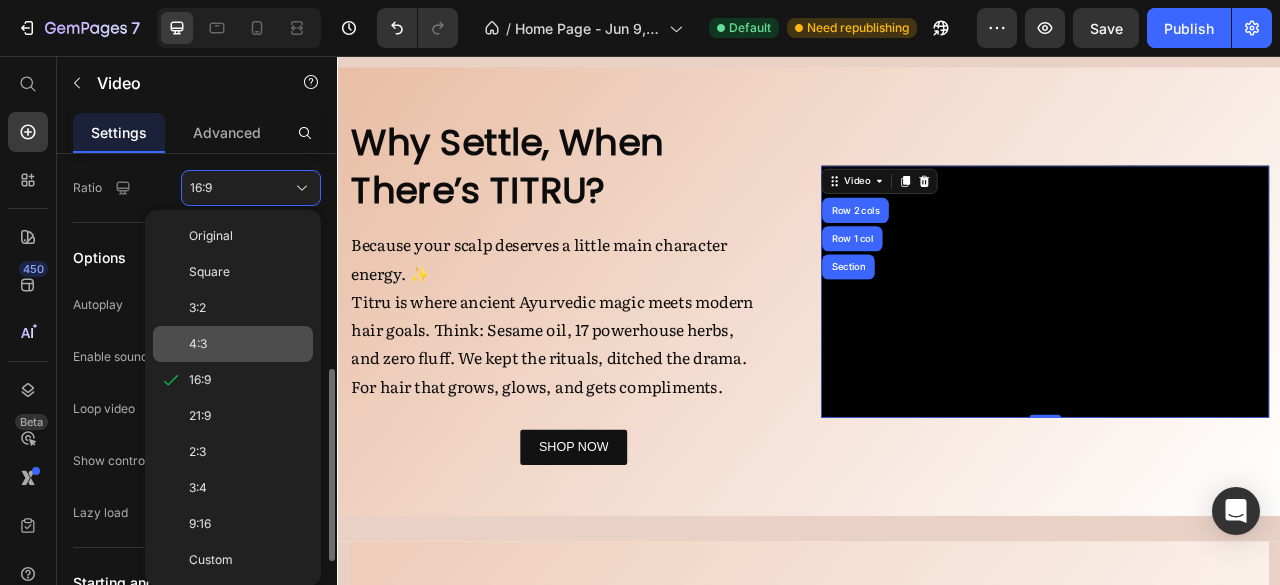 scroll, scrollTop: 548, scrollLeft: 0, axis: vertical 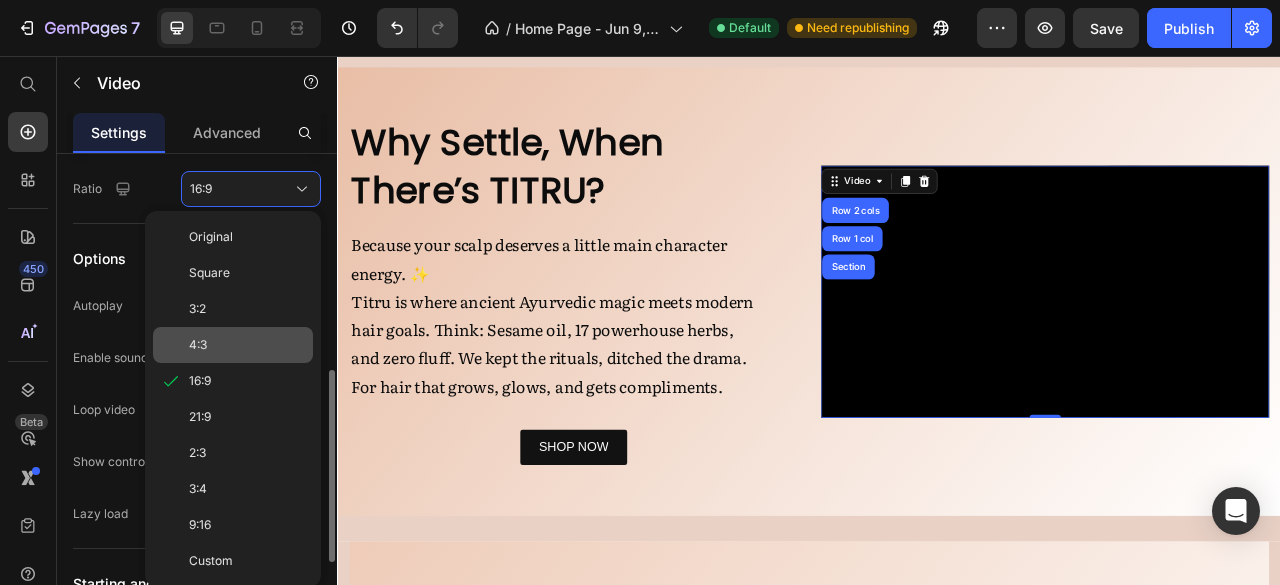 click on "9:16" at bounding box center [247, 525] 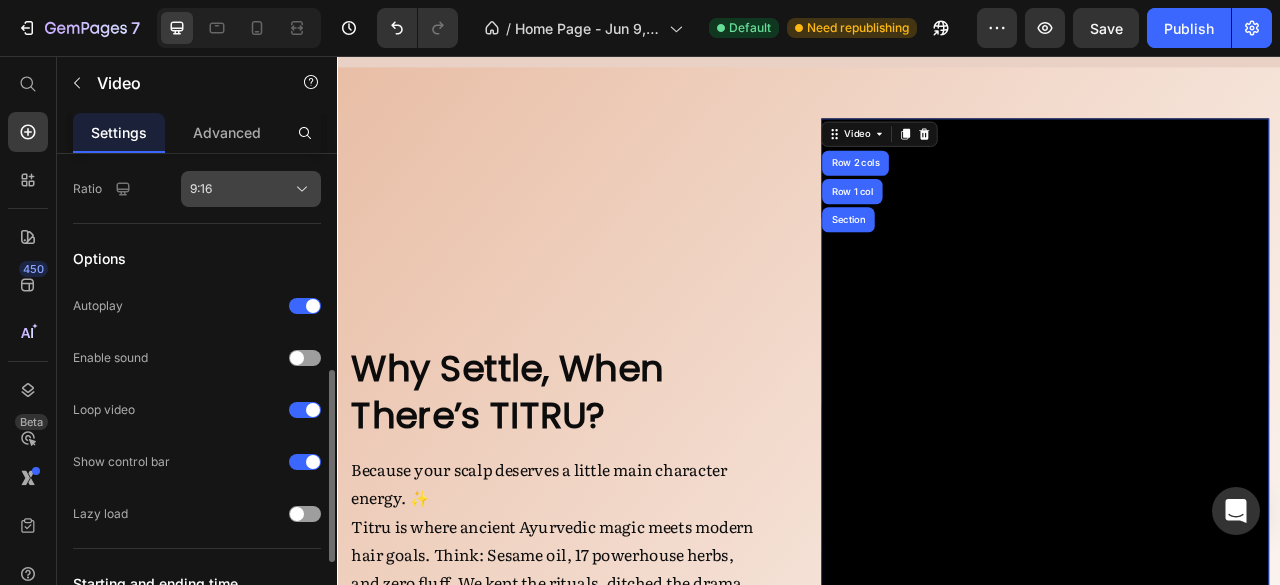 click on "9:16" 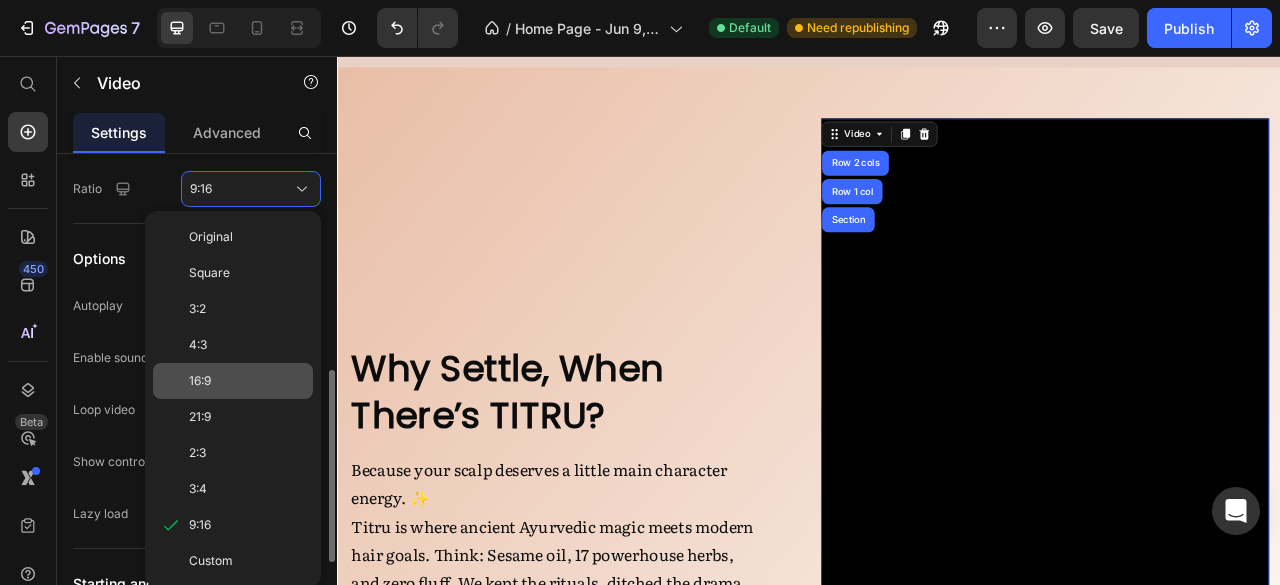 click on "16:9" at bounding box center (247, 381) 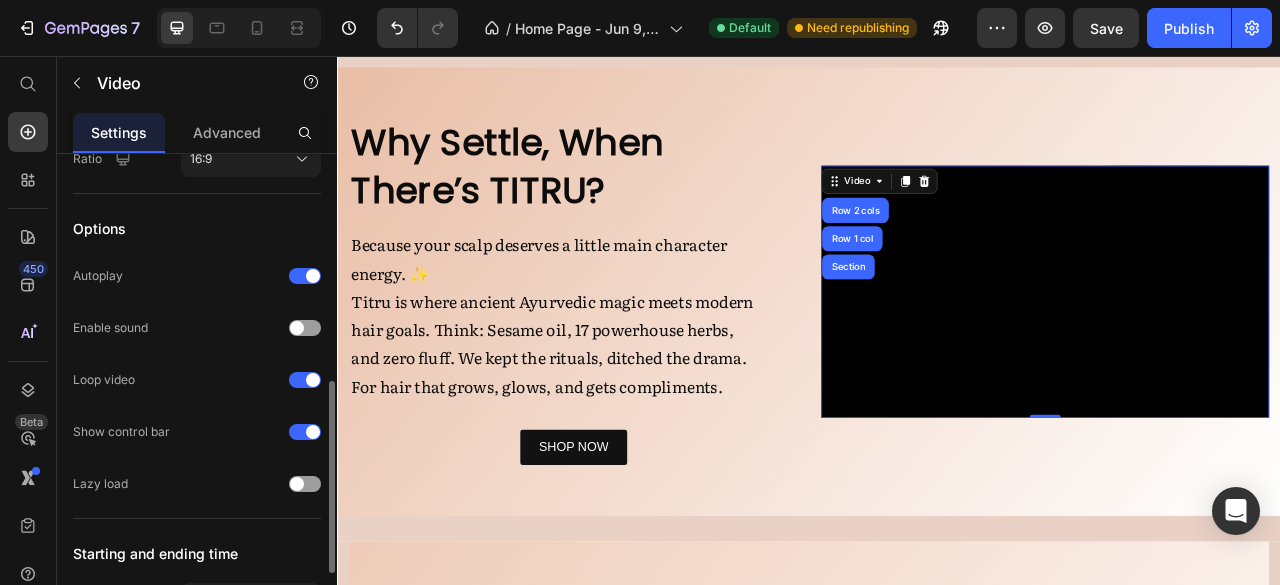 scroll, scrollTop: 577, scrollLeft: 0, axis: vertical 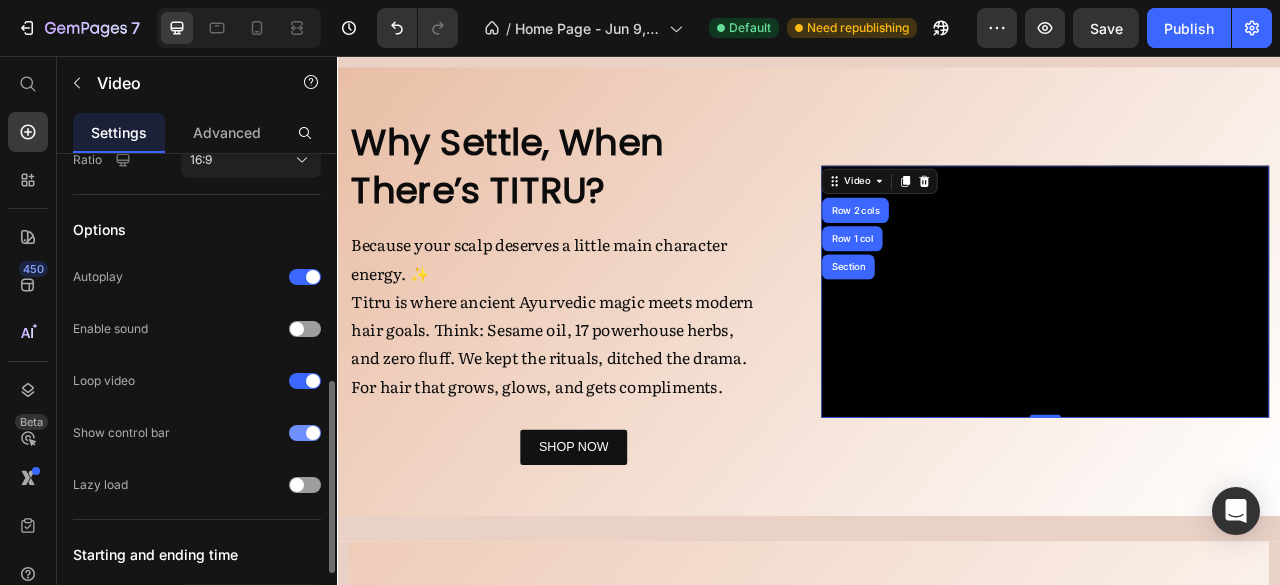 click at bounding box center (313, 433) 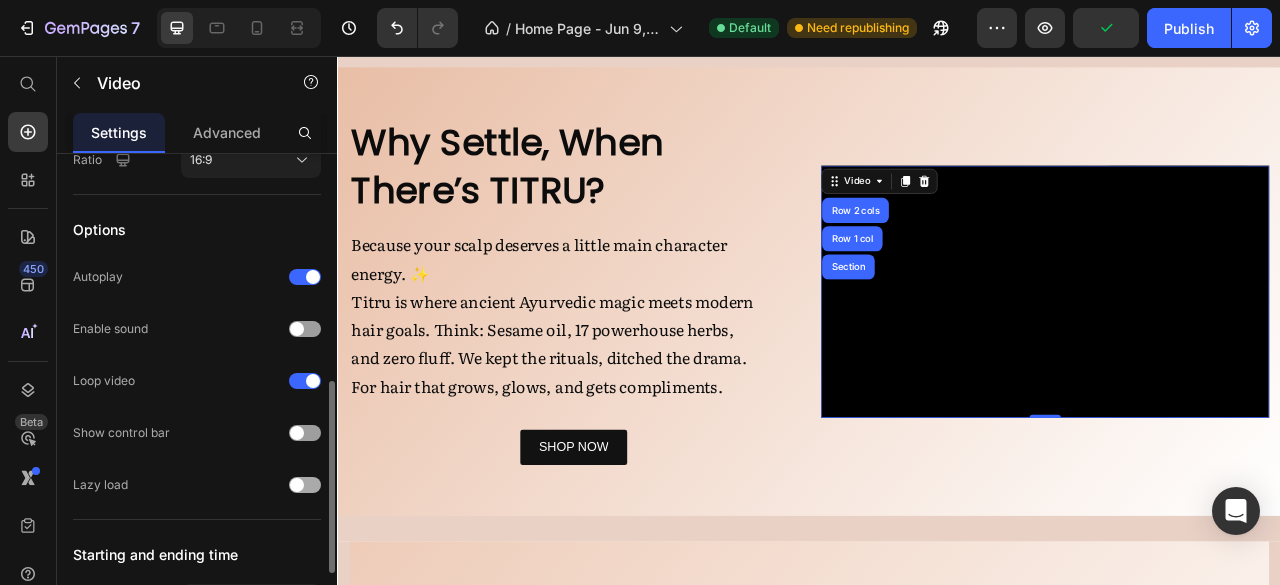 click at bounding box center (305, 485) 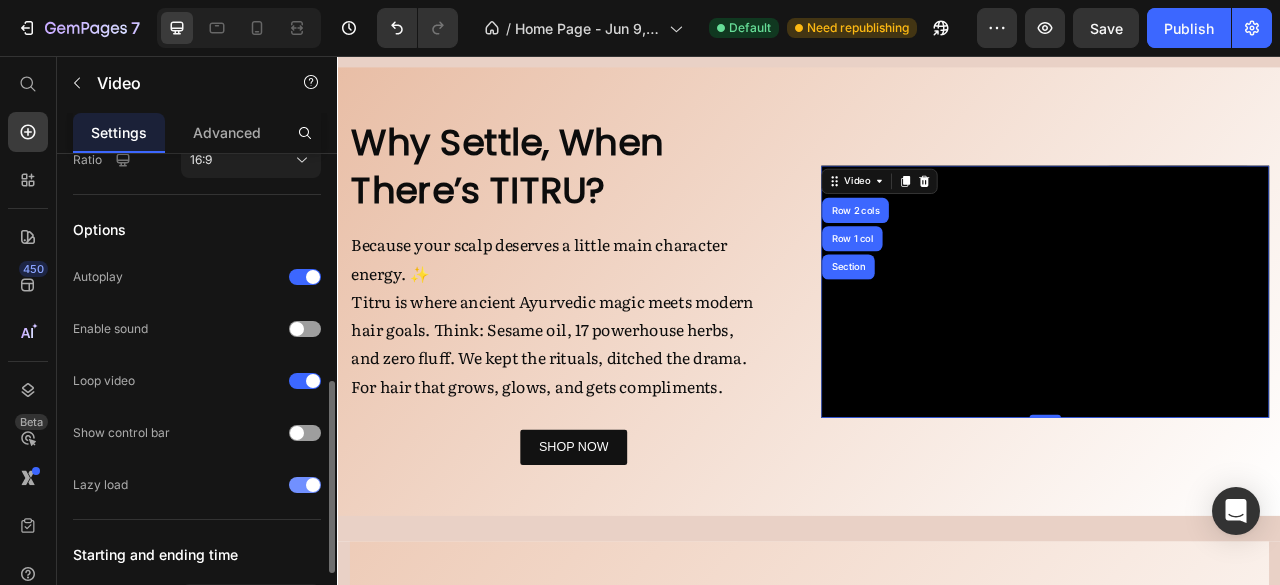 click at bounding box center (313, 485) 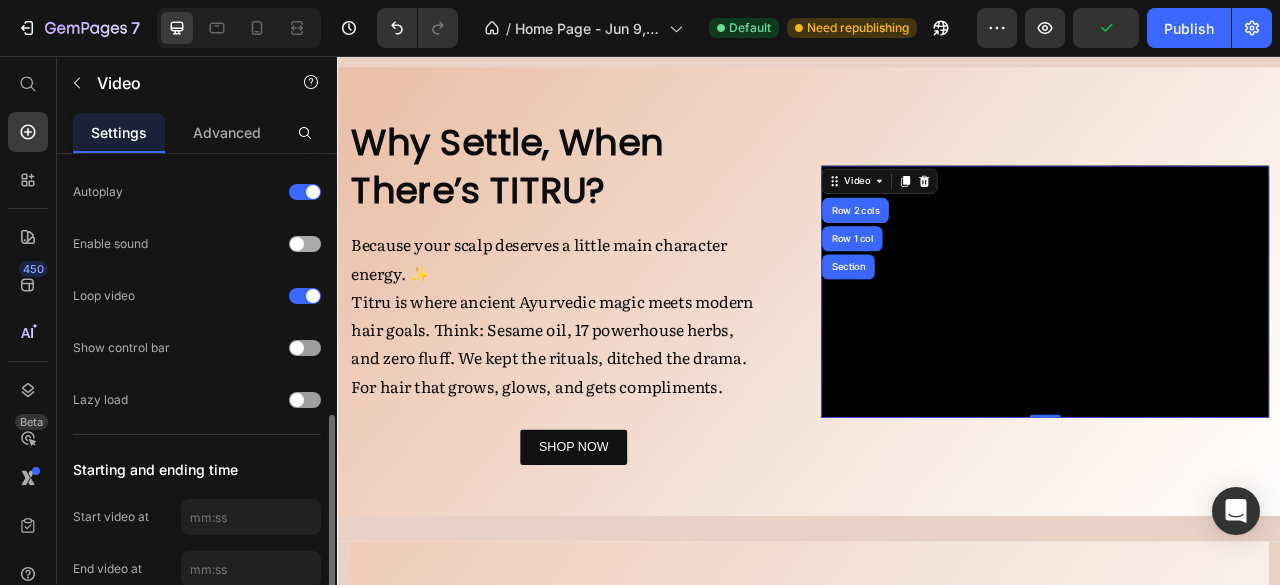 scroll, scrollTop: 661, scrollLeft: 0, axis: vertical 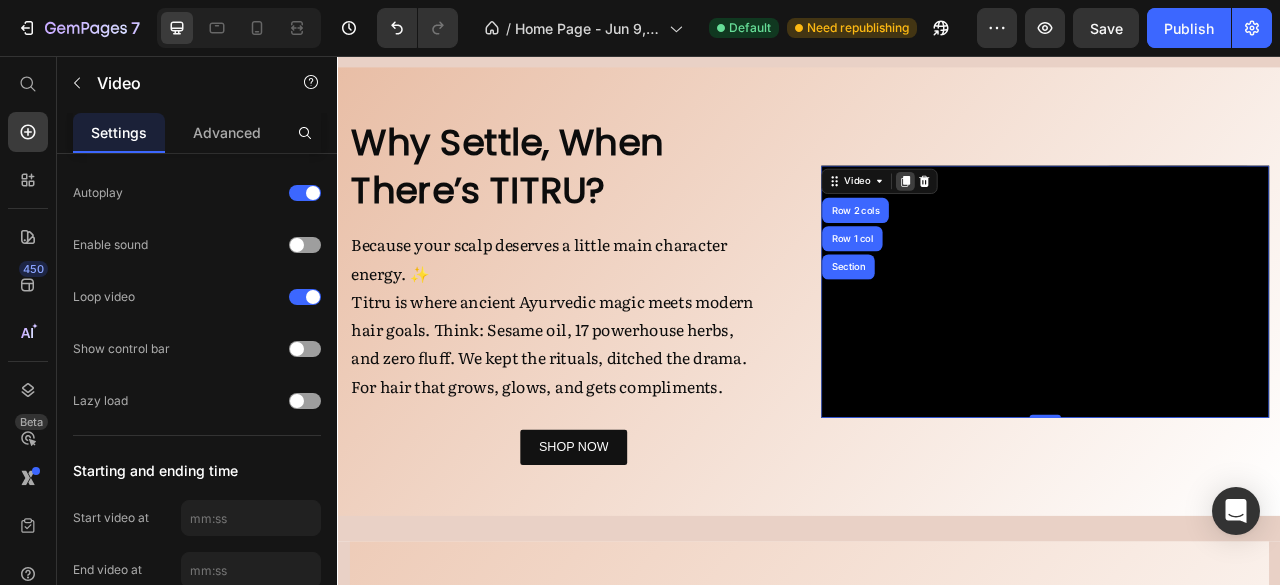 click 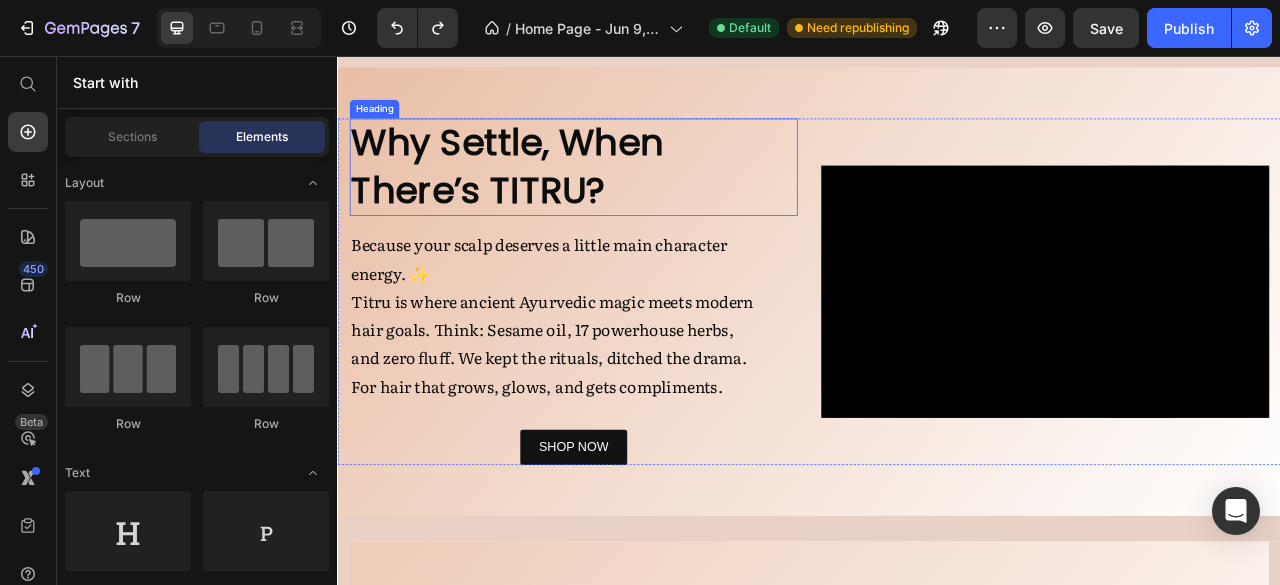 click on "Why Settle, When There’s TITRU?" at bounding box center [637, 198] 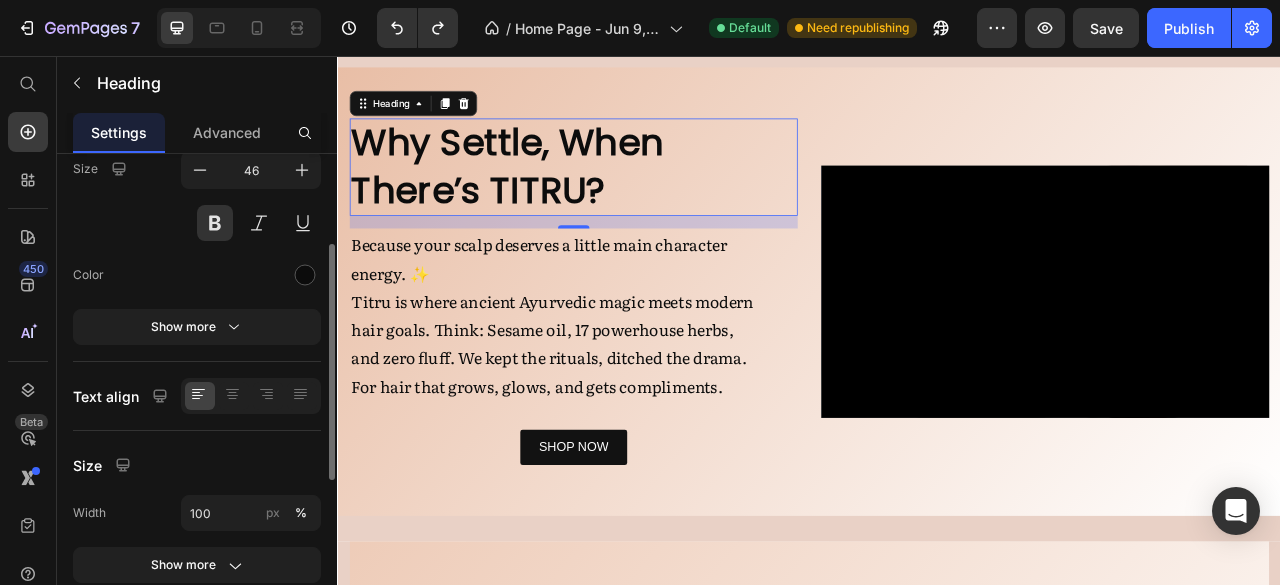 scroll, scrollTop: 176, scrollLeft: 0, axis: vertical 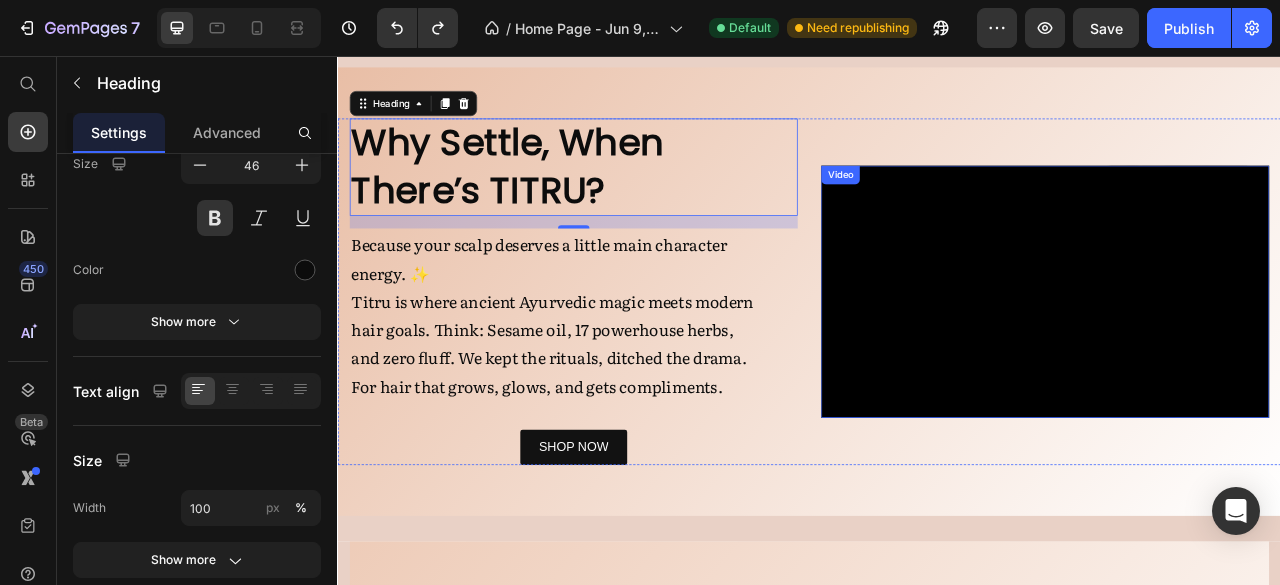 click on "Video" at bounding box center (976, 208) 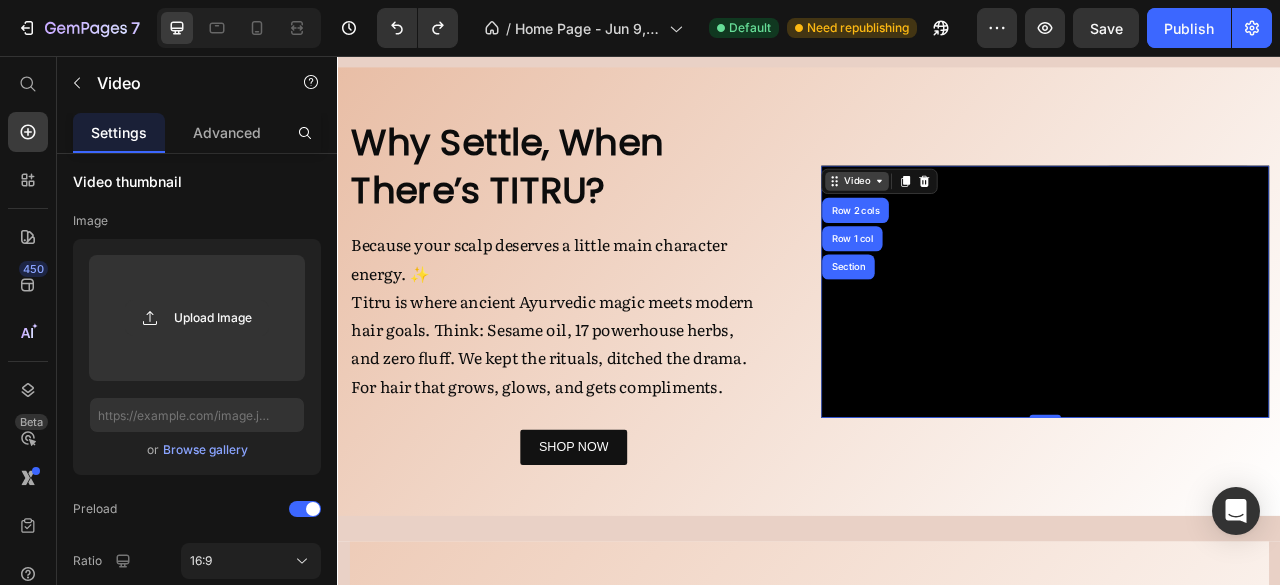 scroll, scrollTop: 0, scrollLeft: 0, axis: both 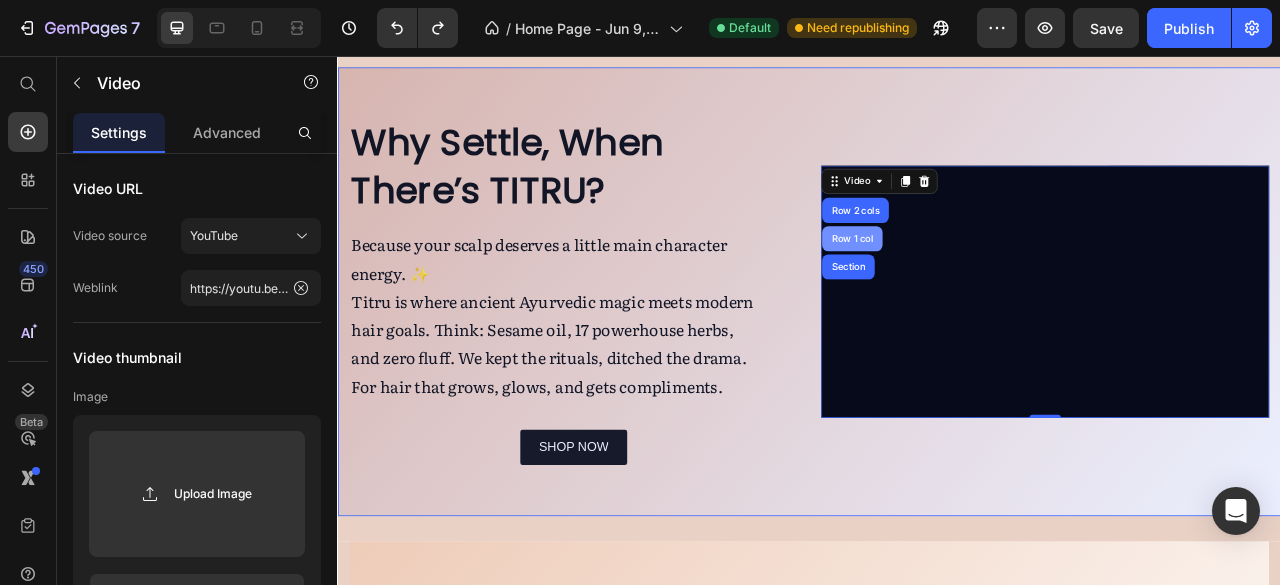 click on "Row 1 col" at bounding box center (991, 289) 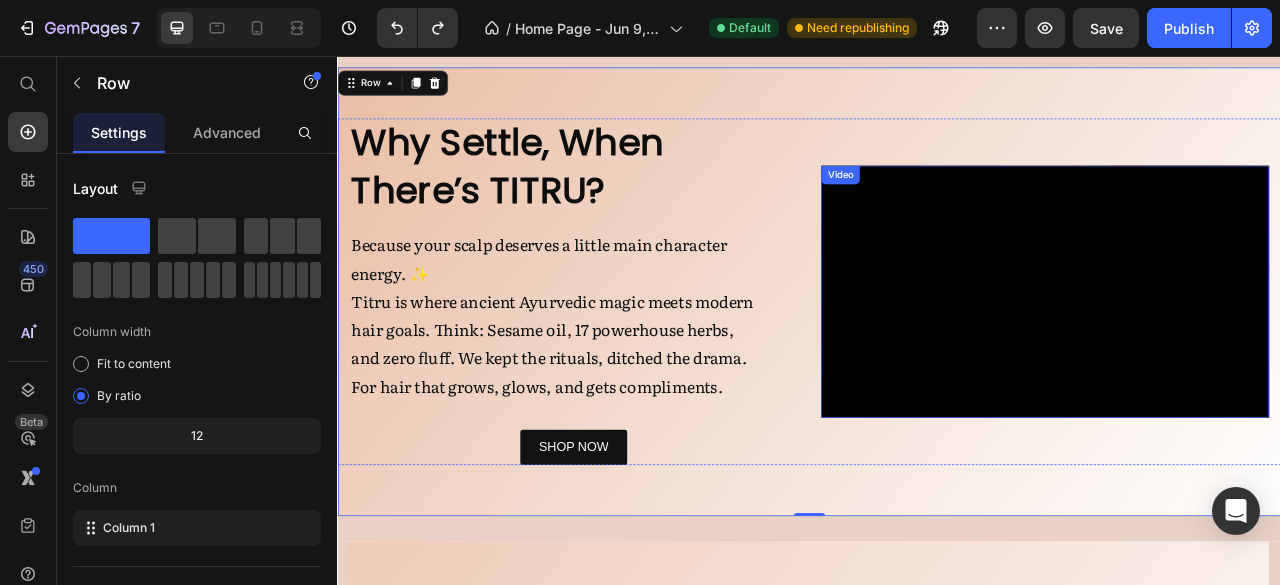 click on "Video" at bounding box center (976, 208) 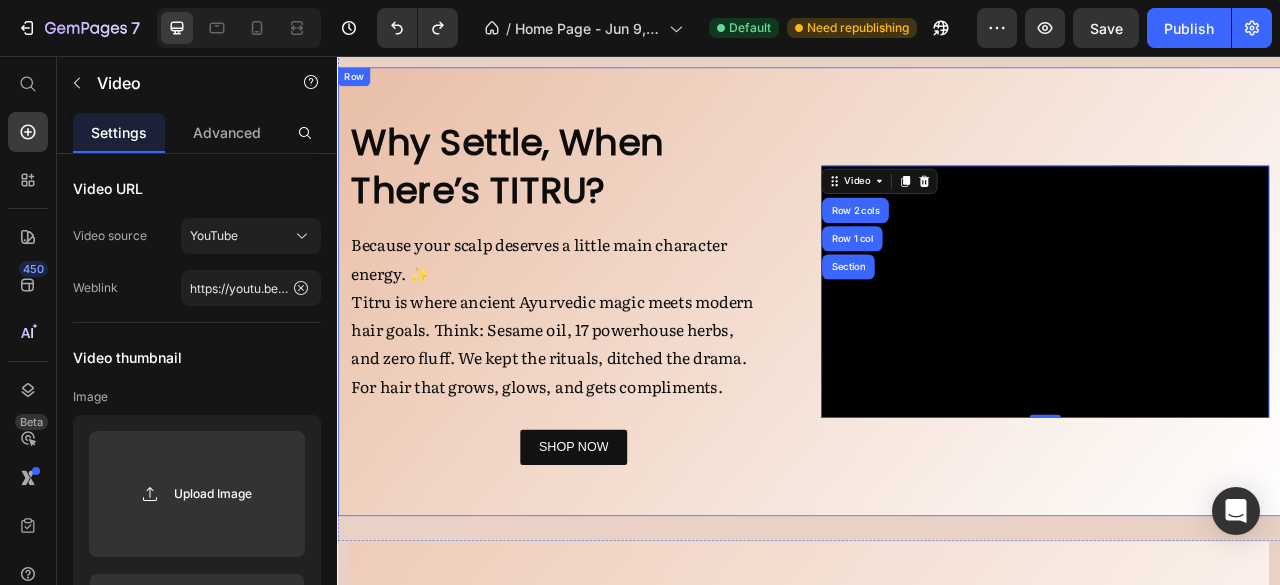 click on "Why Settle, When There’s TITRU? Heading Because [YOUR] scalp deserves a little main character energy. ✨ Titru is where ancient Ayurvedic magic meets modern hair goals. Think: Sesame oil, 17 powerhouse herbs, and zero fluff. We kept the rituals, ditched the drama. For hair that grows, glows, and gets compliments.   Text Block Row SHOP NOW Button Video Row 2 cols Row 1 col Section   0 Row Row" at bounding box center (937, 356) 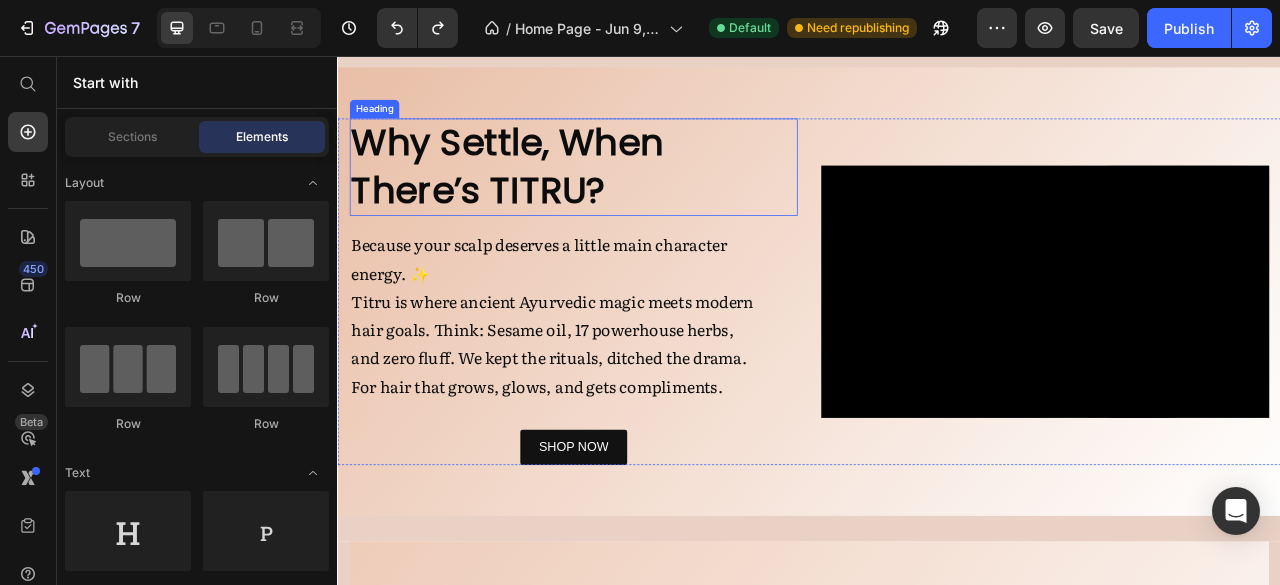click on "Why Settle, When There’s TITRU?" at bounding box center [637, 198] 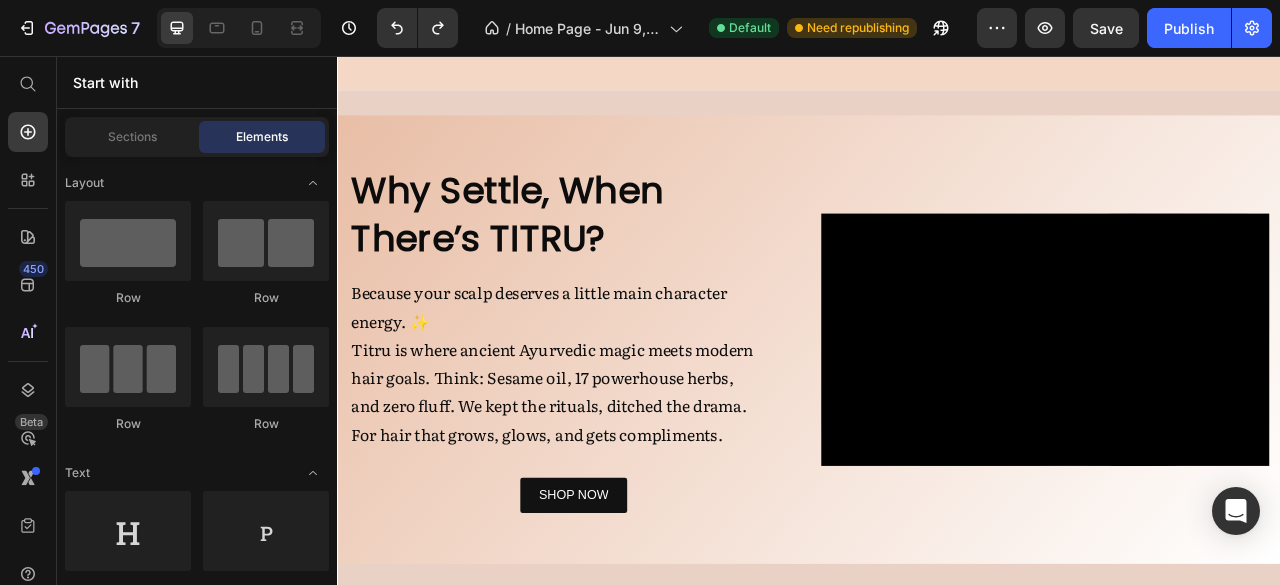 scroll, scrollTop: 956, scrollLeft: 0, axis: vertical 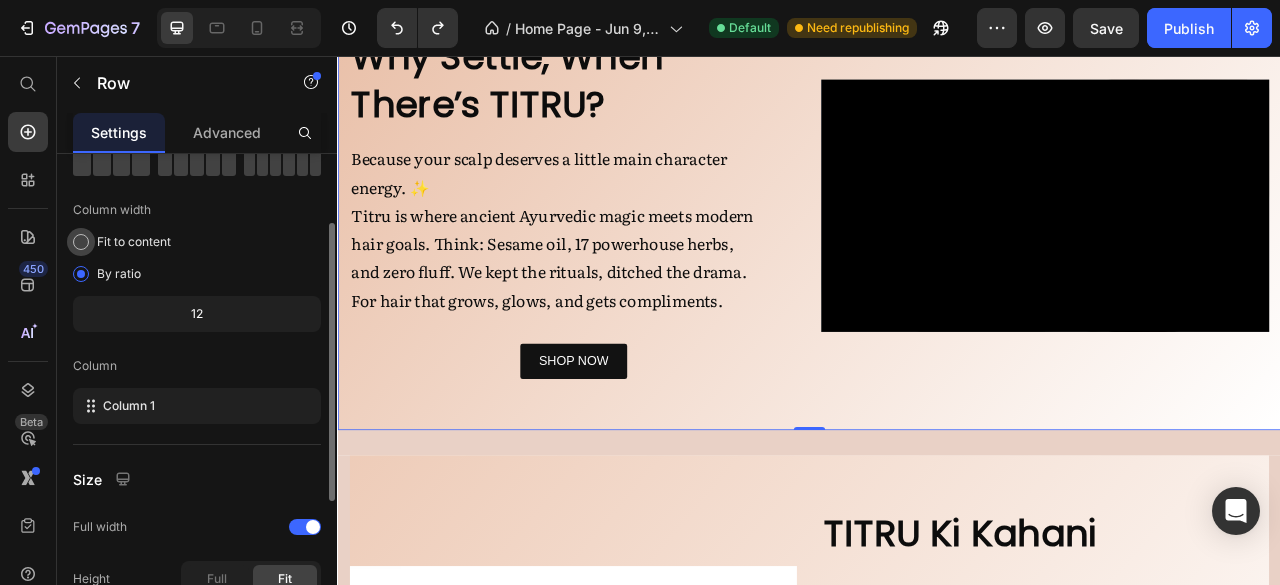 click on "Fit to content" at bounding box center (134, 242) 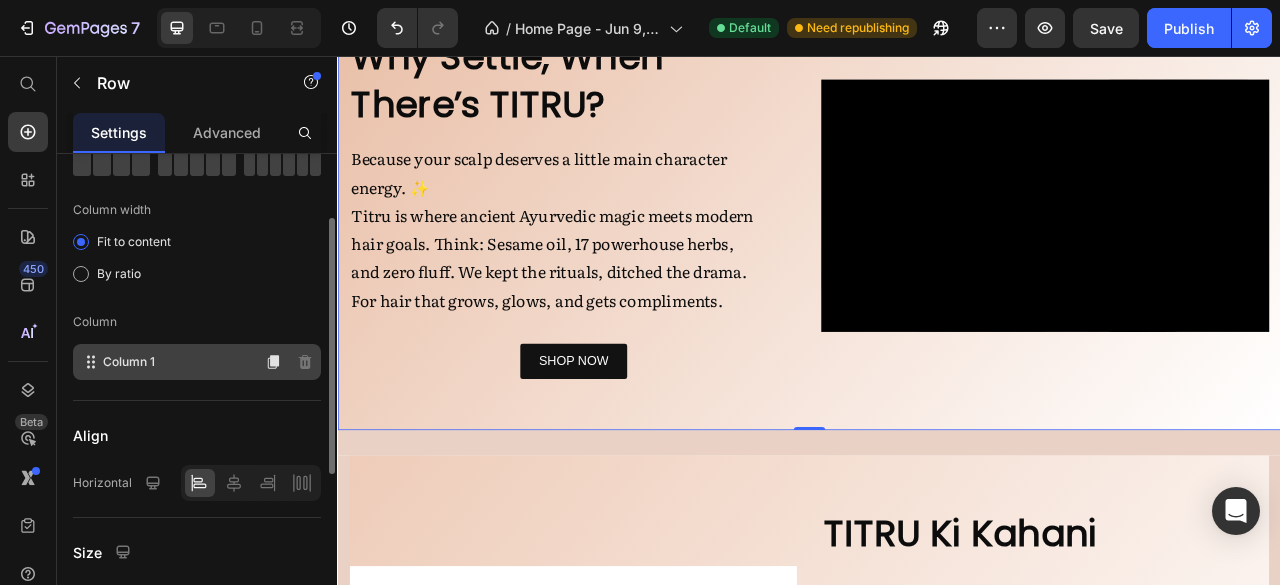 click on "Column 1" 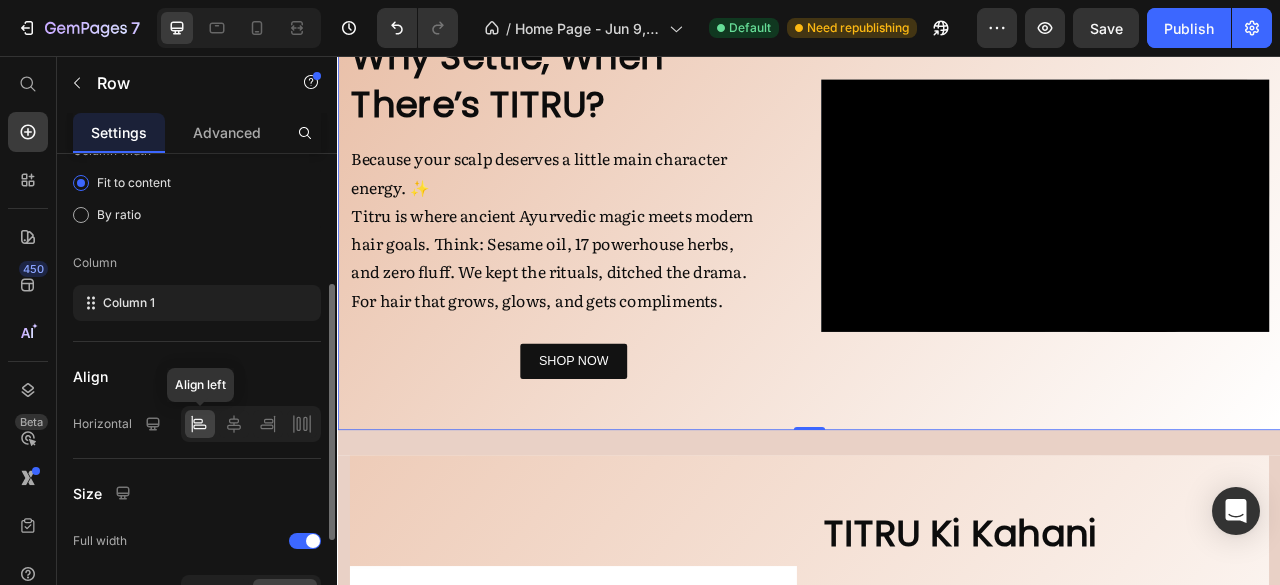 scroll, scrollTop: 208, scrollLeft: 0, axis: vertical 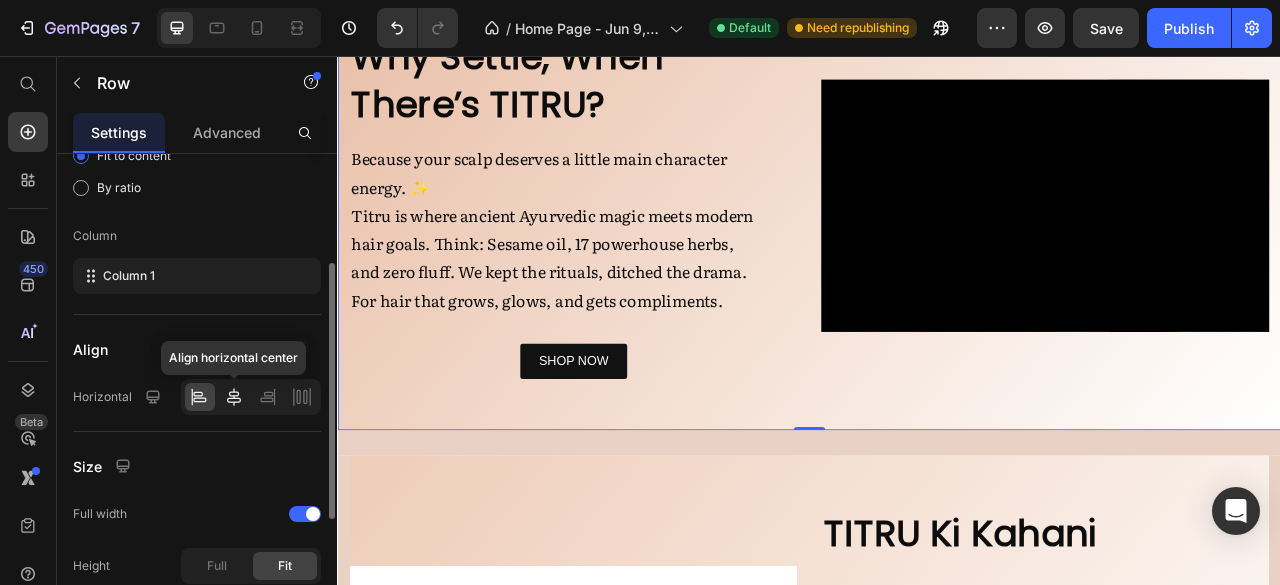 click 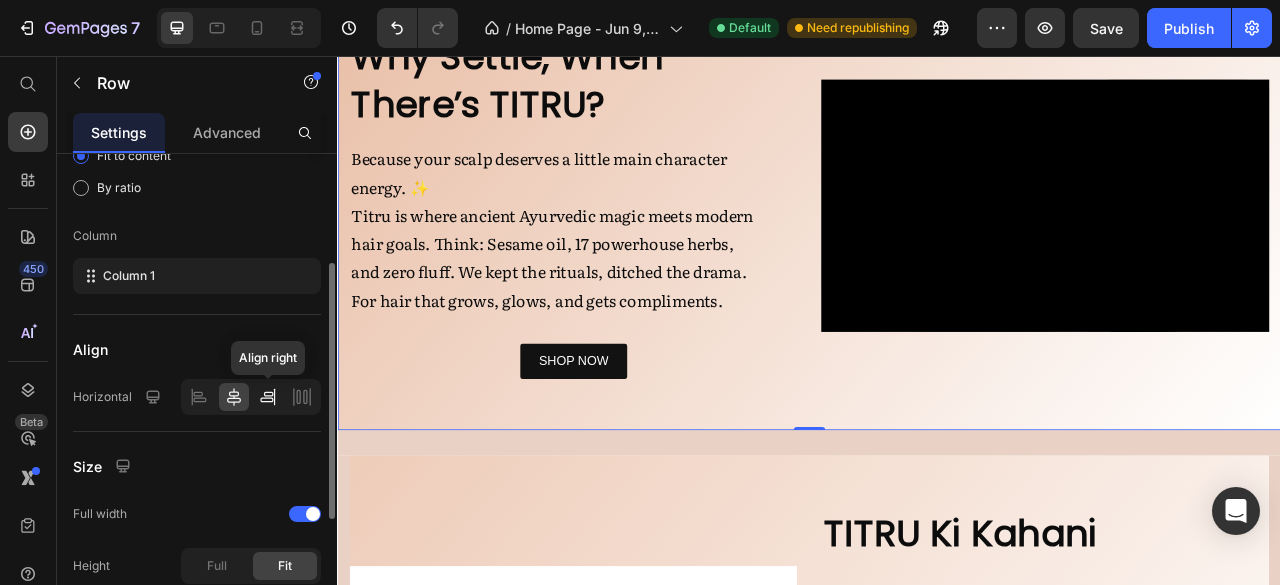 click 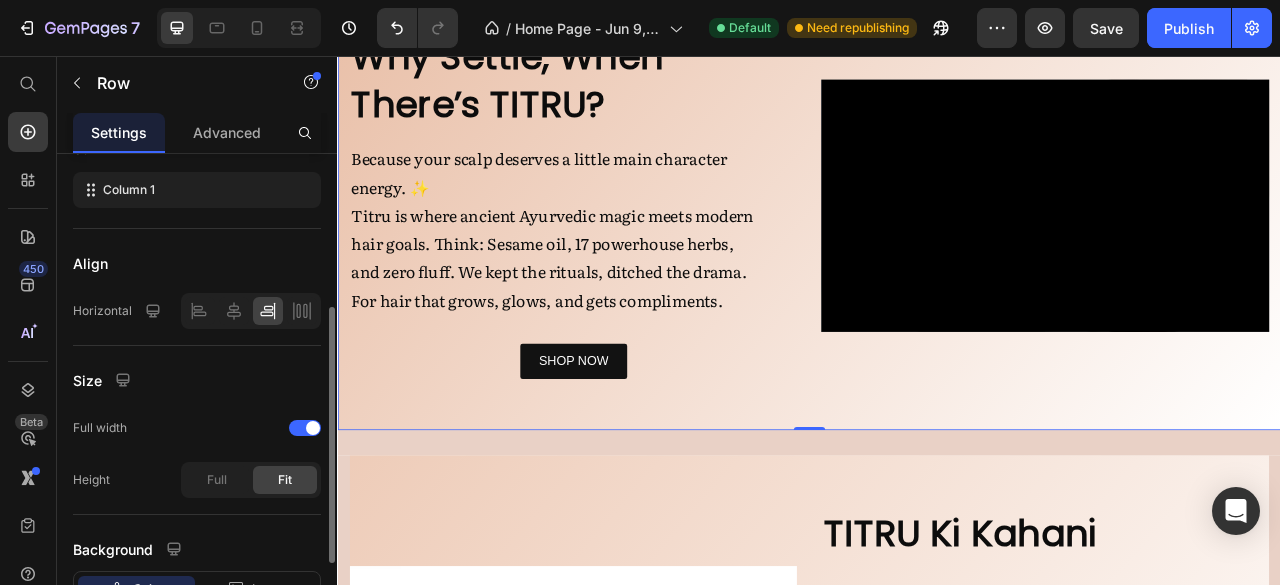 scroll, scrollTop: 295, scrollLeft: 0, axis: vertical 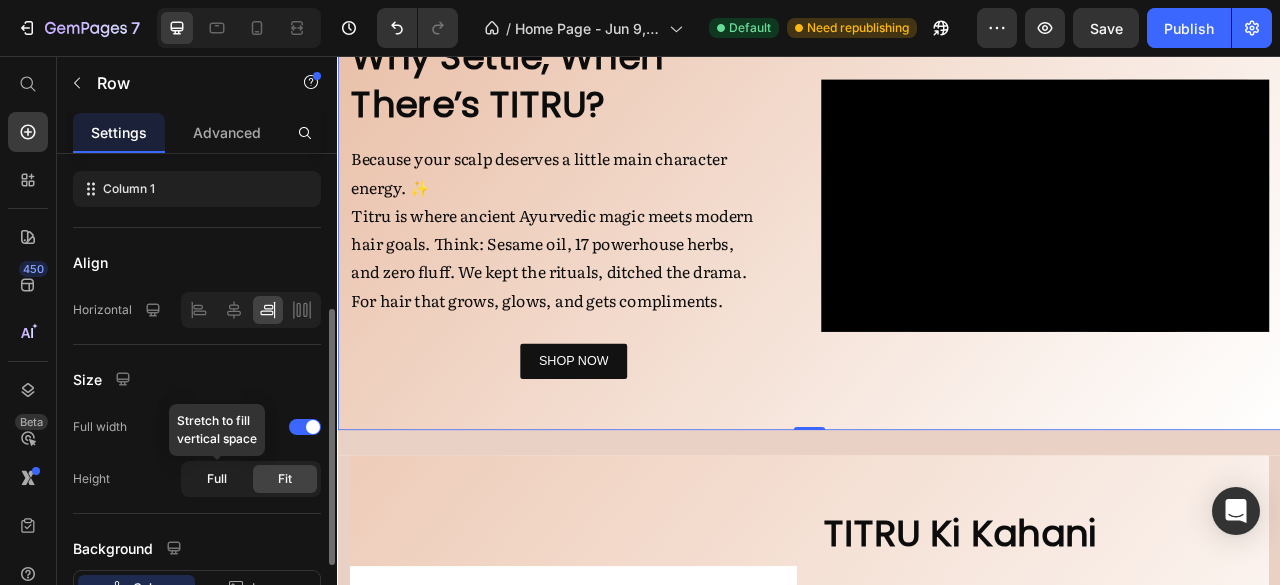click on "Full" 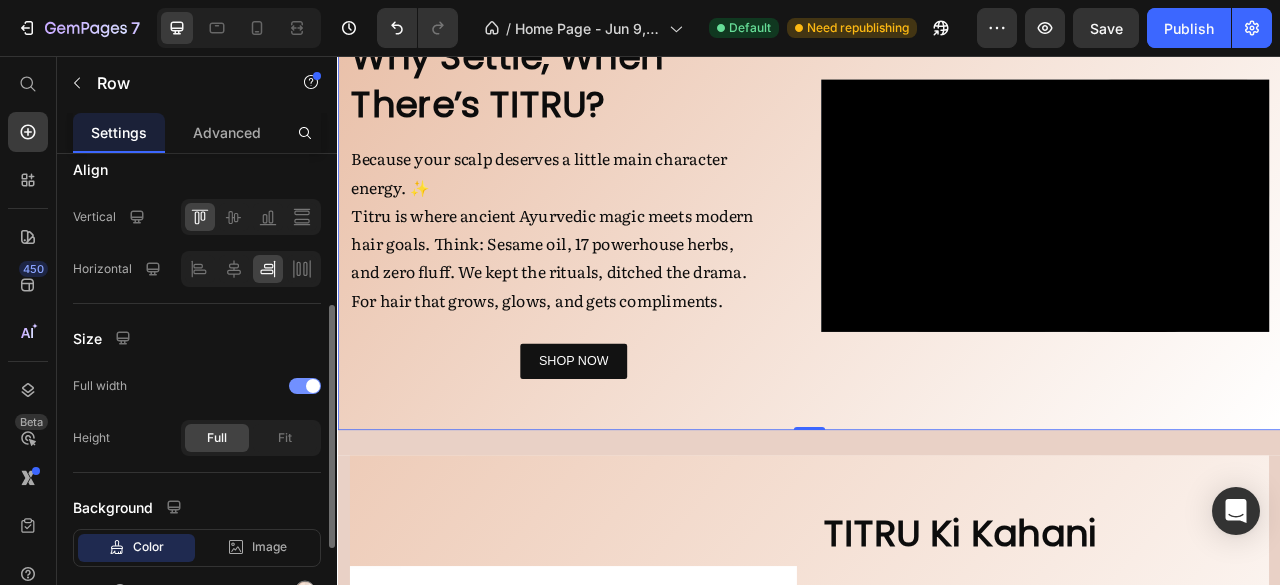 scroll, scrollTop: 395, scrollLeft: 0, axis: vertical 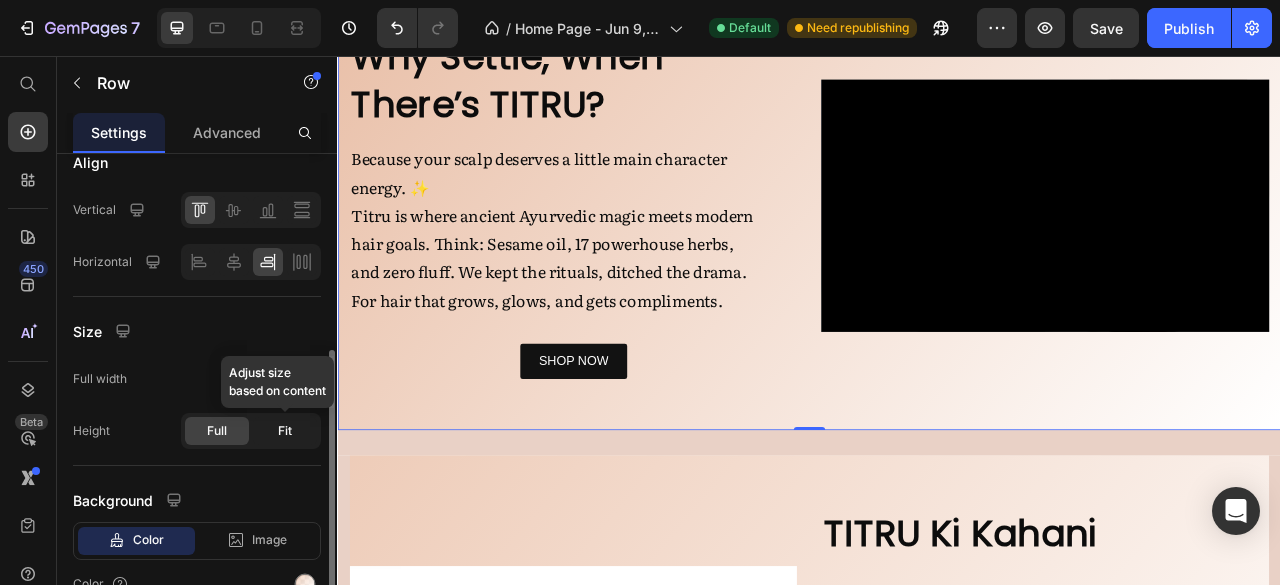 click on "Fit" 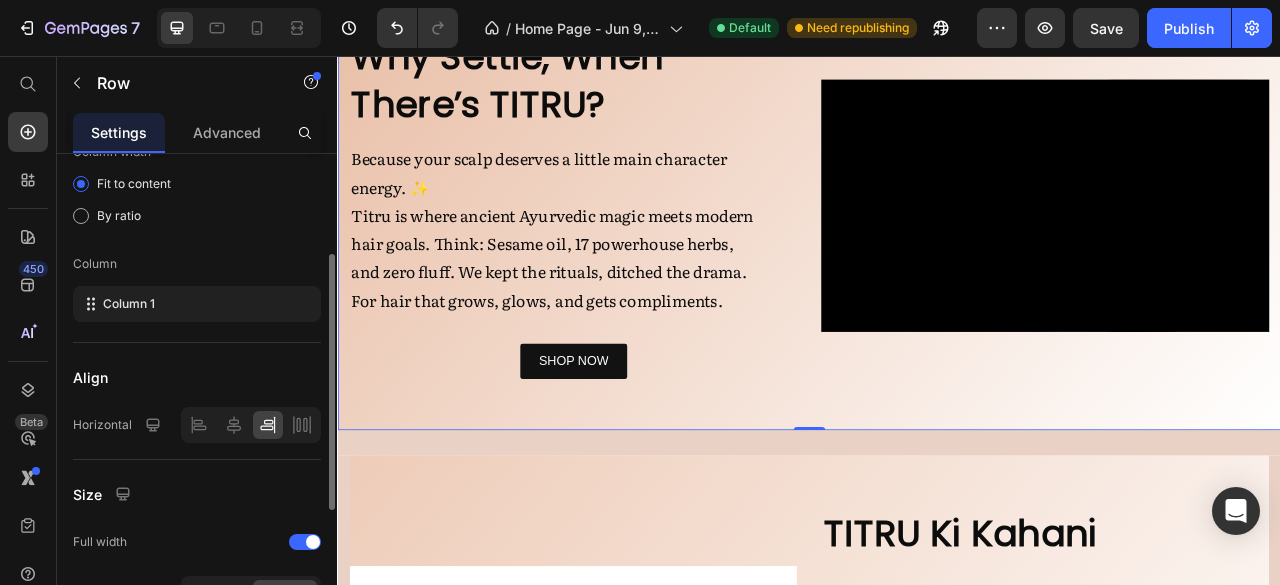 scroll, scrollTop: 179, scrollLeft: 0, axis: vertical 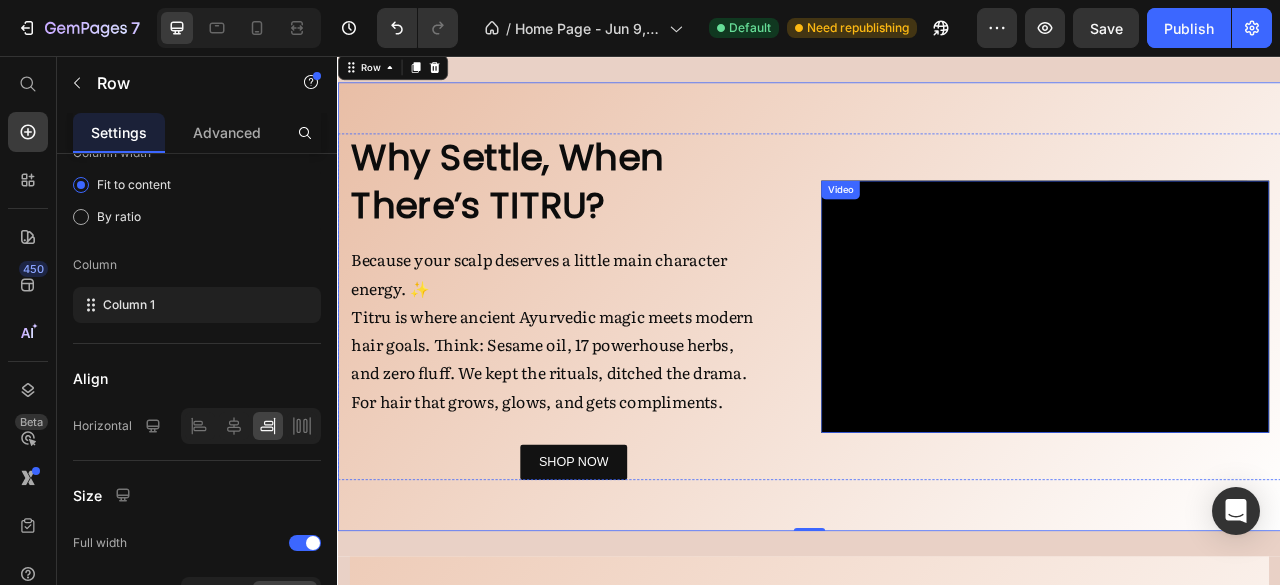 click on "Video" at bounding box center [976, 227] 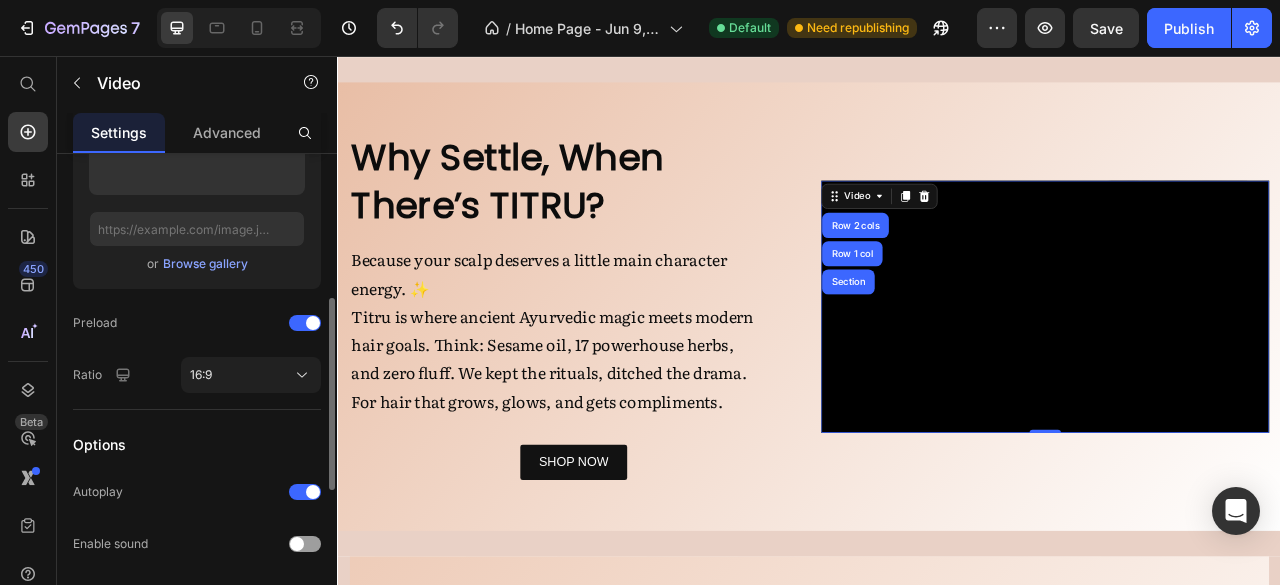 scroll, scrollTop: 0, scrollLeft: 0, axis: both 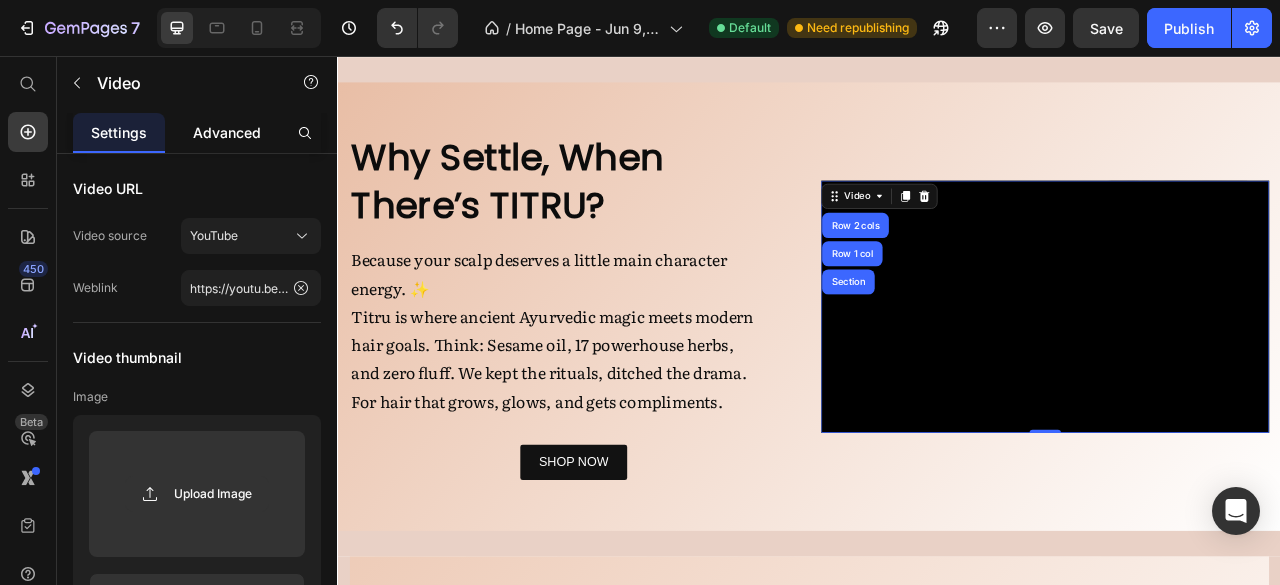 click on "Advanced" at bounding box center (227, 132) 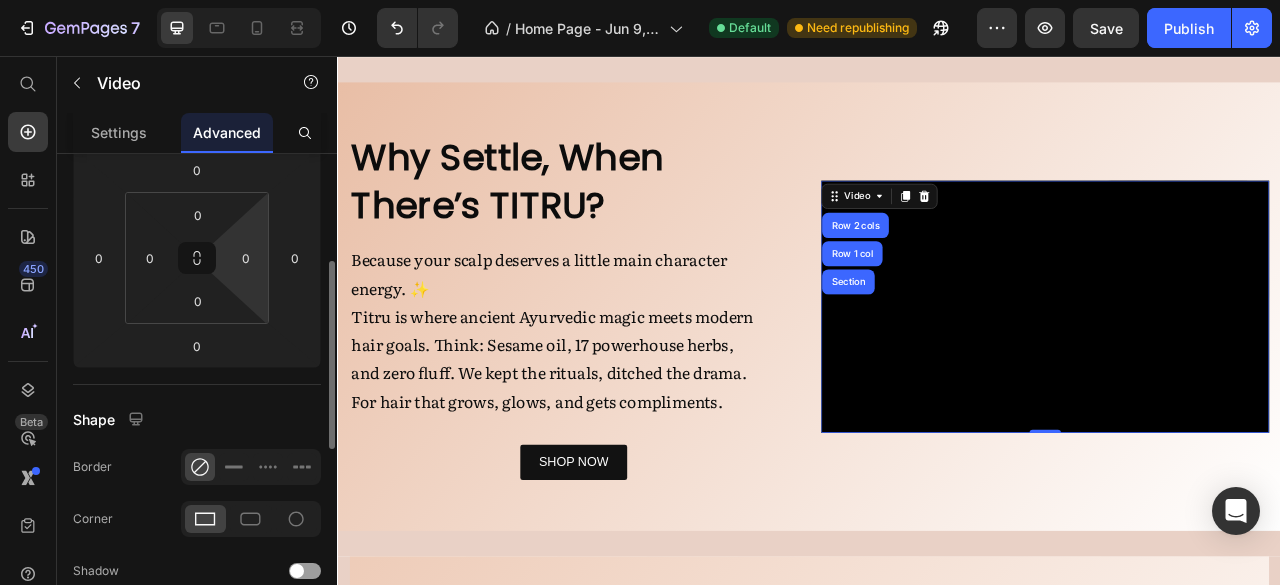 scroll, scrollTop: 362, scrollLeft: 0, axis: vertical 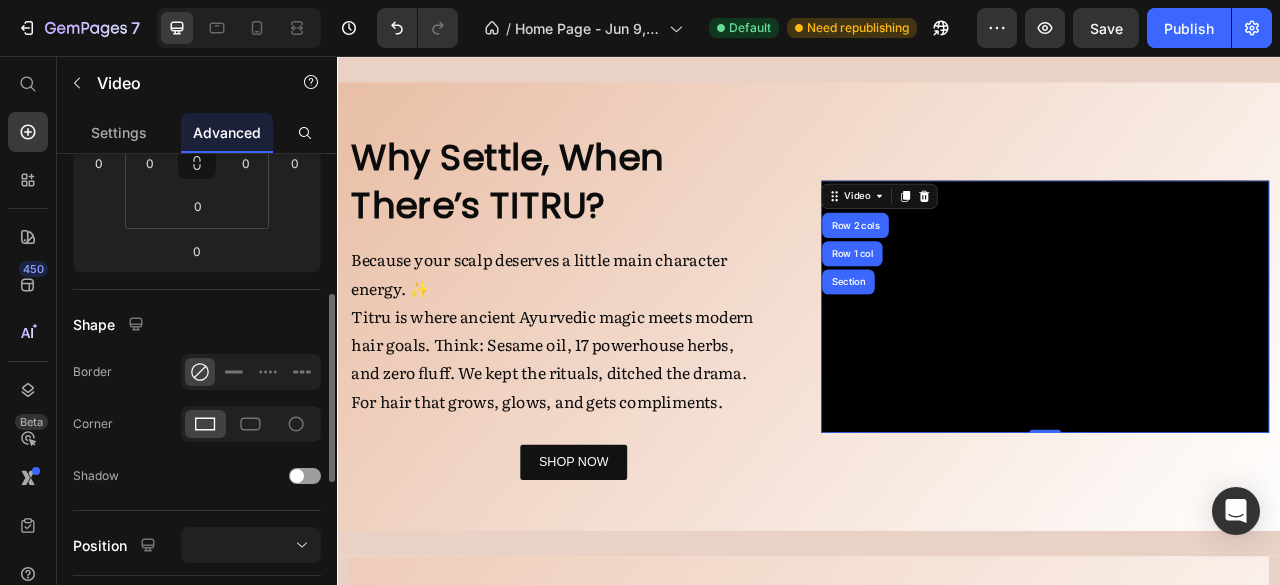click 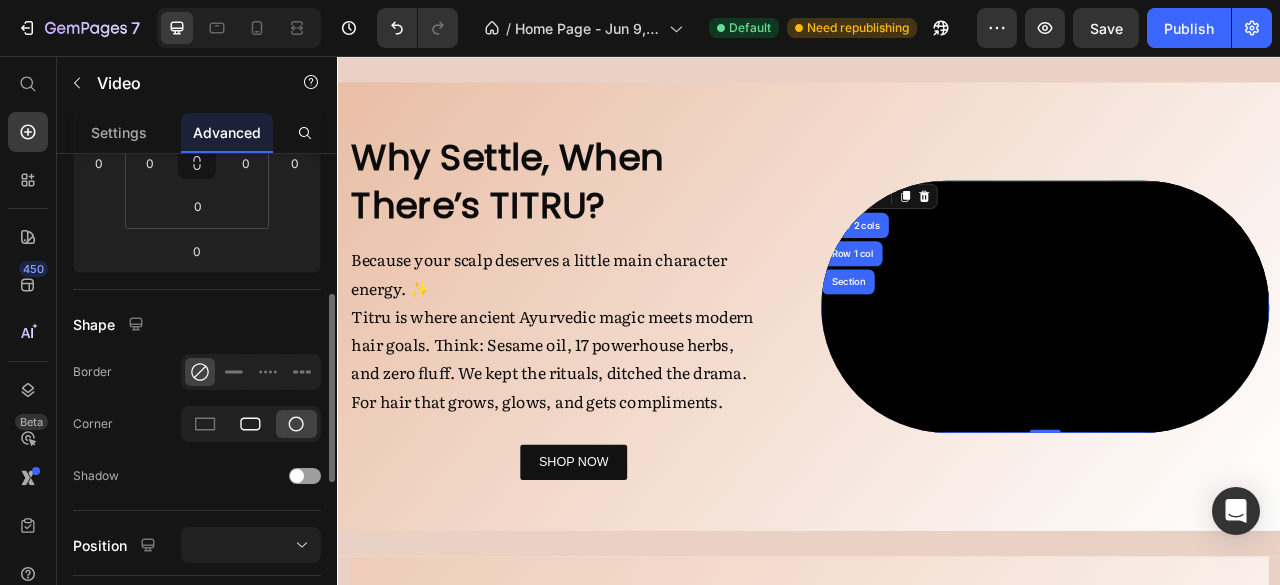 click 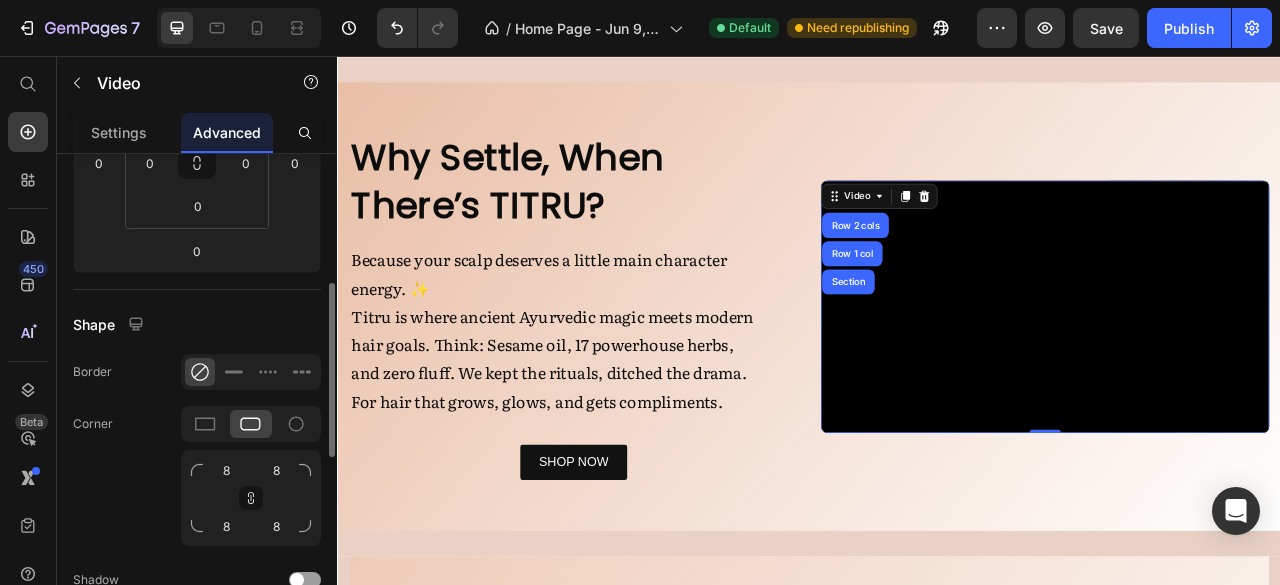 click 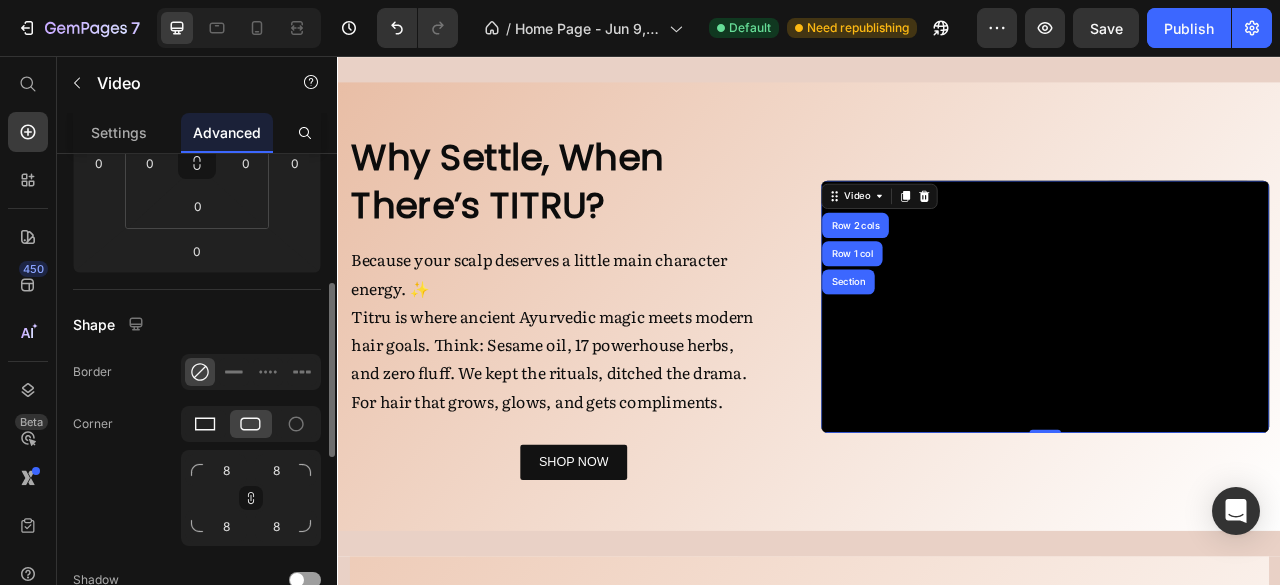 click 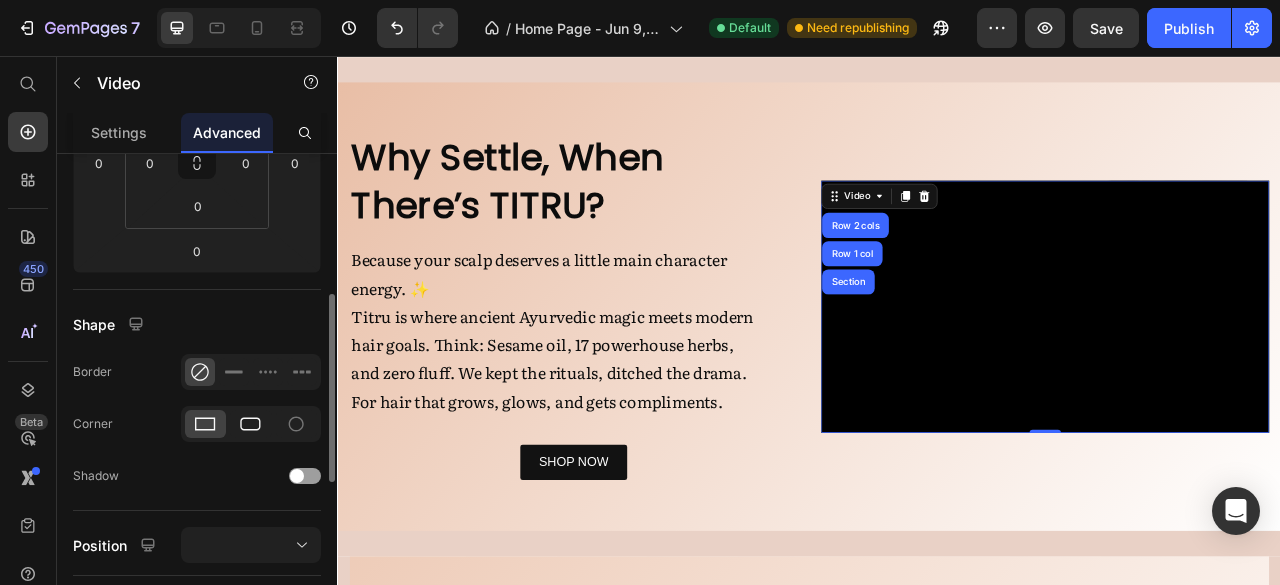 click 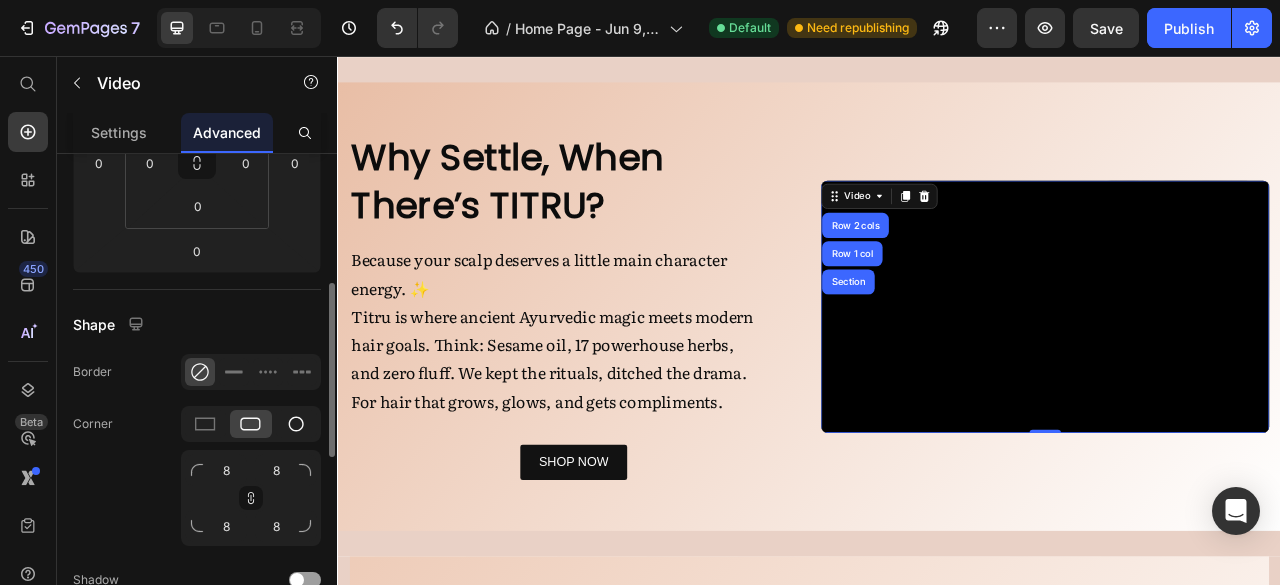 click 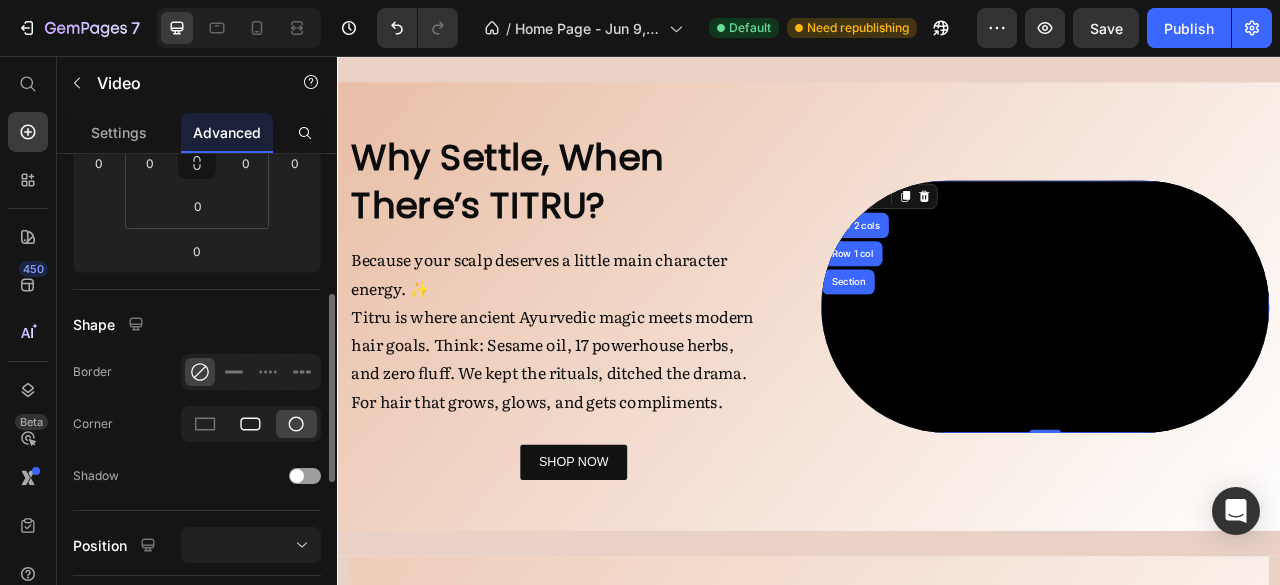 click 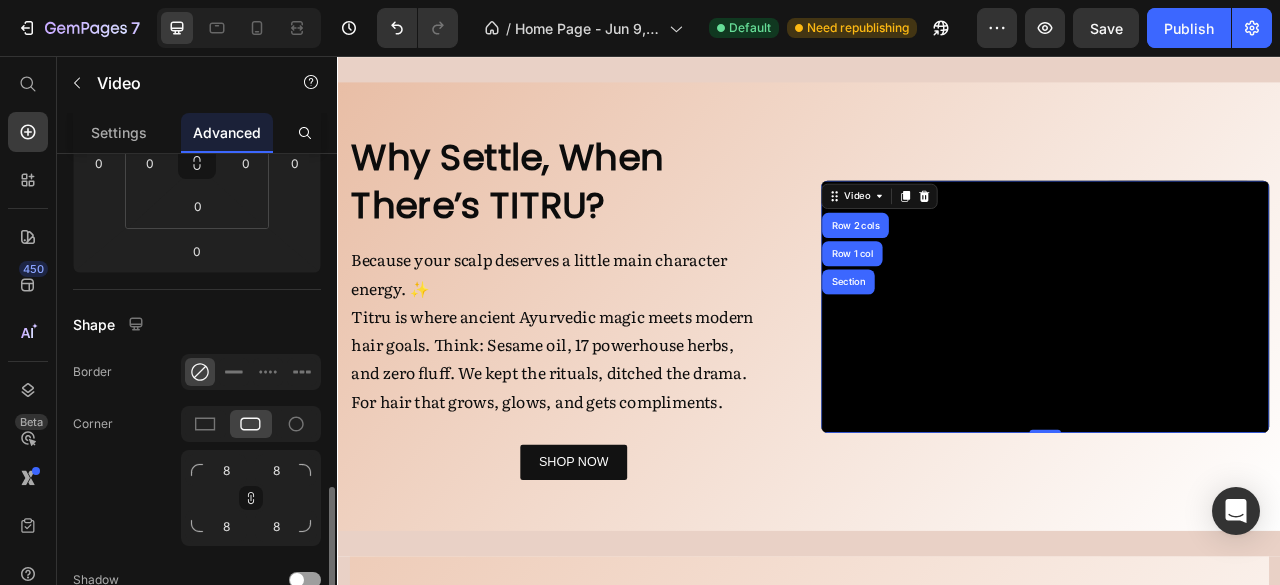 scroll, scrollTop: 512, scrollLeft: 0, axis: vertical 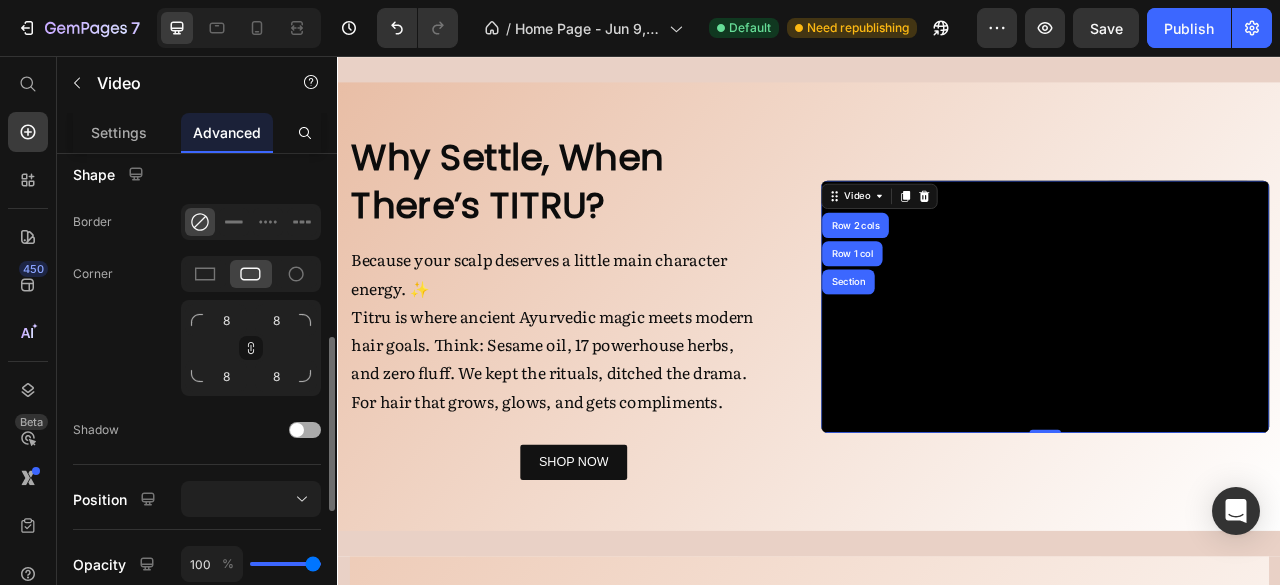 click at bounding box center (297, 430) 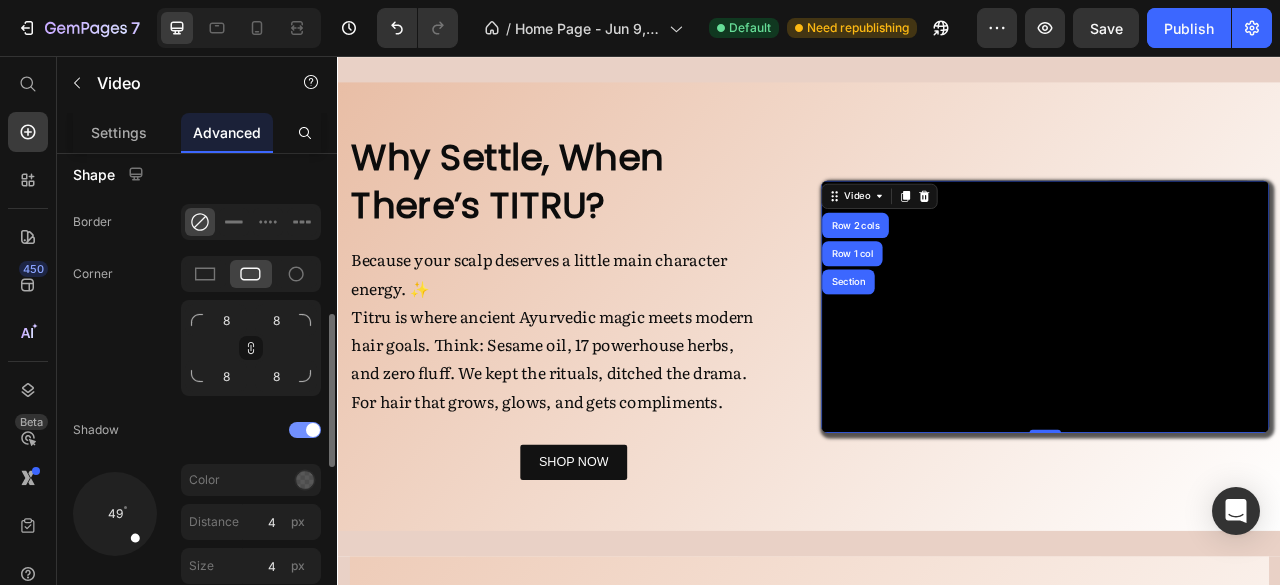 click at bounding box center [305, 430] 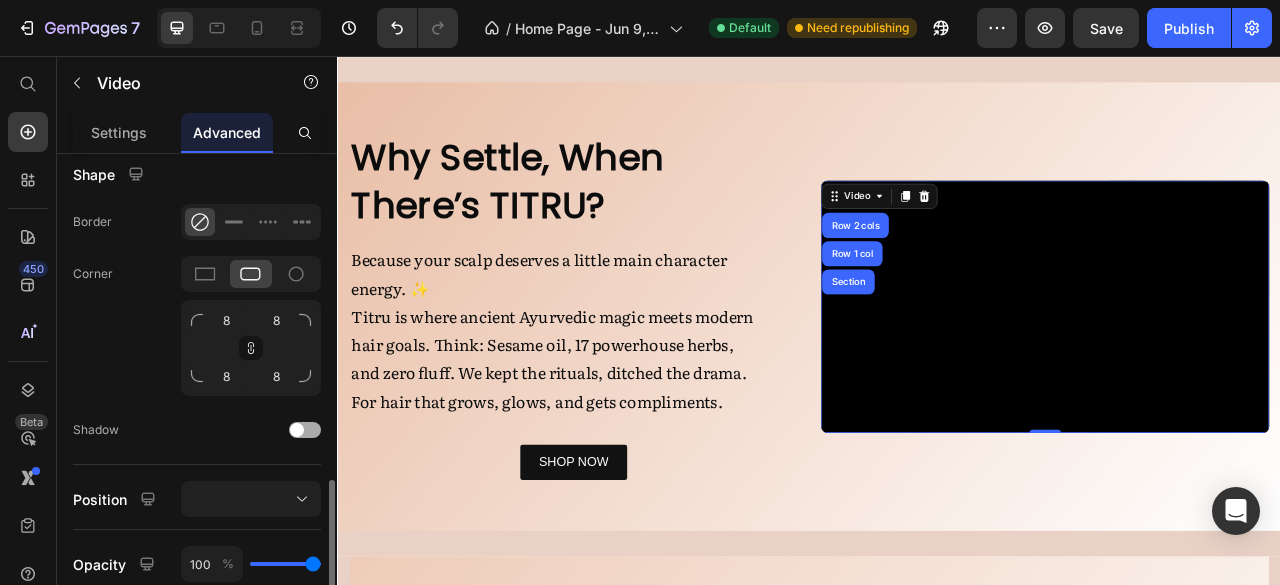 scroll, scrollTop: 620, scrollLeft: 0, axis: vertical 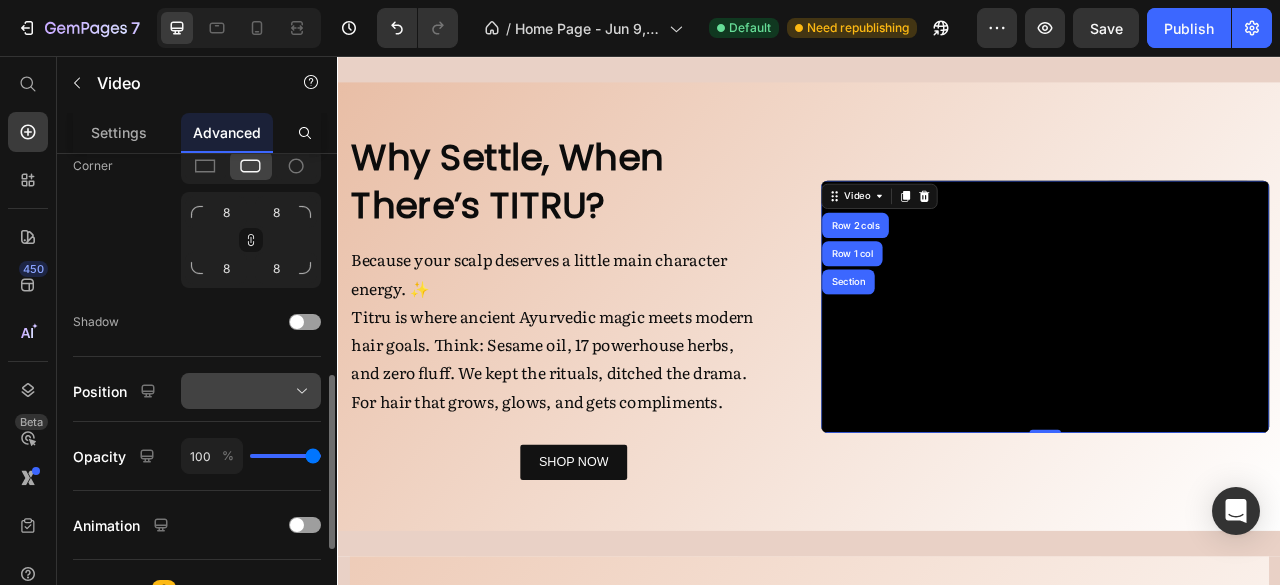 click at bounding box center (251, 391) 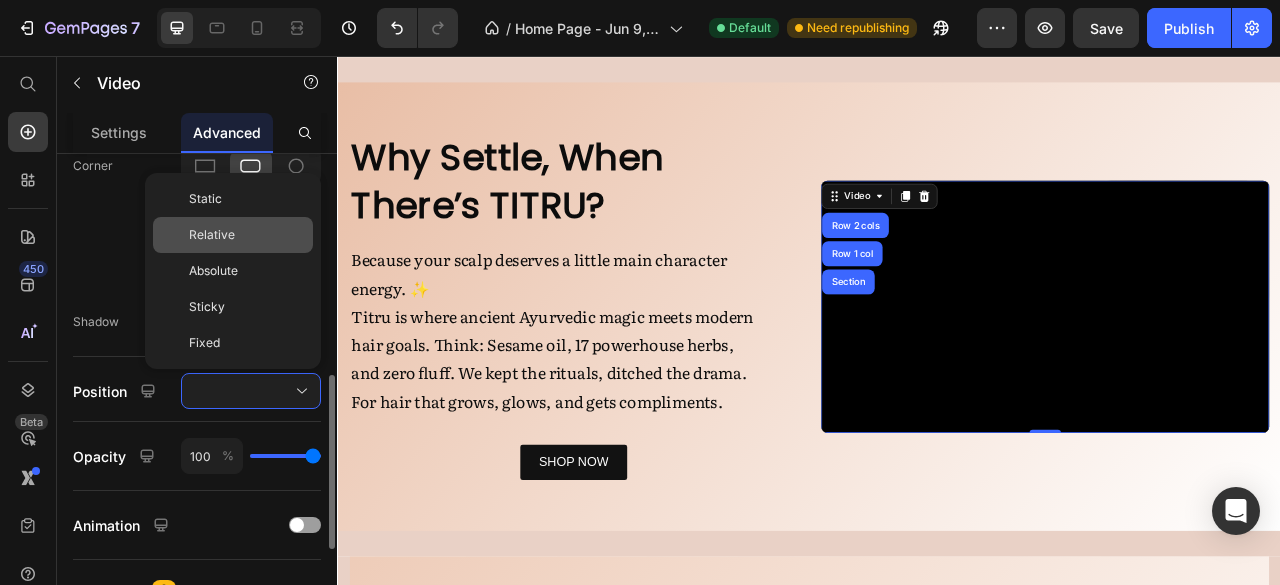 click on "Relative" at bounding box center (247, 235) 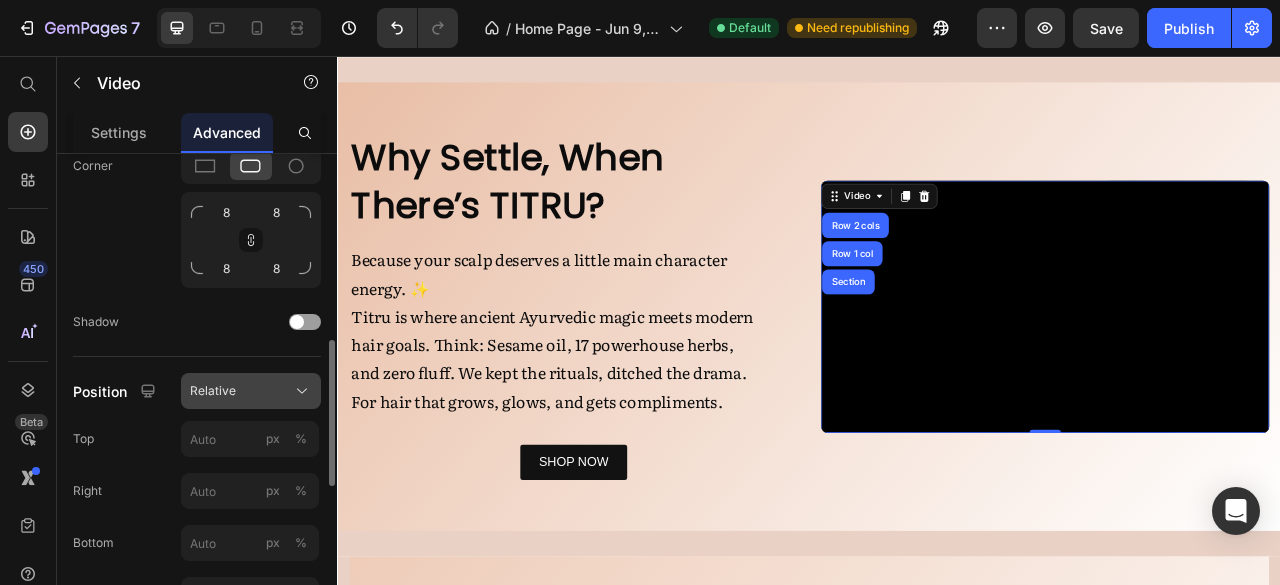 click on "Relative" 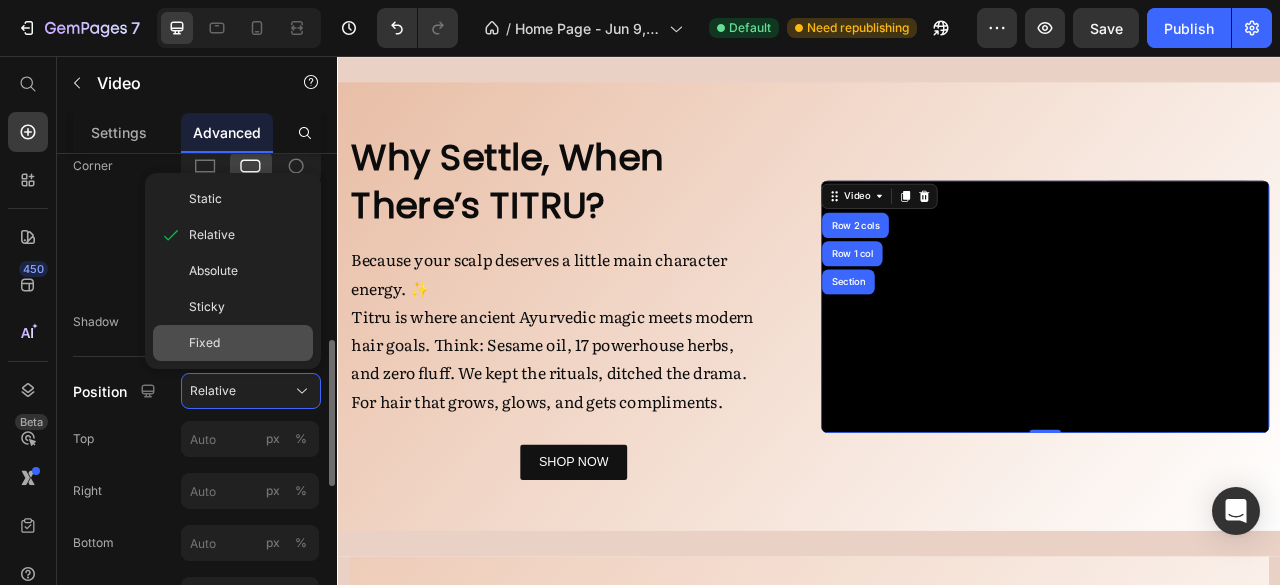 click on "Fixed" at bounding box center (247, 343) 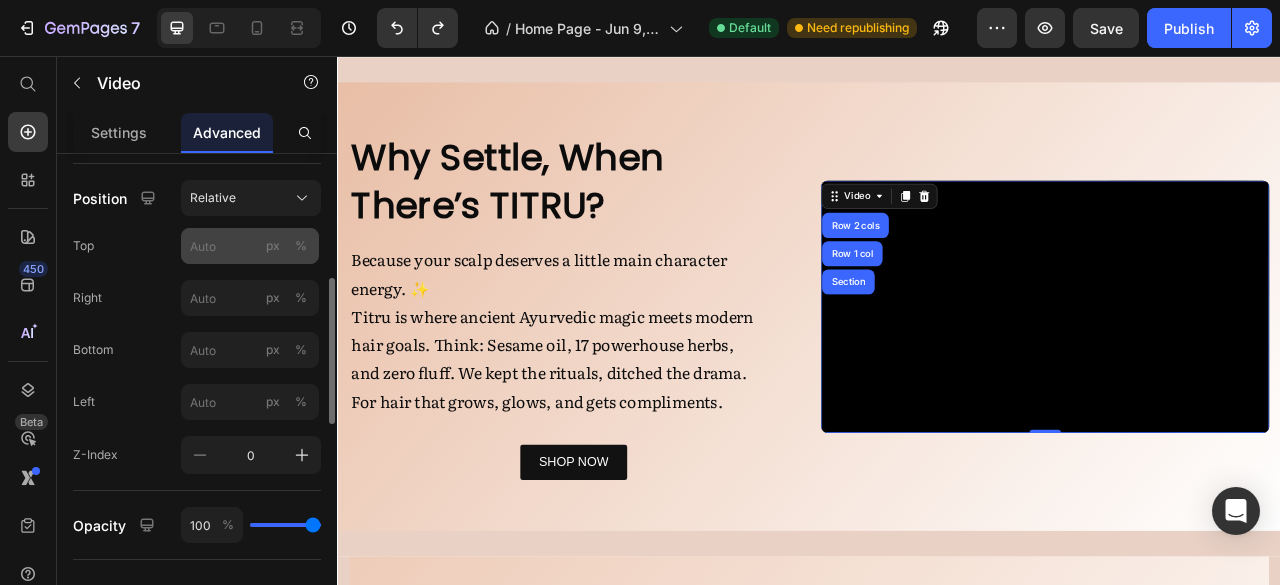 scroll, scrollTop: 722, scrollLeft: 0, axis: vertical 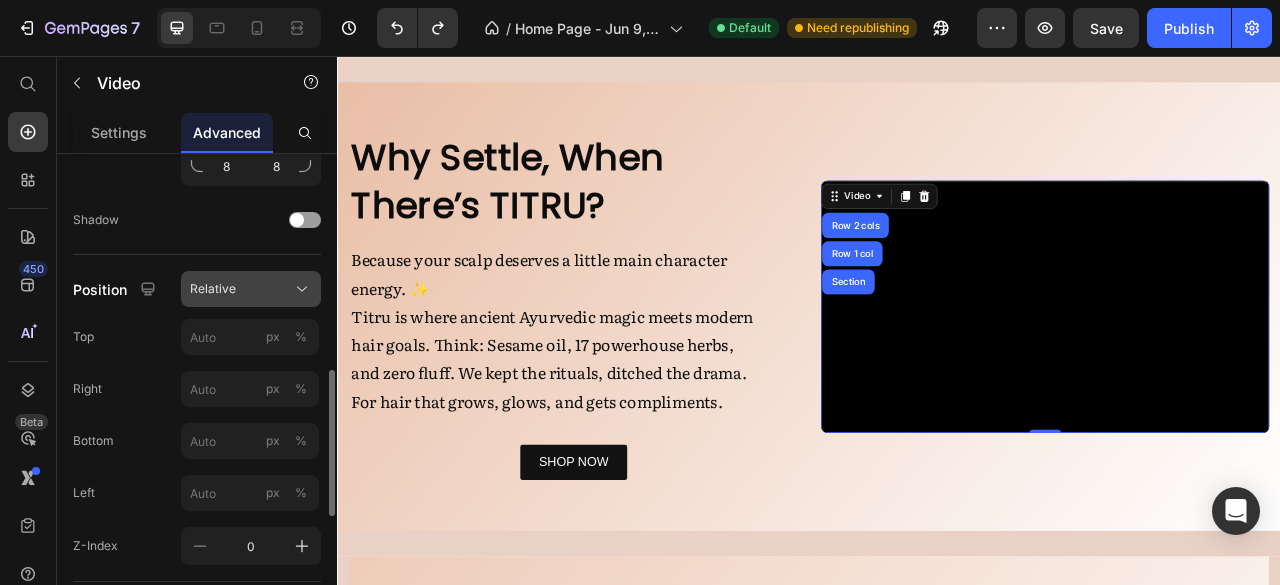 click on "Relative" at bounding box center (251, 289) 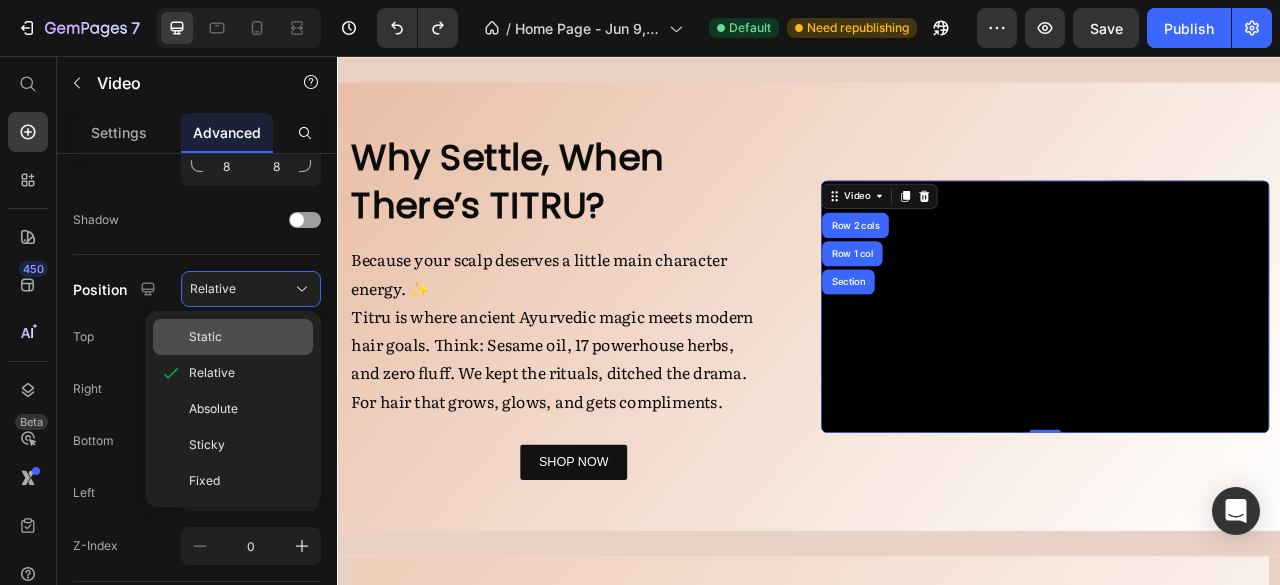 click on "Static" at bounding box center [247, 337] 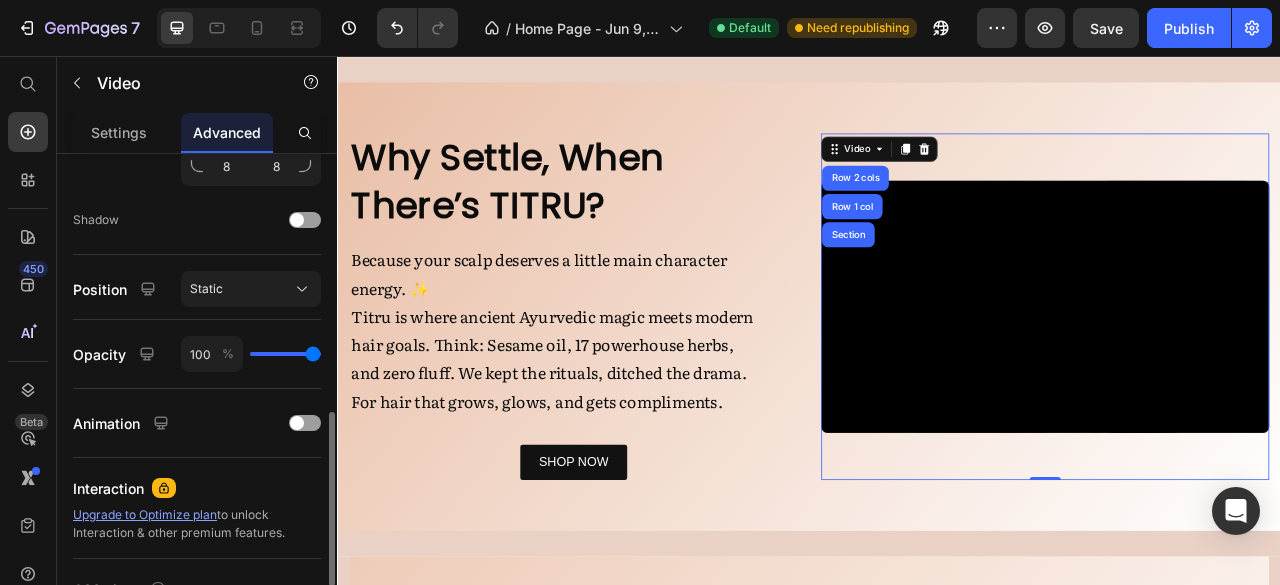 type on "76" 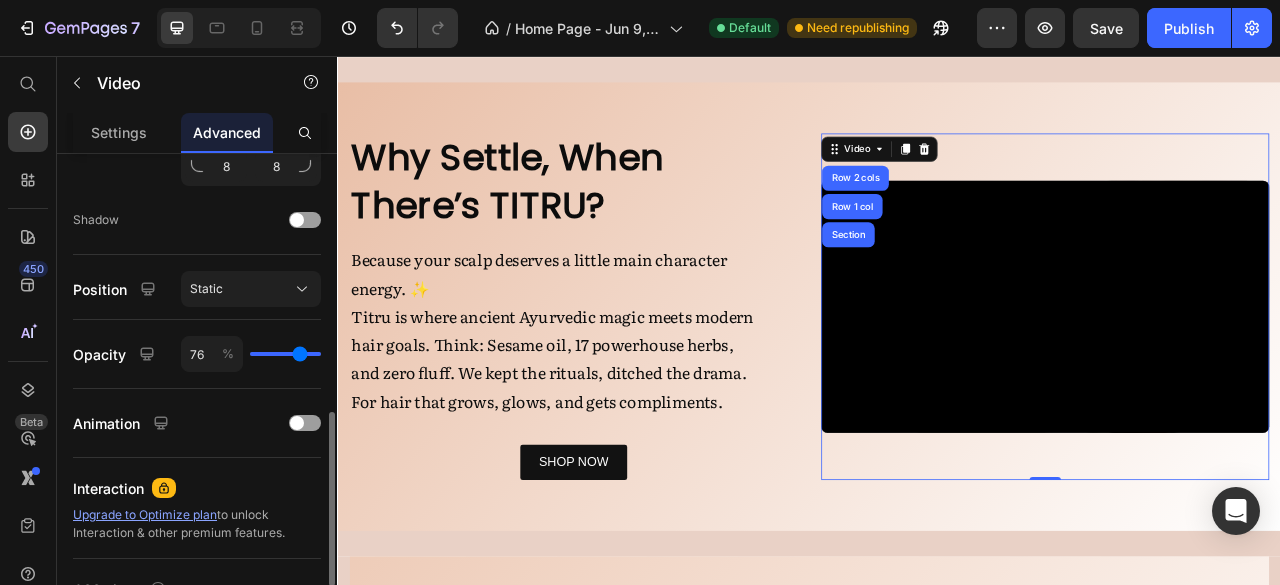type on "58" 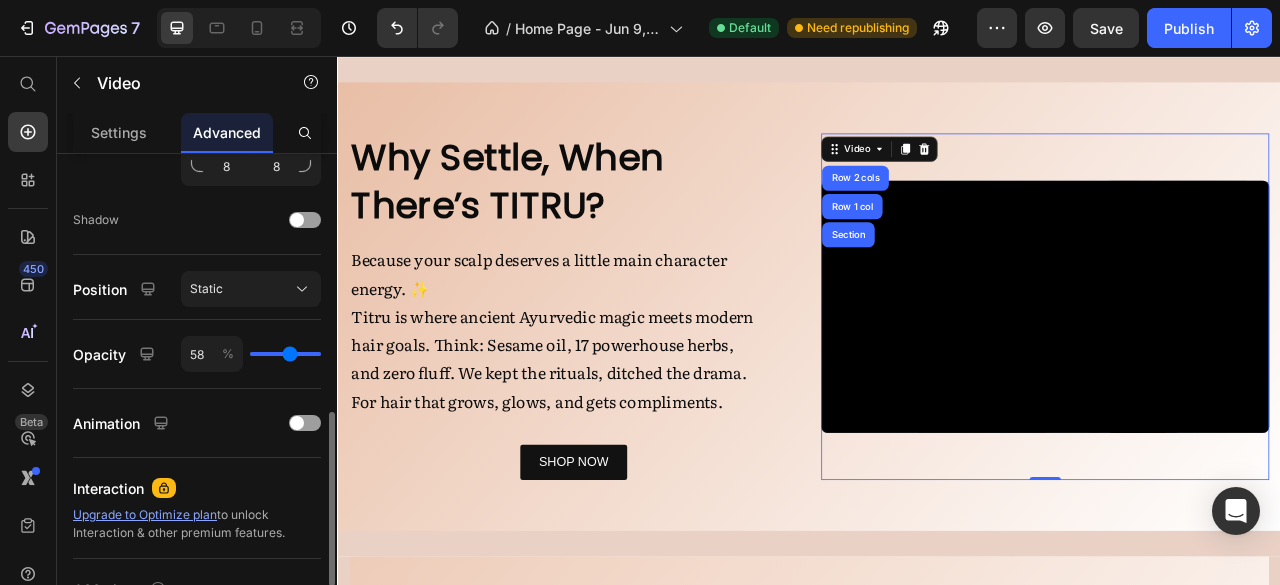 type on "42" 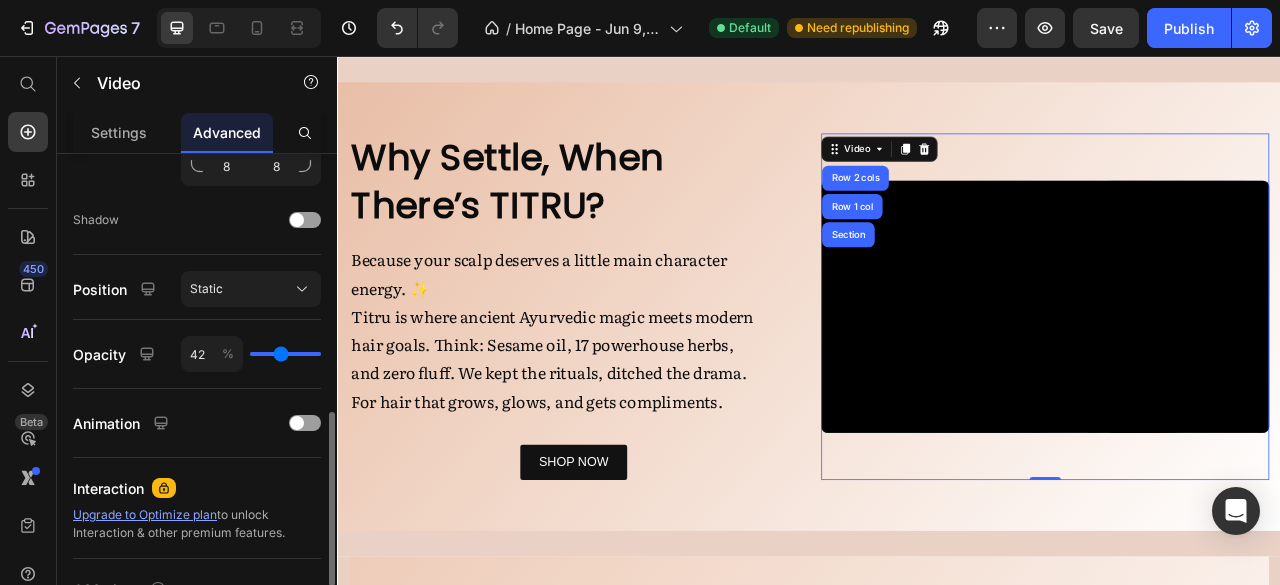 type on "30" 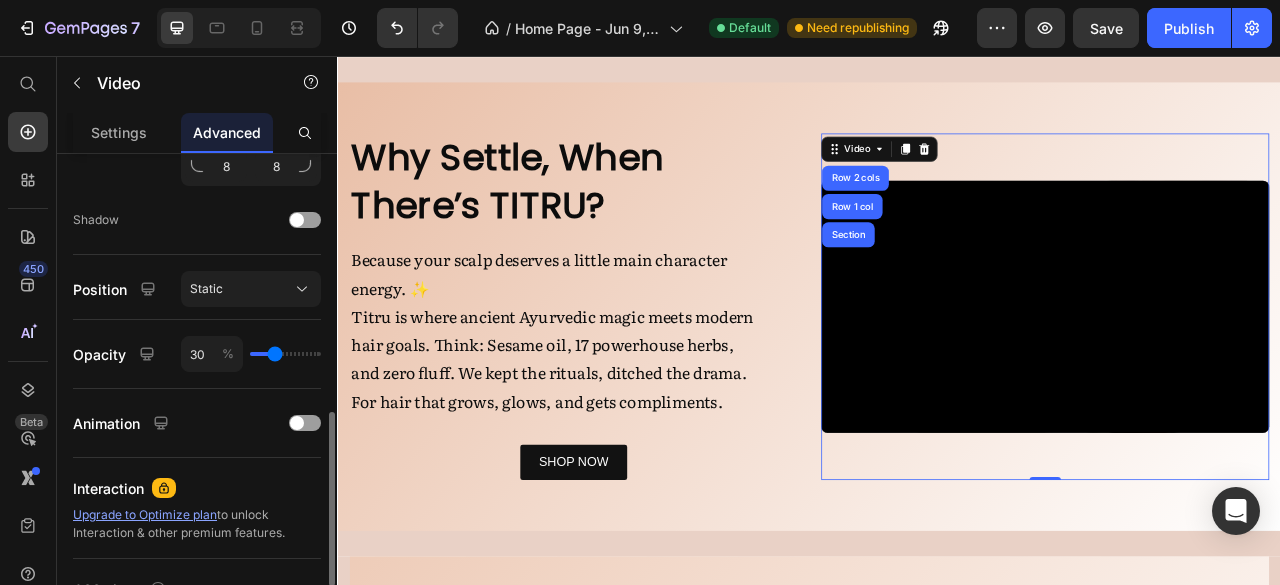 type on "19" 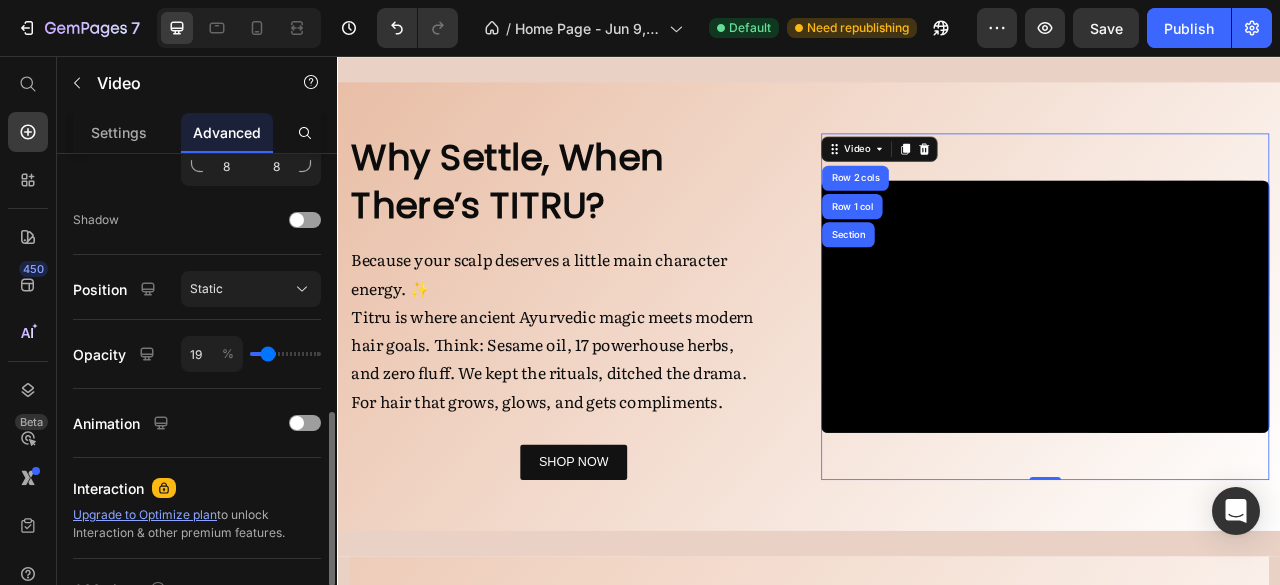 type on "18" 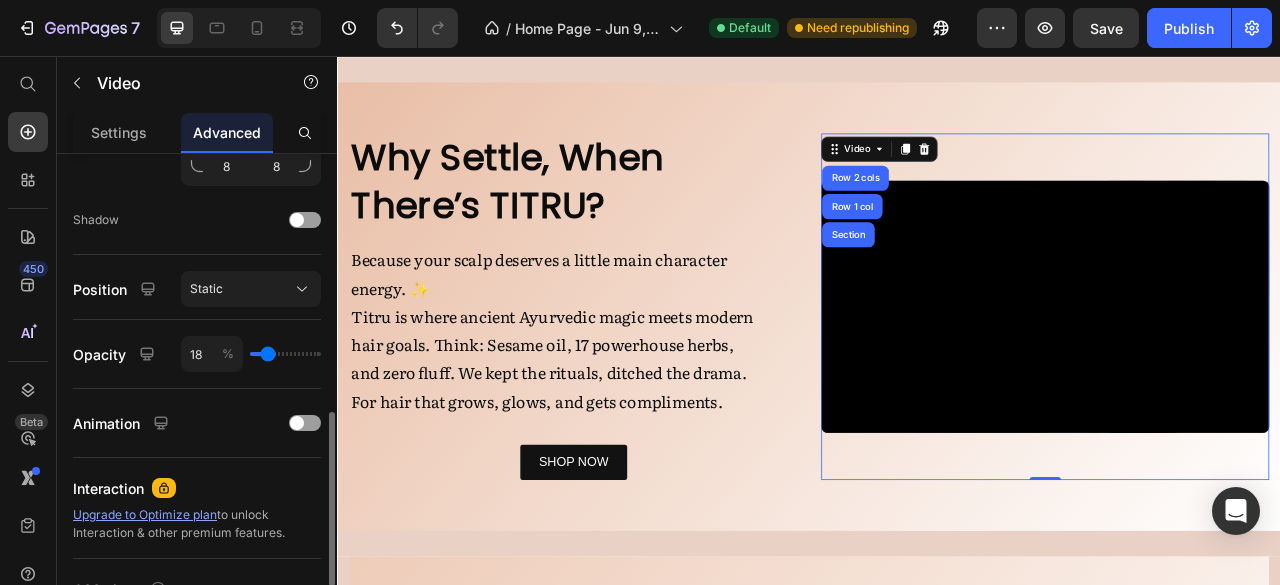 type on "17" 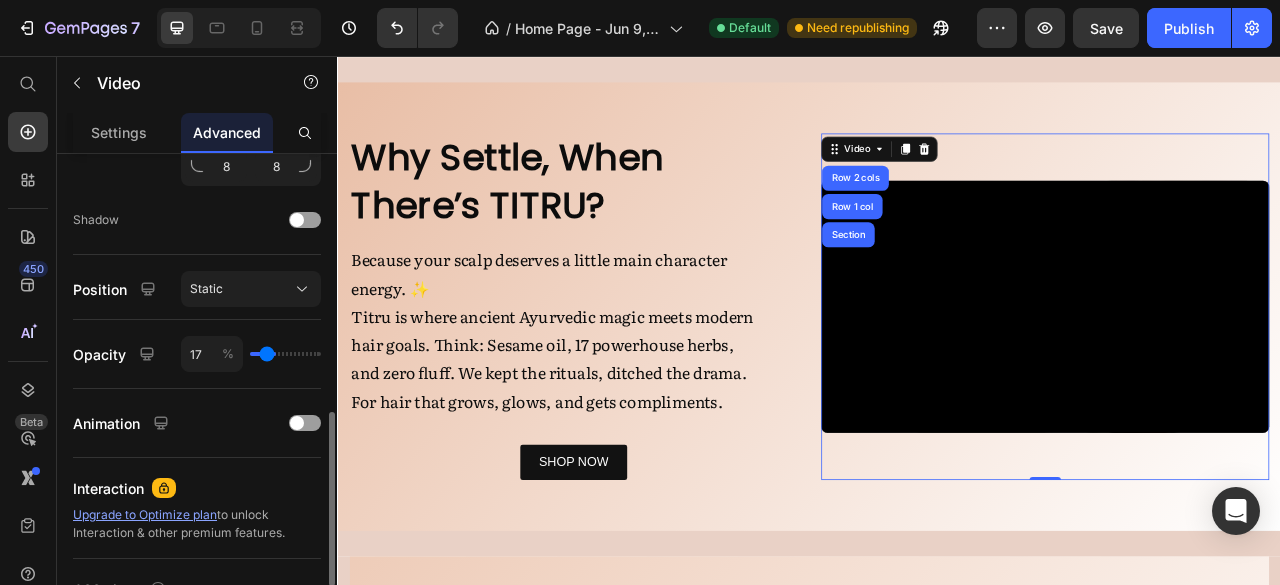 type on "16" 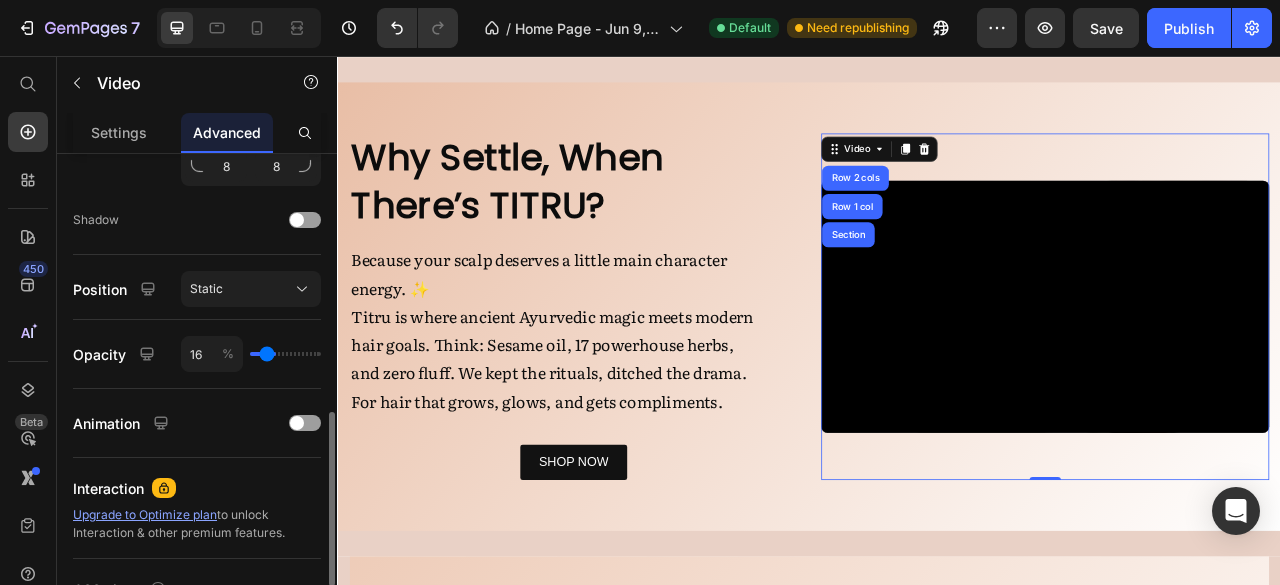 type on "0" 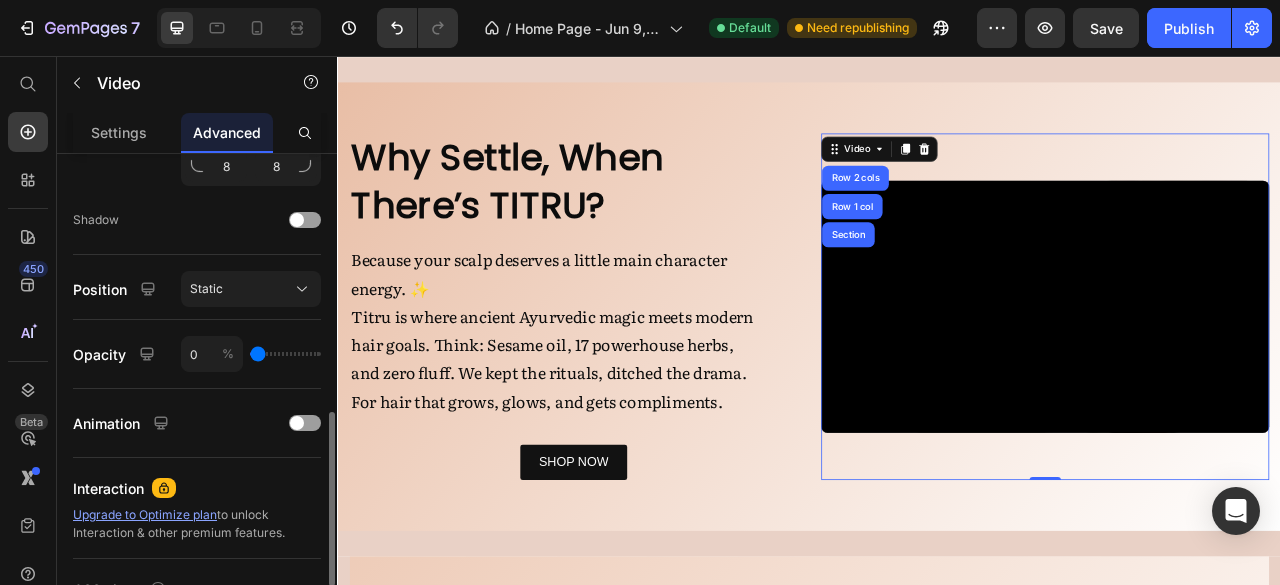 drag, startPoint x: 307, startPoint y: 355, endPoint x: 218, endPoint y: 363, distance: 89.358826 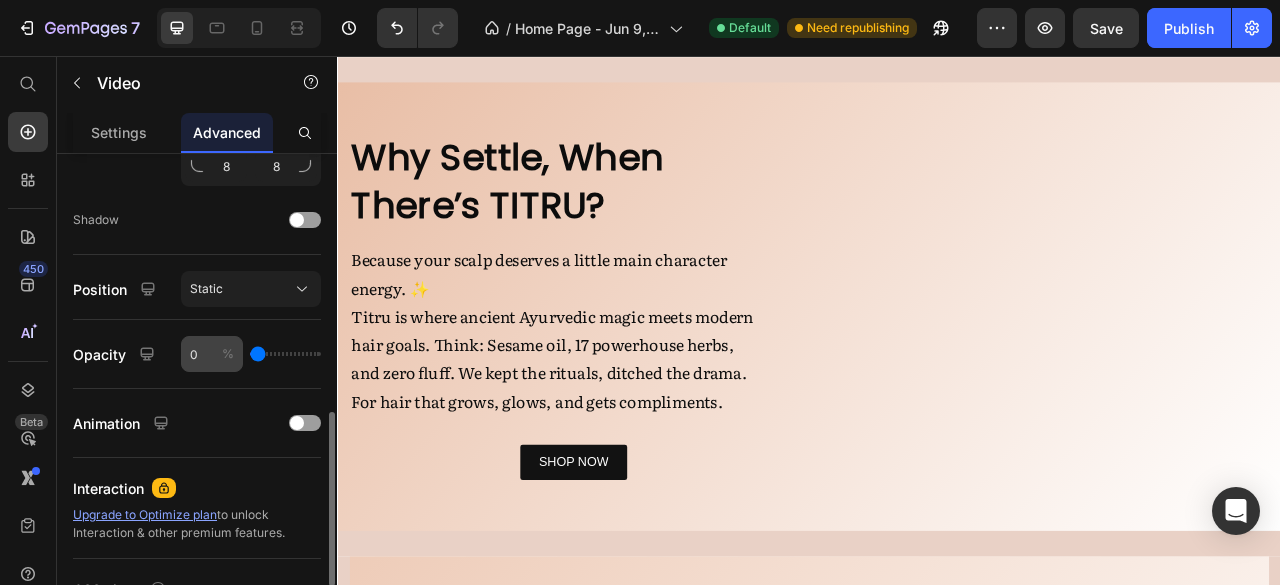 type on "100" 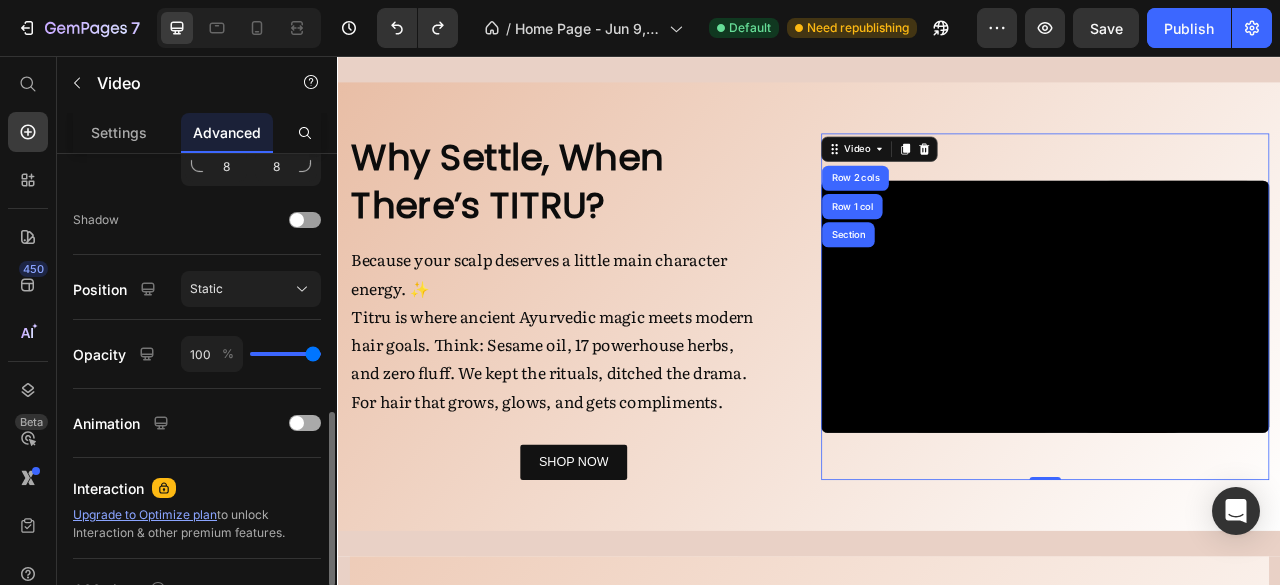 click at bounding box center [297, 423] 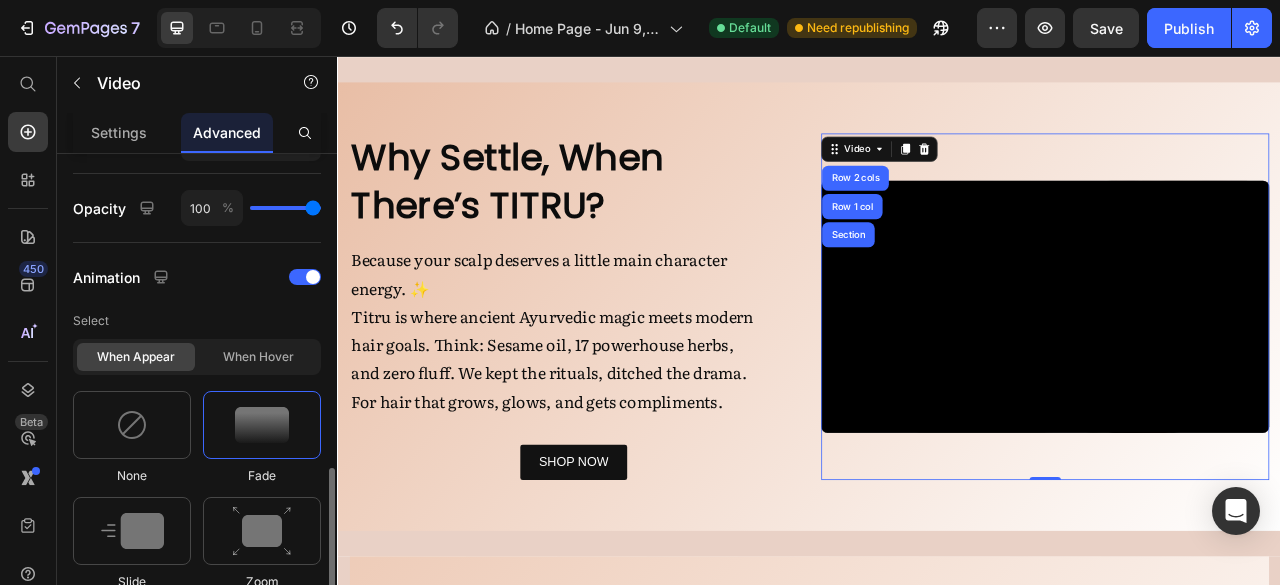 scroll, scrollTop: 943, scrollLeft: 0, axis: vertical 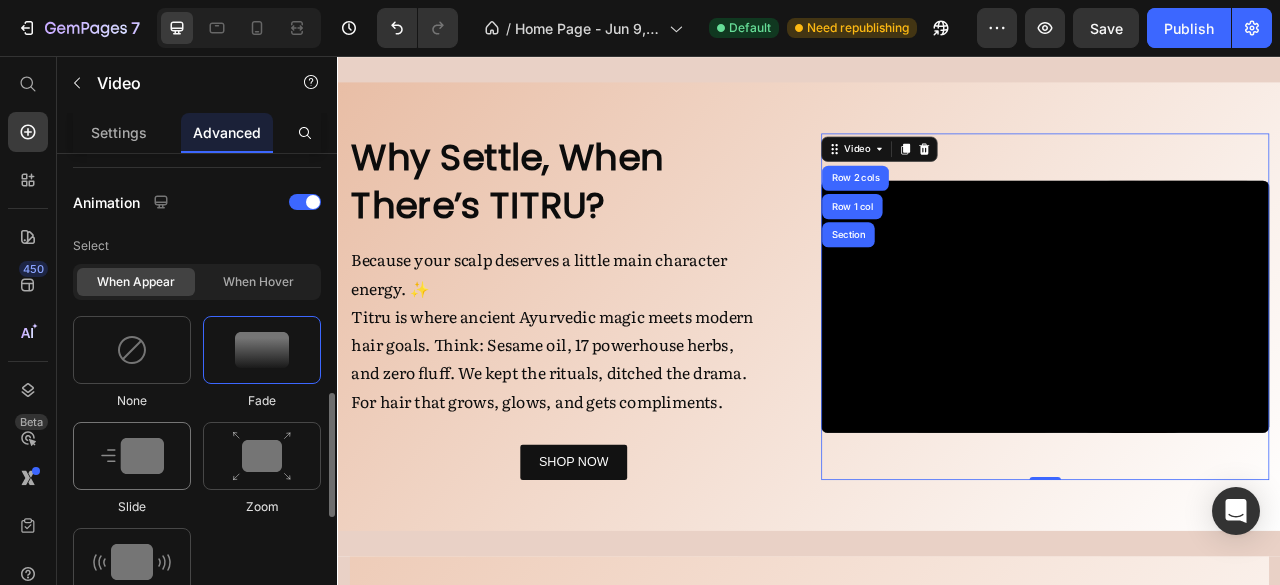 click at bounding box center (132, 456) 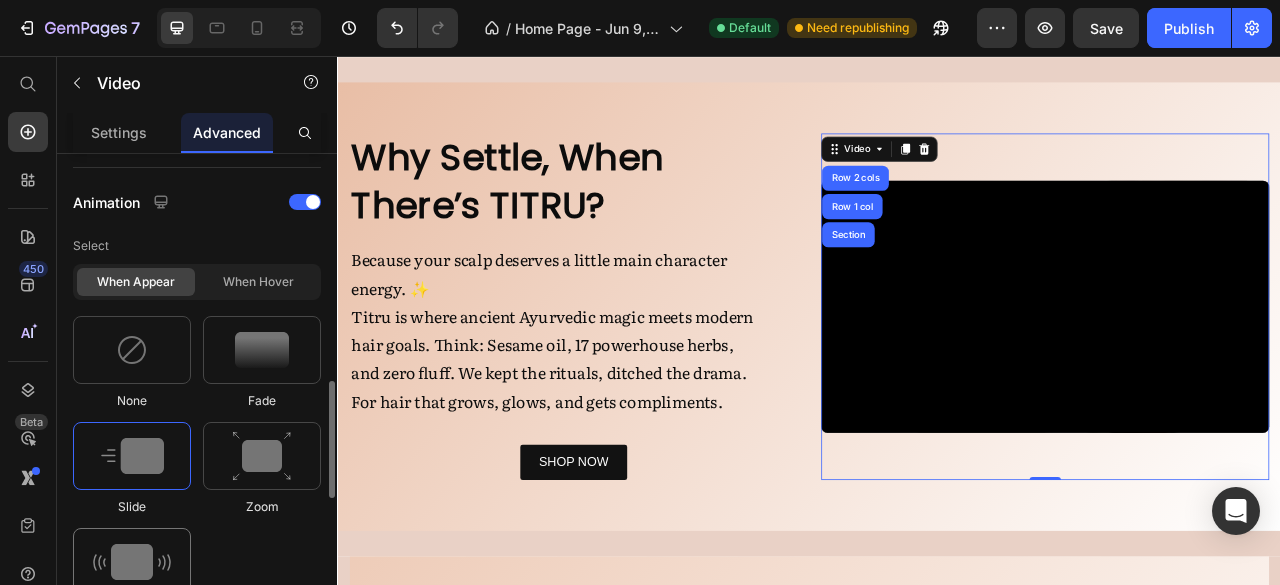click at bounding box center (132, 562) 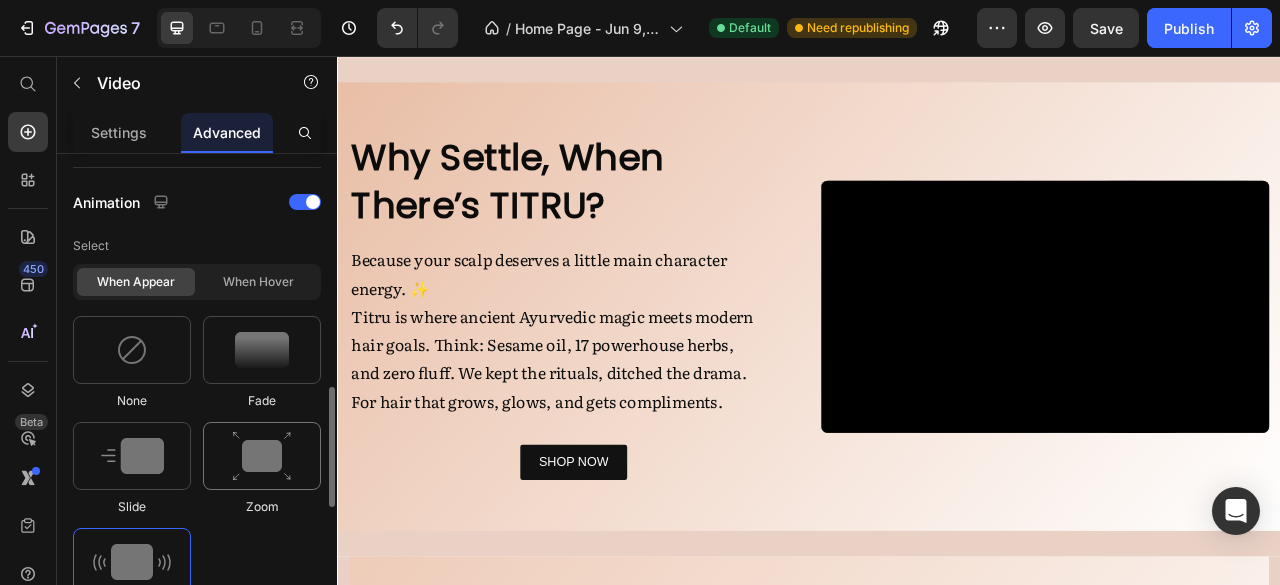click at bounding box center (262, 456) 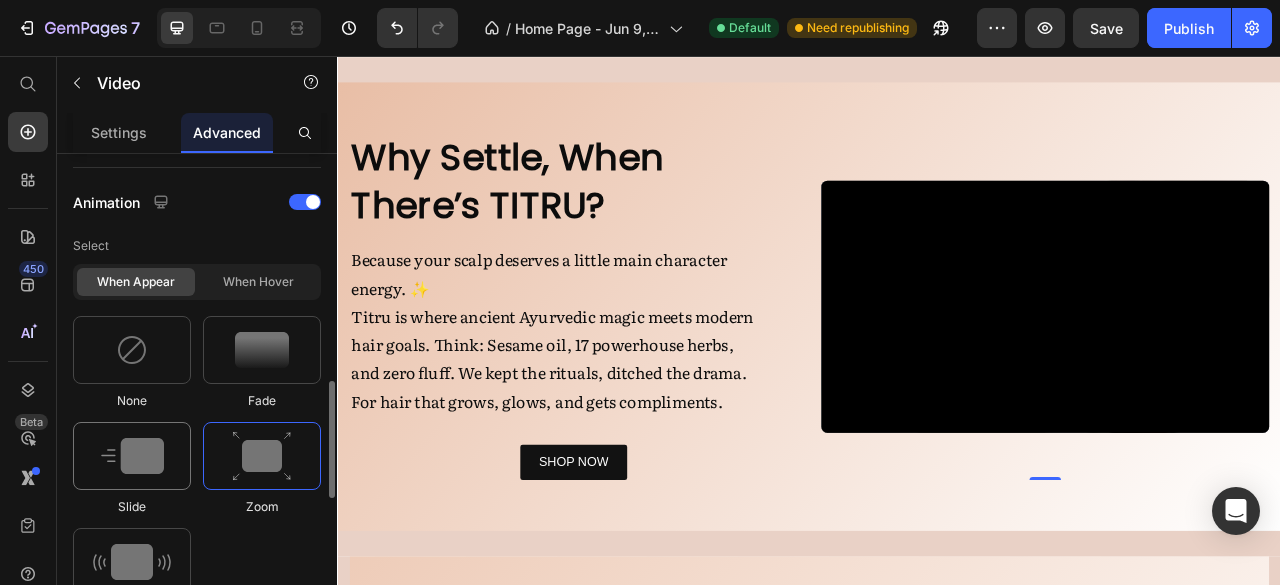 click at bounding box center (132, 456) 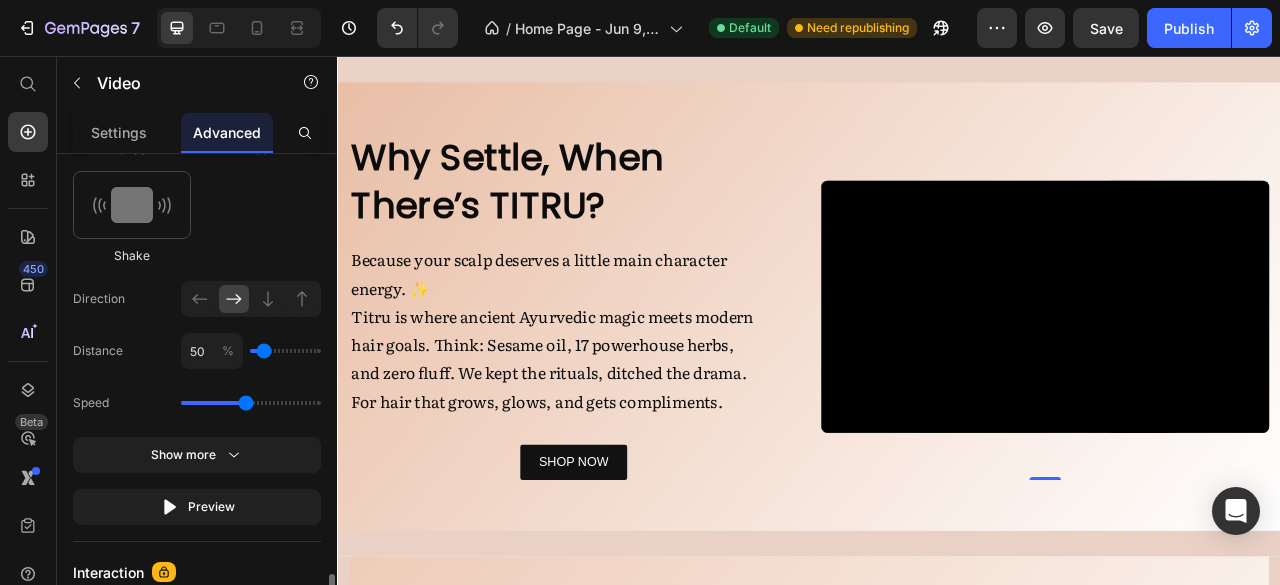 scroll, scrollTop: 1386, scrollLeft: 0, axis: vertical 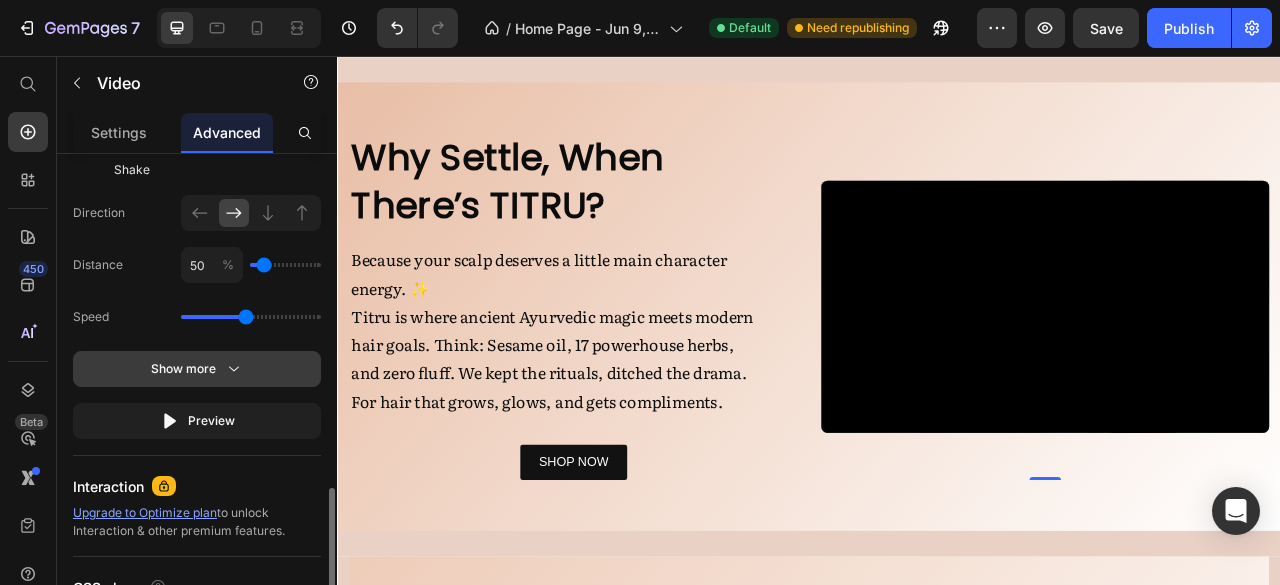 click on "Show more" 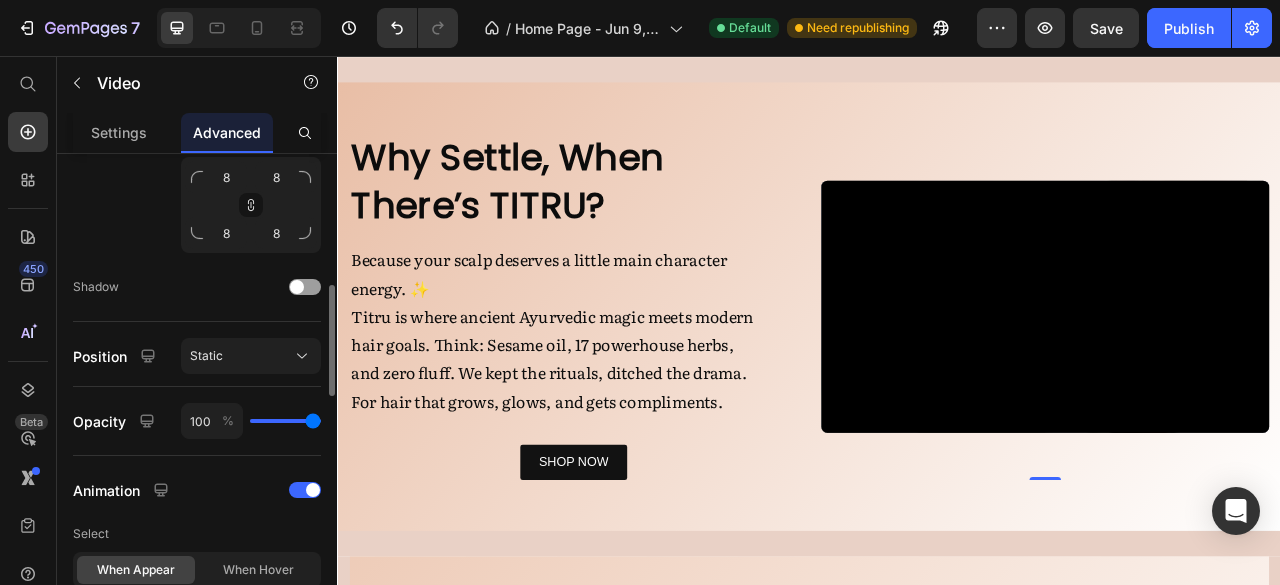 scroll, scrollTop: 0, scrollLeft: 0, axis: both 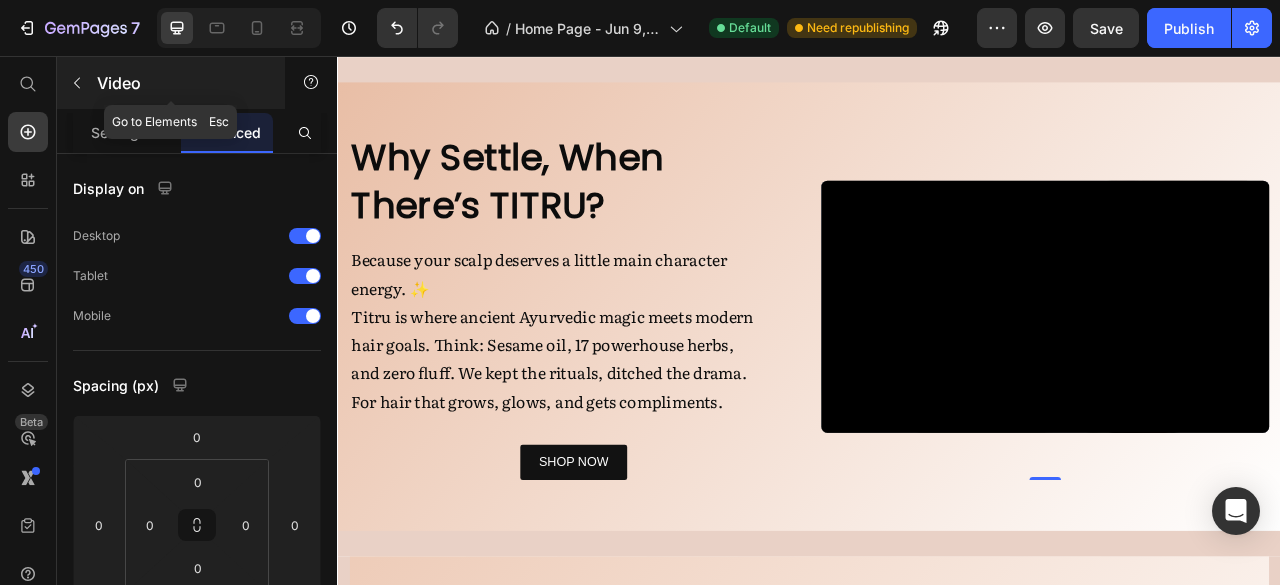 click at bounding box center (77, 83) 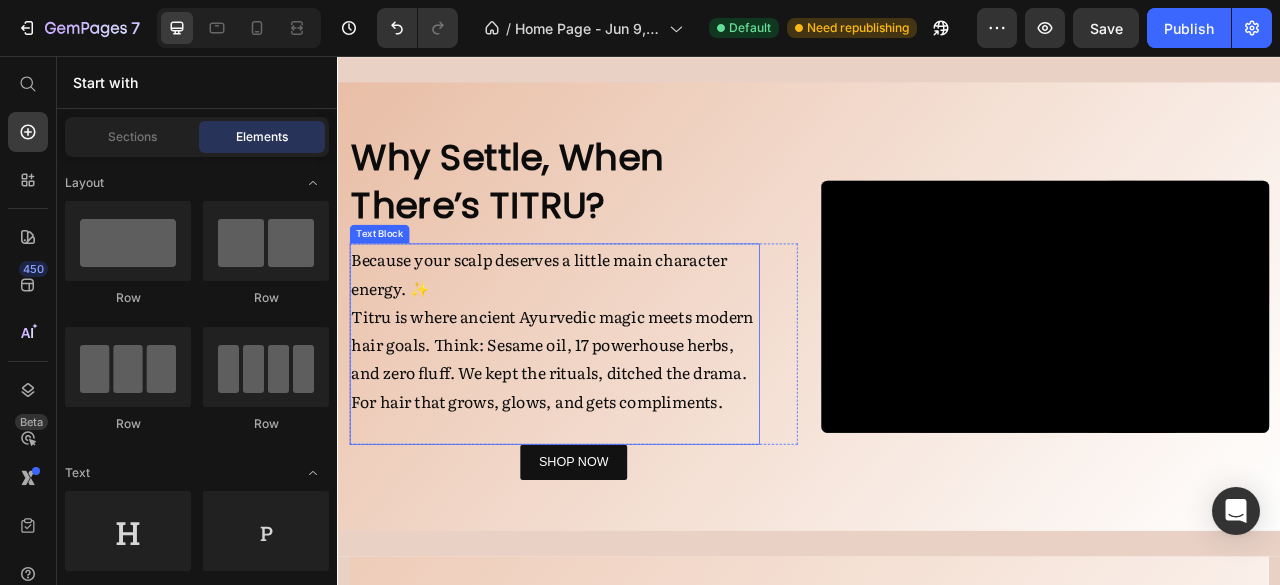 scroll, scrollTop: 860, scrollLeft: 0, axis: vertical 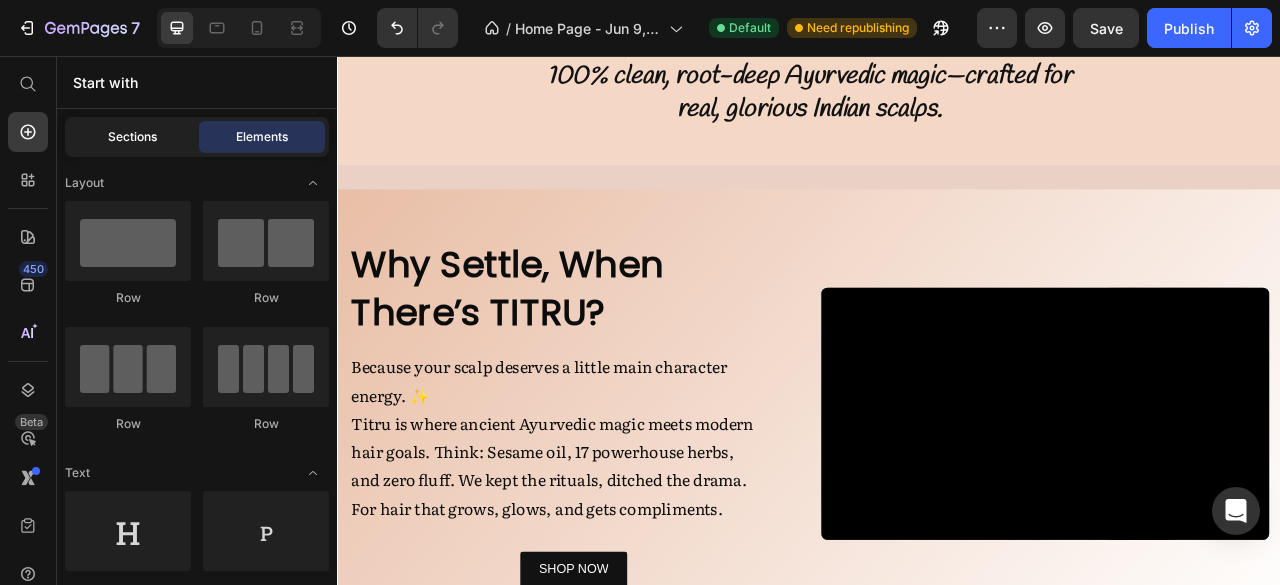 click on "Sections" 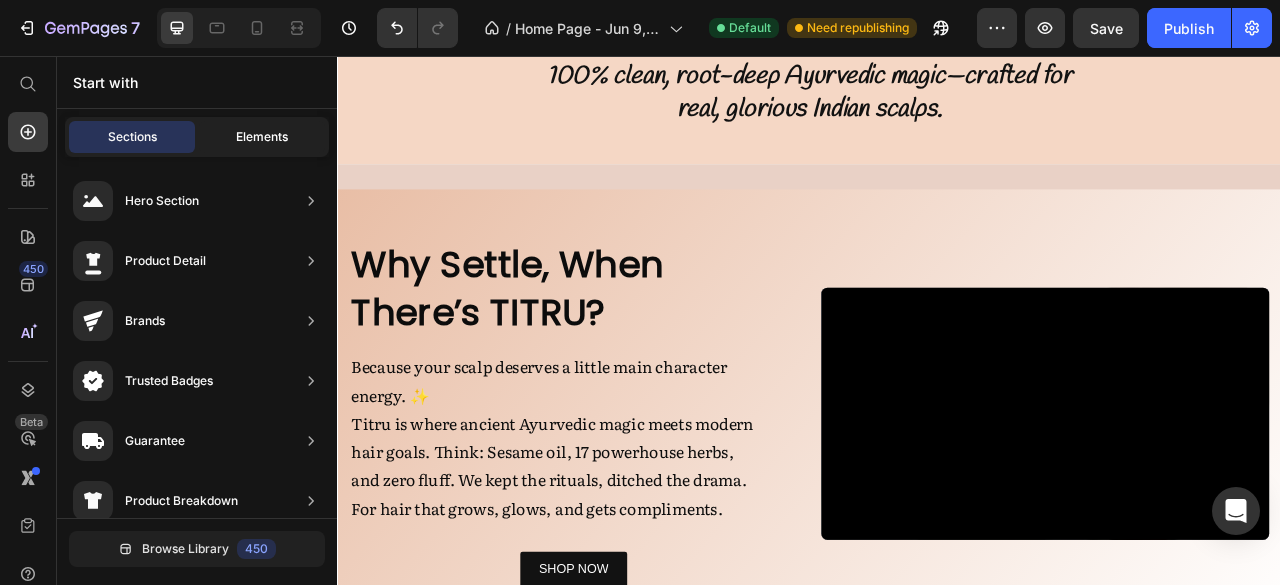 click on "Elements" at bounding box center (262, 137) 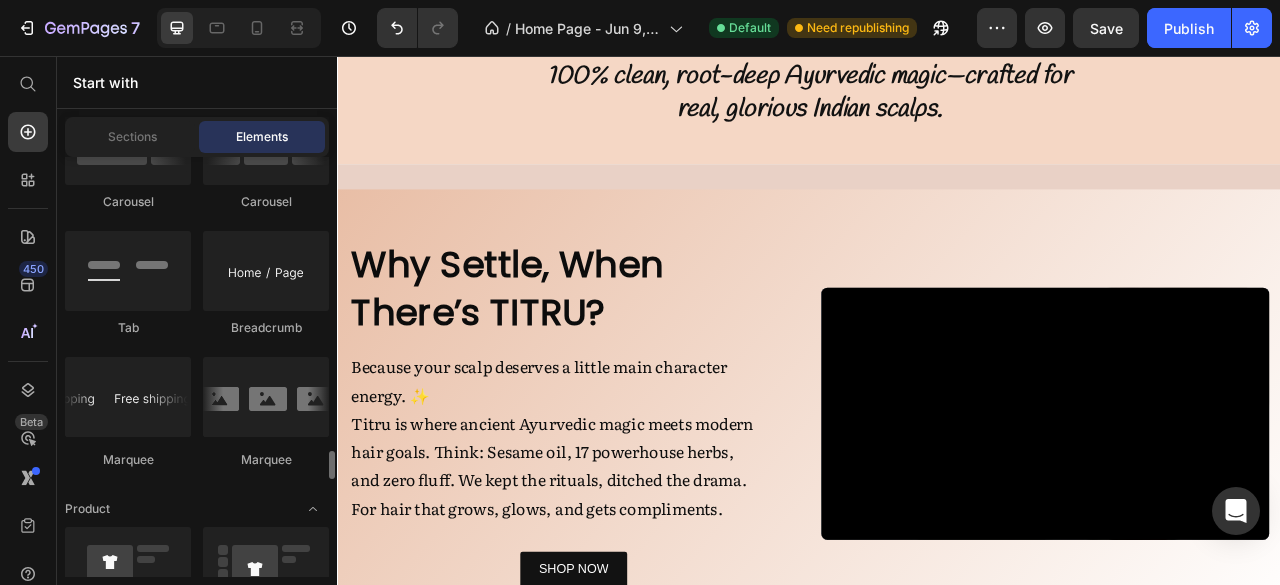 scroll, scrollTop: 2542, scrollLeft: 0, axis: vertical 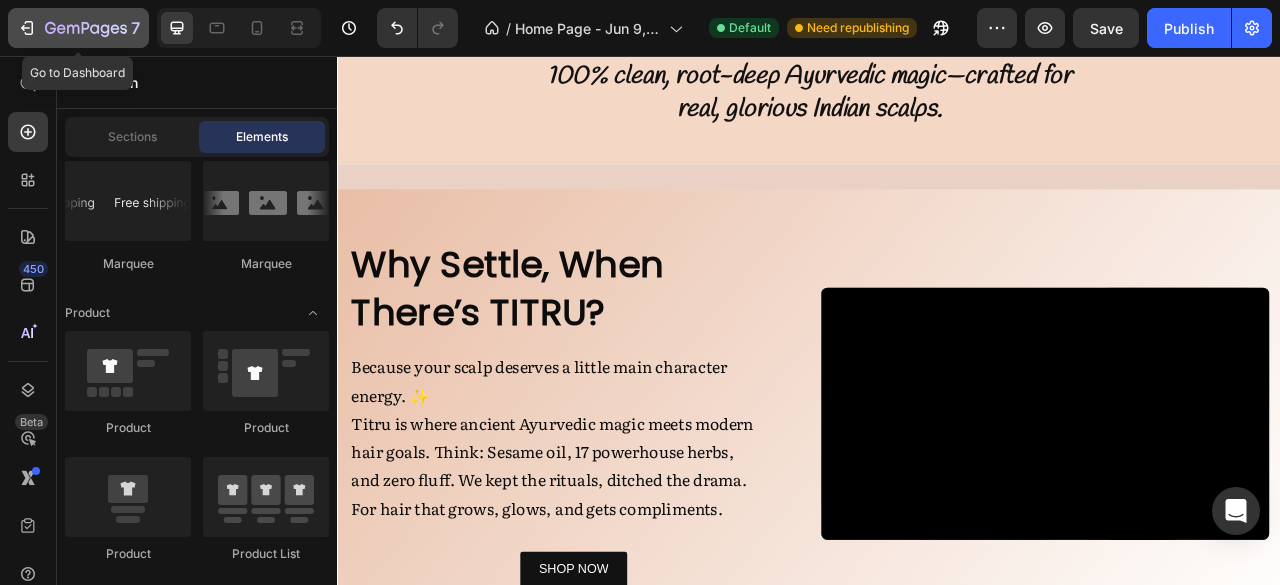 click on "7" 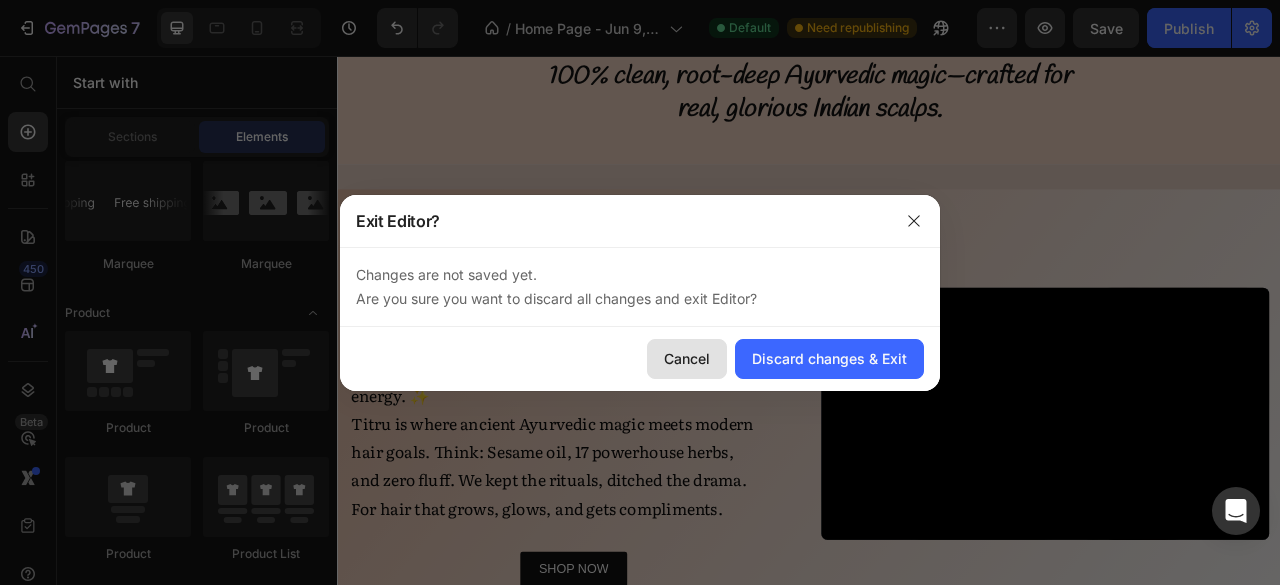 click on "Cancel" at bounding box center [687, 358] 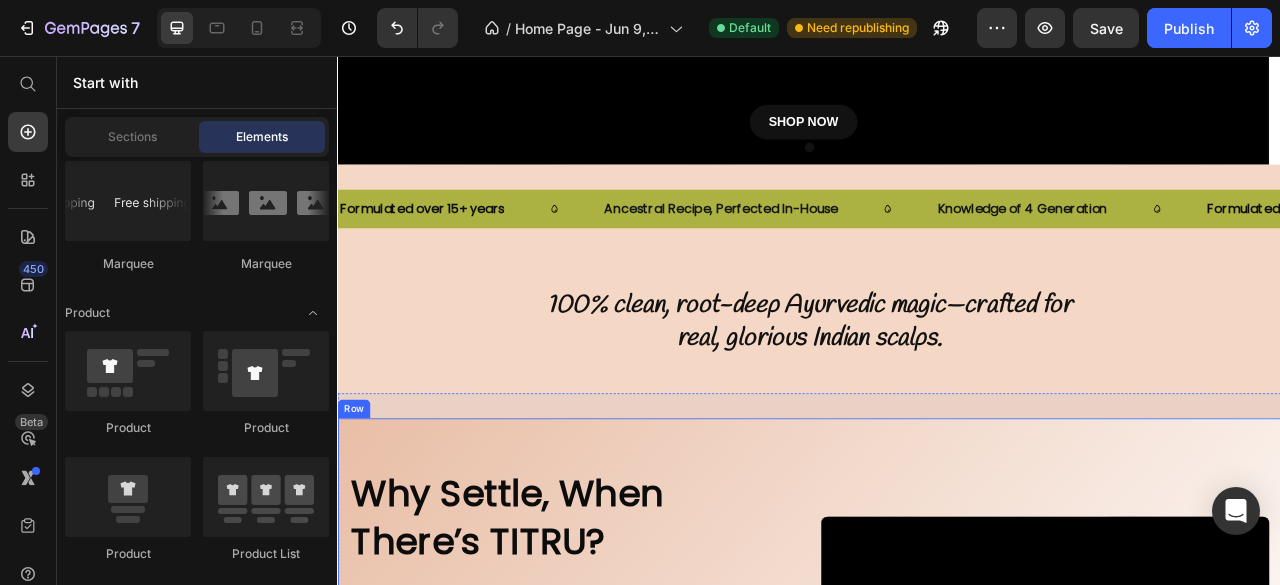 scroll, scrollTop: 568, scrollLeft: 0, axis: vertical 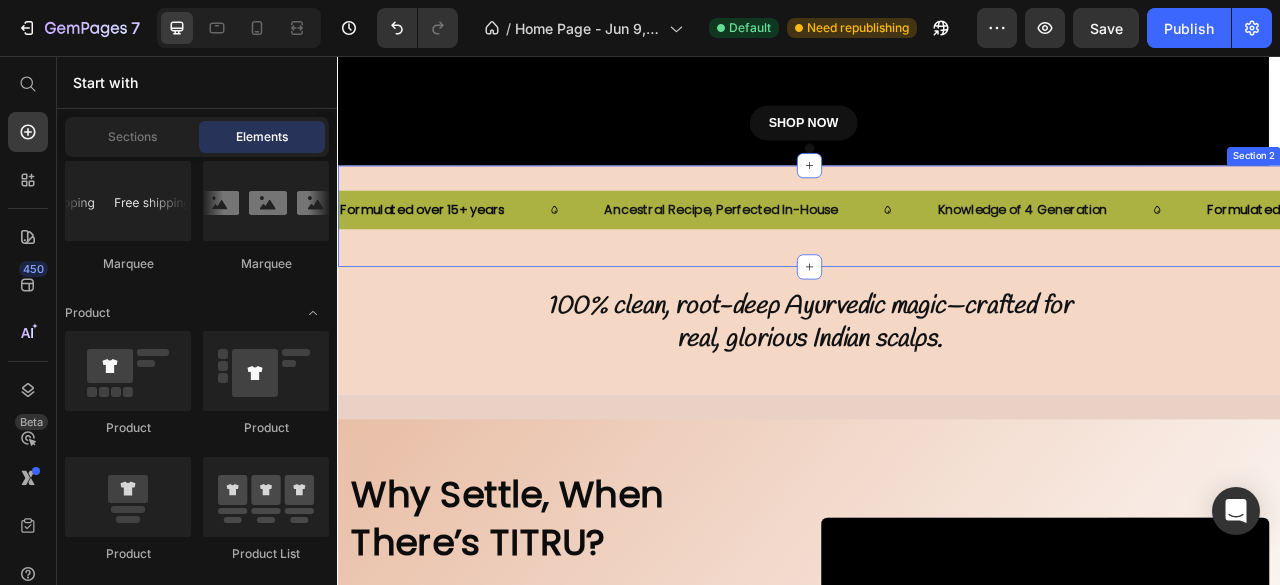 click on "Formulated over 15+ years  Text
Ancestral Recipe, Perfected In-House  Text
Knowledge of 4 Generation  Text
Formulated over 15+ years  Text
Ancestral Recipe, Perfected In-House  Text
Knowledge of 4 Generation  Text
Formulated over 15+ years  Text
Ancestral Recipe, Perfected In-House  Text
Knowledge of 4 Generation  Text
Formulated over 15+ years  Text
Ancestral Recipe, Perfected In-House  Text
Knowledge of 4 Generation  Text
Formulated over 15+ years  Text
Ancestral Recipe, Perfected In-House  Text
Knowledge of 4 Generation  Text
Formulated over 15+ years  Text
Ancestral Recipe, Perfected In-House  Text
Knowledge of 4 Generation  Text
Marquee Section 2" at bounding box center (937, 259) 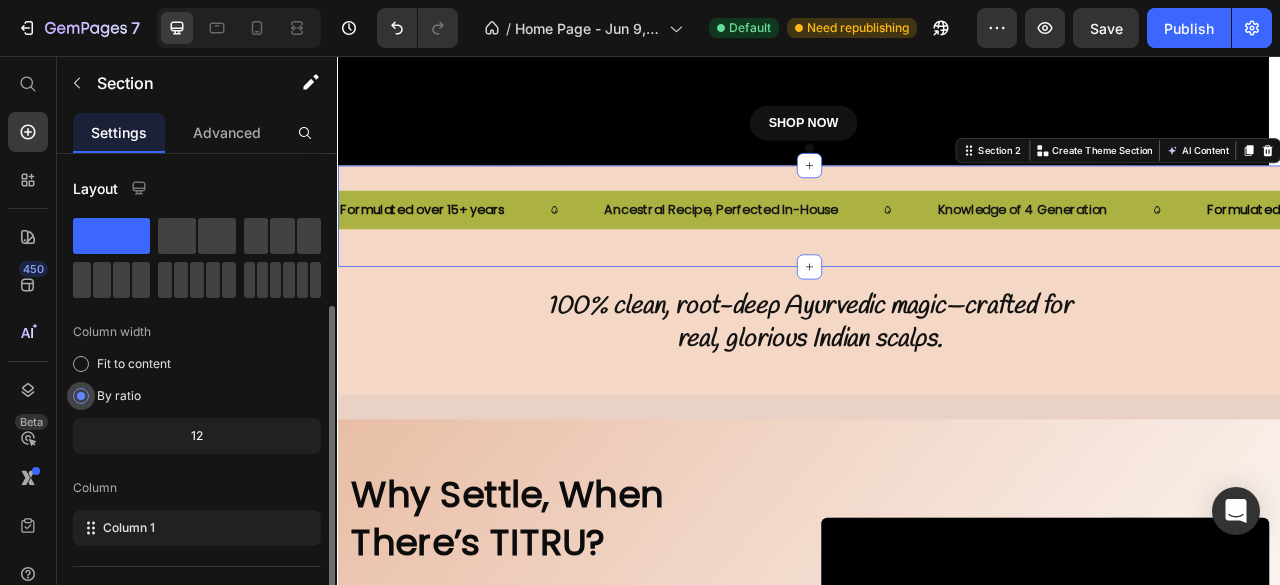 scroll, scrollTop: 318, scrollLeft: 0, axis: vertical 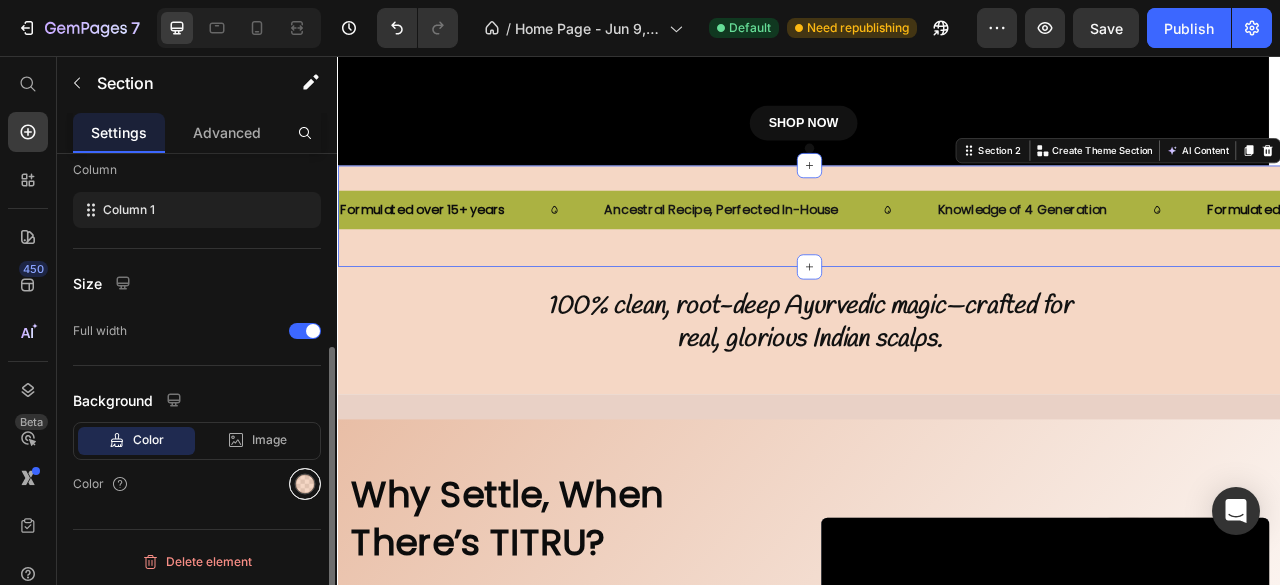 click at bounding box center [305, 484] 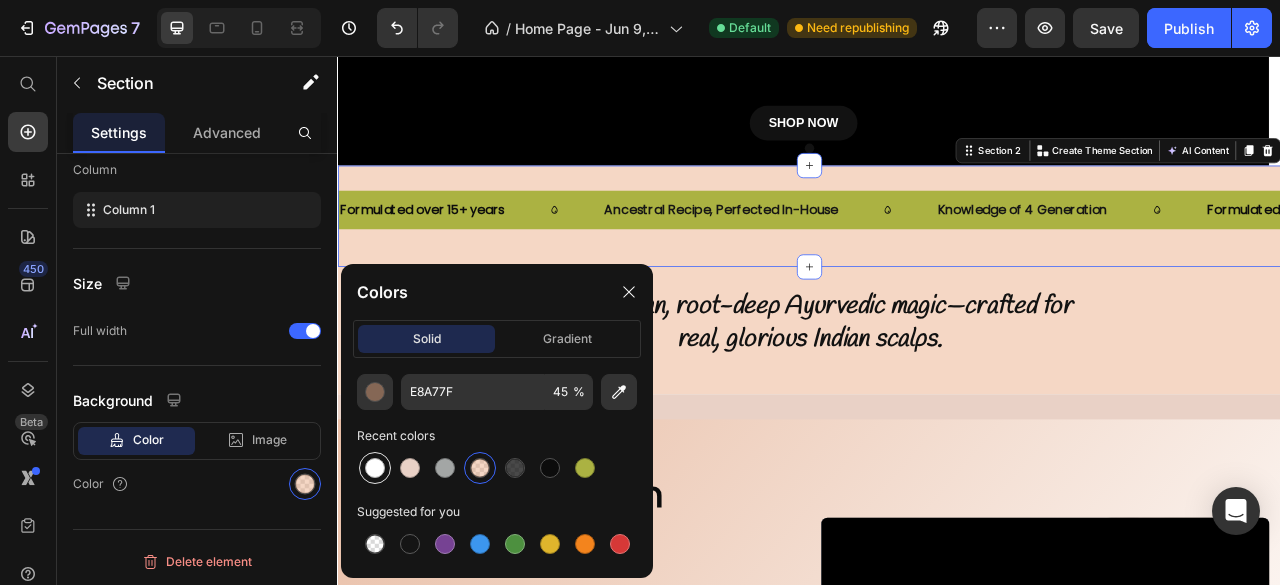 click at bounding box center (375, 468) 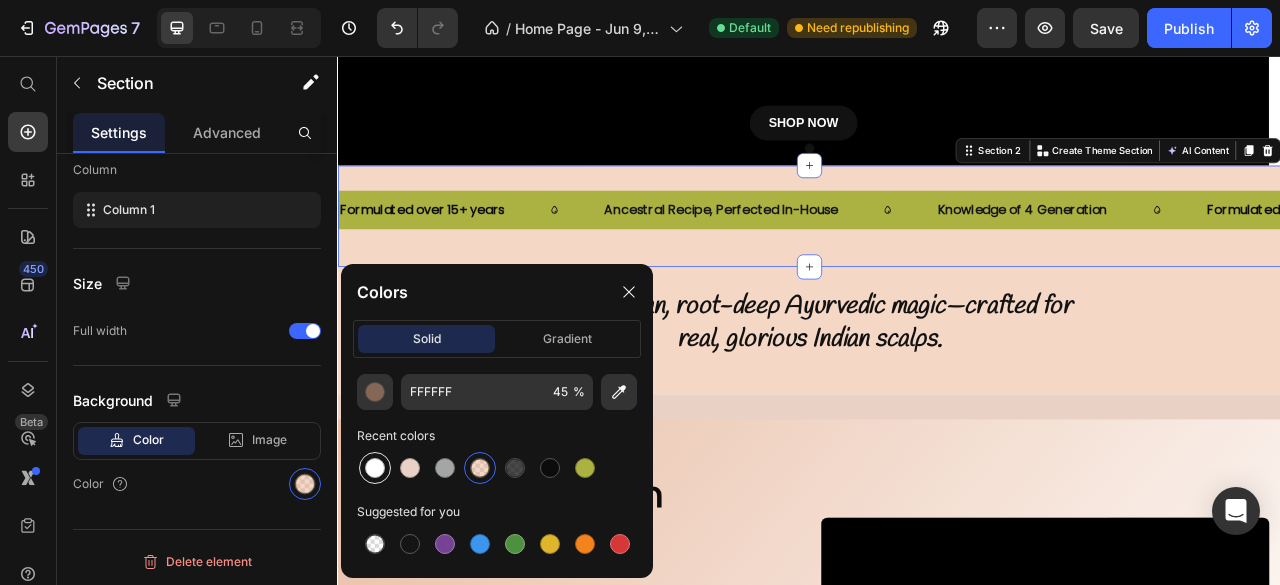 type on "100" 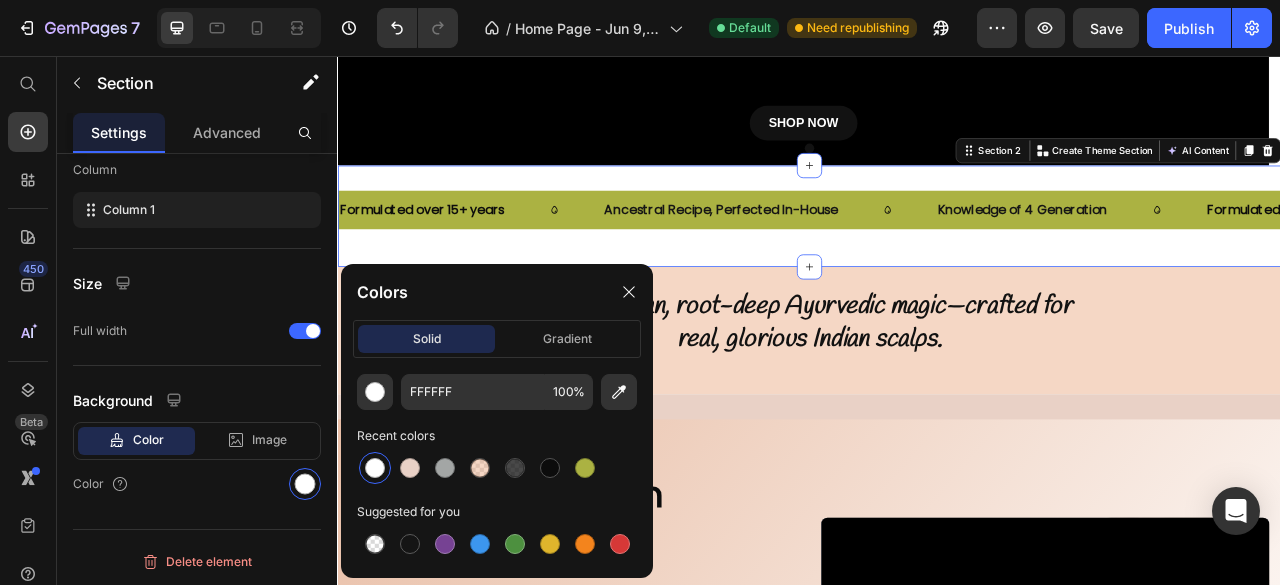 scroll, scrollTop: 318, scrollLeft: 0, axis: vertical 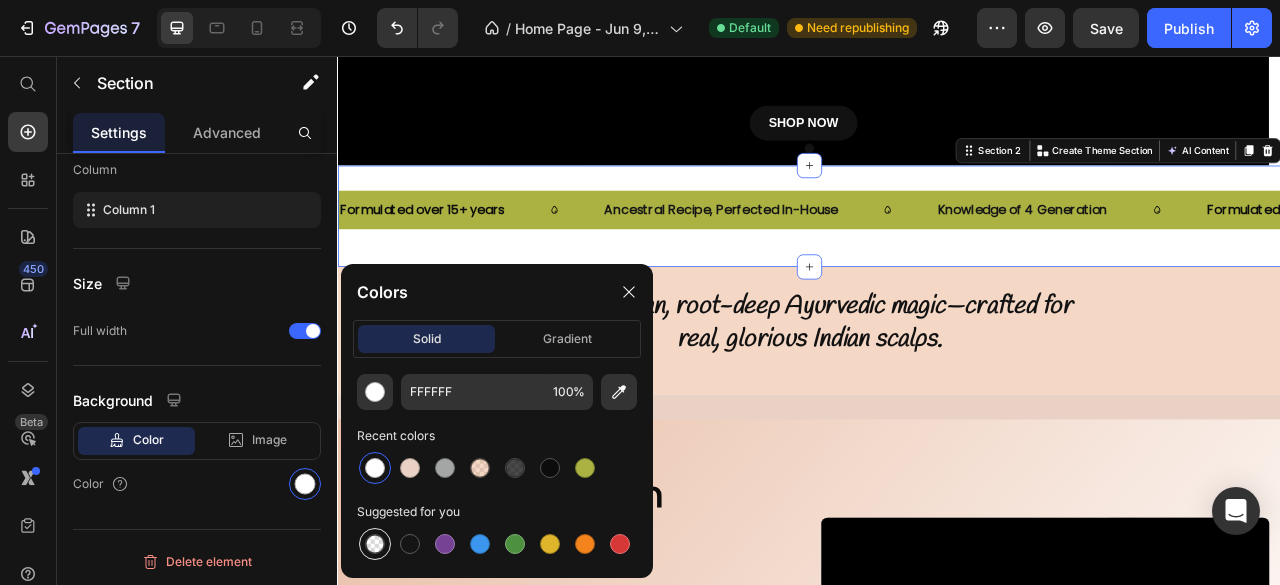 click at bounding box center (375, 544) 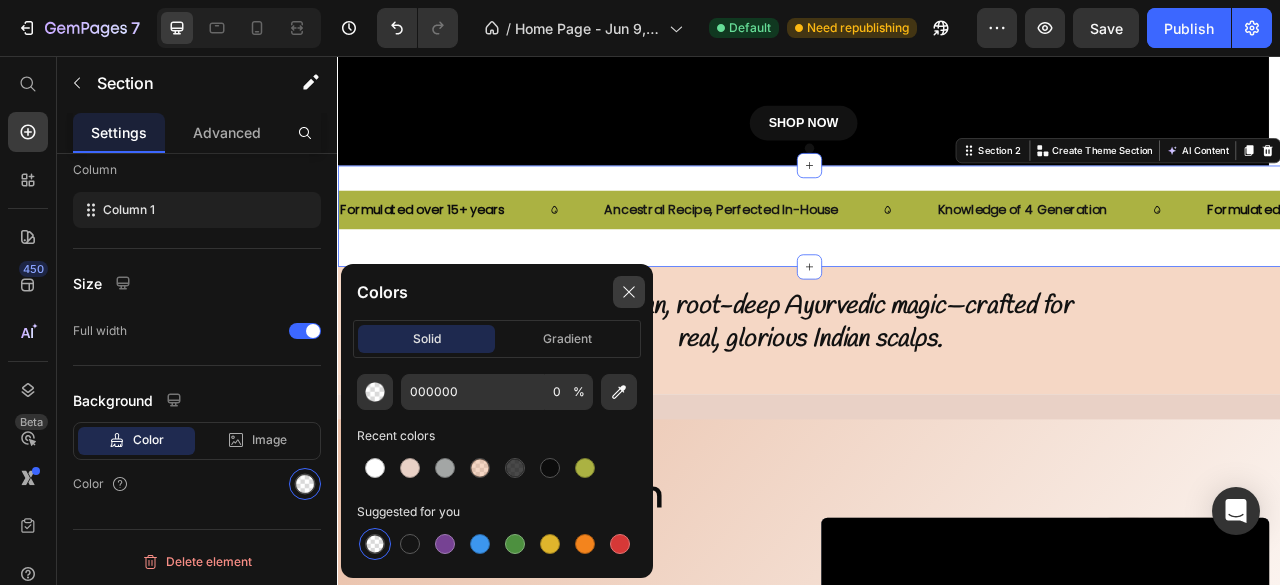 click 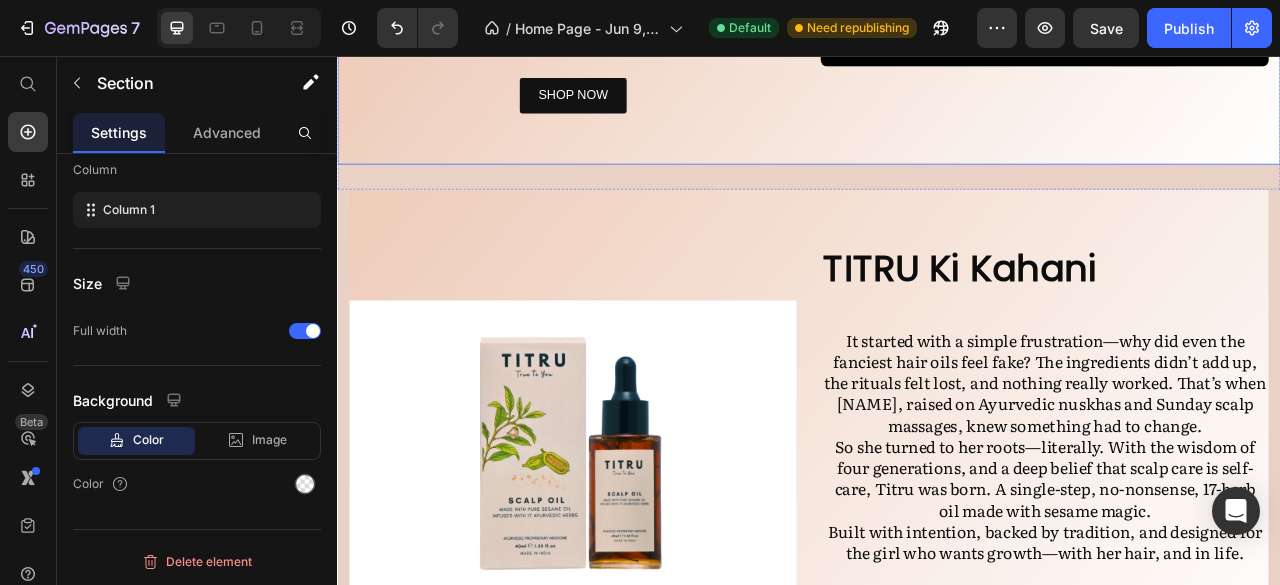 scroll, scrollTop: 1566, scrollLeft: 0, axis: vertical 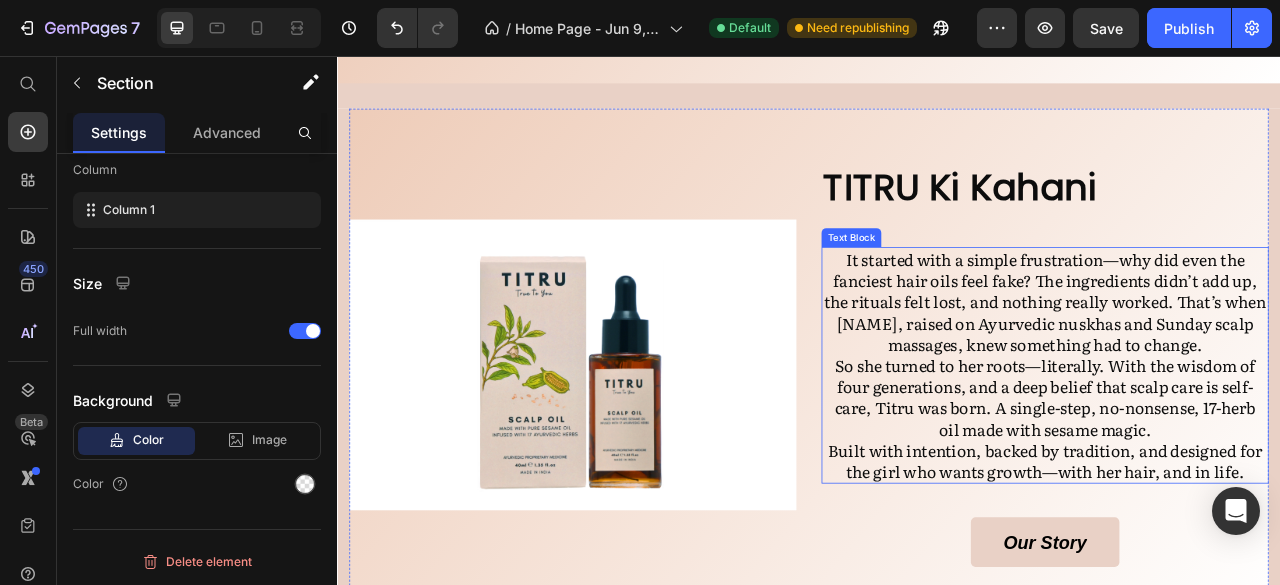 click on "So she turned to her roots—literally. With the wisdom of four generations, and a deep belief that scalp care is self-care, Titru was born. A single-step, no-nonsense, 17-herb oil made with sesame magic." at bounding box center (1237, 490) 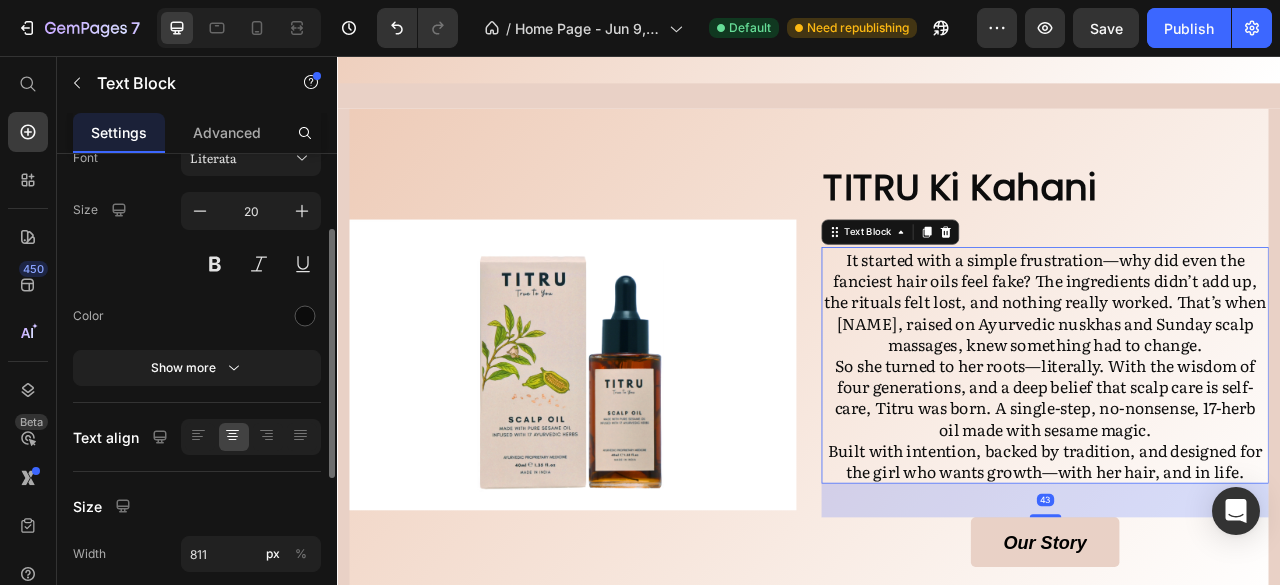 scroll, scrollTop: 136, scrollLeft: 0, axis: vertical 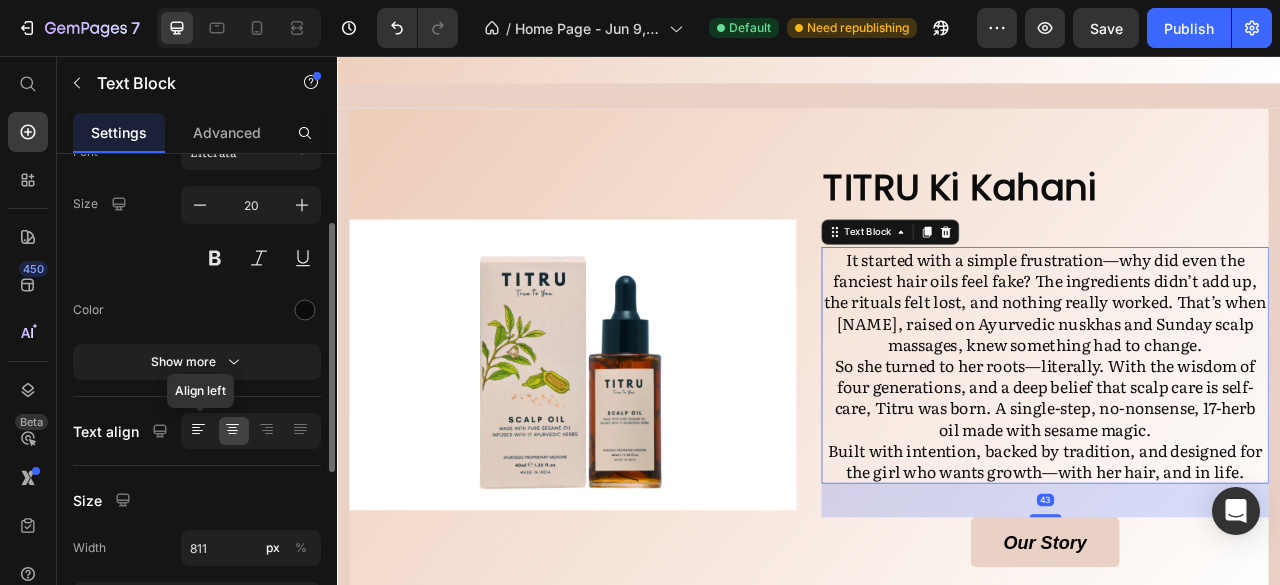 click 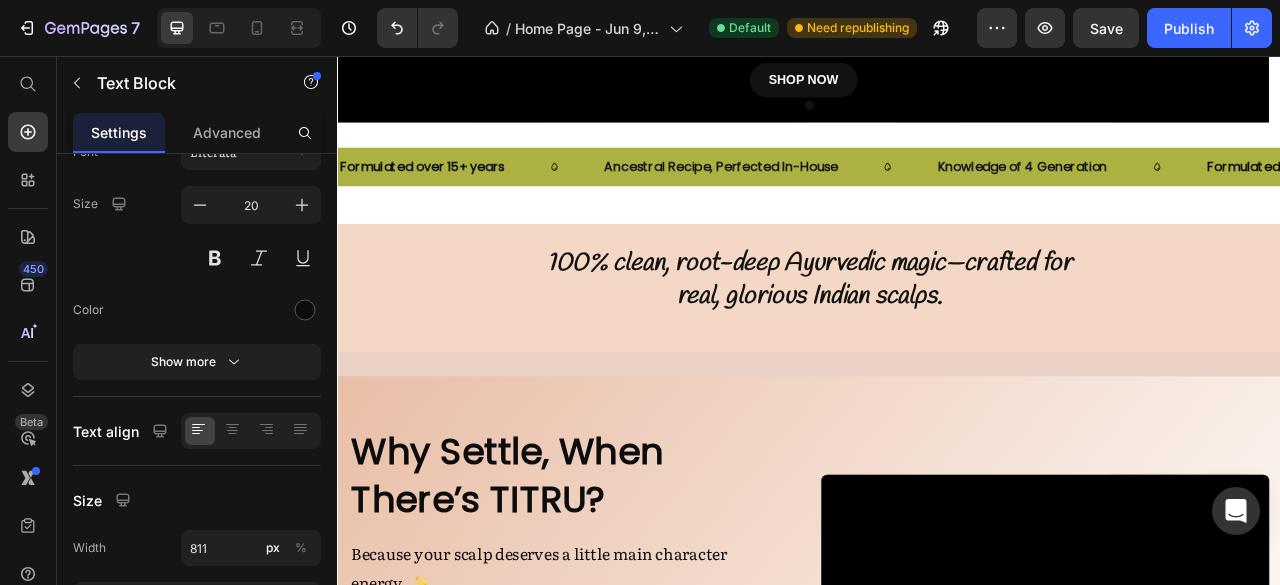 scroll, scrollTop: 729, scrollLeft: 0, axis: vertical 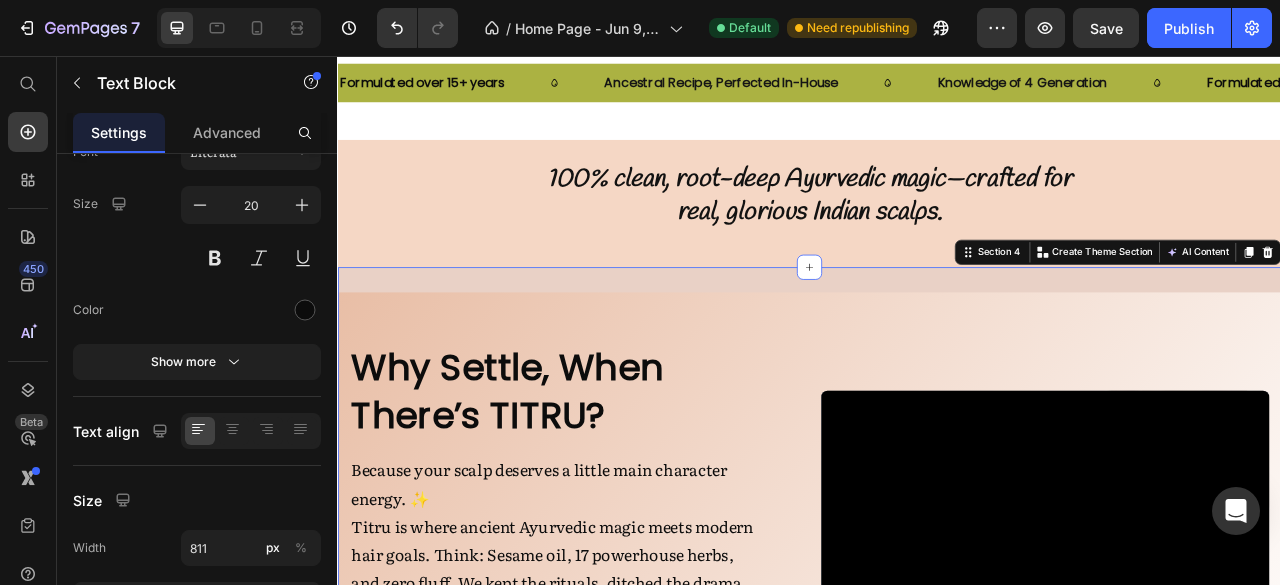 click on "Why Settle, When There’s TITRU? Heading Because [YOUR] scalp deserves a little main character energy. ✨ Titru is where ancient Ayurvedic magic meets modern hair goals. Think: Sesame oil, 17 powerhouse herbs, and zero fluff. We kept the rituals, ditched the drama. For hair that grows, glows, and gets compliments.   Text Block Row SHOP NOW Button Video Row Row Section 4   You can create reusable sections Create Theme Section AI Content Write with GemAI What would you like to describe here? Tone and Voice Persuasive Product Show more Generate" at bounding box center (937, 642) 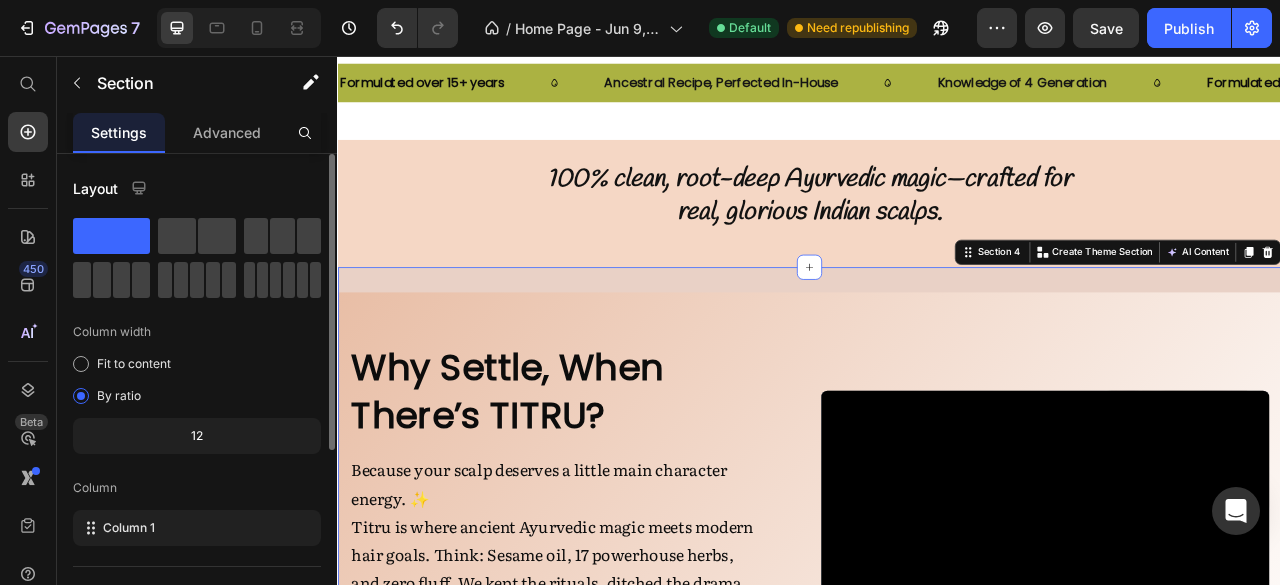 scroll, scrollTop: 318, scrollLeft: 0, axis: vertical 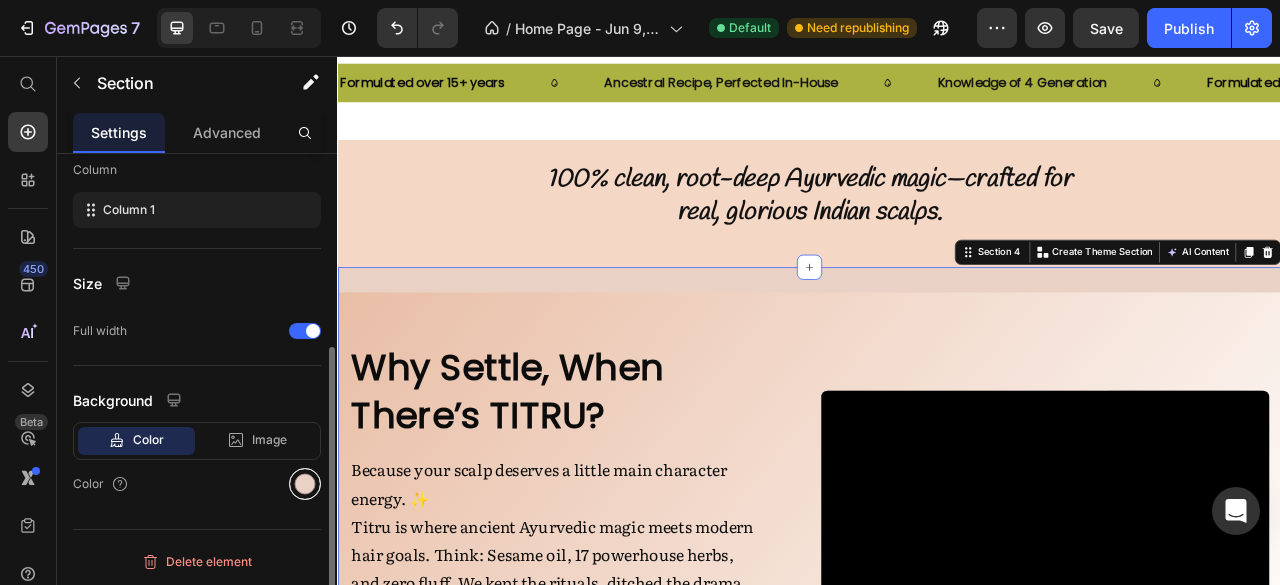 click at bounding box center (305, 484) 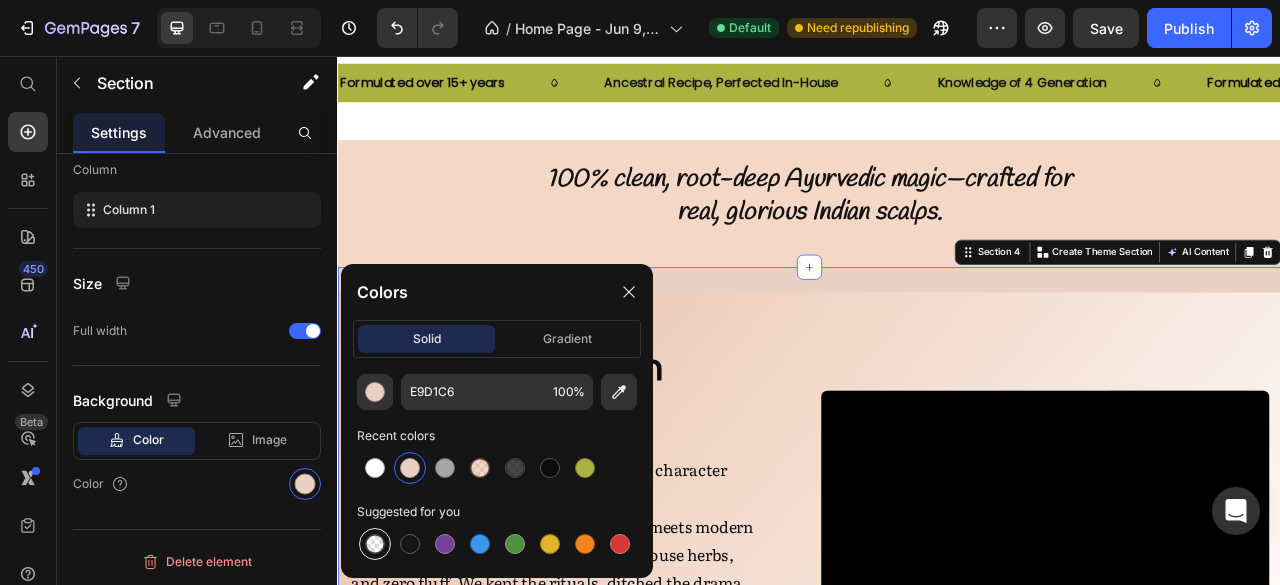 click at bounding box center (375, 544) 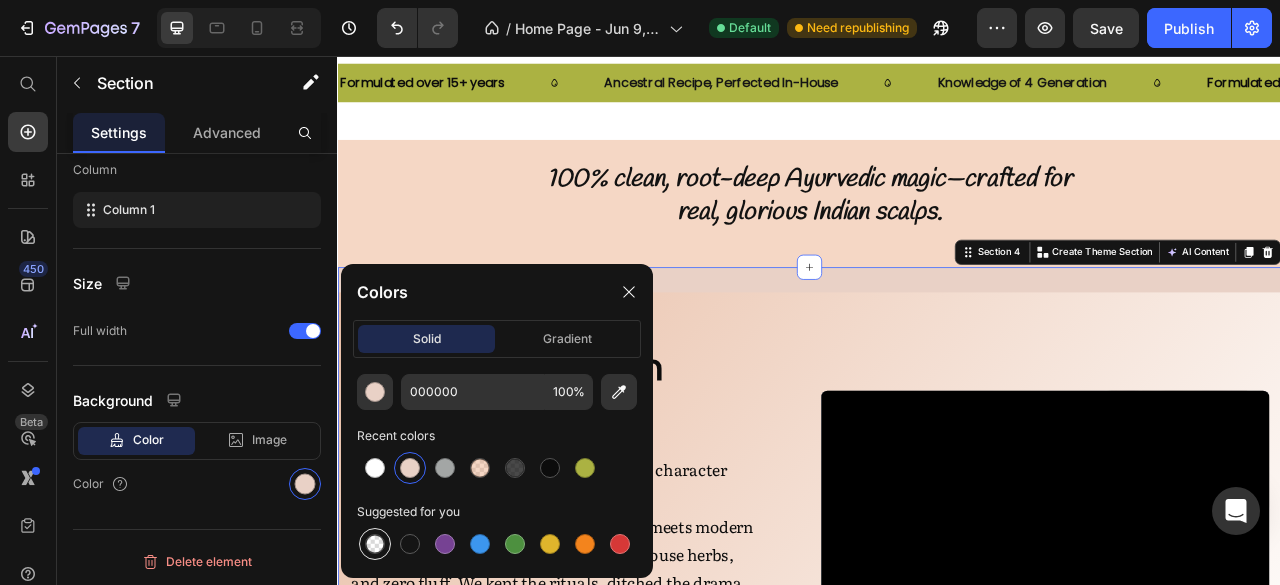 type on "0" 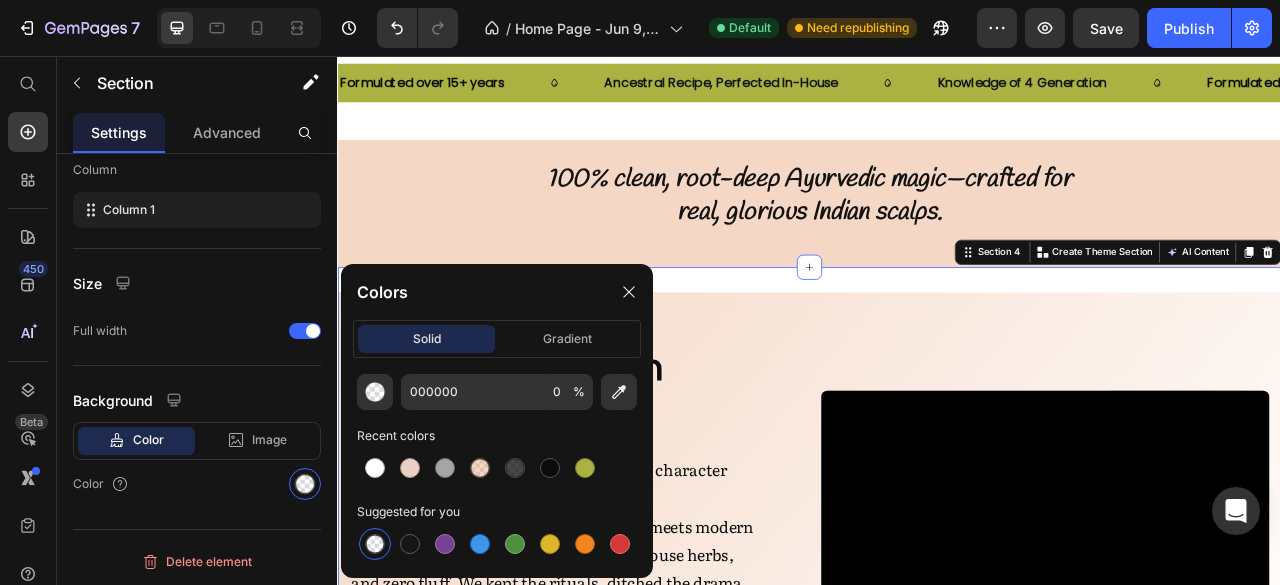 scroll, scrollTop: 318, scrollLeft: 0, axis: vertical 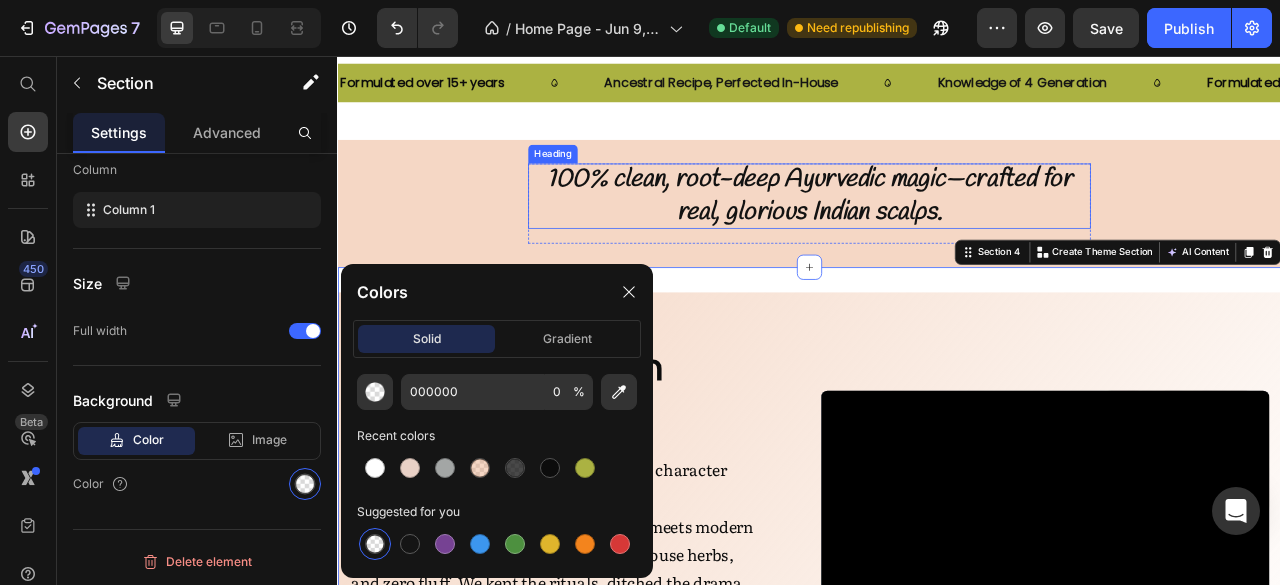 click on "100% clean, root-deep Ayurvedic magic—crafted for real, glorious Indian scalps." at bounding box center (937, 234) 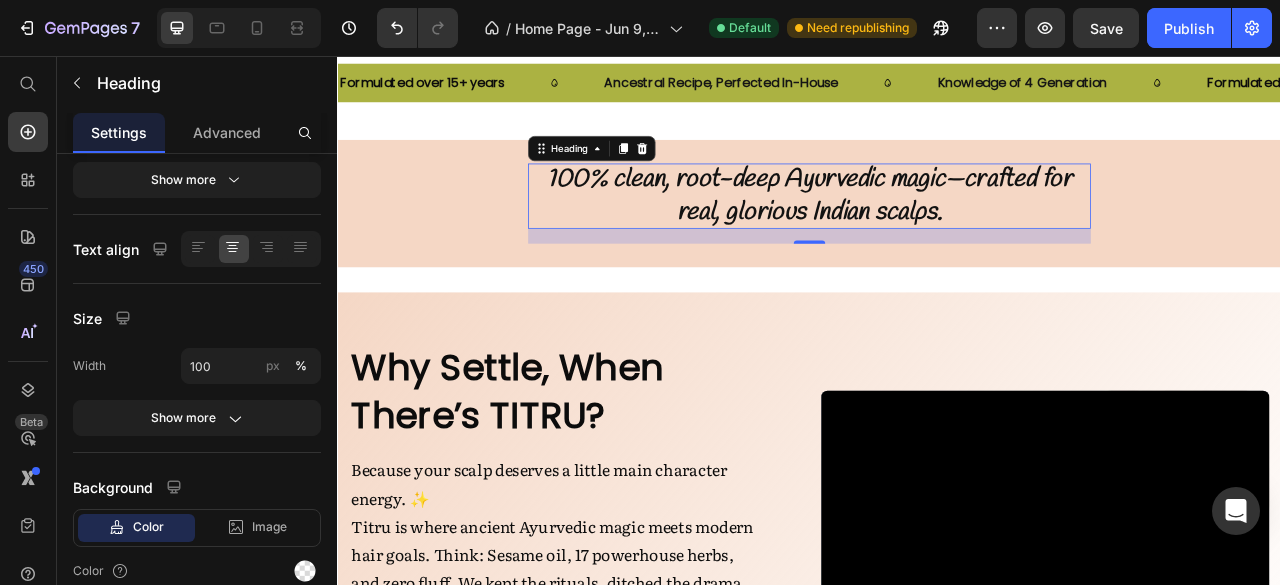 scroll, scrollTop: 0, scrollLeft: 0, axis: both 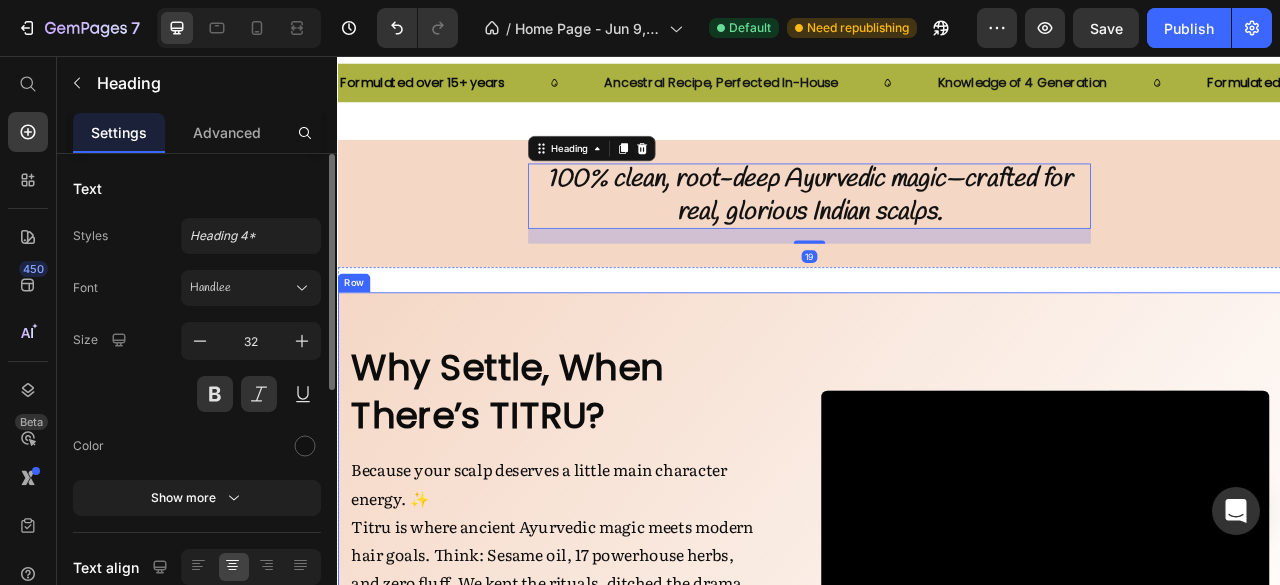 click on "Why Settle, When There’s TITRU? Heading Because [YOUR] scalp deserves a little main character energy. ✨ Titru is where ancient Ayurvedic magic meets modern hair goals. Think: Sesame oil, 17 powerhouse herbs, and zero fluff. We kept the rituals, ditched the drama. For hair that grows, glows, and gets compliments.   Text Block Row SHOP NOW Button Video Row Row" at bounding box center (937, 642) 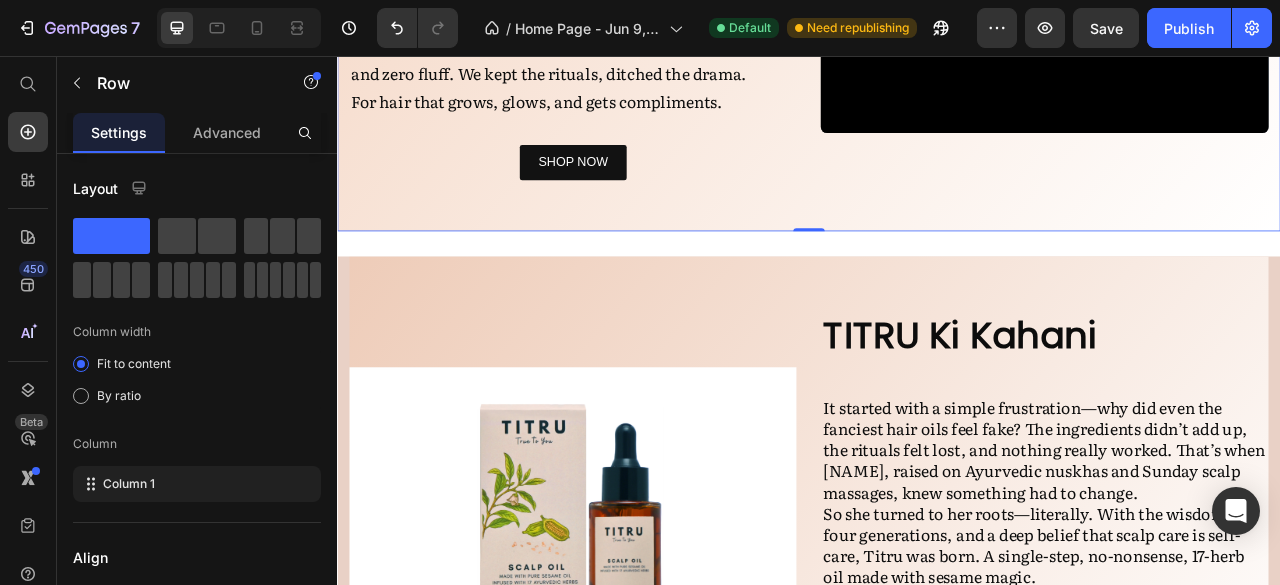 scroll, scrollTop: 1379, scrollLeft: 0, axis: vertical 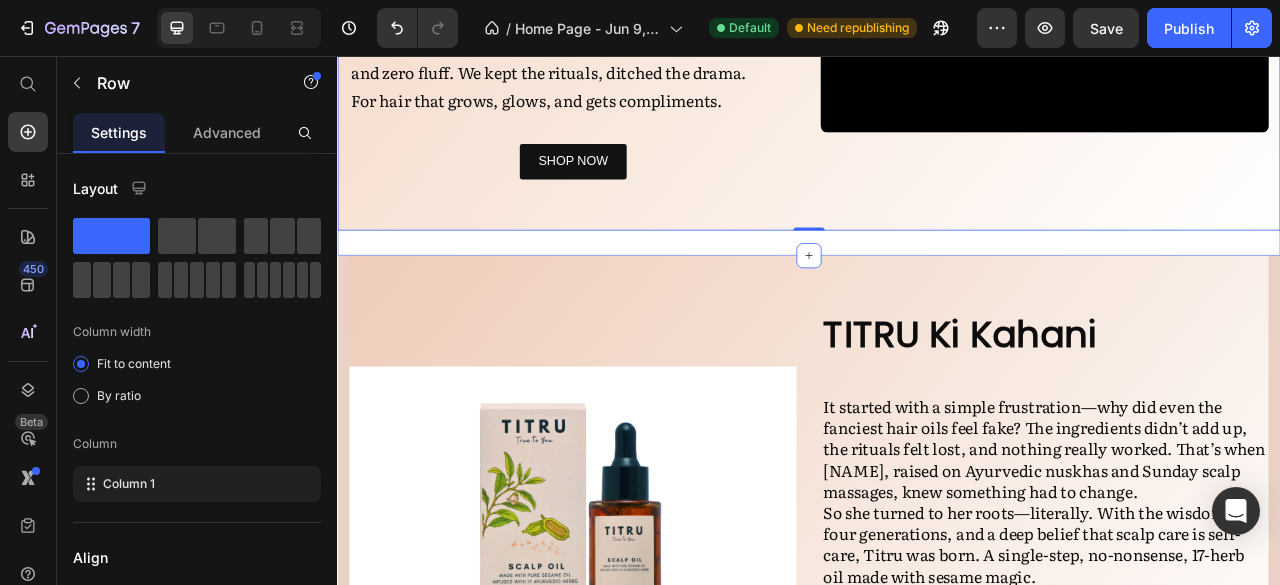 click on "Why Settle, When There’s TITRU? Heading Because your scalp deserves a little main character energy. ✨ Titru is where ancient Ayurvedic magic meets modern hair goals. Think: Sesame oil, 17 powerhouse herbs, and zero fluff. We kept the rituals, ditched the drama. For hair that grows, glows, and gets compliments.   Text Block Row SHOP NOW Button Video Row Row   0 Section 4" at bounding box center [937, -8] 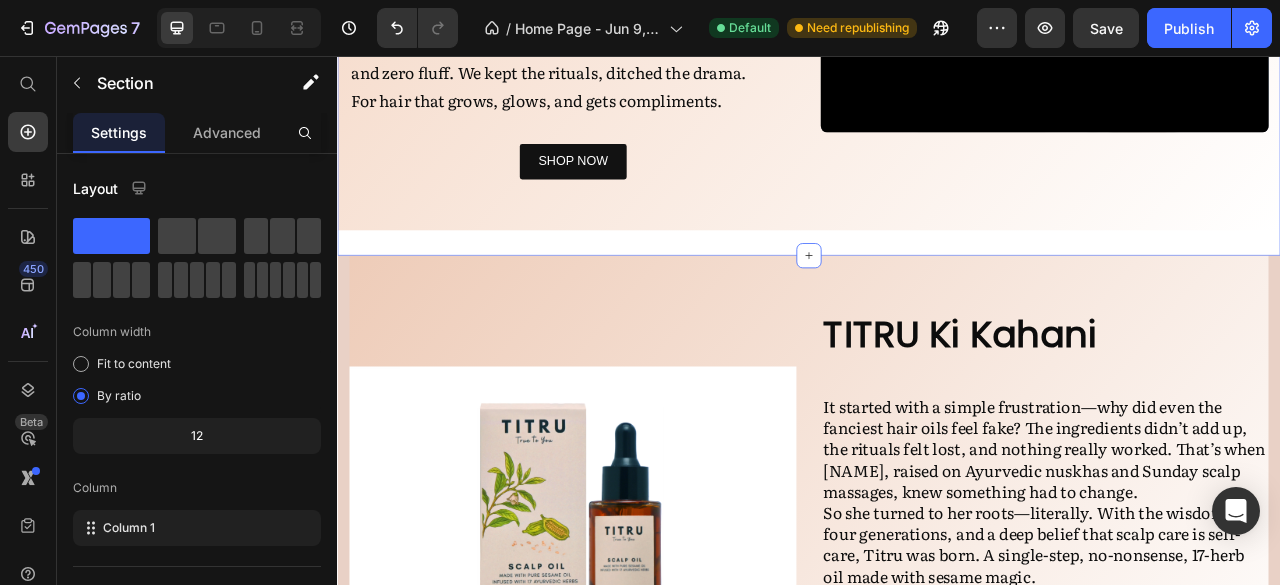 scroll, scrollTop: 318, scrollLeft: 0, axis: vertical 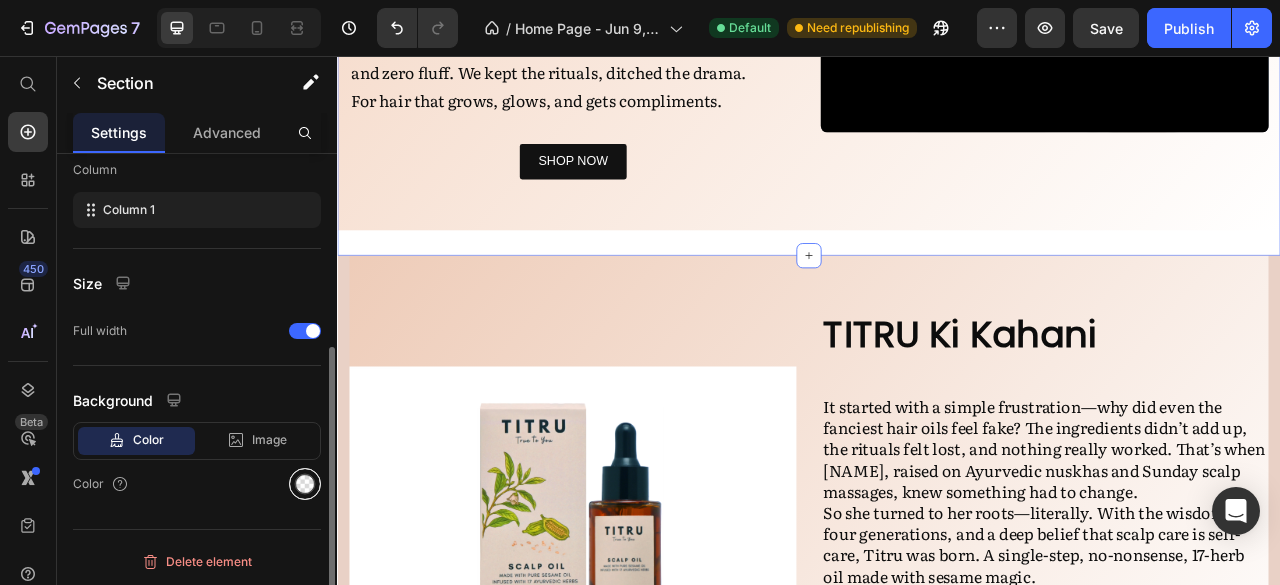 click at bounding box center [305, 484] 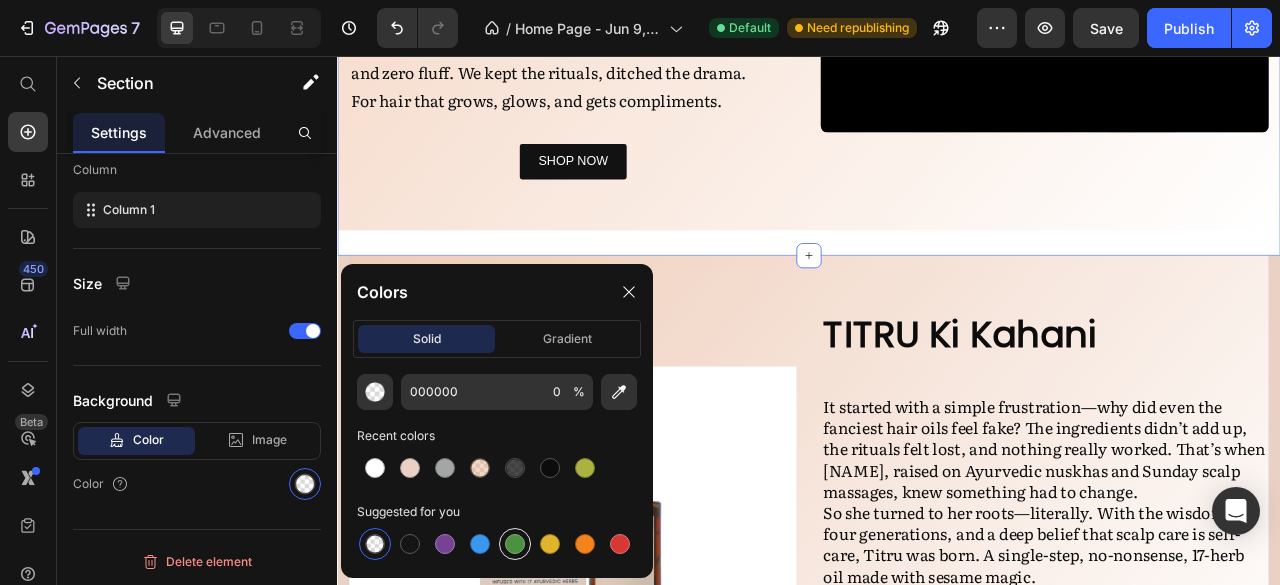 click at bounding box center (515, 544) 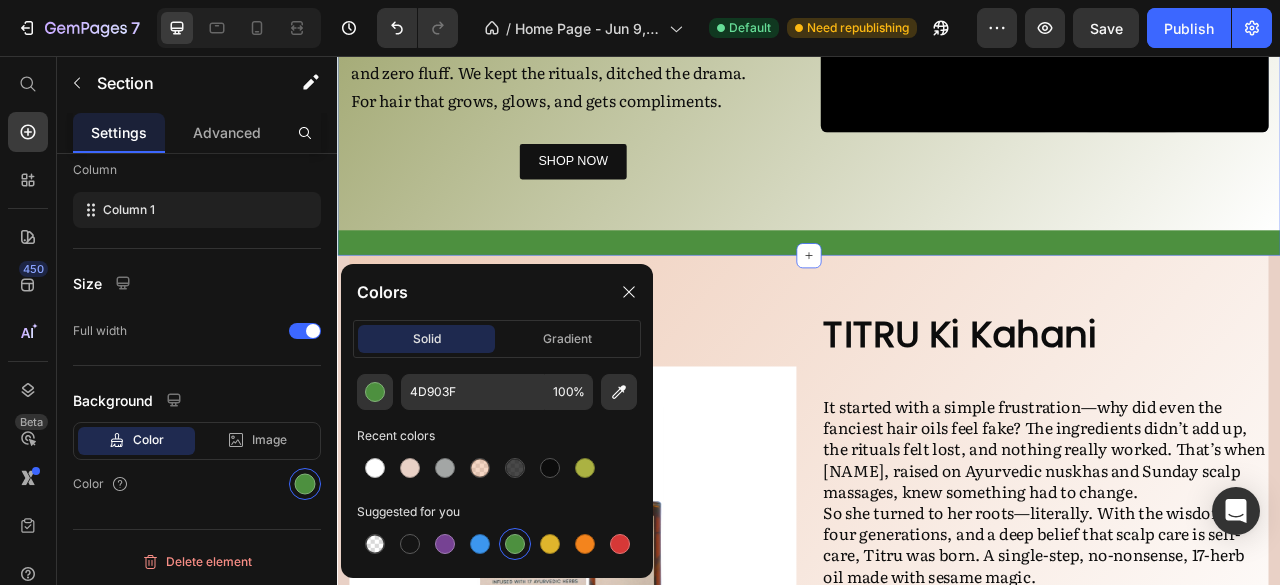 scroll, scrollTop: 318, scrollLeft: 0, axis: vertical 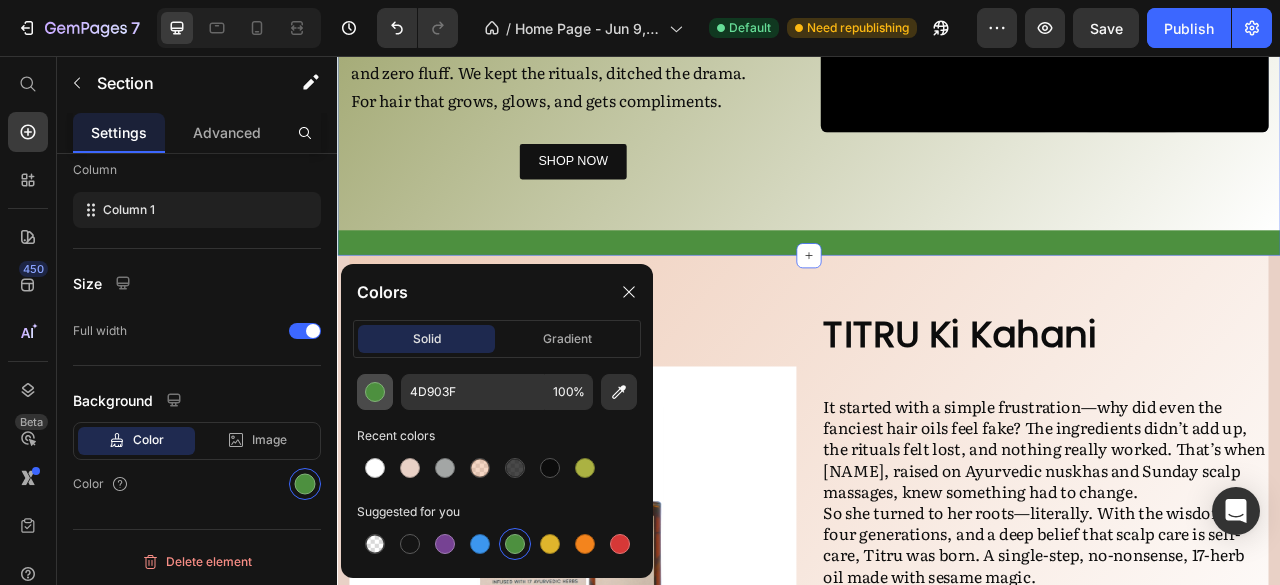 click at bounding box center [375, 392] 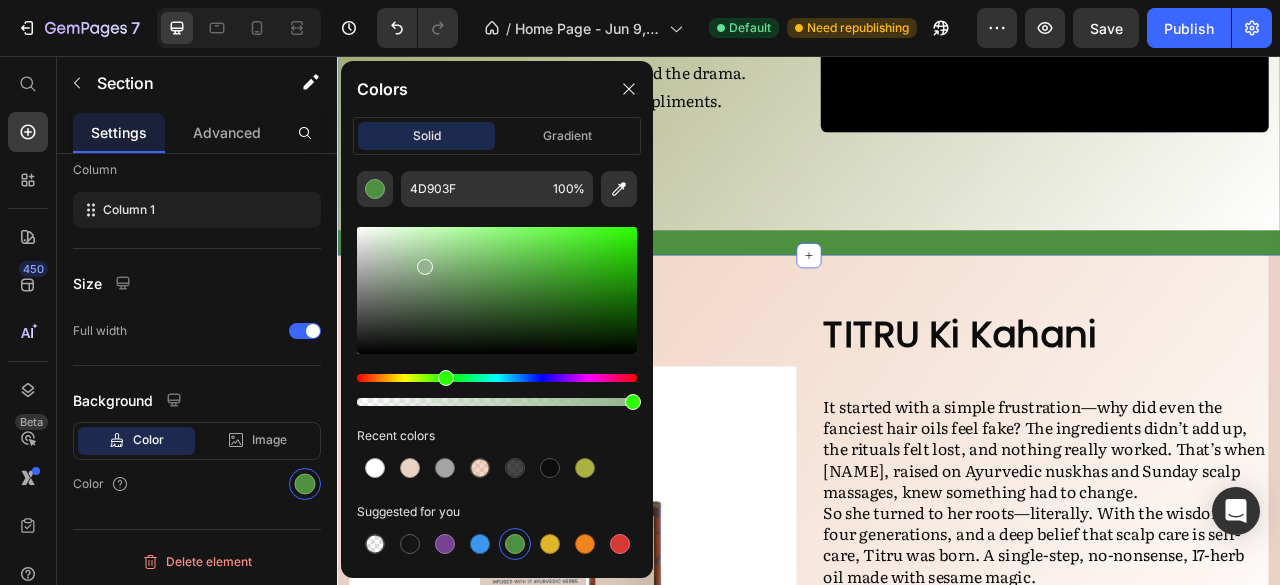 drag, startPoint x: 523, startPoint y: 283, endPoint x: 424, endPoint y: 262, distance: 101.20277 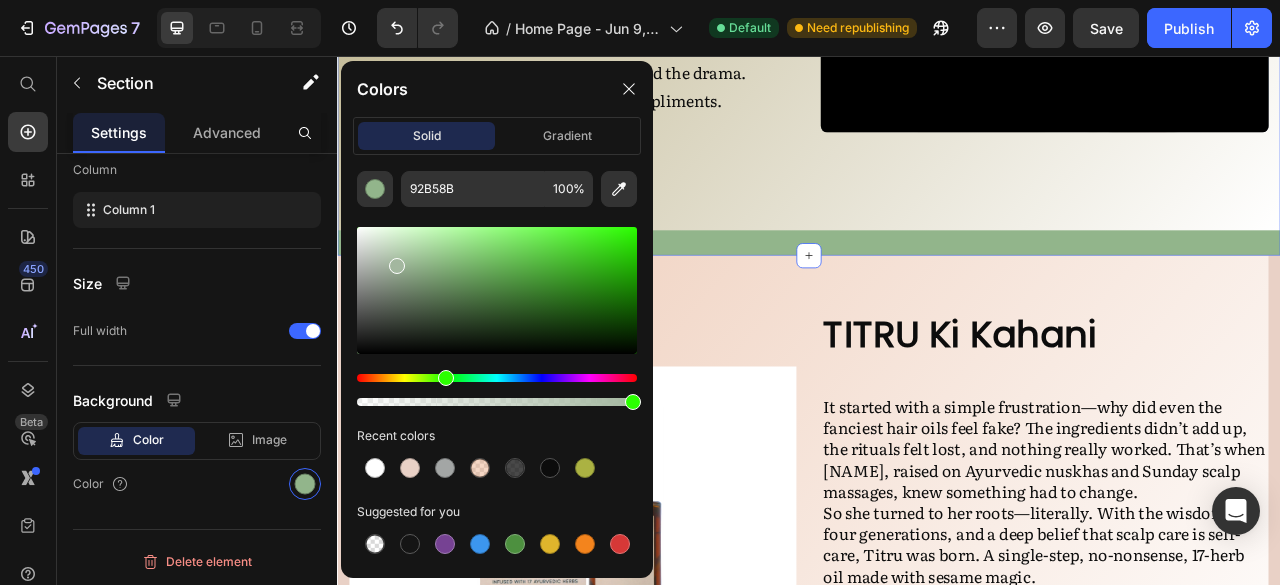 drag, startPoint x: 424, startPoint y: 262, endPoint x: 386, endPoint y: 261, distance: 38.013157 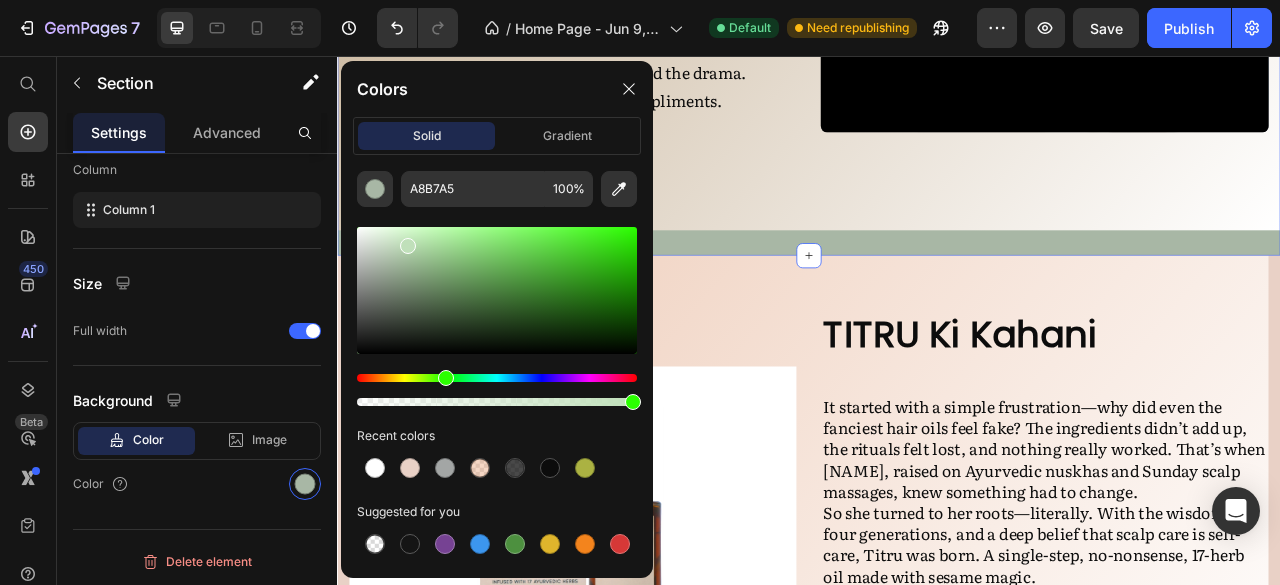 drag, startPoint x: 386, startPoint y: 261, endPoint x: 412, endPoint y: 241, distance: 32.80244 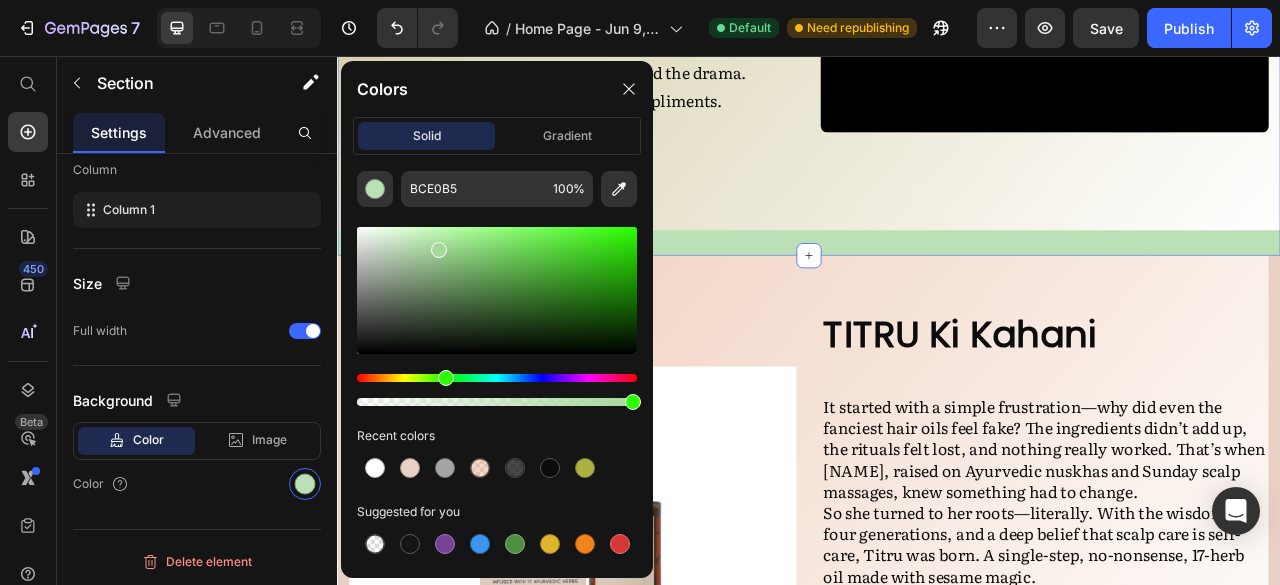 drag, startPoint x: 412, startPoint y: 241, endPoint x: 453, endPoint y: 247, distance: 41.4367 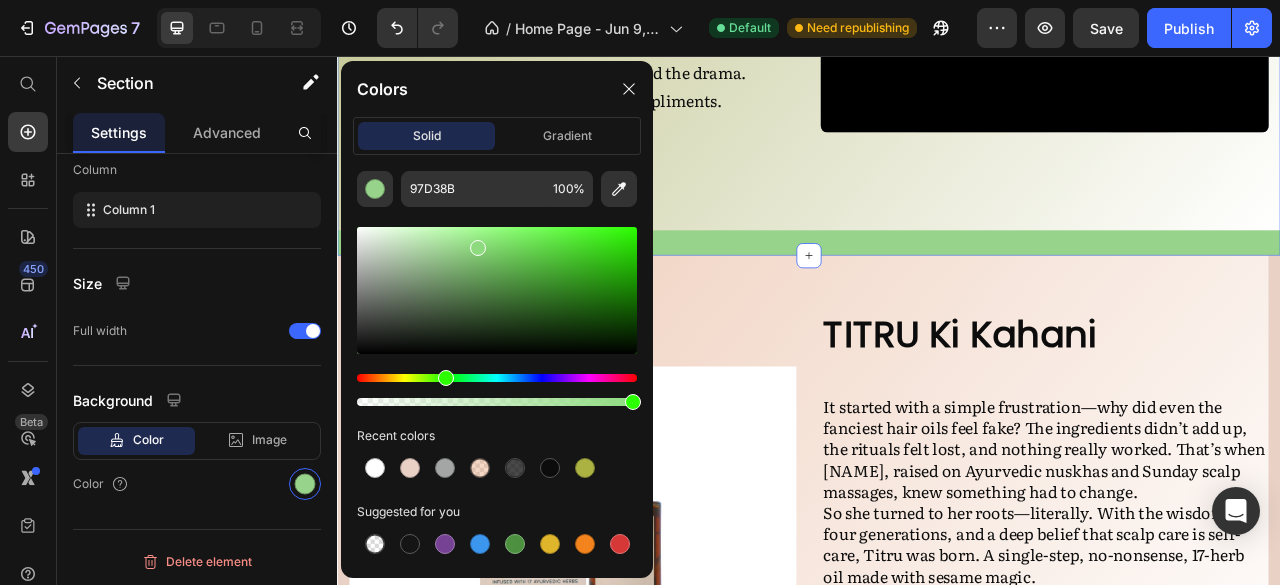 drag, startPoint x: 453, startPoint y: 247, endPoint x: 478, endPoint y: 243, distance: 25.317978 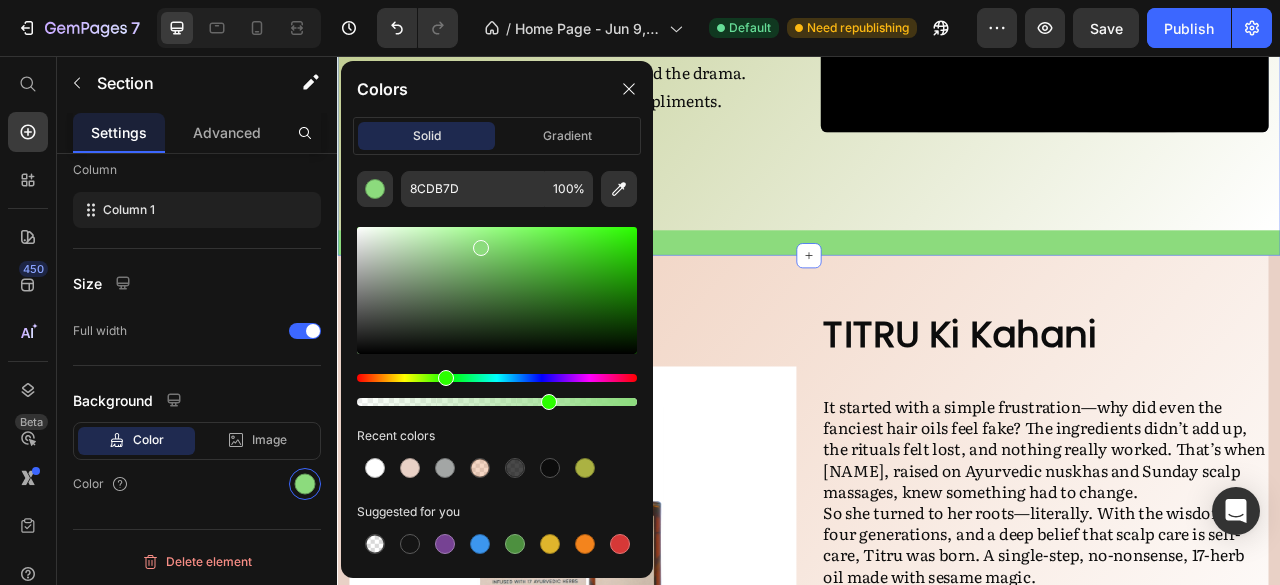 click at bounding box center [497, 402] 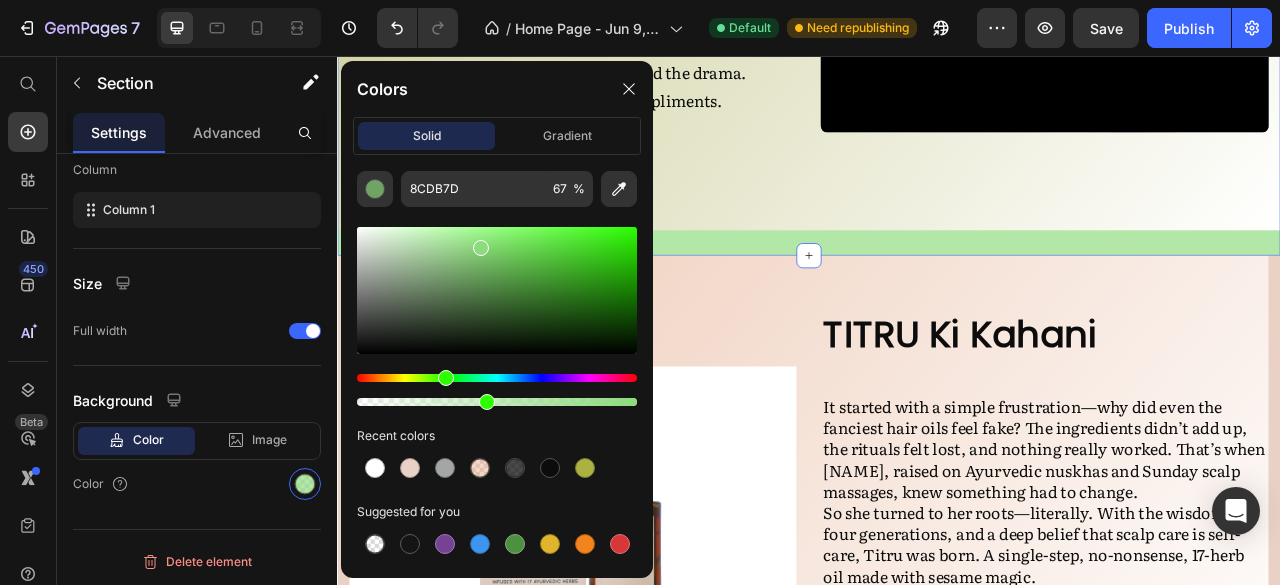 drag, startPoint x: 548, startPoint y: 407, endPoint x: 480, endPoint y: 408, distance: 68.007355 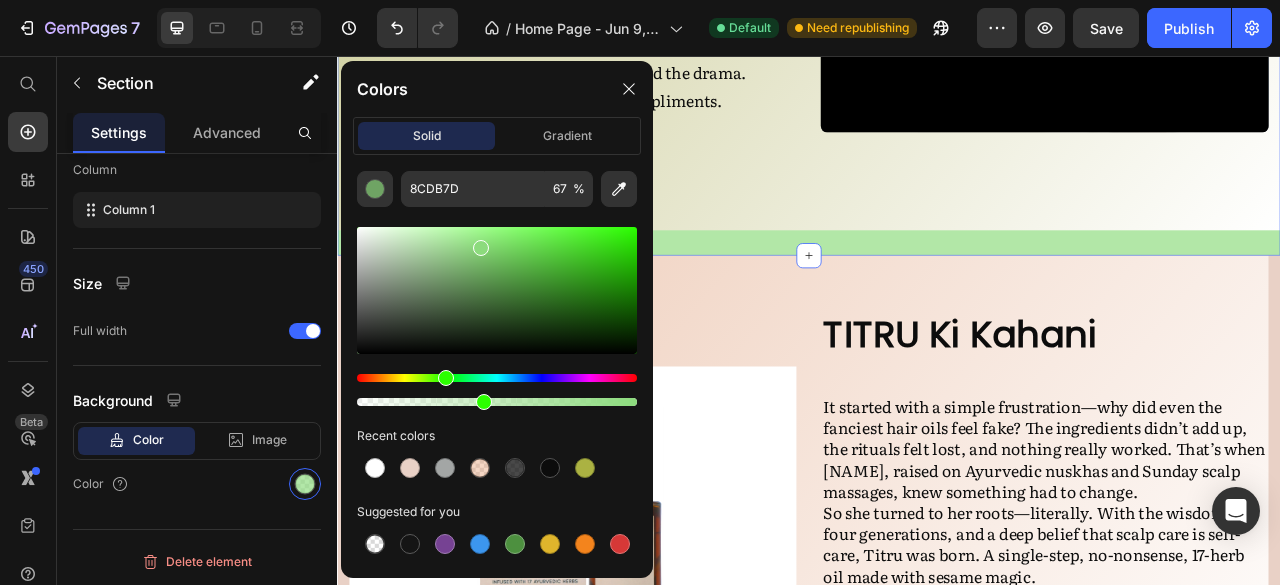 type on "44" 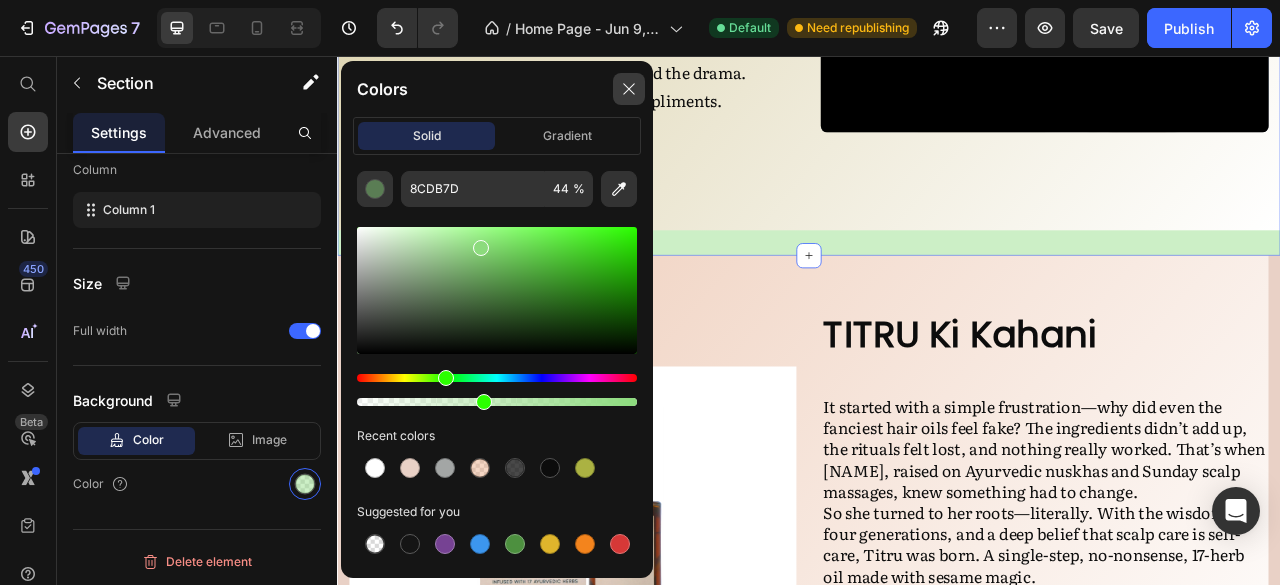 click 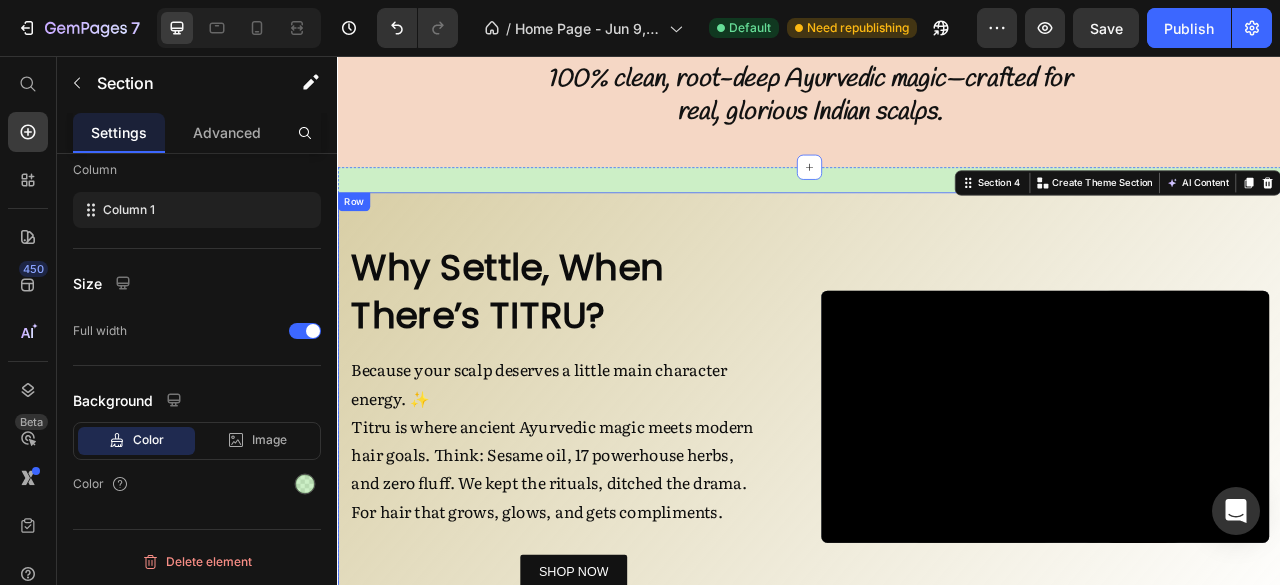 scroll, scrollTop: 849, scrollLeft: 0, axis: vertical 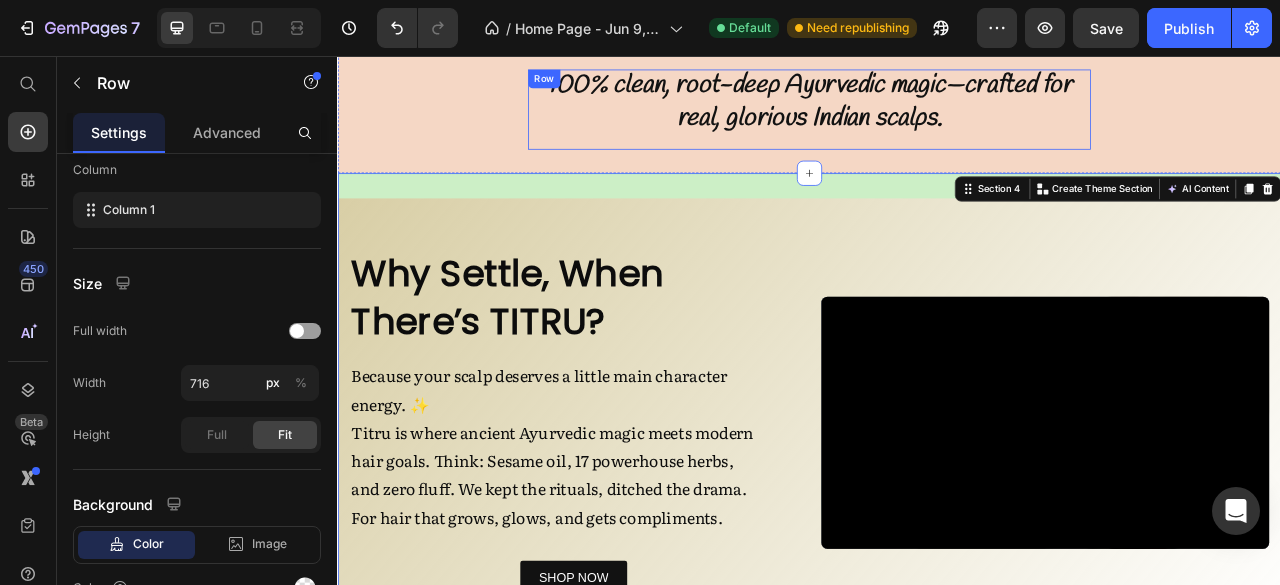 click on "100% clean, root-deep Ayurvedic magic—crafted for real, glorious Indian scalps. Heading" at bounding box center [937, 124] 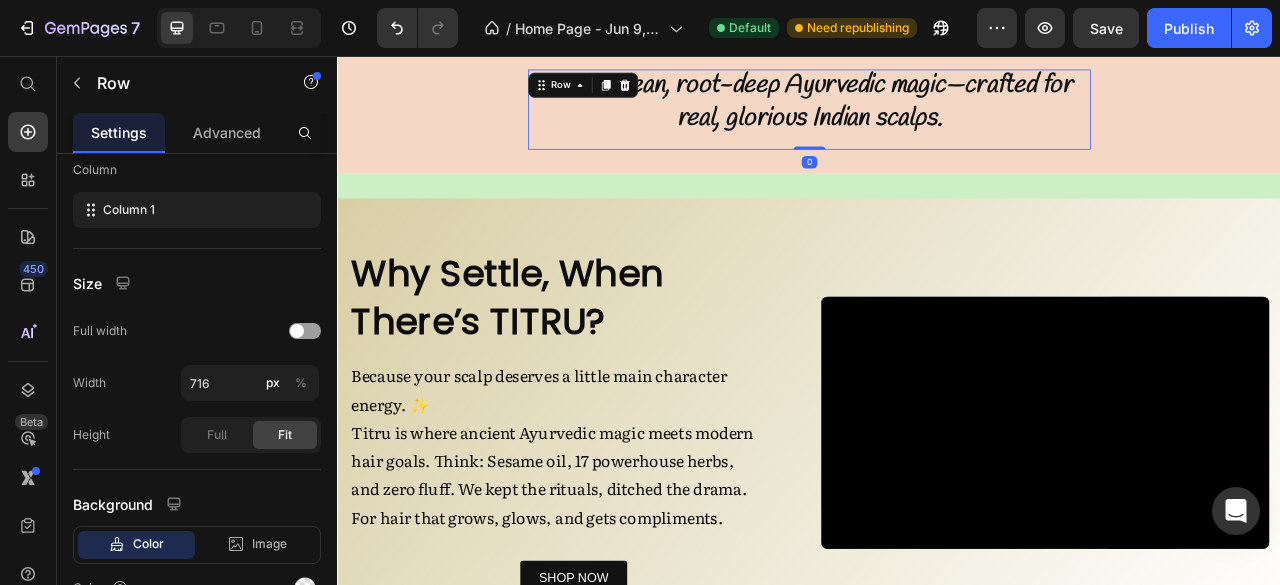 scroll, scrollTop: 0, scrollLeft: 0, axis: both 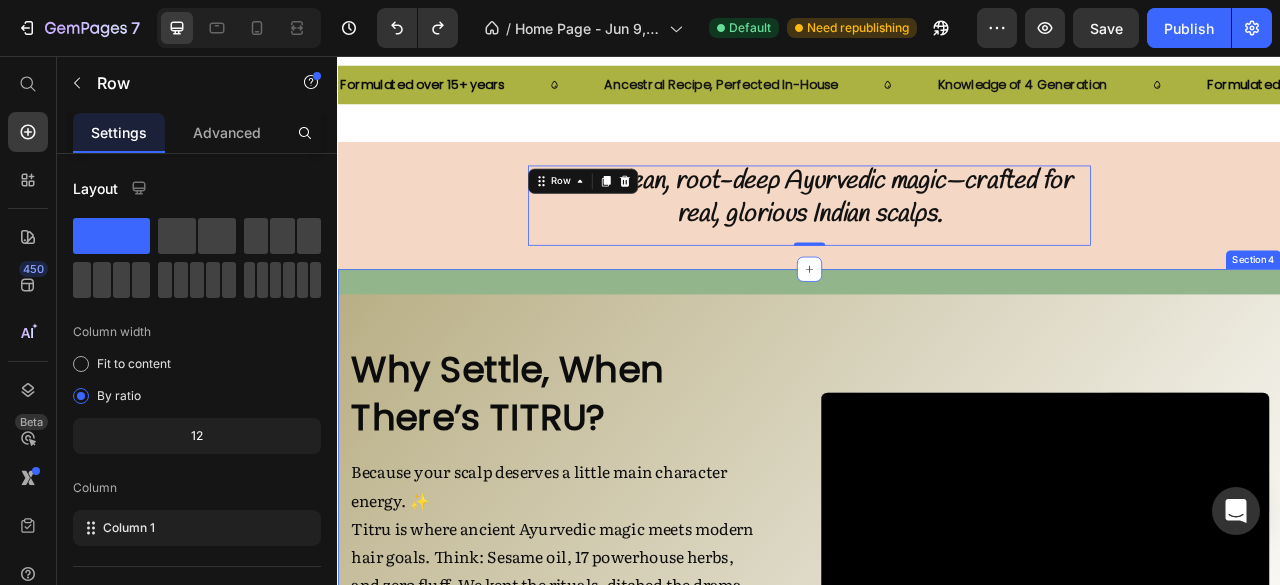 click on "100% clean, root-deep Ayurvedic magic—crafted for real, glorious Indian scalps." at bounding box center (937, 236) 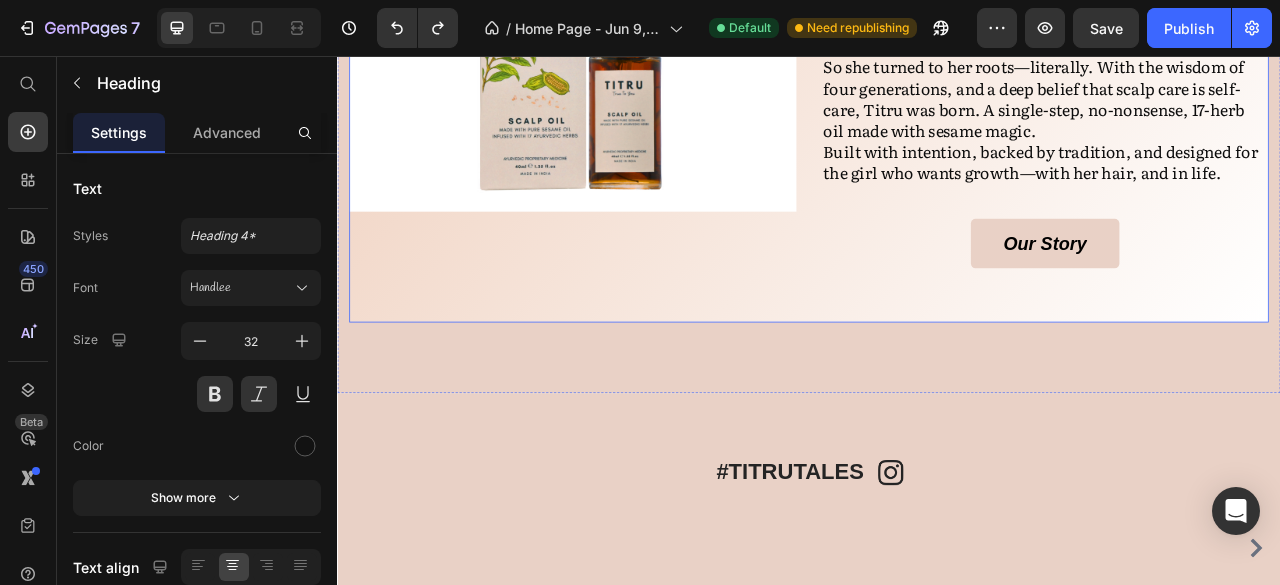 scroll, scrollTop: 1957, scrollLeft: 0, axis: vertical 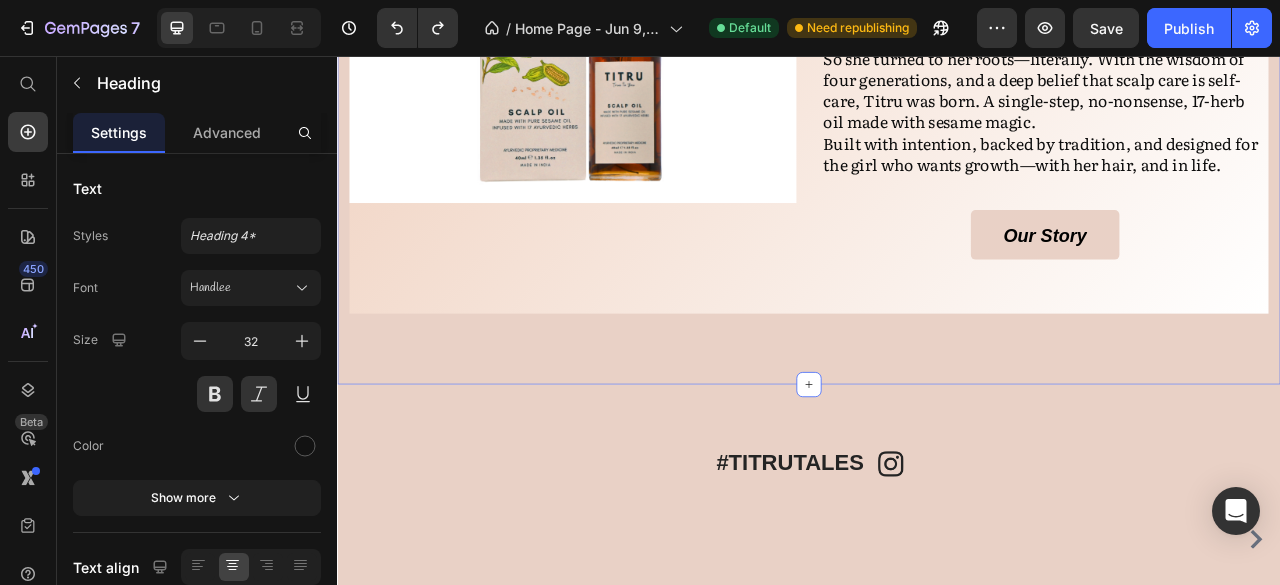 click on "TITRU Ki Kahani Heading It started with a simple frustration—why did even the fanciest hair oils feel fake? The ingredients didn’t add up, the rituals felt lost, and nothing really worked. That’s when [NAME], raised on Ayurvedic nuskhas and Sunday scalp massages, knew something had to change. So [SHE] turned to [HER] roots—literally. With the wisdom of four generations, and a deep belief that scalp care is self-care, Titru was born. A single-step, no-nonsense, 17-herb oil made with sesame magic. Built with intention, backed by tradition, and designed for the girl who wants growth—with [HER] hair, and in life. Text Block Our Story Button Image Hero Banner Section 5" at bounding box center [937, 103] 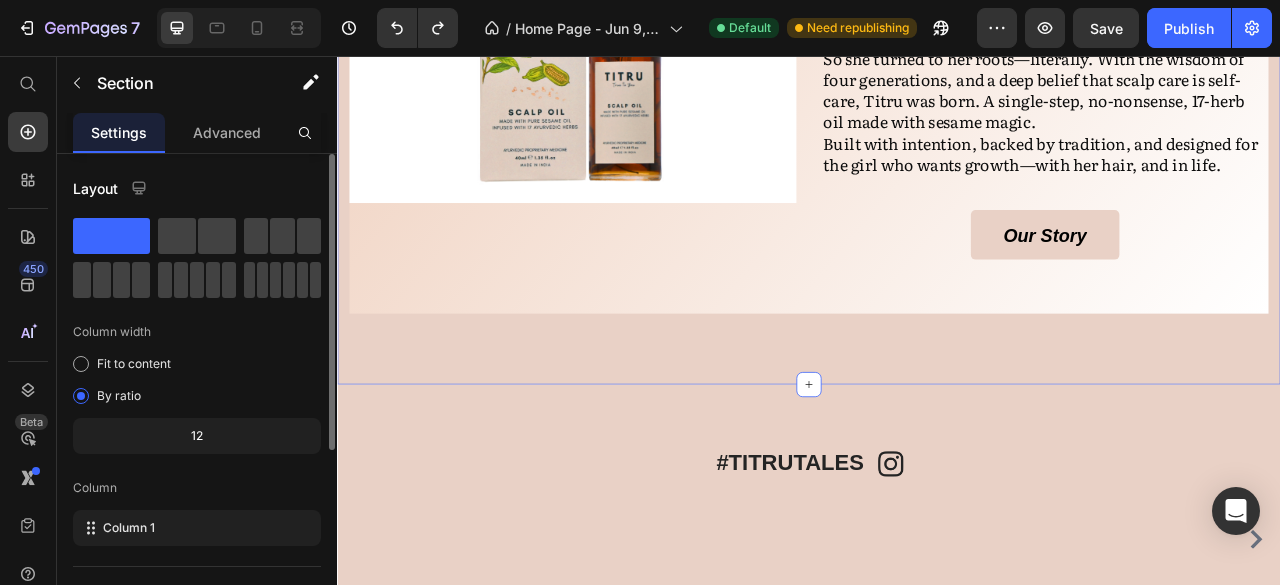 scroll, scrollTop: 318, scrollLeft: 0, axis: vertical 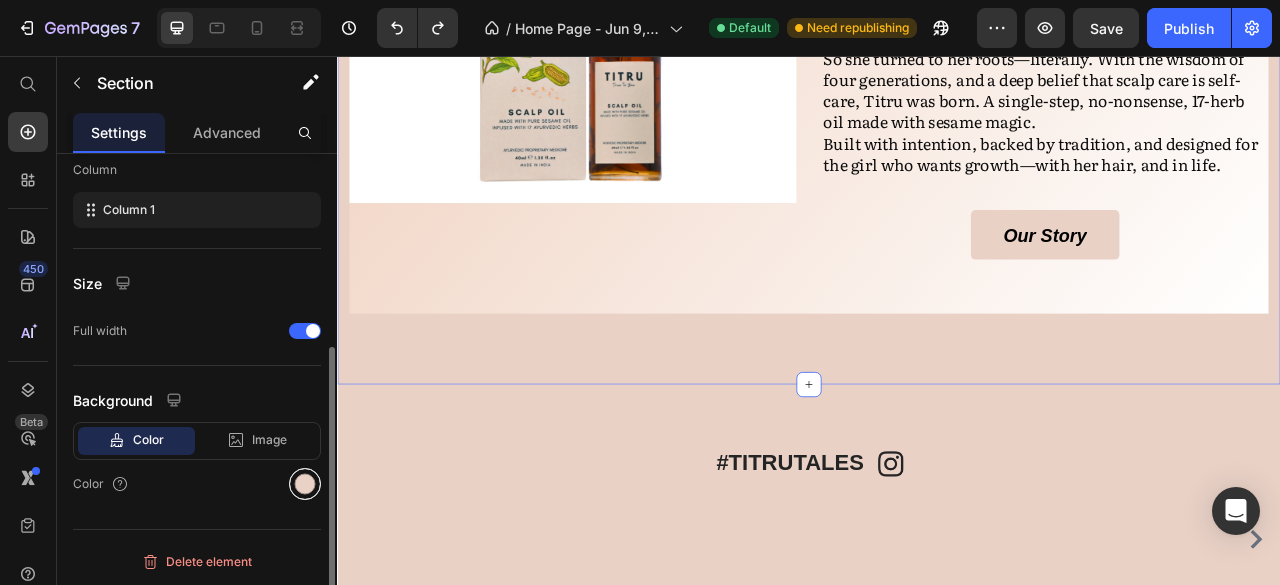 click at bounding box center (305, 484) 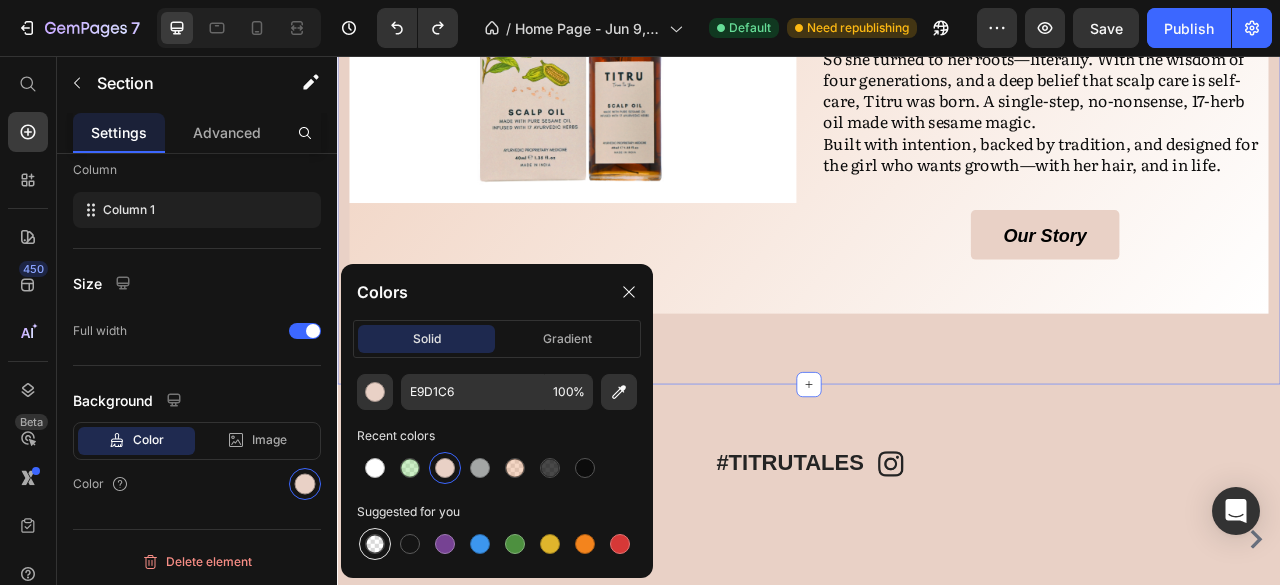 click at bounding box center (375, 544) 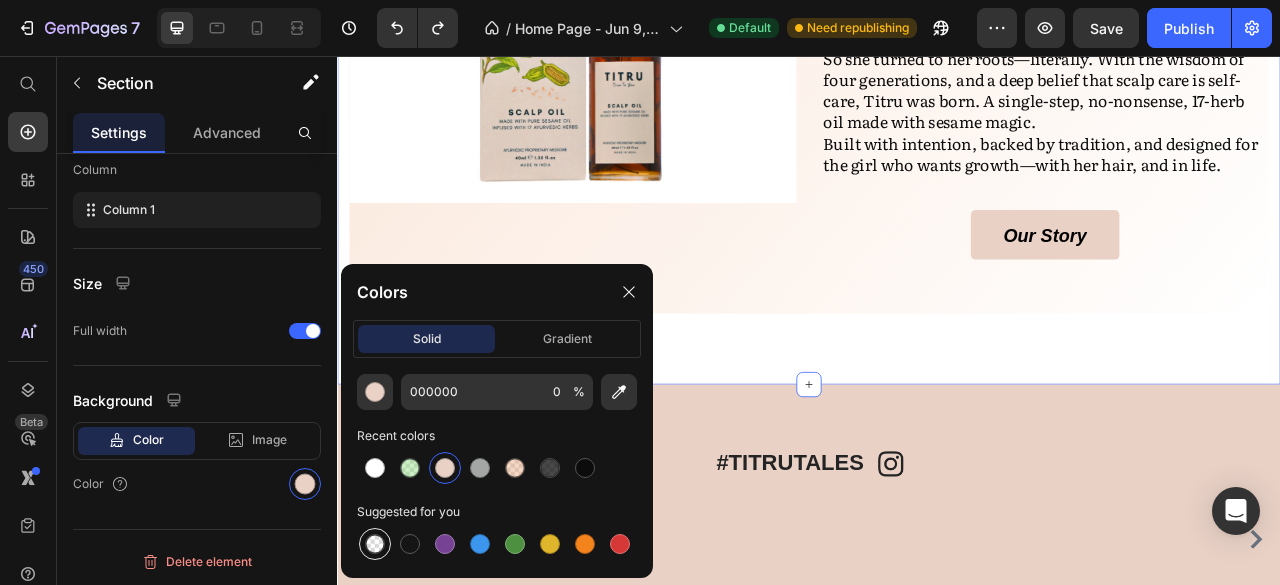 scroll, scrollTop: 318, scrollLeft: 0, axis: vertical 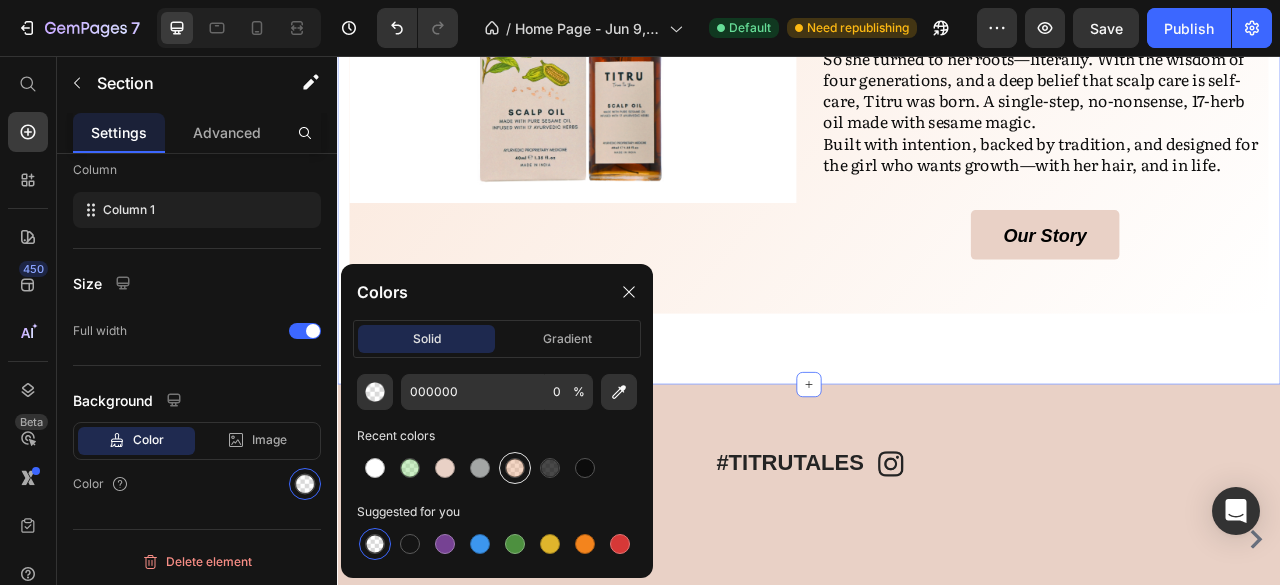 click at bounding box center [515, 468] 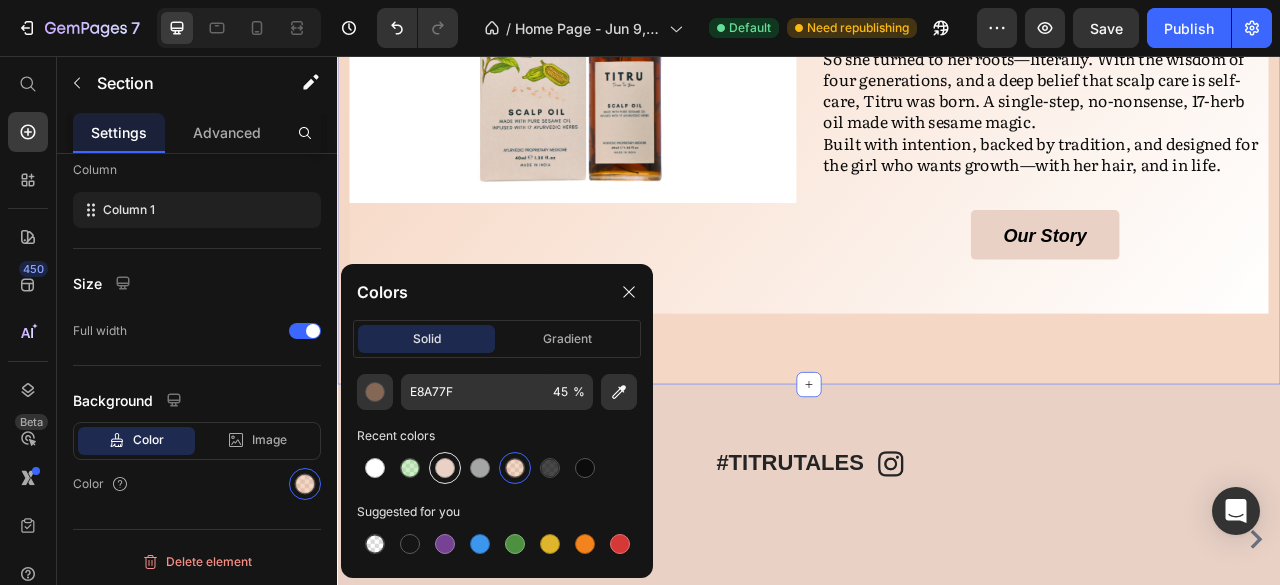 click at bounding box center [445, 468] 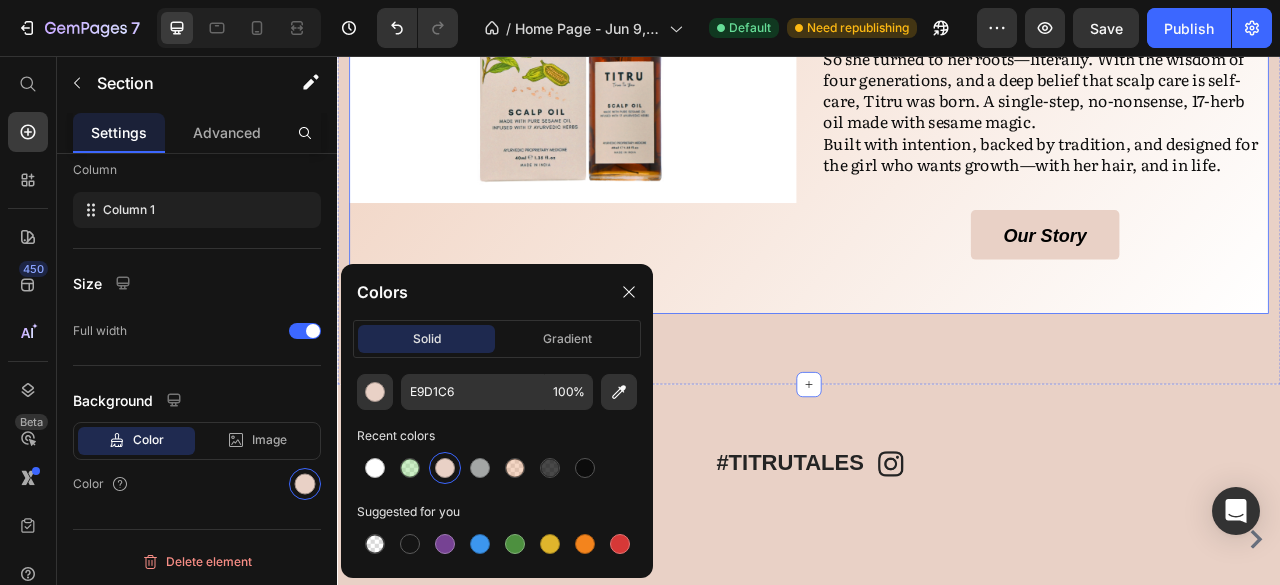 click on "[FIRST] Ki Kahani Heading It started with a simple frustration—why did even the fanciest hair oils feel fake? The ingredients didn’t add up, the rituals felt lost, and nothing really worked. That’s when [FIRST], raised on Ayurvedic nuskhas and Sunday scalp massages, knew something had to change. So she turned to her roots—literally. With the wisdom of four generations, and a deep belief that scalp care is self-care, Titru was born. A single-step, no-nonsense, 17-herb oil made with sesame magic. Built with intention, backed by tradition, and designed for the girl who wants growth—with her hair, and in life. Text Block Our Story Button Image" at bounding box center (937, 58) 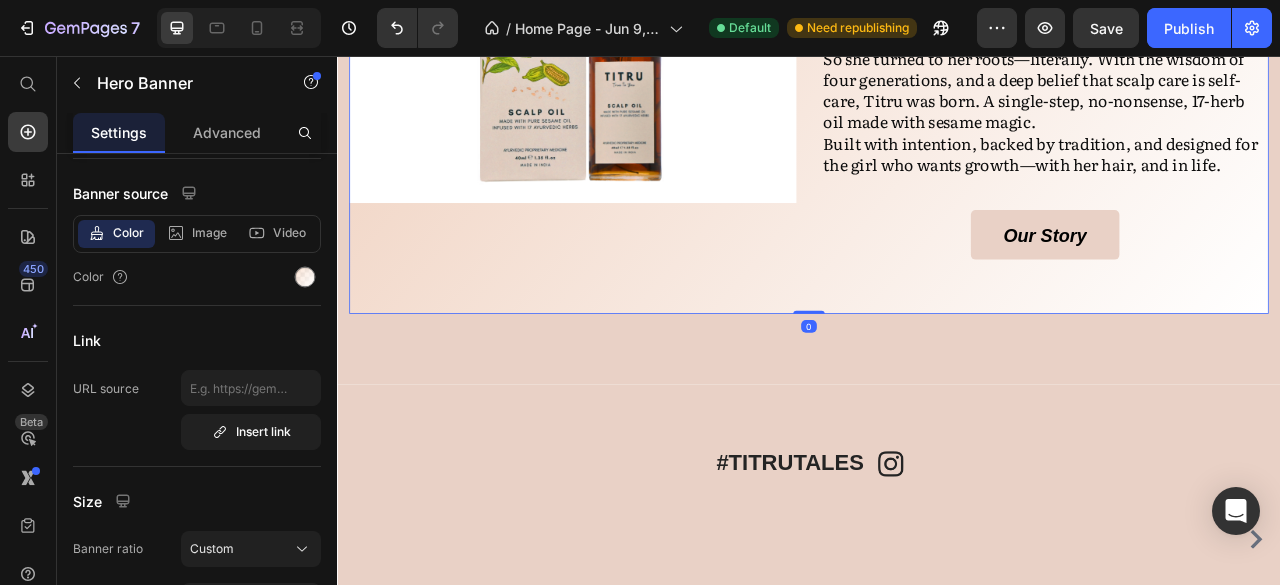 scroll, scrollTop: 0, scrollLeft: 0, axis: both 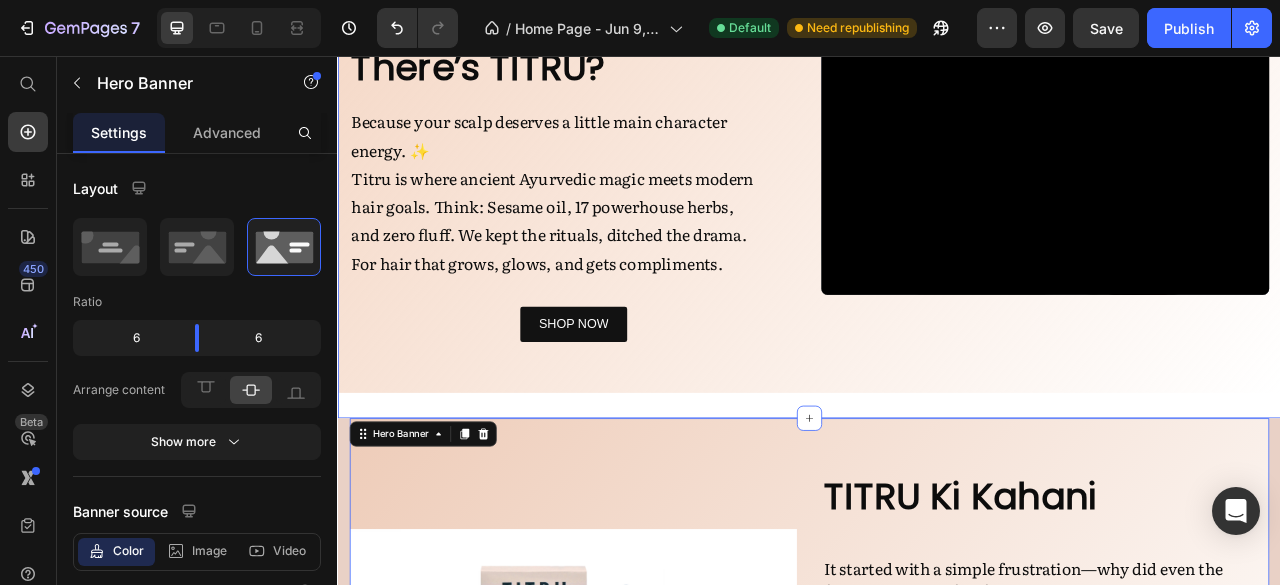 click on "Why Settle, When There’s TITRU? Heading Because [YOUR] scalp deserves a little main character energy. ✨ Titru is where ancient Ayurvedic magic meets modern hair goals. Think: Sesame oil, 17 powerhouse herbs, and zero fluff. We kept the rituals, ditched the drama. For hair that grows, glows, and gets compliments.   Text Block Row SHOP NOW Button Video Row Row Section 4" at bounding box center [937, 199] 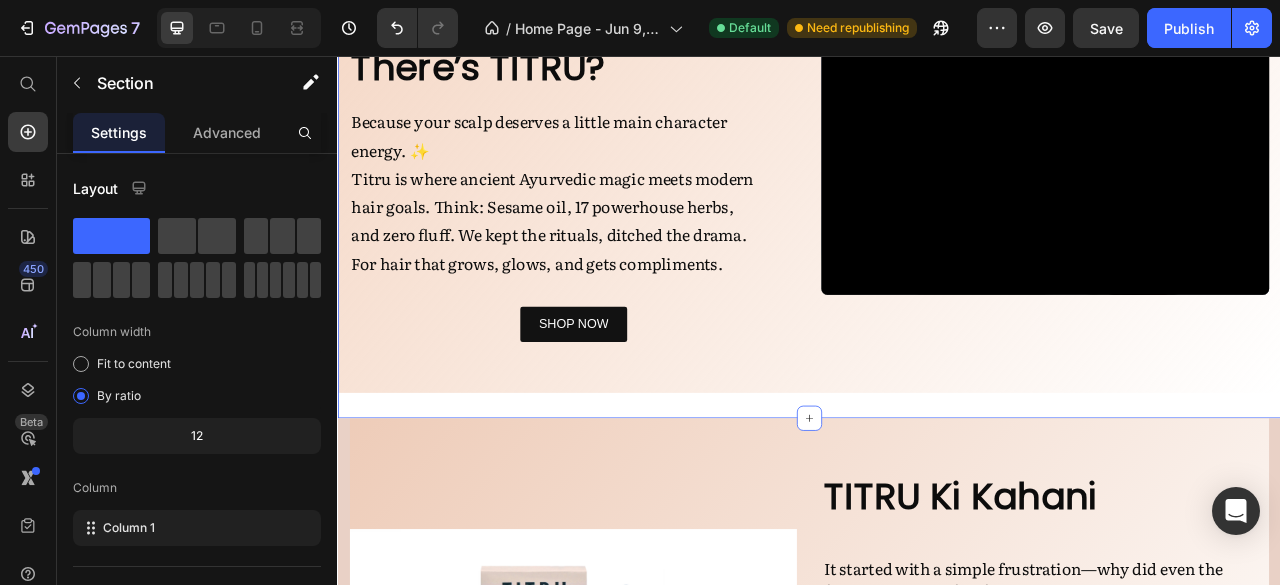 click on "Why Settle, When There’s TITRU? Heading Because your scalp deserves a little main character energy. ✨ Titru is where ancient Ayurvedic magic meets modern hair goals. Think: Sesame oil, 17 powerhouse herbs, and zero fluff. We kept the rituals, ditched the drama. For hair that grows, glows, and gets compliments.   Text Block Row SHOP NOW Button Video Row Row Section 4   You can create reusable sections Create Theme Section AI Content Write with GemAI What would you like to describe here? Tone and Voice Persuasive Product Titru Scalp Oil Show more Generate" at bounding box center (937, 199) 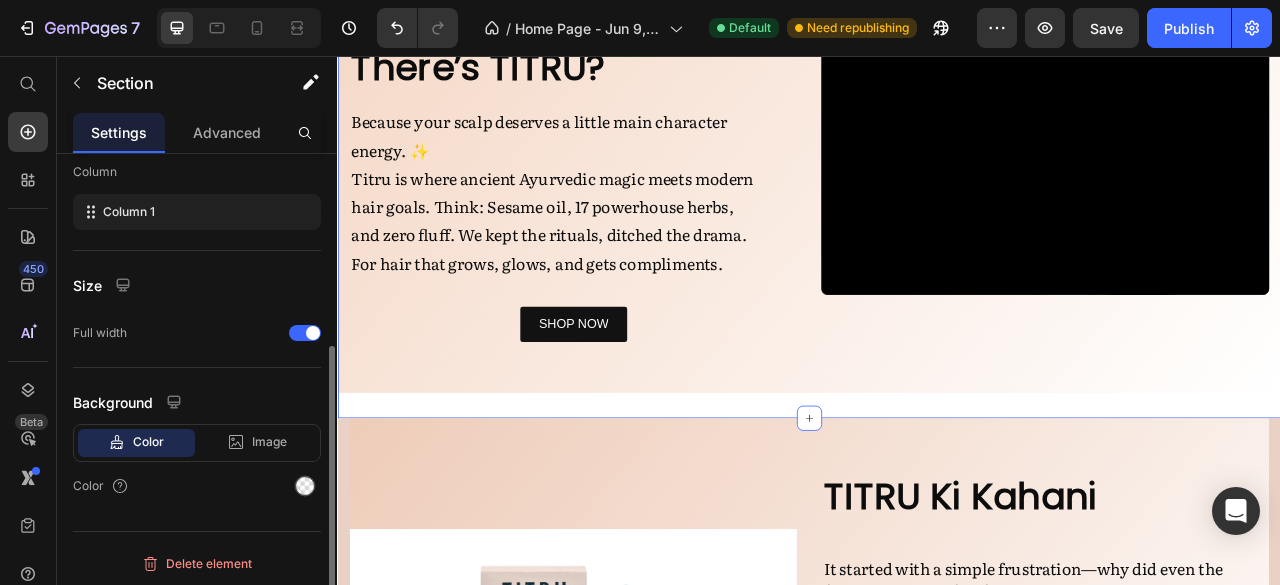 scroll, scrollTop: 318, scrollLeft: 0, axis: vertical 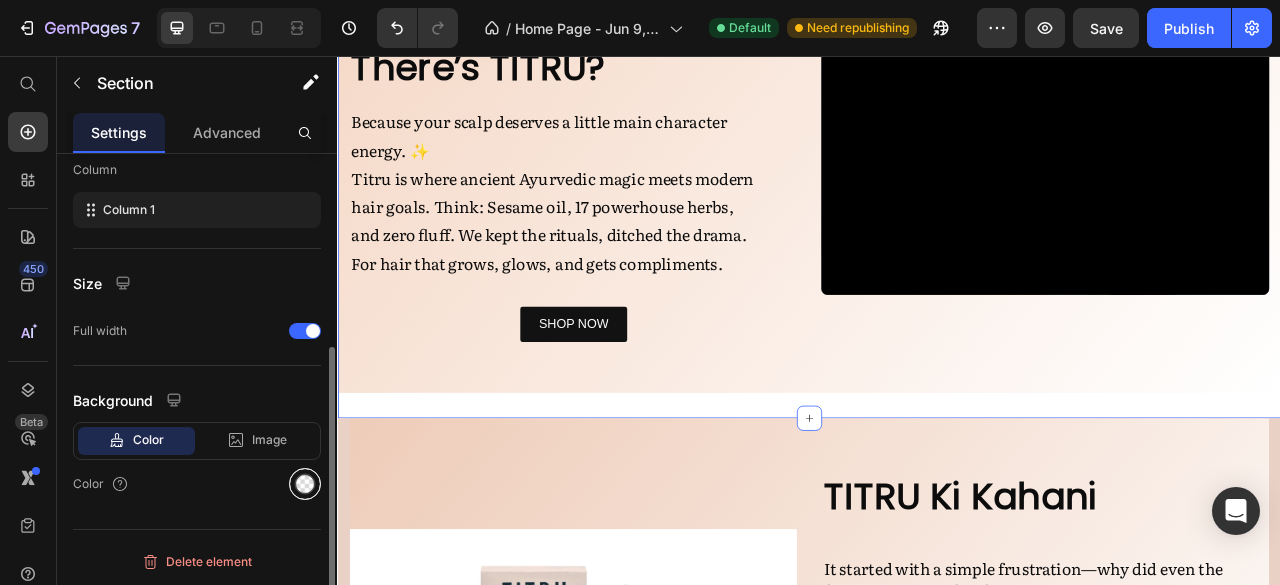 click at bounding box center (305, 484) 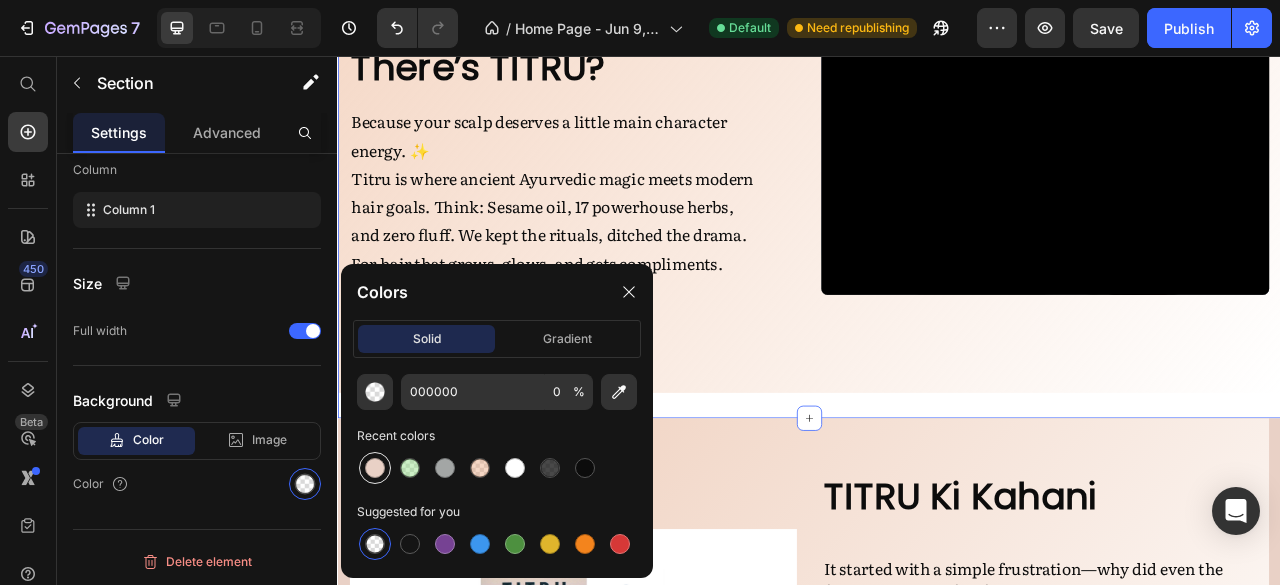 click at bounding box center (375, 468) 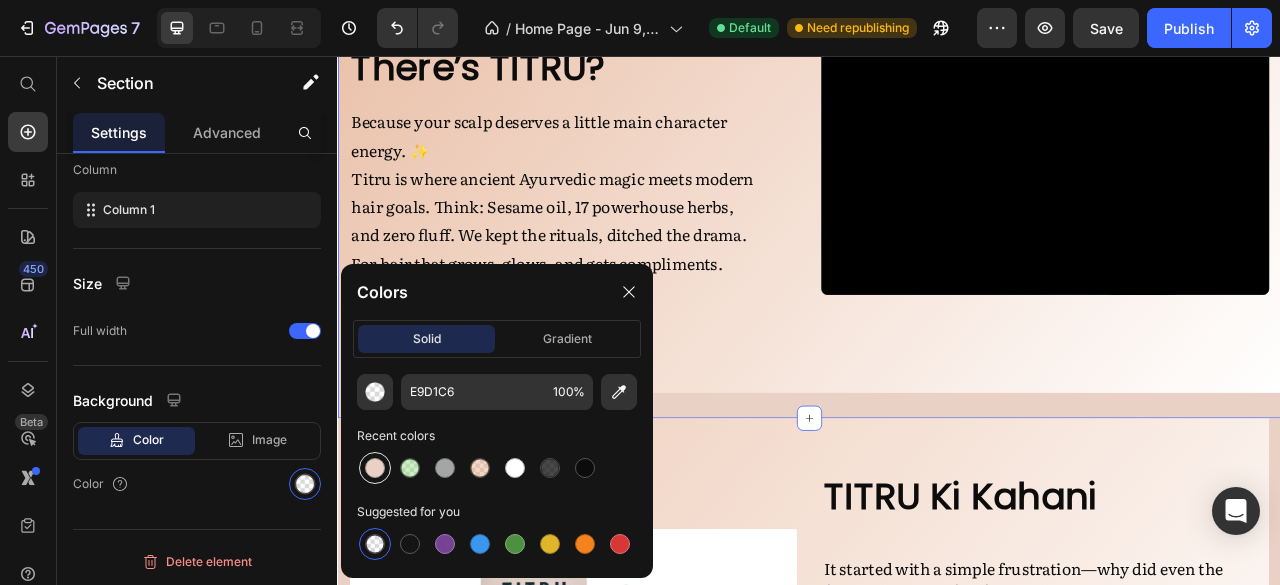 scroll, scrollTop: 318, scrollLeft: 0, axis: vertical 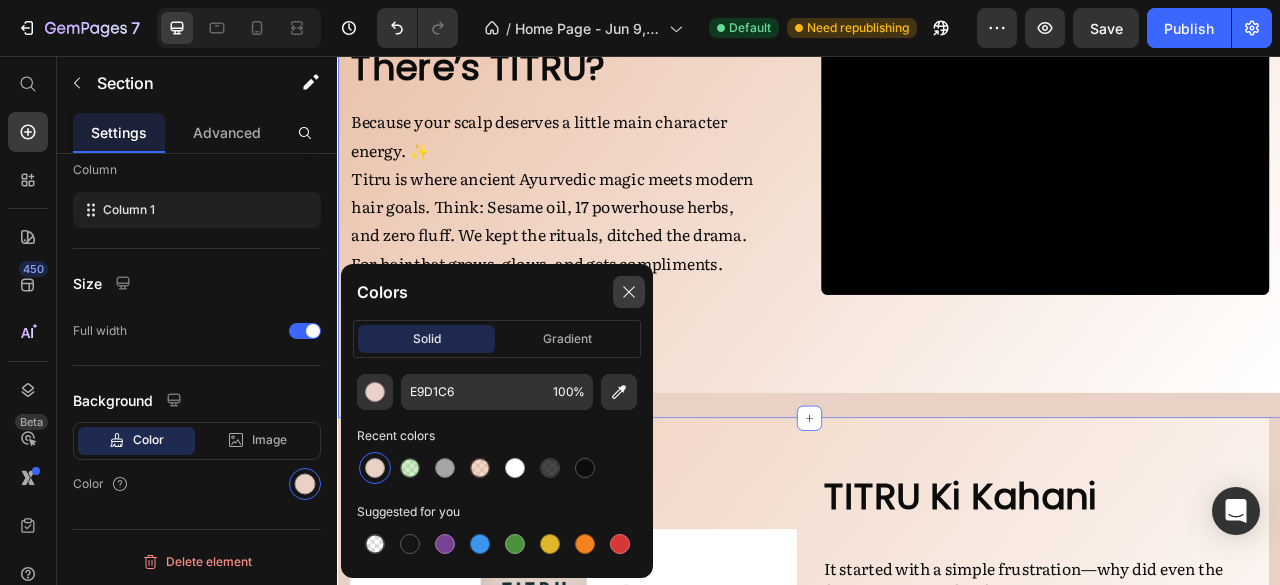 click at bounding box center [629, 292] 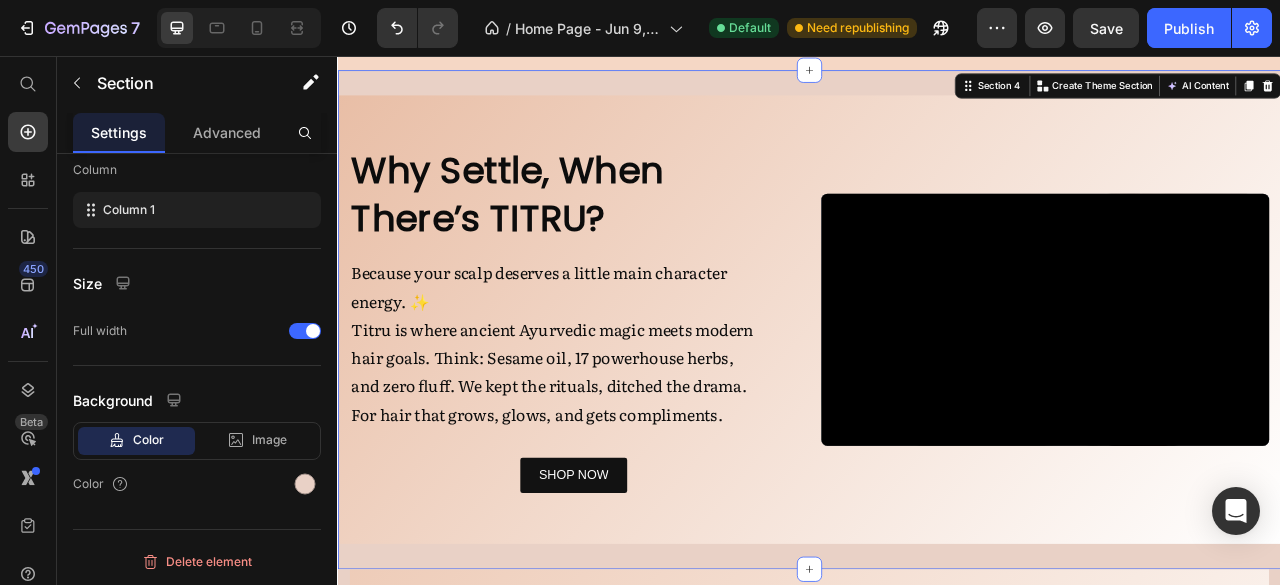 scroll, scrollTop: 828, scrollLeft: 0, axis: vertical 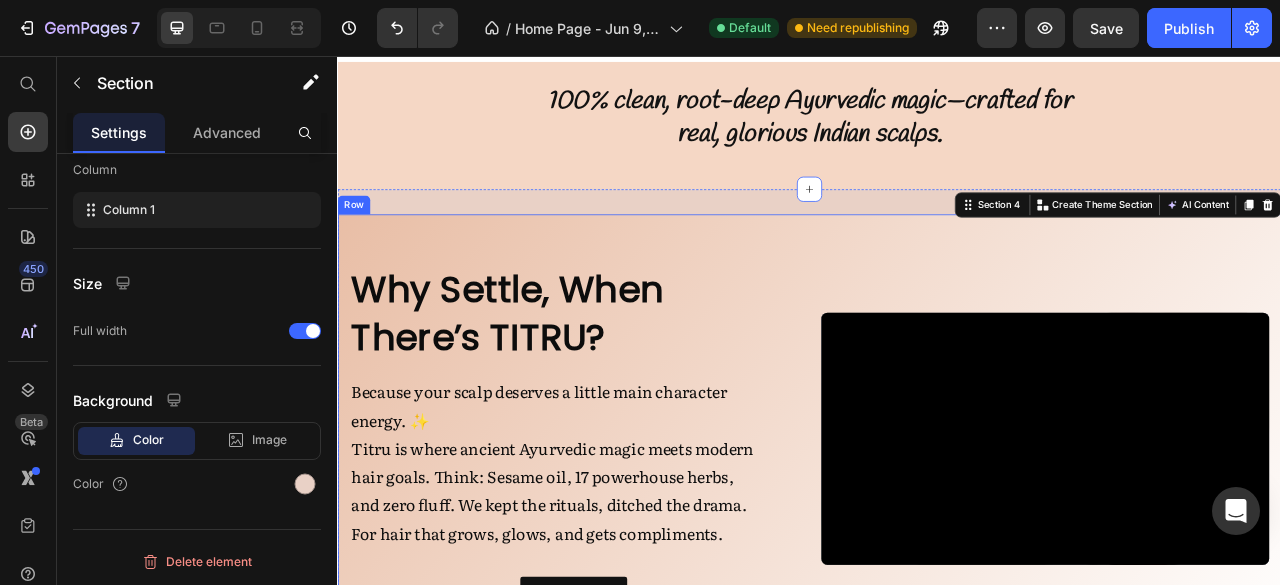 click on "Why Settle, When There’s TITRU? Heading Because [YOUR] scalp deserves a little main character energy. ✨ Titru is where ancient Ayurvedic magic meets modern hair goals. Think: Sesame oil, 17 powerhouse herbs, and zero fluff. We kept the rituals, ditched the drama. For hair that grows, glows, and gets compliments.   Text Block Row SHOP NOW Button Video Row Row" at bounding box center (937, 543) 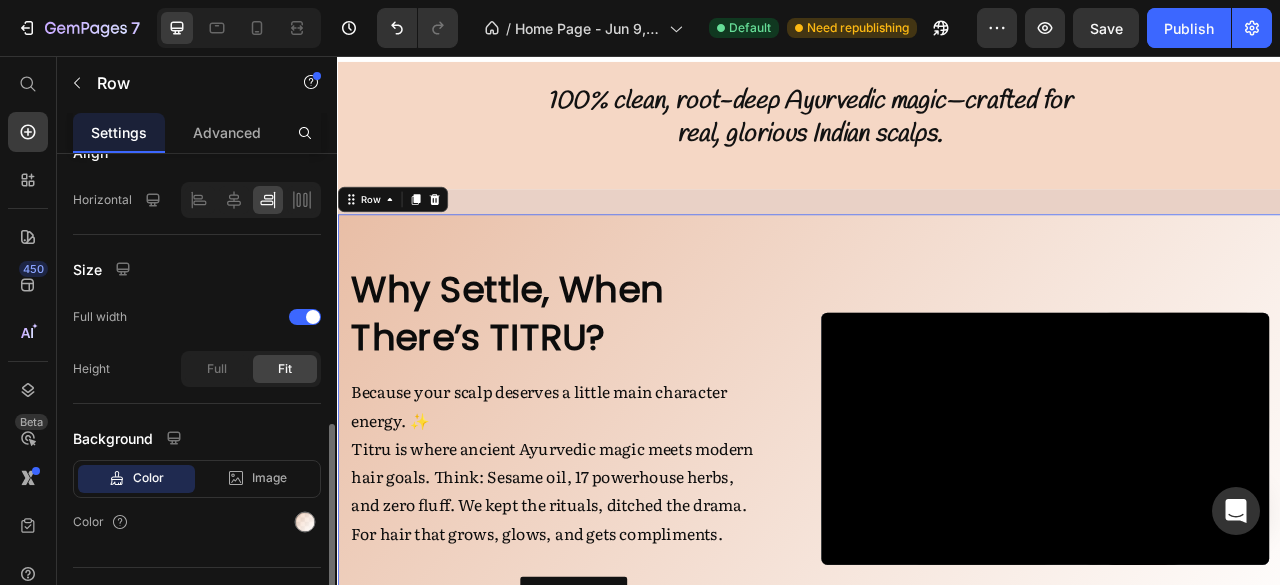 scroll, scrollTop: 442, scrollLeft: 0, axis: vertical 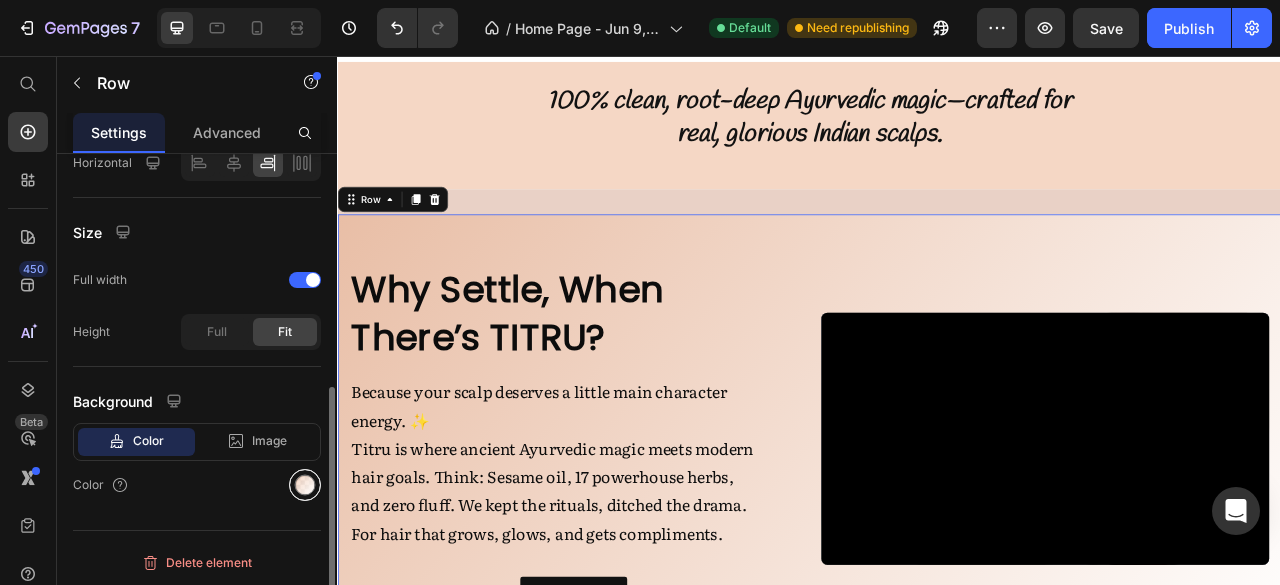 click at bounding box center (305, 485) 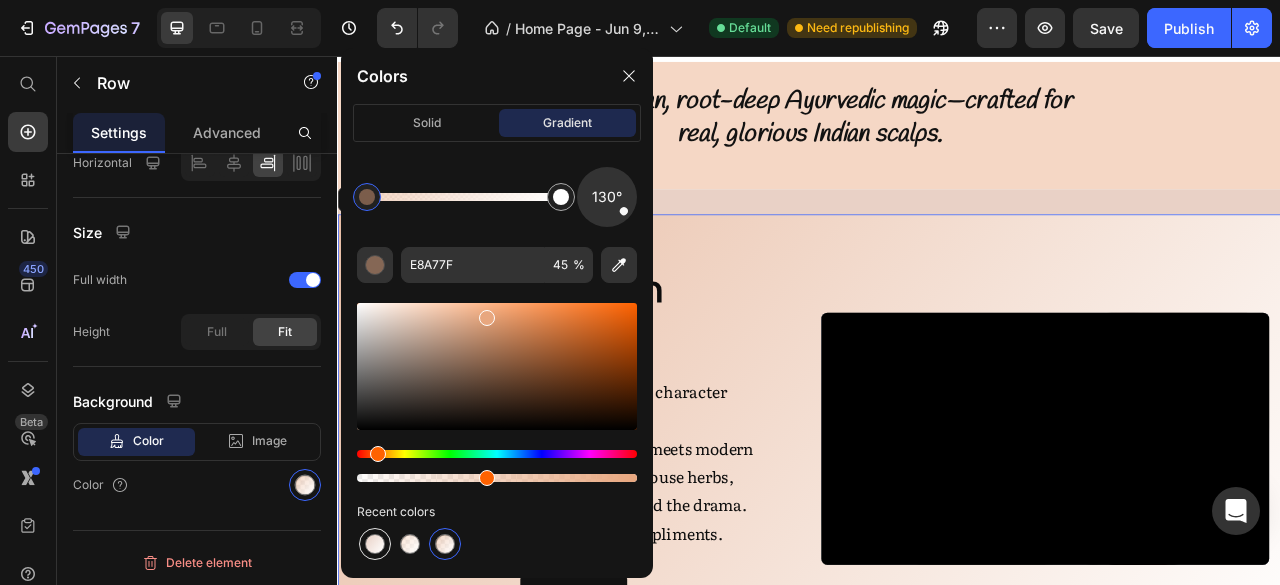 click at bounding box center (375, 544) 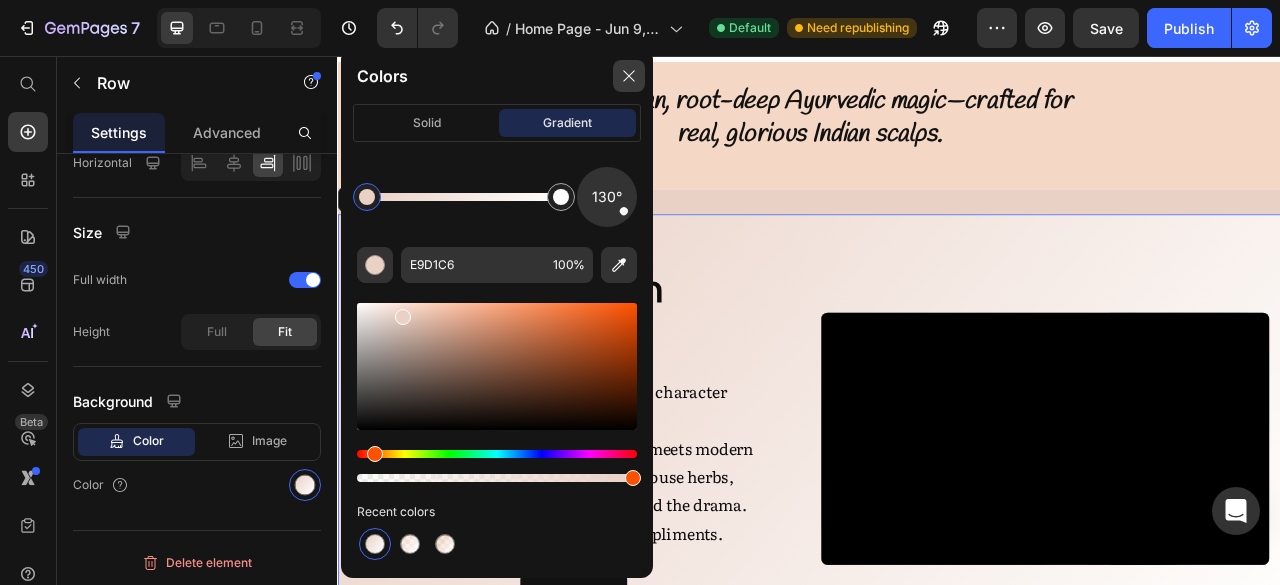 click at bounding box center (629, 76) 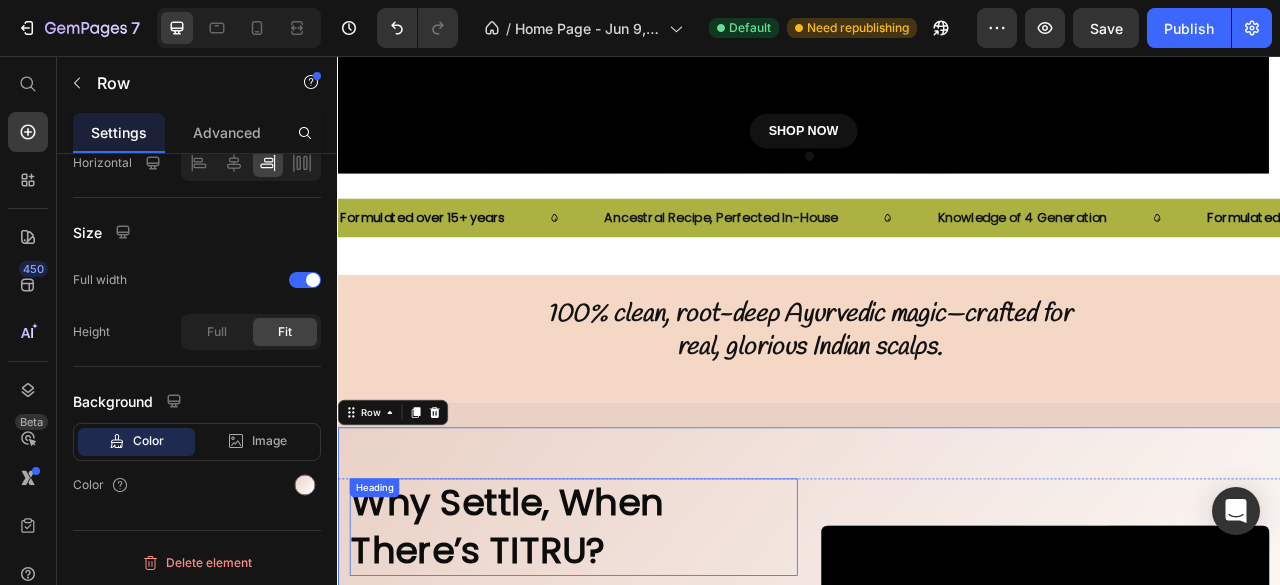scroll, scrollTop: 560, scrollLeft: 0, axis: vertical 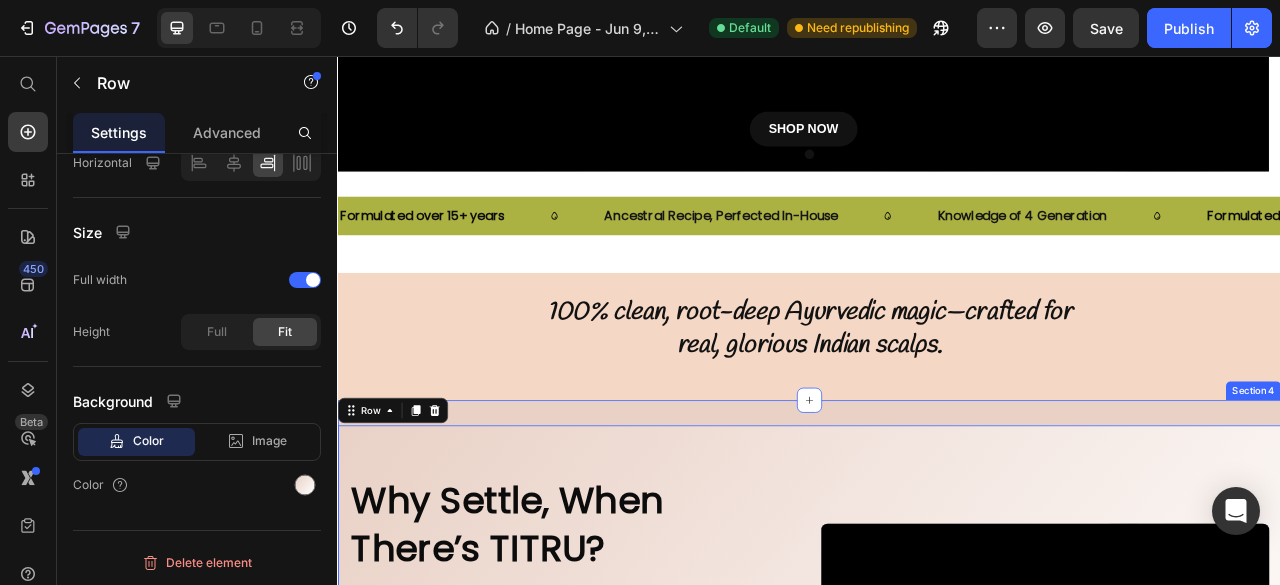 click on "Why Settle, When There’s TITRU? Heading Because your scalp deserves a little main character energy. ✨ Titru is where ancient Ayurvedic magic meets modern hair goals. Think: Sesame oil, 17 powerhouse herbs, and zero fluff. We kept the rituals, ditched the drama. For hair that grows, glows, and gets compliments.   Text Block Row SHOP NOW Button Video Row Row   0 Section 4" at bounding box center [937, 811] 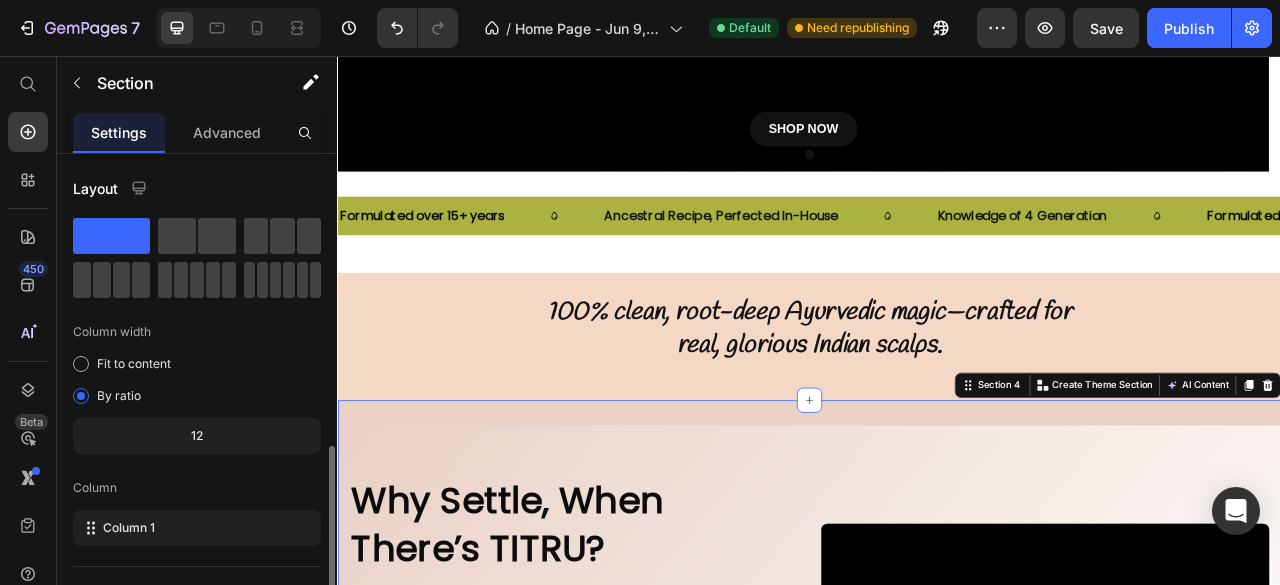 scroll, scrollTop: 318, scrollLeft: 0, axis: vertical 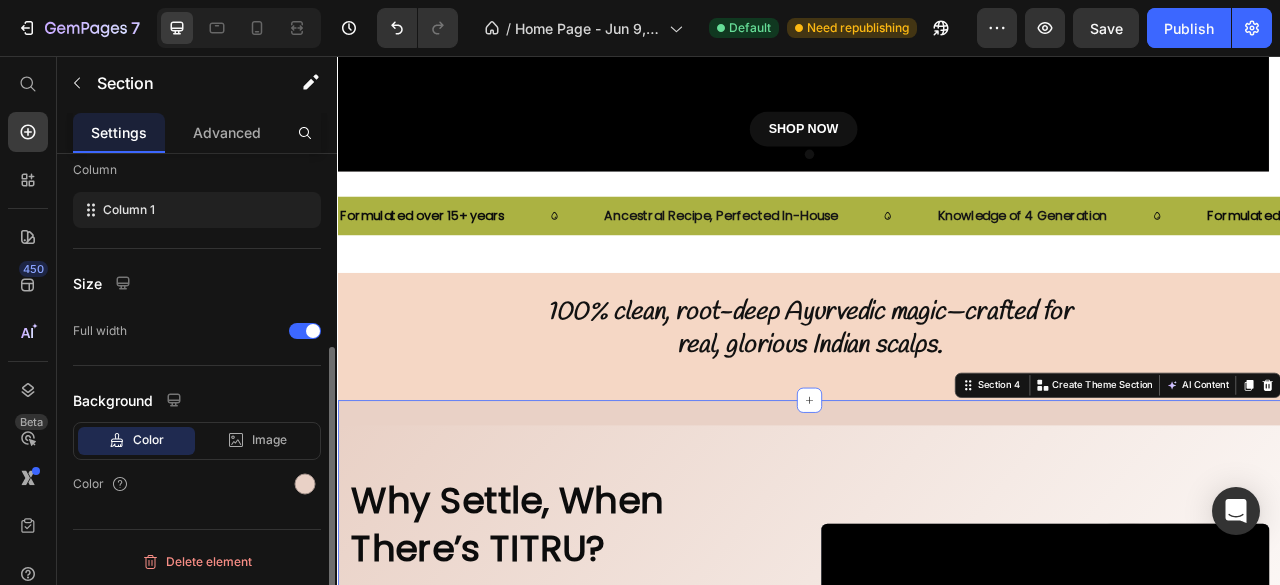 click at bounding box center [305, 484] 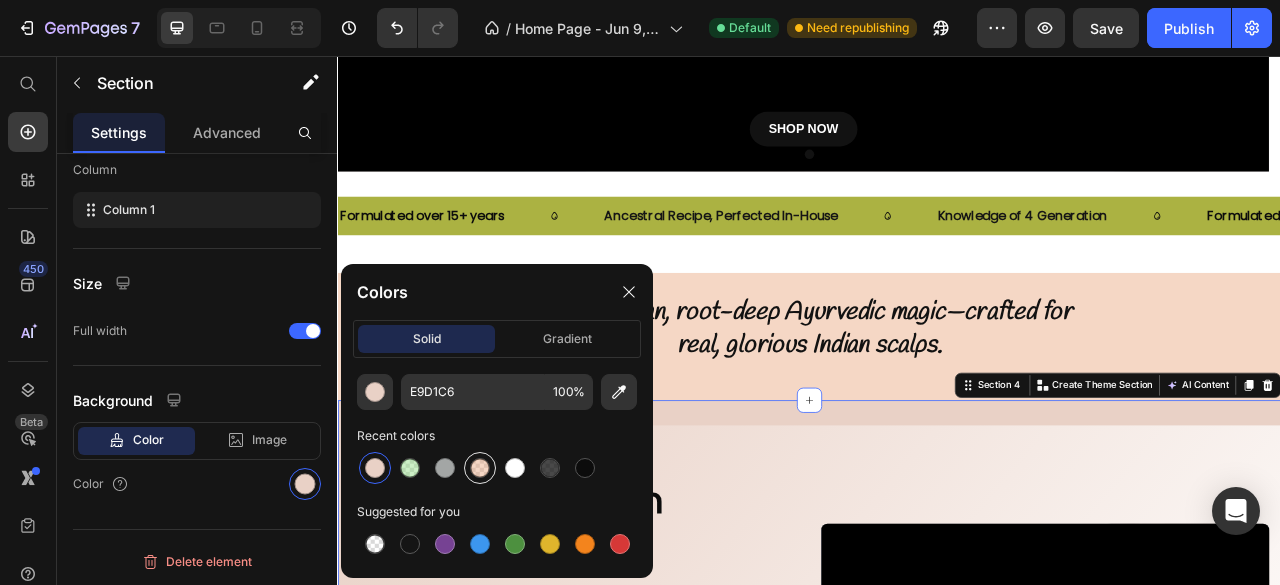 click at bounding box center [480, 468] 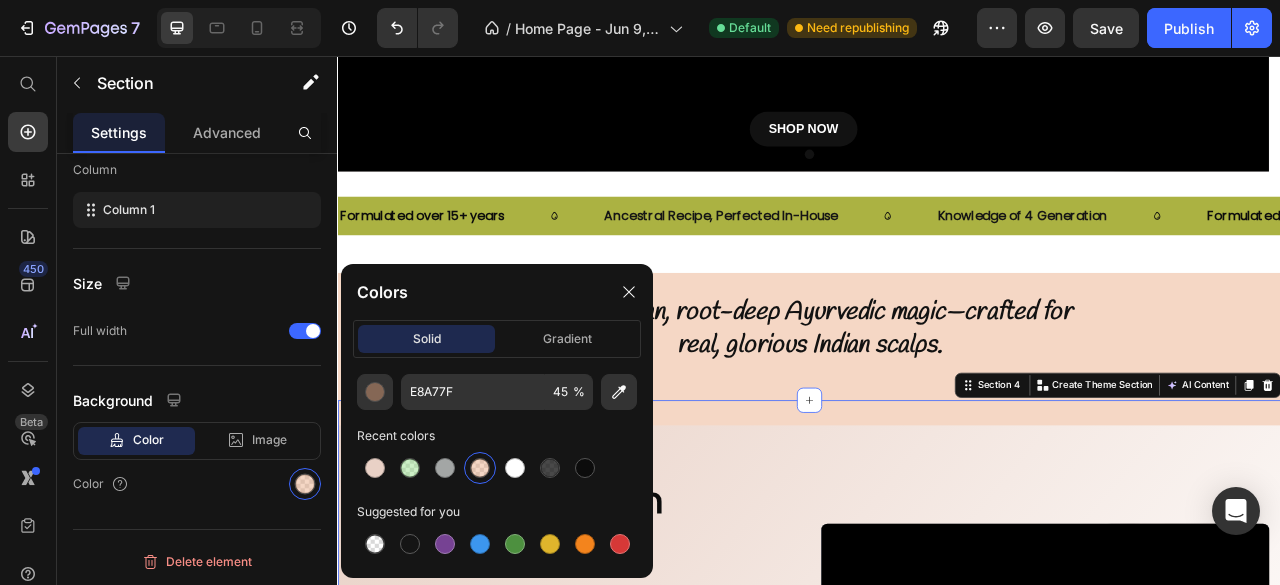scroll, scrollTop: 318, scrollLeft: 0, axis: vertical 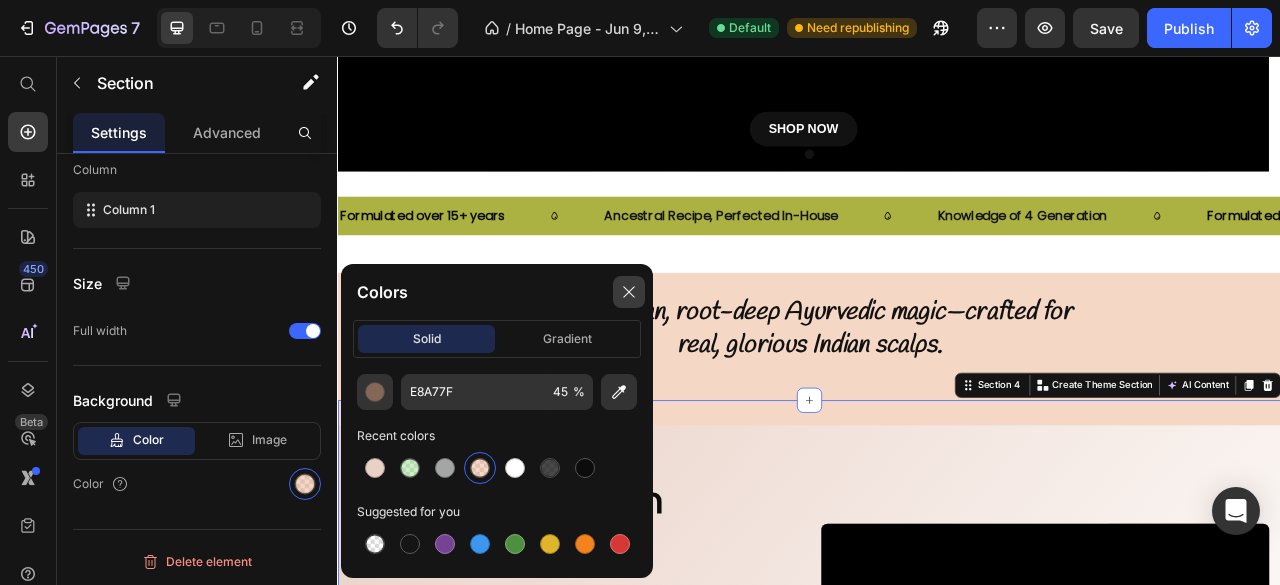click at bounding box center (629, 292) 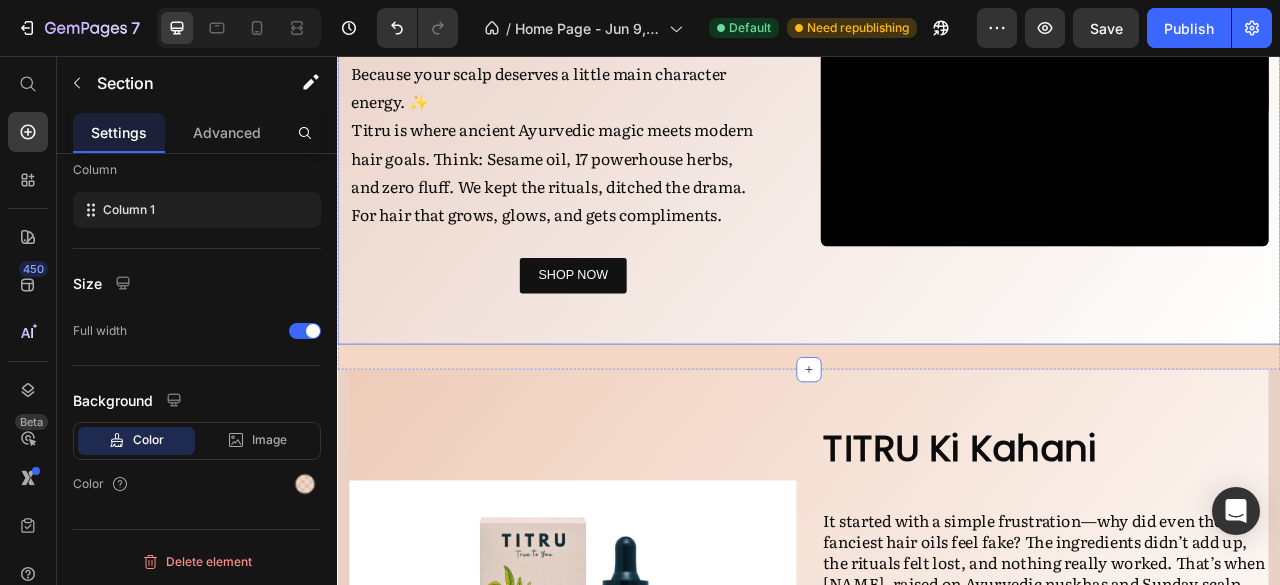 scroll, scrollTop: 1403, scrollLeft: 0, axis: vertical 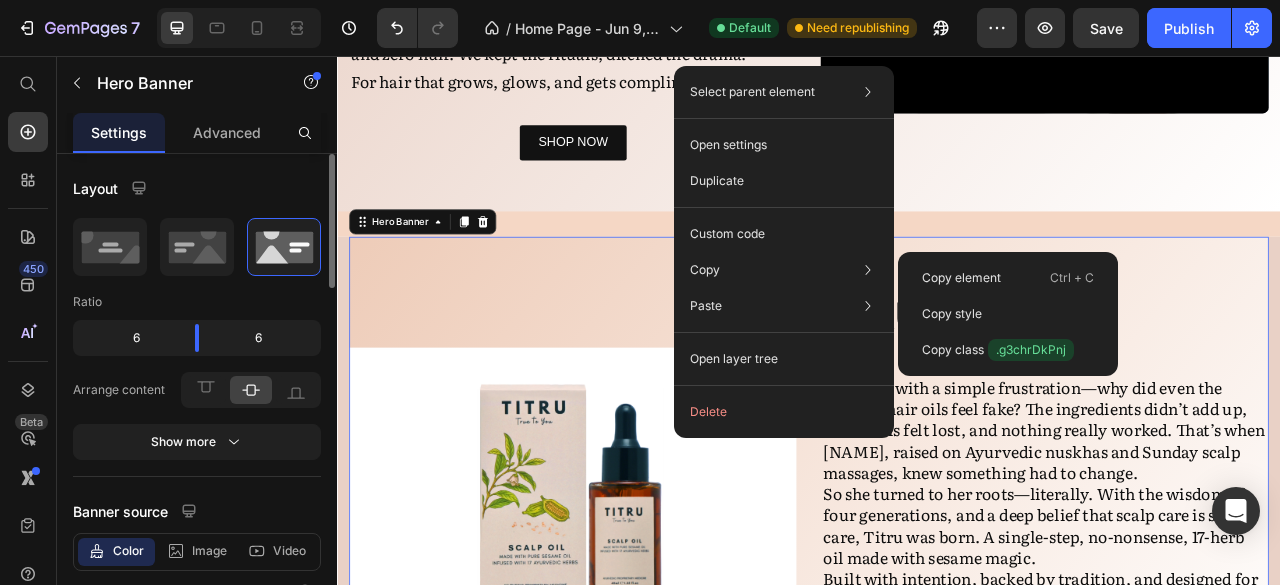 click on "[FIRST] Ki Kahani Heading It started with a simple frustration—why did even the fanciest hair oils feel fake? The ingredients didn’t add up, the rituals felt lost, and nothing really worked. That’s when [FIRST], raised on Ayurvedic nuskhas and Sunday scalp massages, knew something had to change. So she turned to her roots—literally. With the wisdom of four generations, and a deep belief that scalp care is self-care, Titru was born. A single-step, no-nonsense, 17-herb oil made with sesame magic. Built with intention, backed by tradition, and designed for the girl who wants growth—with her hair, and in life. Text Block Our Story Button Image" at bounding box center [937, 612] 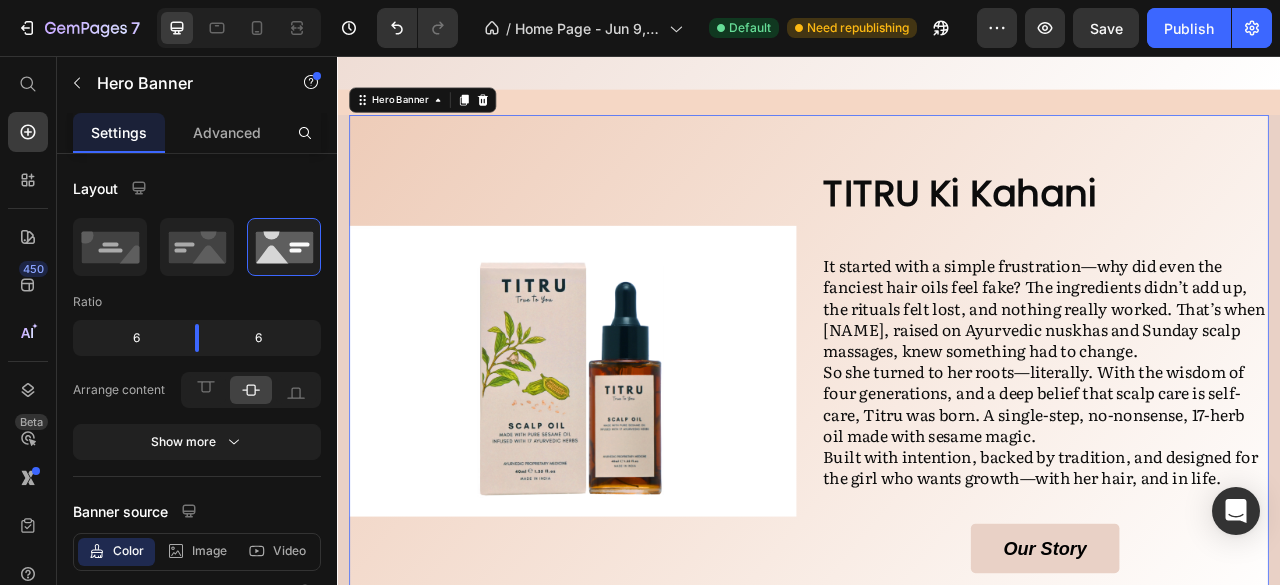 scroll, scrollTop: 1557, scrollLeft: 0, axis: vertical 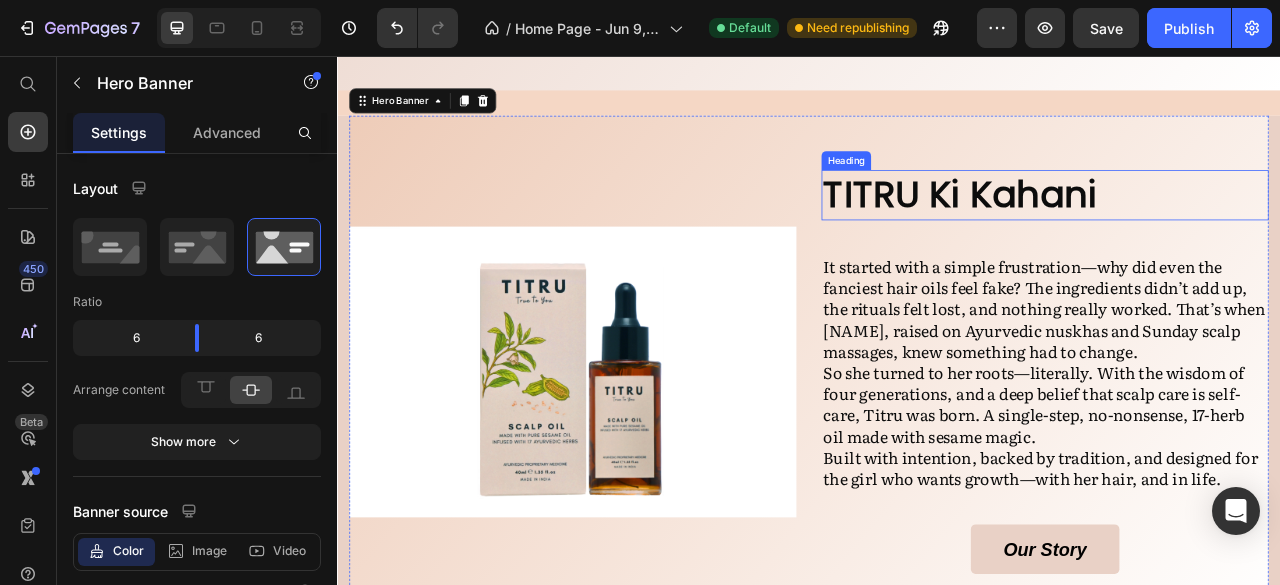 click on "TITRU Ki Kahani" at bounding box center (1237, 233) 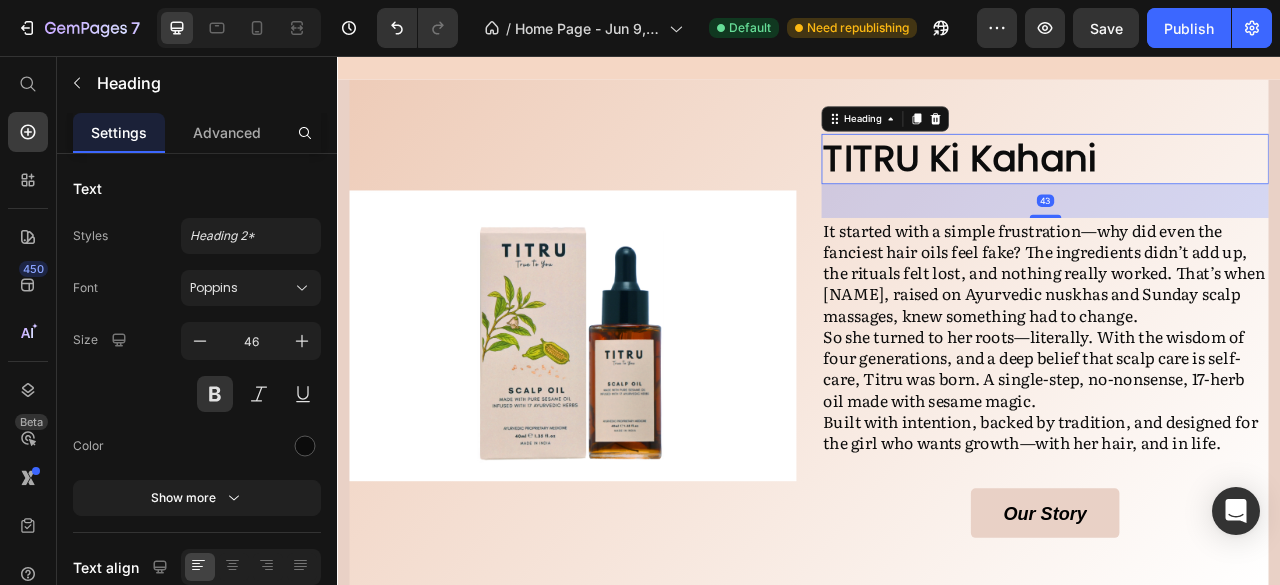 scroll, scrollTop: 1637, scrollLeft: 0, axis: vertical 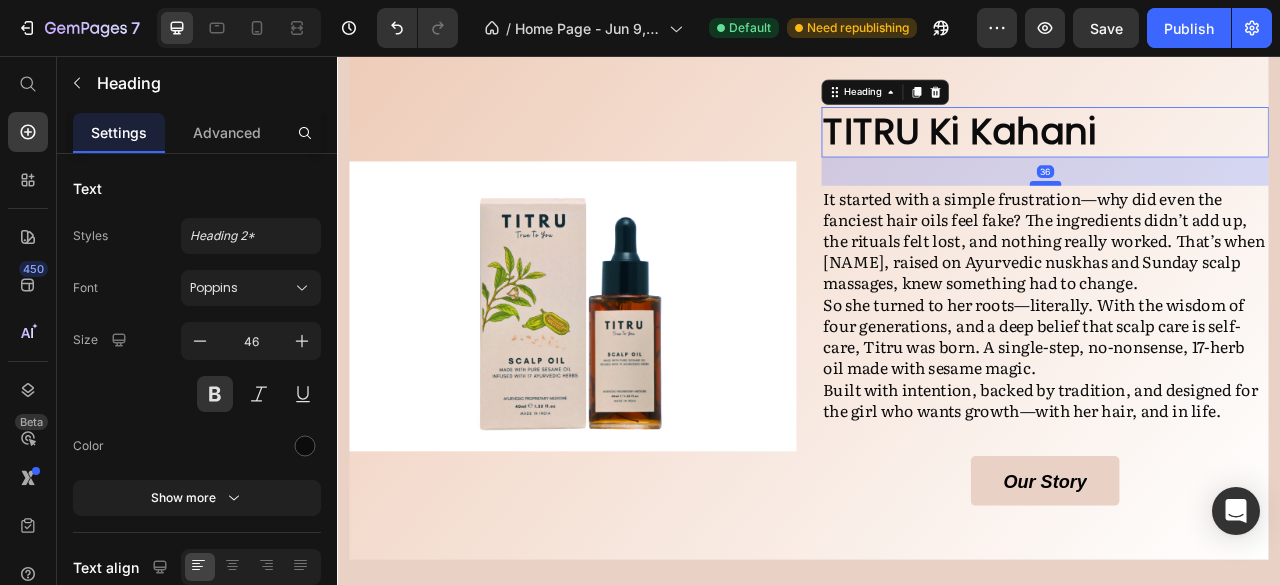 click at bounding box center (1238, 218) 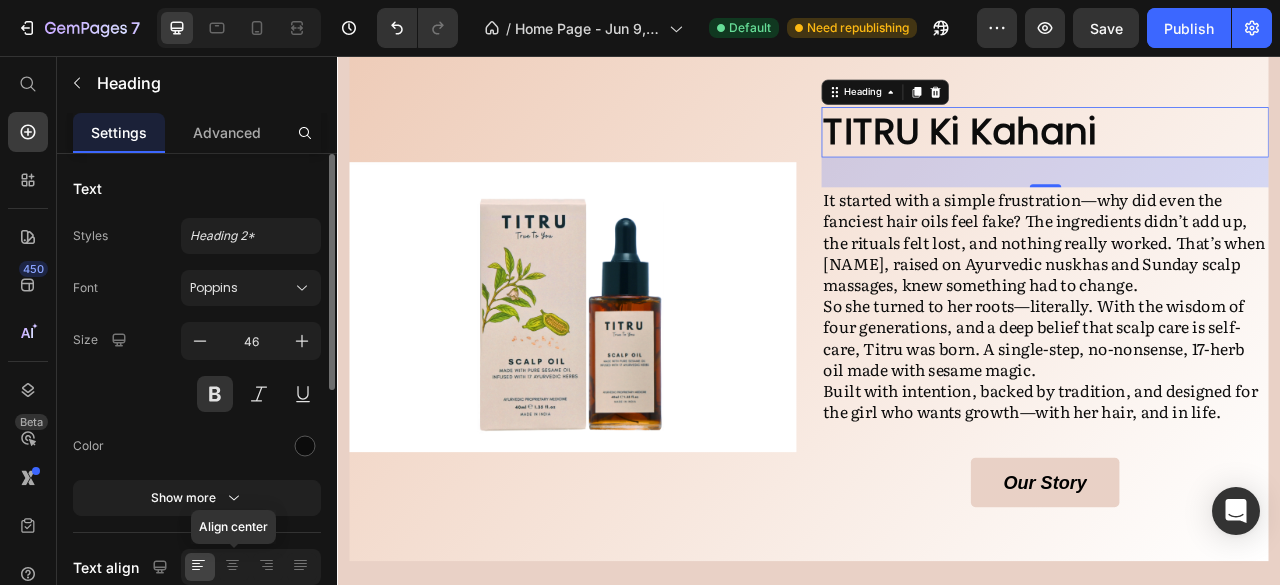 drag, startPoint x: 230, startPoint y: 555, endPoint x: 144, endPoint y: 476, distance: 116.777565 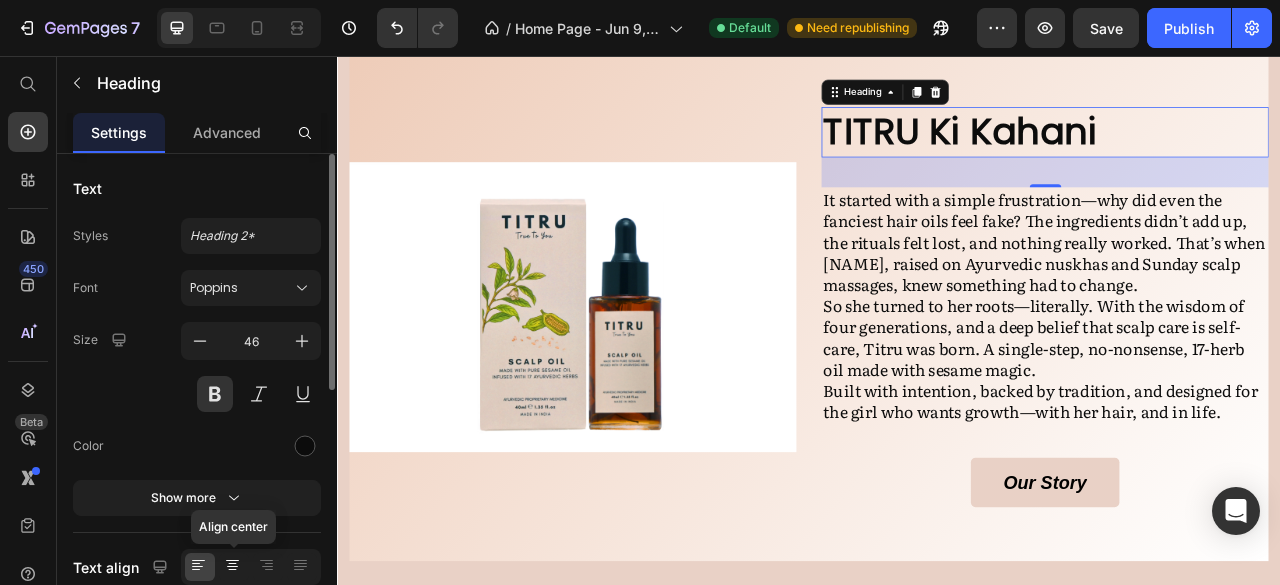 click 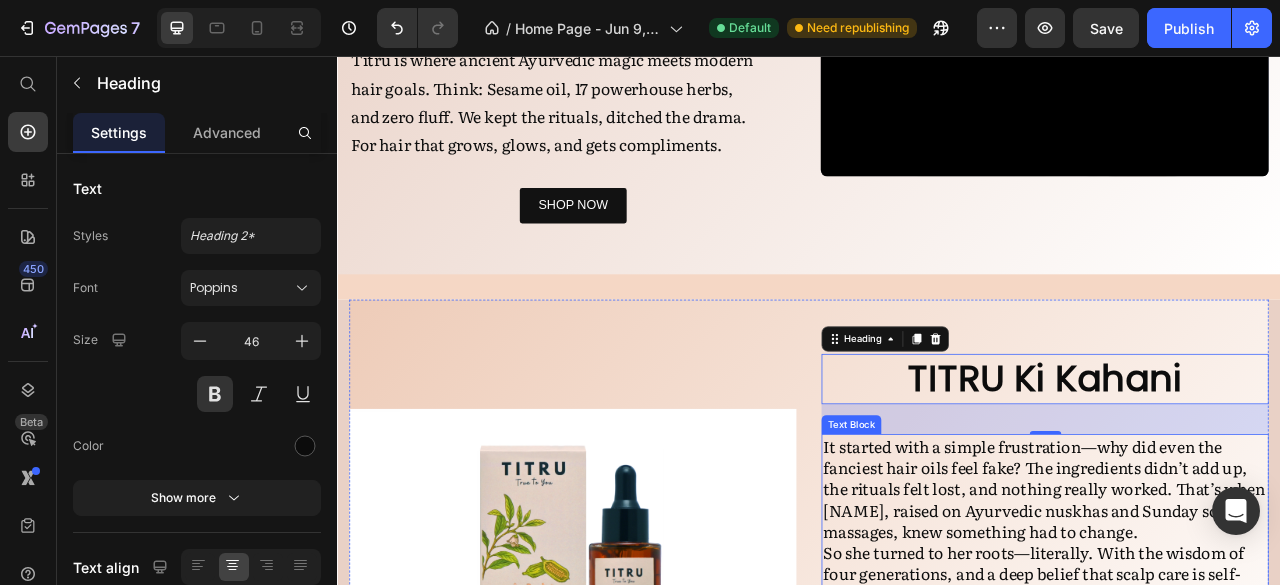 scroll, scrollTop: 1325, scrollLeft: 0, axis: vertical 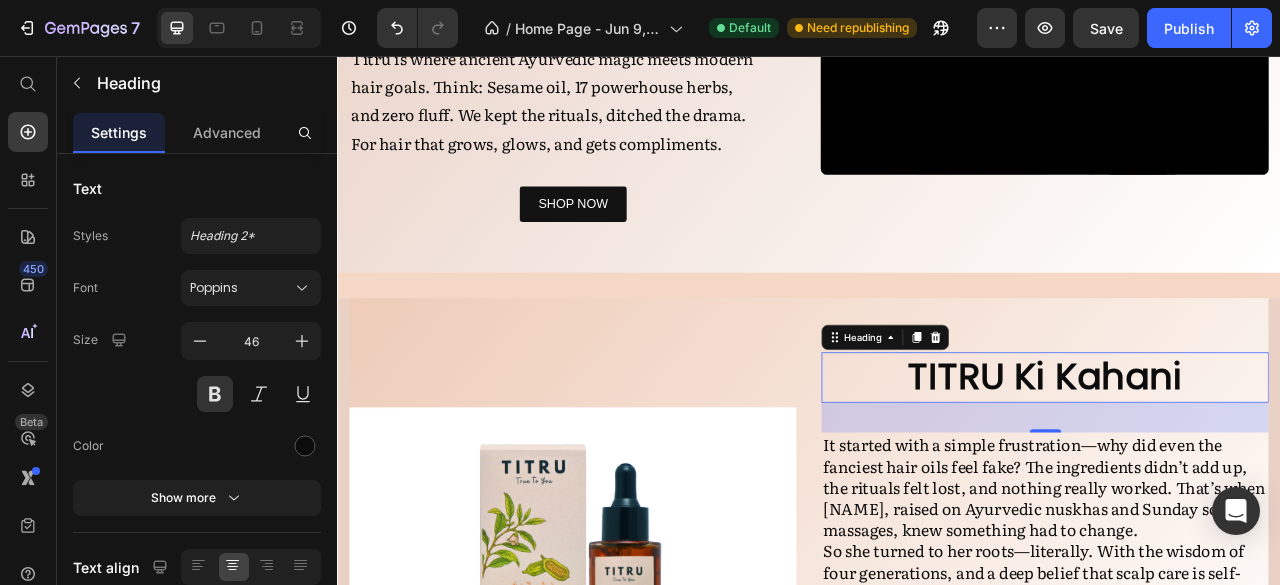 click on "TITRU Ki Kahani" at bounding box center (1237, 465) 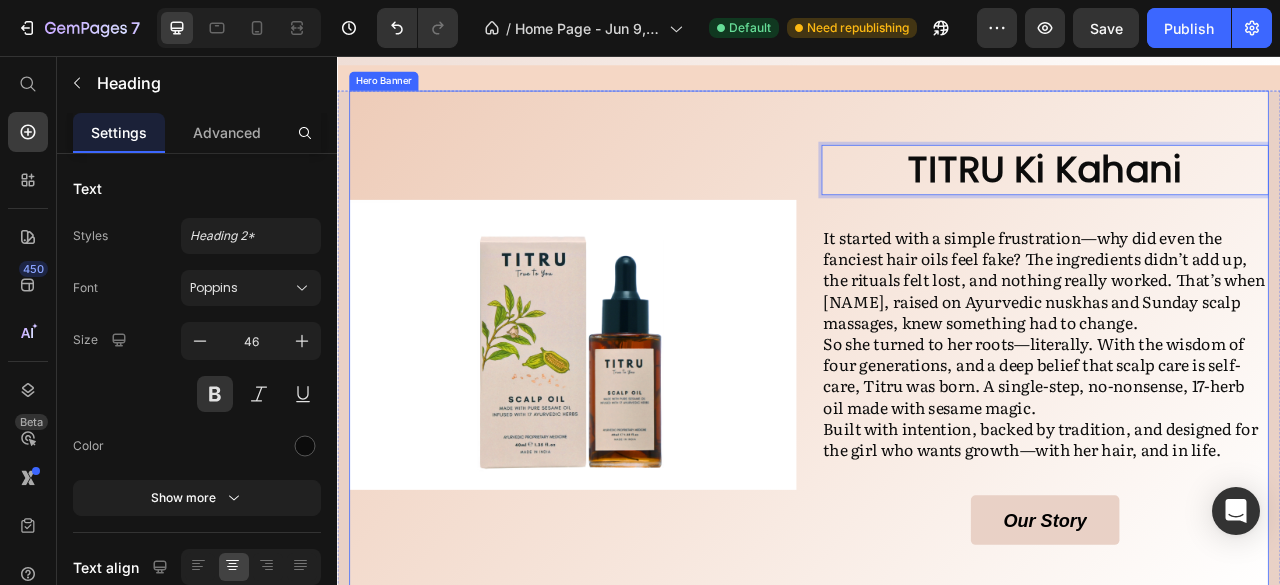 scroll, scrollTop: 1592, scrollLeft: 0, axis: vertical 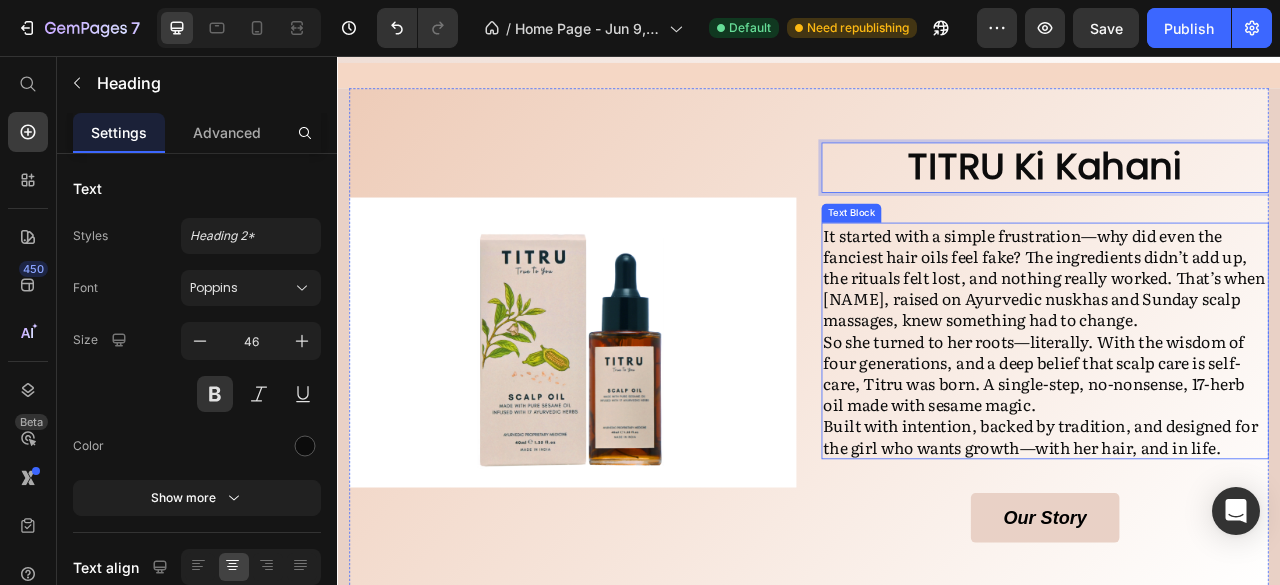 click on "It started with a simple frustration—why did even the fanciest hair oils feel fake? The ingredients didn’t add up, the rituals felt lost, and nothing really worked. That’s when [NAME], raised on Ayurvedic nuskhas and Sunday scalp massages, knew something had to change." at bounding box center [1237, 337] 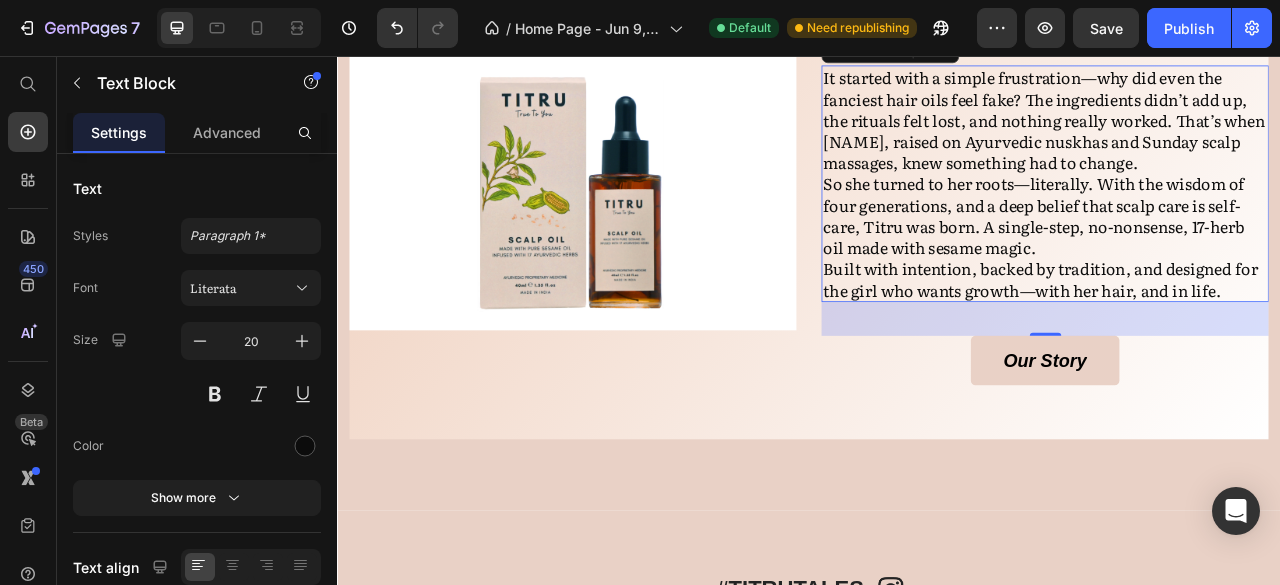 scroll, scrollTop: 1791, scrollLeft: 0, axis: vertical 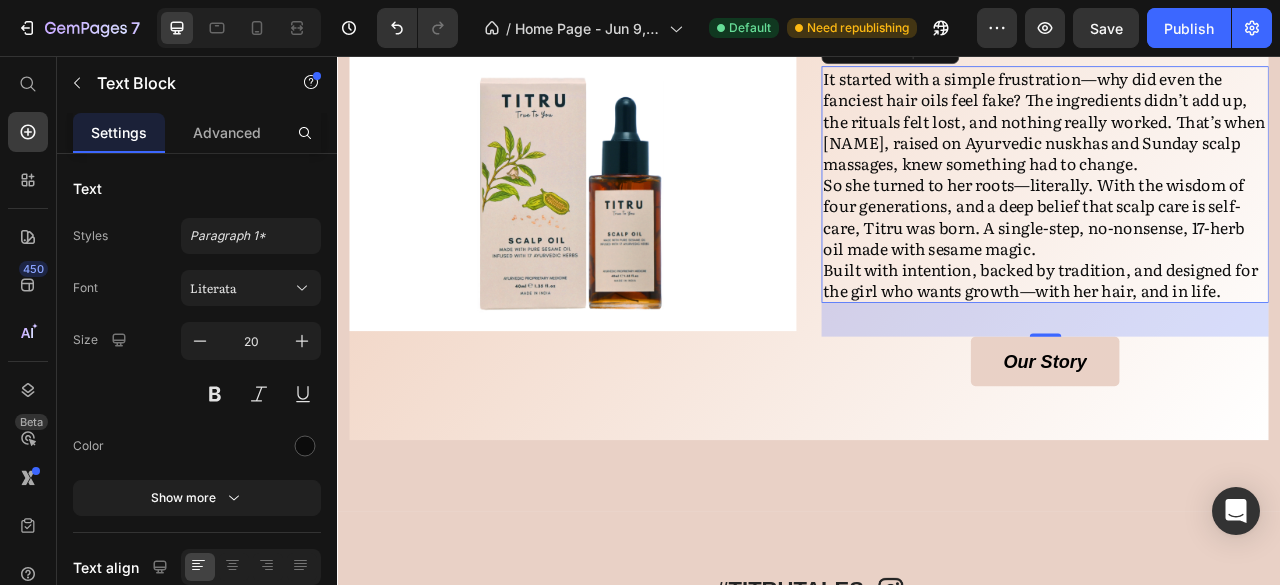 click on "Built with intention, backed by tradition, and designed for the girl who wants growth—with her hair, and in life." at bounding box center (1237, 341) 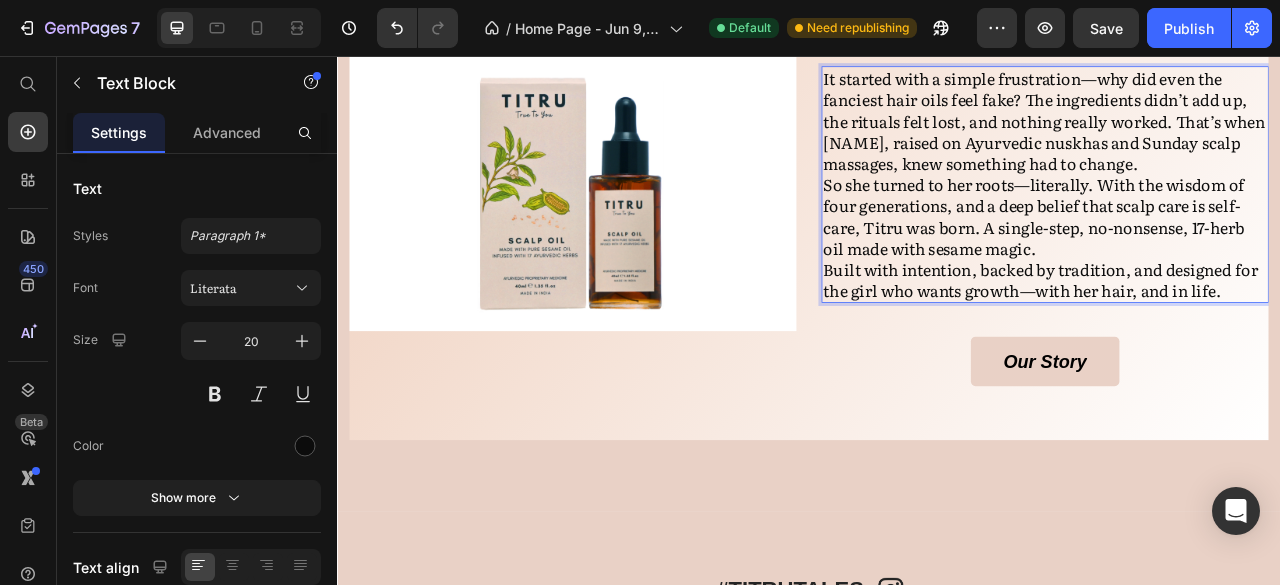 click on "It started with a simple frustration—why did even the fanciest hair oils feel fake? The ingredients didn’t add up, the rituals felt lost, and nothing really worked. That’s when [NAME], raised on Ayurvedic nuskhas and Sunday scalp massages, knew something had to change." at bounding box center (1237, 138) 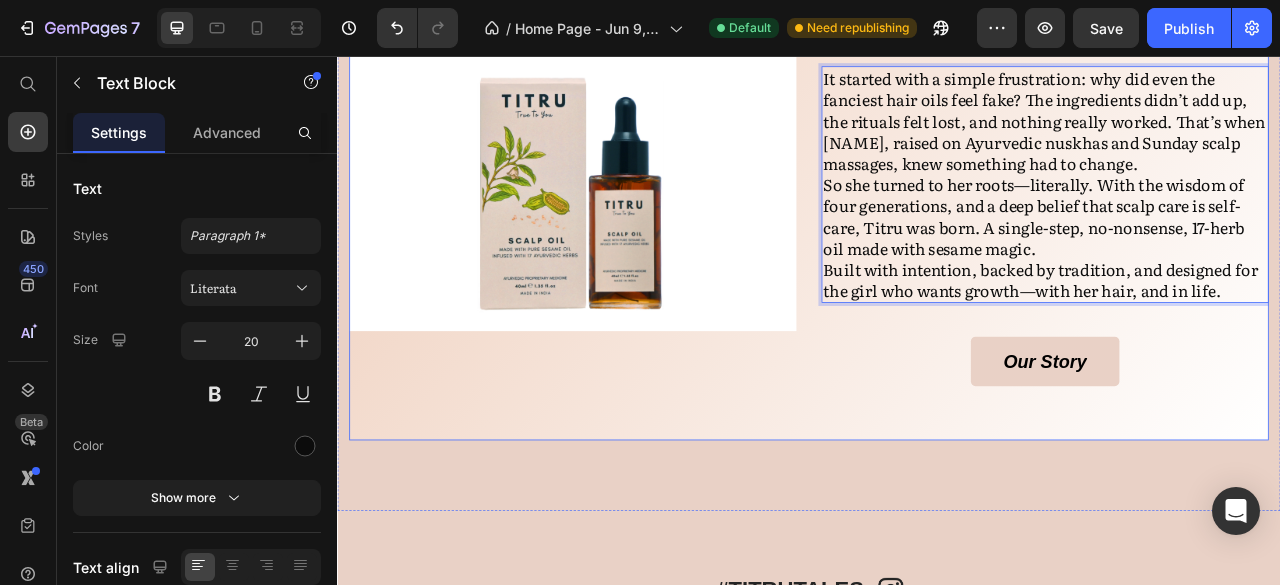 scroll, scrollTop: 2132, scrollLeft: 0, axis: vertical 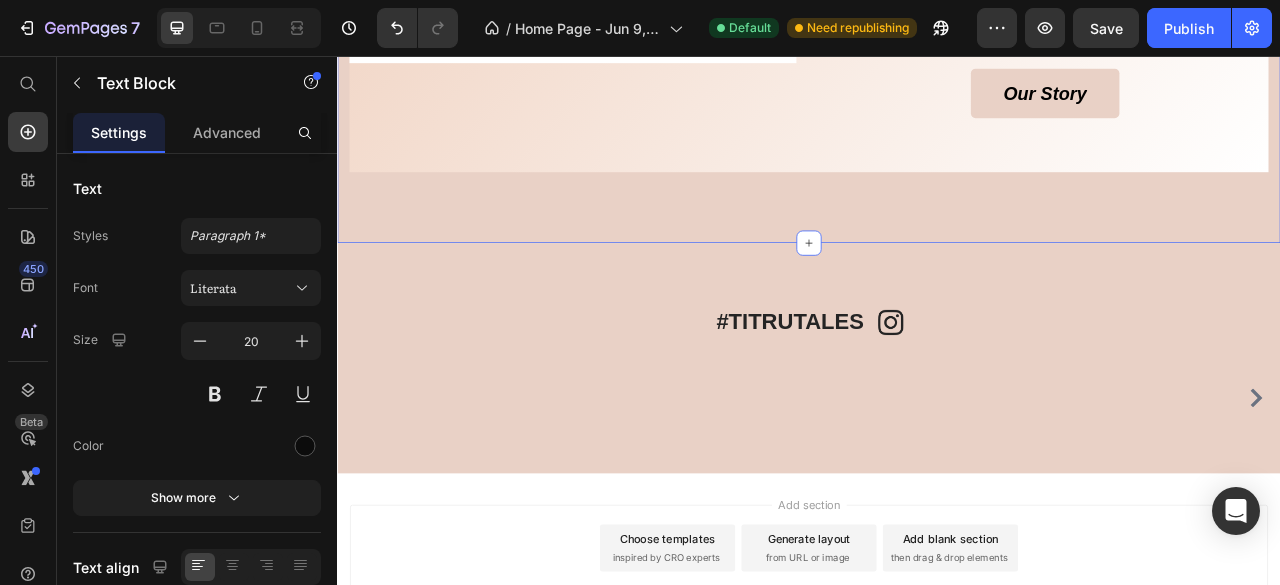 click on "TITRU Ki Kahani Heading It started with a simple frustration: why did even the fanciest hair oils feel fake? The ingredients didn’t add up, the rituals felt lost, and nothing really worked. That’s when [NAME], raised on Ayurvedic nuskhas and Sunday scalp massages, knew something had to change. So [SHE] turned to [HER] roots—literally. With the wisdom of four generations, and a deep belief that scalp care is self-care, Titru was born. A single-step, no-nonsense, 17-herb oil made with sesame magic. Built with intention, backed by tradition, and designed for the girl who wants growth—with [HER] hair, and in life. Text Block   43 Our Story Button Image Hero Banner Section 5" at bounding box center (937, -74) 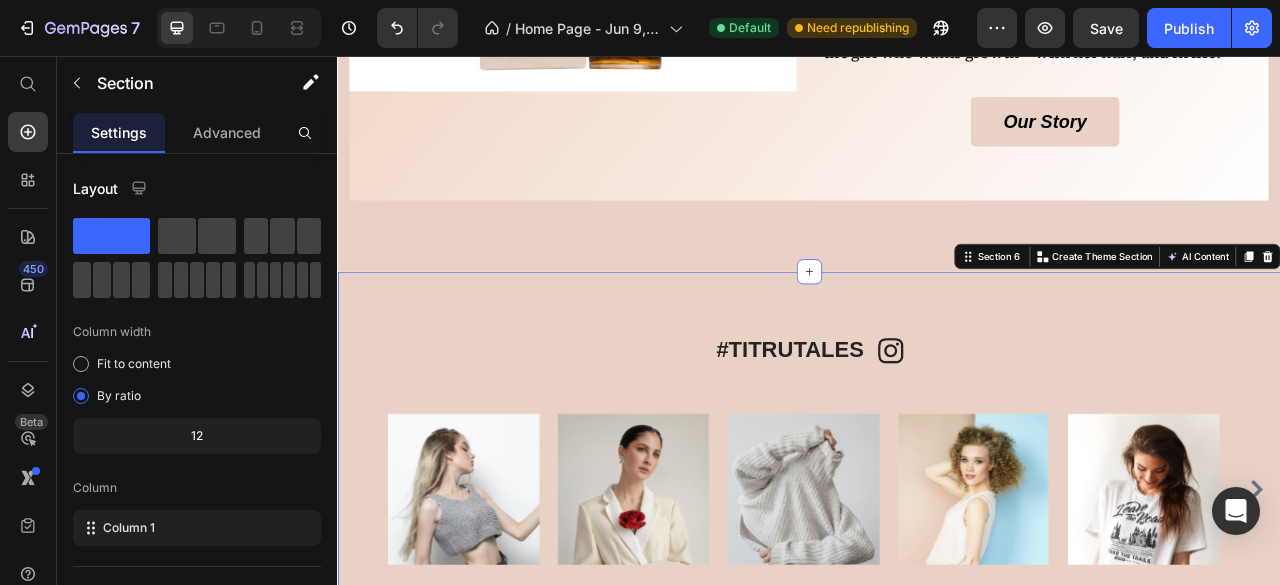 scroll, scrollTop: 2346, scrollLeft: 0, axis: vertical 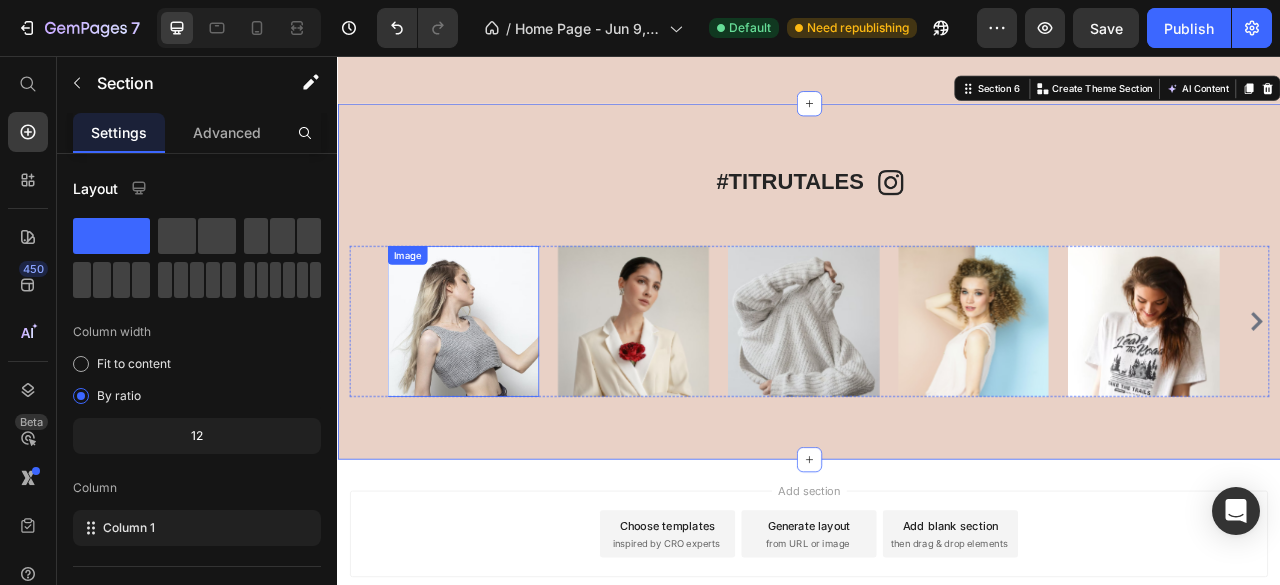 click at bounding box center (496, 393) 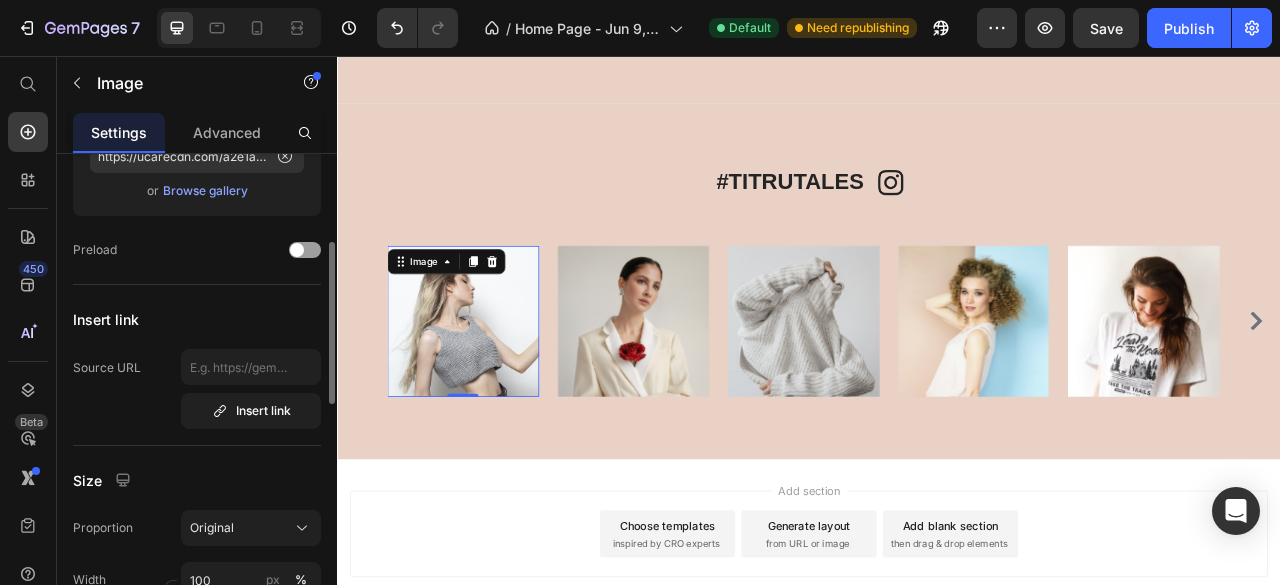 scroll, scrollTop: 146, scrollLeft: 0, axis: vertical 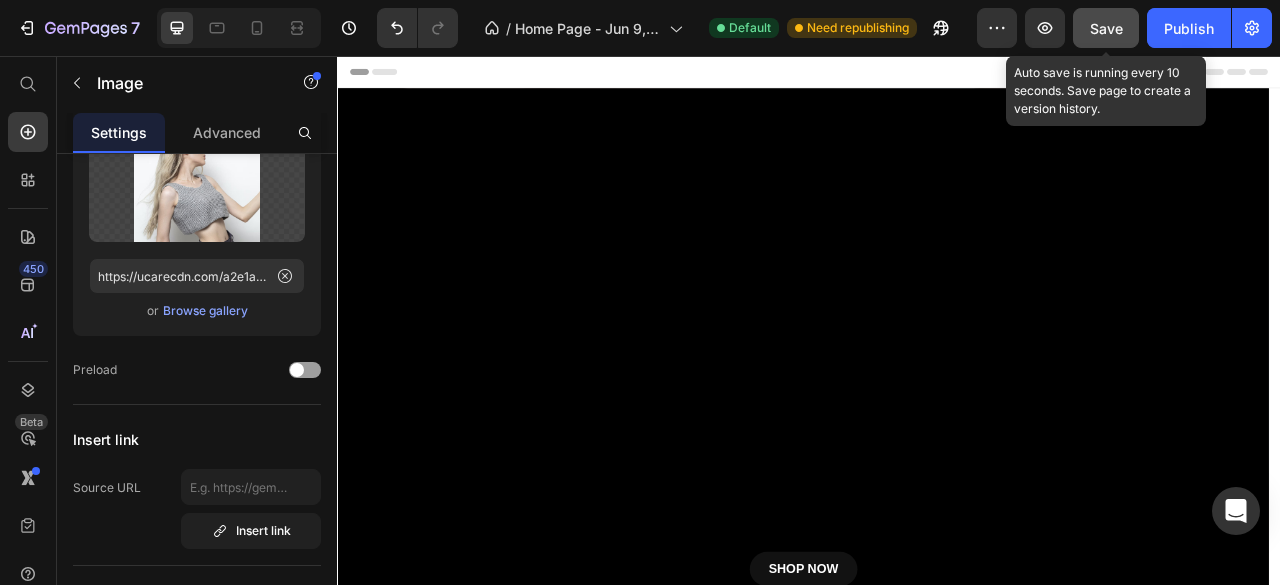 click on "Save" 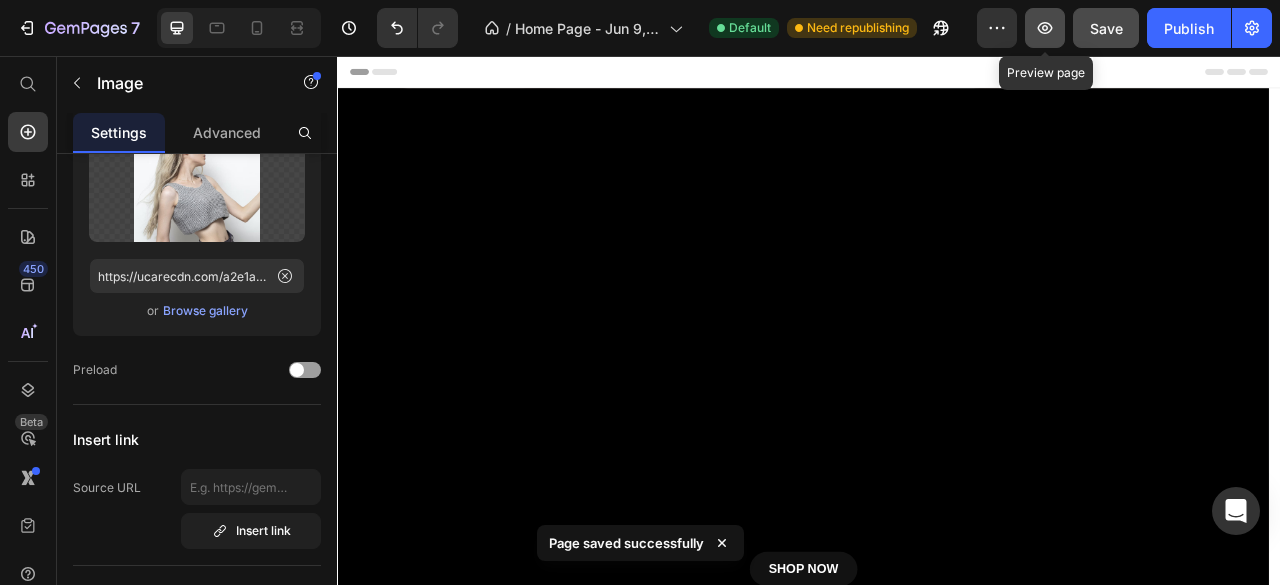 click 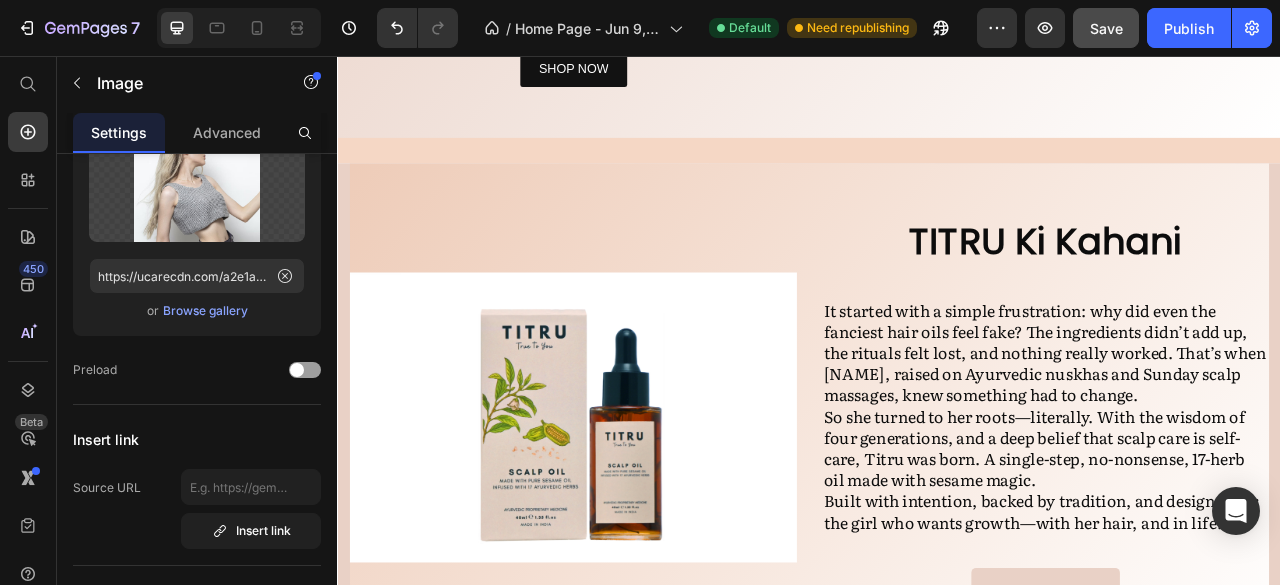 scroll, scrollTop: 0, scrollLeft: 0, axis: both 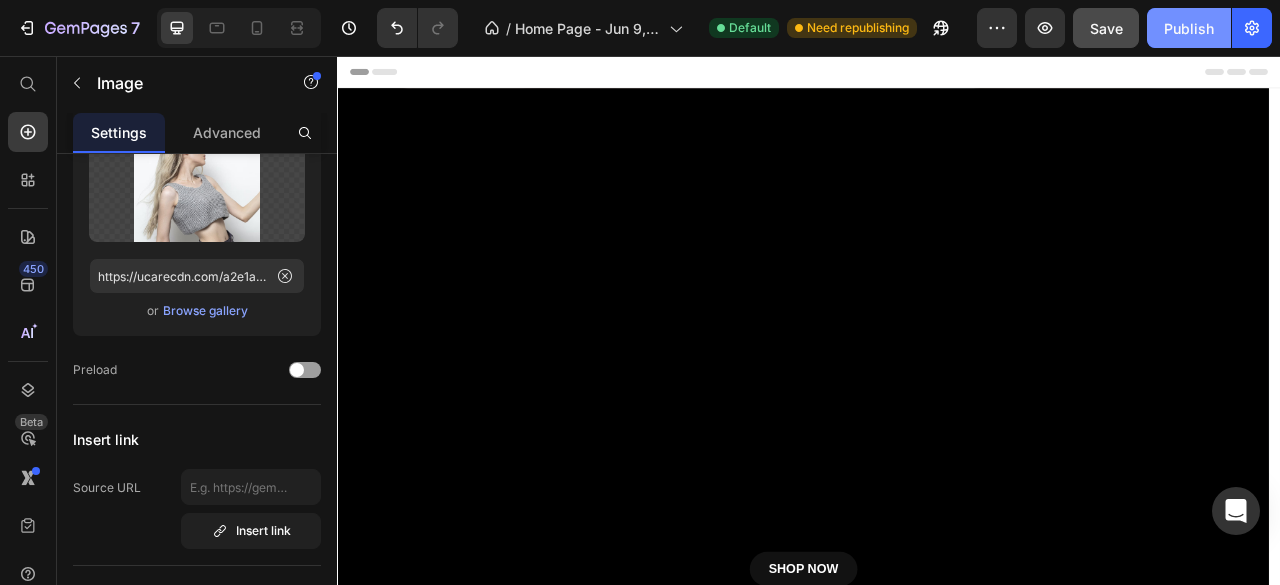 click on "Publish" 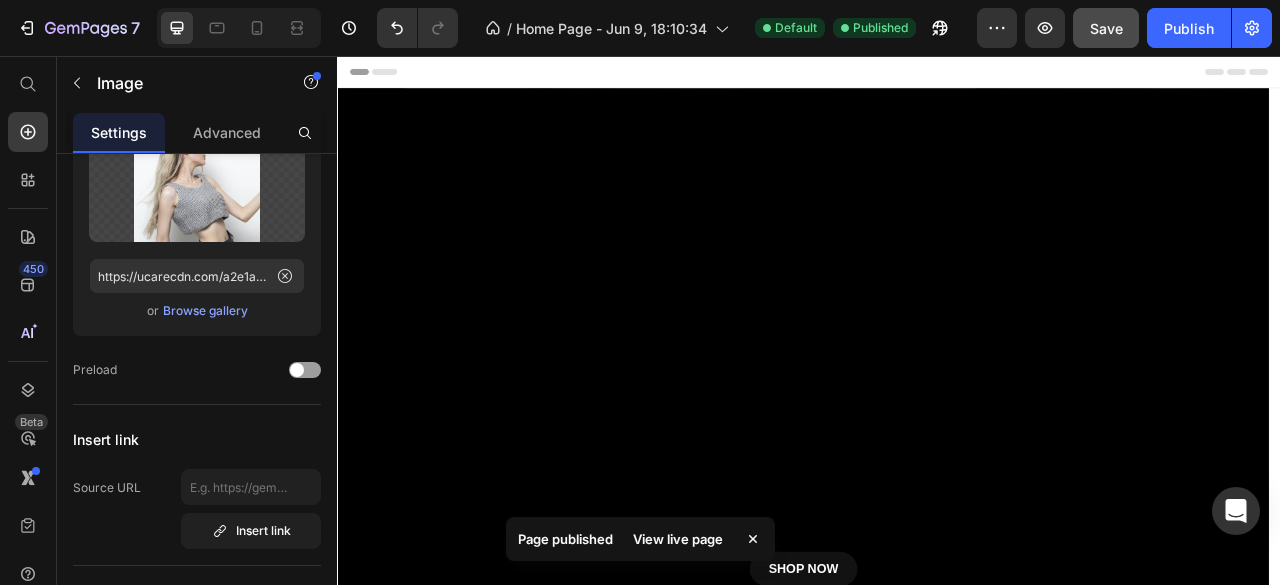 click on "View live page" at bounding box center (678, 539) 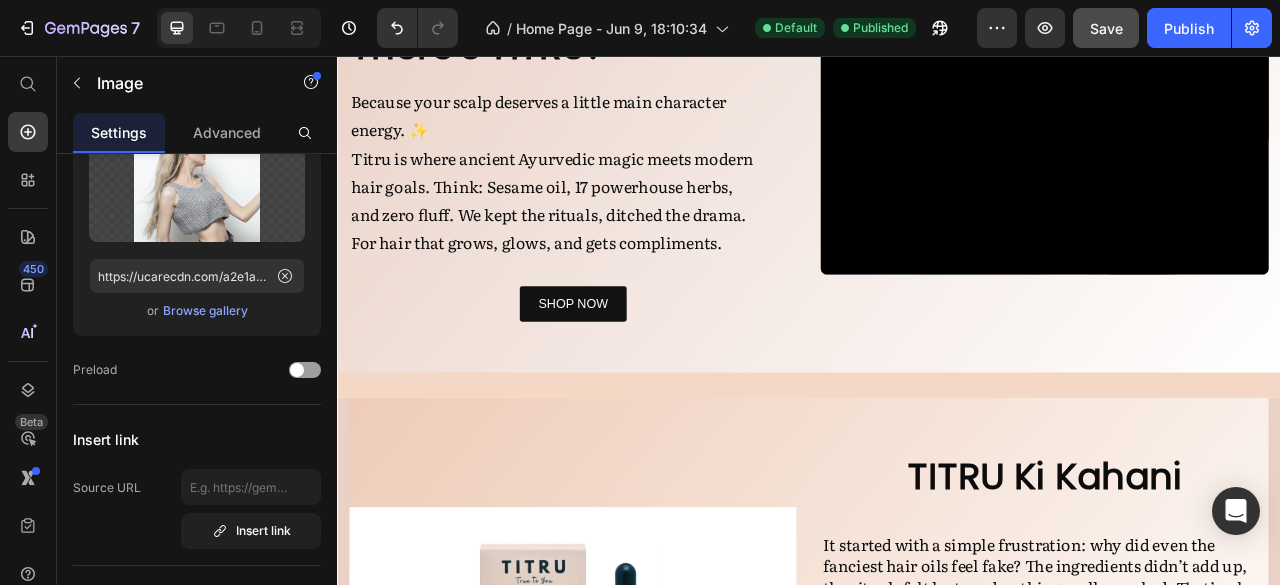 scroll, scrollTop: 1827, scrollLeft: 0, axis: vertical 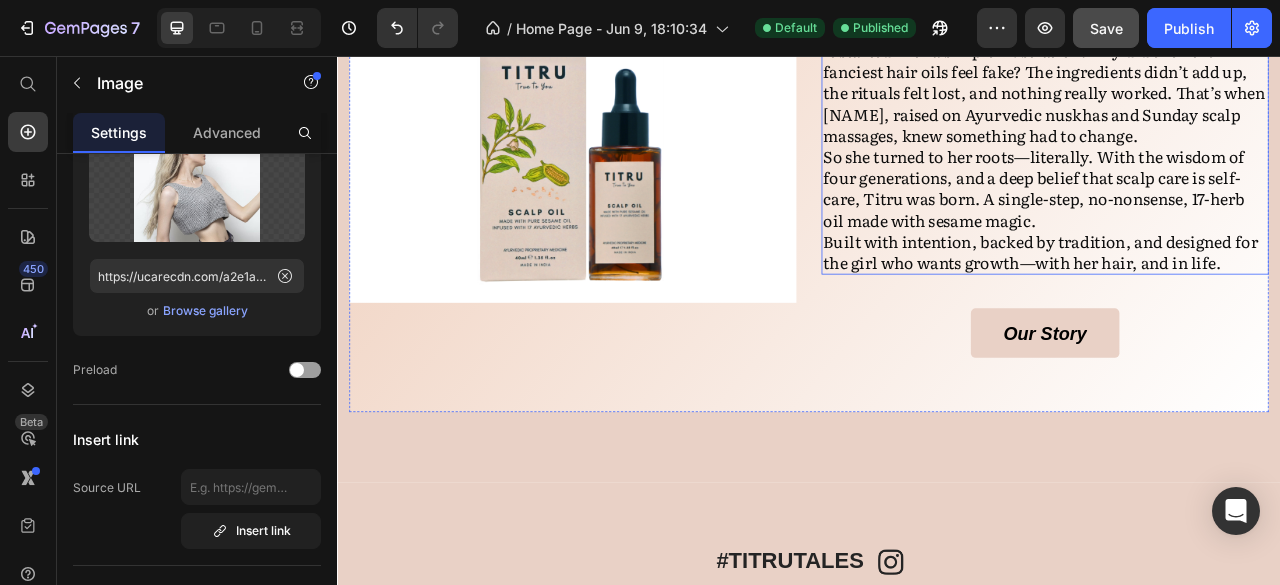 click on "Built with intention, backed by tradition, and designed for the girl who wants growth—with her hair, and in life." at bounding box center (1237, 305) 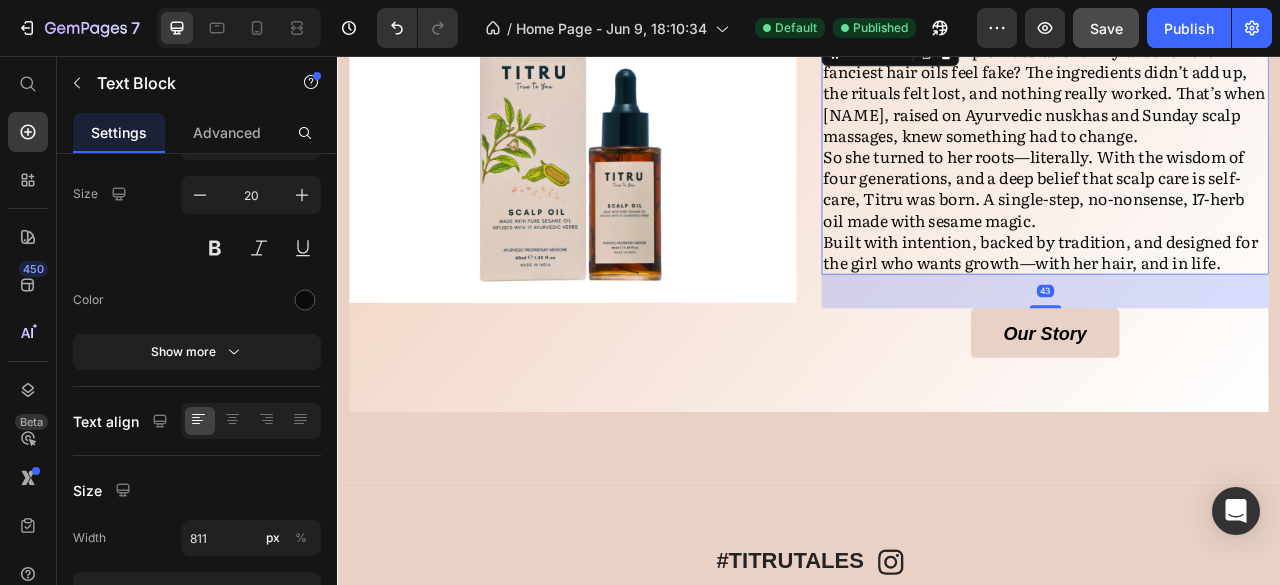 scroll, scrollTop: 0, scrollLeft: 0, axis: both 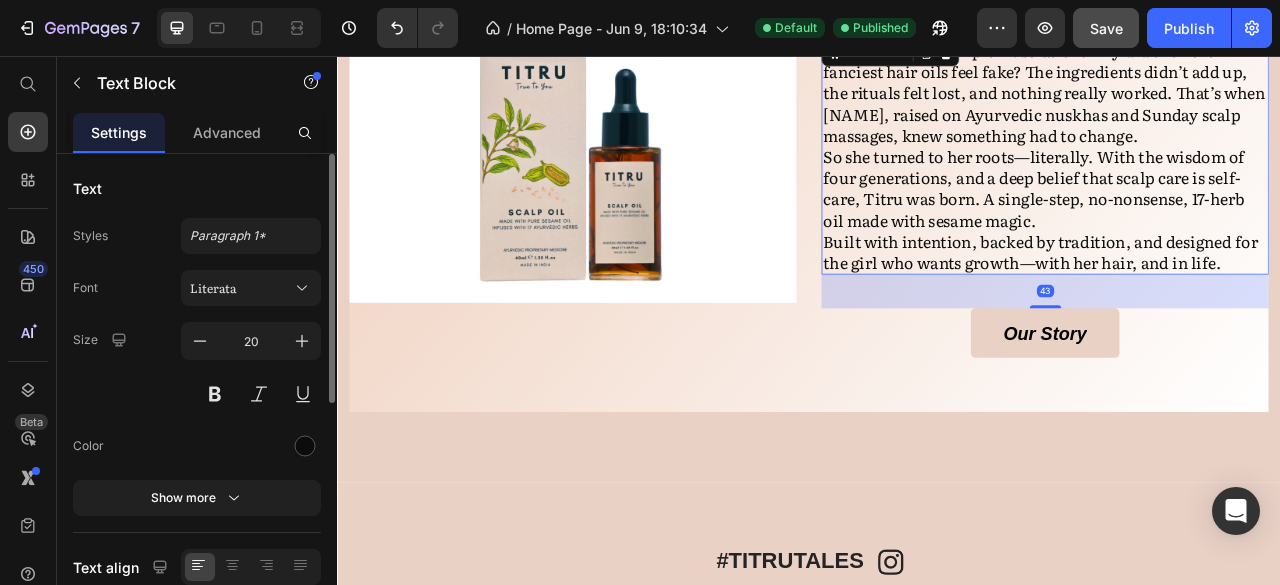click on "Built with intention, backed by tradition, and designed for the girl who wants growth—with her hair, and in life." at bounding box center (1237, 305) 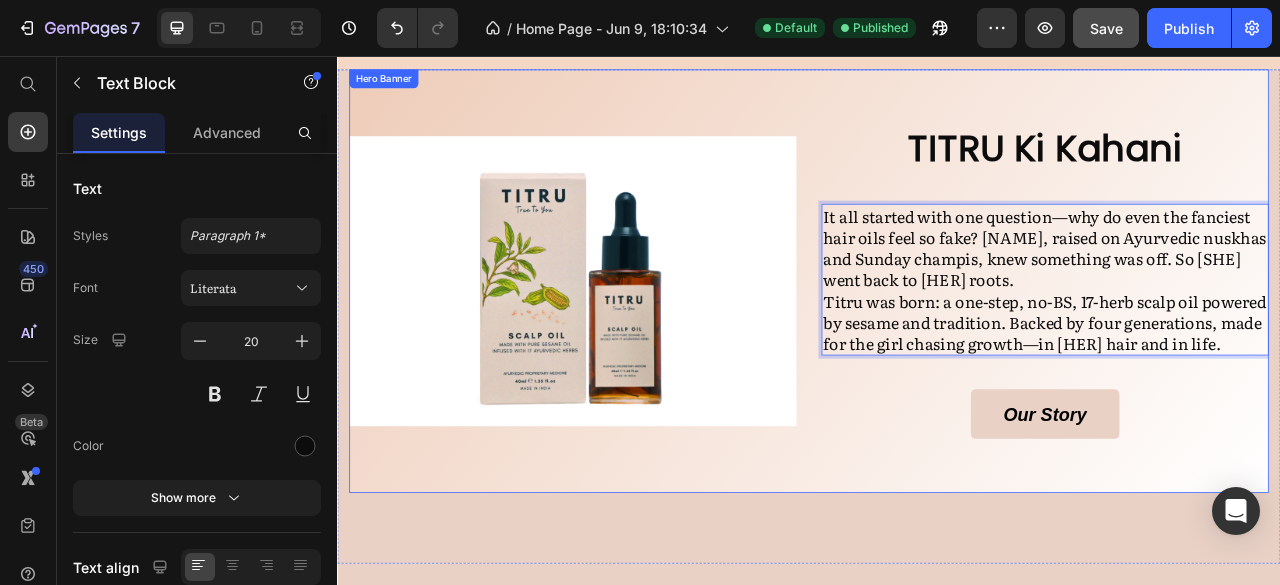 scroll, scrollTop: 1615, scrollLeft: 0, axis: vertical 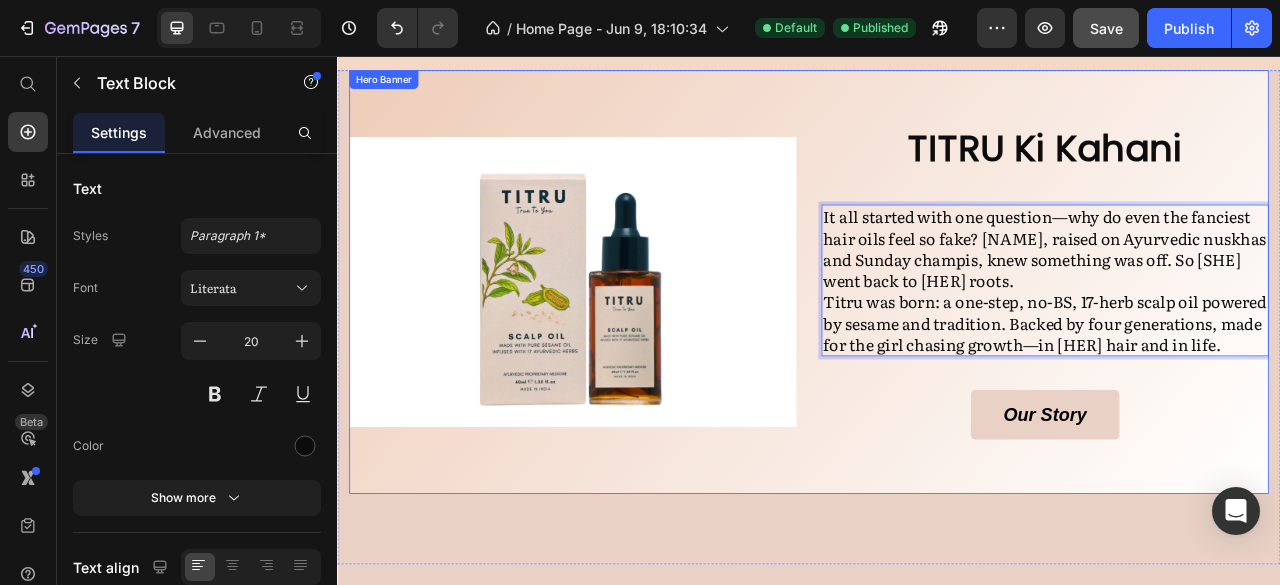 click on "TITRU Ki Kahani Heading It all started with one question—why do even the fanciest hair oils feel so fake? [NAME], raised on Ayurvedic nuskhas and Sunday champis, knew something was off. So [SHE] went back to [HER] roots. Titru was born: a one-step, no-BS, 17-herb scalp oil powered by sesame and tradition. Backed by four generations, made for the girl chasing growth—in [HER] hair and in life. Text Block   43 Our Story Button" at bounding box center (1237, 344) 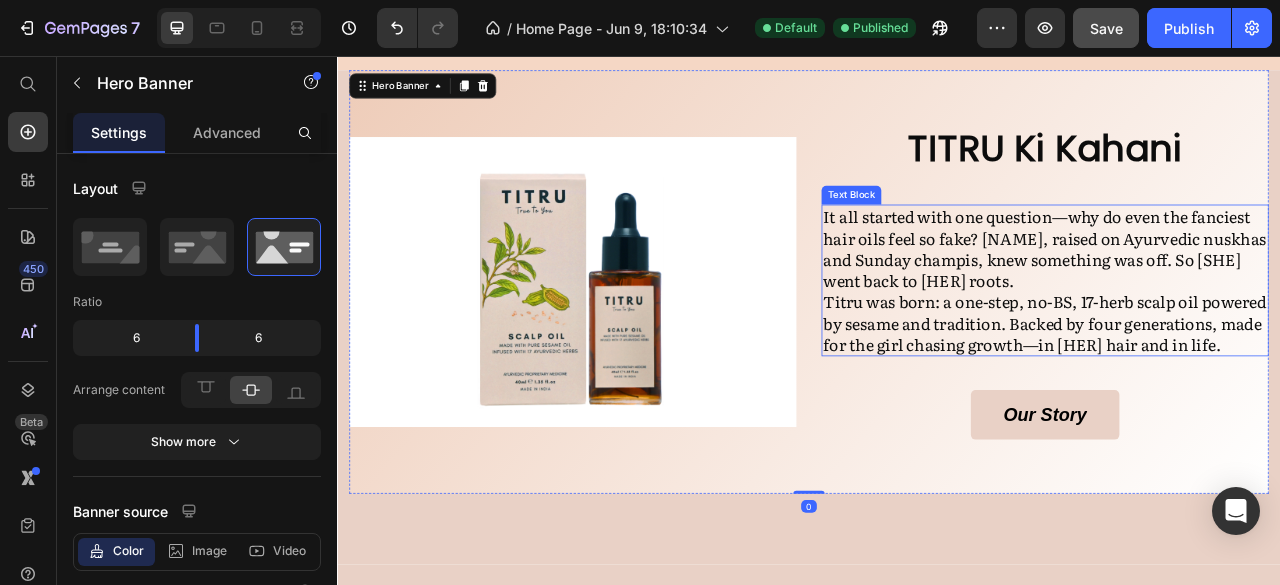 click on "Titru was born: a one-step, no-BS, 17-herb scalp oil powered by sesame and tradition. Backed by four generations, made for the girl chasing growth—in [HER] hair and in life." at bounding box center (1237, 395) 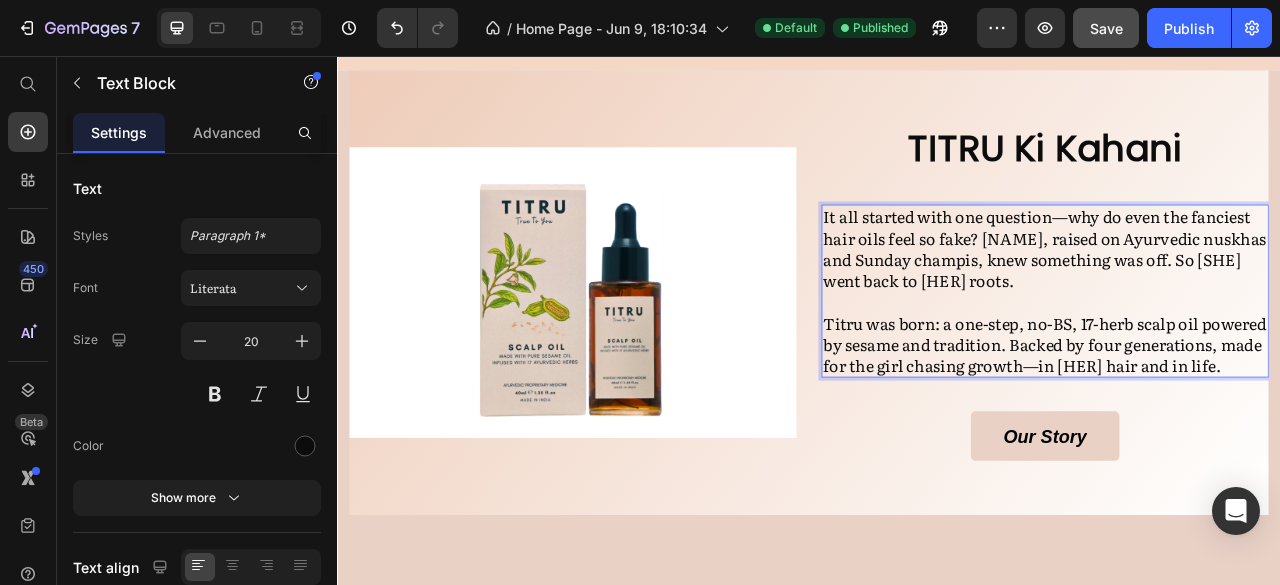 click on "It all started with one question—why do even the fanciest hair oils feel so fake? [NAME], raised on Ayurvedic nuskhas and Sunday champis, knew something was off. So [SHE] went back to [HER] roots." at bounding box center (1237, 301) 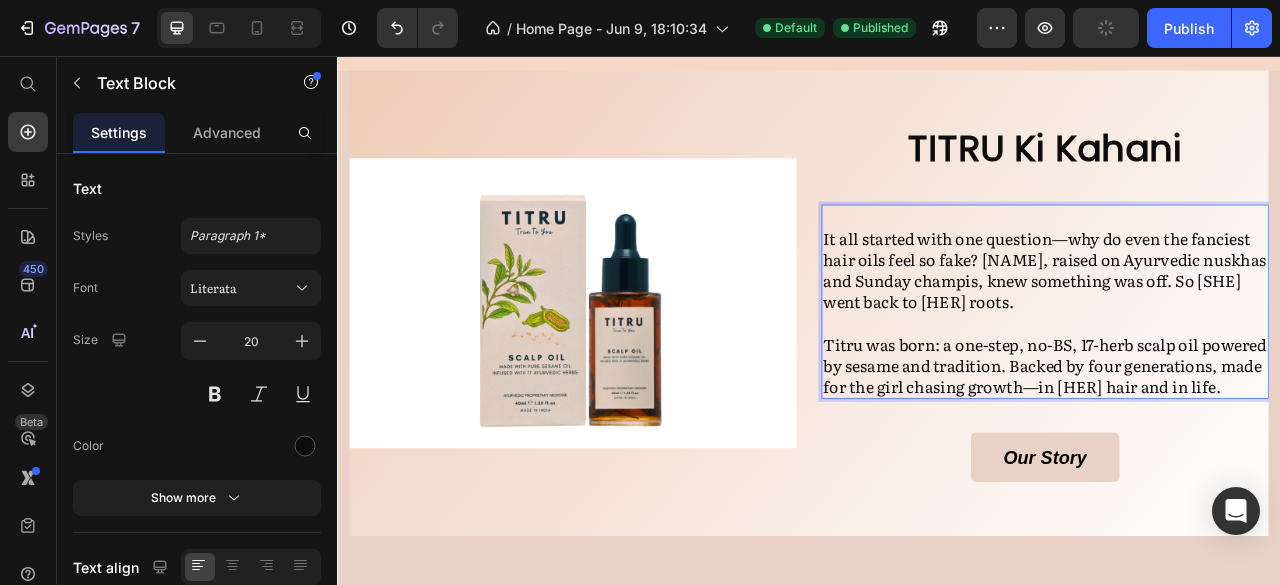 click on "Titru was born: a one-step, no-BS, 17-herb scalp oil powered by sesame and tradition. Backed by four generations, made for the girl chasing growth—in [HER] hair and in life." at bounding box center (1237, 449) 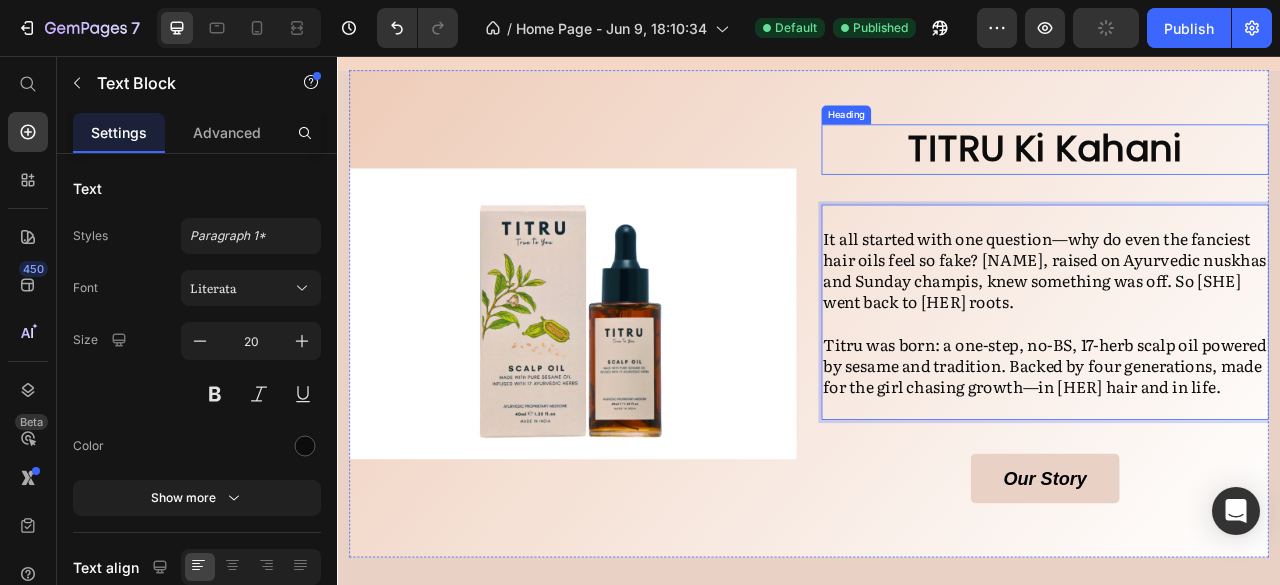 click on "TITRU Ki Kahani" at bounding box center (1237, 175) 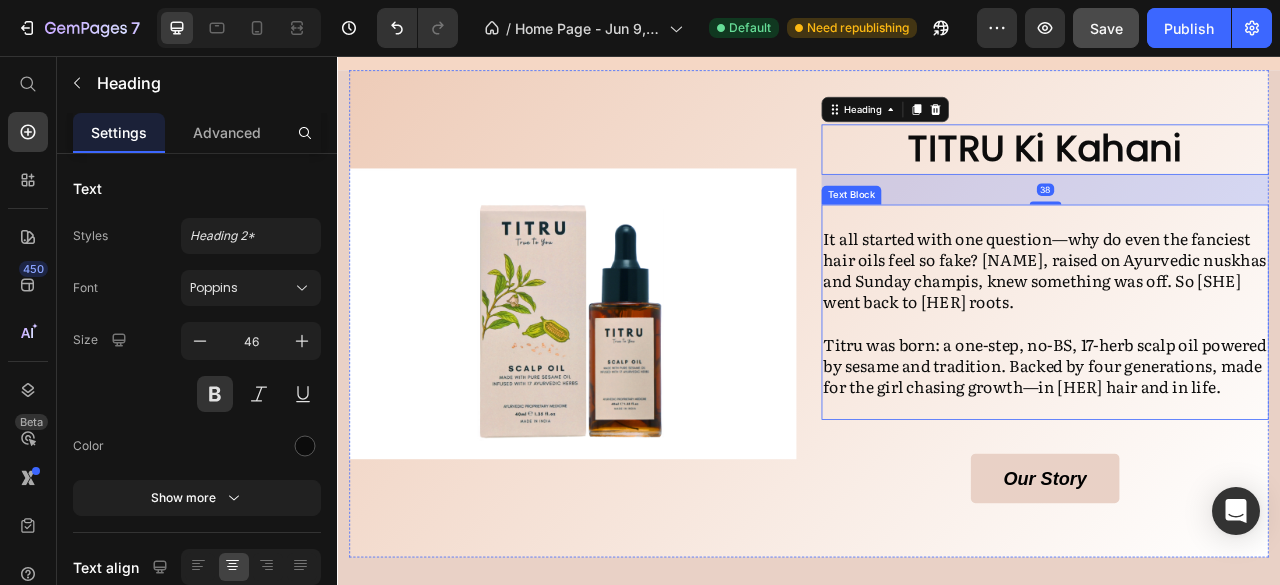 click on "Titru was born: a one-step, no-BS, 17-herb scalp oil powered by sesame and tradition. Backed by four generations, made for the girl chasing growth—in [HER] hair and in life." at bounding box center [1237, 449] 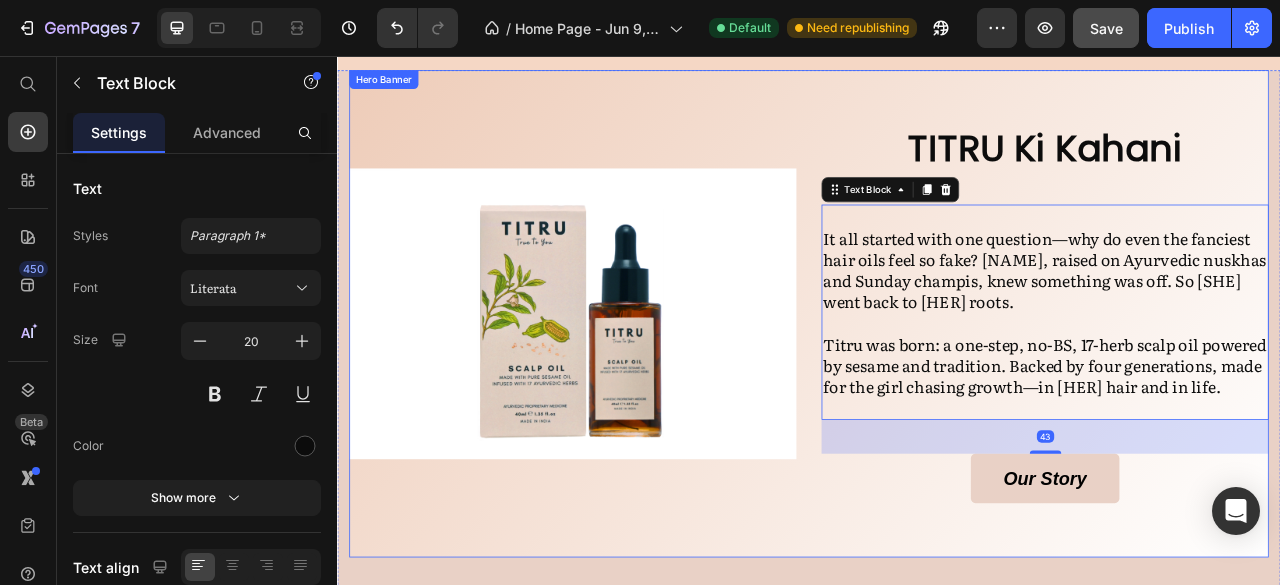 click on "[FIRST] Ki Kahani Heading It all started with one question—why do even the fanciest hair oils feel so fake? [FIRST], raised on Ayurvedic nuskhas and Sunday champis, knew something was off. Titru was born: a one-step, no-BS, 17-herb scalp oil powered by sesame and tradition. Backed by four generations, made for the girl chasing growth—in her hair and in life. Text Block   43 Our Story Button Image" at bounding box center (937, 384) 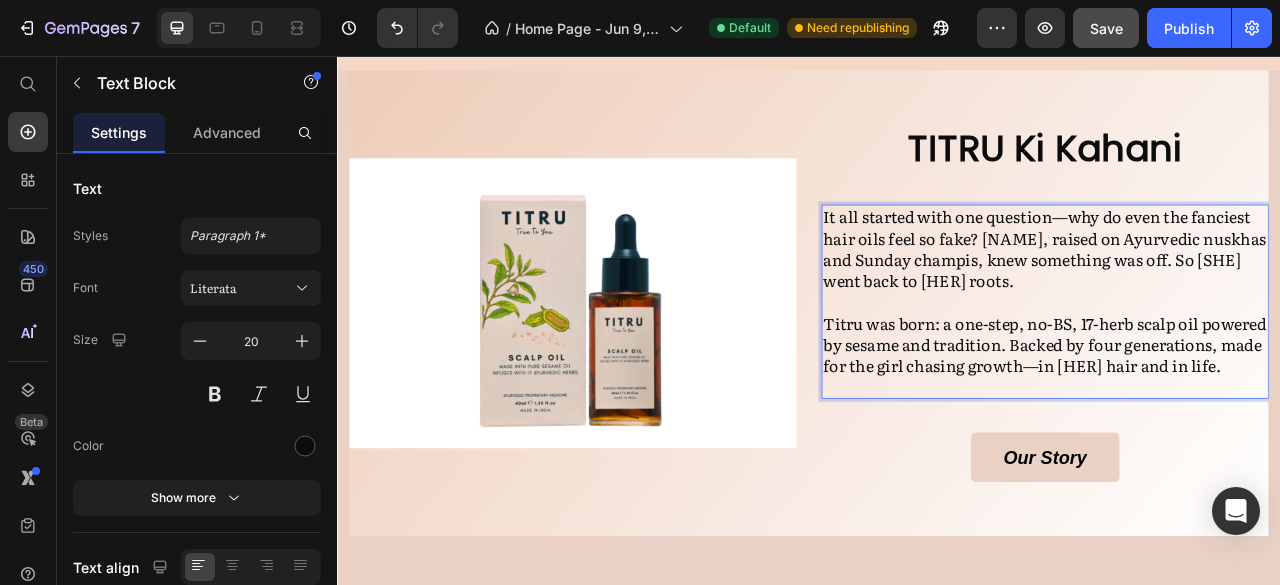 click on "It all started with one question—why do even the fanciest hair oils feel so fake? [NAME], raised on Ayurvedic nuskhas and Sunday champis, knew something was off. So [SHE] went back to [HER] roots." at bounding box center (1237, 301) 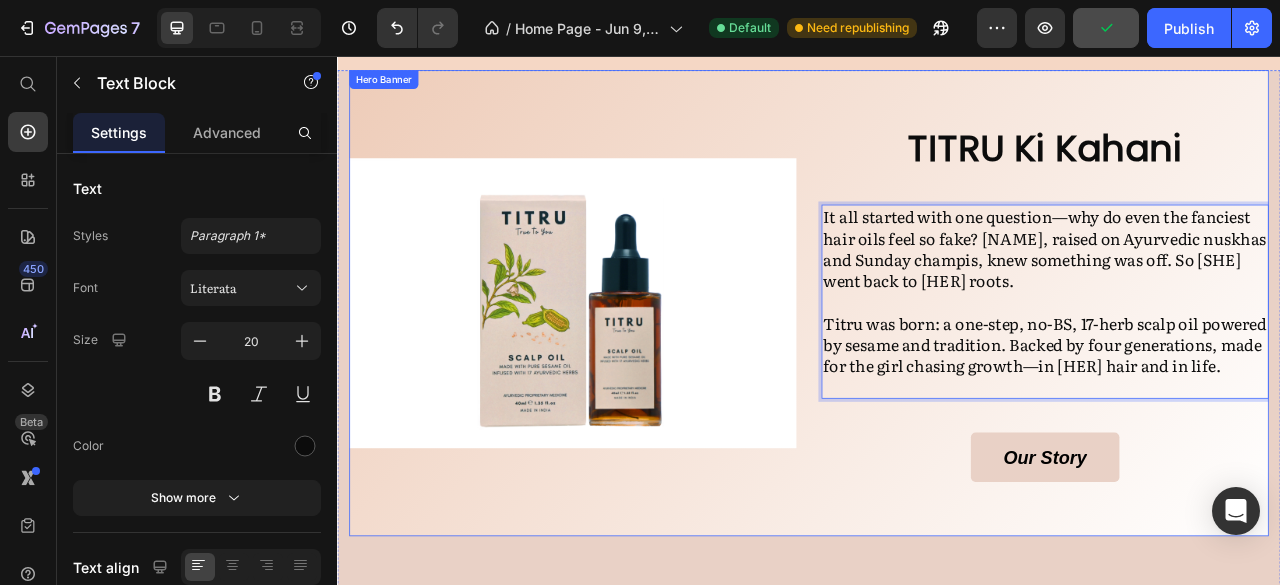 click on "TITRU Ki Kahani Heading It all started with one question—why do even the fanciest hair oils feel so fake? [NAME], raised on Ayurvedic nuskhas and Sunday champis, knew something was off. So [SHE] went back to [HER] roots. Titru was born: a one-step, no-BS, 17-herb scalp oil powered by sesame and tradition. Backed by four generations, made for the girl chasing growth—in [HER] hair and in life. Text Block   43 Our Story Button" at bounding box center [1237, 371] 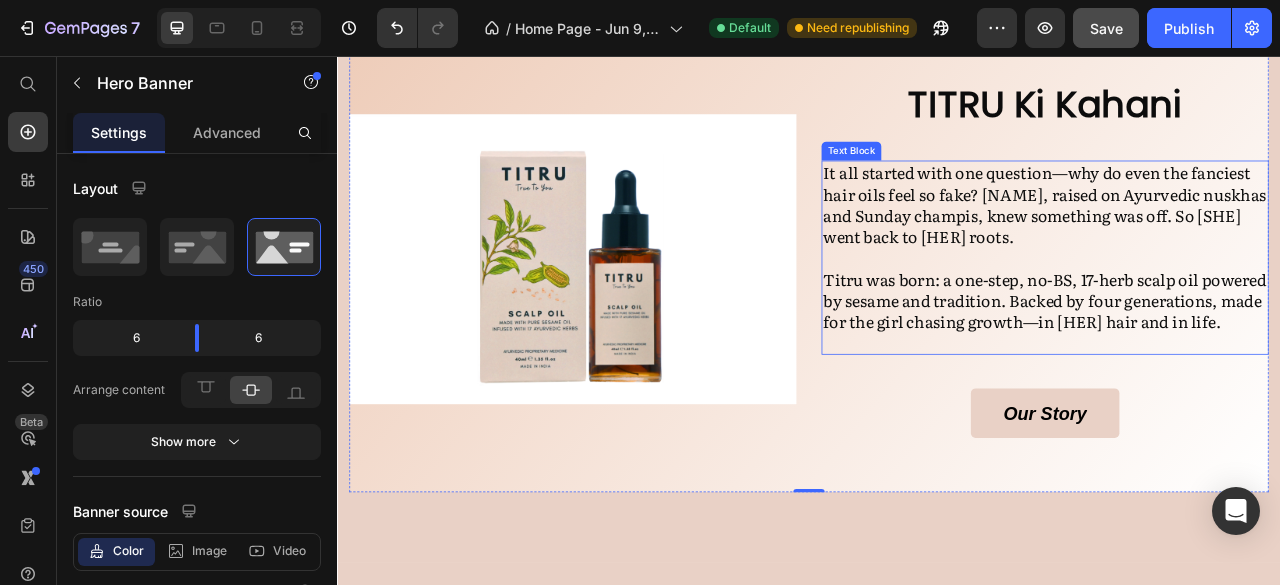 scroll, scrollTop: 1672, scrollLeft: 0, axis: vertical 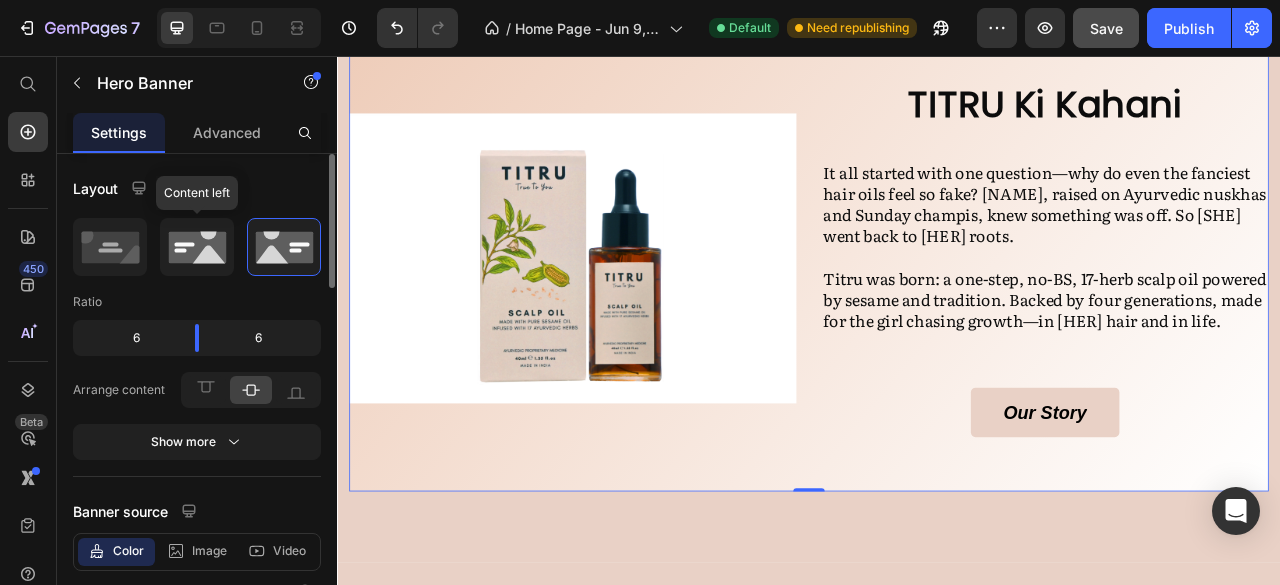click 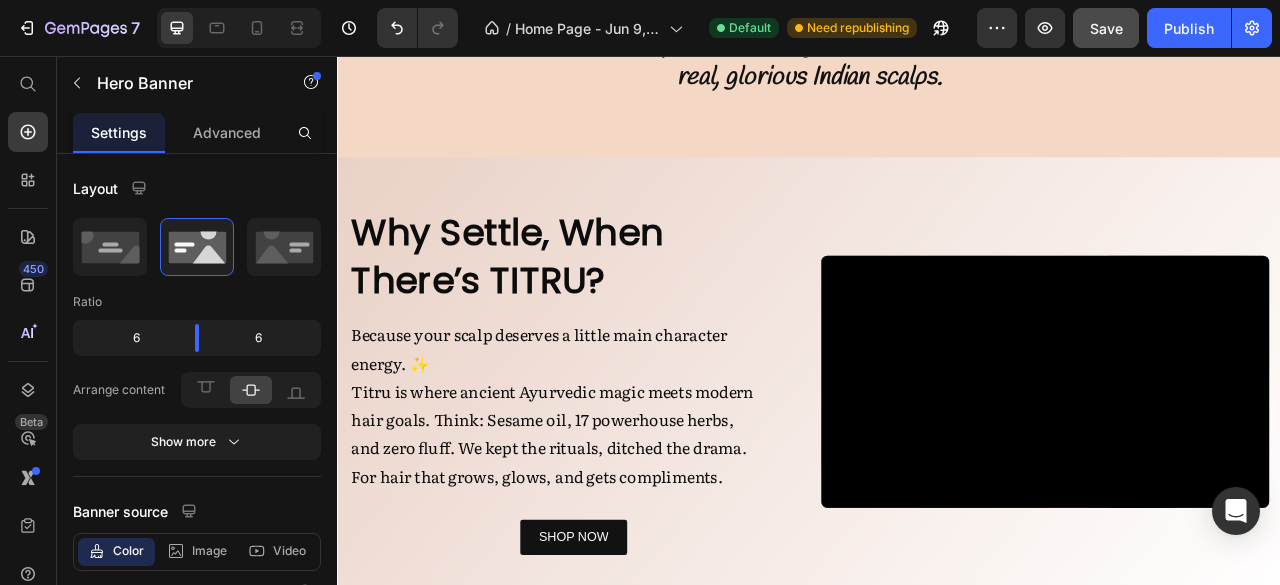 scroll, scrollTop: 1026, scrollLeft: 0, axis: vertical 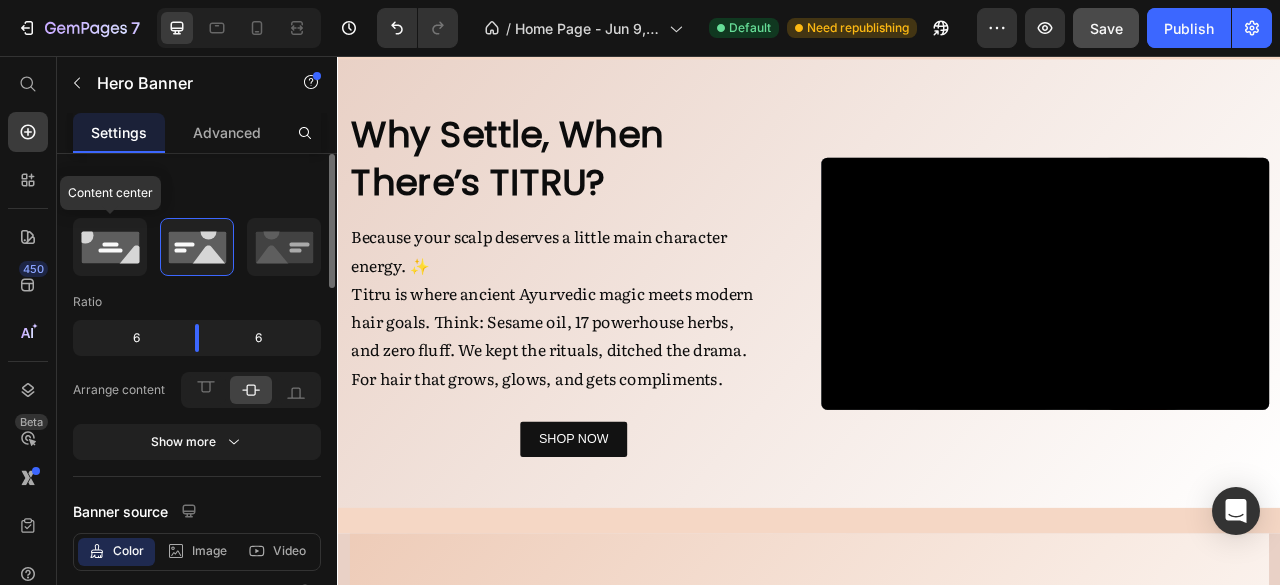 click 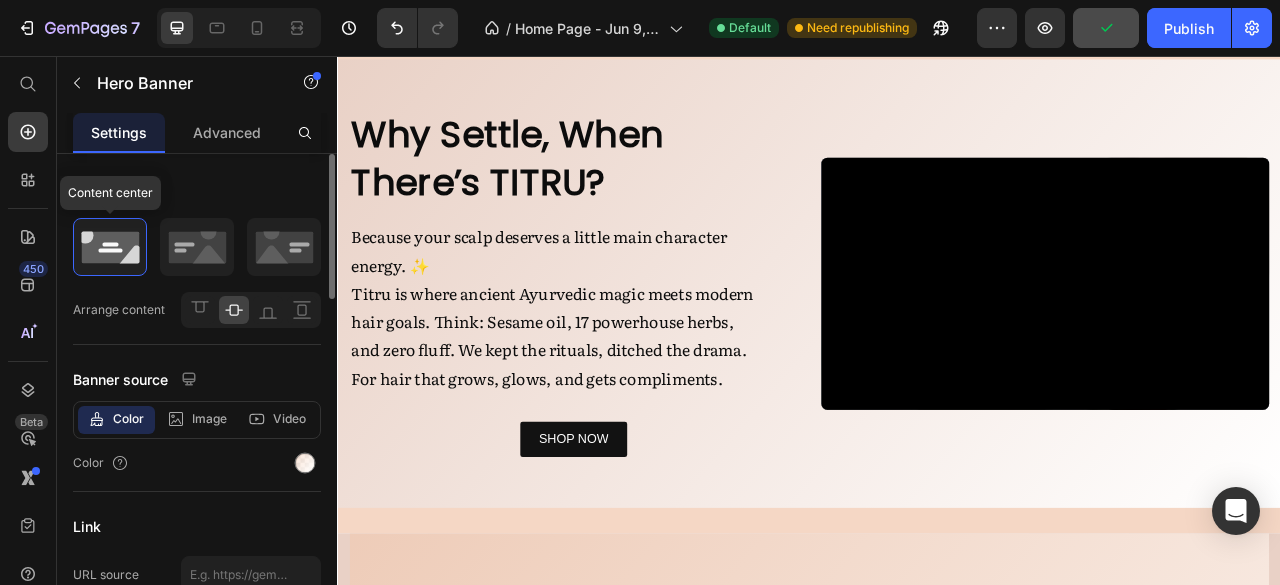click 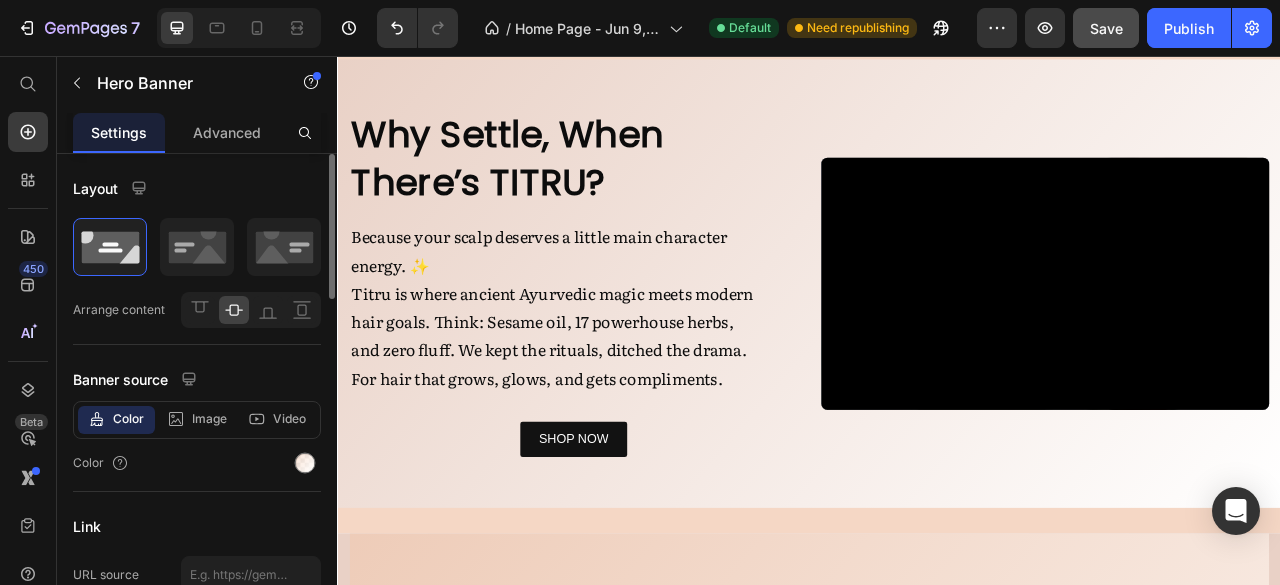 click 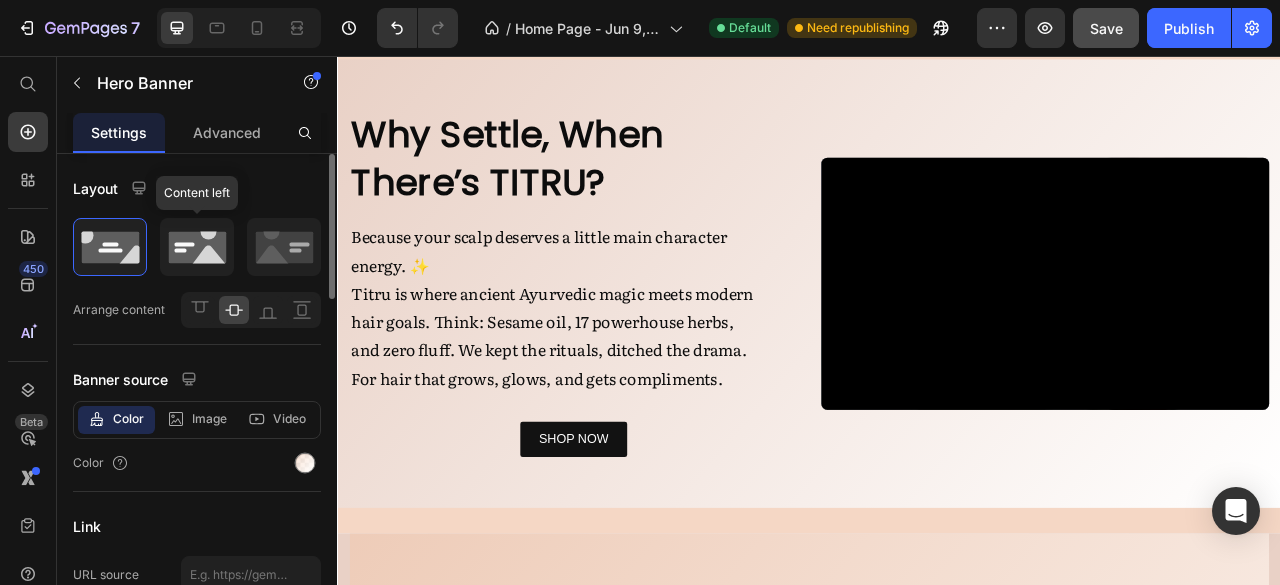 click 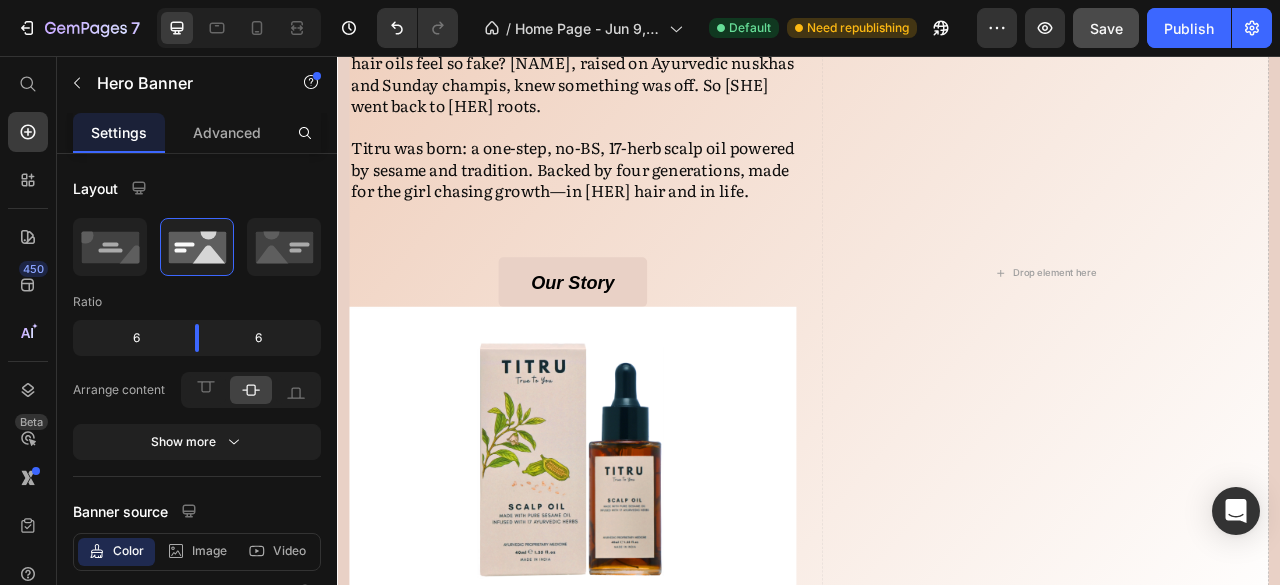 scroll, scrollTop: 1839, scrollLeft: 0, axis: vertical 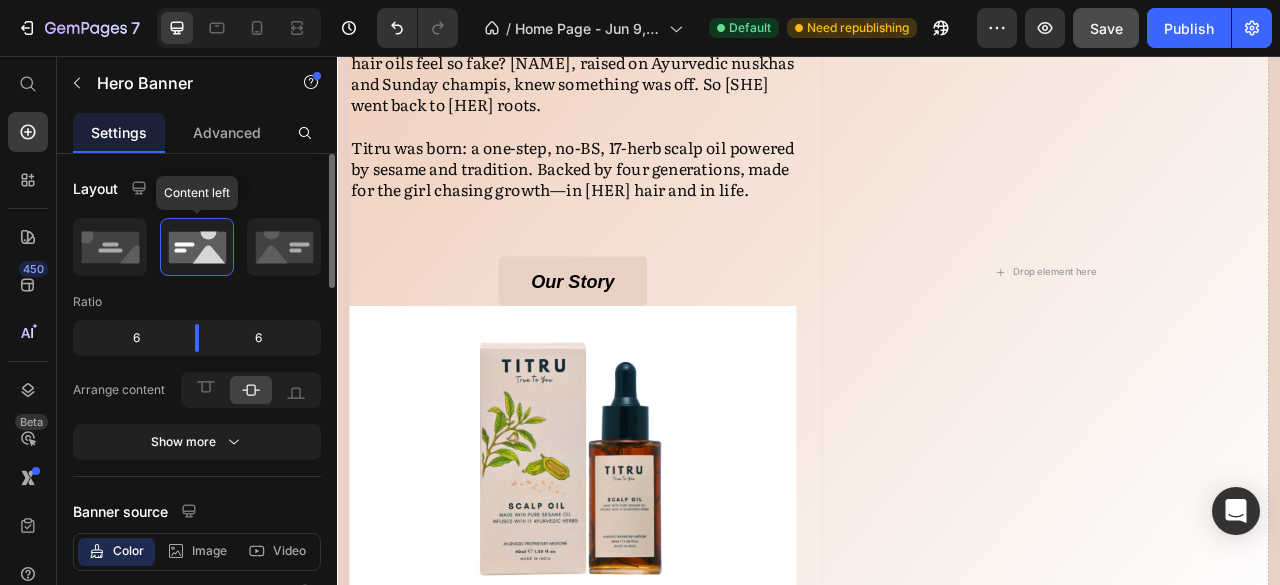 click 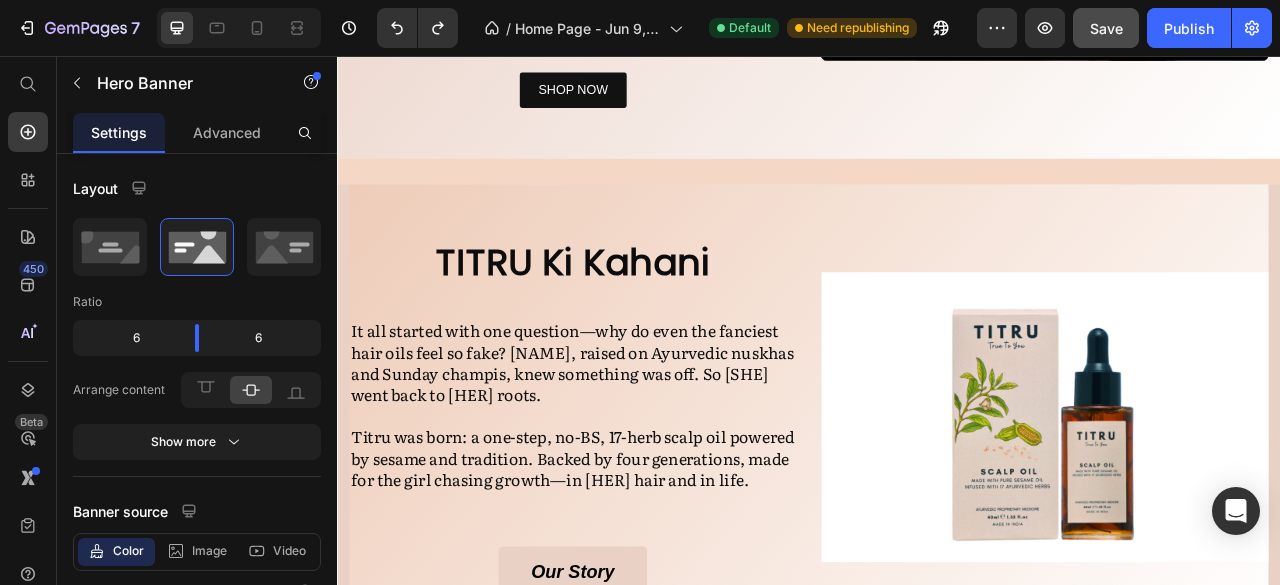 scroll, scrollTop: 1285, scrollLeft: 0, axis: vertical 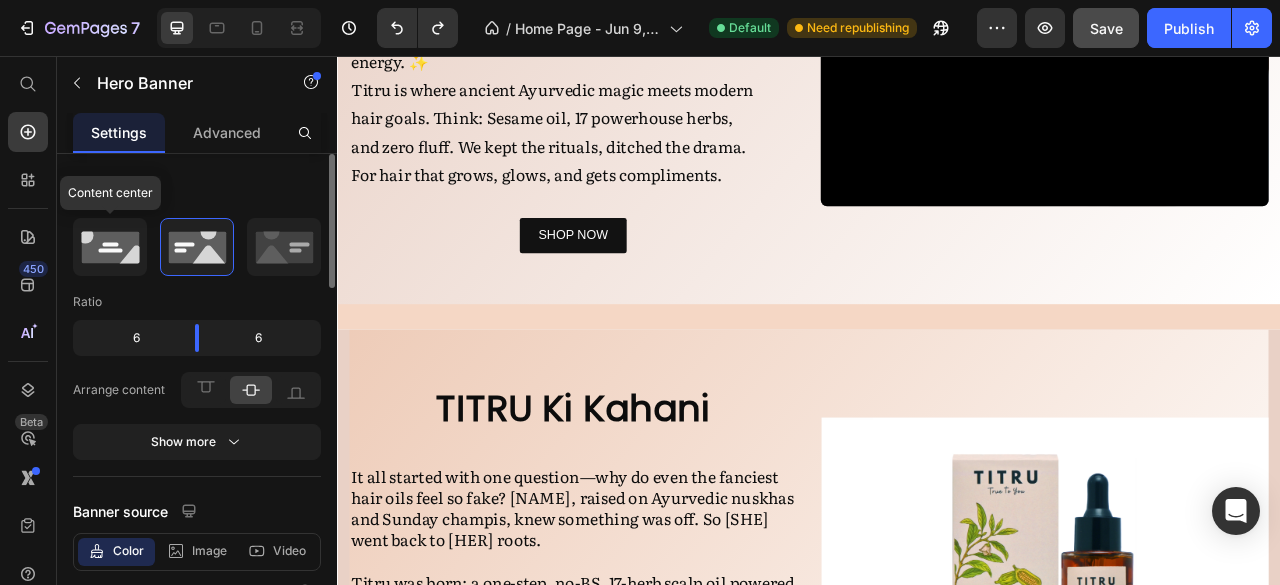 click 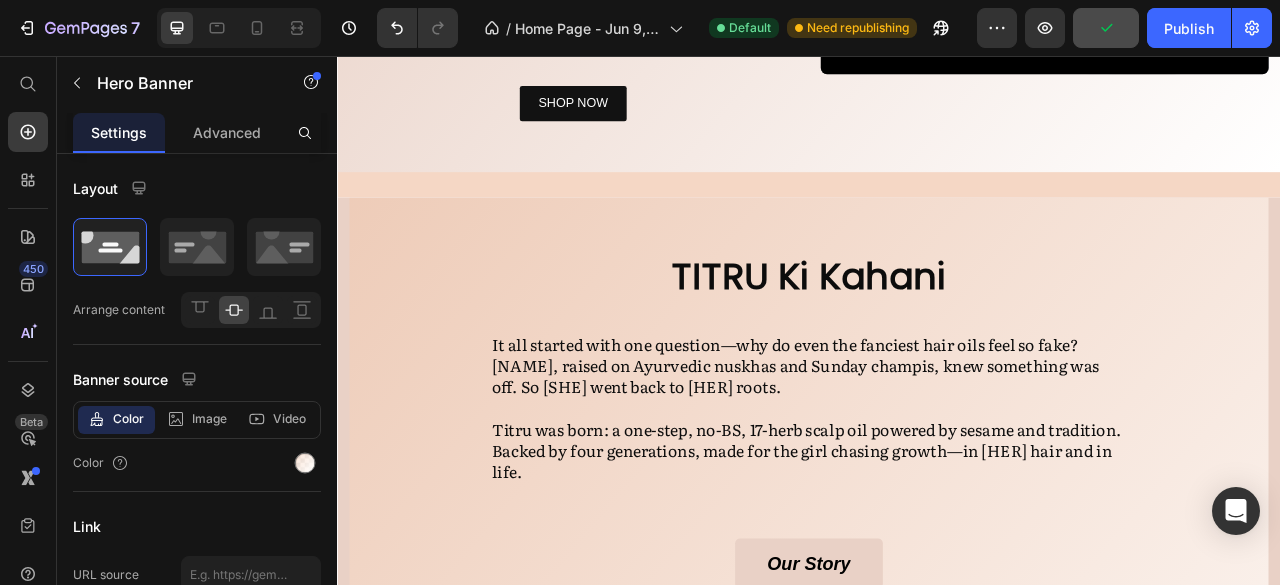 scroll, scrollTop: 1531, scrollLeft: 0, axis: vertical 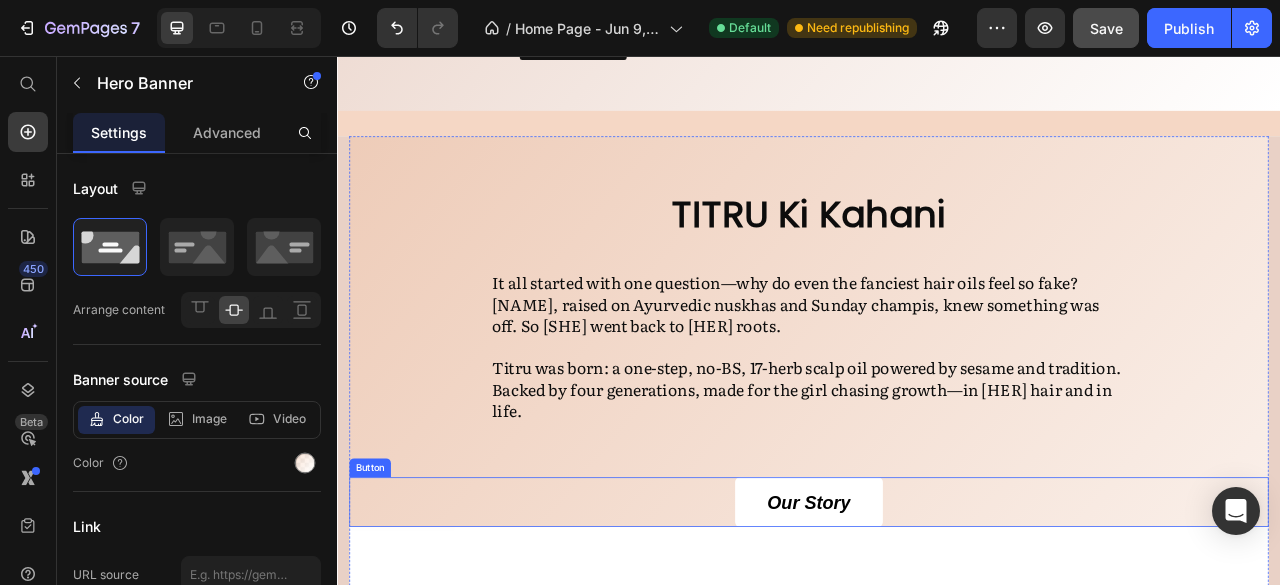 click on "Our Story" at bounding box center (937, 624) 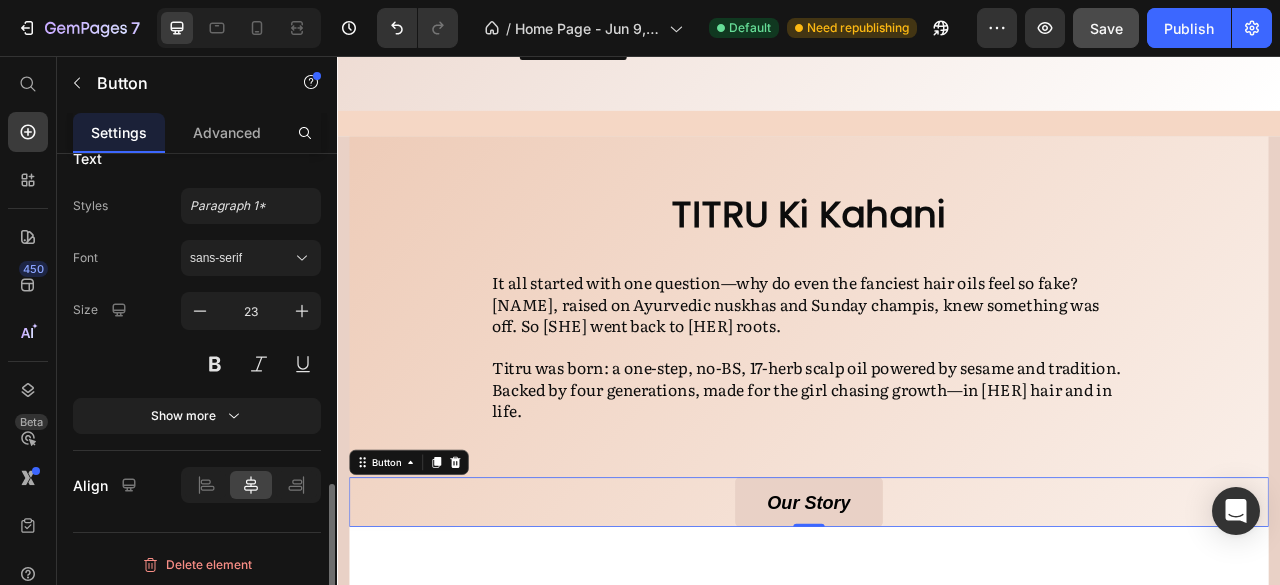 scroll, scrollTop: 1005, scrollLeft: 0, axis: vertical 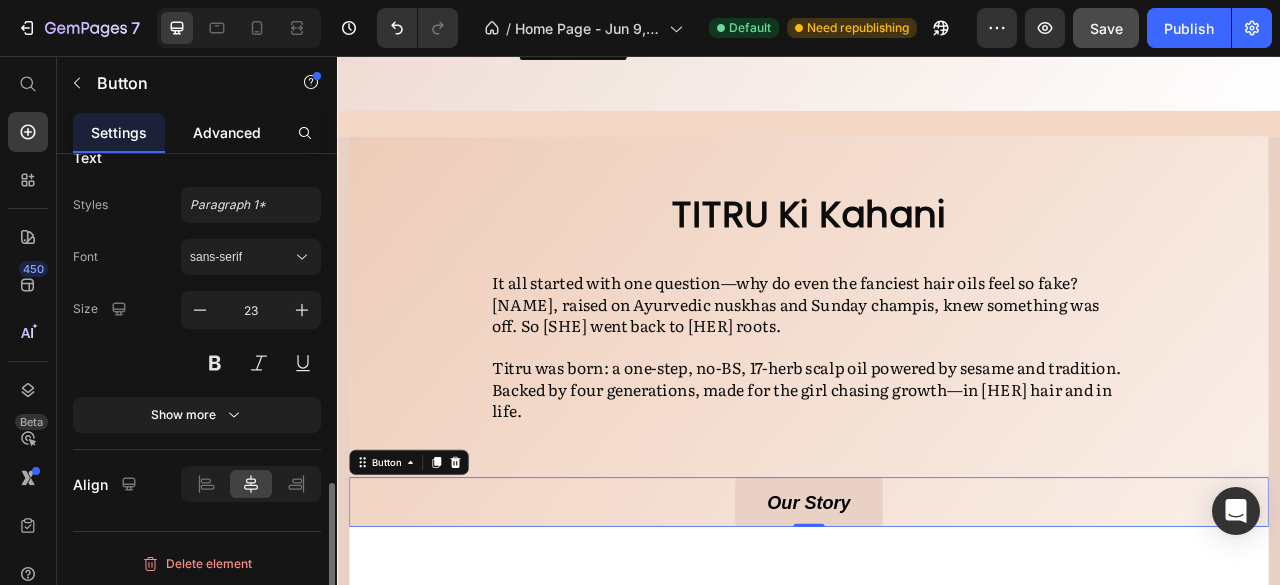 click on "Advanced" 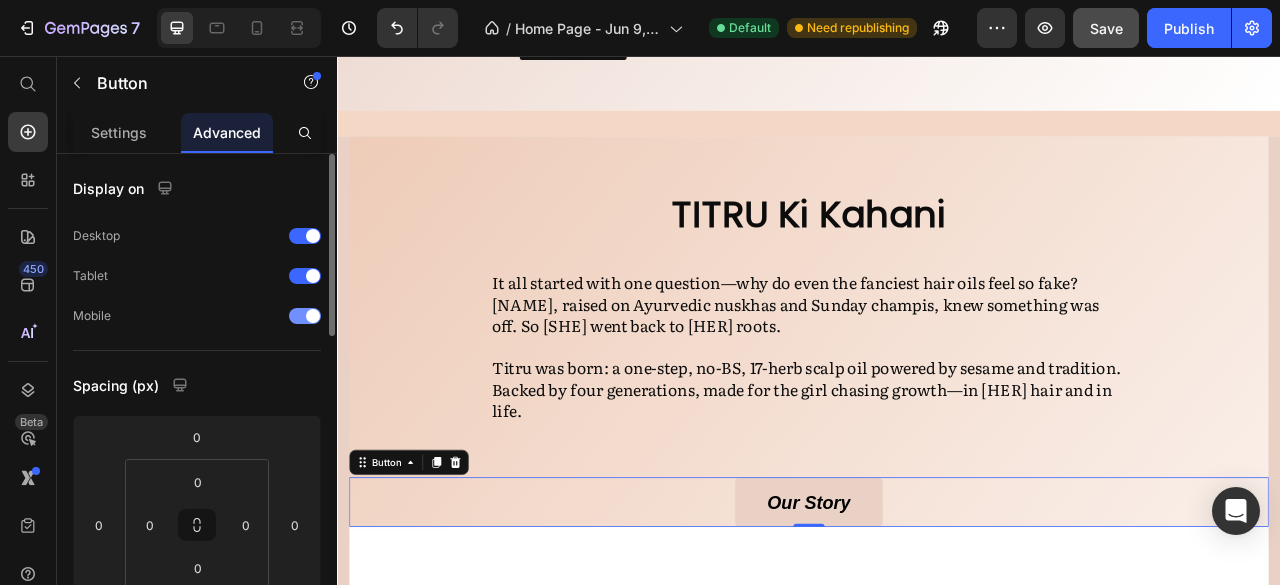 scroll, scrollTop: 220, scrollLeft: 0, axis: vertical 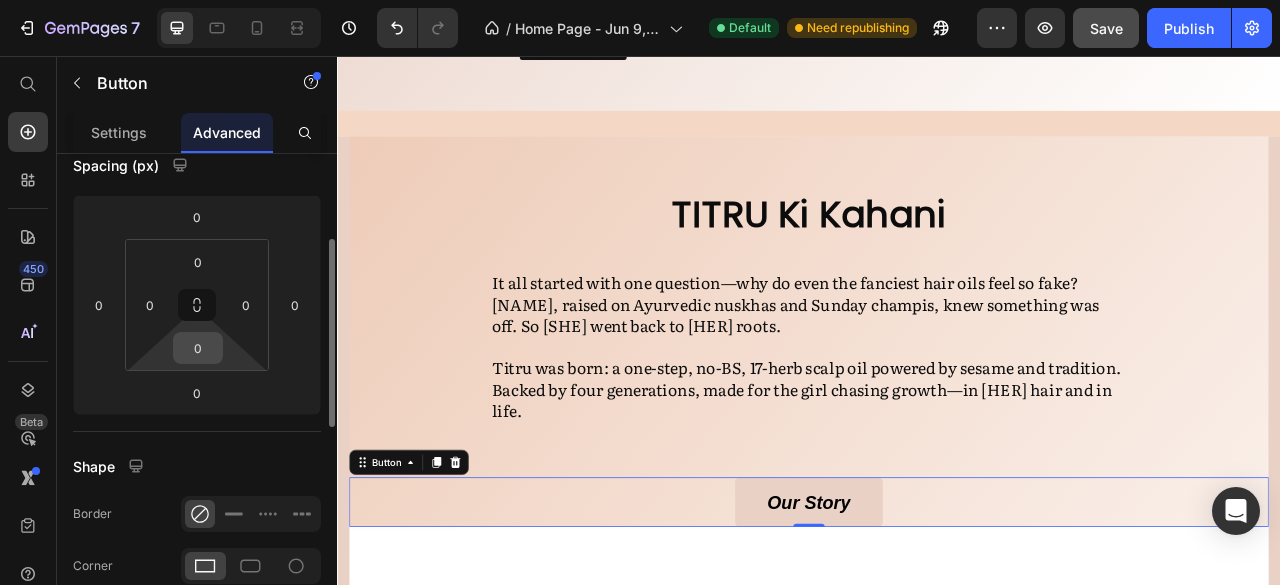 click on "0" at bounding box center (198, 348) 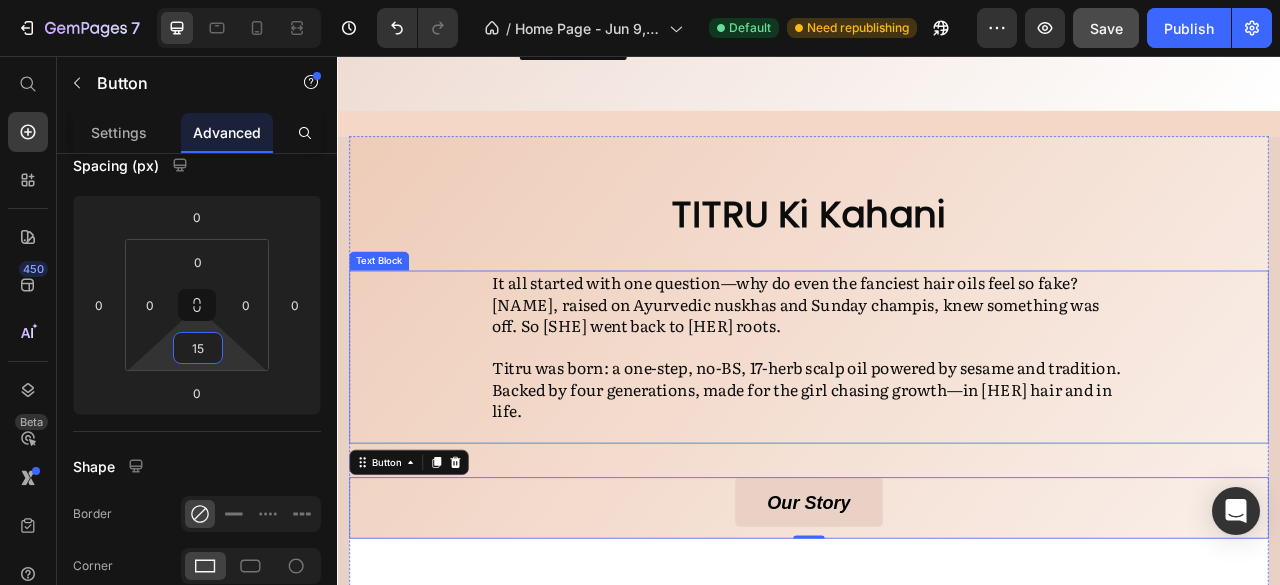 scroll, scrollTop: 1788, scrollLeft: 0, axis: vertical 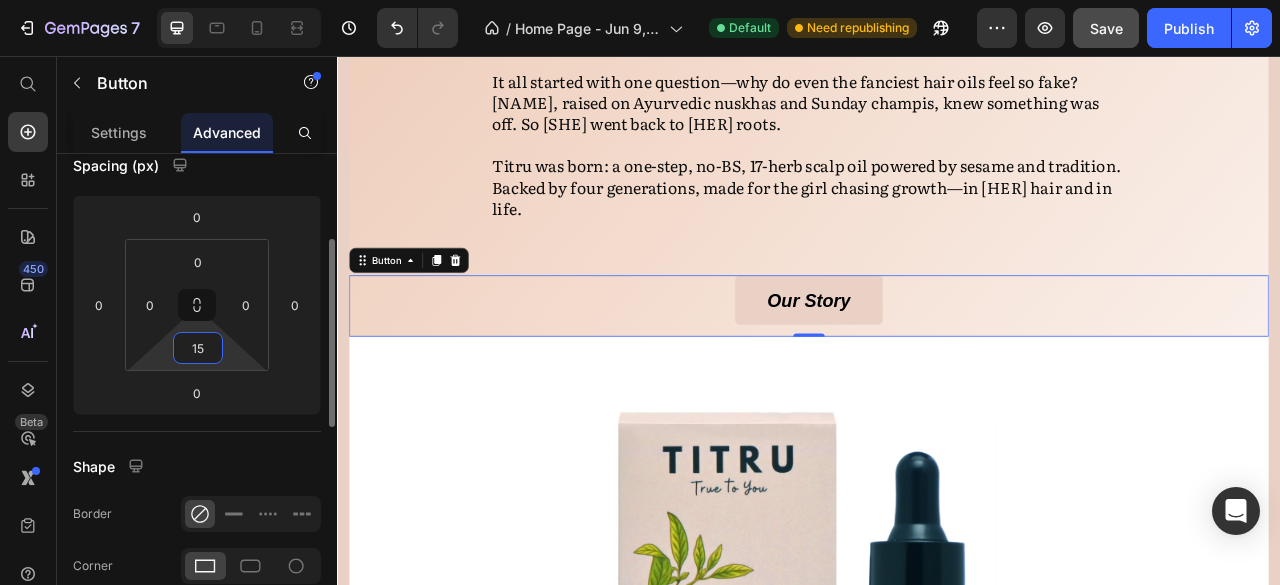 type on "1" 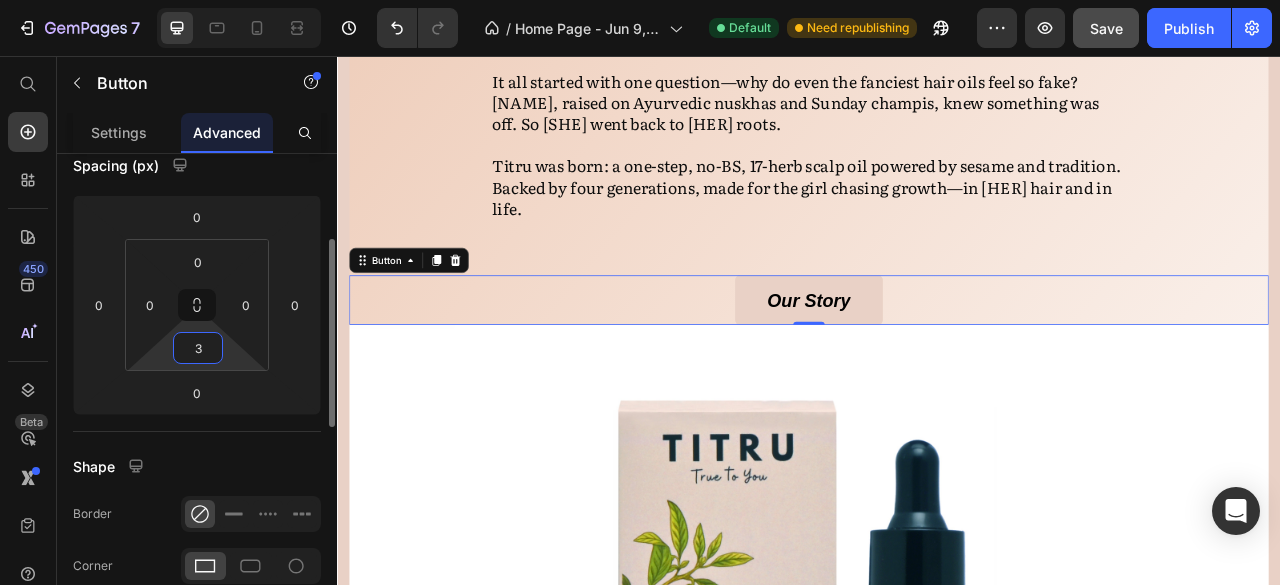 type on "30" 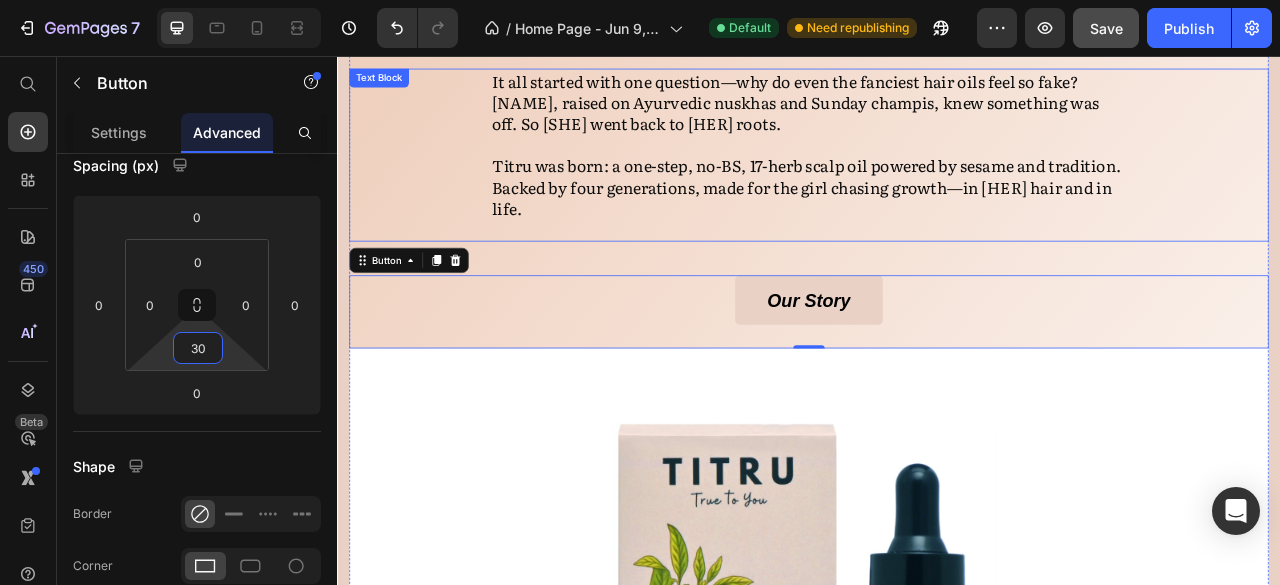 click on "It all started with one question—why do even the fanciest hair oils feel so fake? [NAME], raised on Ayurvedic nuskhas and Sunday champis, knew something was off. So [SHE] went back to [HER] roots.   Titru was born: a one-step, no-BS, 17-herb scalp oil powered by sesame and tradition. Backed by four generations, made for the girl chasing growth—in [HER] hair and in life." at bounding box center (937, 182) 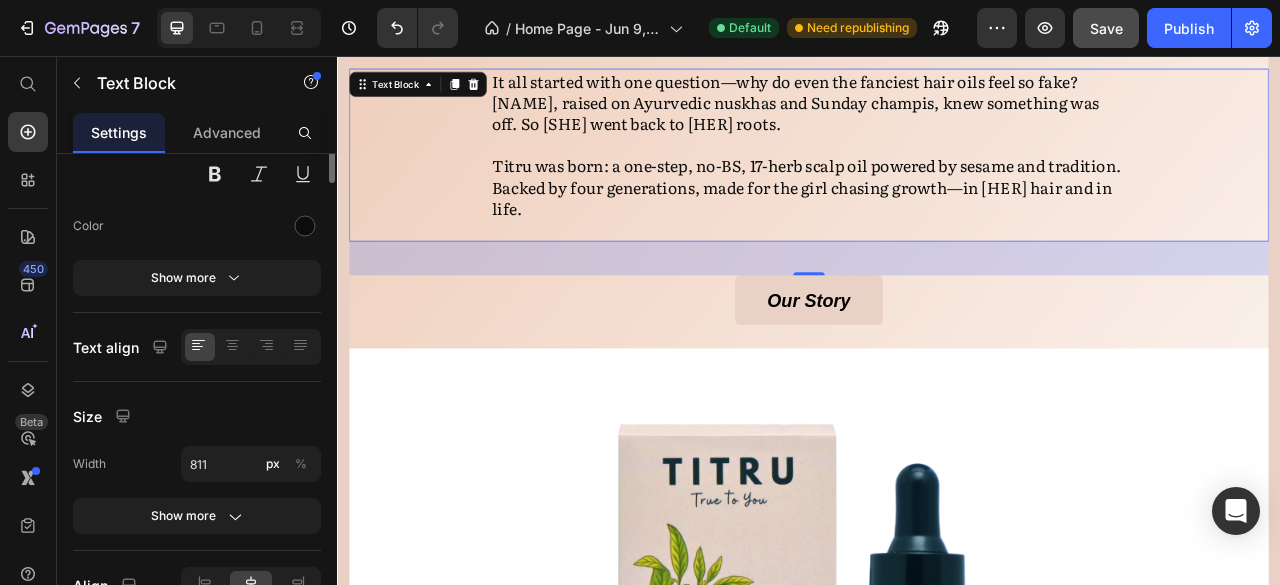 scroll, scrollTop: 0, scrollLeft: 0, axis: both 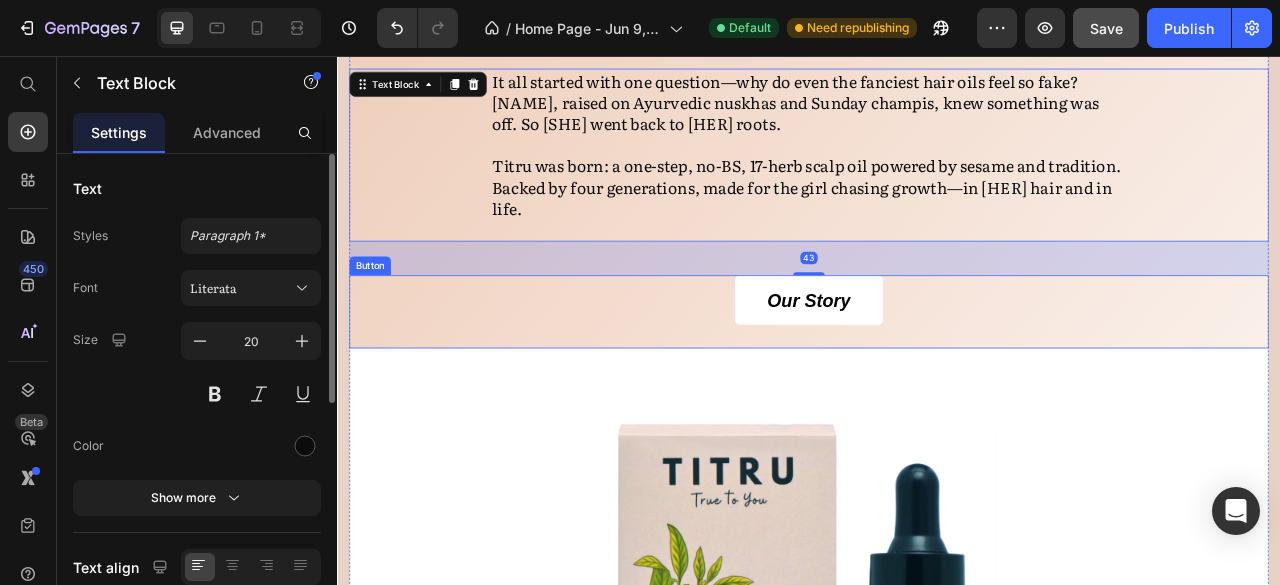 click on "Our Story" at bounding box center [937, 367] 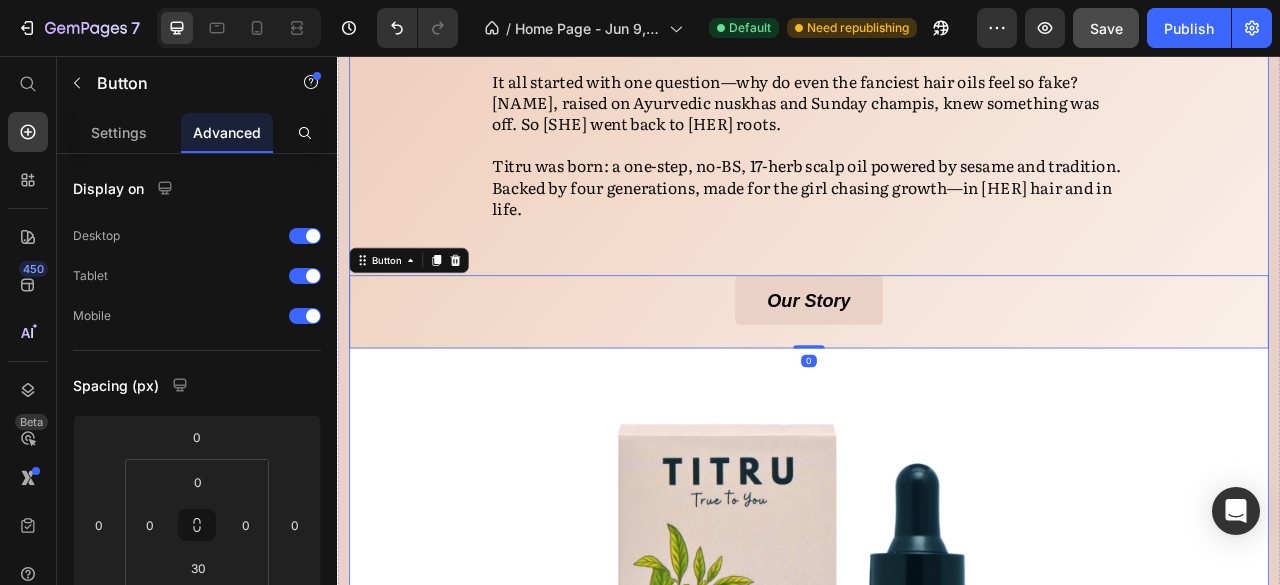 click on "[FIRST] Ki Kahani Heading It all started with one question—why do even the fanciest hair oils feel so fake? [FIRST], raised on Ayurvedic nuskhas and Sunday champis, knew something was off. So she went back to her roots.   Titru was born: a one-step, no-BS, 17-herb scalp oil powered by sesame and tradition. Backed by four generations, made for the girl chasing growth—in her hair and in life.   Text Block Our Story Button   0 Image" at bounding box center [937, 579] 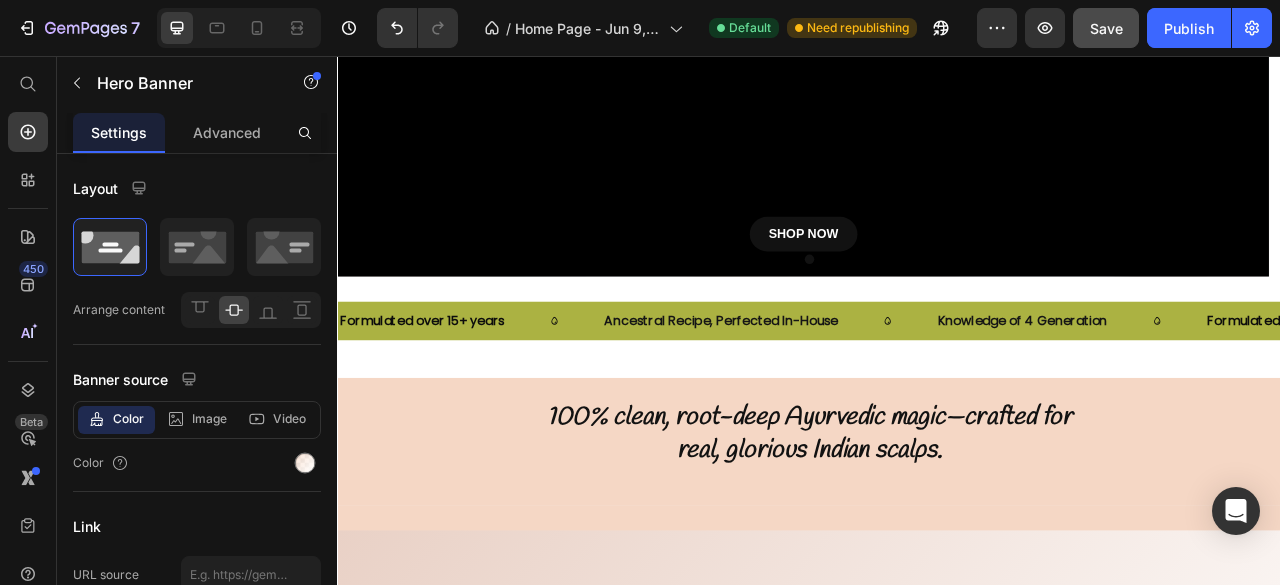 scroll, scrollTop: 0, scrollLeft: 0, axis: both 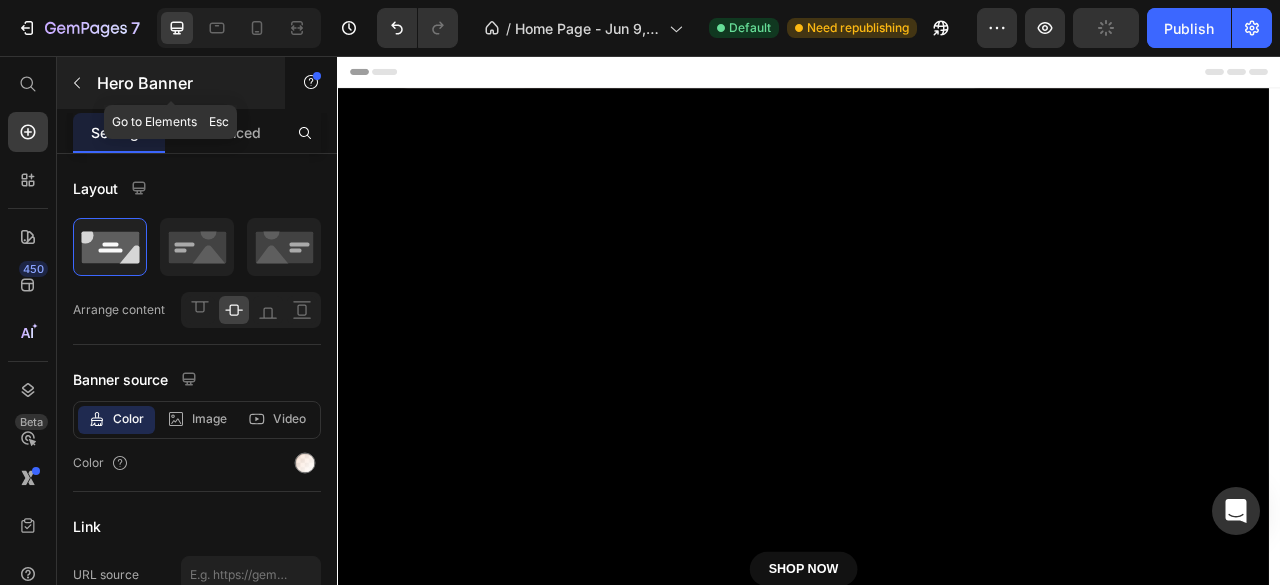 click 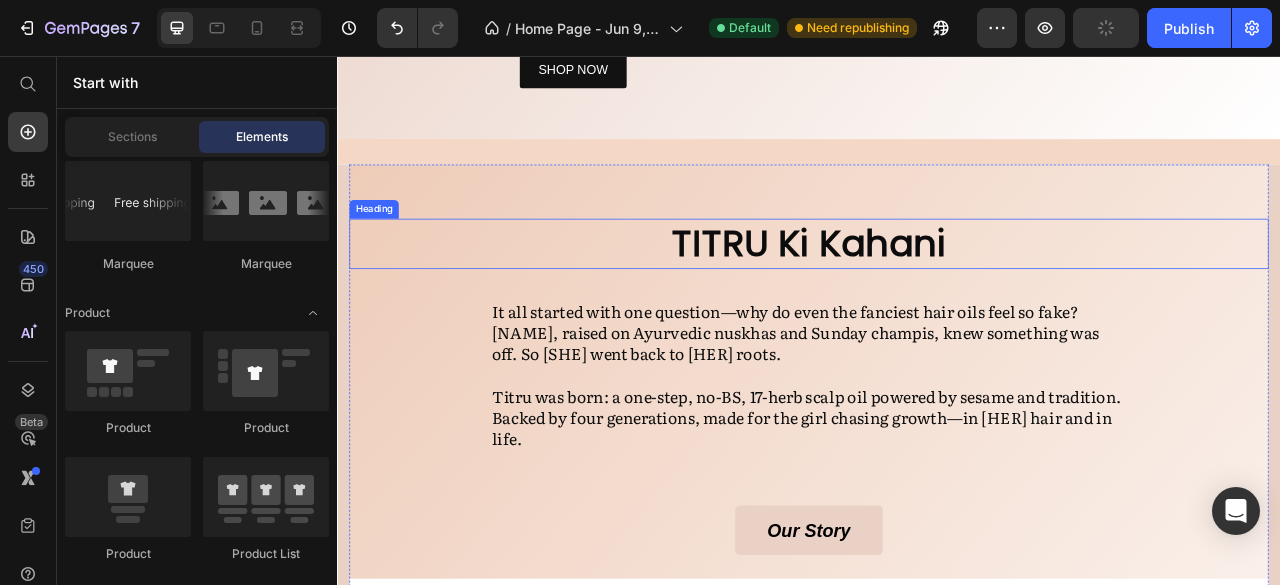 scroll, scrollTop: 1500, scrollLeft: 0, axis: vertical 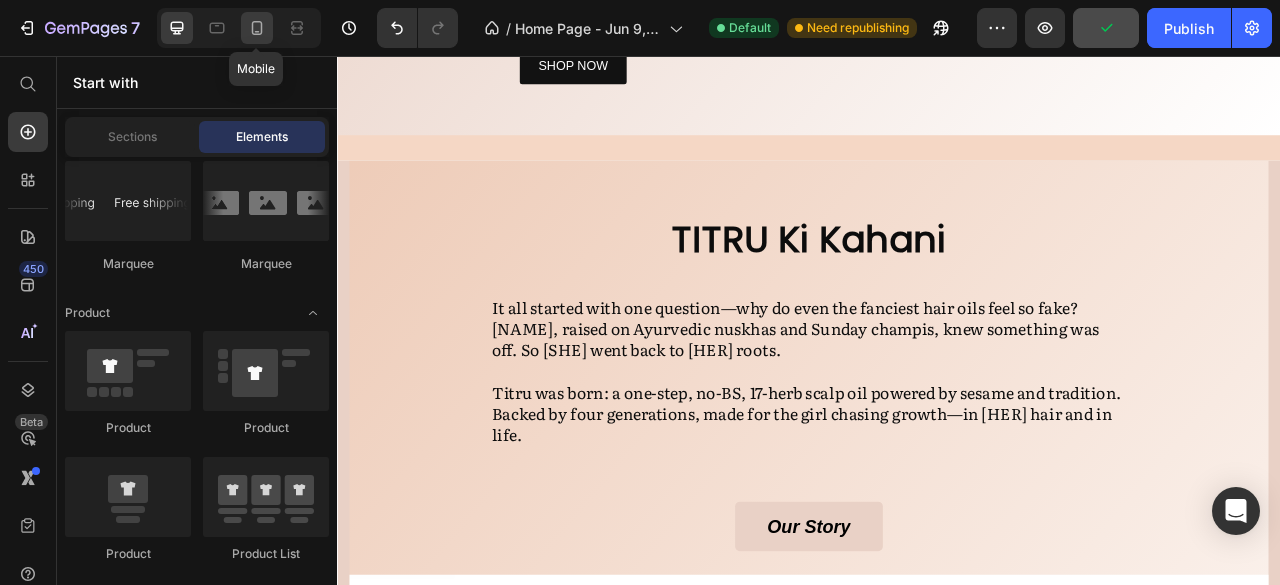 click 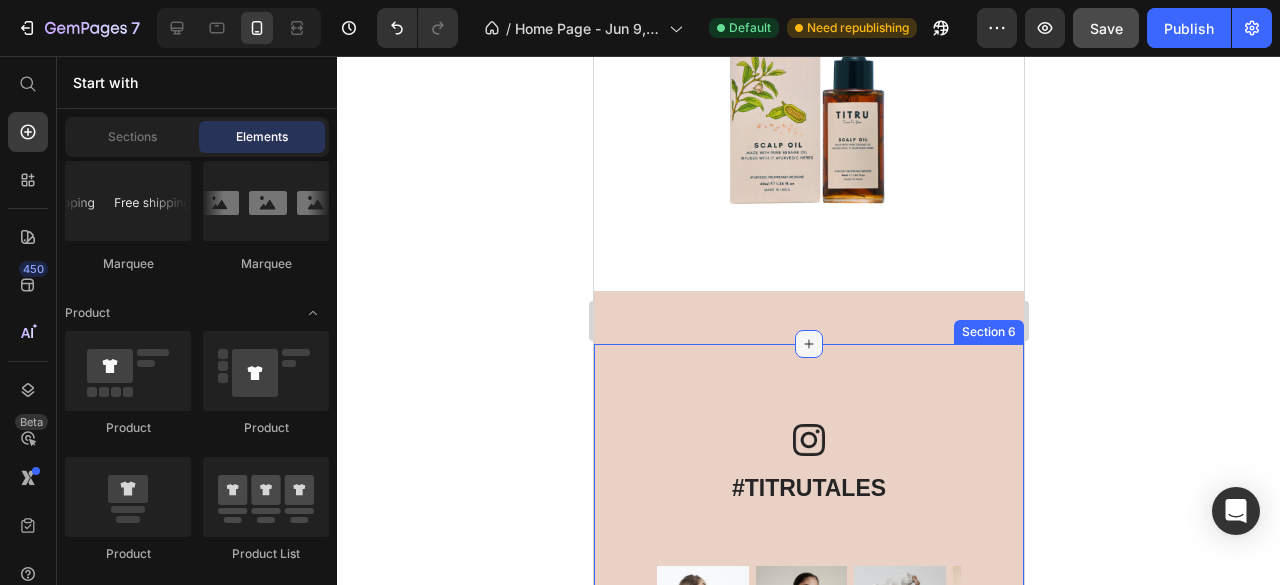 scroll, scrollTop: 2101, scrollLeft: 0, axis: vertical 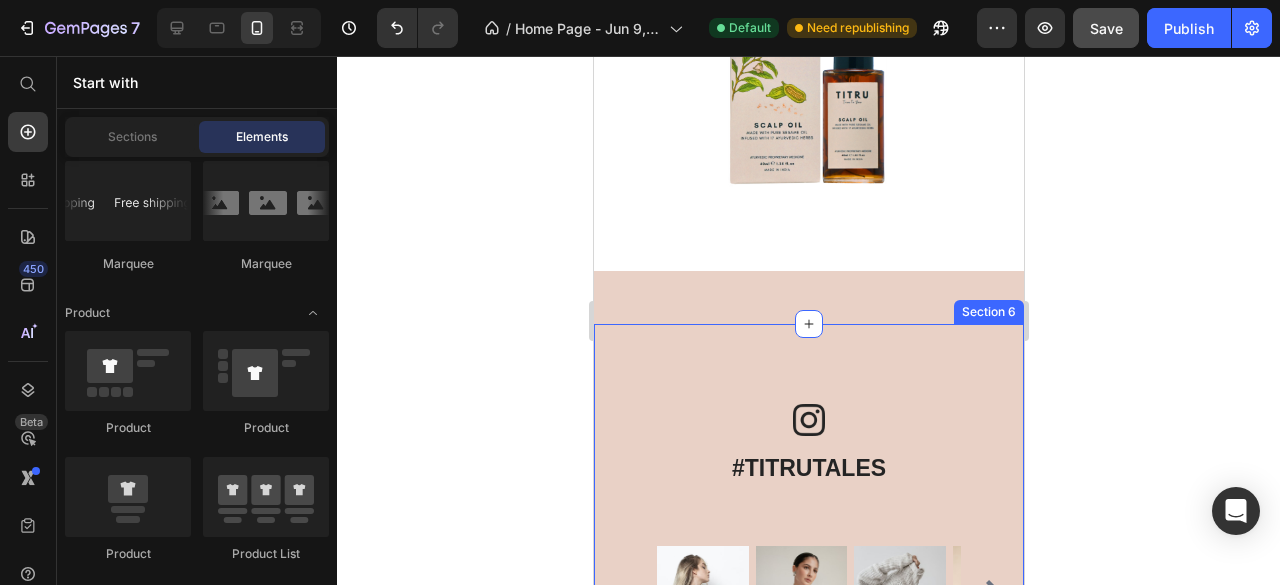 click on "#TITRUTALES Heading Image Row Text block Row Image Image Image Image Image Image Image Image Image Carousel Row Section 6" at bounding box center [808, 520] 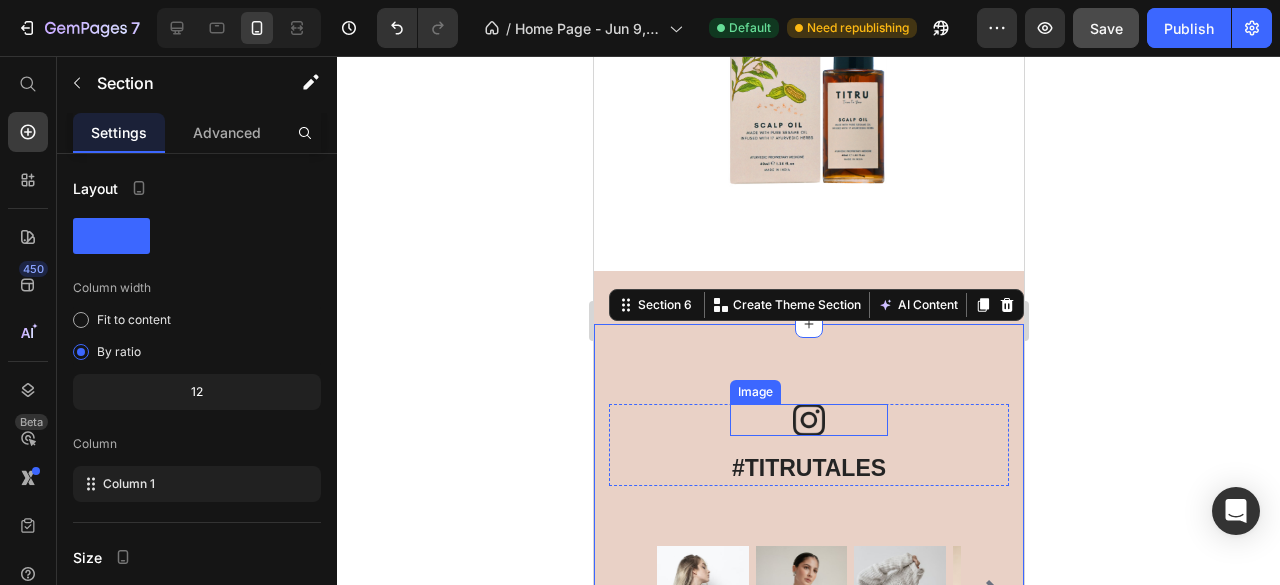 click at bounding box center (808, 420) 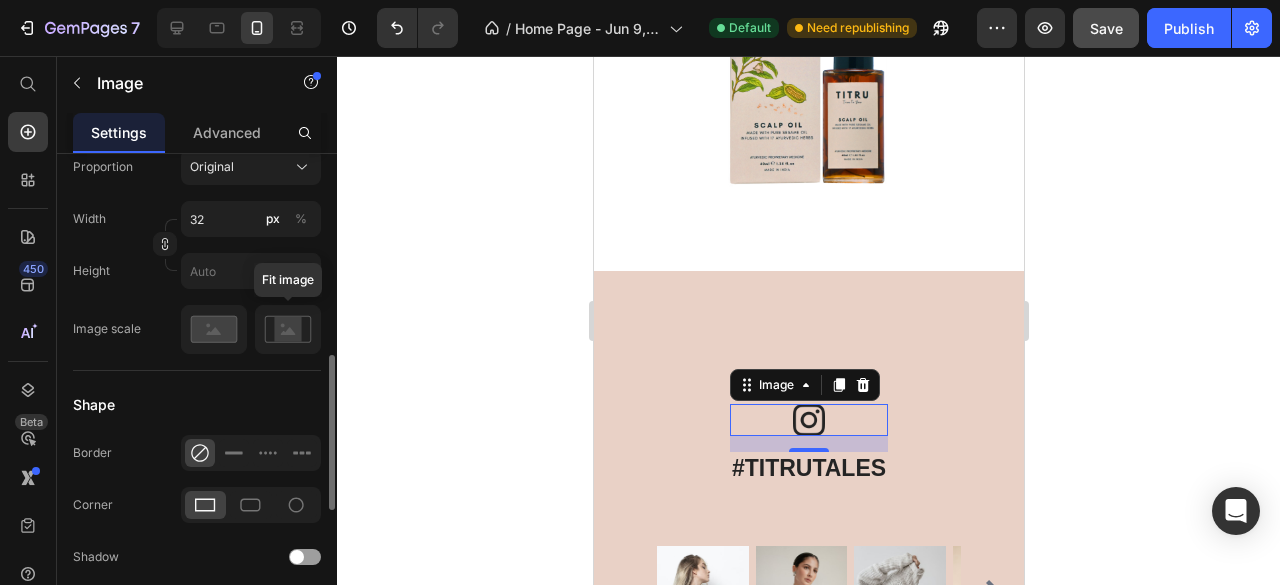 scroll, scrollTop: 628, scrollLeft: 0, axis: vertical 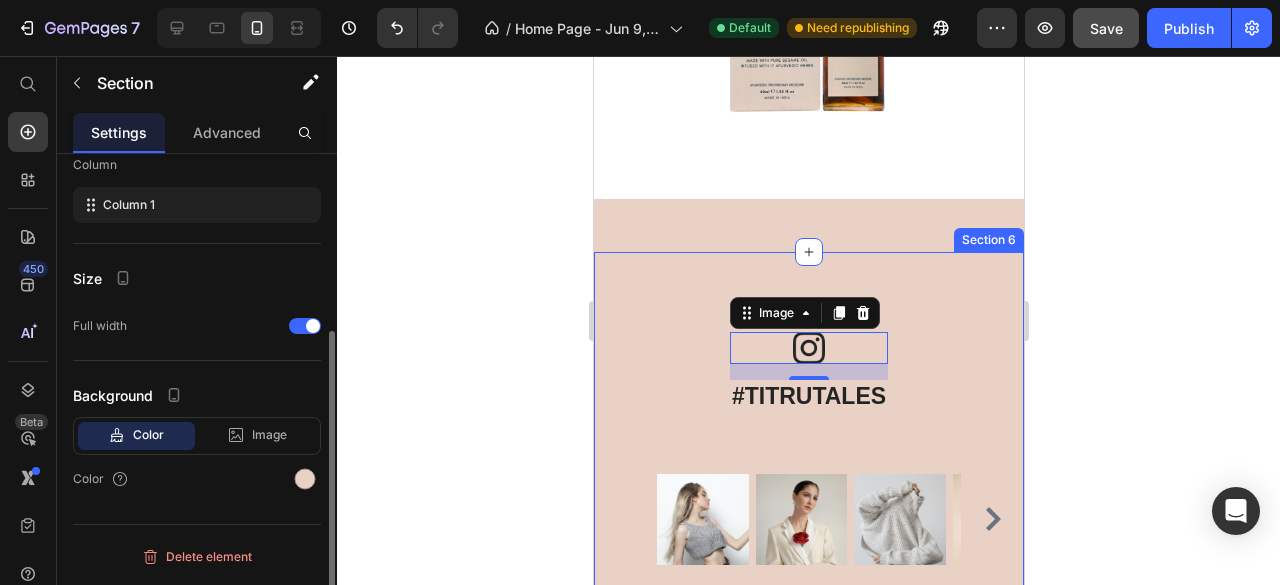 click on "#TITRUTALES Heading Image   16 Row Text block Row Image Image Image Image Image Image Image Image Image Carousel Row Section 6" at bounding box center [808, 448] 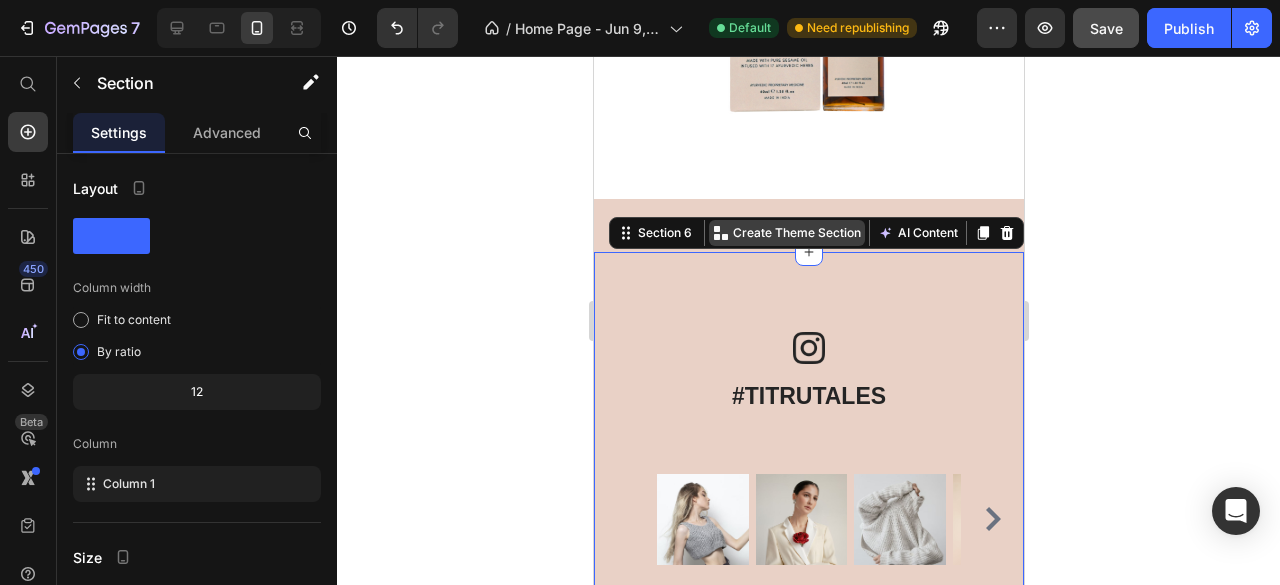 drag, startPoint x: 798, startPoint y: 239, endPoint x: 796, endPoint y: 215, distance: 24.083189 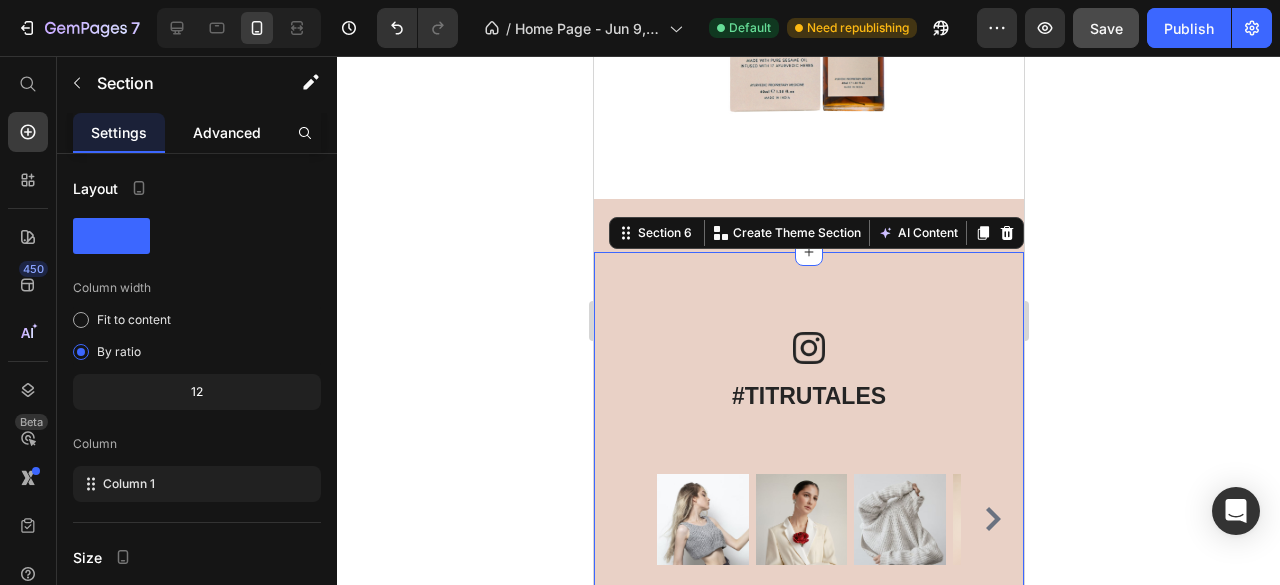 click on "Advanced" at bounding box center (227, 132) 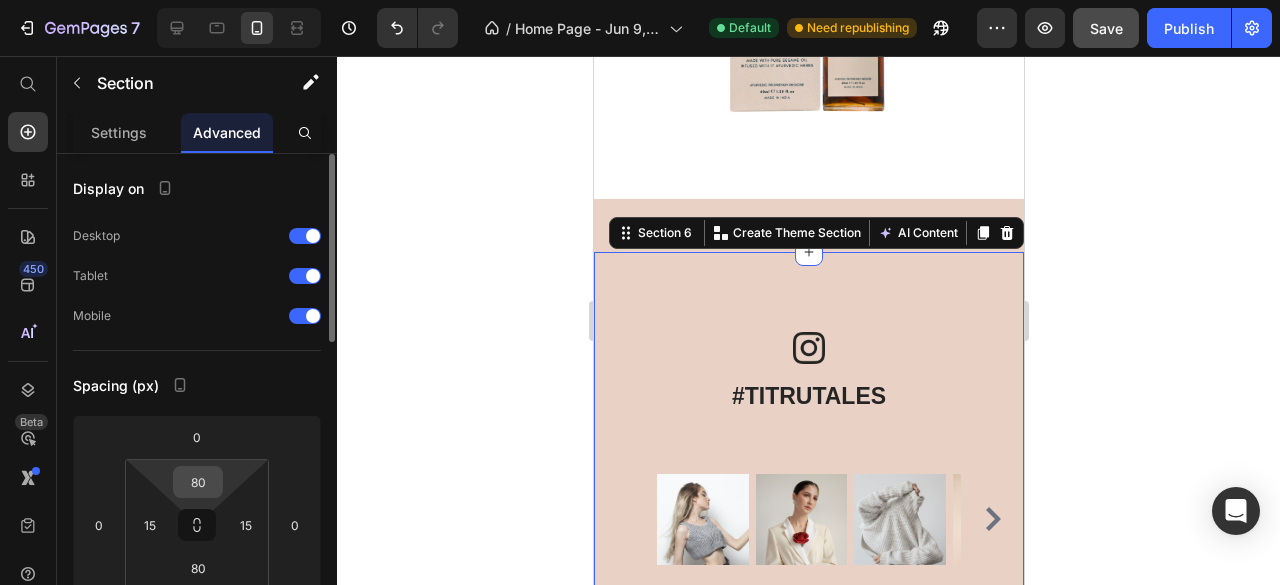click on "80" at bounding box center (198, 482) 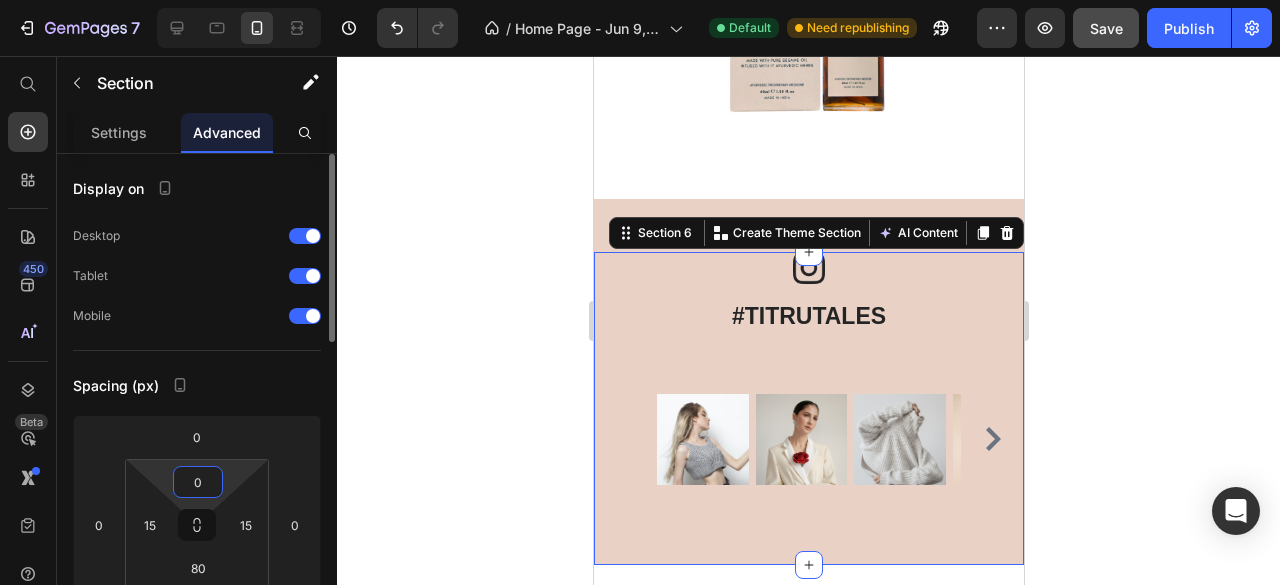 type on "0" 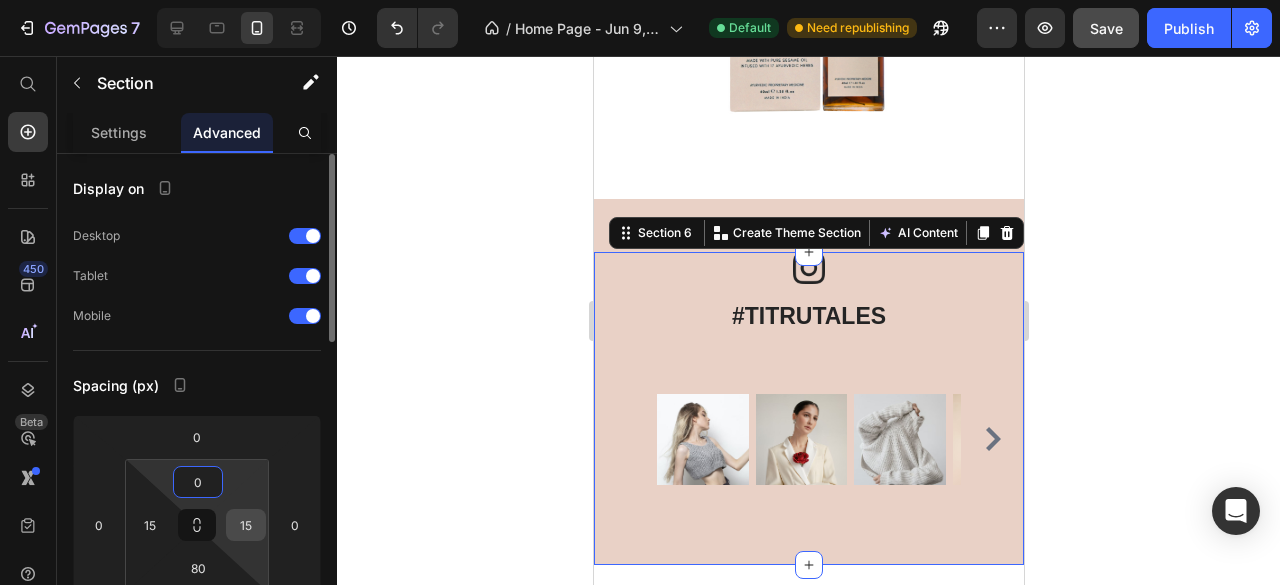 click on "15" at bounding box center (246, 525) 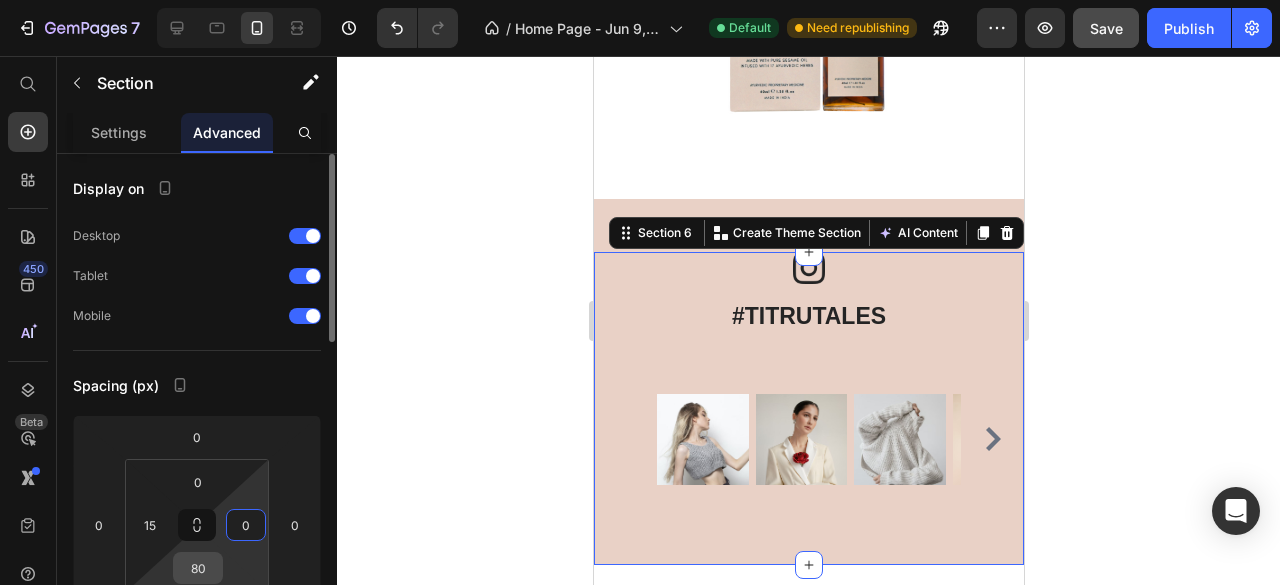 type on "0" 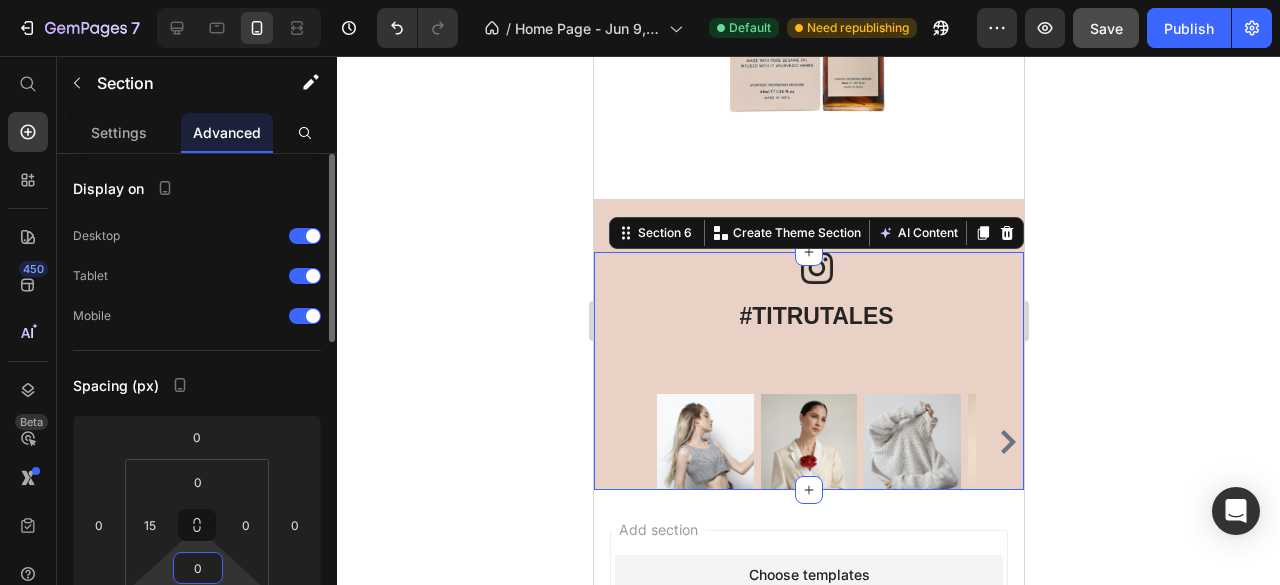 type on "80" 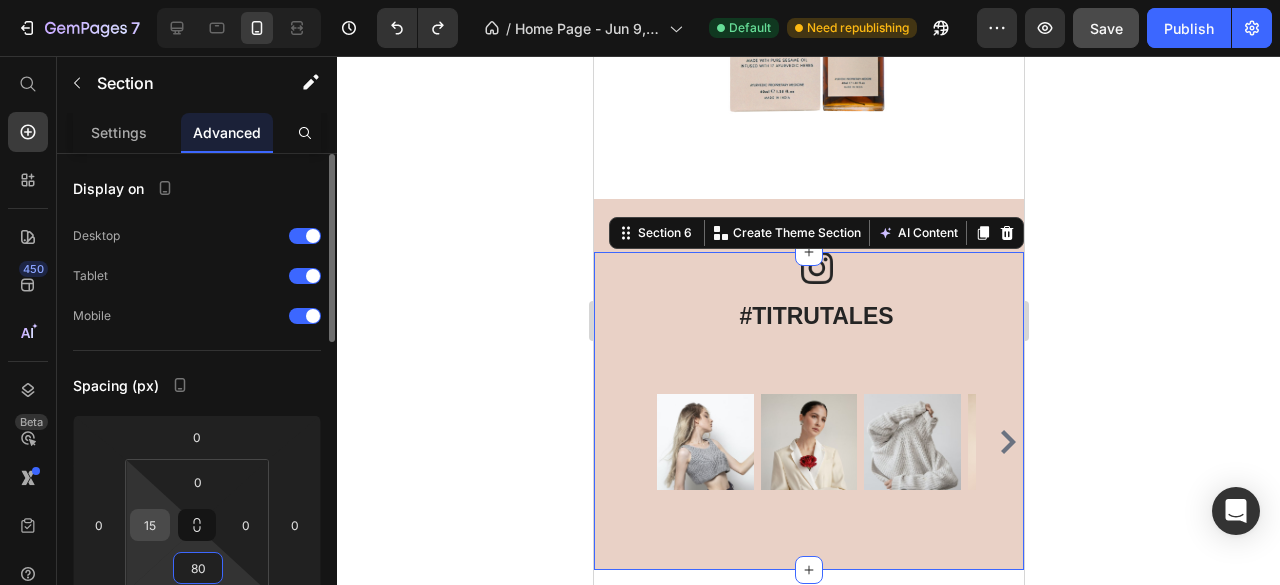 click on "15" at bounding box center (150, 525) 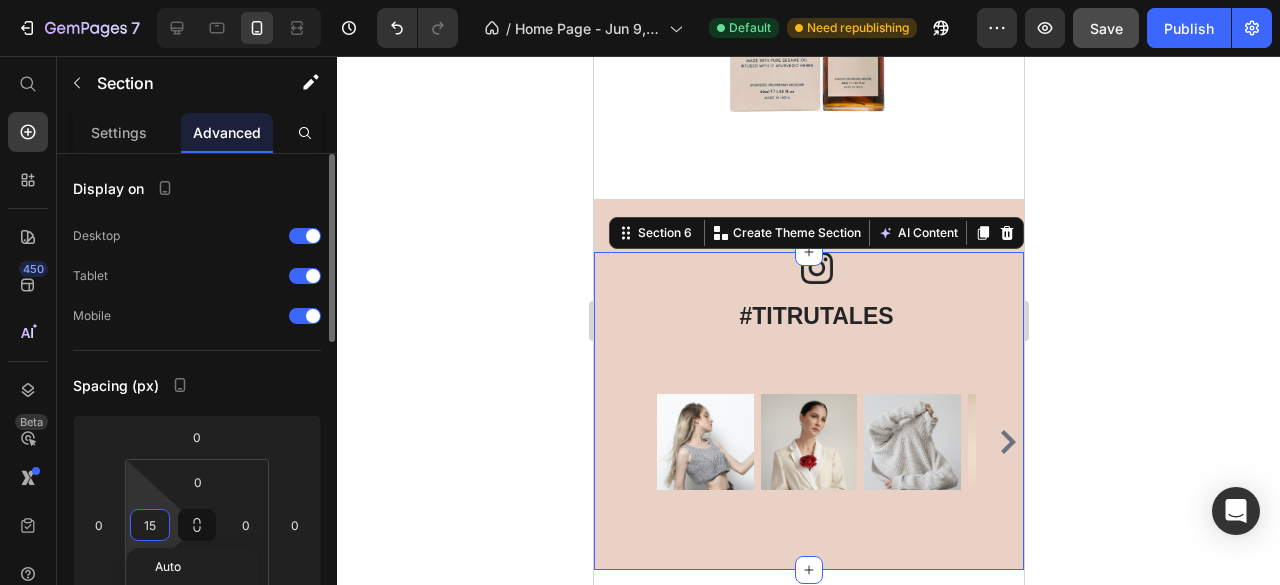 type on "0" 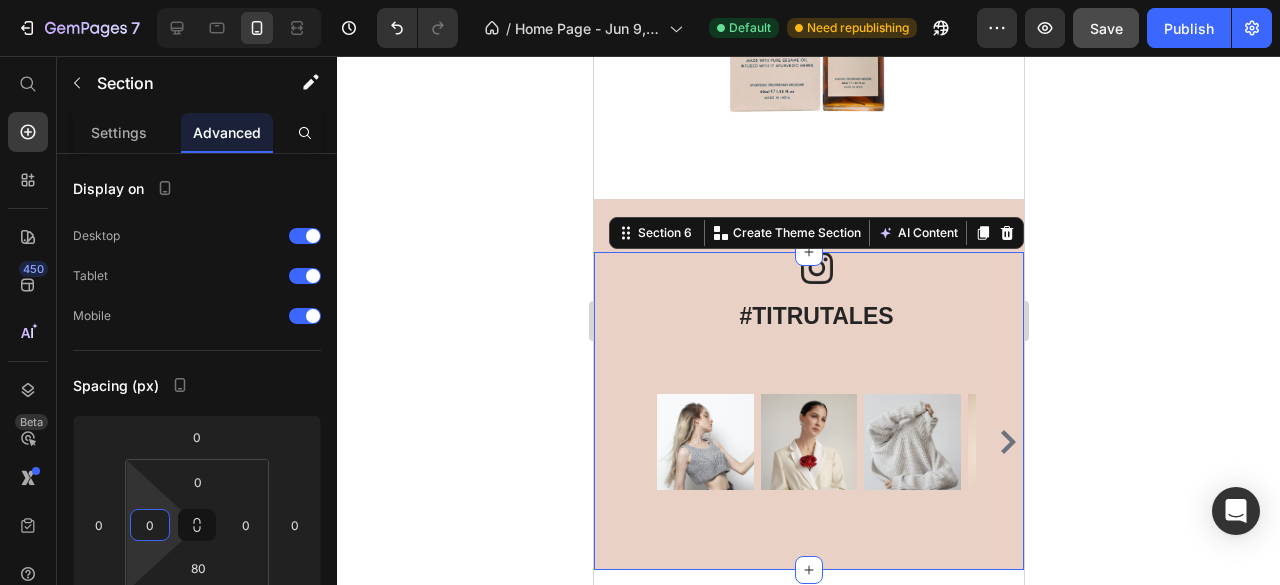 click 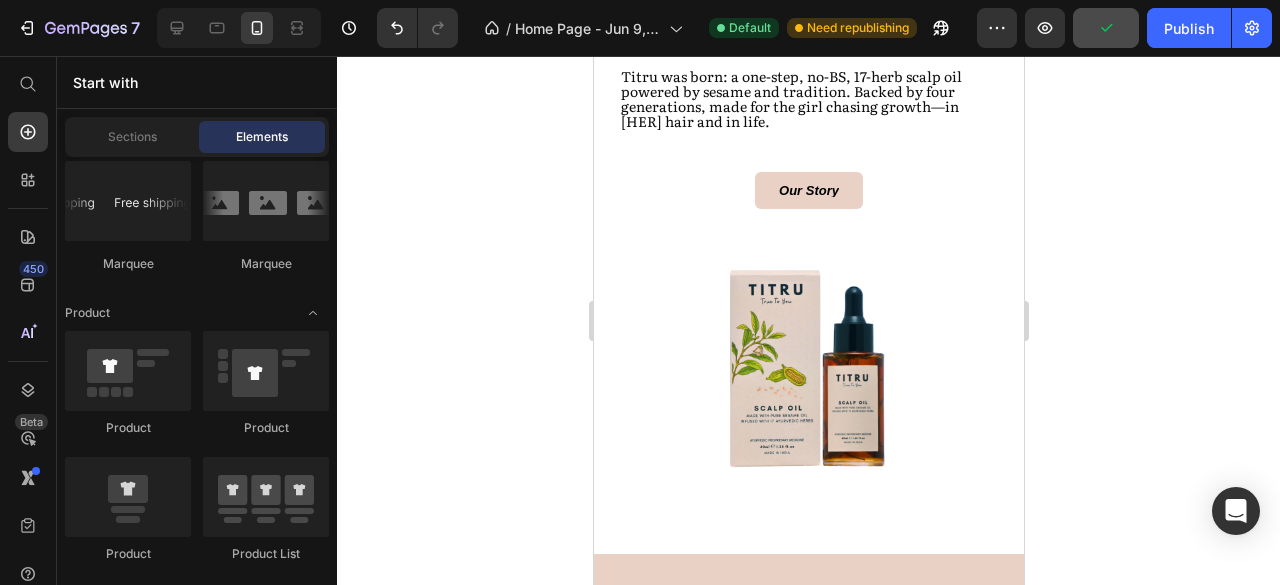 scroll, scrollTop: 1807, scrollLeft: 0, axis: vertical 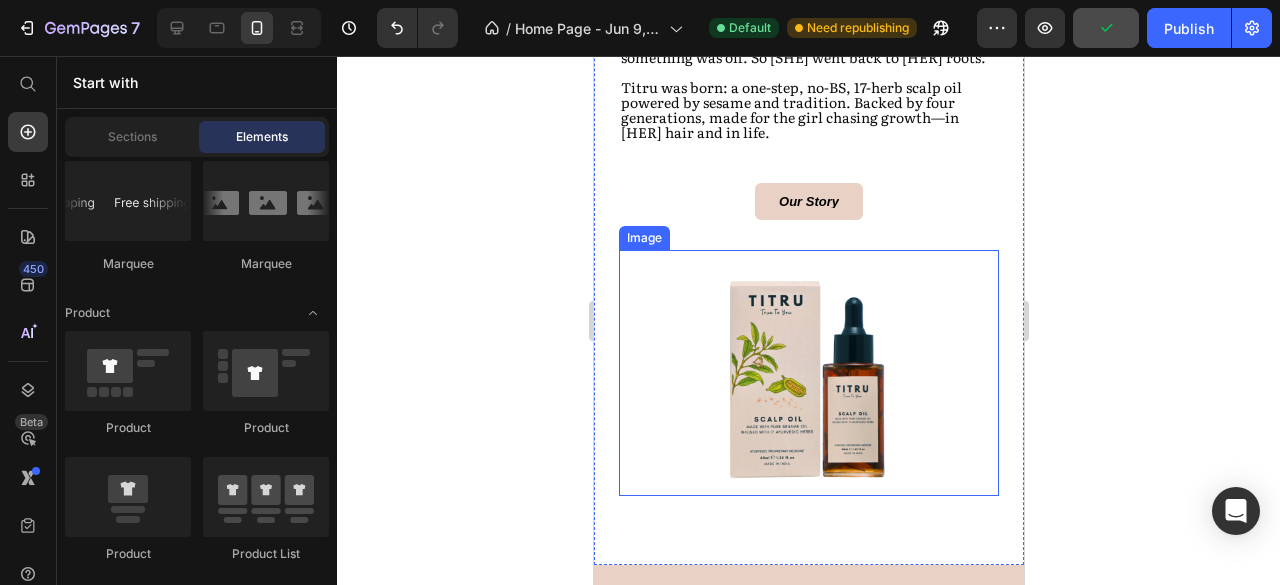 click at bounding box center (808, 373) 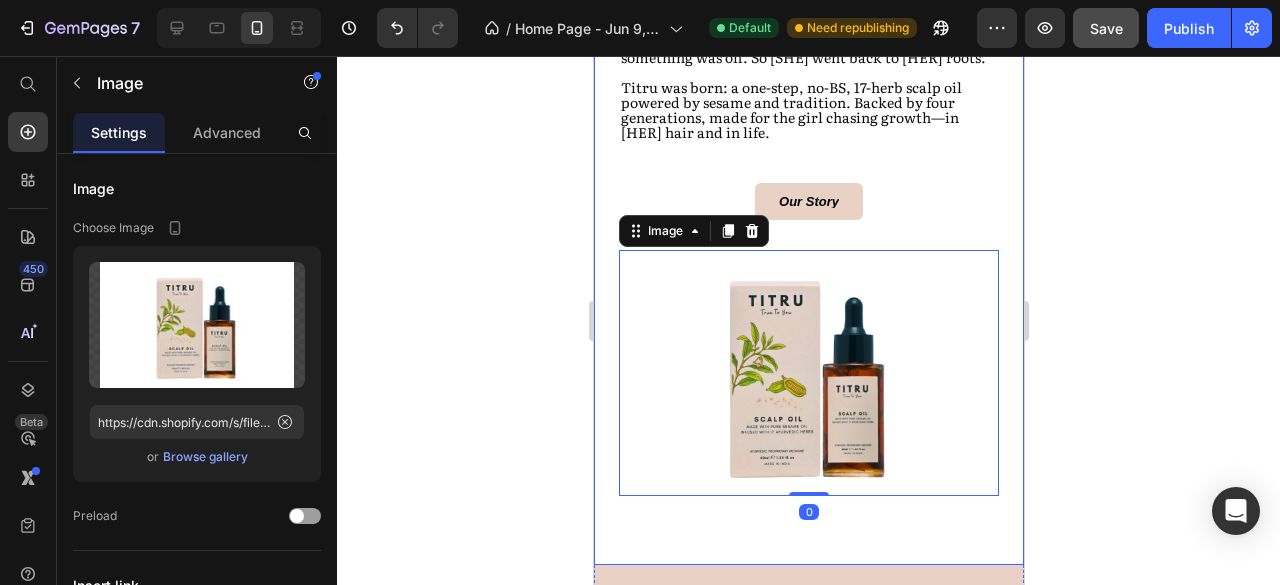click on "TITRU Ki Kahani Heading It all started with one question—why do even the fanciest hair oils feel so fake? [NAME], raised on Ayurvedic nuskhas and Sunday champis, knew something was off. So [SHE] went back to [HER] roots.   Titru was born: a one-step, no-BS, 17-herb scalp oil powered by sesame and tradition. Backed by four generations, made for the girl chasing growth—in [HER] hair and in life.   Text Block Our Story Button Image   0" at bounding box center [808, 220] 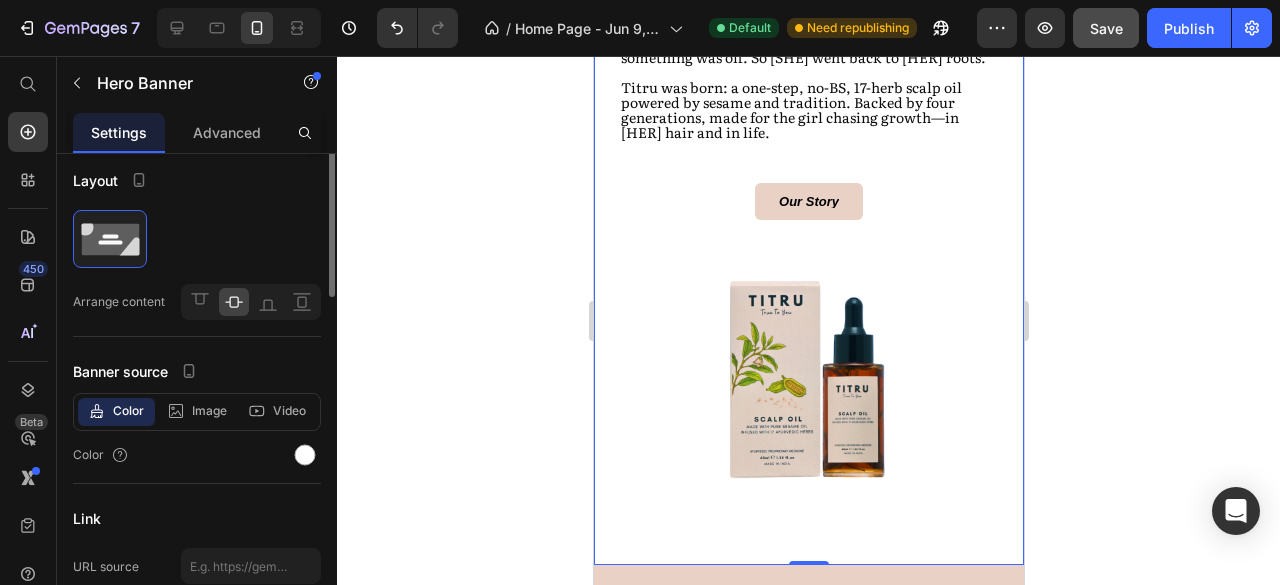 scroll, scrollTop: 0, scrollLeft: 0, axis: both 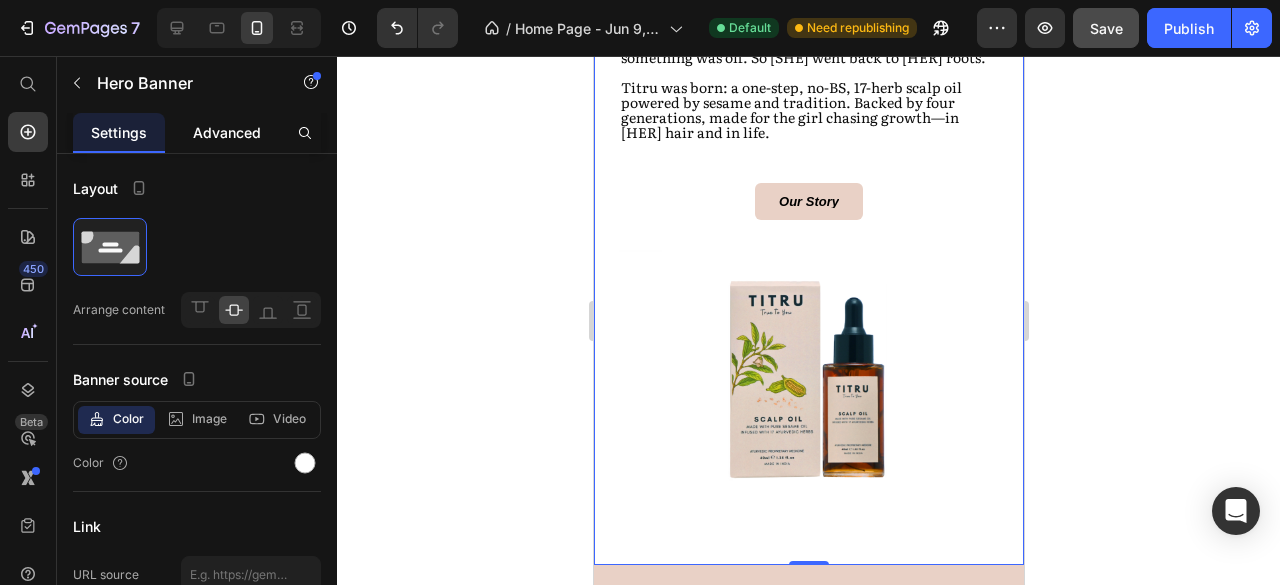 click on "Advanced" 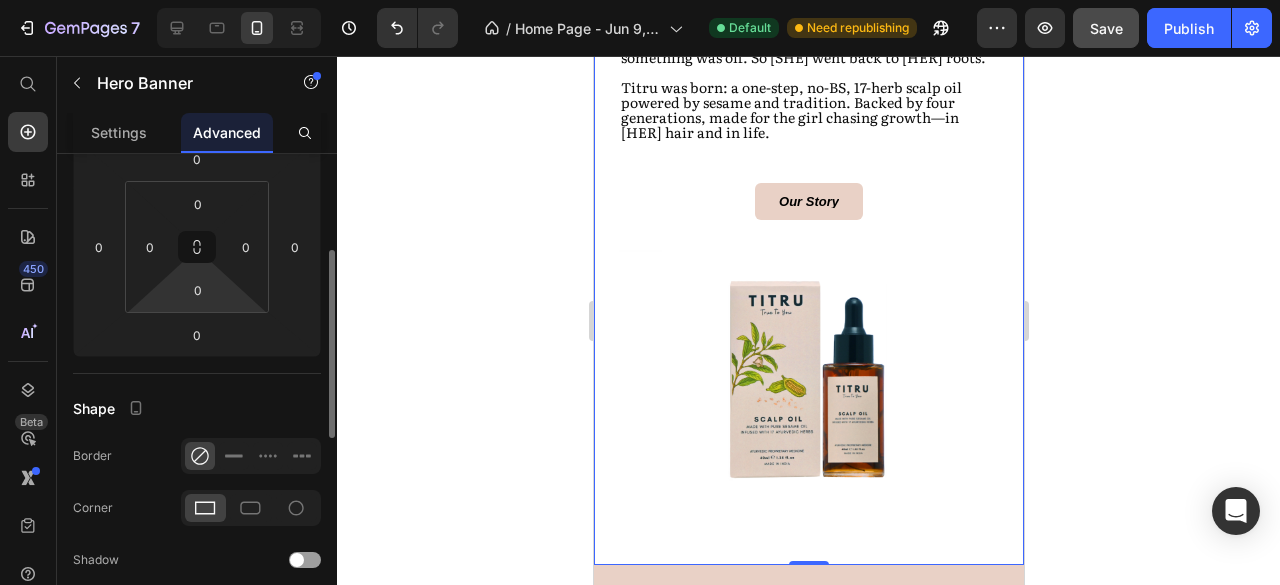 scroll, scrollTop: 276, scrollLeft: 0, axis: vertical 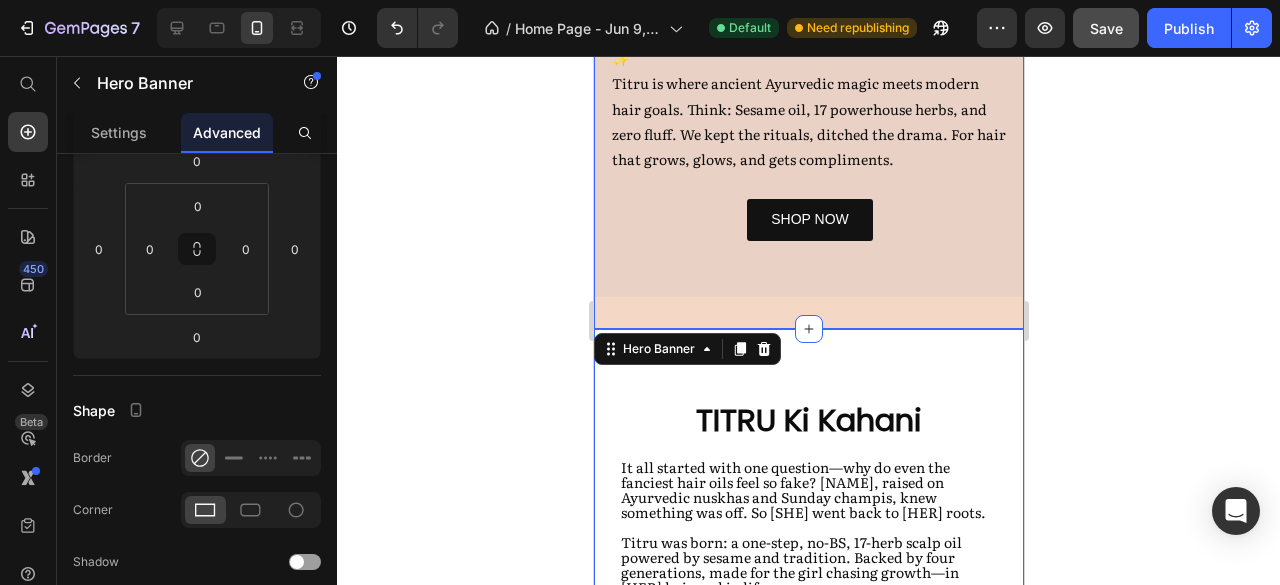 click on "Why Settle, When There’s TITRU? Heading Because [YOUR] scalp deserves a little main character energy. ✨ Titru is where ancient Ayurvedic magic meets modern hair goals. Think: Sesame oil, 17 powerhouse herbs, and zero fluff. We kept the rituals, ditched the drama. For hair that grows, glows, and gets compliments.   Text Block Row SHOP NOW Button Video Row Row Section 4" at bounding box center (808, -18) 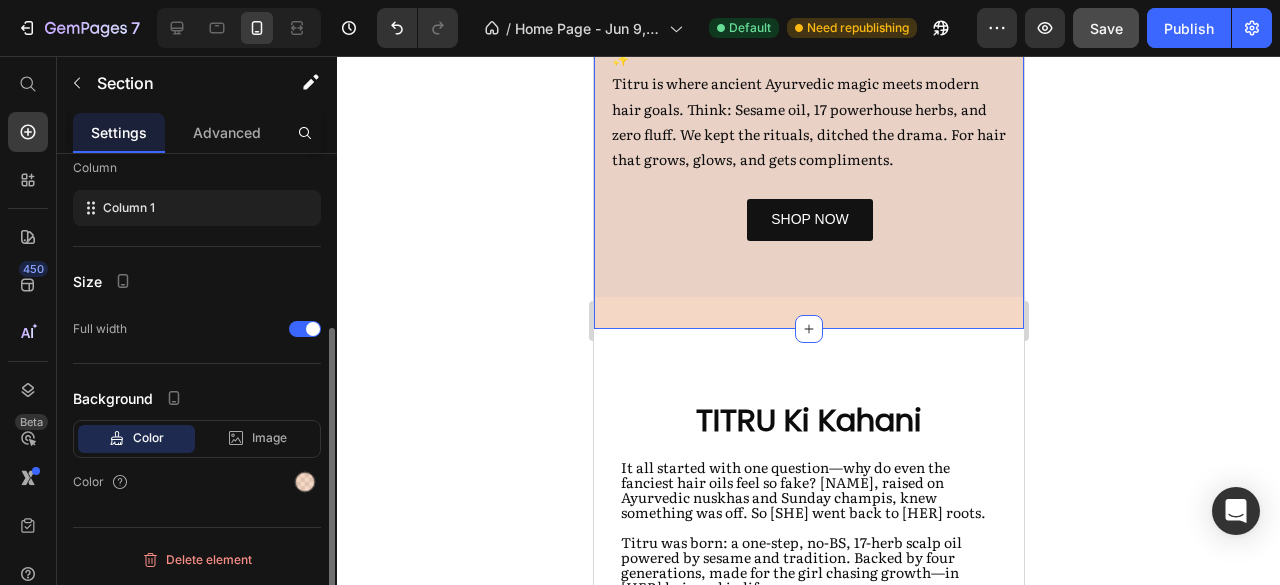 scroll, scrollTop: 0, scrollLeft: 0, axis: both 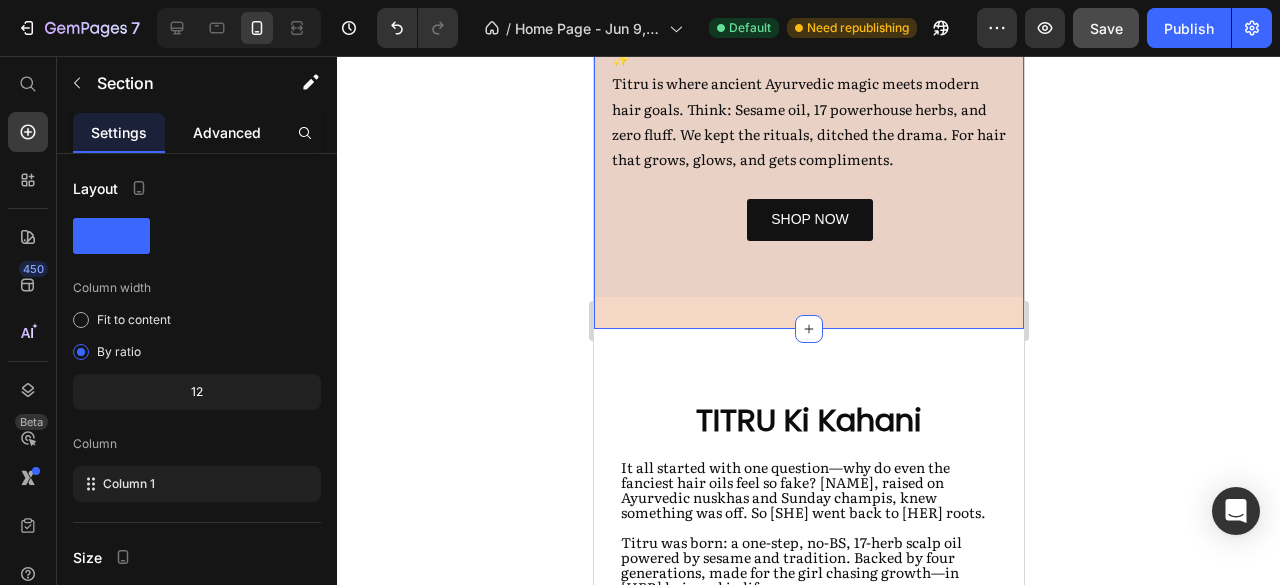 click on "Advanced" at bounding box center [227, 132] 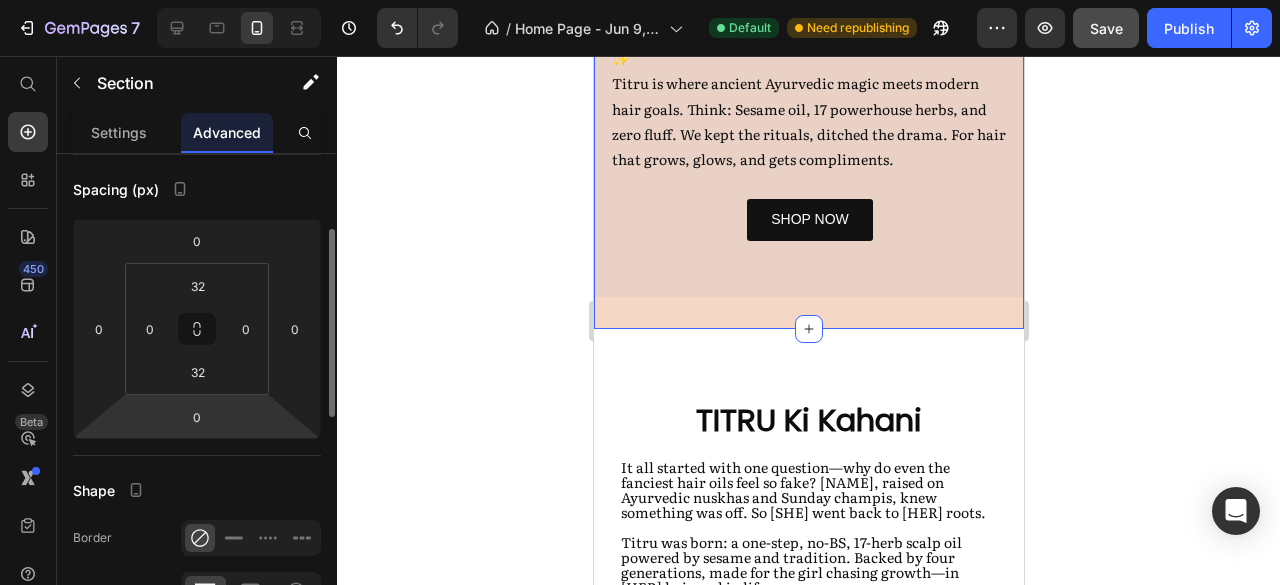 scroll, scrollTop: 194, scrollLeft: 0, axis: vertical 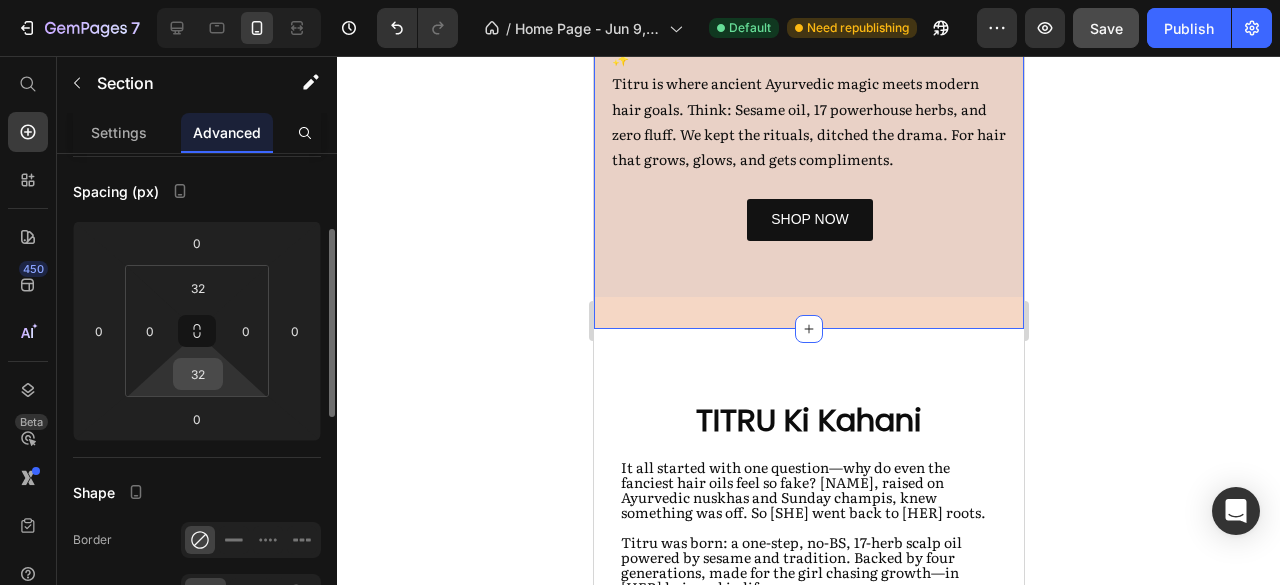 click on "32" at bounding box center [198, 374] 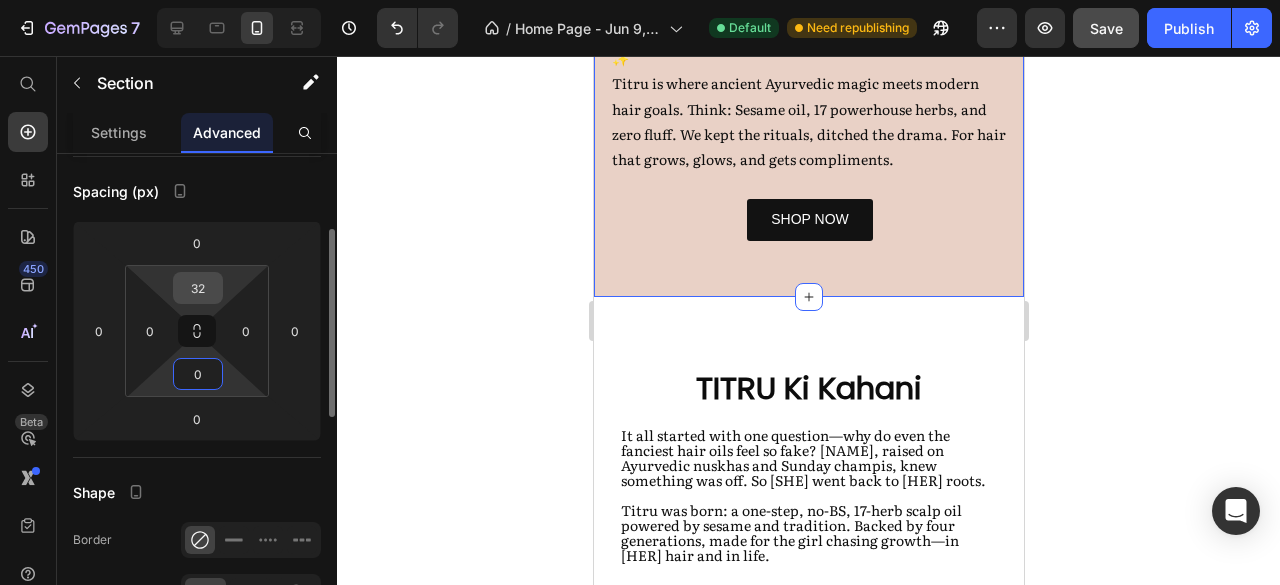 type on "0" 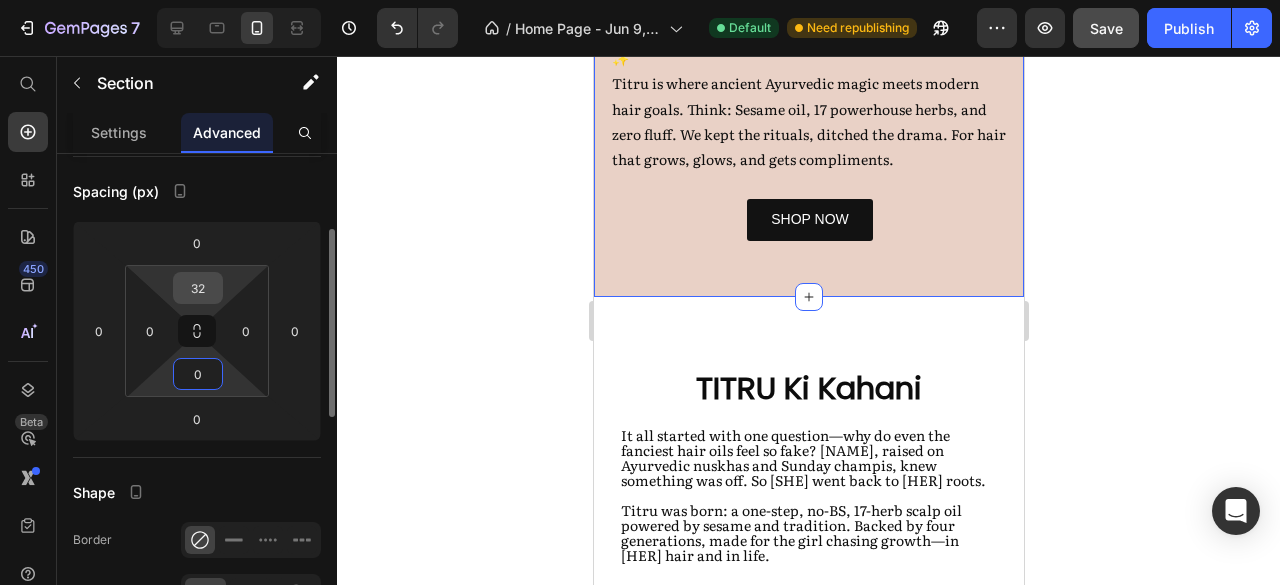 click on "32" at bounding box center [198, 288] 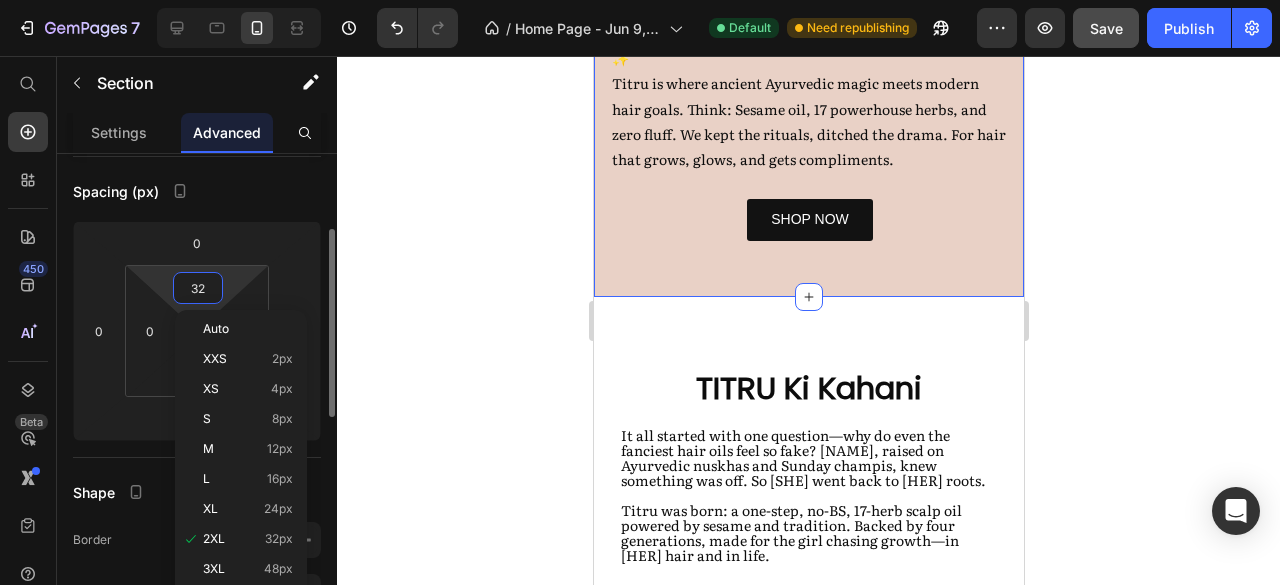 type on "0" 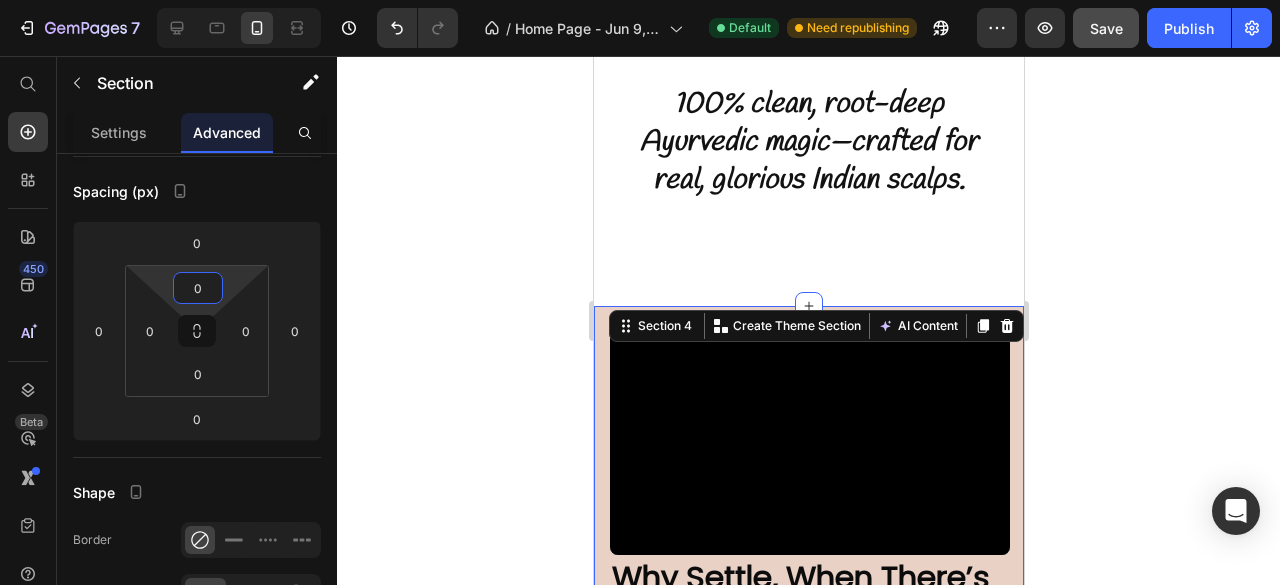 scroll, scrollTop: 669, scrollLeft: 0, axis: vertical 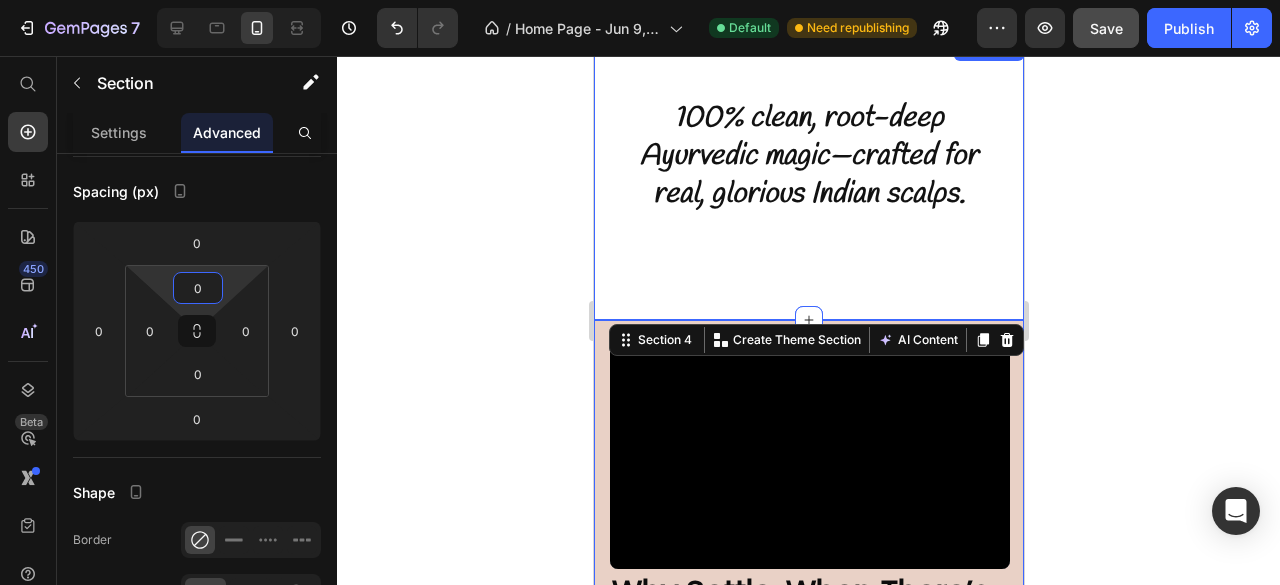 click on "100% clean, root-deep Ayurvedic magic—crafted for real, glorious Indian scalps. Heading Row Section 3" at bounding box center (808, 178) 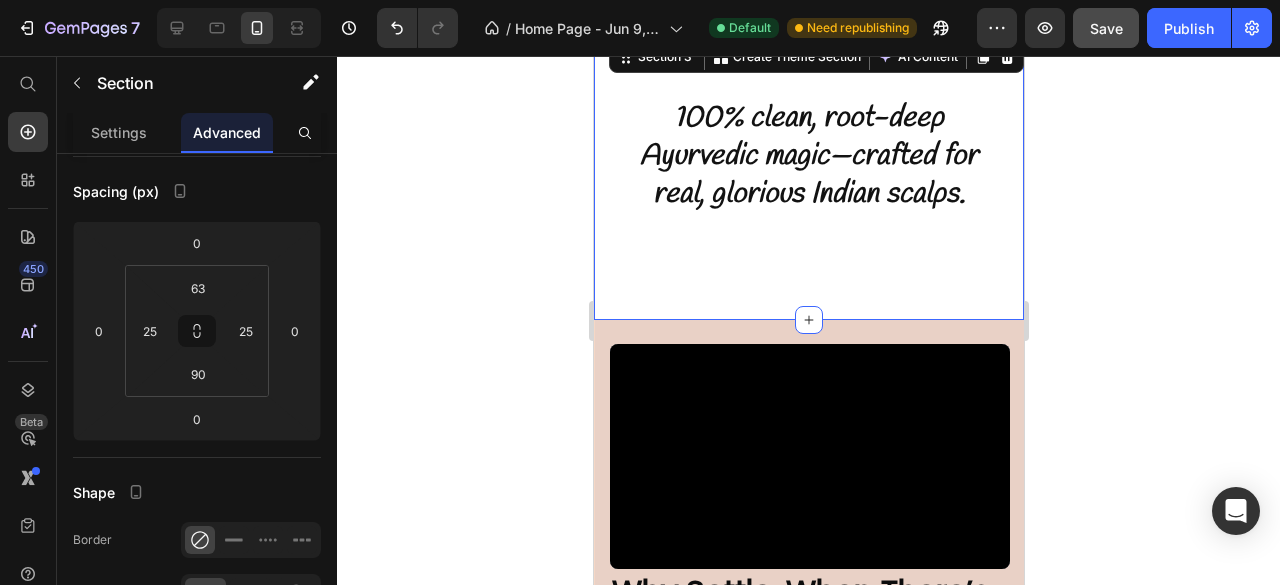 scroll, scrollTop: 194, scrollLeft: 0, axis: vertical 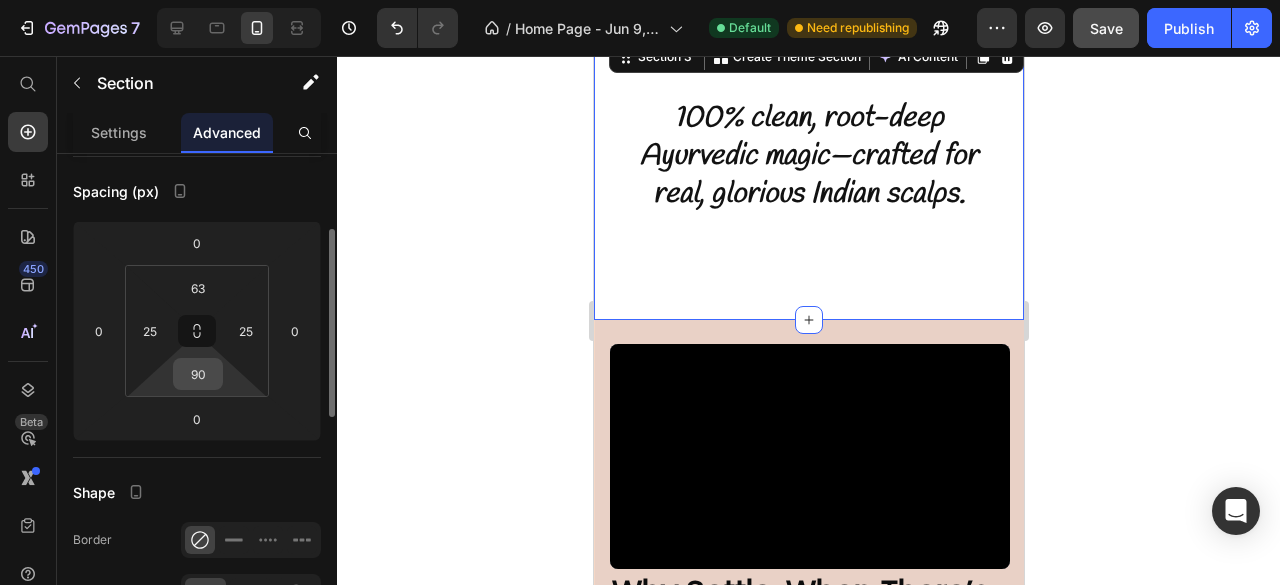click on "90" at bounding box center (198, 374) 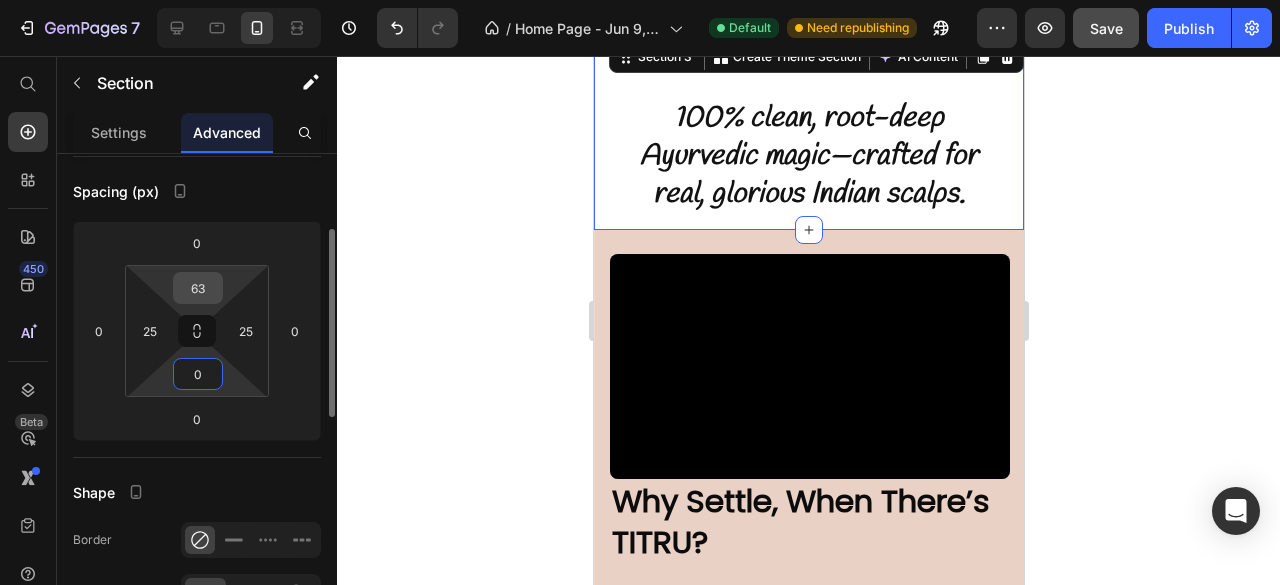 type on "0" 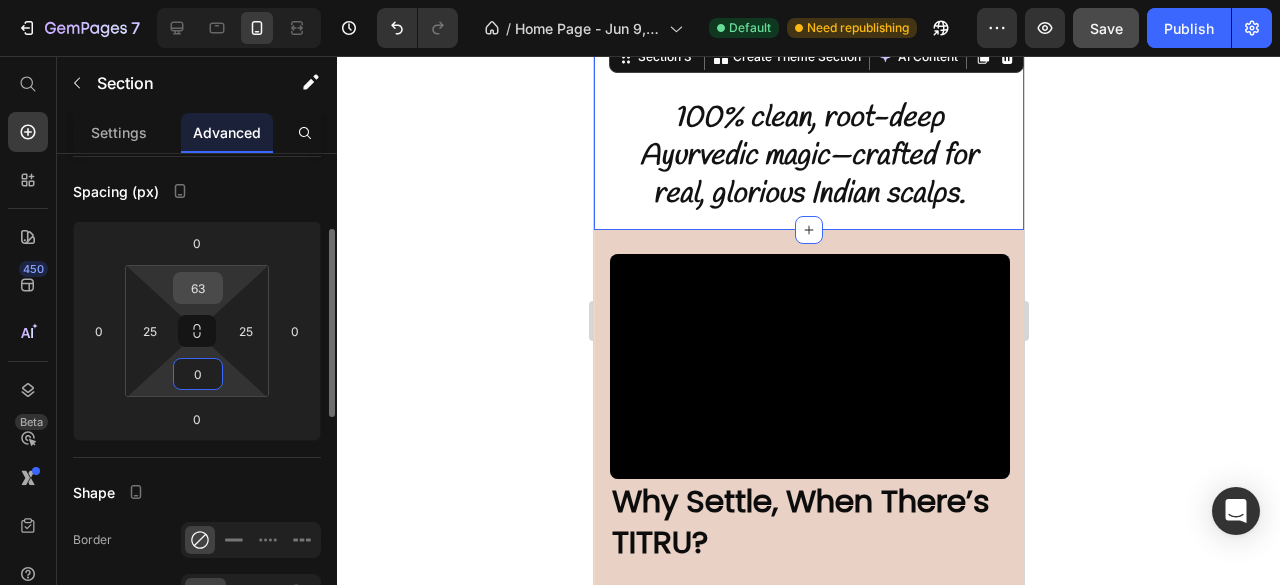 click on "63" at bounding box center [198, 288] 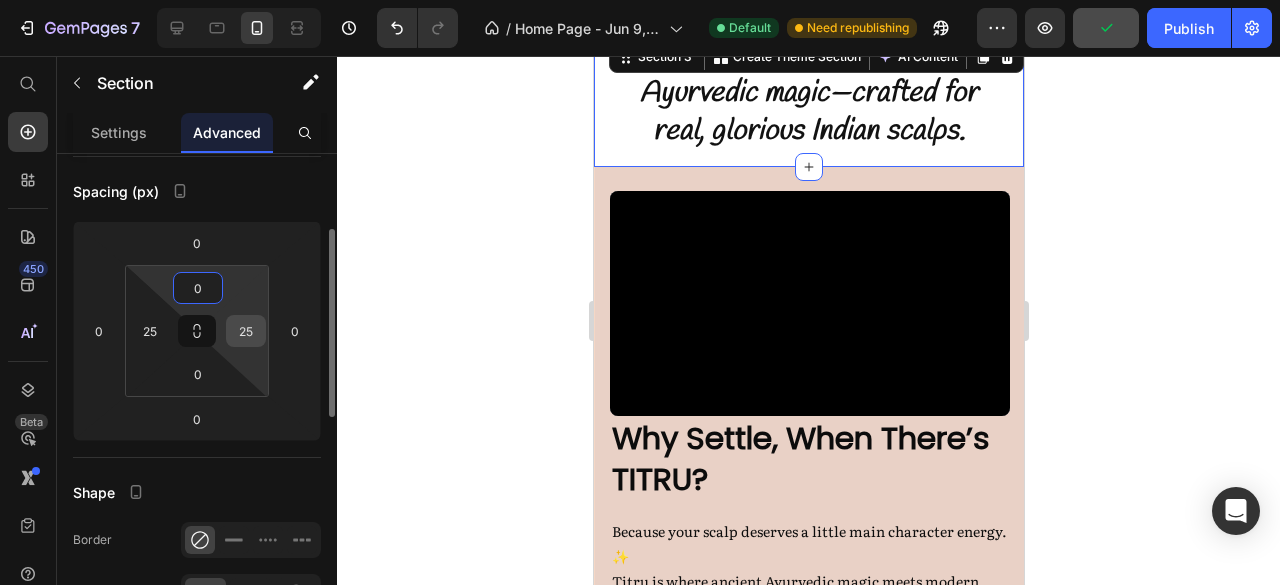 type on "0" 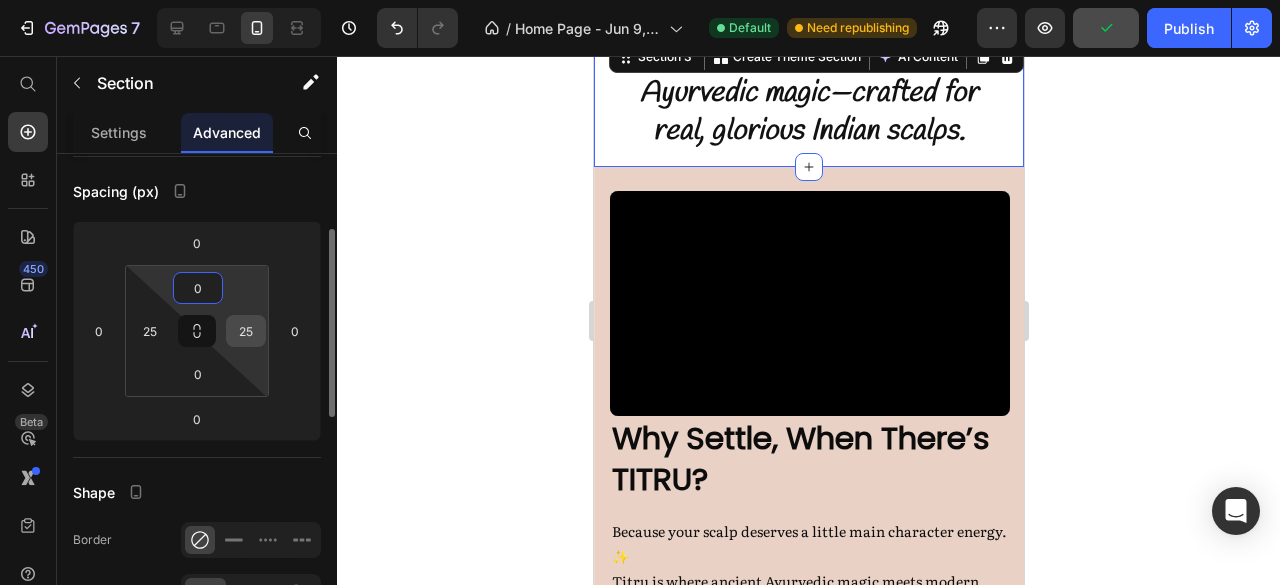 click on "25" at bounding box center [246, 331] 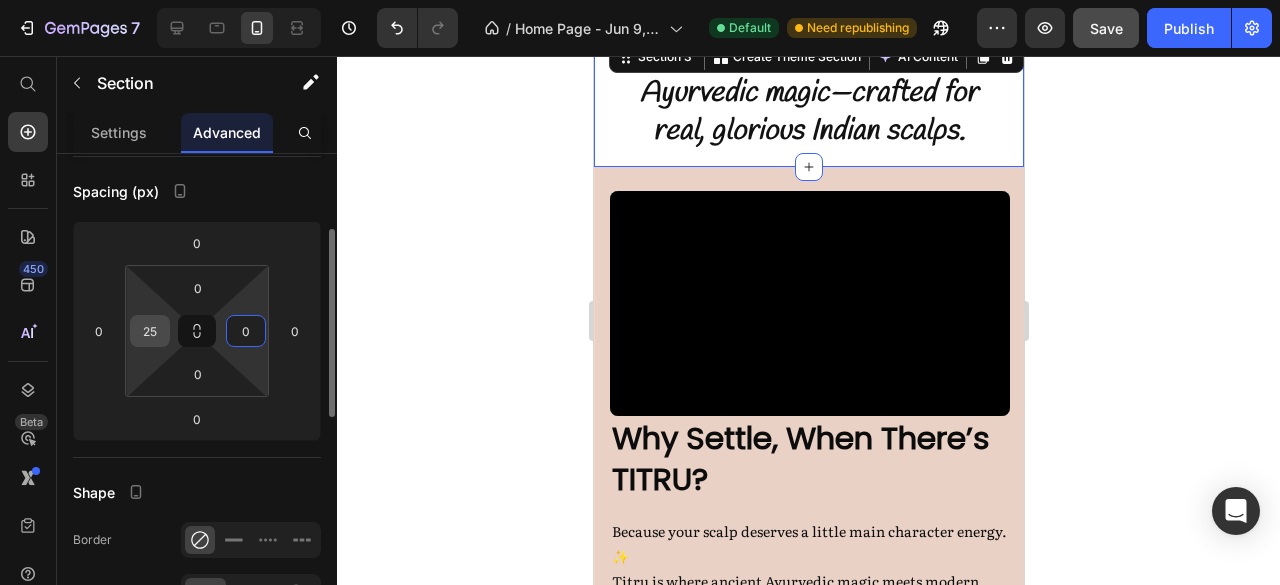 type on "0" 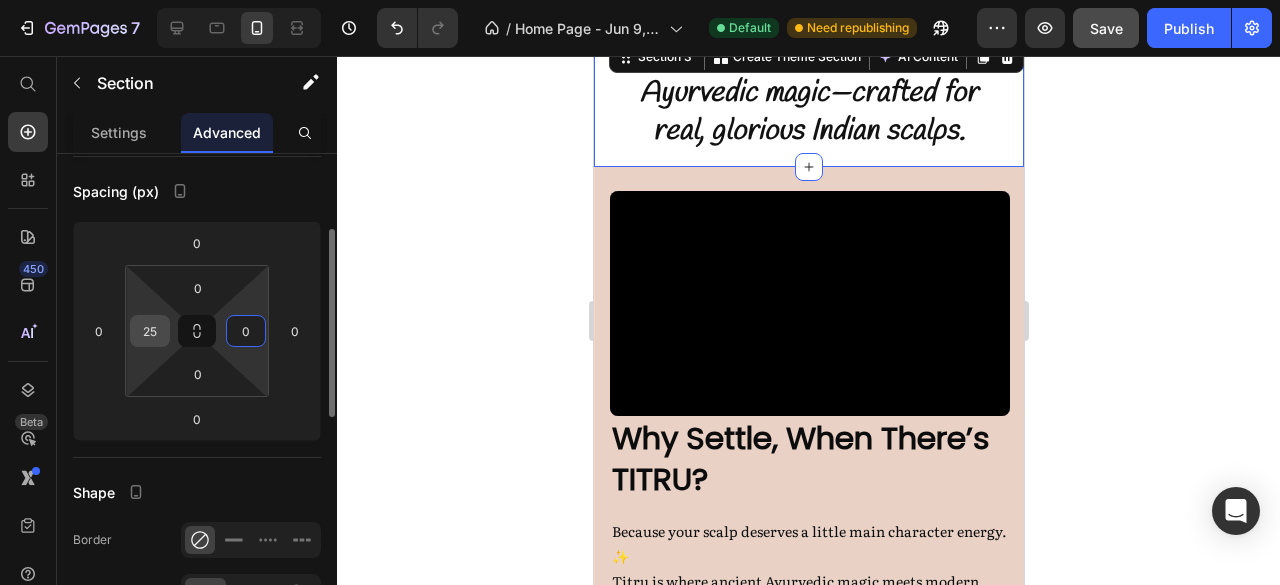 click on "25" at bounding box center (150, 331) 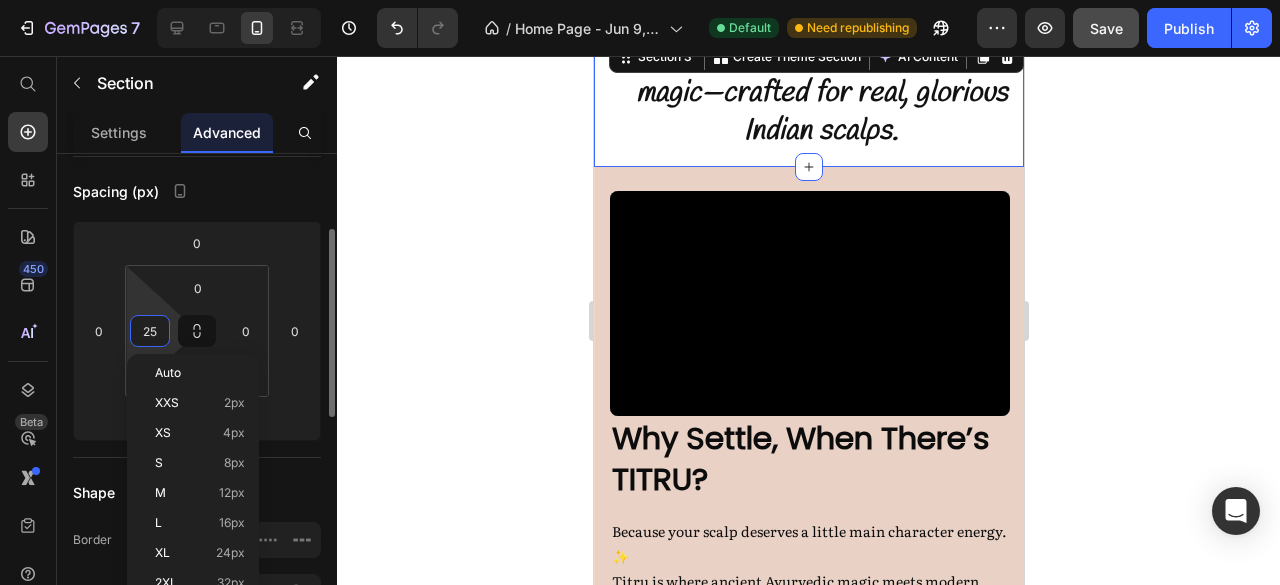 type on "0" 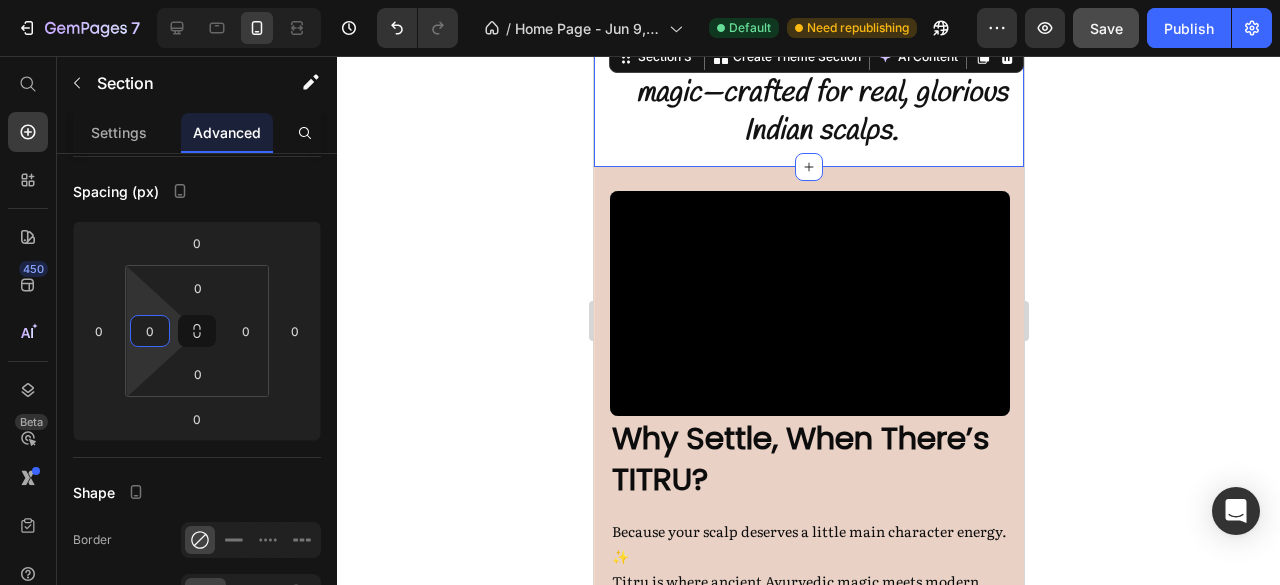click 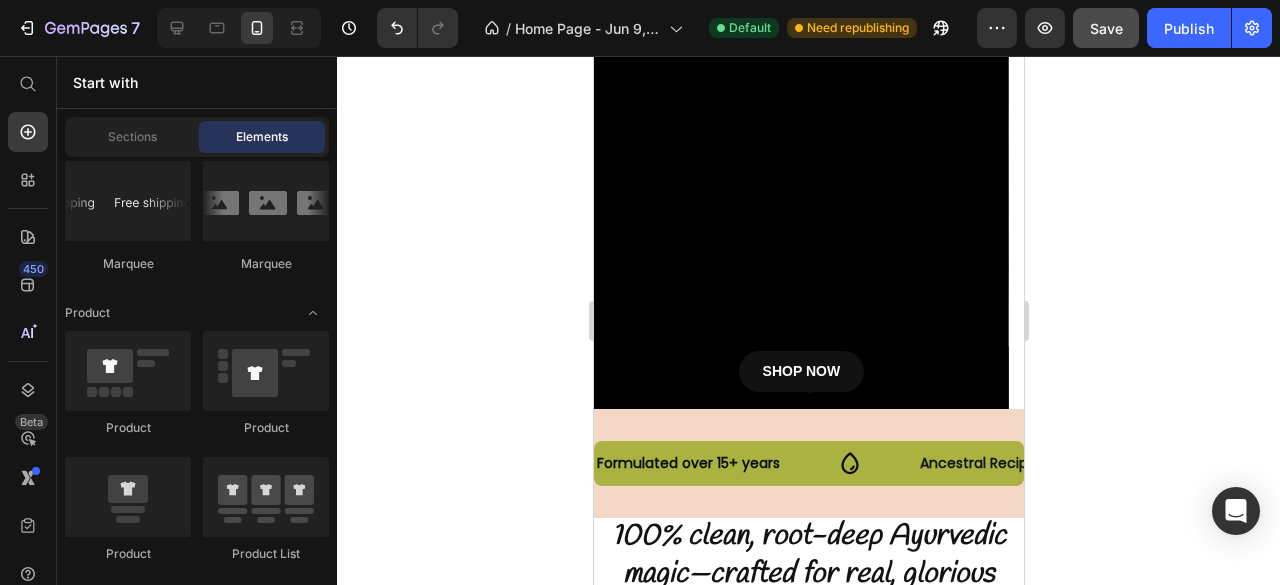 scroll, scrollTop: 415, scrollLeft: 0, axis: vertical 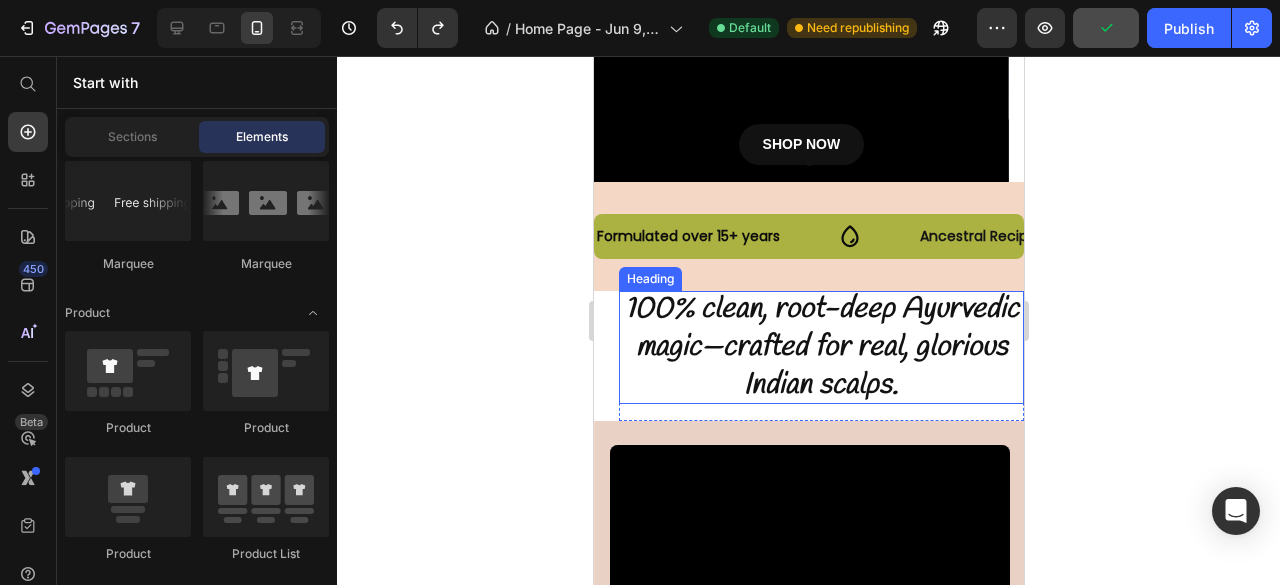 click on "100% clean, root-deep Ayurvedic magic—crafted for real, glorious Indian scalps." at bounding box center (820, 347) 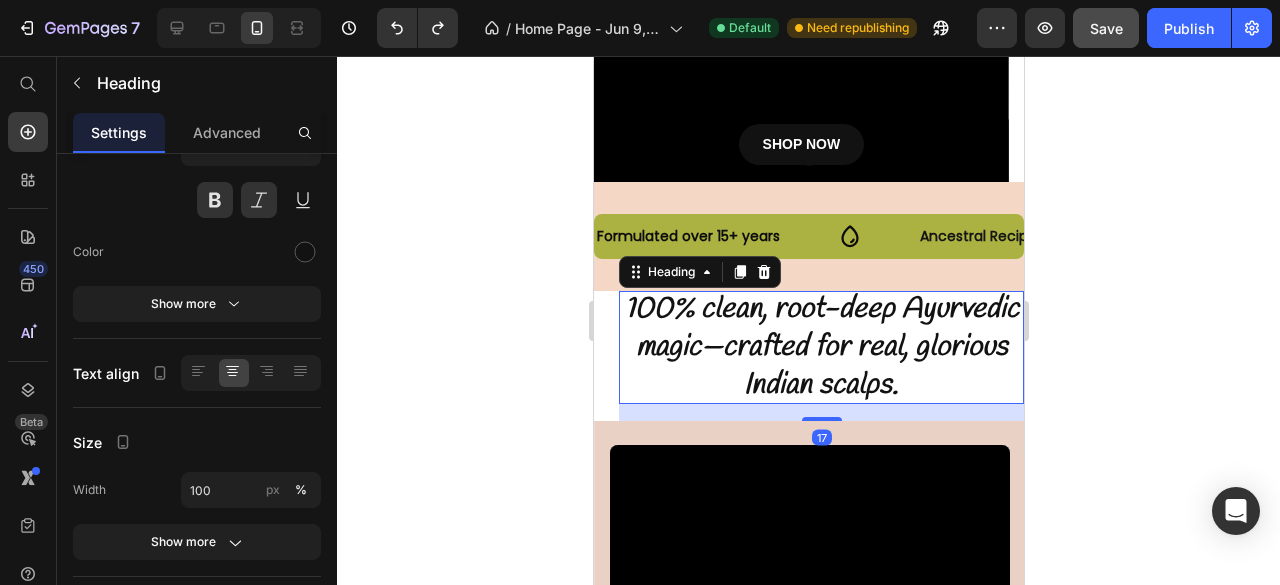 scroll, scrollTop: 0, scrollLeft: 0, axis: both 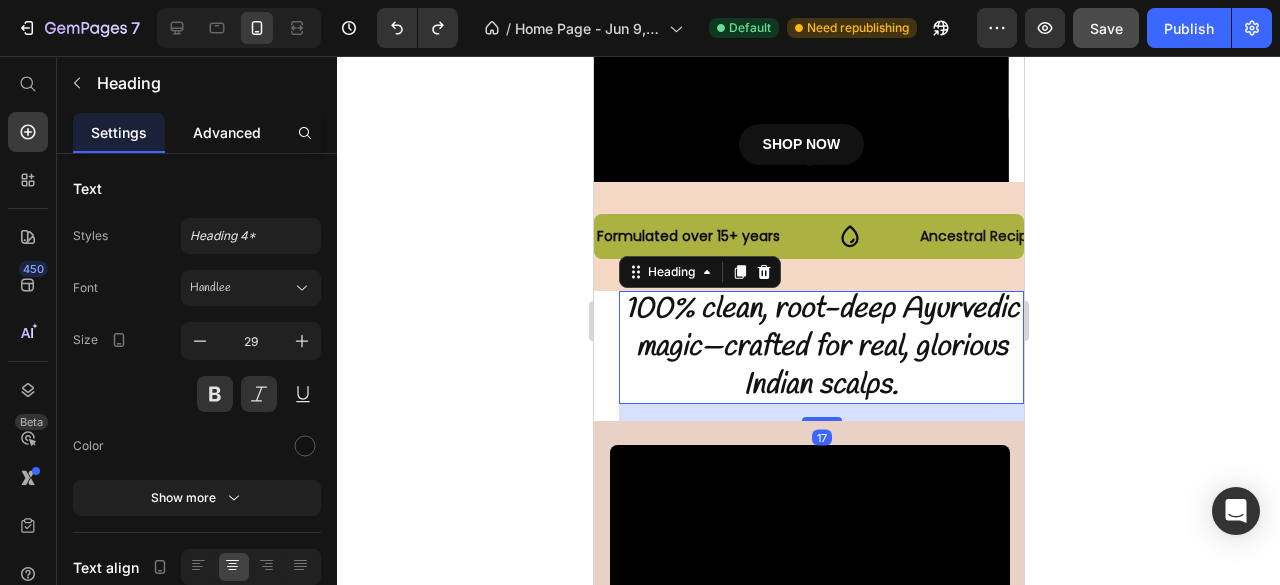 click on "Advanced" 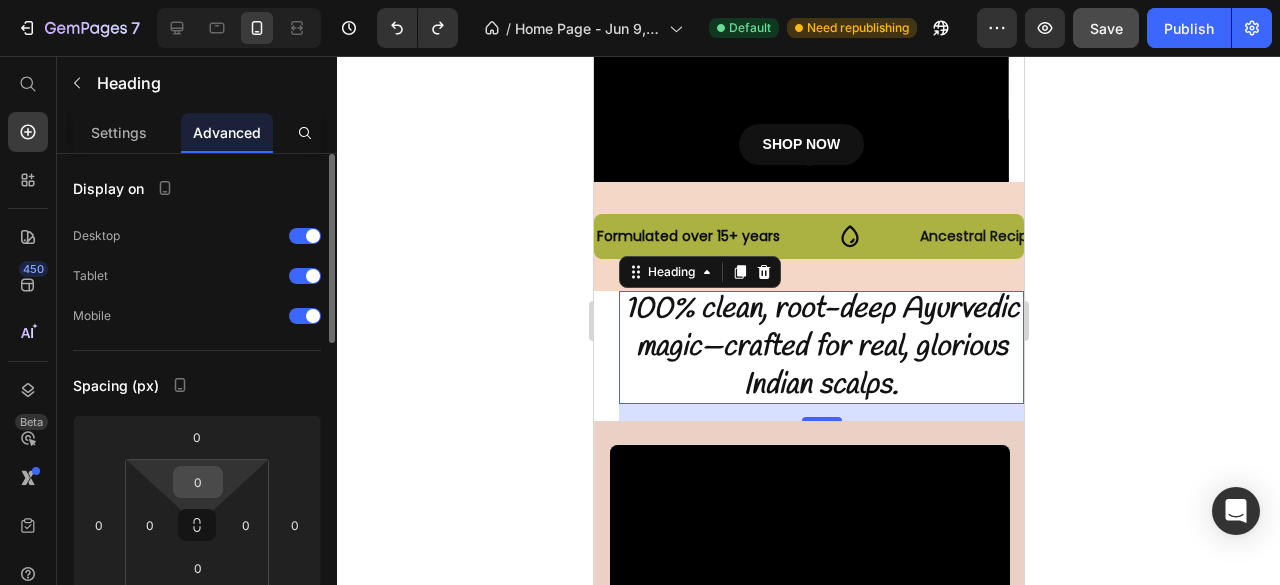 click on "0" at bounding box center (198, 482) 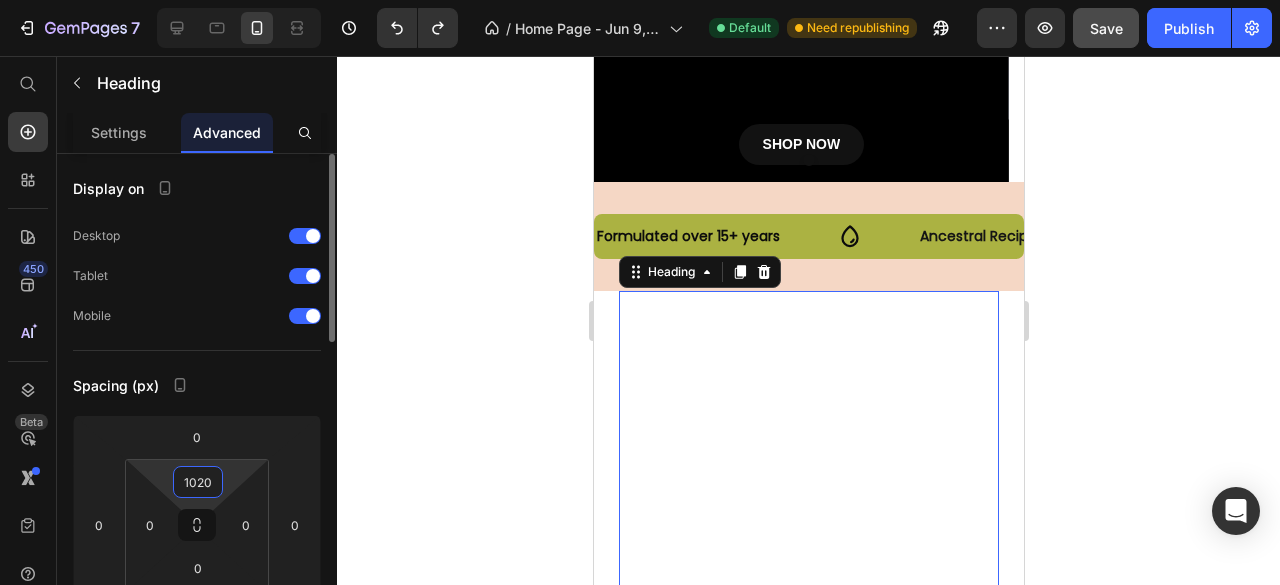type on "0" 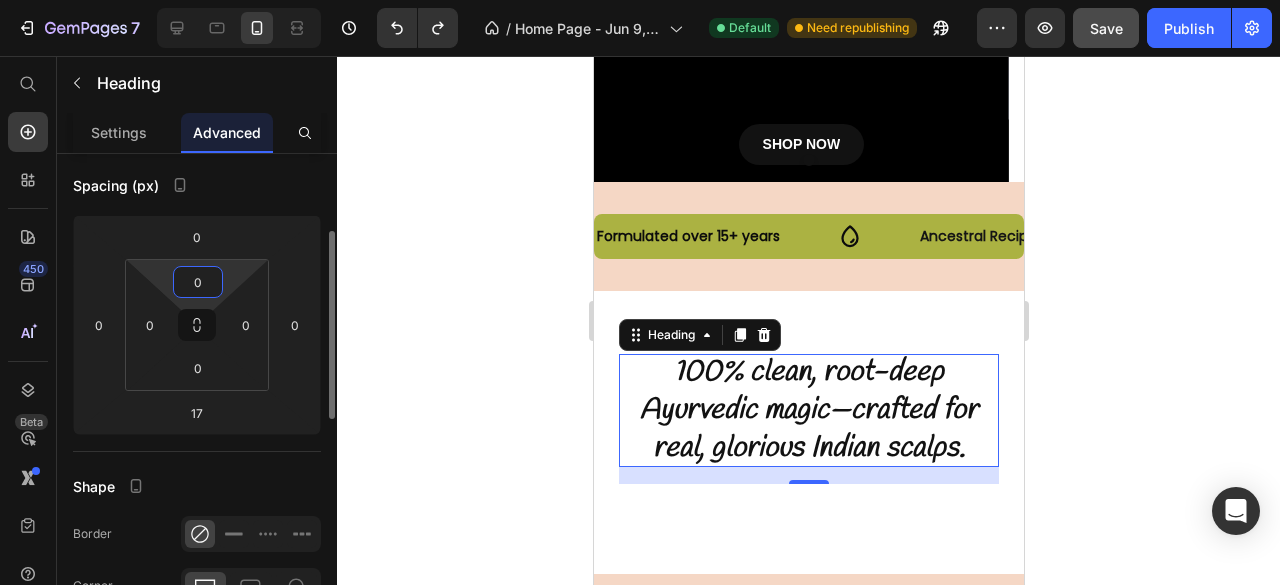scroll, scrollTop: 200, scrollLeft: 0, axis: vertical 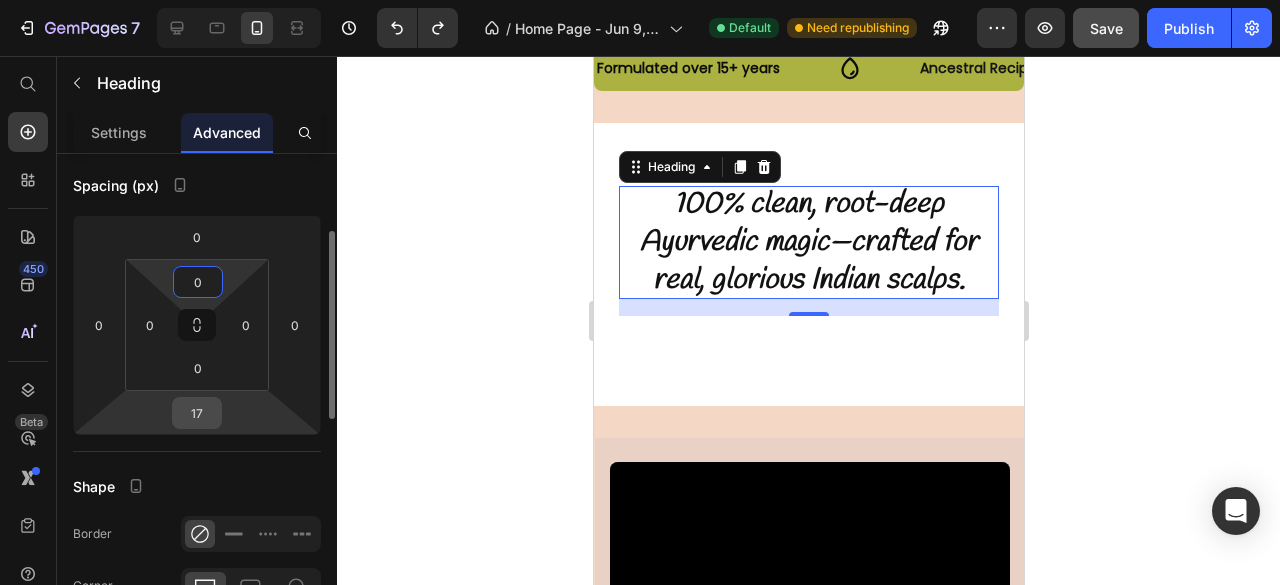 click on "17" at bounding box center (197, 413) 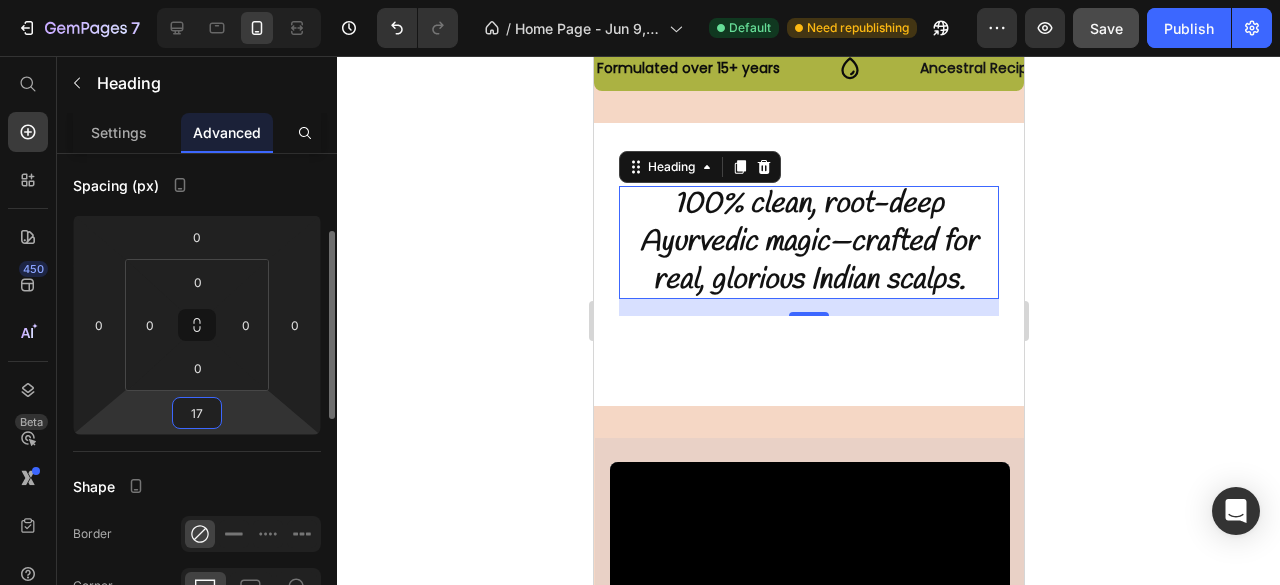 click on "17" at bounding box center [197, 413] 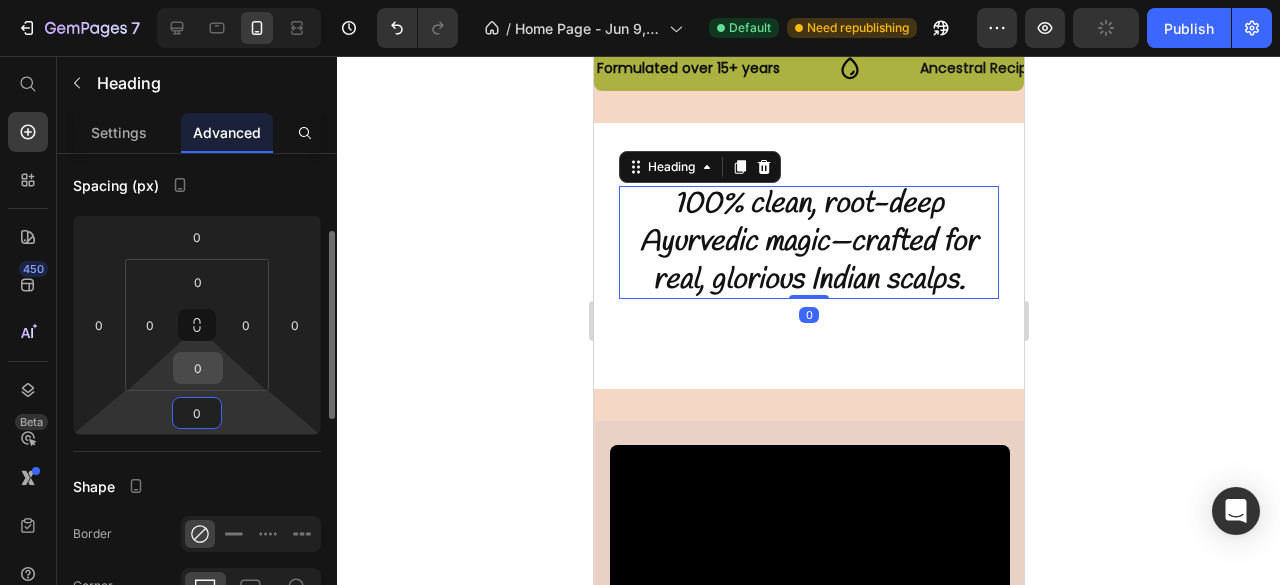 type on "0" 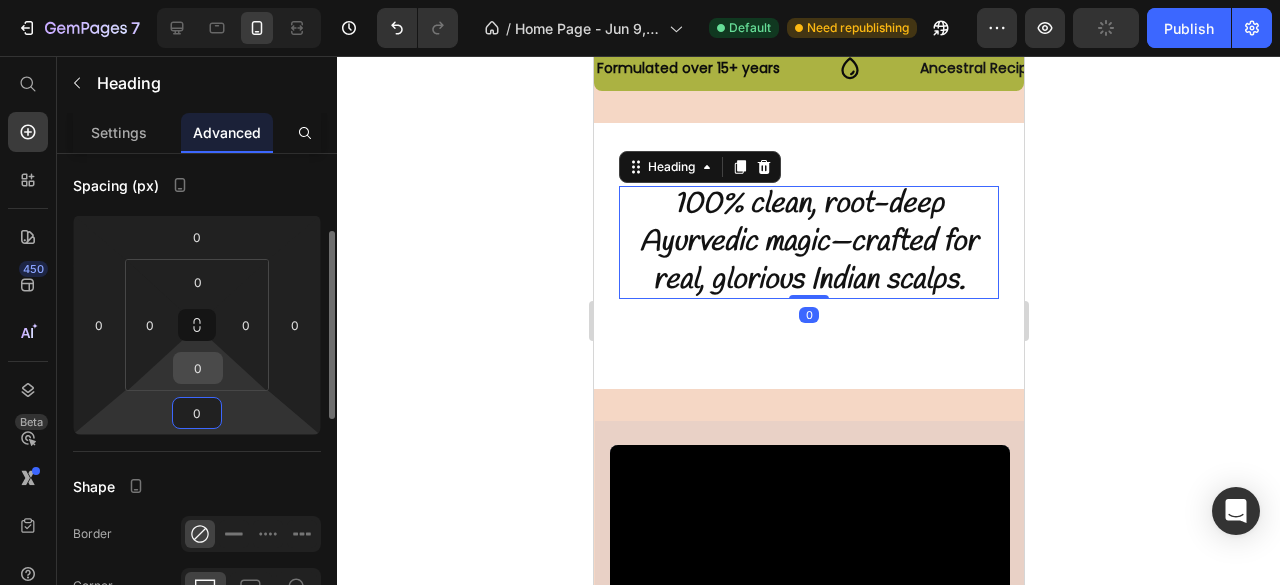 click on "0" at bounding box center (198, 368) 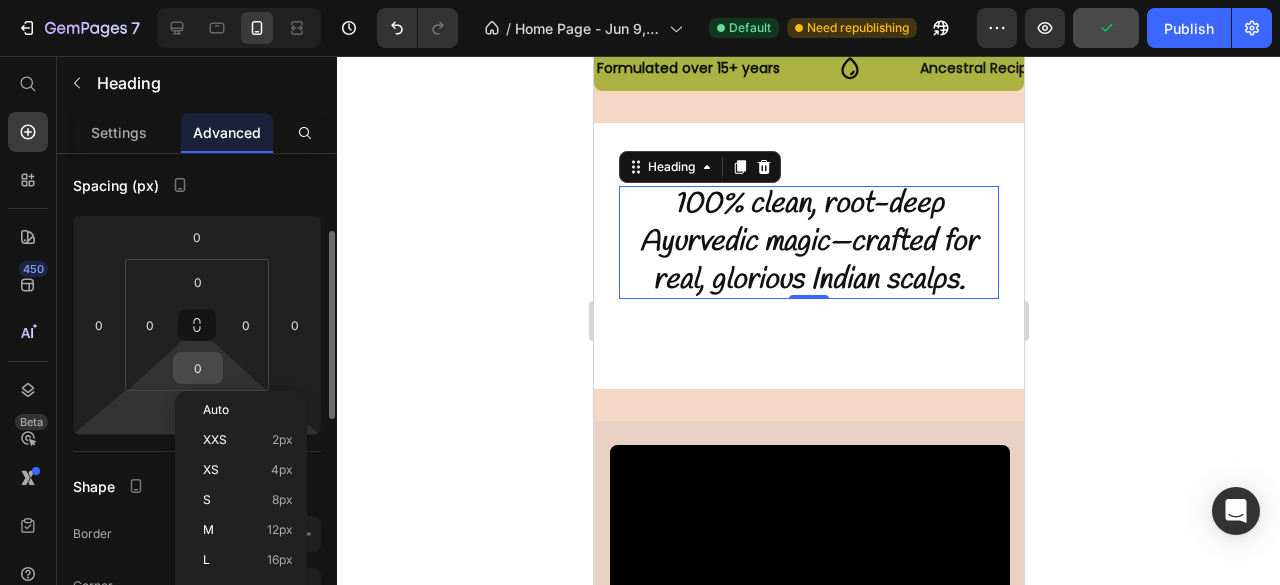 click on "0" at bounding box center (198, 368) 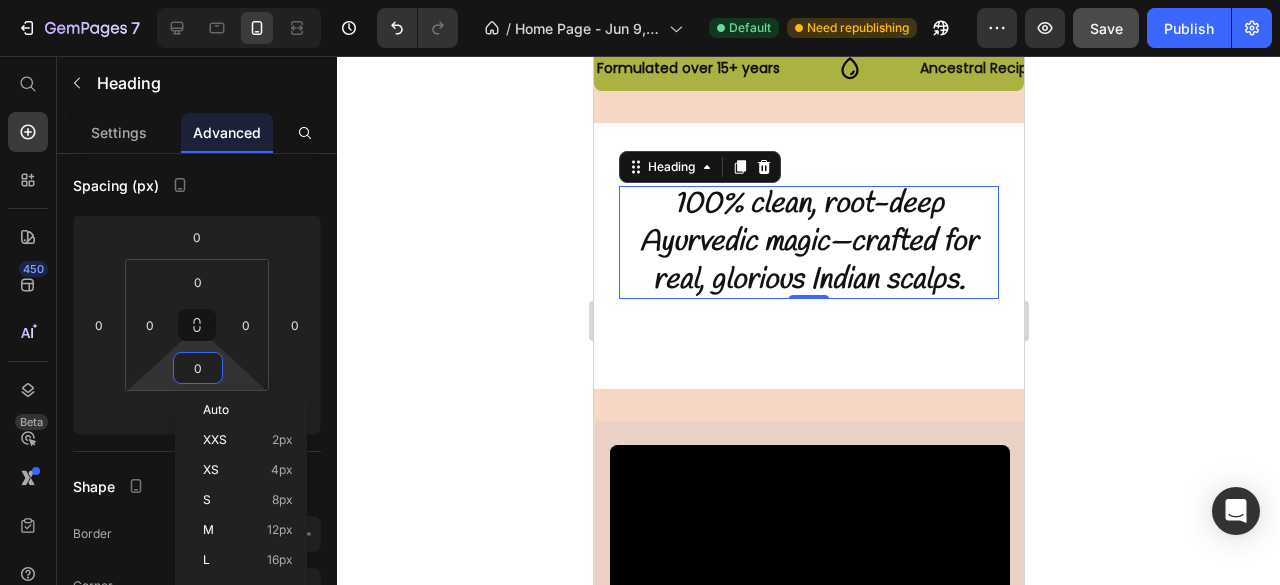 click 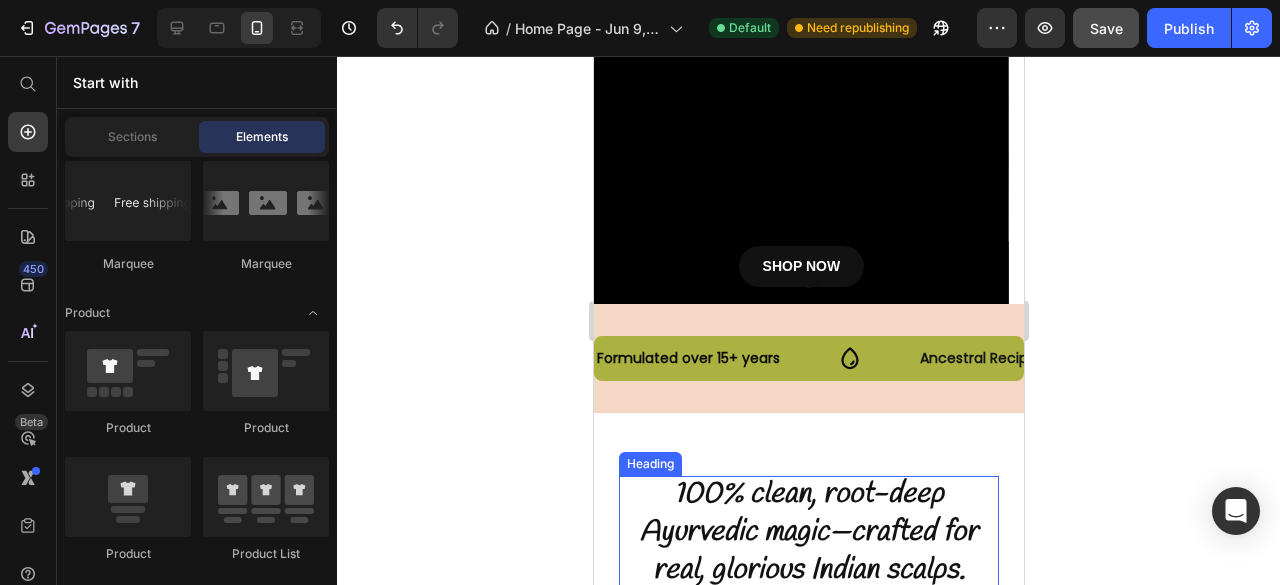 scroll, scrollTop: 292, scrollLeft: 0, axis: vertical 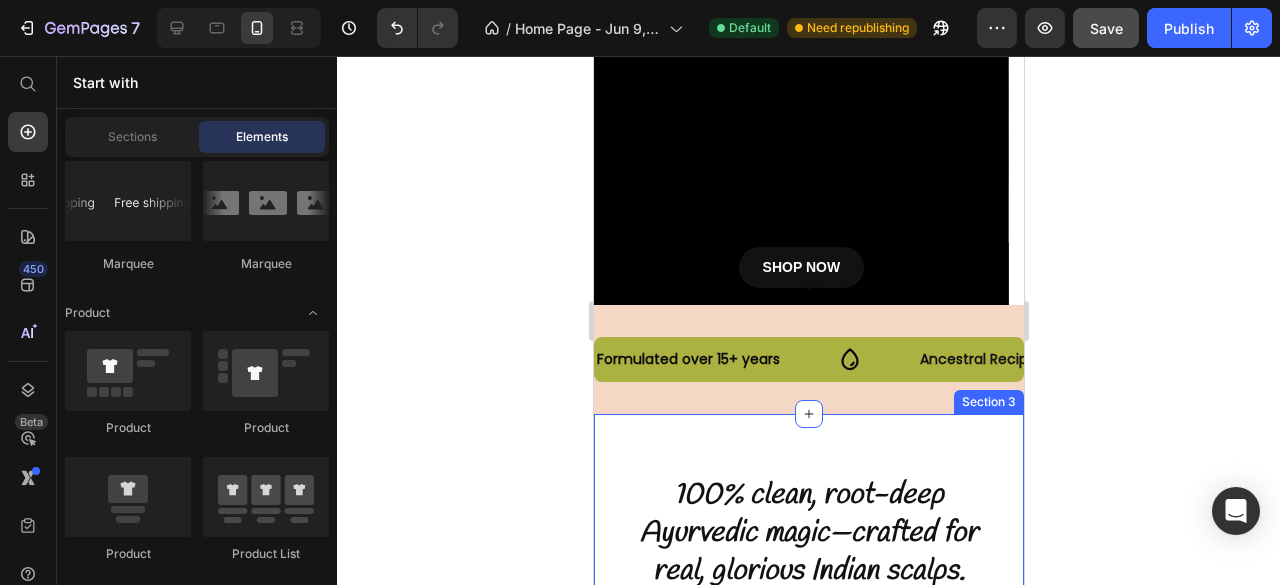 click on "100% clean, root-deep Ayurvedic magic—crafted for real, glorious Indian scalps. Heading Row Section 3" at bounding box center (808, 547) 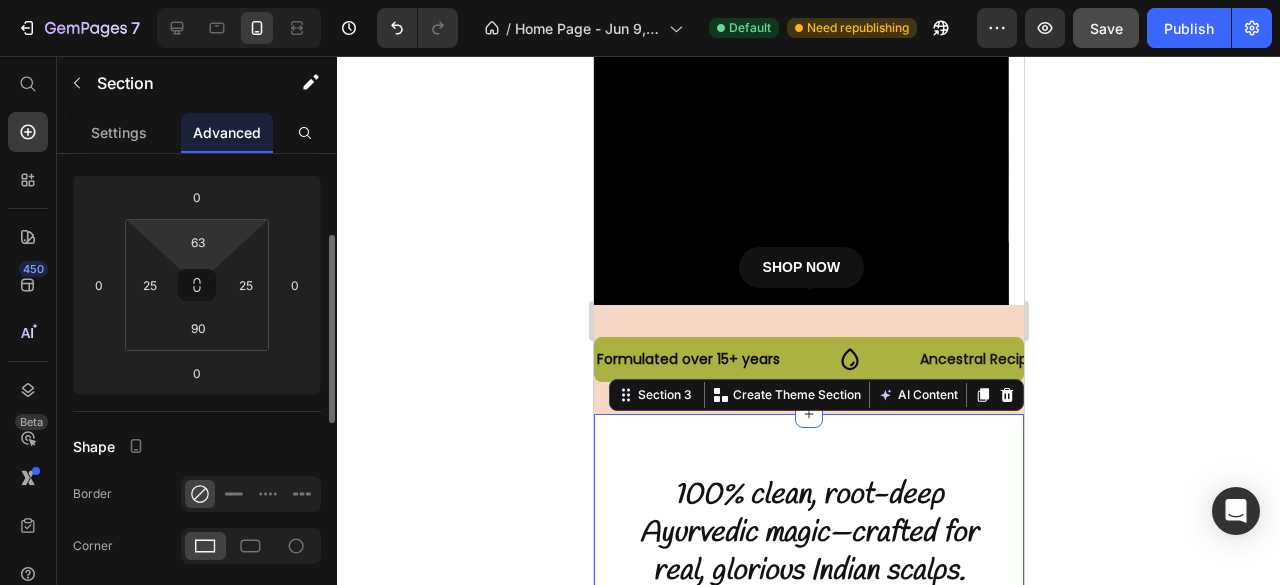 scroll, scrollTop: 239, scrollLeft: 0, axis: vertical 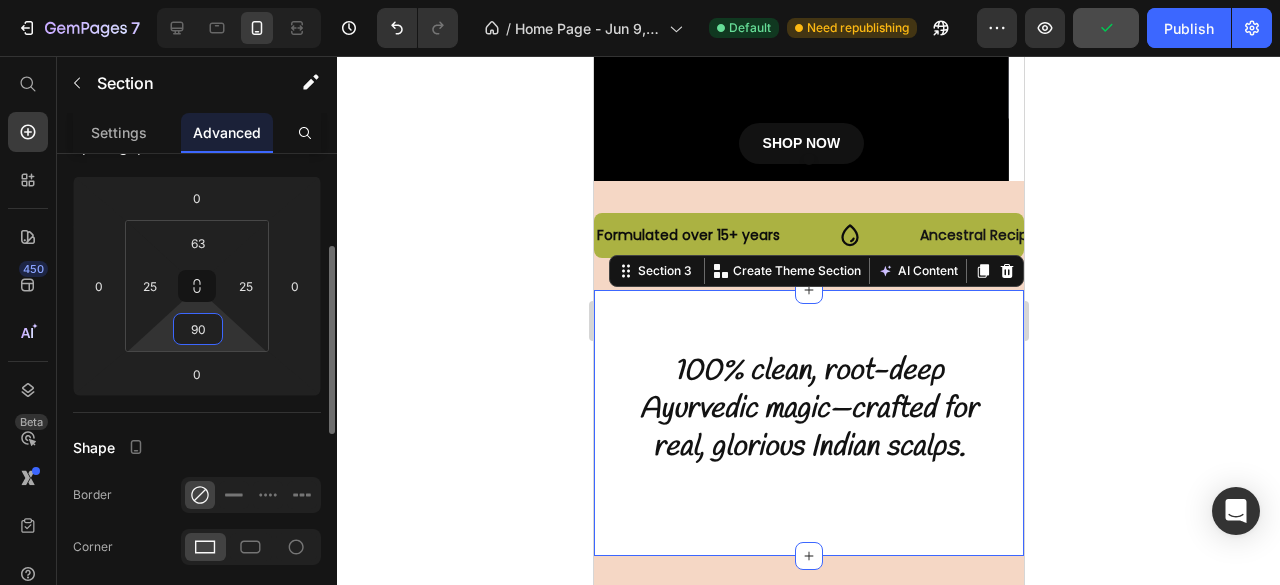 click on "90" at bounding box center (198, 329) 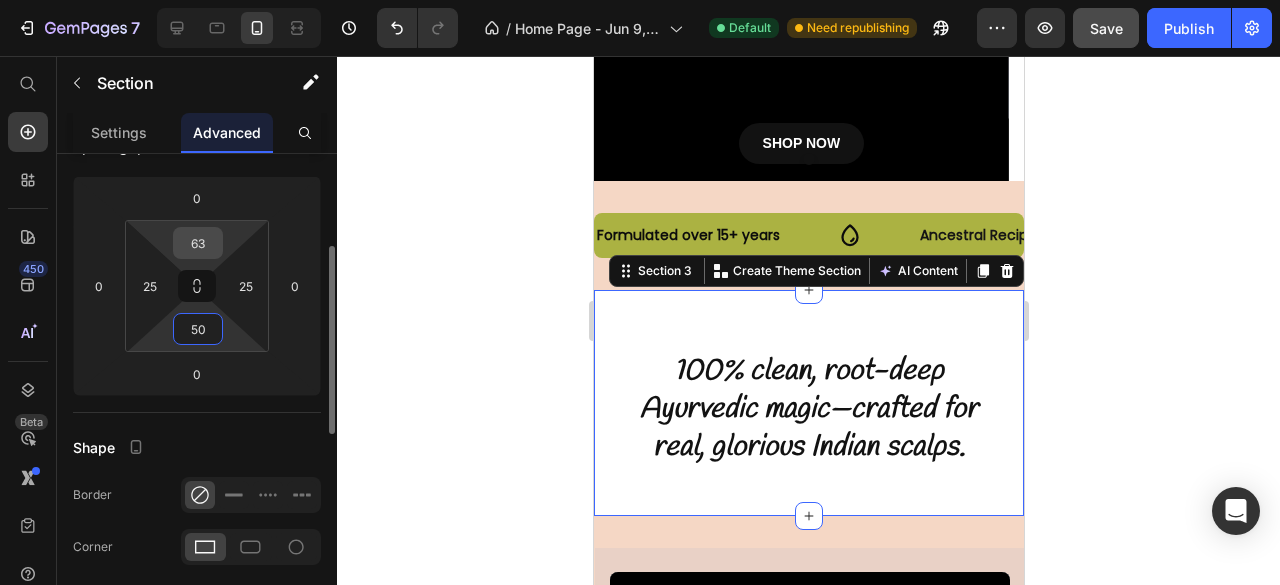 type on "50" 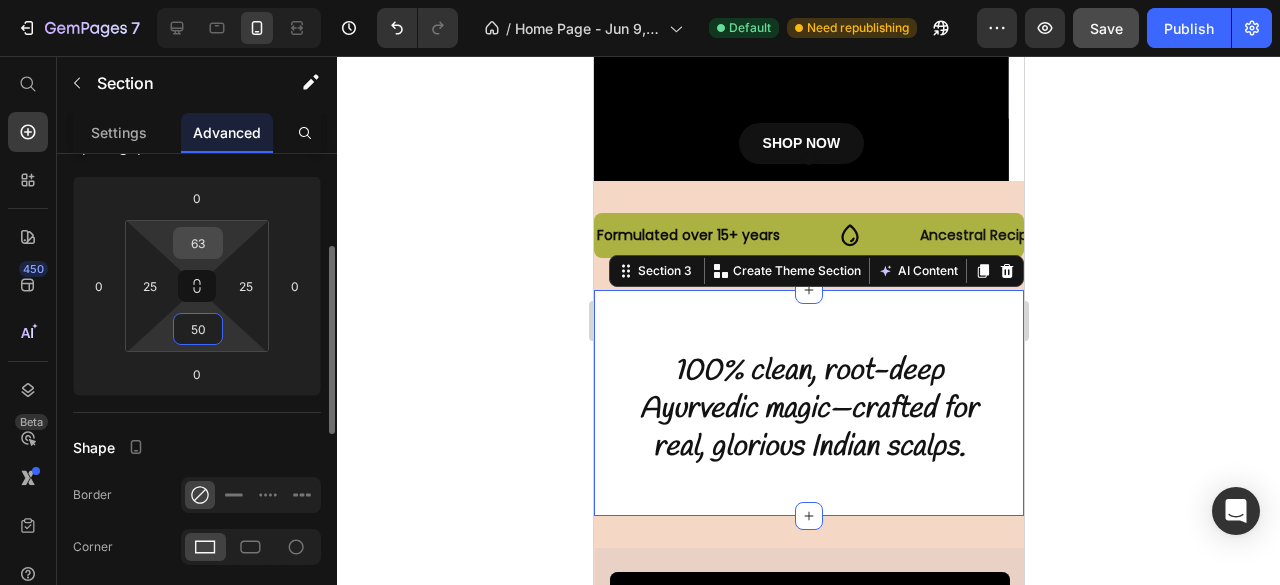 click on "63" at bounding box center (198, 243) 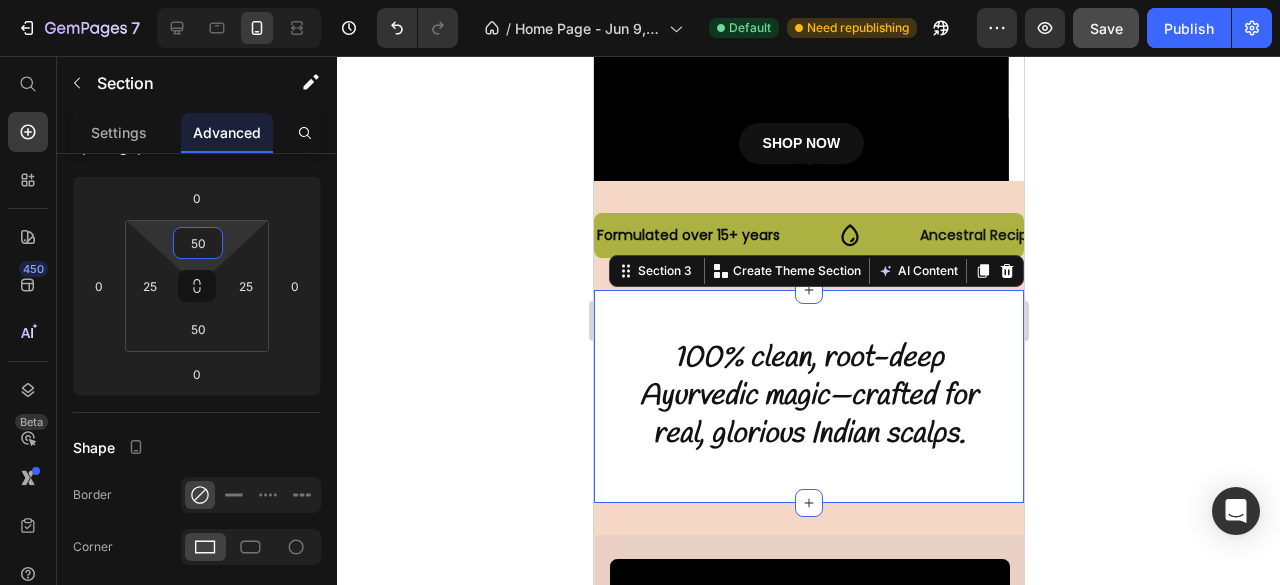type on "50" 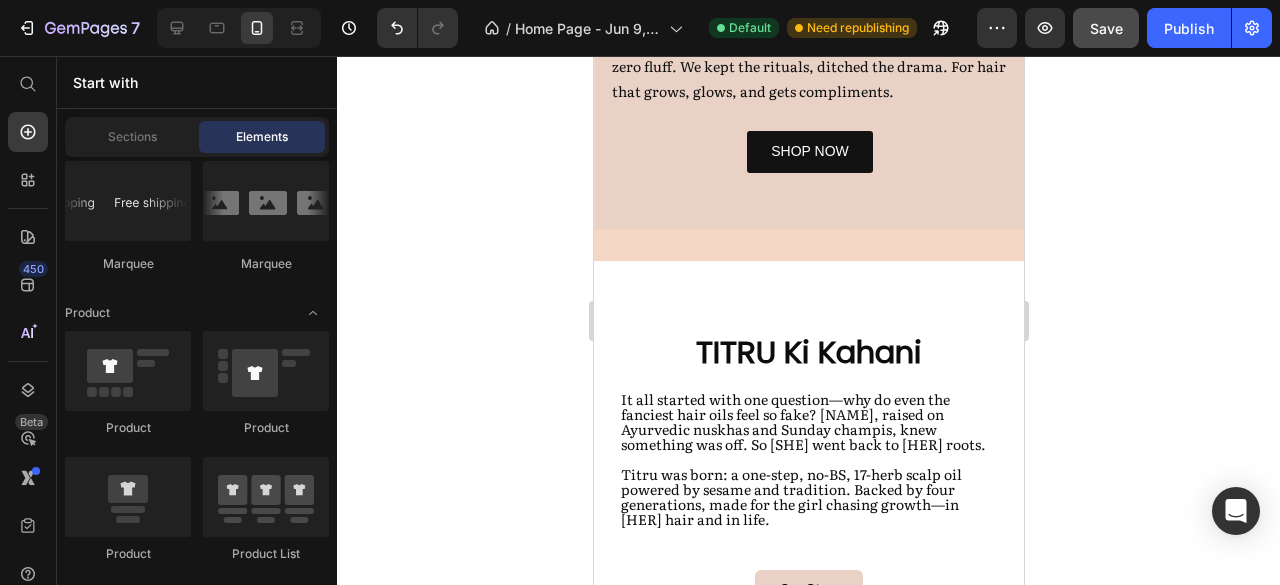 scroll, scrollTop: 1217, scrollLeft: 0, axis: vertical 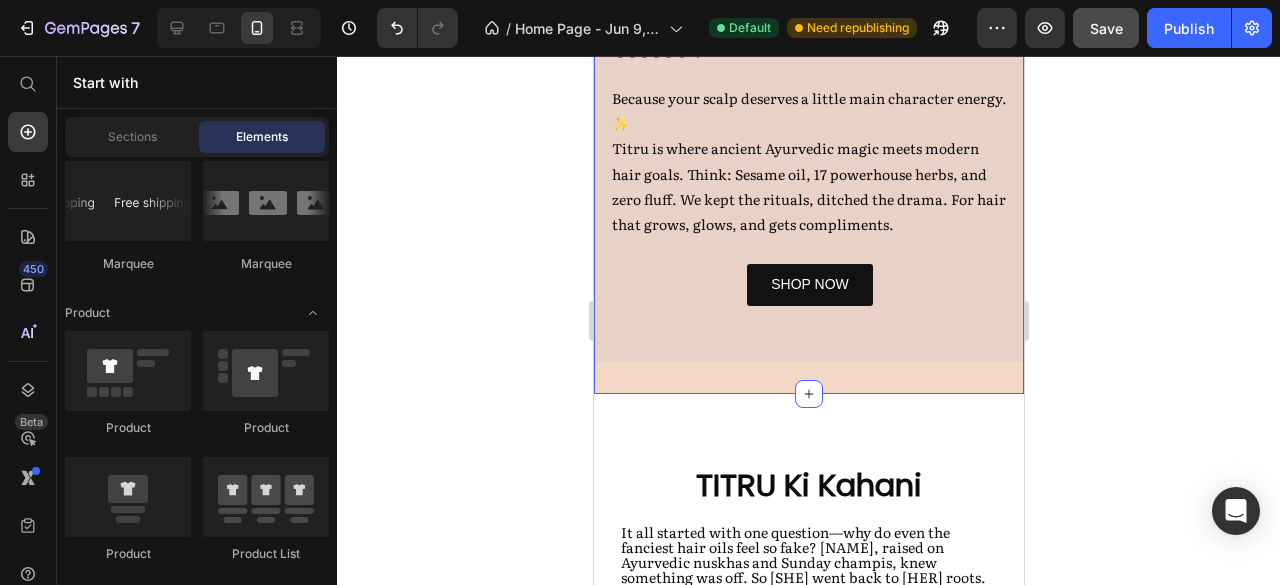click on "Why Settle, When There’s TITRU? Heading Because [YOUR] scalp deserves a little main character energy. ✨ Titru is where ancient Ayurvedic magic meets modern hair goals. Think: Sesame oil, 17 powerhouse herbs, and zero fluff. We kept the rituals, ditched the drama. For hair that grows, glows, and gets compliments.   Text Block Row SHOP NOW Button Video Row Row Section 4" at bounding box center [808, 47] 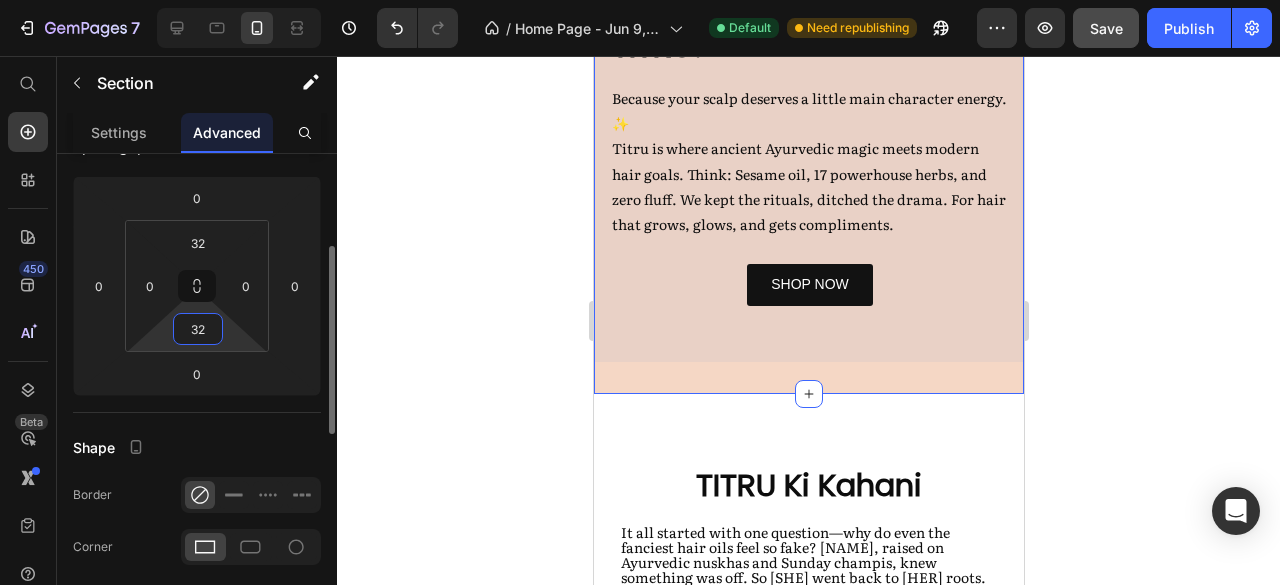 click on "32" at bounding box center (198, 329) 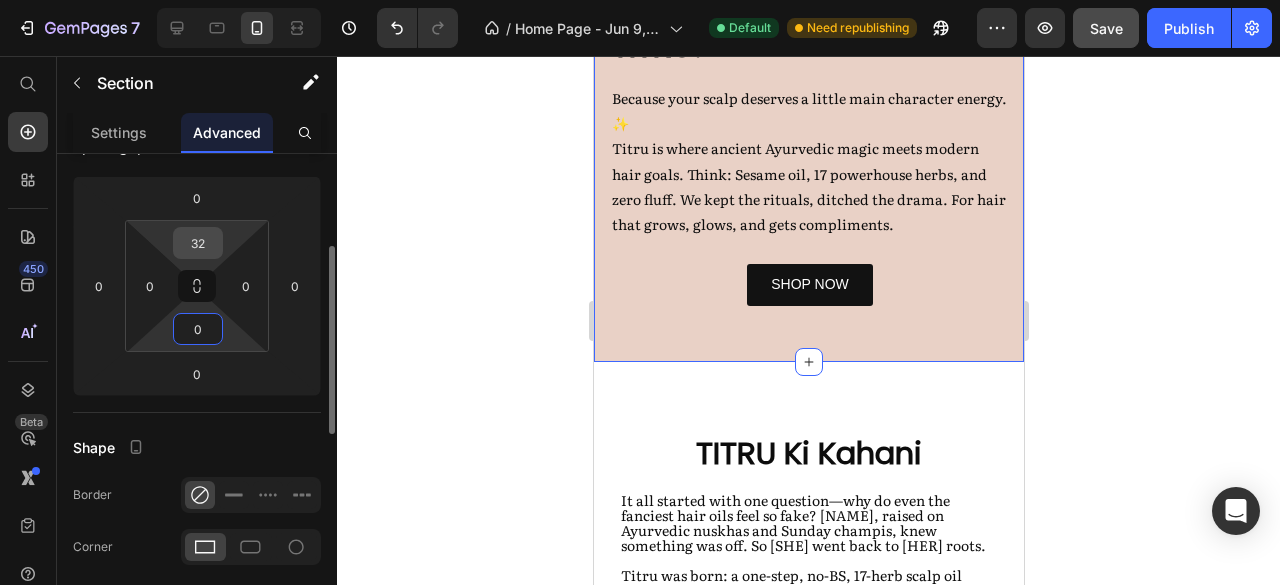 type on "0" 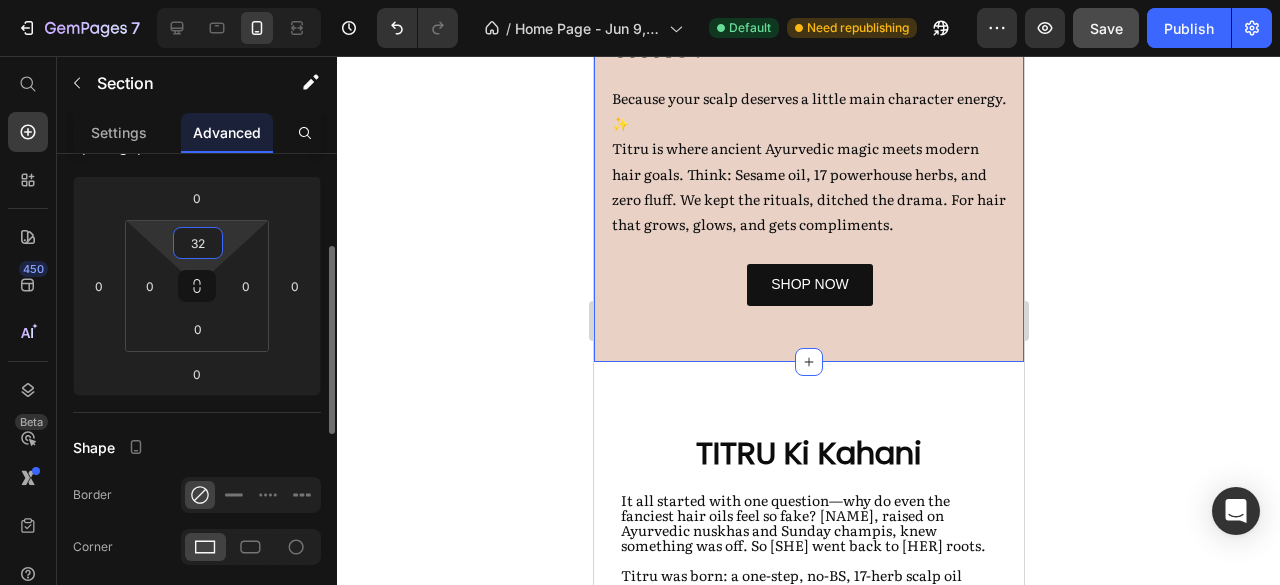 click on "32" at bounding box center (198, 243) 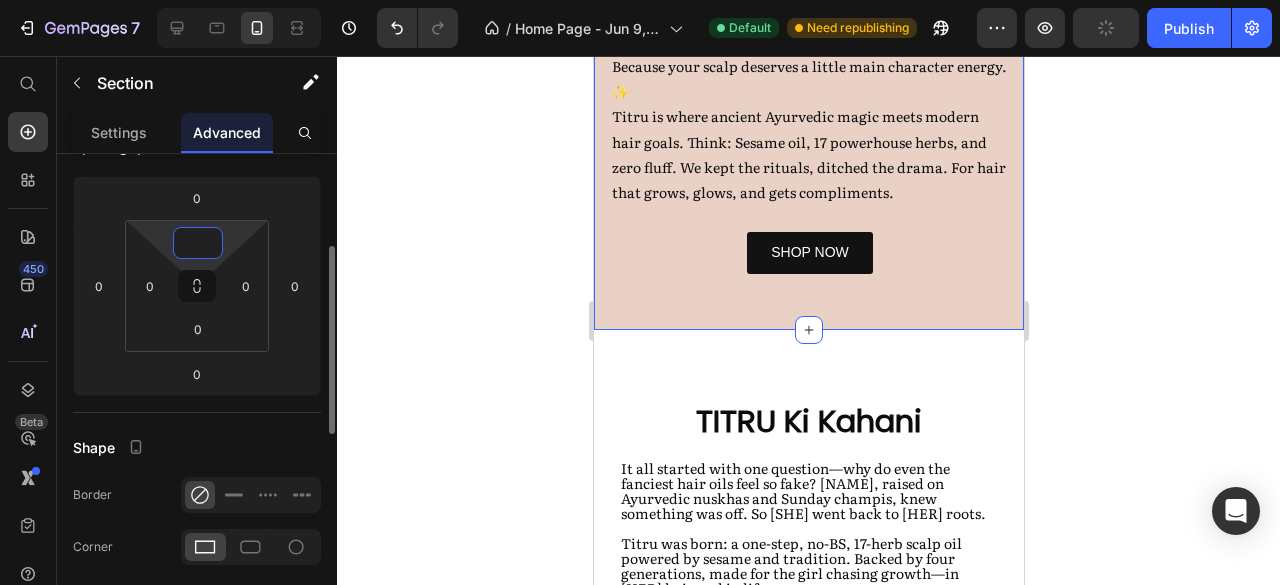 type on "0" 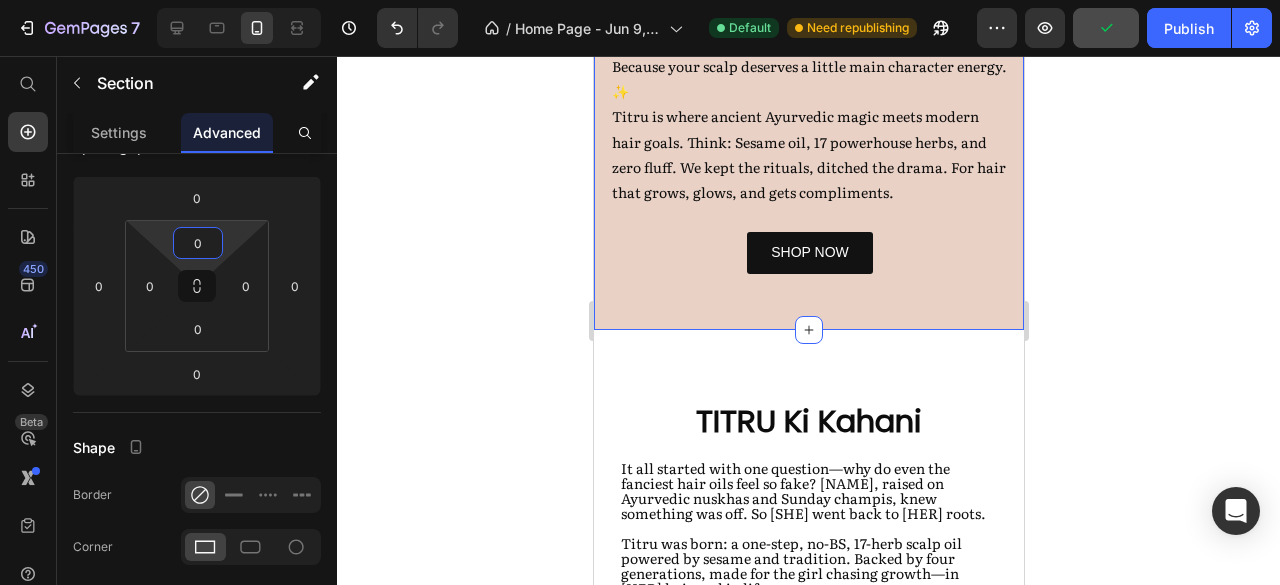 click 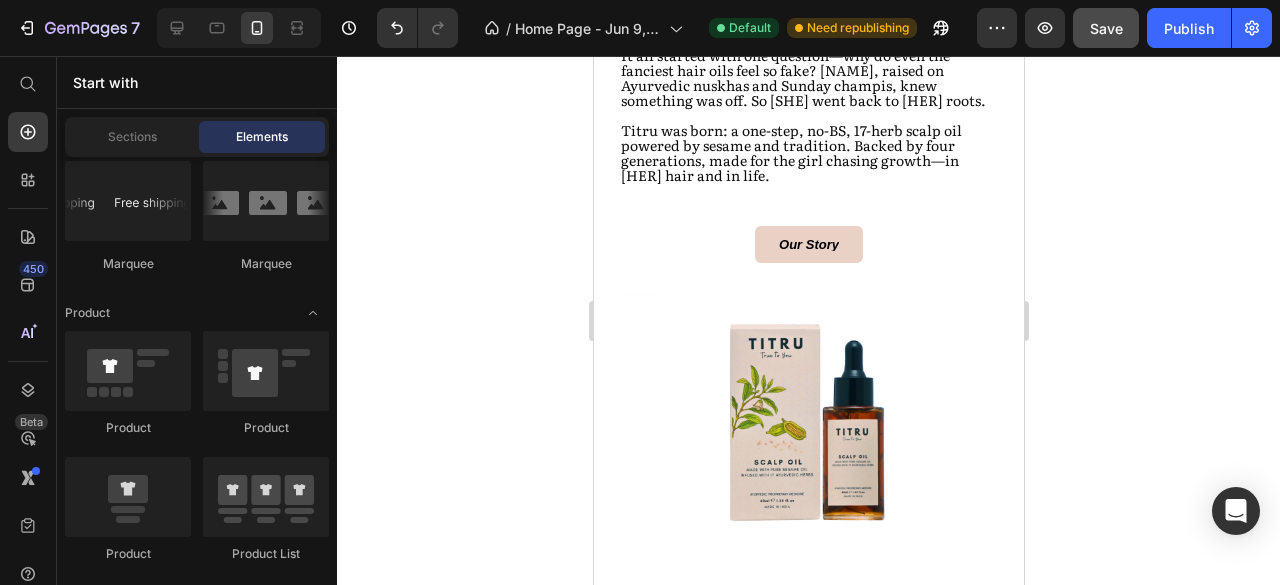 scroll, scrollTop: 1631, scrollLeft: 0, axis: vertical 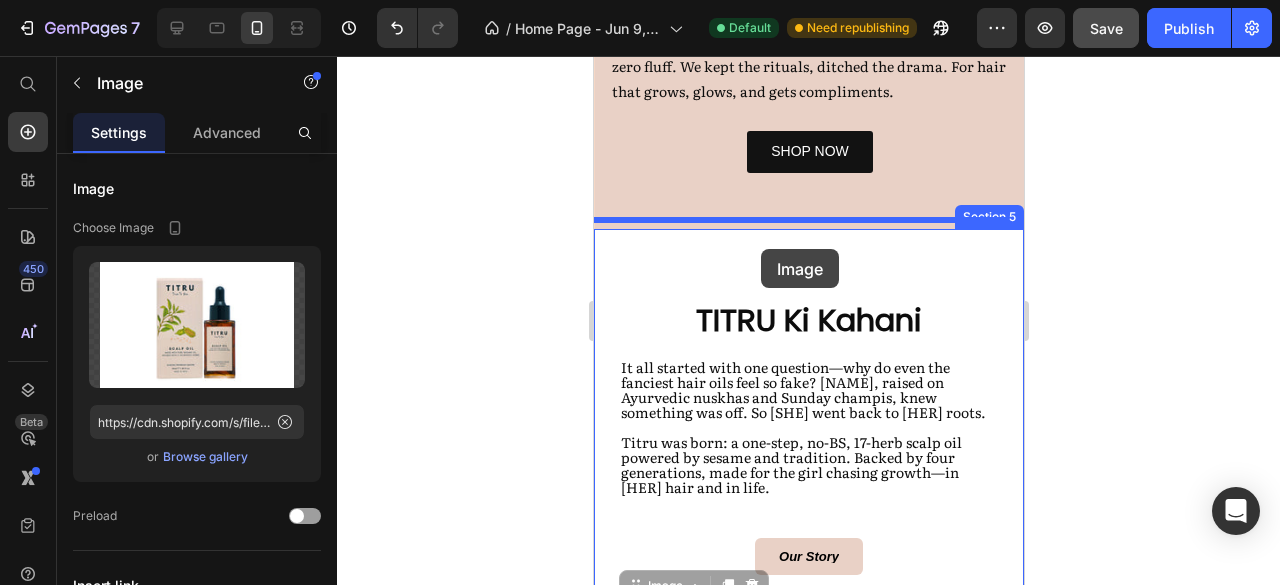 drag, startPoint x: 794, startPoint y: 427, endPoint x: 760, endPoint y: 249, distance: 181.2181 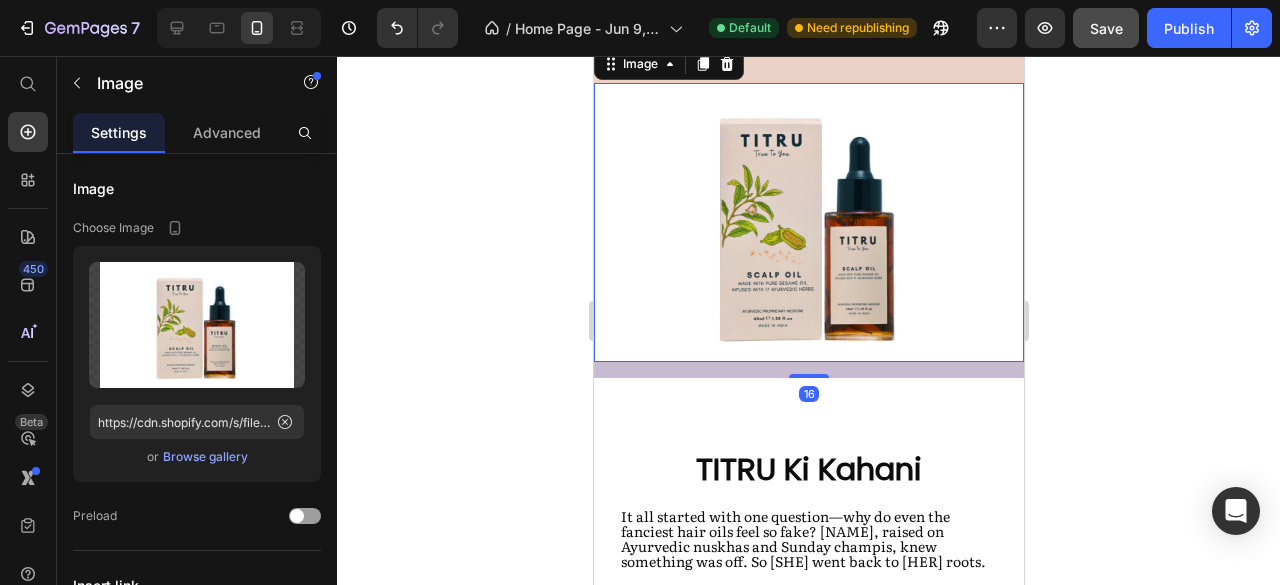 scroll, scrollTop: 1478, scrollLeft: 0, axis: vertical 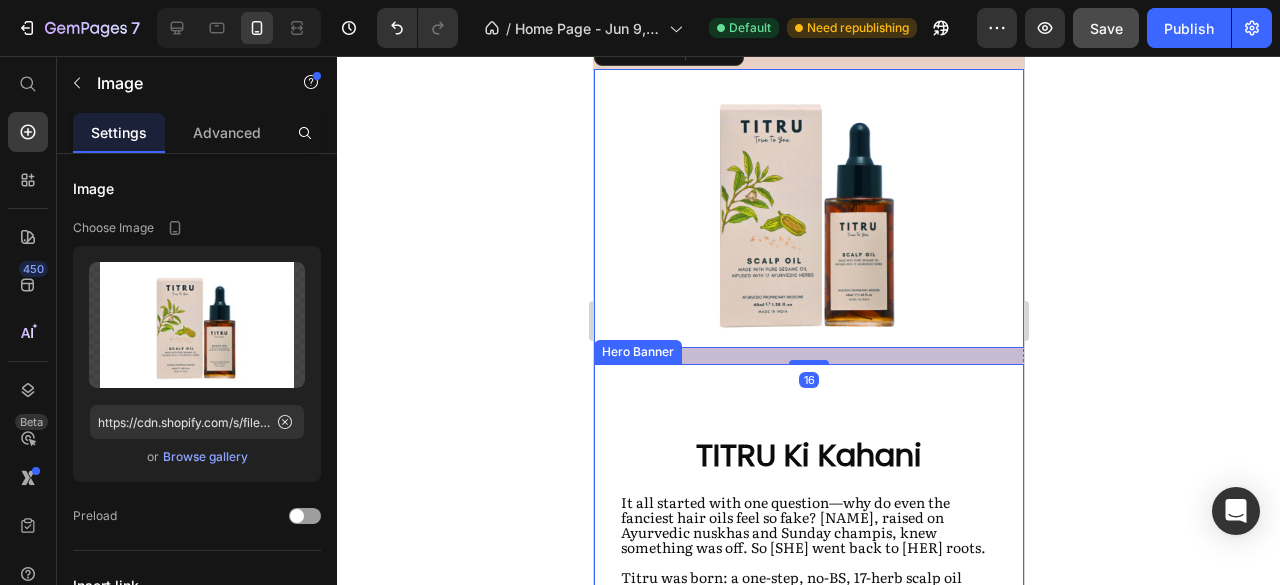 click on "TITRU Ki Kahani Heading It all started with one question—why do even the fanciest hair oils feel so fake? [NAME], raised on Ayurvedic nuskhas and Sunday champis, knew something was off. So [SHE] went back to [HER] roots.   Titru was born: a one-step, no-BS, 17-herb scalp oil powered by sesame and tradition. Backed by four generations, made for the girl chasing growth—in [HER] hair and in life.   Text Block Our Story Button" at bounding box center (808, 586) 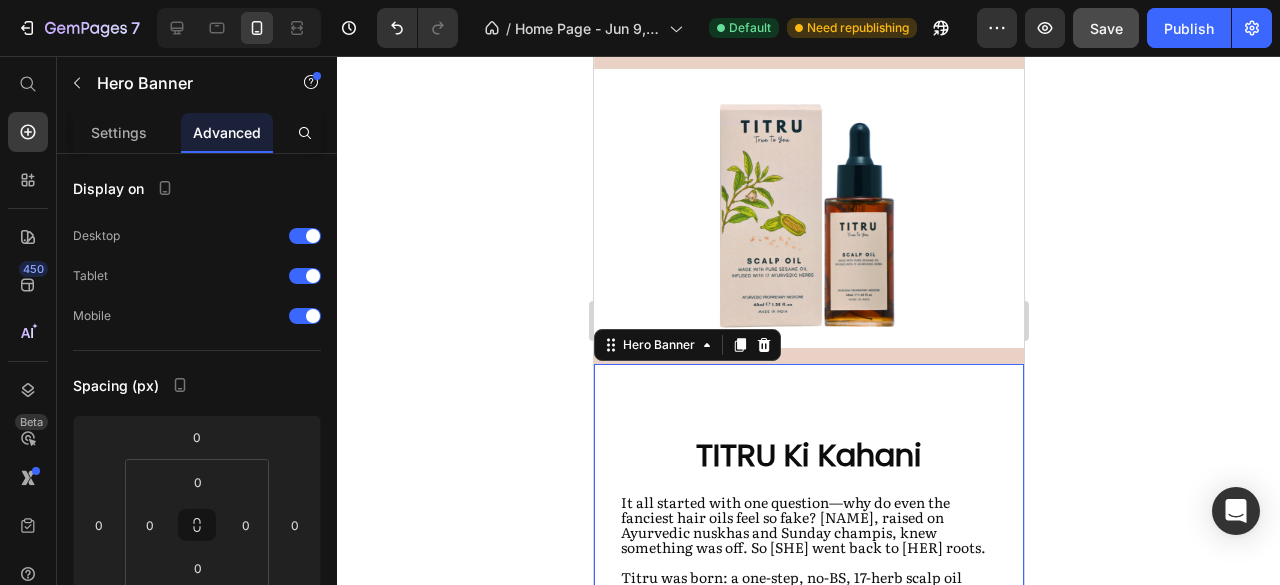 click on "TITRU Ki Kahani Heading It all started with one question—why do even the fanciest hair oils feel so fake? [NAME], raised on Ayurvedic nuskhas and Sunday champis, knew something was off. So [SHE] went back to [HER] roots.   Titru was born: a one-step, no-BS, 17-herb scalp oil powered by sesame and tradition. Backed by four generations, made for the girl chasing growth—in [HER] hair and in life.   Text Block Our Story Button" at bounding box center (808, 586) 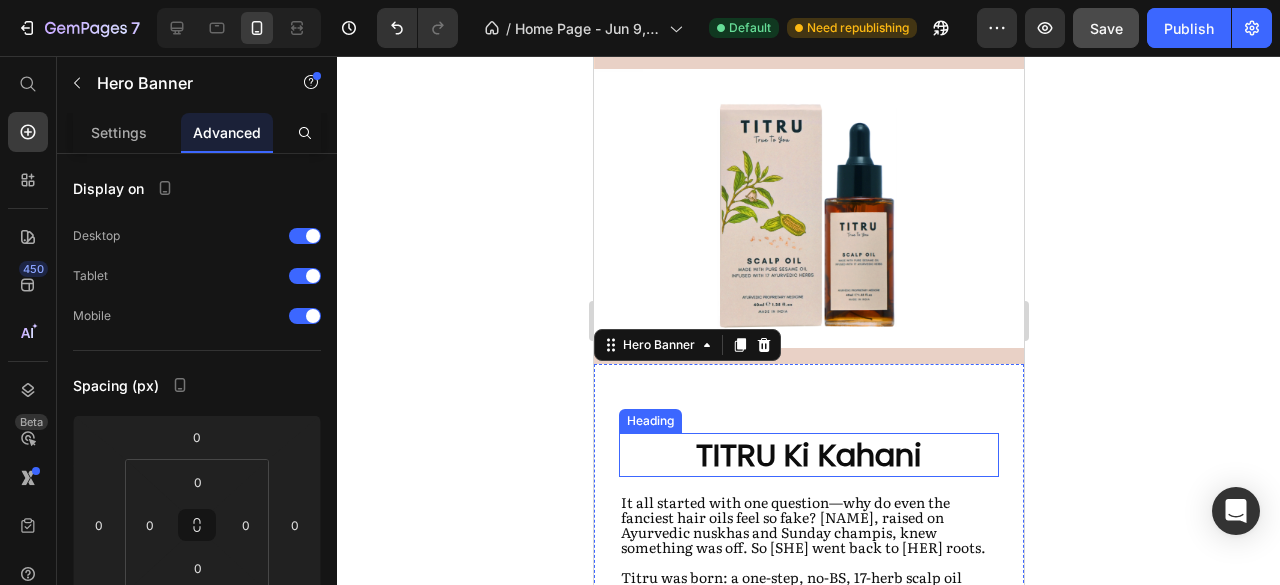 click on "TITRU Ki Kahani" at bounding box center (808, 455) 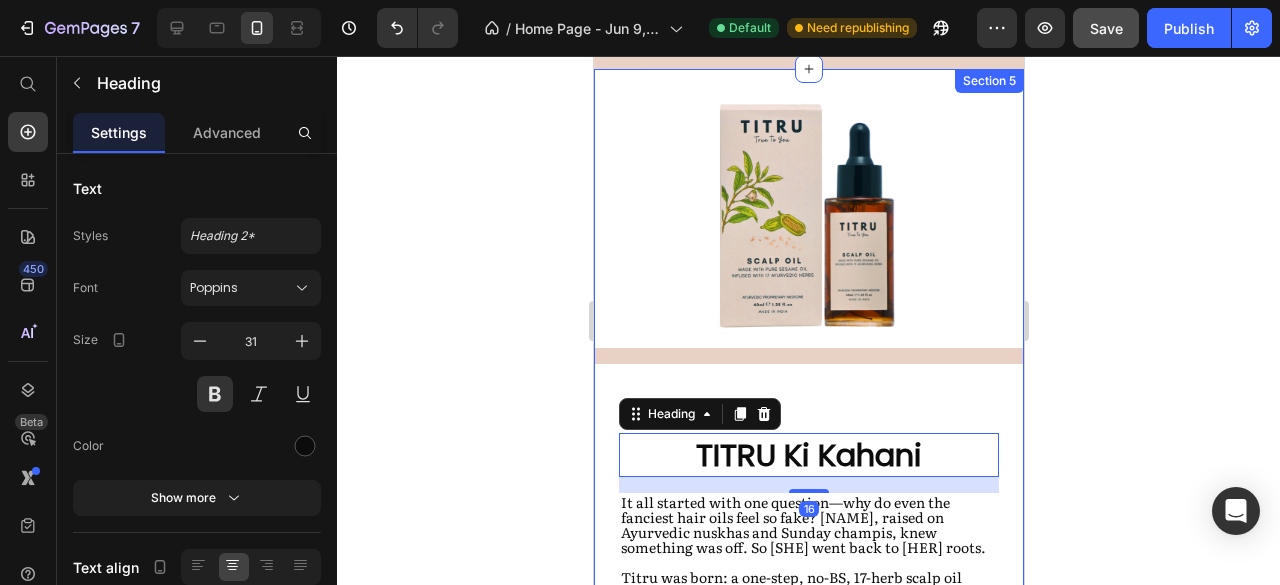 click on "Image TITRU Ki Kahani Heading   16 It all started with one question—why do even the fanciest hair oils feel so fake? [NAME], raised on Ayurvedic nuskhas and Sunday champis, knew something was off. So [SHE] went back to [HER] roots.   Titru was born: a one-step, no-BS, 17-herb scalp oil powered by sesame and tradition. Backed by four generations, made for the girl chasing growth—in [HER] hair and in life.   Text Block Our Story Button Hero Banner" at bounding box center (808, 439) 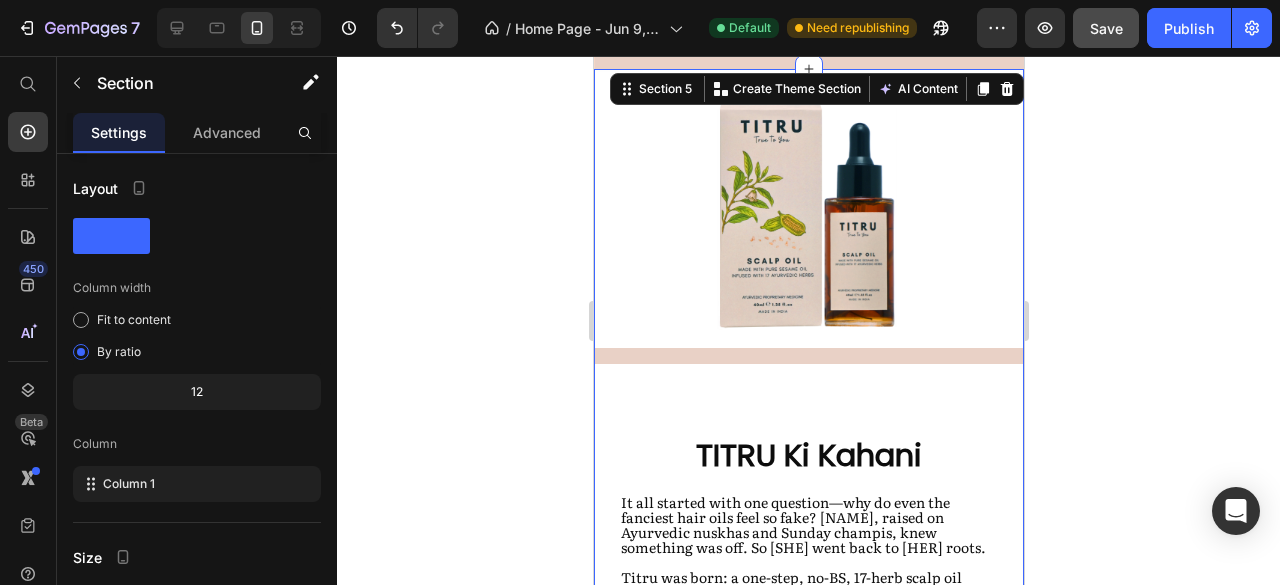 click on "Image TITRU Ki Kahani Heading It all started with one question—why do even the fanciest hair oils feel so fake? [NAME], raised on Ayurvedic nuskhas and Sunday champis, knew something was off. So [SHE] went back to [HER] roots.   Titru was born: a one-step, no-BS, 17-herb scalp oil powered by sesame and tradition. Backed by four generations, made for the girl chasing growth—in [HER] hair and in life.   Text Block Our Story Button Hero Banner" at bounding box center [808, 439] 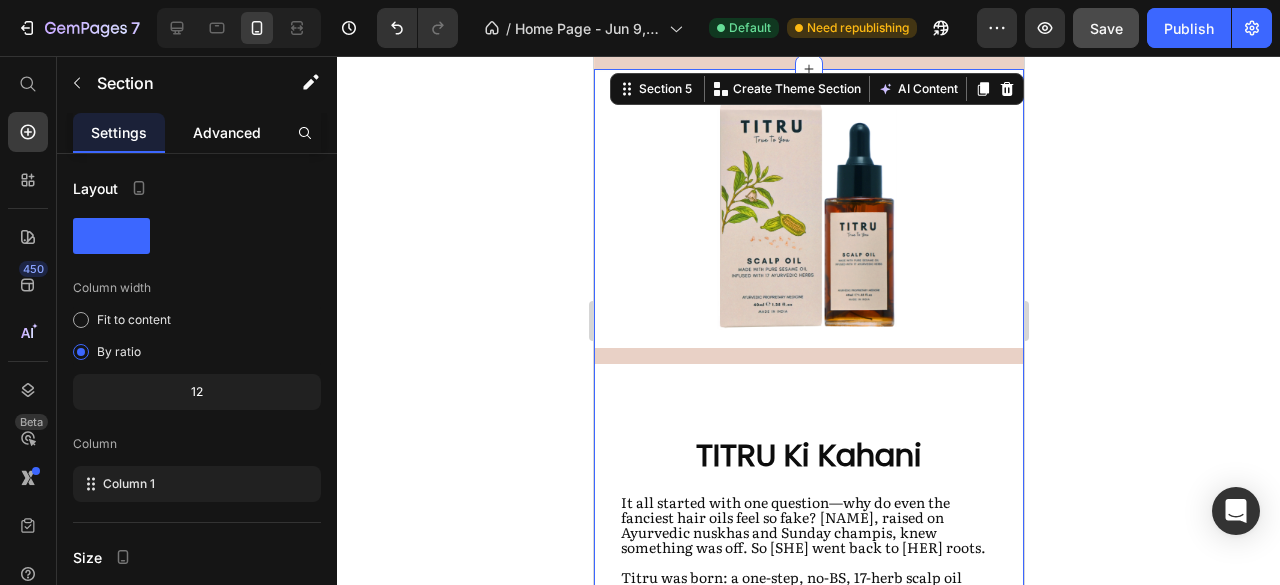 click on "Advanced" at bounding box center [227, 132] 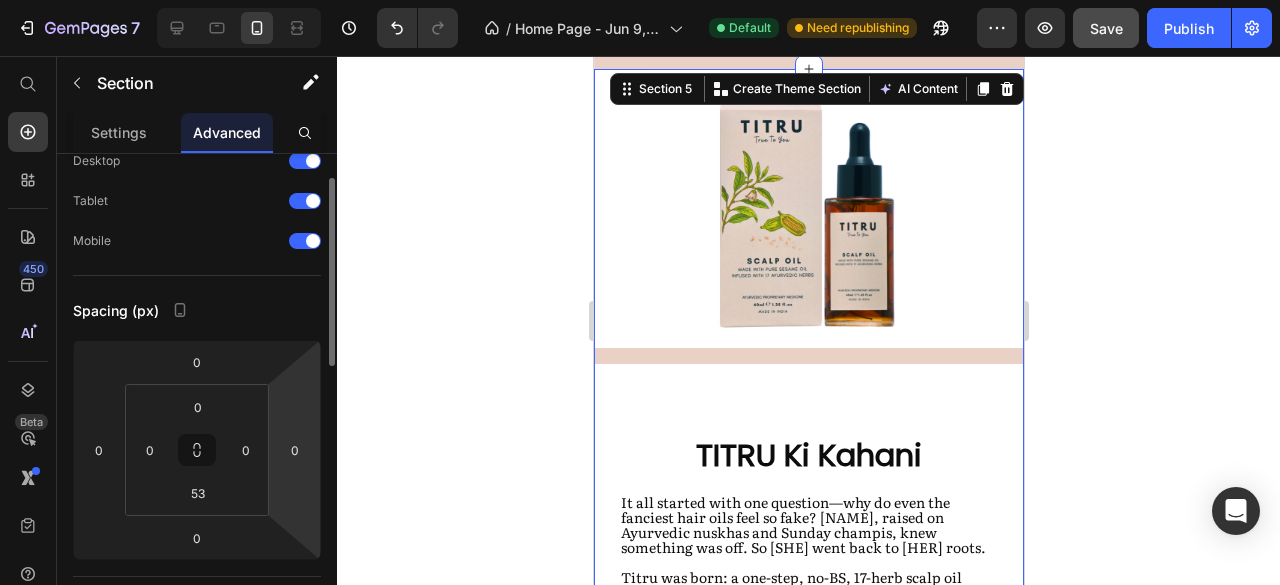 scroll, scrollTop: 76, scrollLeft: 0, axis: vertical 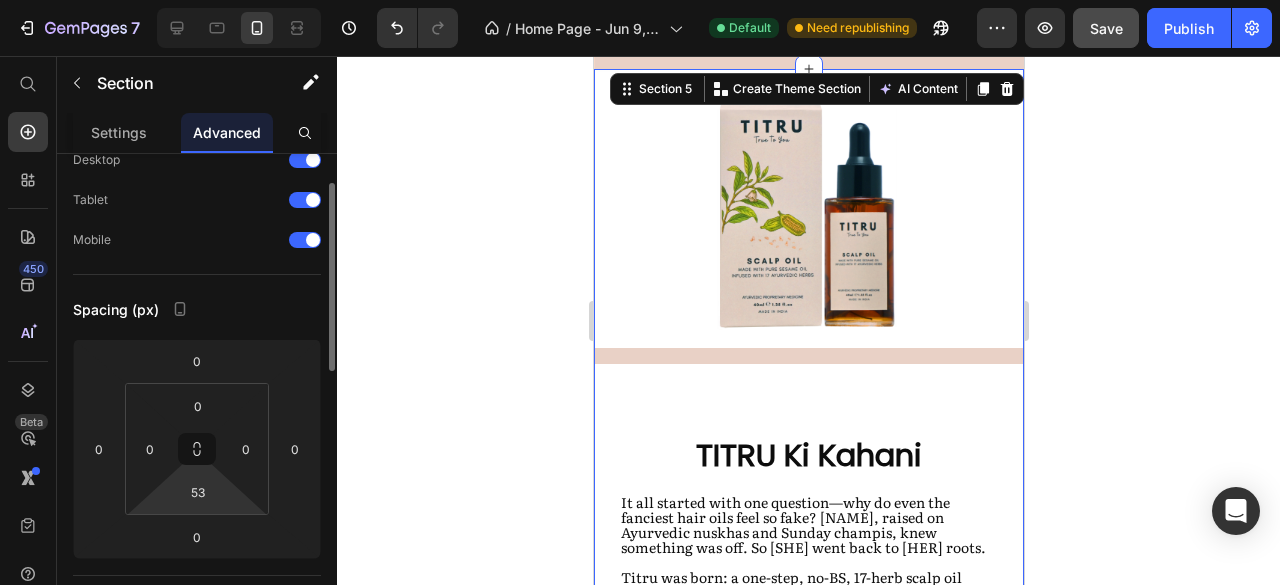 click on "7  Version history  /  Home Page - Jun 9, 18:10:34 Default Need republishing Preview  Save   Publish  450 Beta Start with Sections Elements Hero Section Product Detail Brands Trusted Badges Guarantee Product Breakdown How to use Testimonials Compare Bundle FAQs Social Proof Brand Story Product List Collection Blog List Contact Sticky Add to Cart Custom Footer Browse Library 450 Layout
Row
Row
Row
Row Text
Heading
Text Block Button
Button
Button
Sticky Back to top Media
Image" at bounding box center (640, 0) 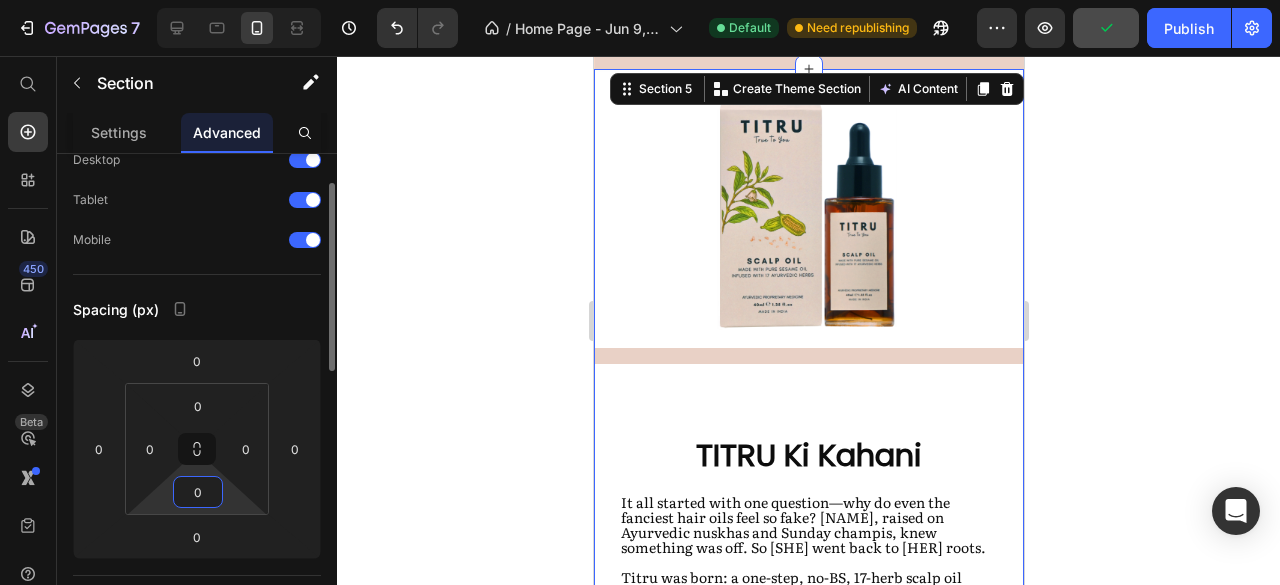 type on "0" 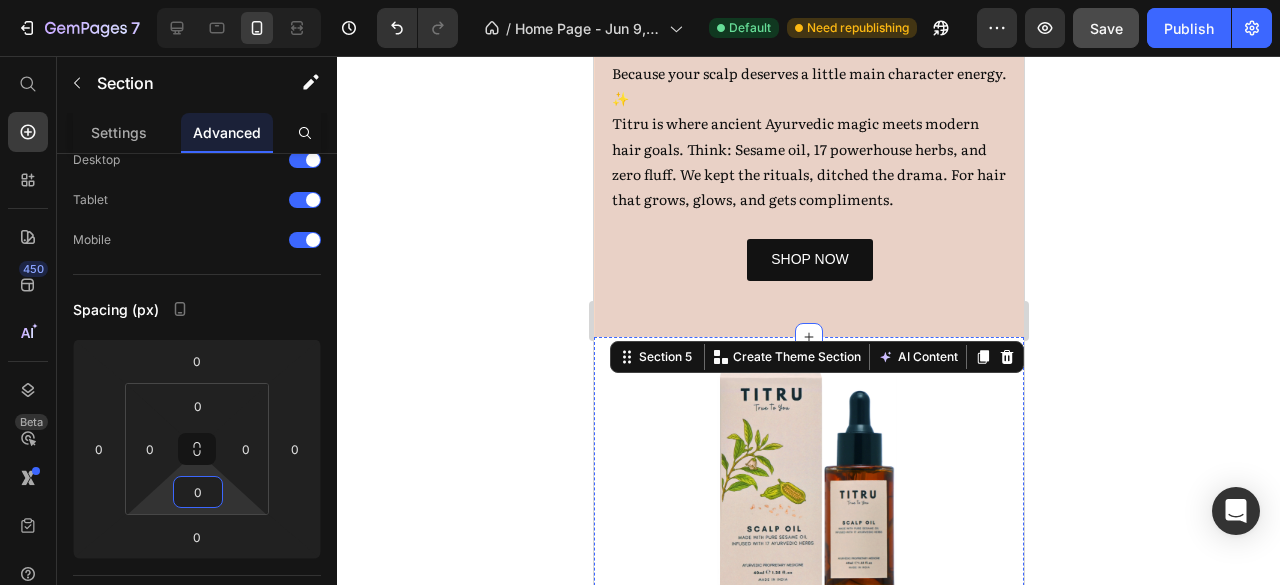scroll, scrollTop: 1196, scrollLeft: 0, axis: vertical 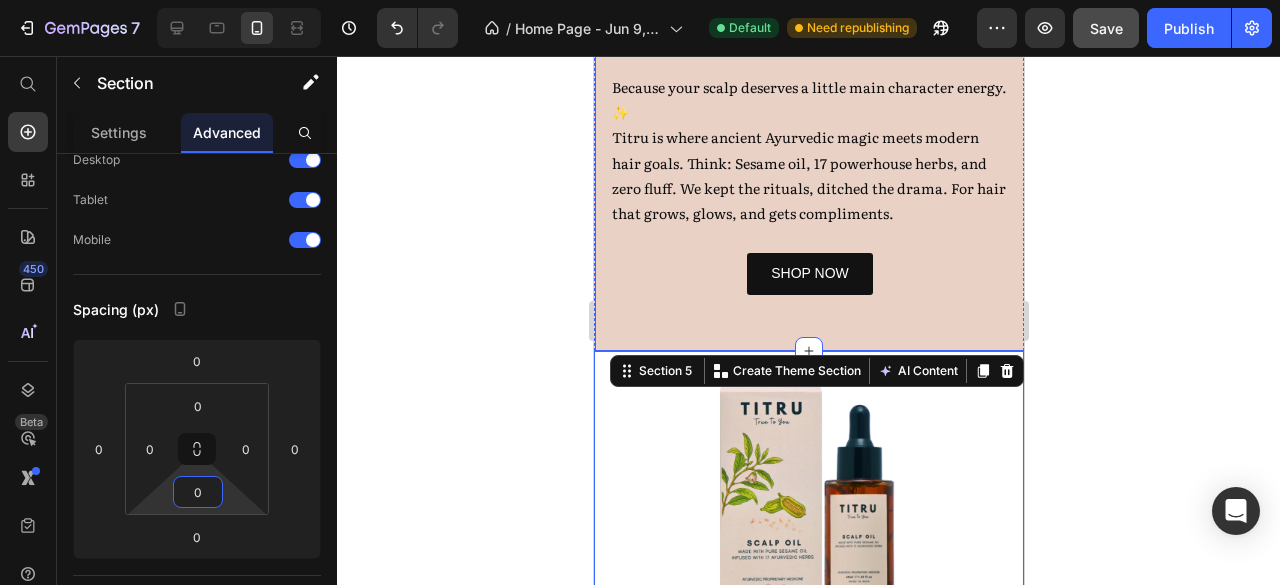 click on "Why Settle, When There’s TITRU? Heading Because [YOUR] scalp deserves a little main character energy. ✨ Titru is where ancient Ayurvedic magic meets modern hair goals. Think: Sesame oil, 17 powerhouse herbs, and zero fluff. We kept the rituals, ditched the drama. For hair that grows, glows, and gets compliments.   Text Block Row SHOP NOW Button Video Row Row" at bounding box center [809, 36] 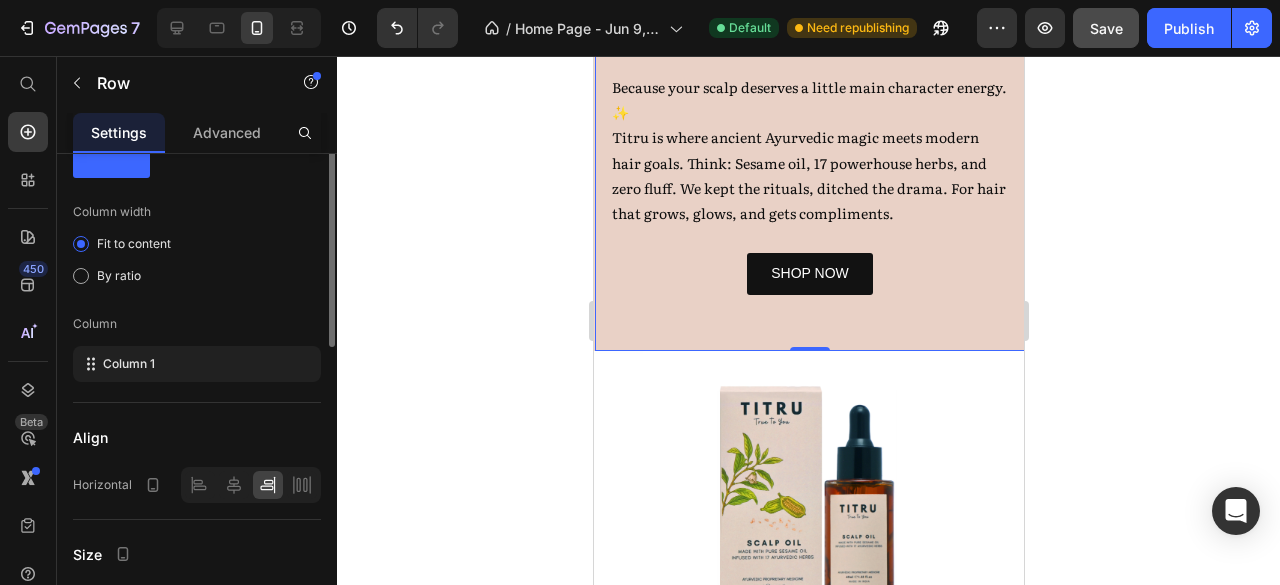 scroll, scrollTop: 0, scrollLeft: 0, axis: both 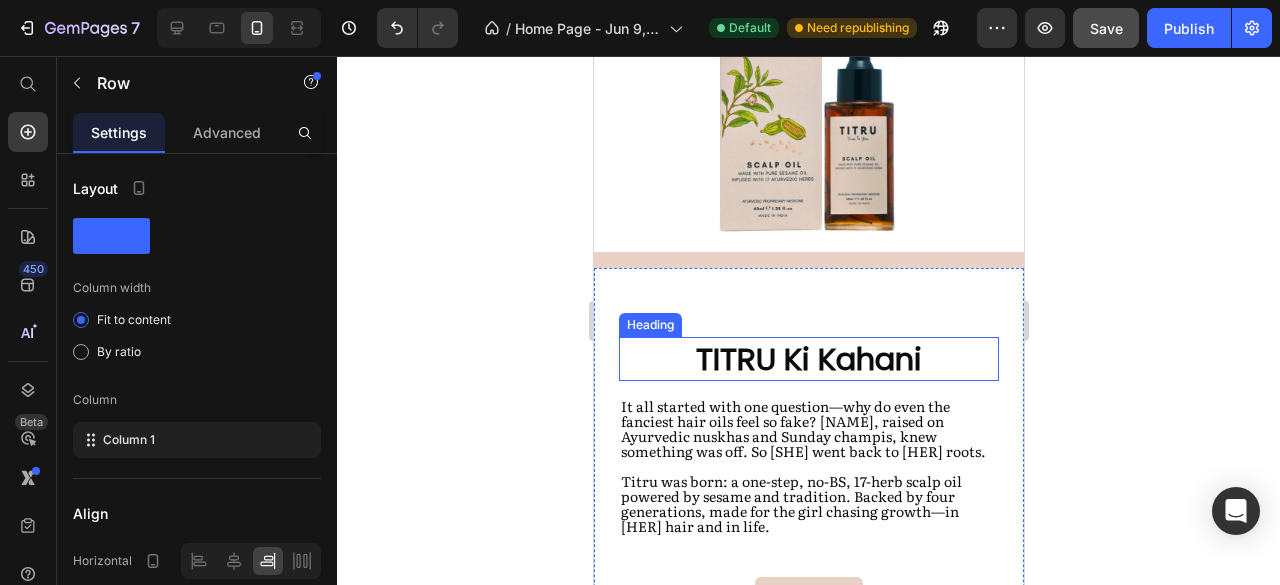 click on "TITRU Ki Kahani" at bounding box center [808, 359] 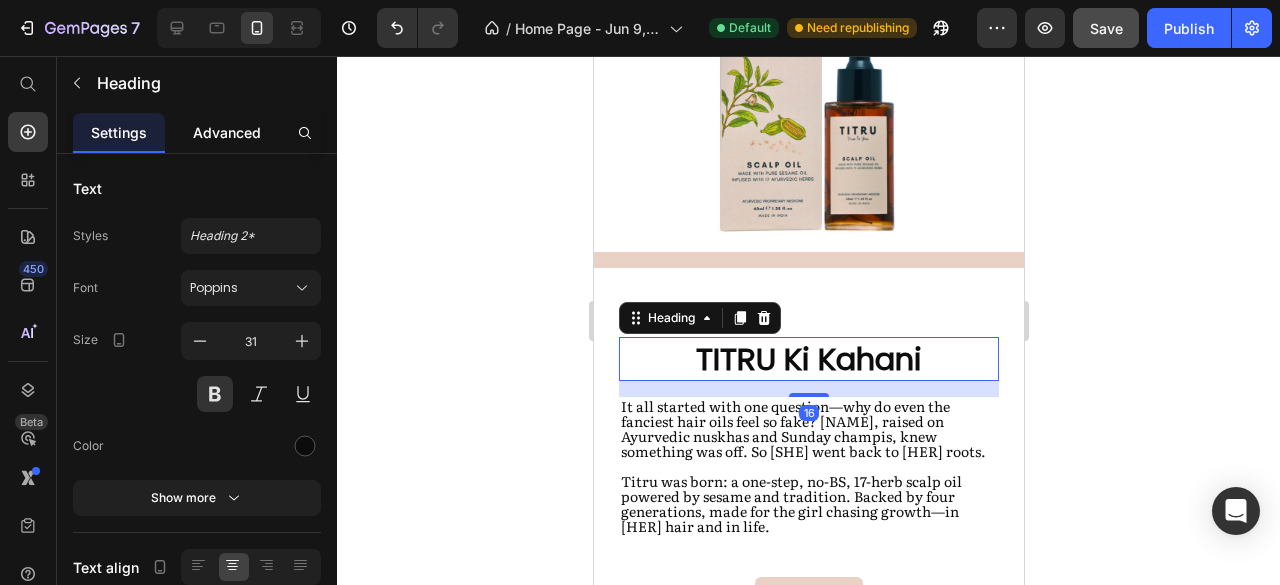 click on "Advanced" at bounding box center (227, 132) 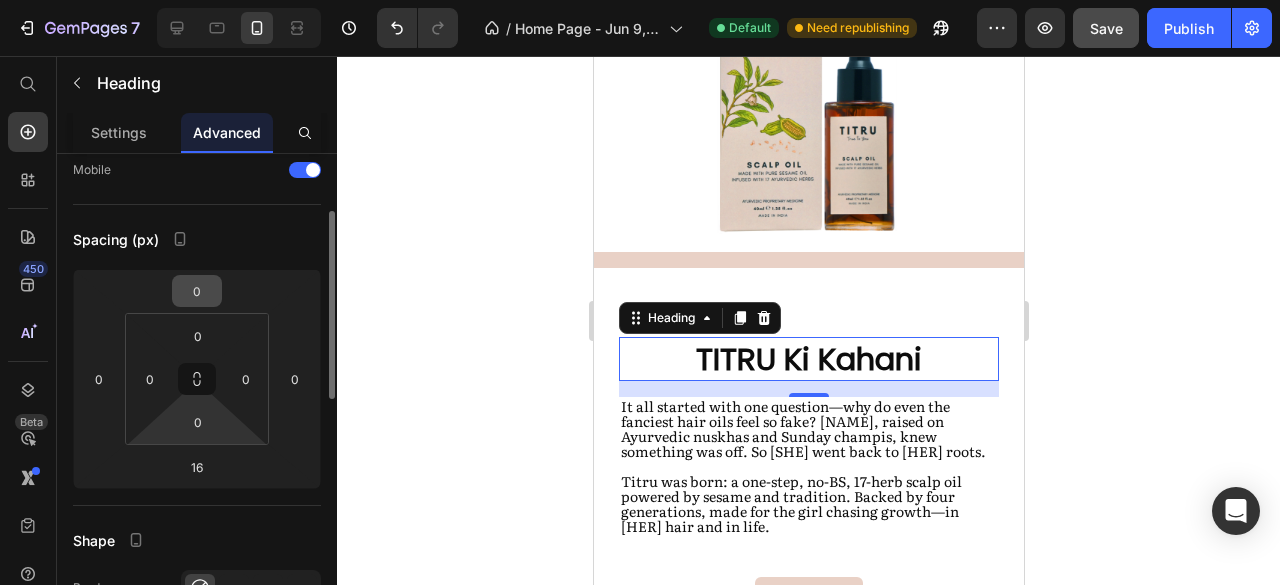 scroll, scrollTop: 146, scrollLeft: 0, axis: vertical 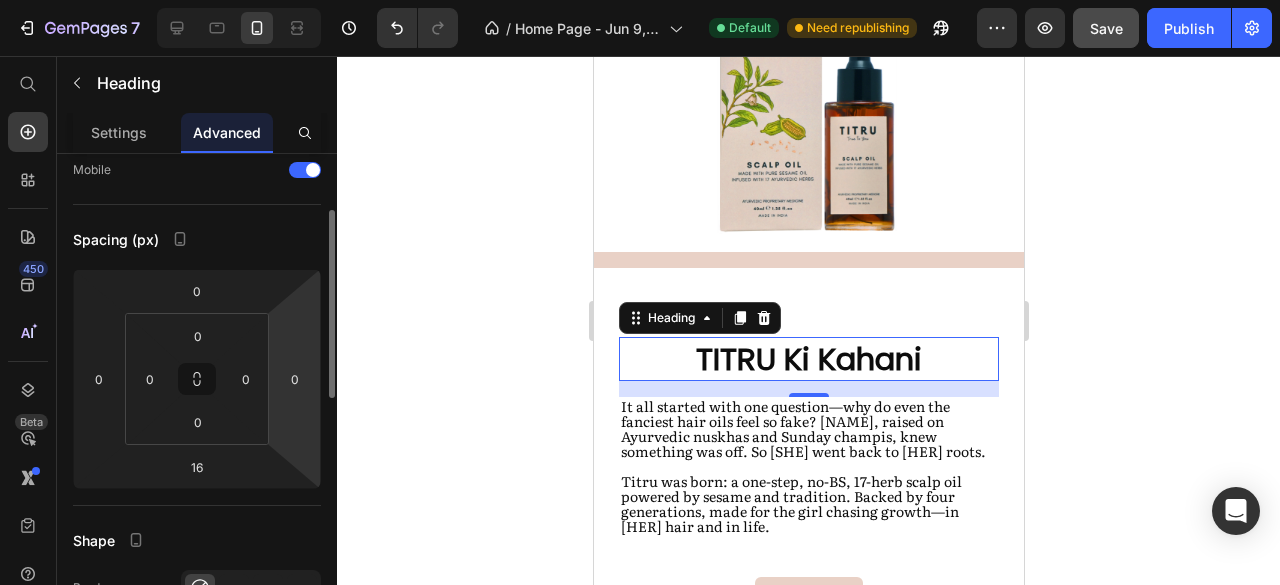 click 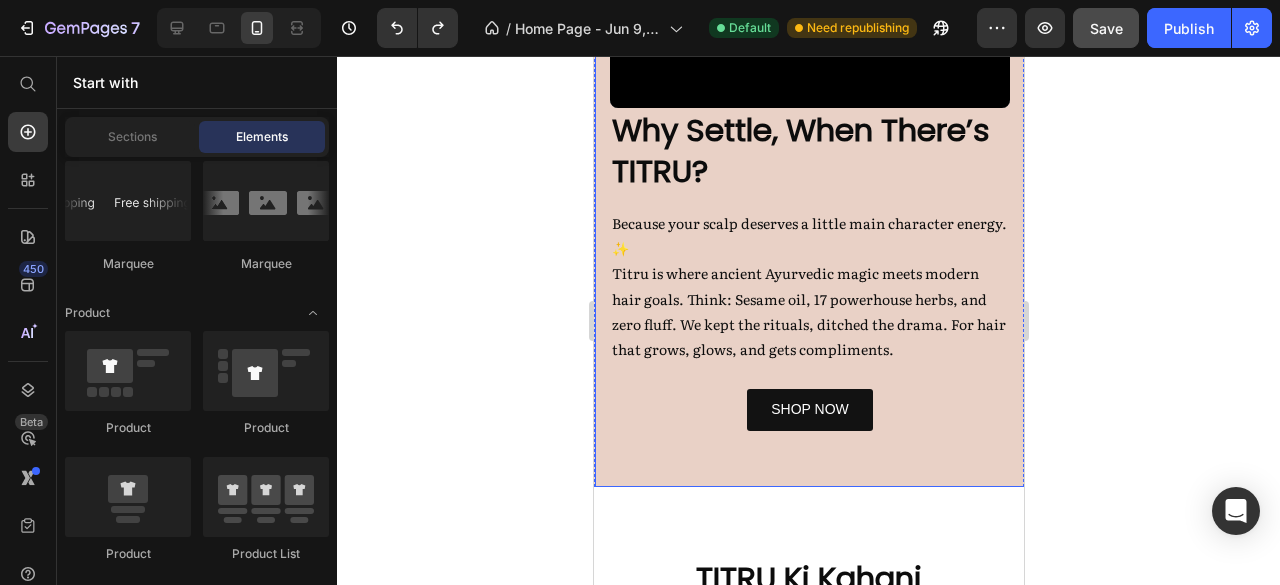 scroll, scrollTop: 1061, scrollLeft: 0, axis: vertical 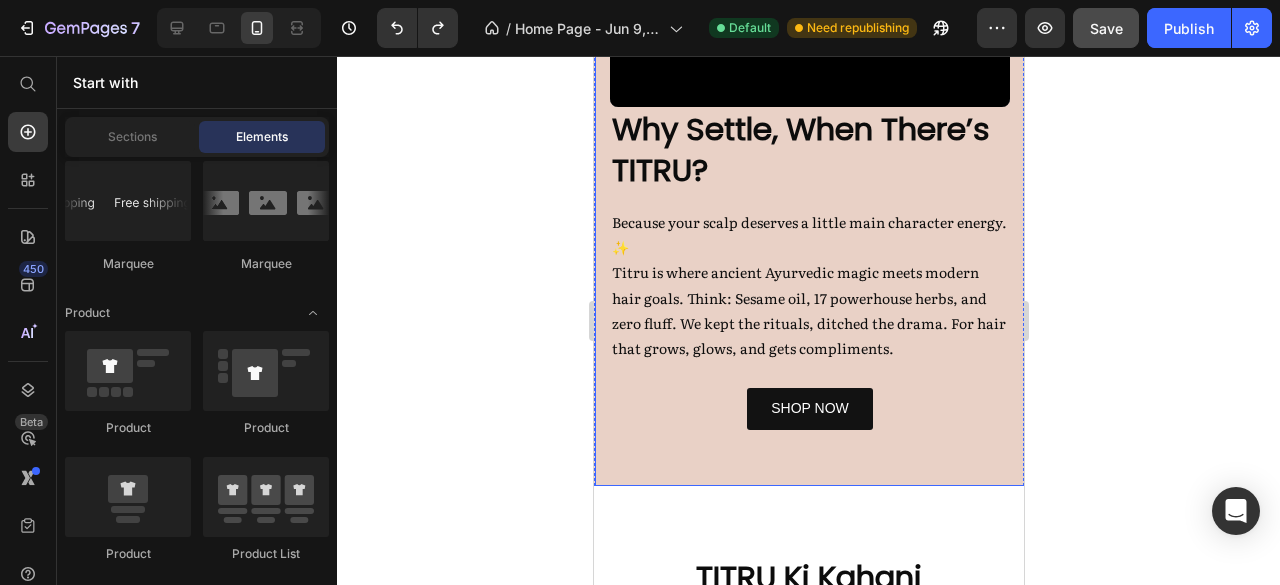 click on "Because your scalp deserves a little main character energy. ✨ Titru is where ancient Ayurvedic magic meets modern hair goals. Think: Sesame oil, 17 powerhouse herbs, and zero fluff. We kept the rituals, ditched the drama. For hair that grows, glows, and gets compliments." at bounding box center [809, 285] 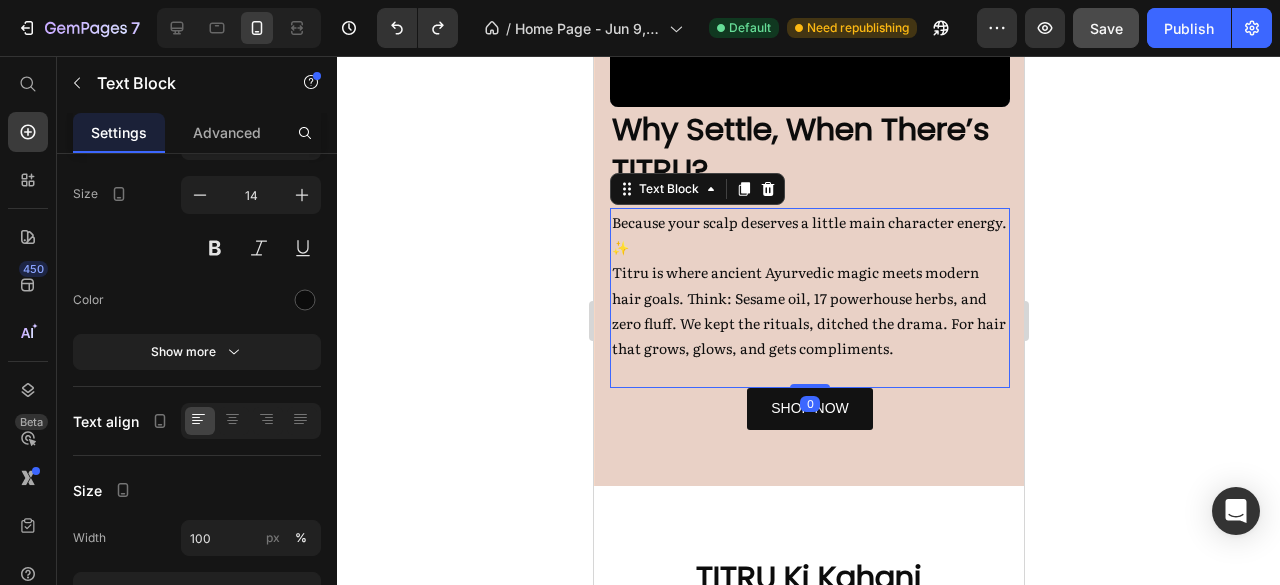 scroll, scrollTop: 0, scrollLeft: 0, axis: both 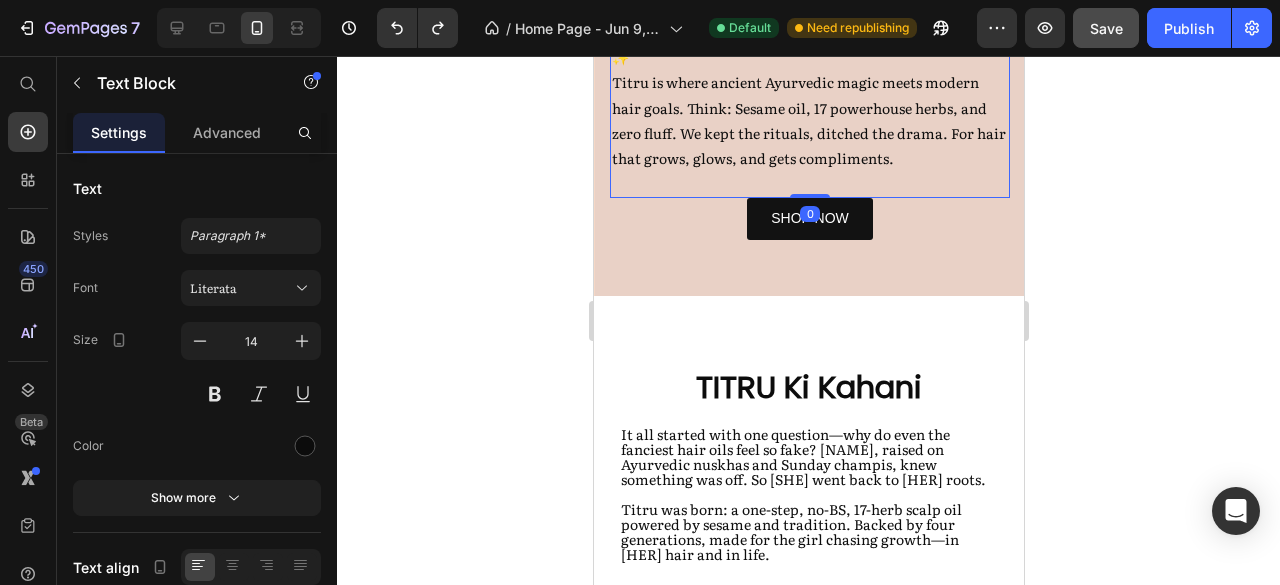 click on "It all started with one question—why do even the fanciest hair oils feel so fake? [NAME], raised on Ayurvedic nuskhas and Sunday champis, knew something was off. So [SHE] went back to [HER] roots." at bounding box center [808, 457] 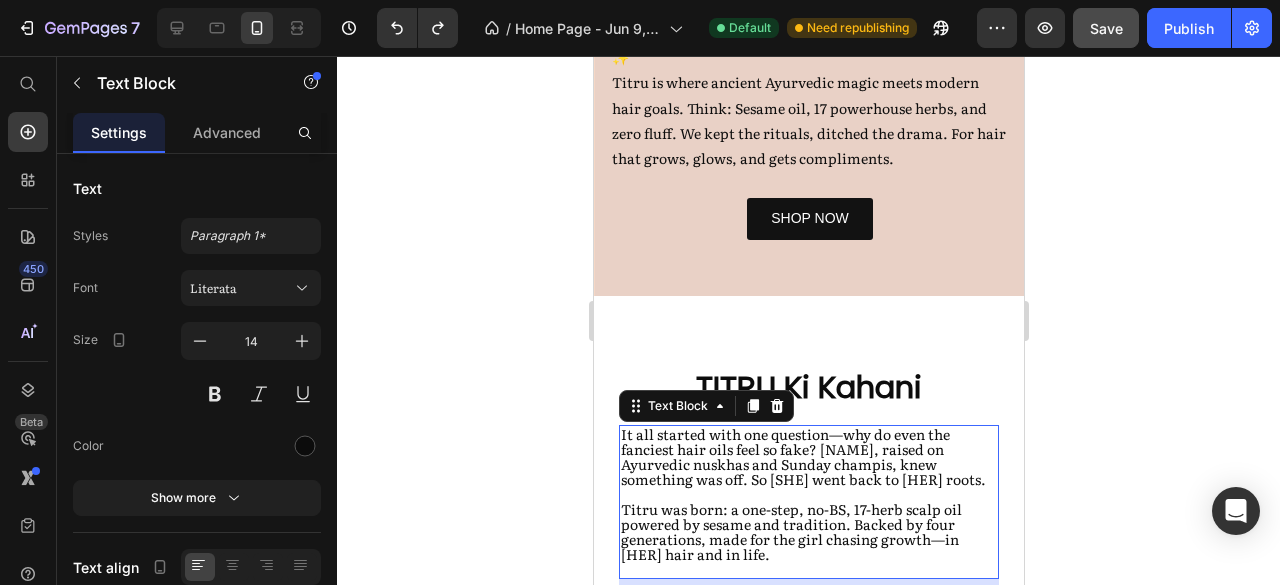 click at bounding box center [808, 494] 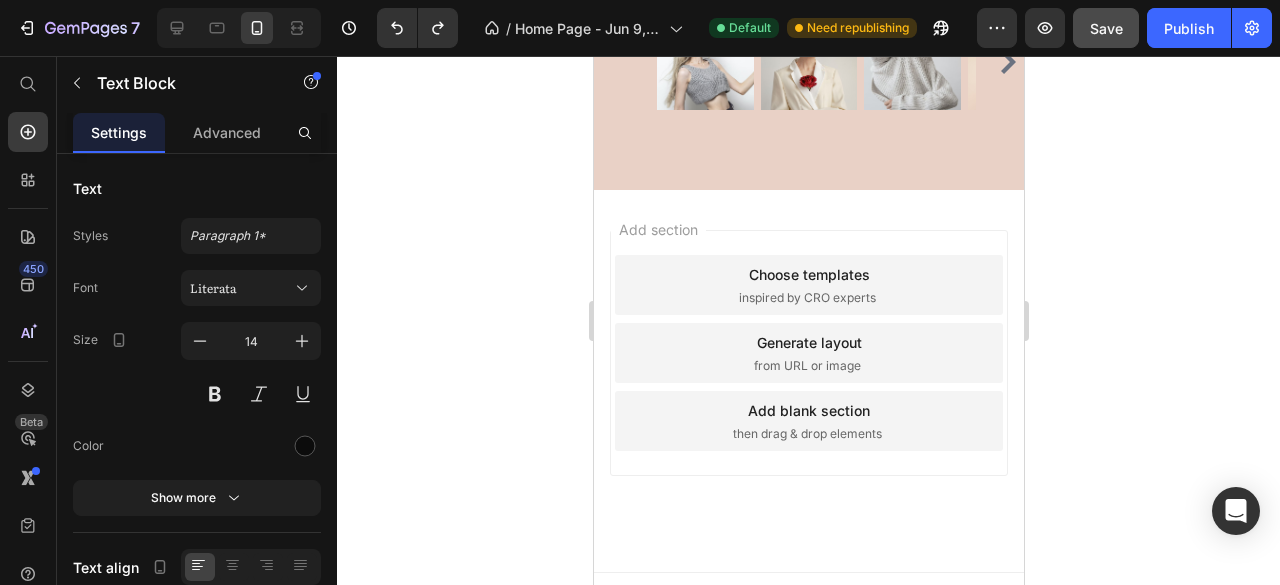 scroll, scrollTop: 2428, scrollLeft: 0, axis: vertical 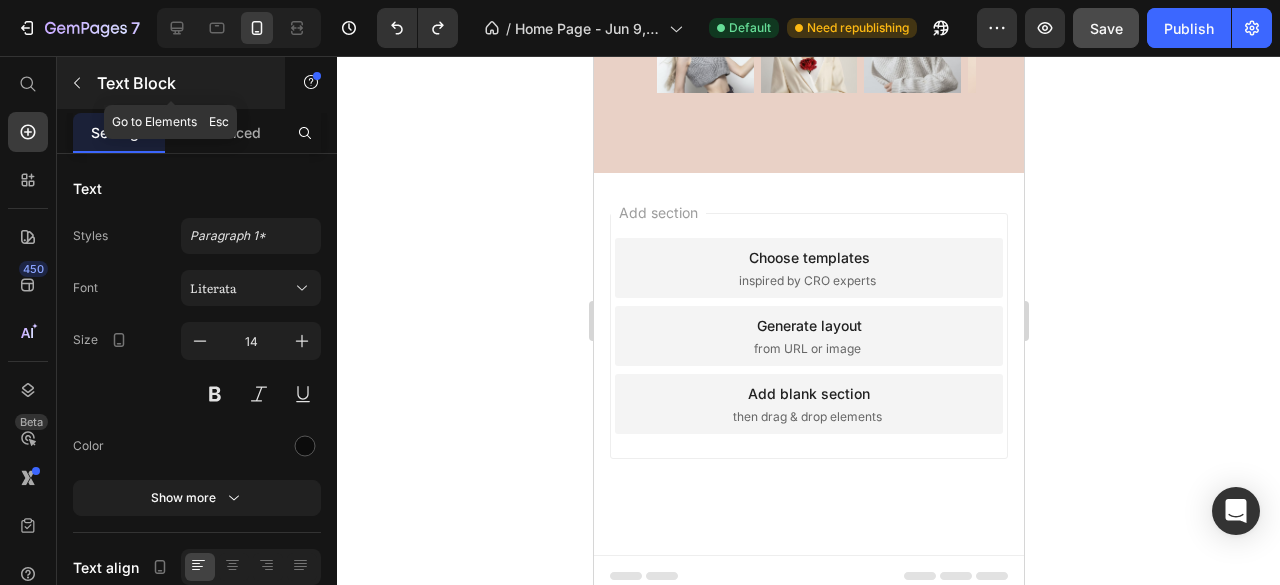 click at bounding box center (77, 83) 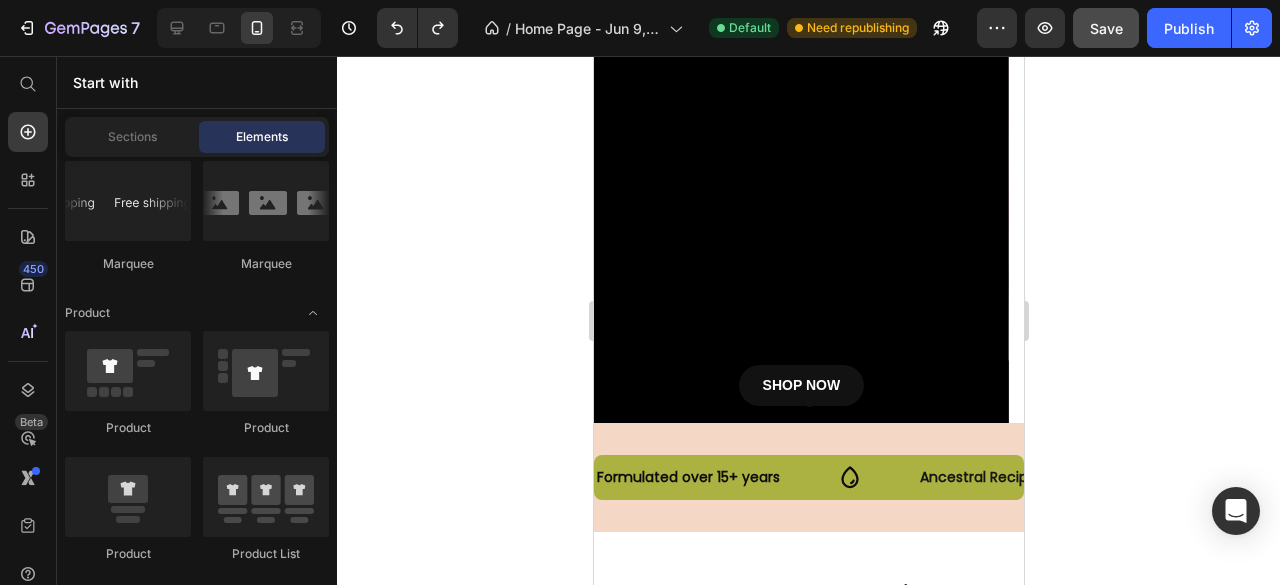 scroll, scrollTop: 0, scrollLeft: 0, axis: both 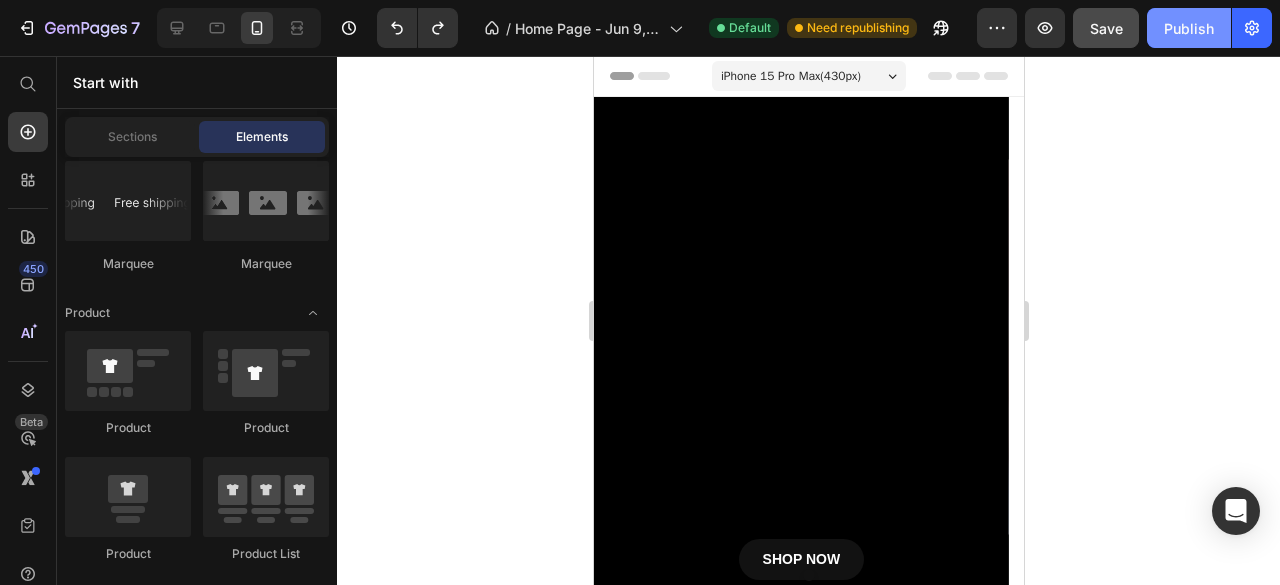 click on "Publish" at bounding box center [1189, 28] 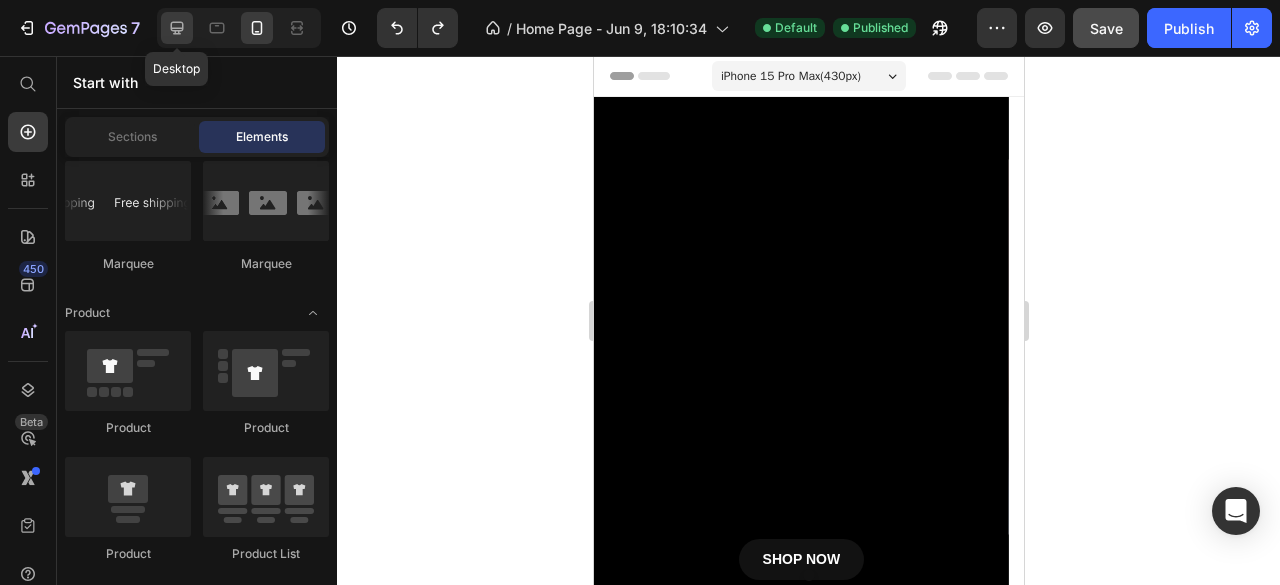 click 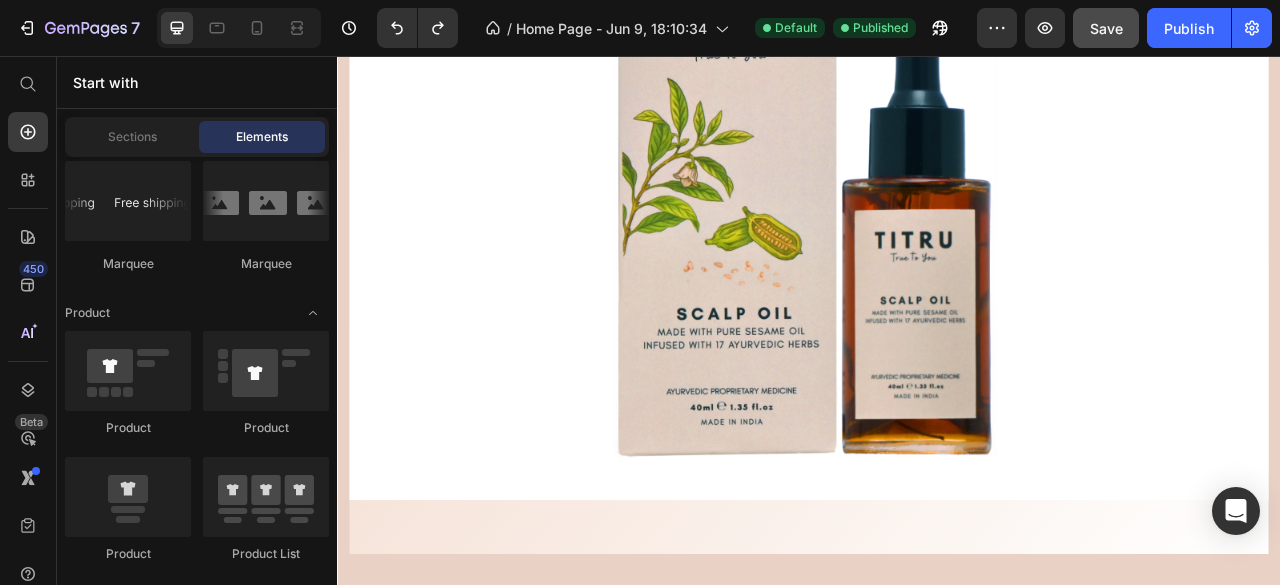 scroll, scrollTop: 2630, scrollLeft: 0, axis: vertical 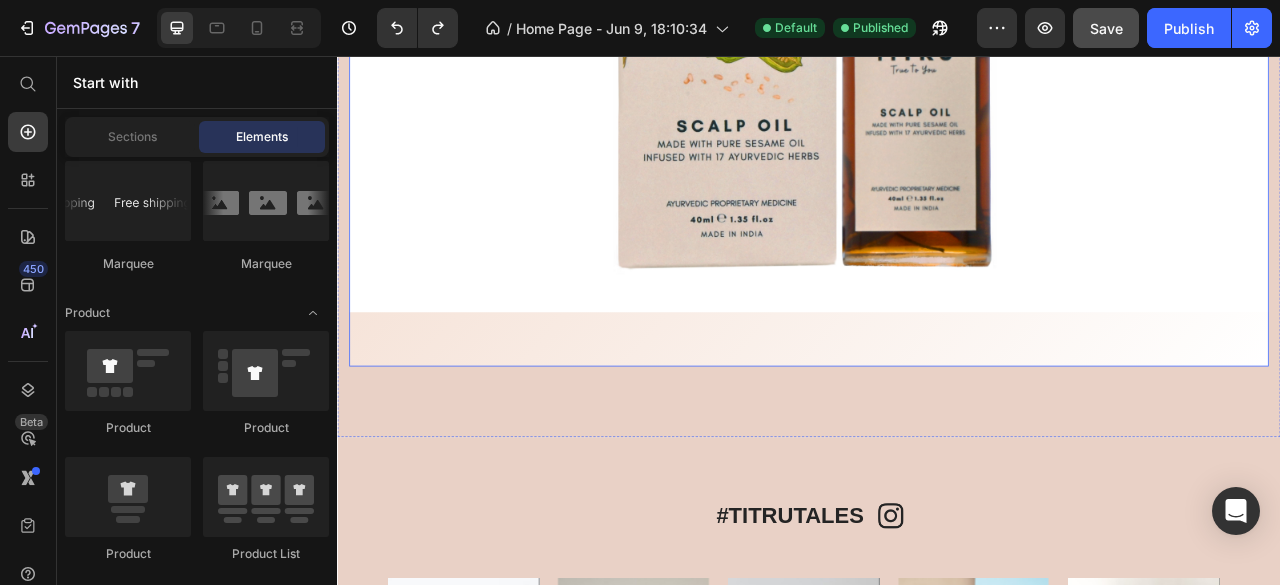 click on "[FIRST] Ki Kahani Heading It all started with one question—why do even the fanciest hair oils feel so fake? [FIRST], raised on Ayurvedic nuskhas and Sunday champis, knew something was off. So she went back to her roots.   Titru was born: a one-step, no-BS, 17-herb scalp oil powered by sesame and tradition. Backed by four generations, made for the girl chasing growth—in her hair and in life.   Text Block Our Story Button Image" at bounding box center (937, -227) 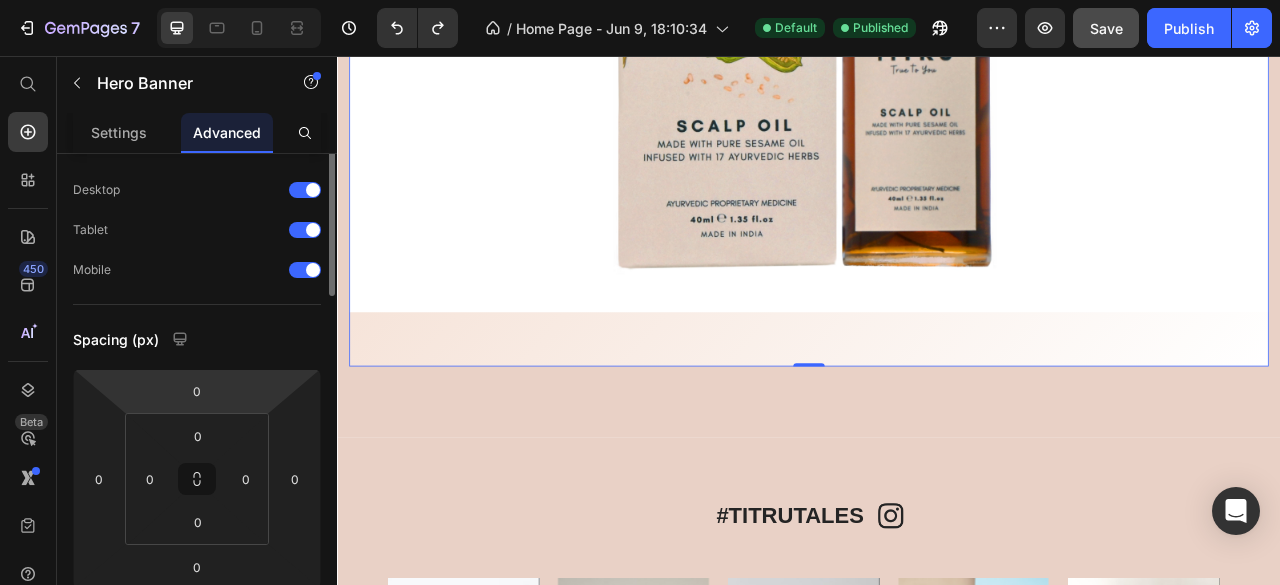 scroll, scrollTop: 0, scrollLeft: 0, axis: both 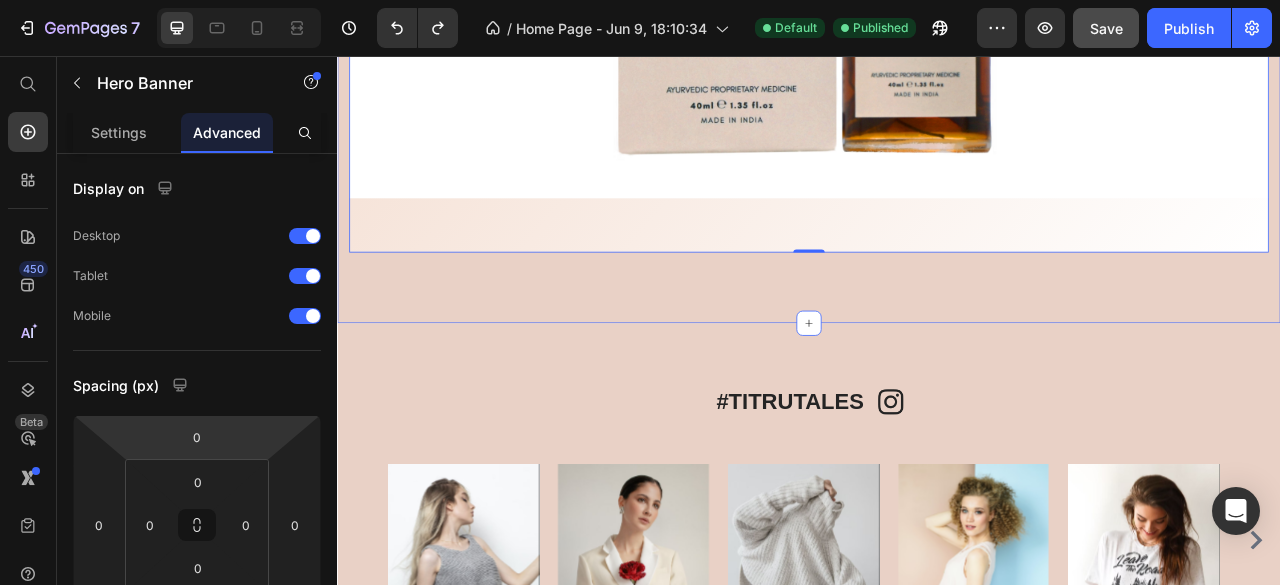 click on "TITRU Ki Kahani Heading It all started with one question—why do even the fanciest hair oils feel so fake? [NAME], raised on Ayurvedic nuskhas and Sunday champis, knew something was off. So [SHE] went back to [HER] roots.   Titru was born: a one-step, no-BS, 17-herb scalp oil powered by sesame and tradition. Backed by four generations, made for the girl chasing growth—in [HER] hair and in life.   Text Block Our Story Button Image Hero Banner   0 Section 5" at bounding box center [937, -327] 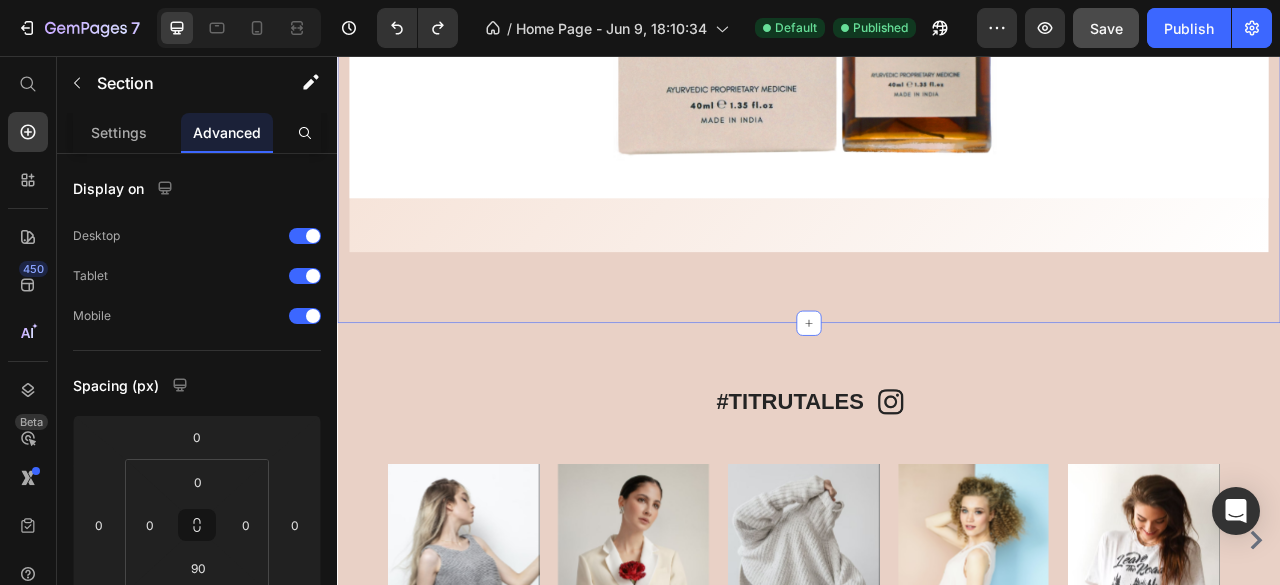 click on "[FIRST] Ki Kahani Heading It all started with one question—why do even the fanciest hair oils feel so fake? [FIRST], raised on Ayurvedic nuskhas and Sunday champis, knew something was off. So she went back to her roots.   Titru was born: a one-step, no-BS, 17-herb scalp oil powered by sesame and tradition. Backed by four generations, made for the girl chasing growth—in her hair and in life.   Text Block Our Story Button Image Hero Banner Section 5   You can create reusable sections Create Theme Section AI Content Write with GemAI What would you like to describe here? Tone and Voice Persuasive Product Titru Scalp Oil Show more Generate" at bounding box center [937, -327] 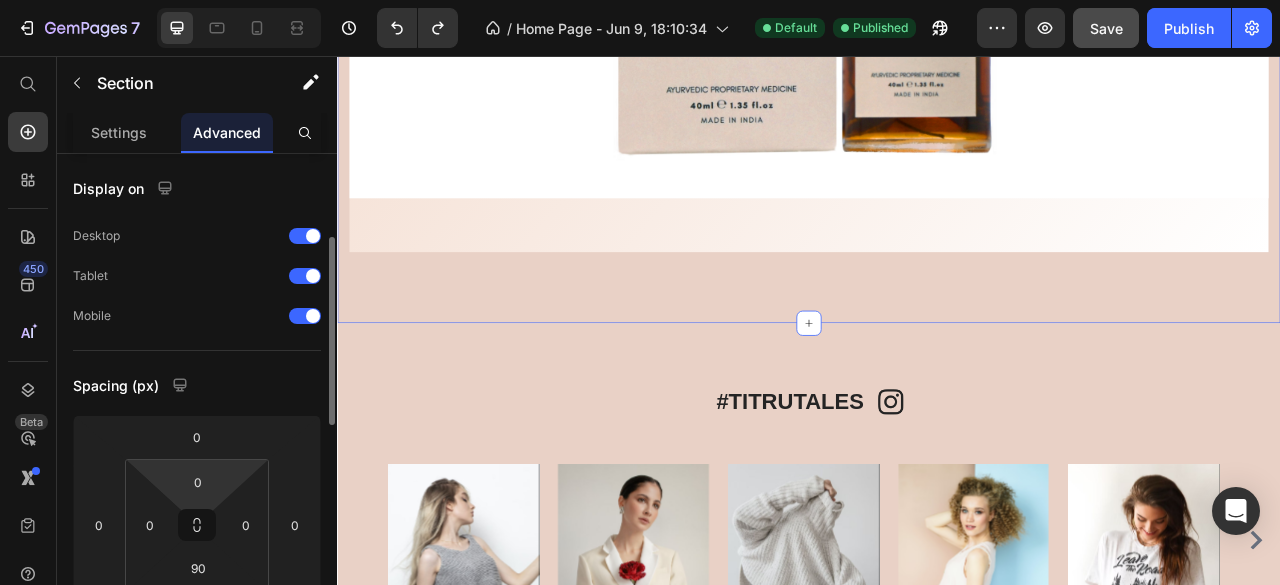 scroll, scrollTop: 192, scrollLeft: 0, axis: vertical 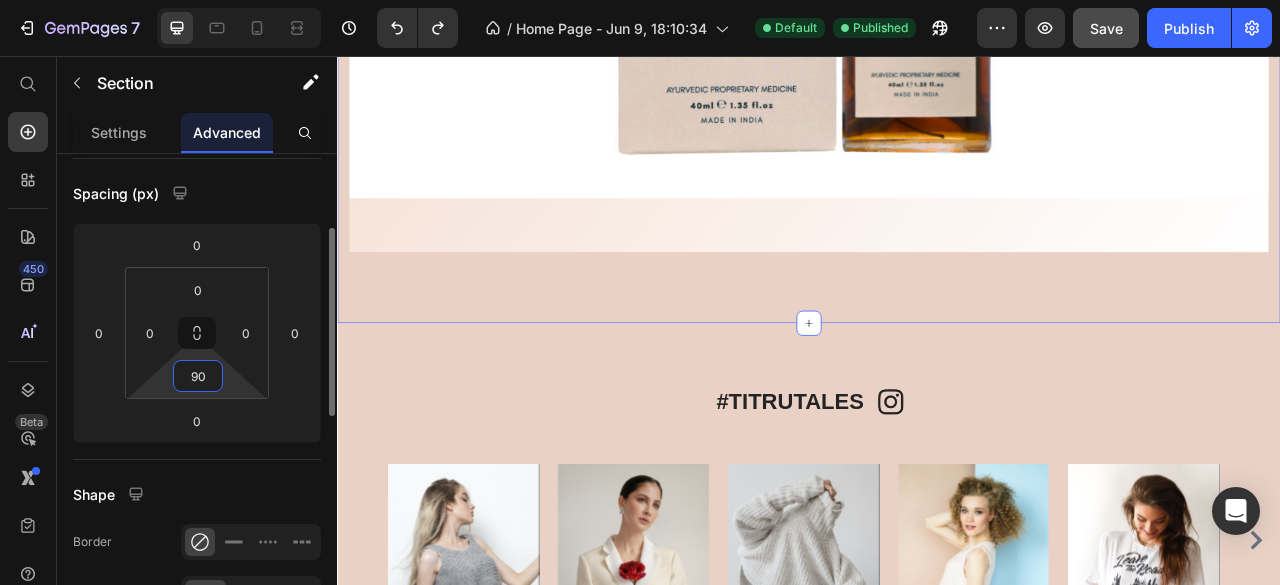 click on "90" at bounding box center [198, 376] 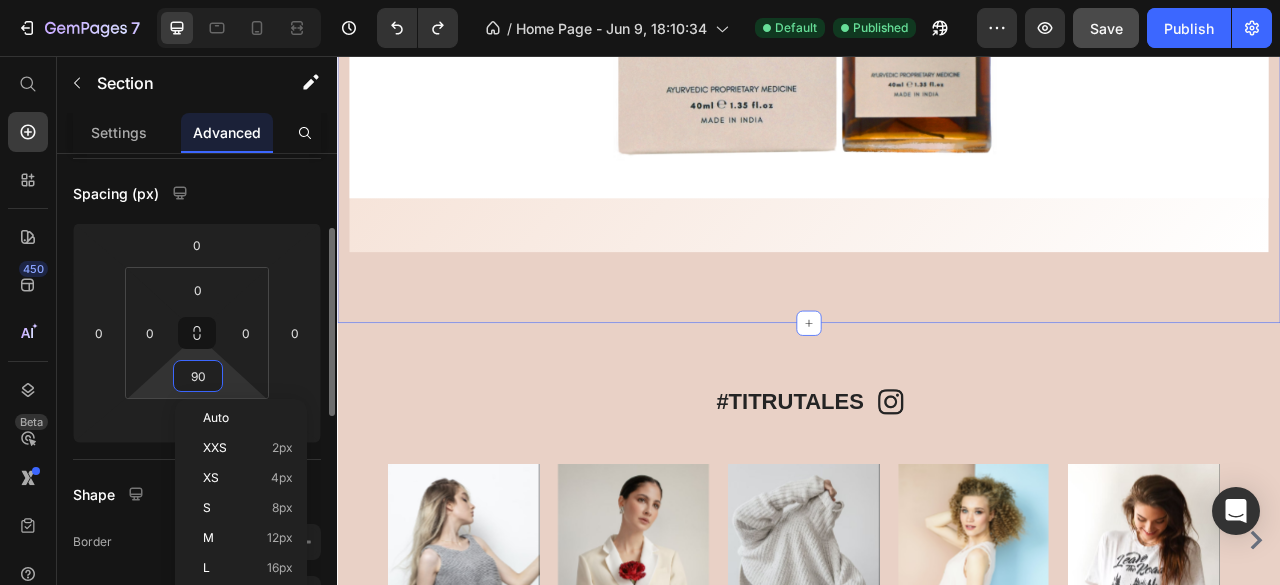 type on "0" 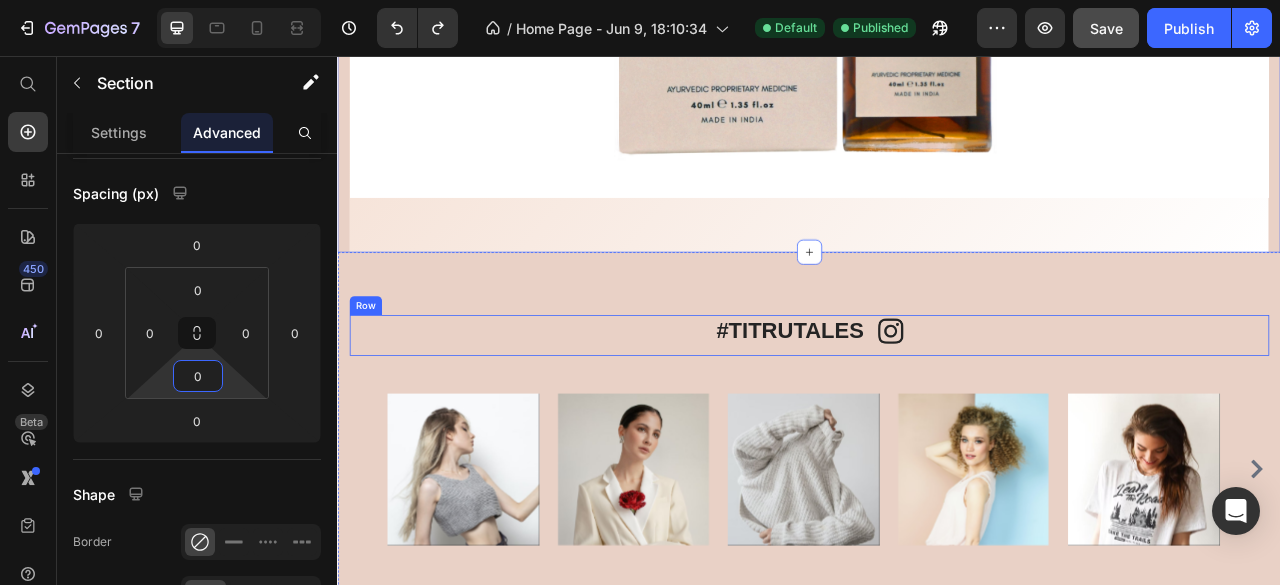 click at bounding box center [937, 436] 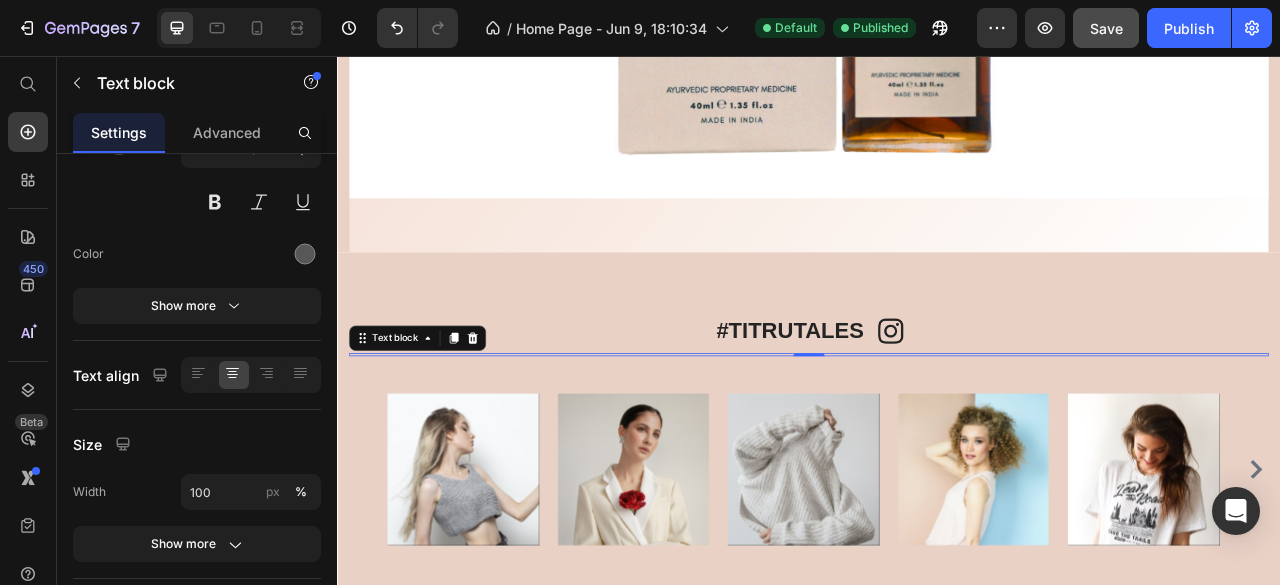 scroll, scrollTop: 0, scrollLeft: 0, axis: both 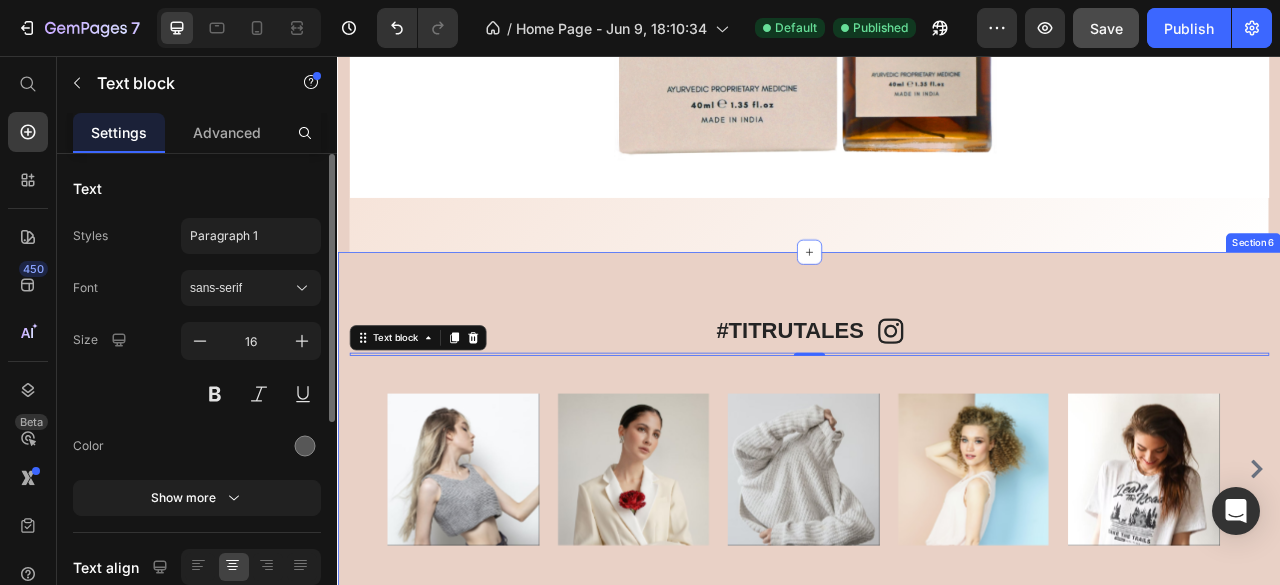 click on "#TITRUTALES Heading Image Row Text block   0 Row Image Image Image Image Image Image Image Image Image Carousel Row Section 6" at bounding box center [937, 532] 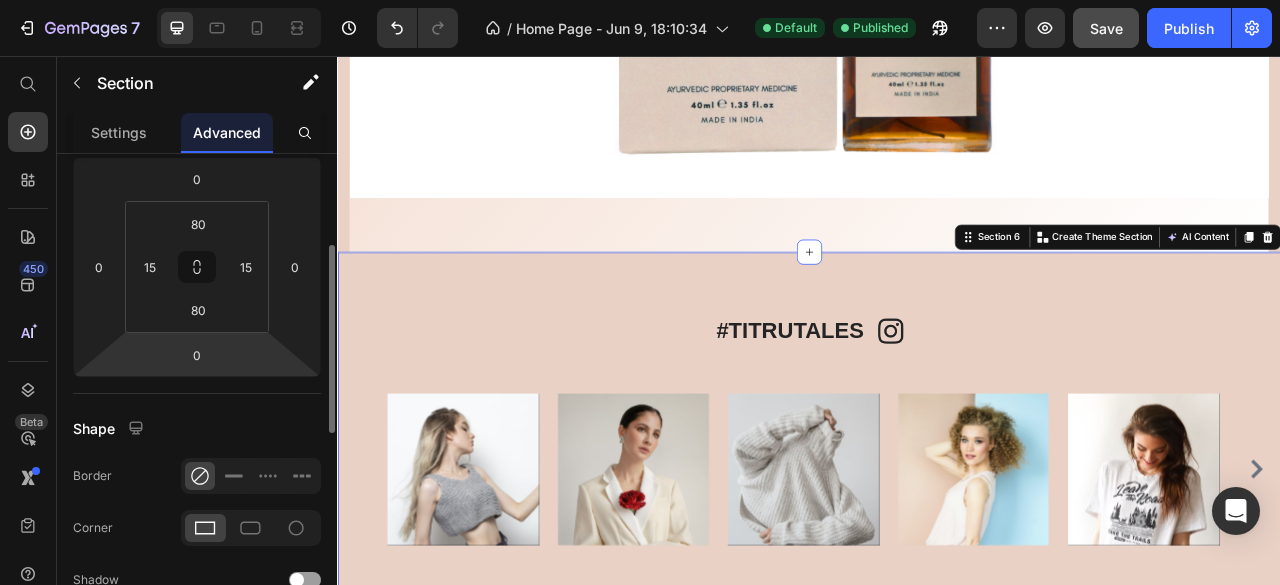 scroll, scrollTop: 256, scrollLeft: 0, axis: vertical 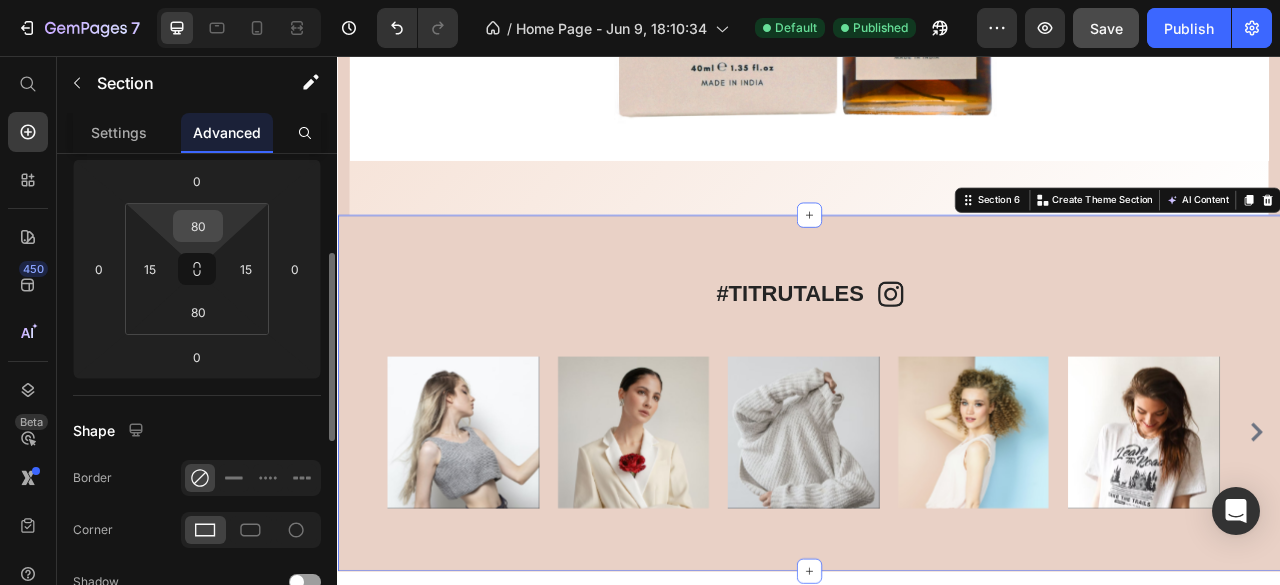 click on "80" at bounding box center (198, 226) 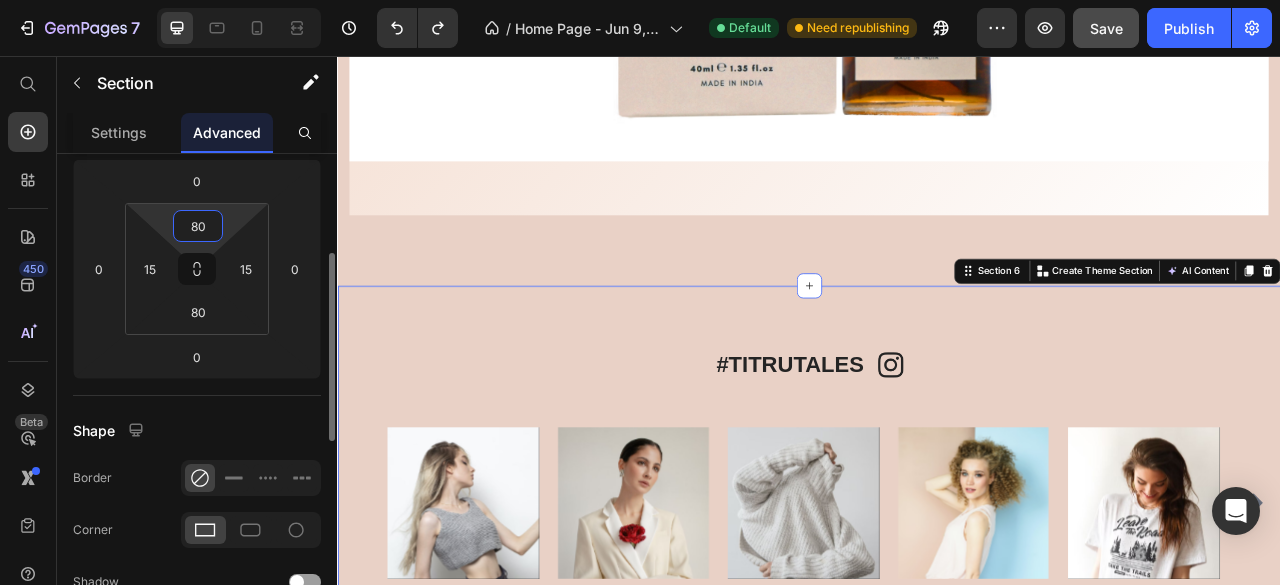 click on "80" at bounding box center [198, 226] 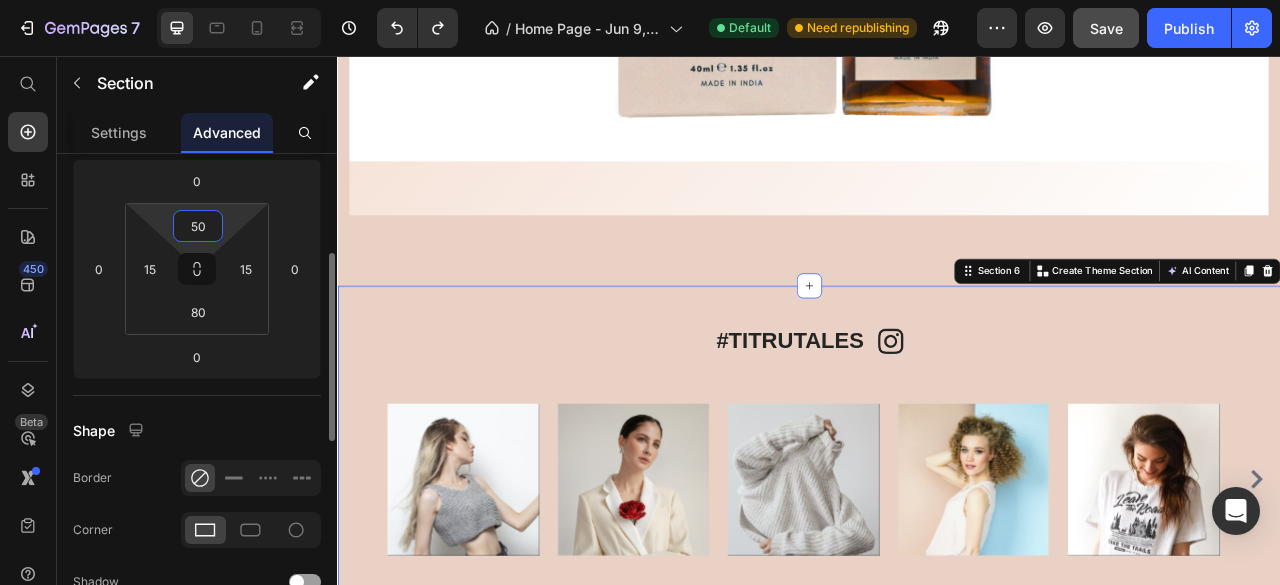 type on "5" 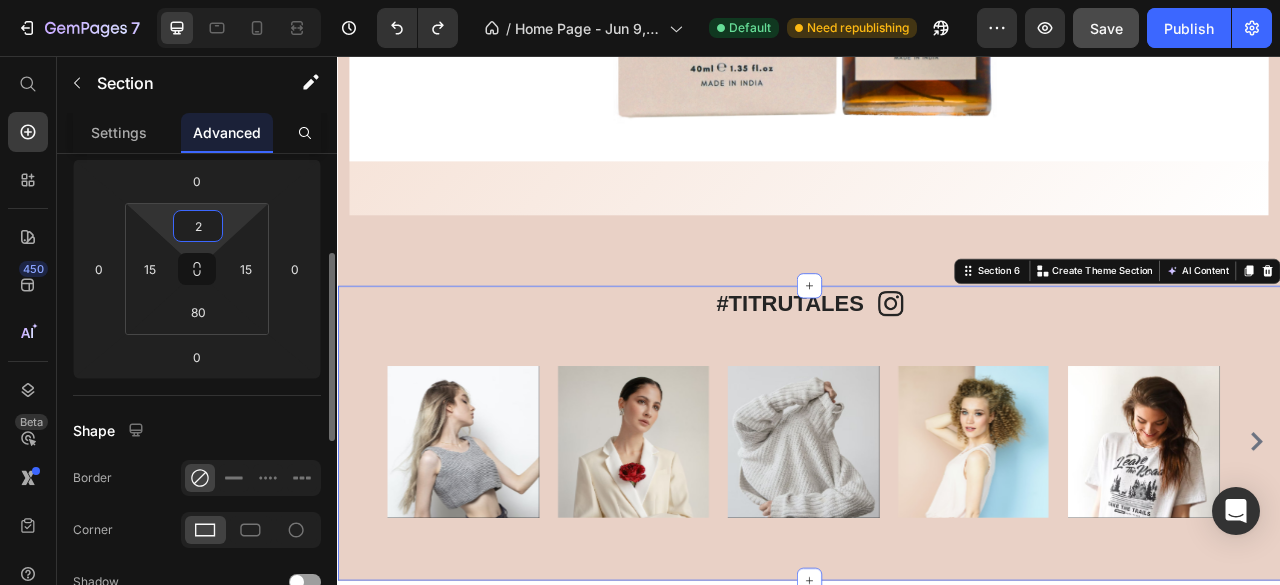 type on "20" 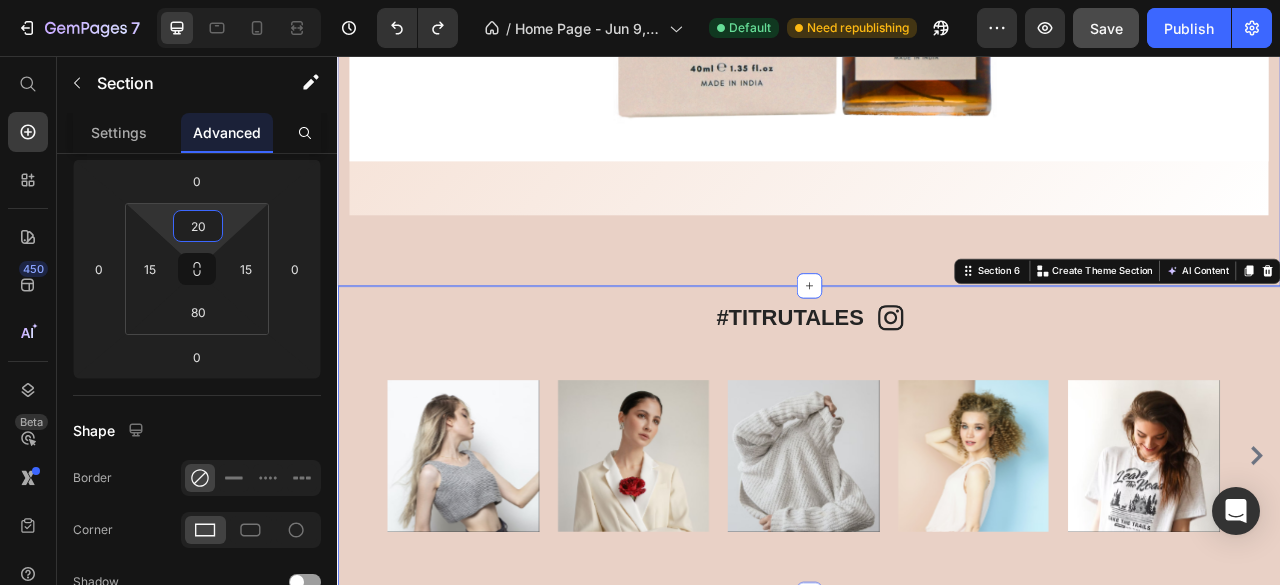 click on "[FIRST] Ki Kahani Heading It all started with one question—why do even the fanciest hair oils feel so fake? [FIRST], raised on Ayurvedic nuskhas and Sunday champis, knew something was off. So she went back to her roots.   Titru was born: a one-step, no-BS, 17-herb scalp oil powered by sesame and tradition. Backed by four generations, made for the girl chasing growth—in her hair and in life.   Text Block Our Story Button Image Hero Banner Section 5" at bounding box center [937, -374] 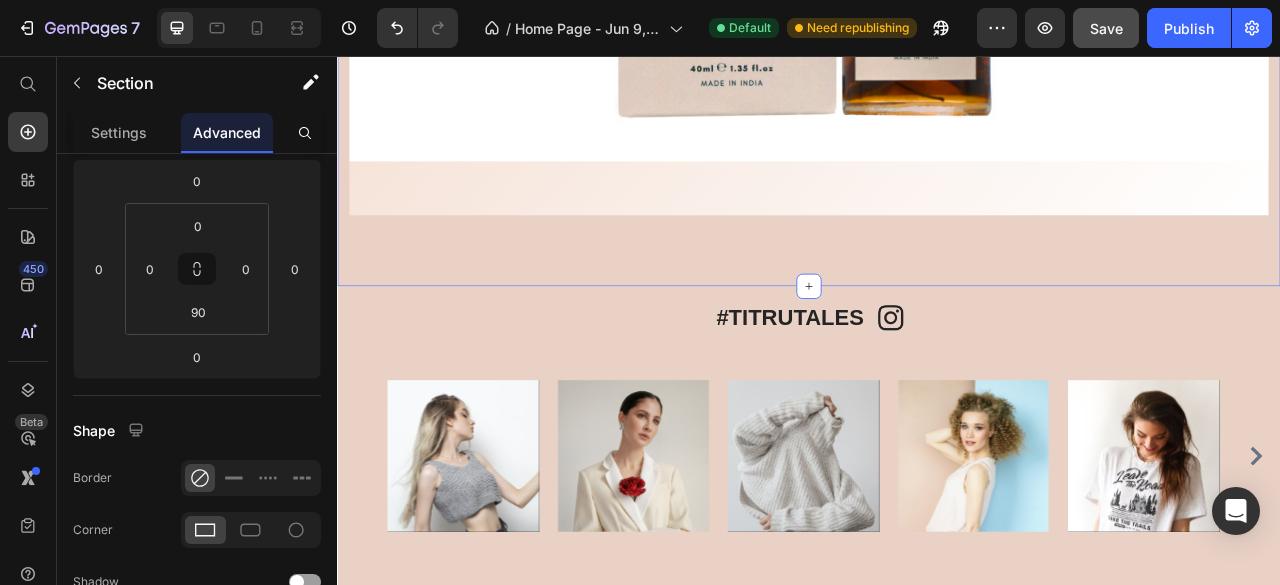 scroll, scrollTop: 256, scrollLeft: 0, axis: vertical 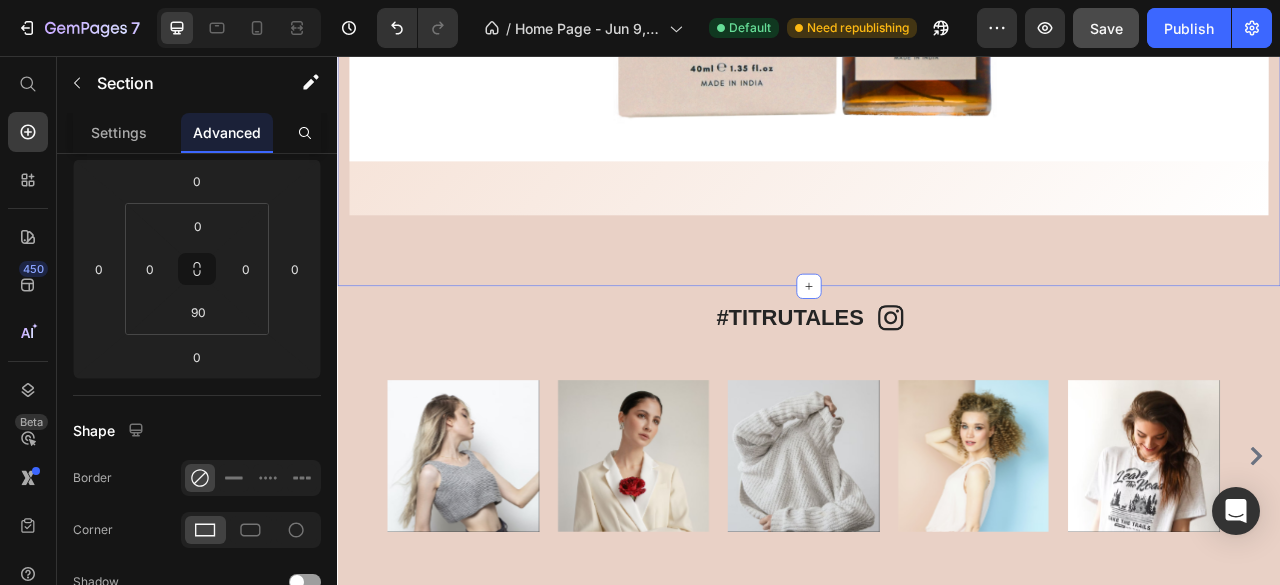 click on "[FIRST] Ki Kahani Heading It all started with one question—why do even the fanciest hair oils feel so fake? [FIRST], raised on Ayurvedic nuskhas and Sunday champis, knew something was off. So she went back to her roots.   Titru was born: a one-step, no-BS, 17-herb scalp oil powered by sesame and tradition. Backed by four generations, made for the girl chasing growth—in her hair and in life.   Text Block Our Story Button Image Hero Banner Section 5   You can create reusable sections Create Theme Section AI Content Write with GemAI What would you like to describe here? Tone and Voice Persuasive Product Titru Scalp Oil Show more Generate" at bounding box center [937, -374] 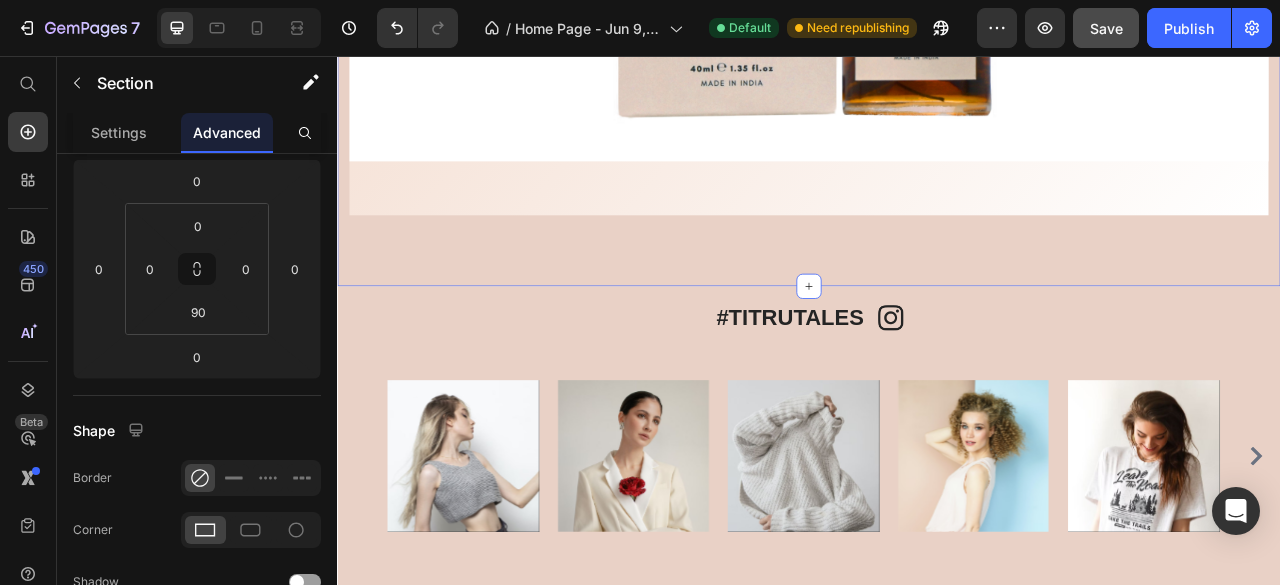 click on "[FIRST] Ki Kahani Heading It all started with one question—why do even the fanciest hair oils feel so fake? [FIRST], raised on Ayurvedic nuskhas and Sunday champis, knew something was off. So she went back to her roots.   Titru was born: a one-step, no-BS, 17-herb scalp oil powered by sesame and tradition. Backed by four generations, made for the girl chasing growth—in her hair and in life.   Text Block Our Story Button Image Hero Banner Section 5   You can create reusable sections Create Theme Section AI Content Write with GemAI What would you like to describe here? Tone and Voice Persuasive Product Titru Scalp Oil Show more Generate" at bounding box center [937, -374] 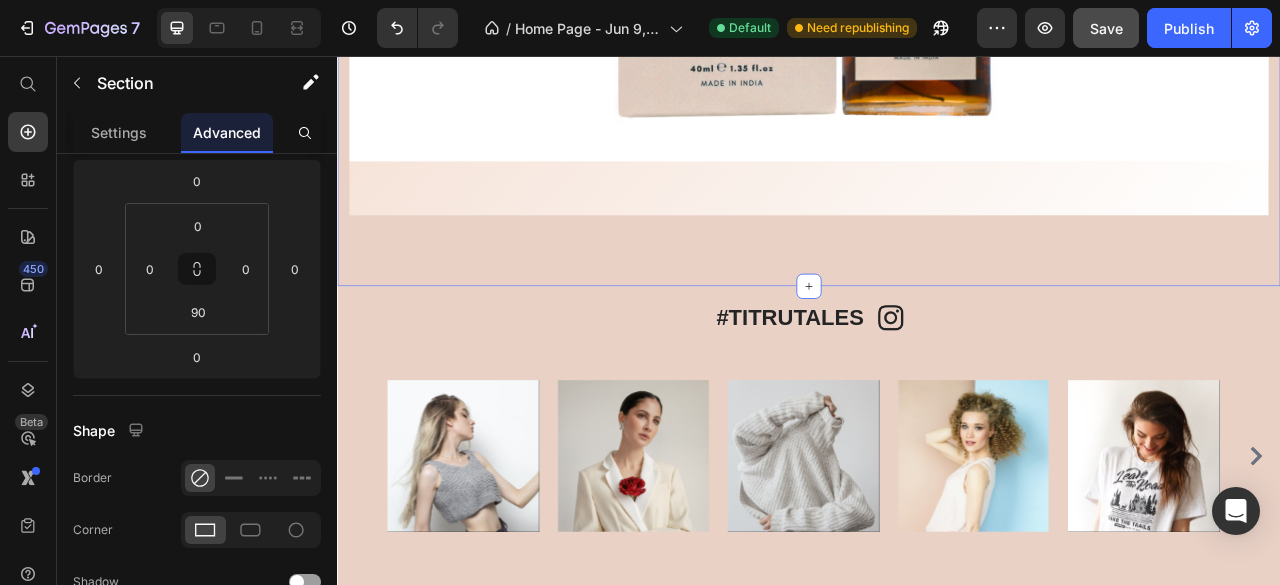 click on "[FIRST] Ki Kahani Heading It all started with one question—why do even the fanciest hair oils feel so fake? [FIRST], raised on Ayurvedic nuskhas and Sunday champis, knew something was off. So she went back to her roots.   Titru was born: a one-step, no-BS, 17-herb scalp oil powered by sesame and tradition. Backed by four generations, made for the girl chasing growth—in her hair and in life.   Text Block Our Story Button Image Hero Banner Section 5   You can create reusable sections Create Theme Section AI Content Write with GemAI What would you like to describe here? Tone and Voice Persuasive Product Titru Scalp Oil Show more Generate" at bounding box center (937, -374) 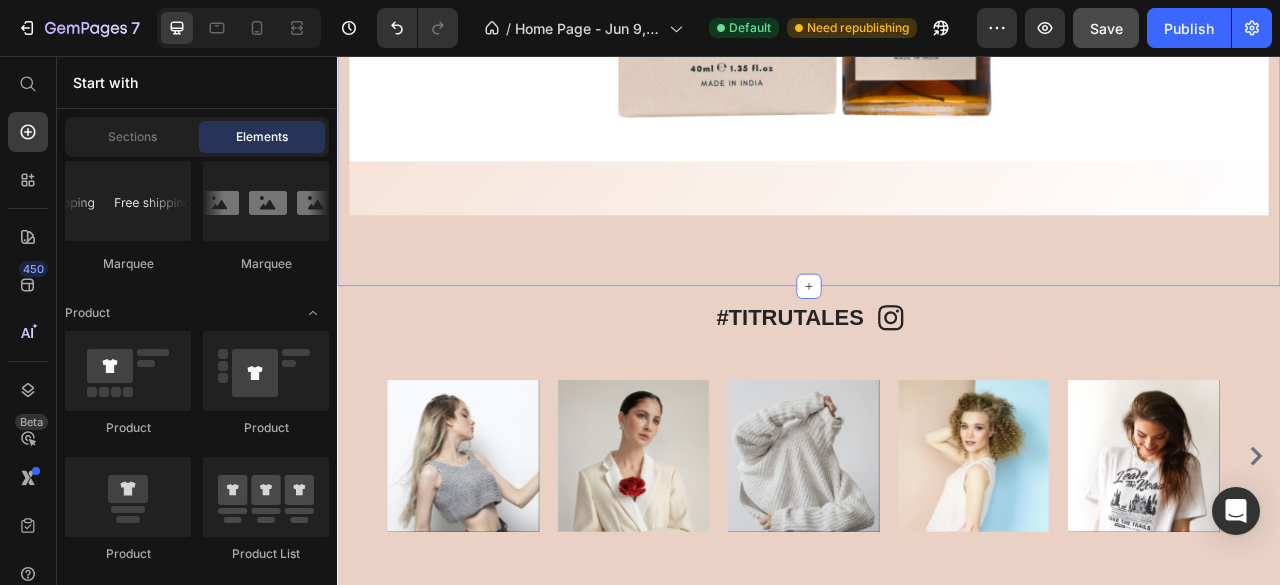 click on "[FIRST] Ki Kahani Heading It all started with one question—why do even the fanciest hair oils feel so fake? [FIRST], raised on Ayurvedic nuskhas and Sunday champis, knew something was off. So she went back to her roots.   Titru was born: a one-step, no-BS, 17-herb scalp oil powered by sesame and tradition. Backed by four generations, made for the girl chasing growth—in her hair and in life.   Text Block Our Story Button Image Hero Banner Section 5" at bounding box center [937, -374] 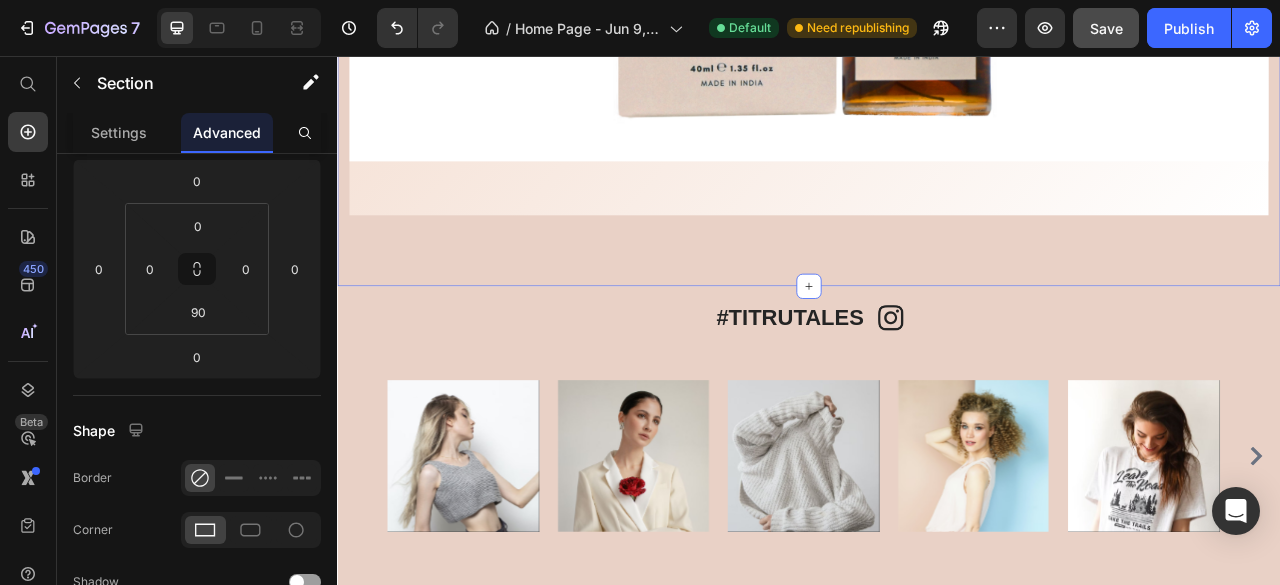 click on "[FIRST] Ki Kahani Heading It all started with one question—why do even the fanciest hair oils feel so fake? [FIRST], raised on Ayurvedic nuskhas and Sunday champis, knew something was off. So she went back to her roots.   Titru was born: a one-step, no-BS, 17-herb scalp oil powered by sesame and tradition. Backed by four generations, made for the girl chasing growth—in her hair and in life.   Text Block Our Story Button Image Hero Banner Section 5   You can create reusable sections Create Theme Section AI Content Write with GemAI What would you like to describe here? Tone and Voice Persuasive Product Titru Scalp Oil Show more Generate" at bounding box center [937, -374] 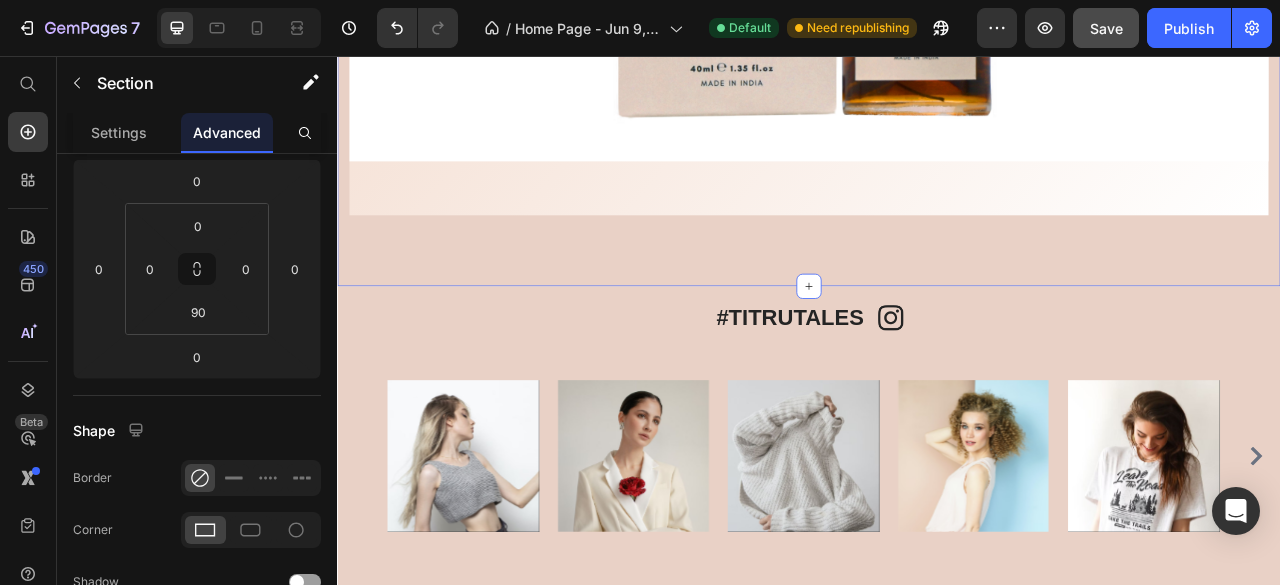 click on "[FIRST] Ki Kahani Heading It all started with one question—why do even the fanciest hair oils feel so fake? [FIRST], raised on Ayurvedic nuskhas and Sunday champis, knew something was off. So she went back to her roots.   Titru was born: a one-step, no-BS, 17-herb scalp oil powered by sesame and tradition. Backed by four generations, made for the girl chasing growth—in her hair and in life.   Text Block Our Story Button Image Hero Banner Section 5   You can create reusable sections Create Theme Section AI Content Write with GemAI What would you like to describe here? Tone and Voice Persuasive Product Titru Scalp Oil Show more Generate" at bounding box center (937, -374) 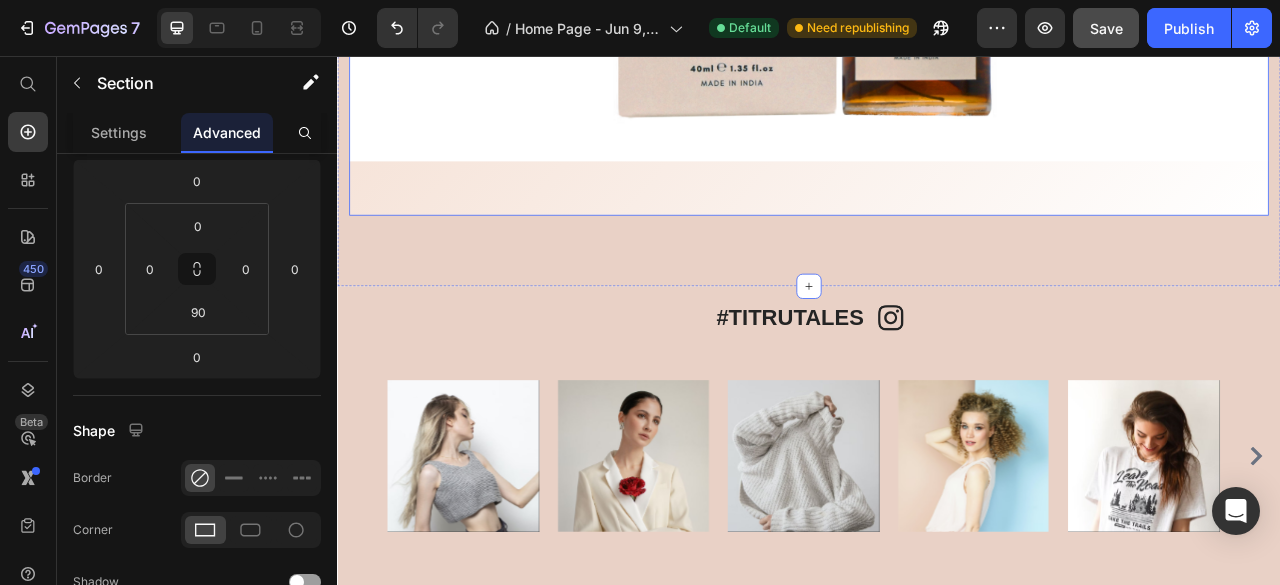 click on "[FIRST] Ki Kahani Heading It all started with one question—why do even the fanciest hair oils feel so fake? [FIRST], raised on Ayurvedic nuskhas and Sunday champis, knew something was off. So she went back to her roots.   Titru was born: a one-step, no-BS, 17-herb scalp oil powered by sesame and tradition. Backed by four generations, made for the girl chasing growth—in her hair and in life.   Text Block Our Story Button Image" at bounding box center [937, -419] 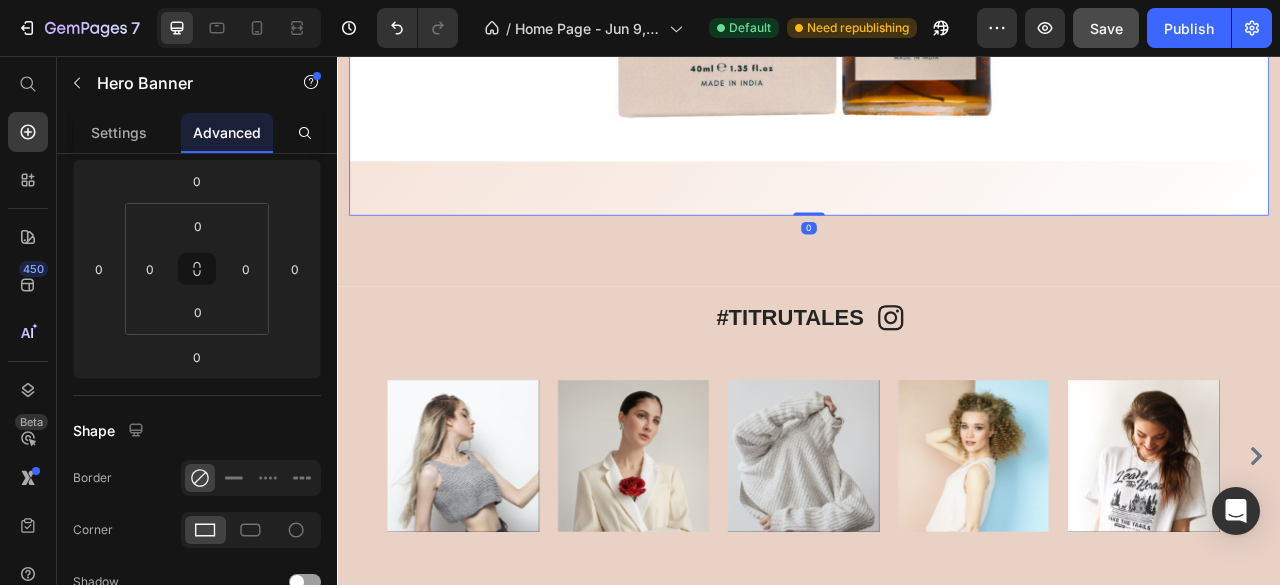scroll, scrollTop: 0, scrollLeft: 0, axis: both 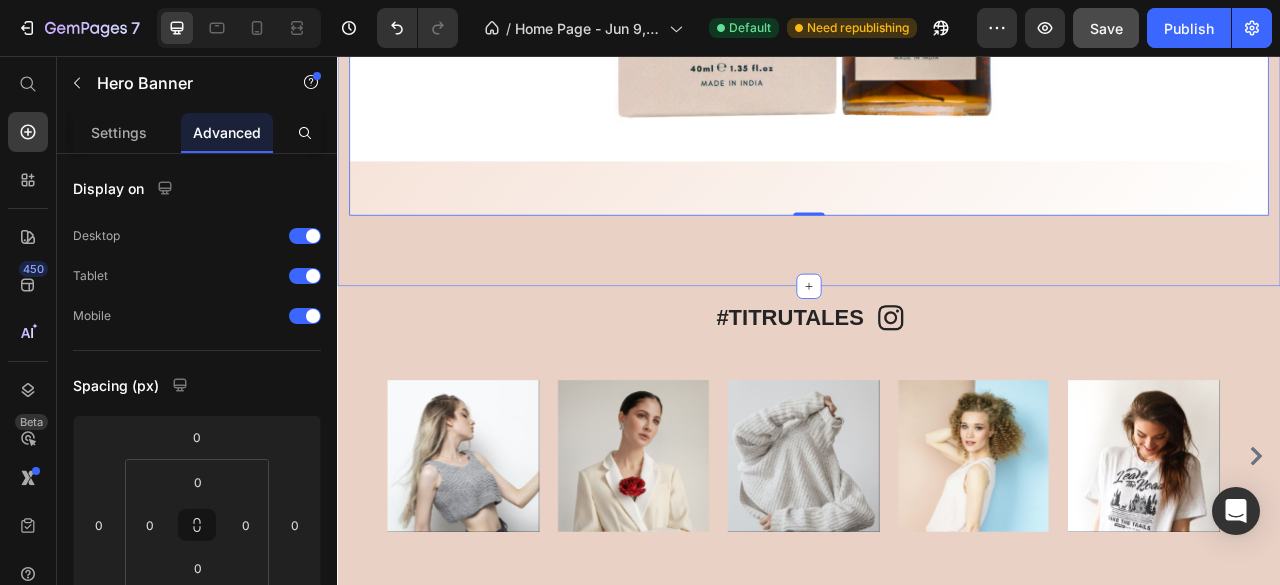 click on "TITRU Ki Kahani Heading It all started with one question—why do even the fanciest hair oils feel so fake? [NAME], raised on Ayurvedic nuskhas and Sunday champis, knew something was off. So [SHE] went back to [HER] roots.   Titru was born: a one-step, no-BS, 17-herb scalp oil powered by sesame and tradition. Backed by four generations, made for the girl chasing growth—in [HER] hair and in life.   Text Block Our Story Button Image Hero Banner   0 Section 5" at bounding box center (937, -374) 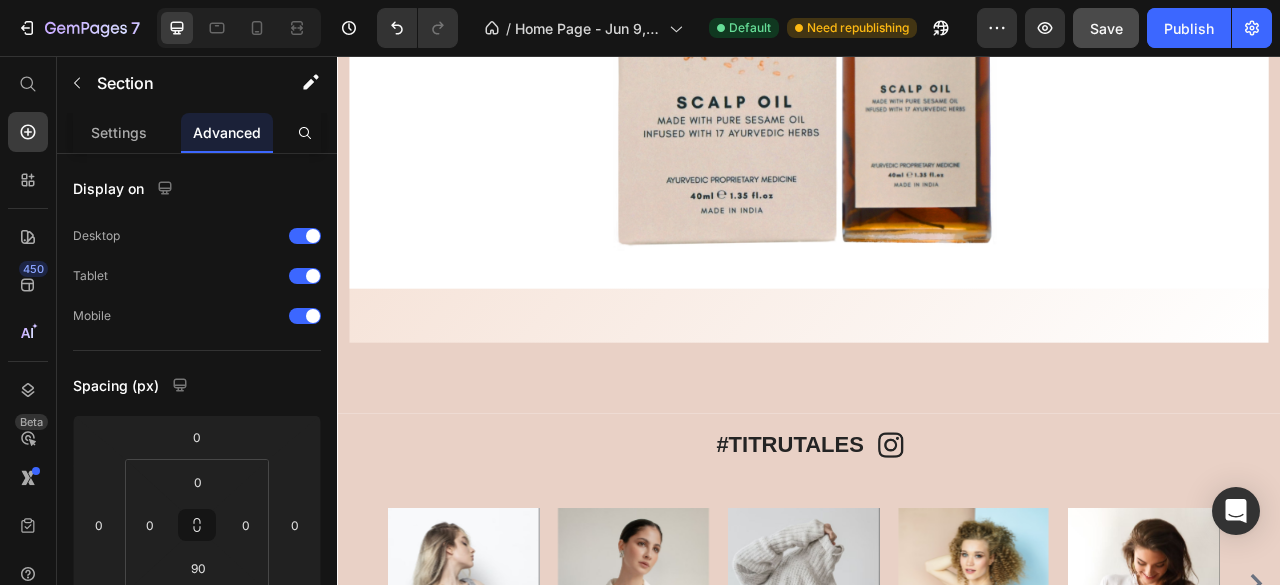 scroll, scrollTop: 2650, scrollLeft: 0, axis: vertical 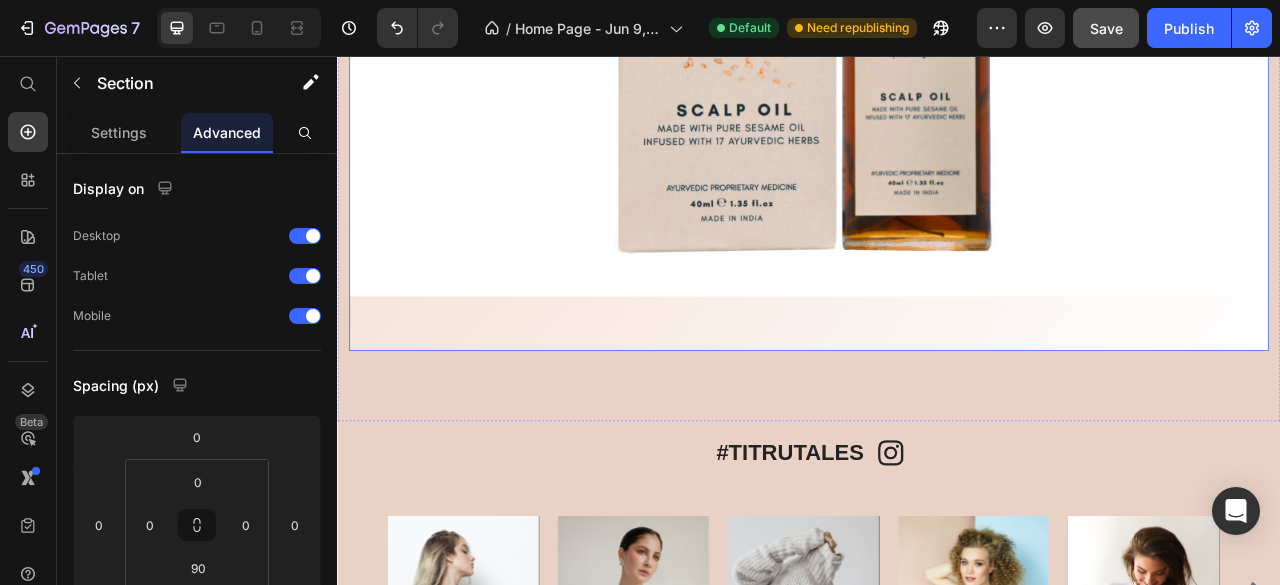 click on "[FIRST] Ki Kahani Heading It all started with one question—why do even the fanciest hair oils feel so fake? [FIRST], raised on Ayurvedic nuskhas and Sunday champis, knew something was off. So she went back to her roots.   Titru was born: a one-step, no-BS, 17-herb scalp oil powered by sesame and tradition. Backed by four generations, made for the girl chasing growth—in her hair and in life.   Text Block Our Story Button Image" at bounding box center (937, -247) 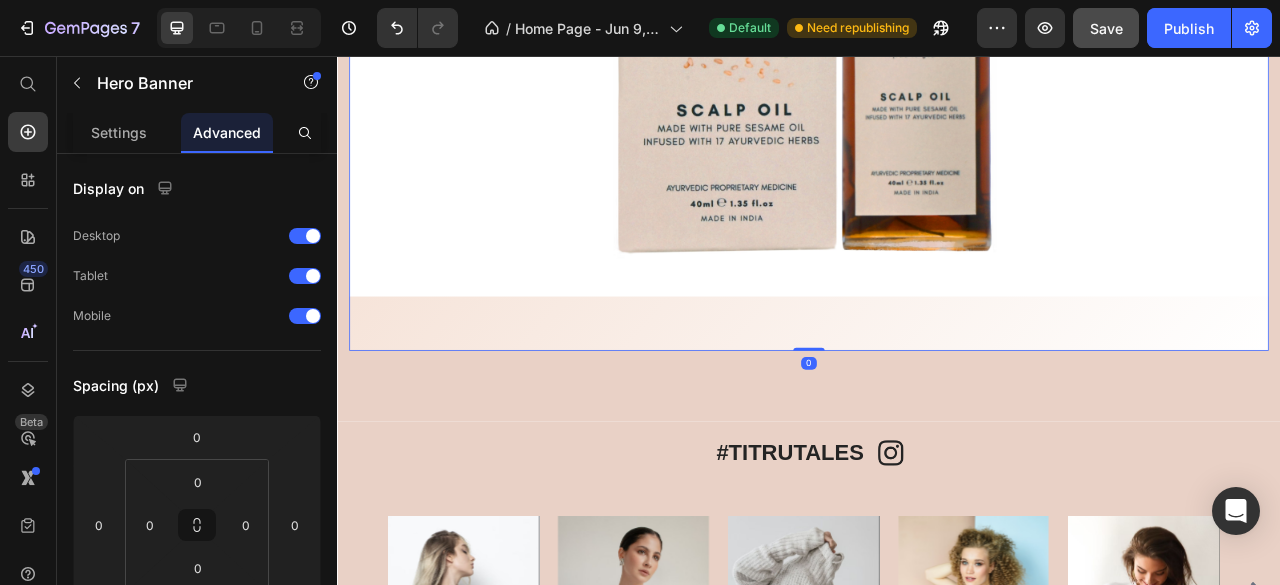 click on "[FIRST] Ki Kahani Heading It all started with one question—why do even the fanciest hair oils feel so fake? [FIRST], raised on Ayurvedic nuskhas and Sunday champis, knew something was off. So she went back to her roots.   Titru was born: a one-step, no-BS, 17-herb scalp oil powered by sesame and tradition. Backed by four generations, made for the girl chasing growth—in her hair and in life.   Text Block Our Story Button Image" at bounding box center (937, -247) 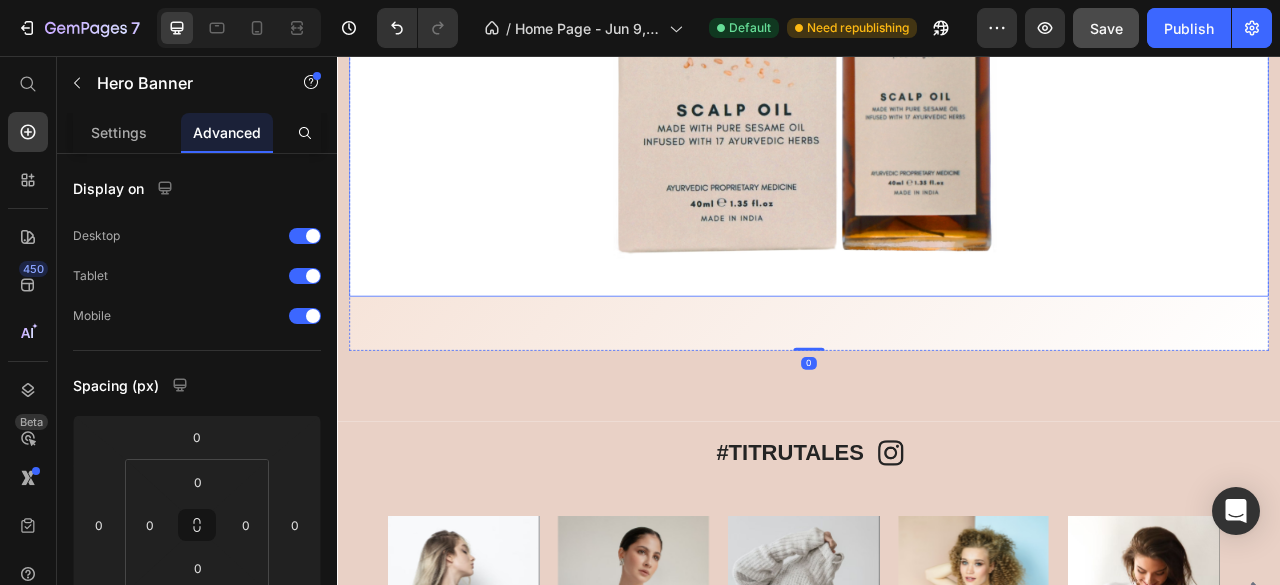 click at bounding box center (937, -19) 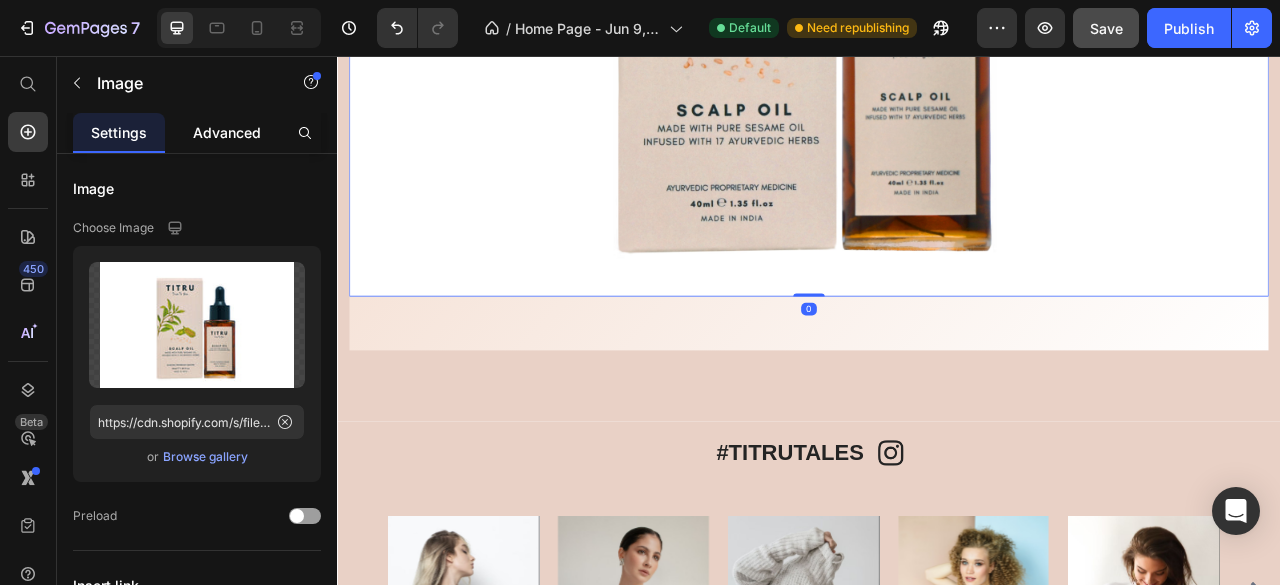 click on "Advanced" at bounding box center (227, 132) 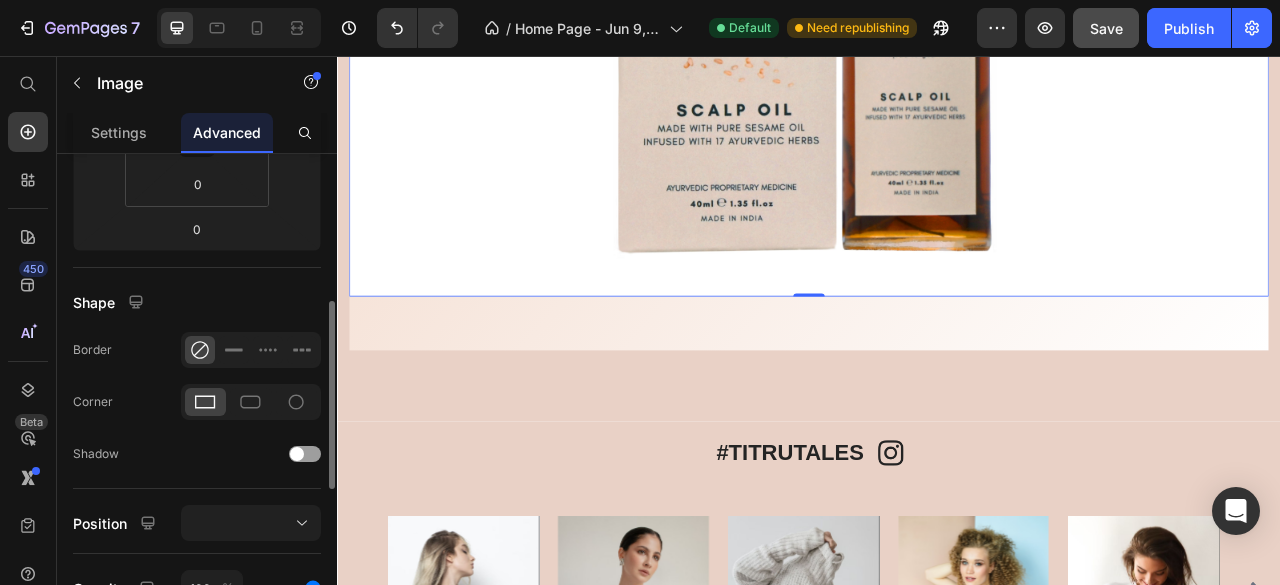scroll, scrollTop: 383, scrollLeft: 0, axis: vertical 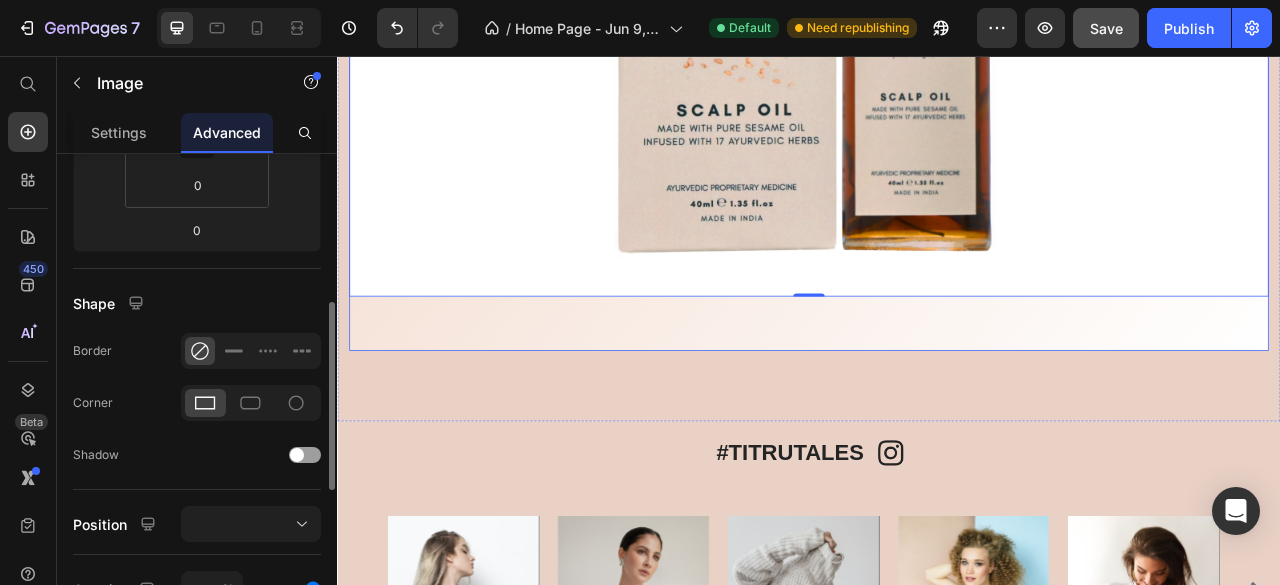 click on "TITRU Ki Kahani Heading It all started with one question—why do even the fanciest hair oils feel so fake? [NAME], raised on Ayurvedic nuskhas and Sunday champis, knew something was off. So [SHE] went back to [HER] roots.   Titru was born: a one-step, no-BS, 17-herb scalp oil powered by sesame and tradition. Backed by four generations, made for the girl chasing growth—in [HER] hair and in life.   Text Block Our Story Button Image   0" at bounding box center (937, -247) 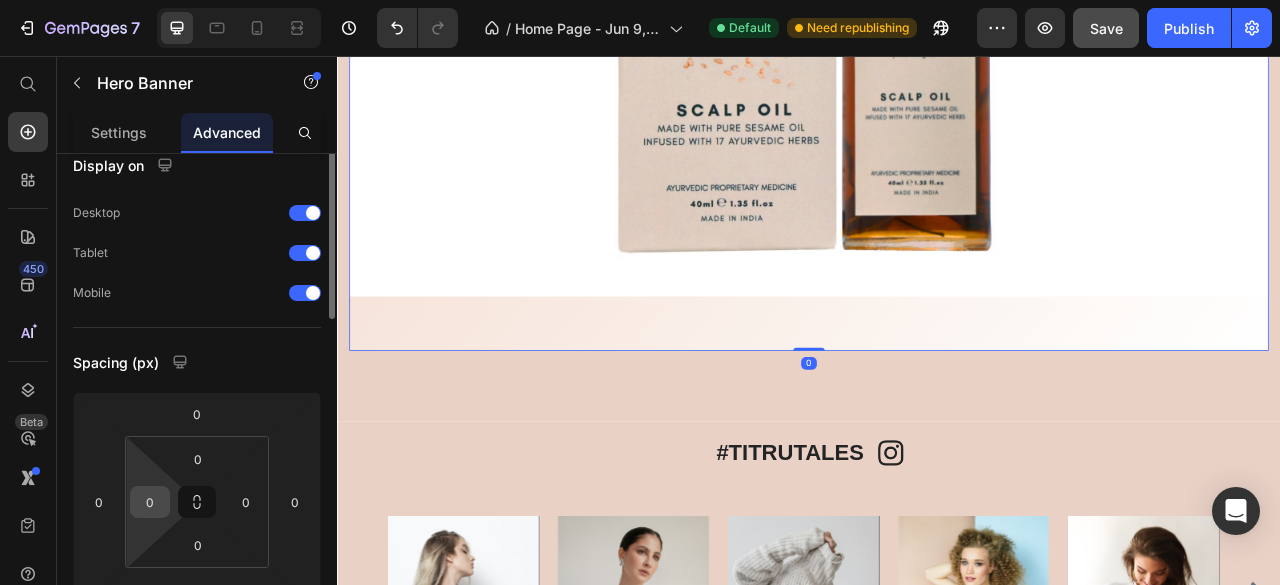 scroll, scrollTop: 0, scrollLeft: 0, axis: both 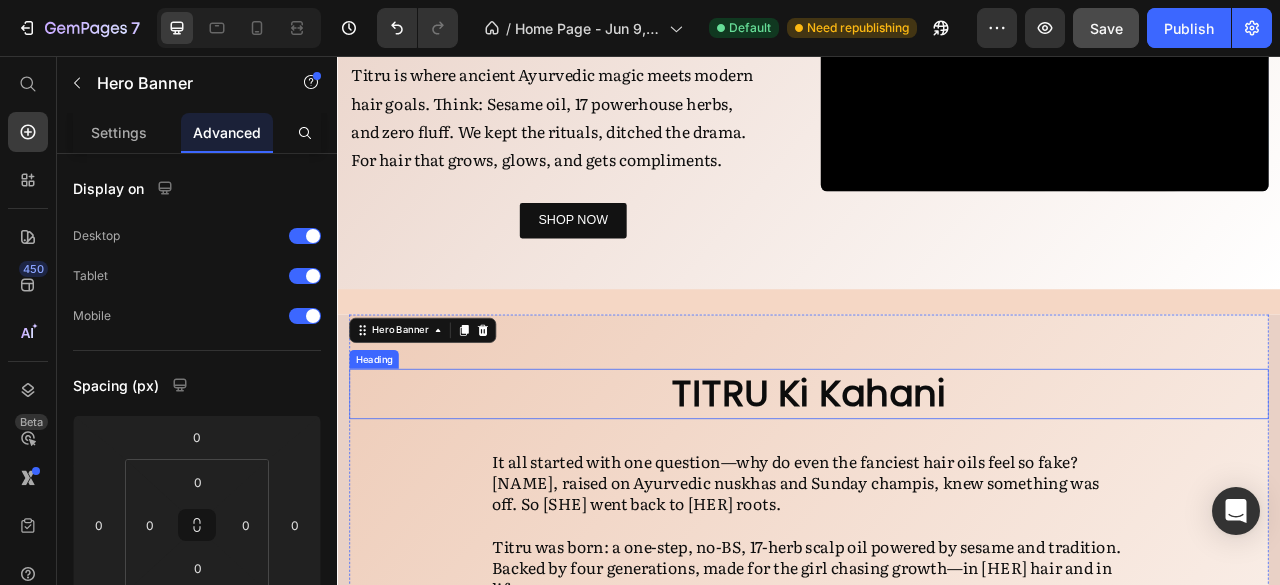 click on "TITRU Ki Kahani" at bounding box center [937, 486] 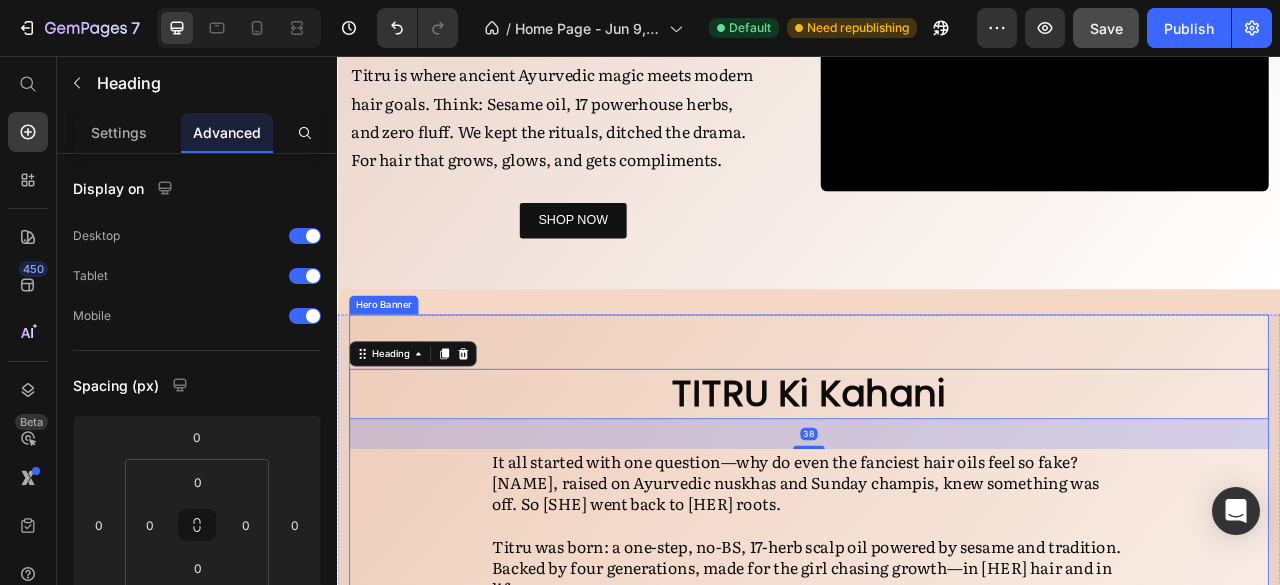 click on "TITRU Ki Kahani Heading   38 It all started with one question—why do even the fanciest hair oils feel so fake? [NAME], raised on Ayurvedic nuskhas and Sunday champis, knew something was off. So [SHE] went back to [HER] roots.   Titru was born: a one-step, no-BS, 17-herb scalp oil powered by sesame and tradition. Backed by four generations, made for the girl chasing growth—in [HER] hair and in life.   Text Block Our Story Button Image" at bounding box center (937, 1063) 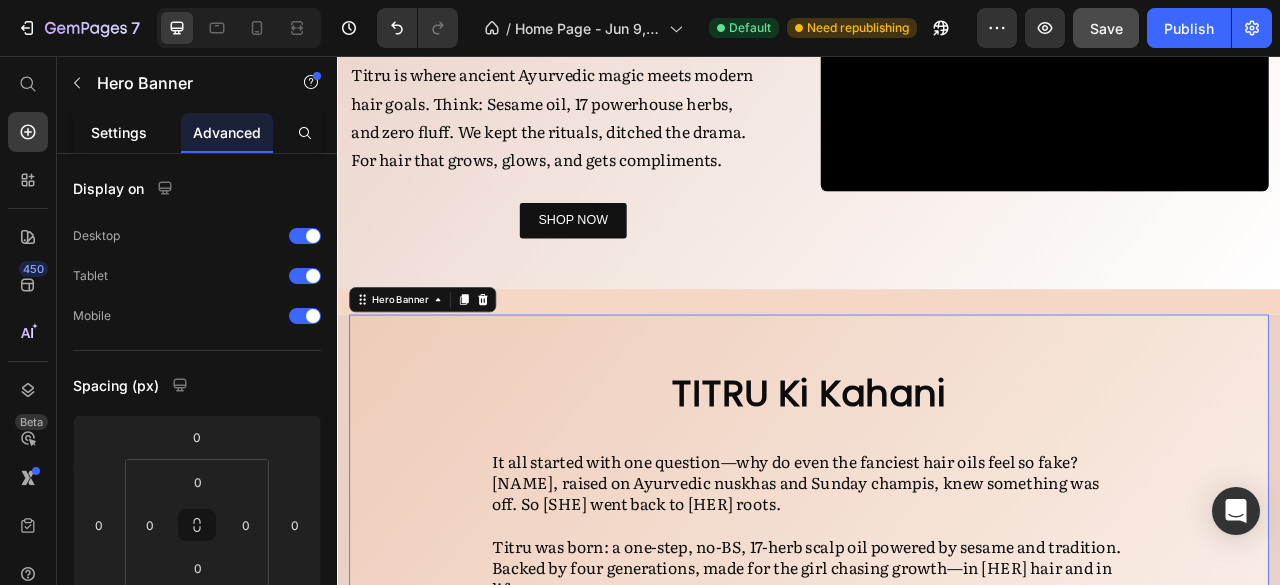 click on "Settings" 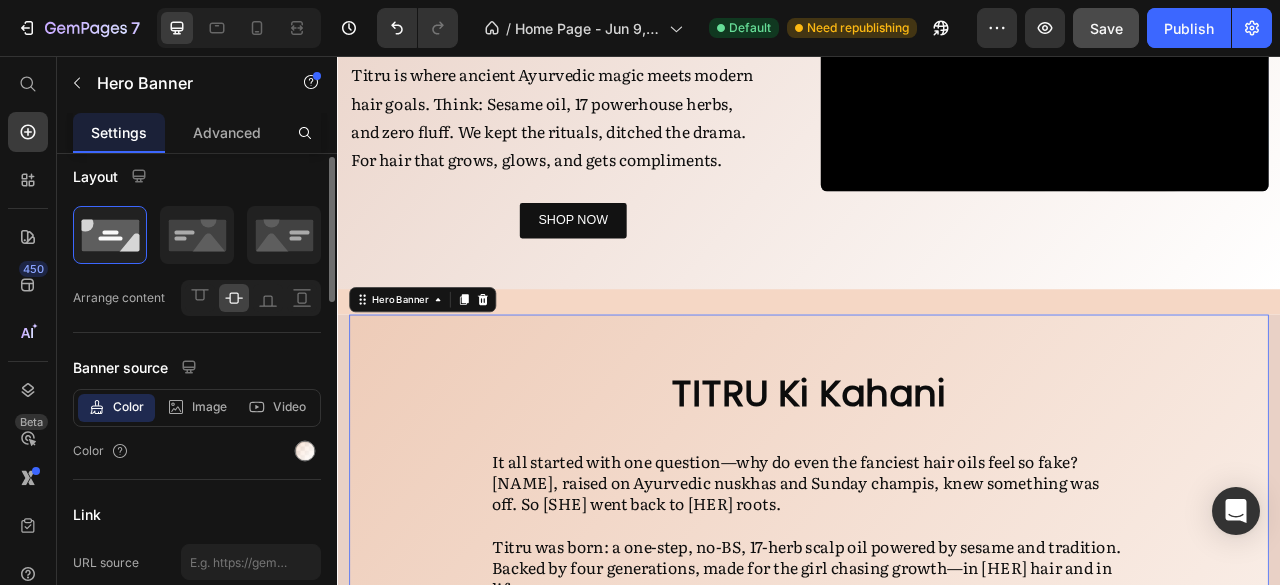 scroll, scrollTop: 11, scrollLeft: 0, axis: vertical 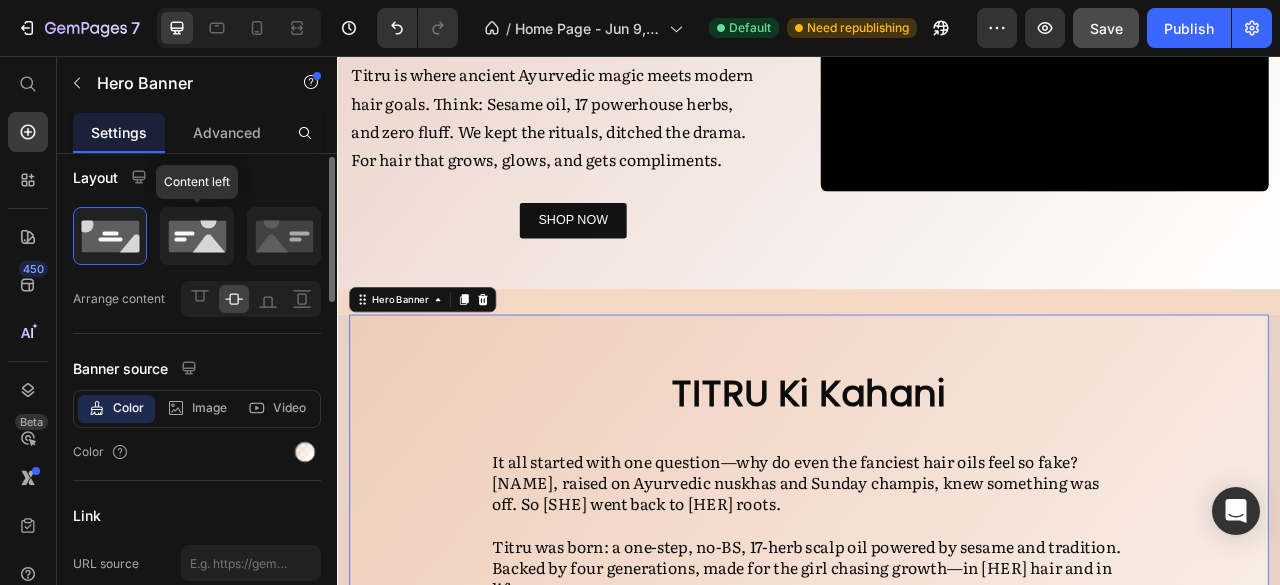 click 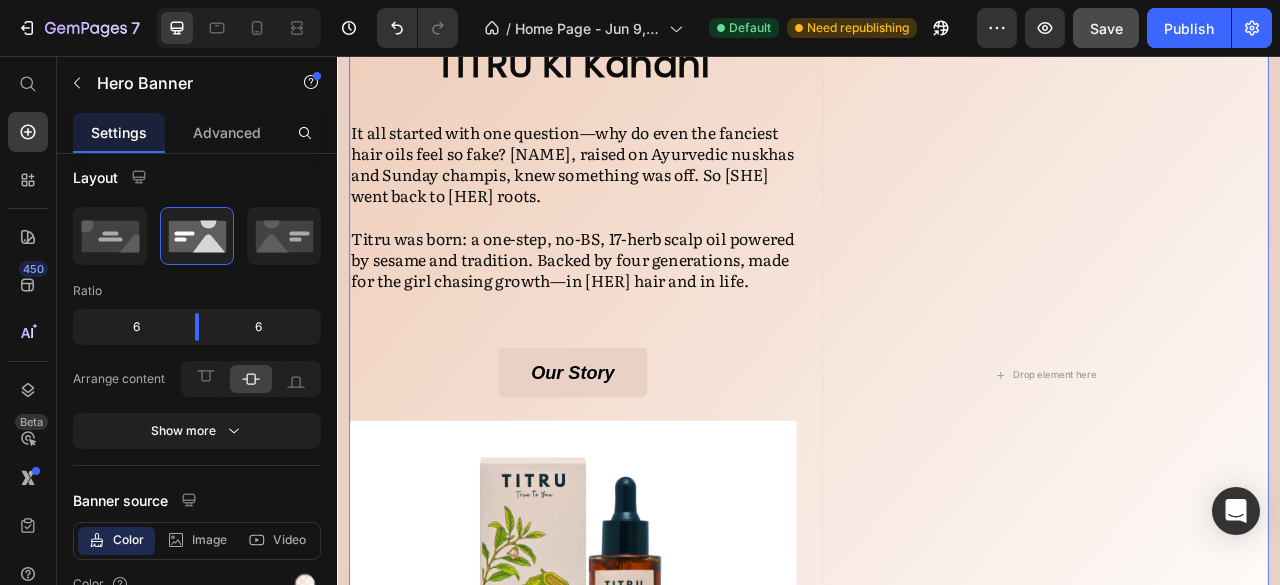 scroll, scrollTop: 1785, scrollLeft: 0, axis: vertical 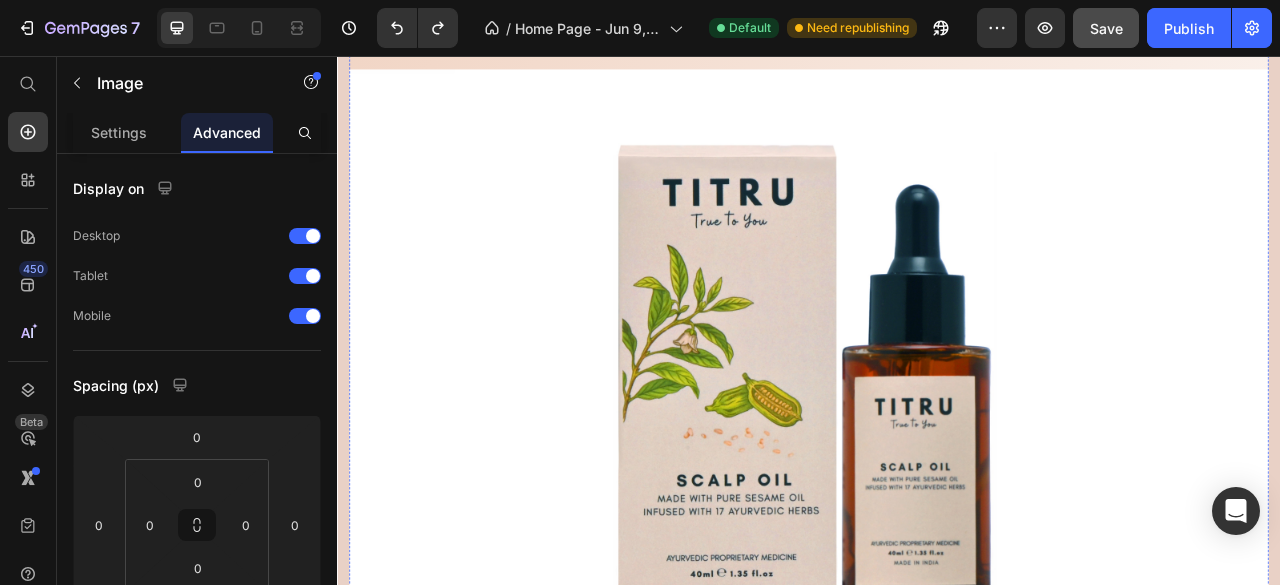 click at bounding box center (937, 452) 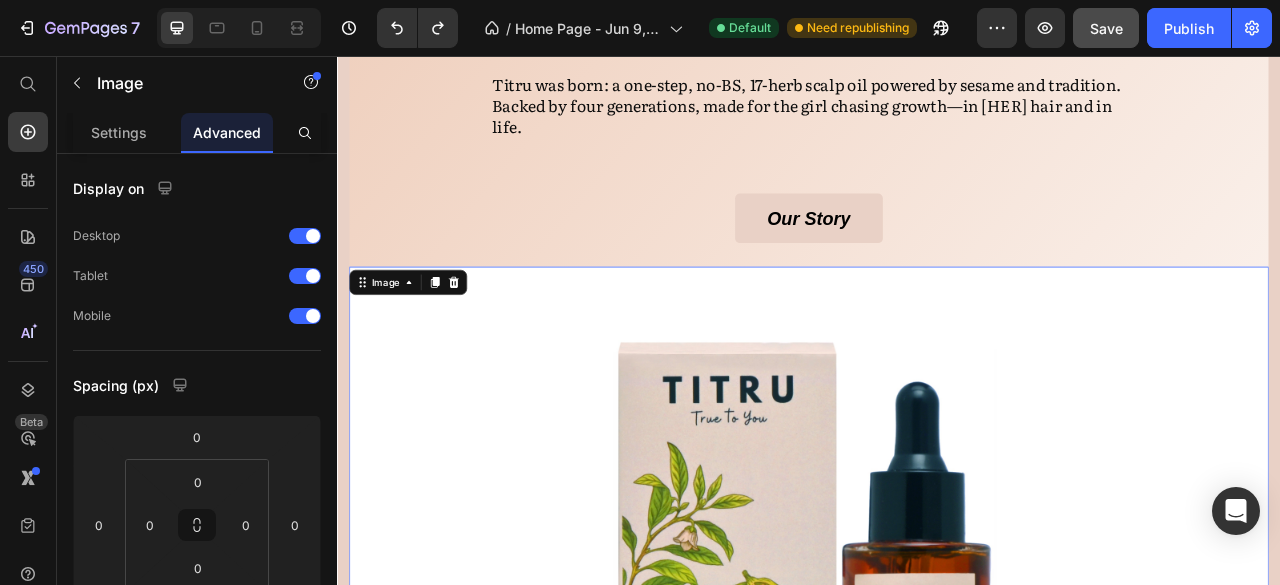 scroll, scrollTop: 1891, scrollLeft: 0, axis: vertical 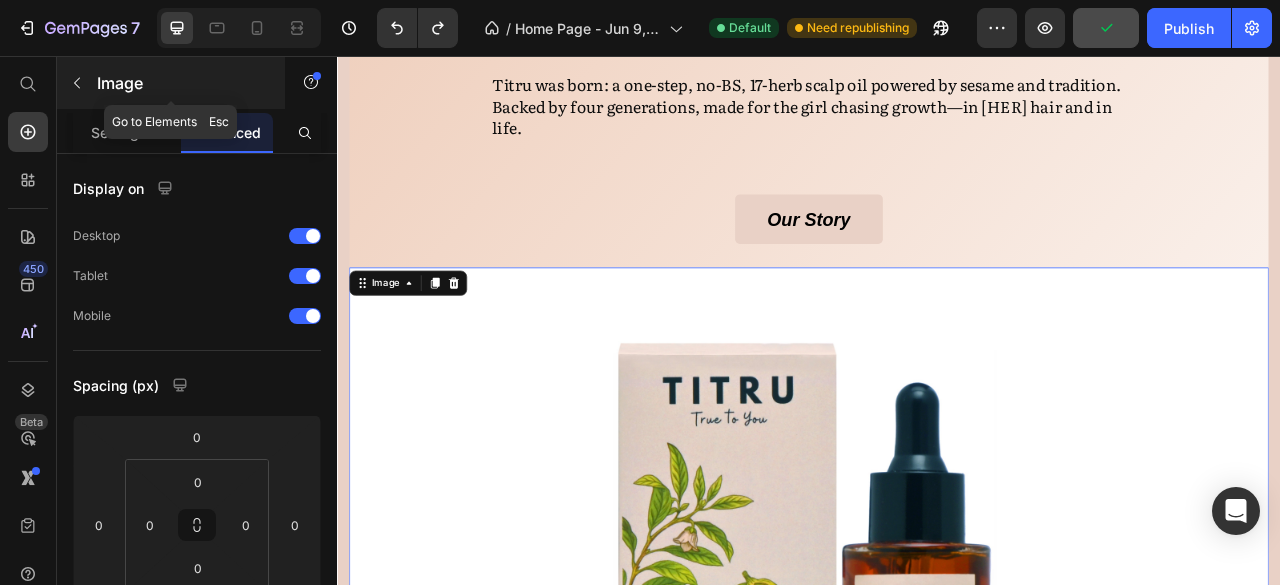 click 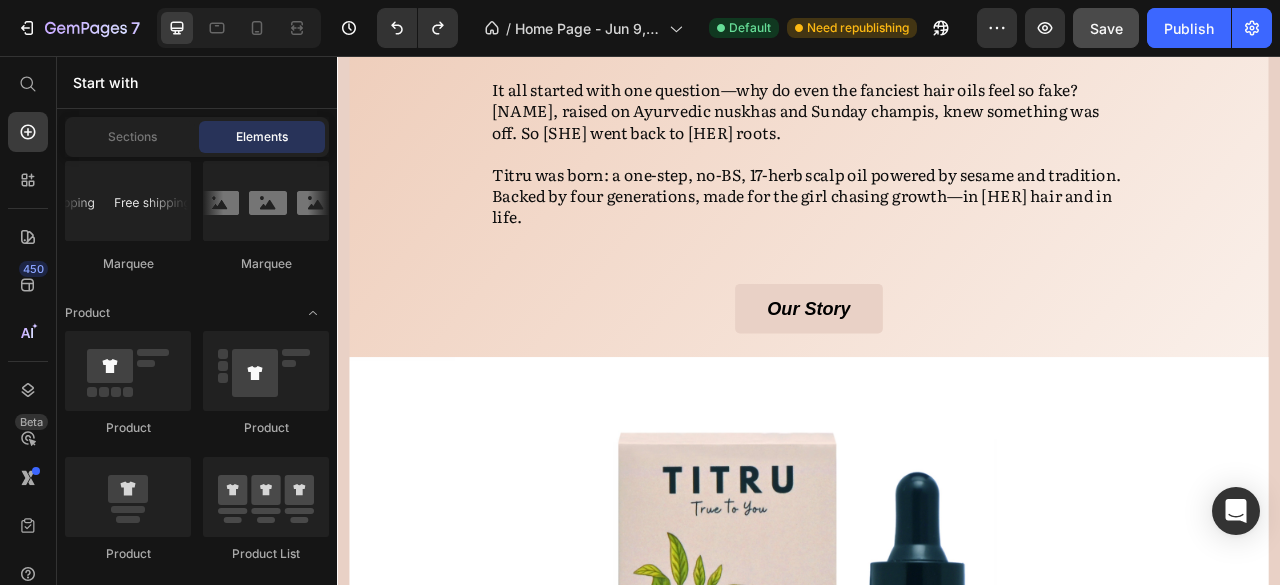 scroll, scrollTop: 1778, scrollLeft: 0, axis: vertical 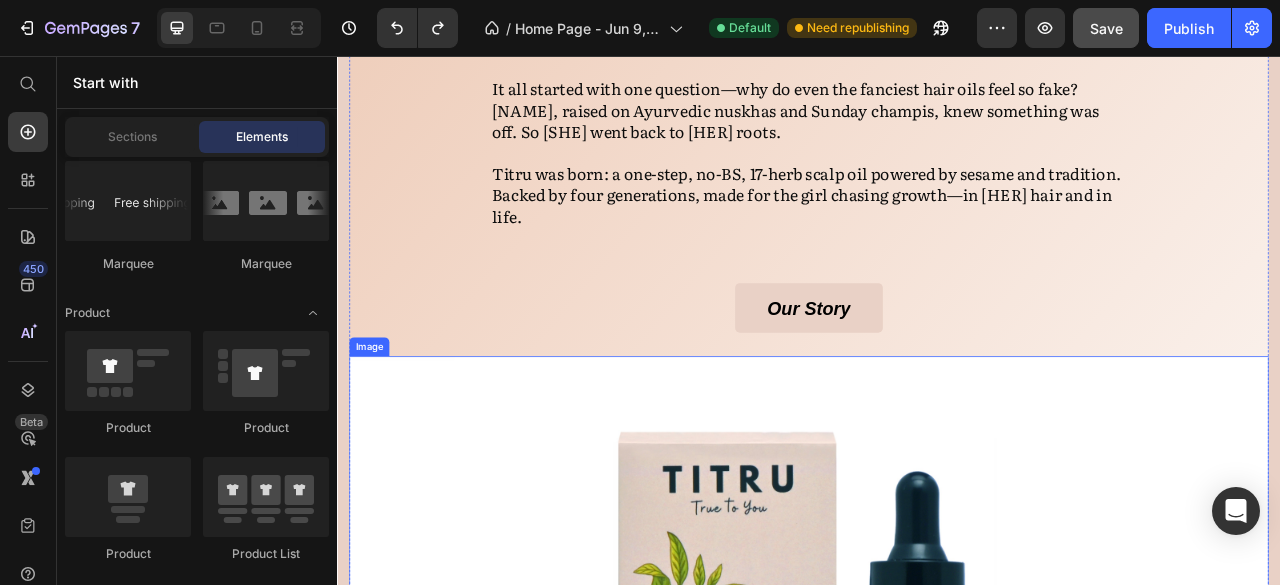 click at bounding box center (937, 817) 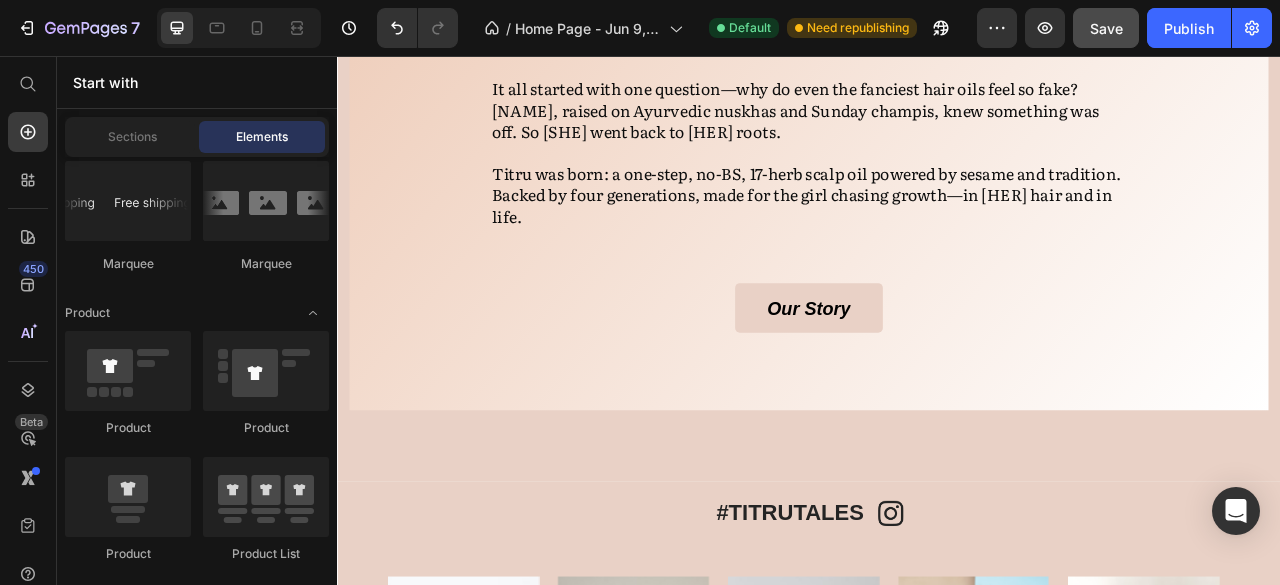 scroll, scrollTop: 2112, scrollLeft: 0, axis: vertical 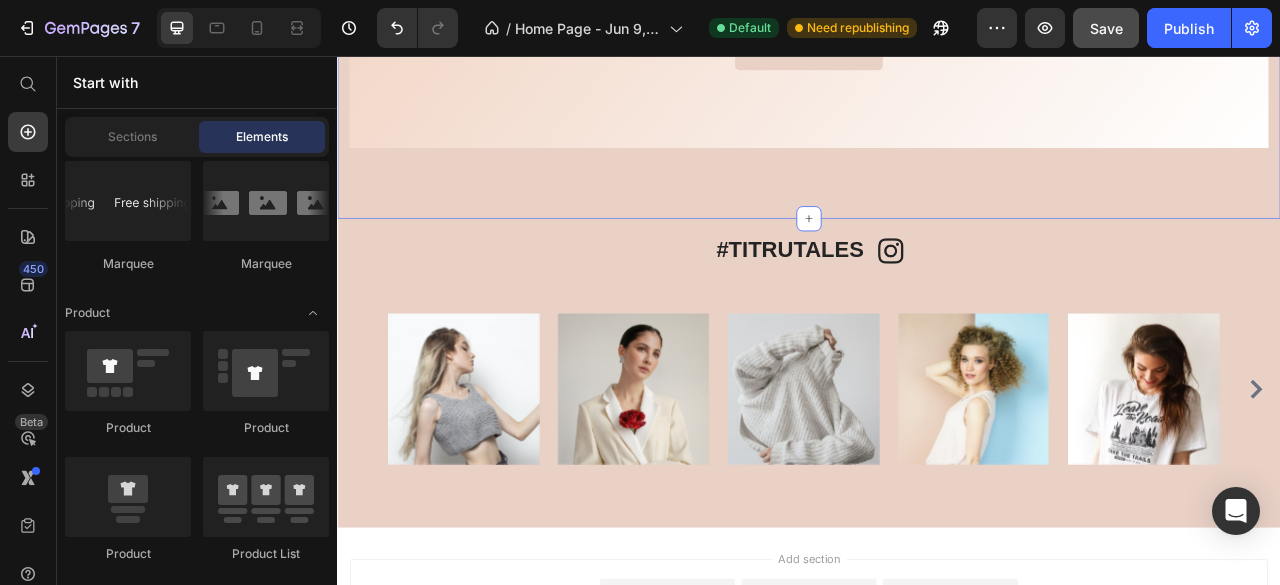 click on "TITRU Ki Kahani Heading It all started with one question—why do even the fanciest hair oils feel so fake? [NAME], raised on Ayurvedic nuskhas and Sunday champis, knew something was off. So [SHE] went back to [HER] roots.   Titru was born: a one-step, no-BS, 17-herb scalp oil powered by sesame and tradition. Backed by four generations, made for the girl chasing growth—in [HER] hair and in life.   Text Block Our Story Button Hero Banner Section 5" at bounding box center (937, -80) 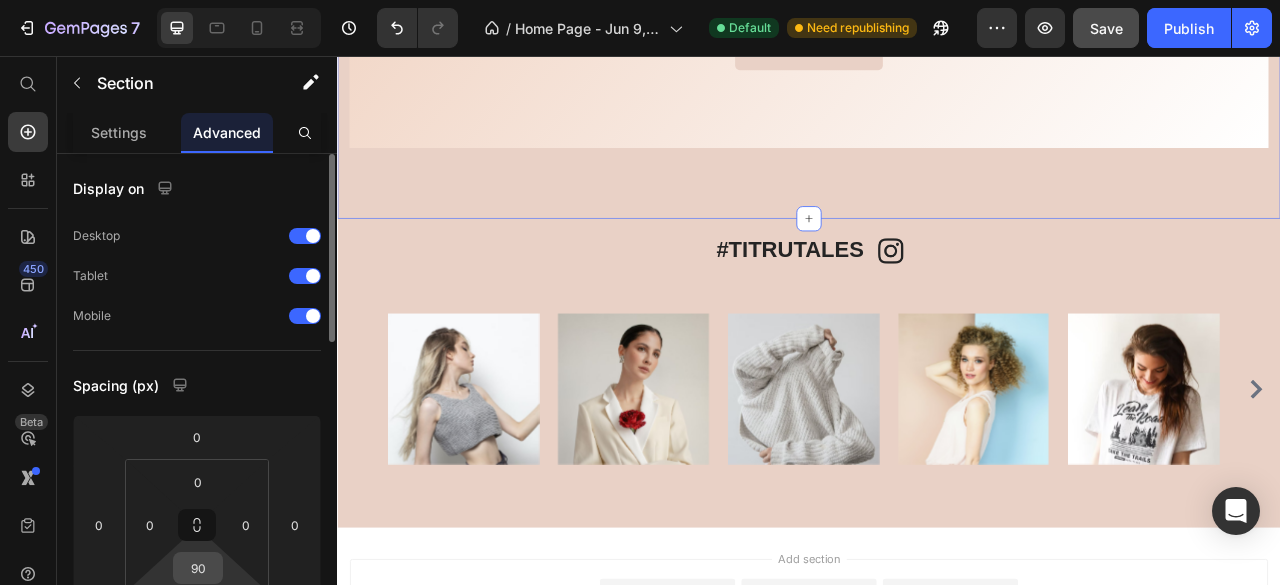 click on "90" at bounding box center (198, 568) 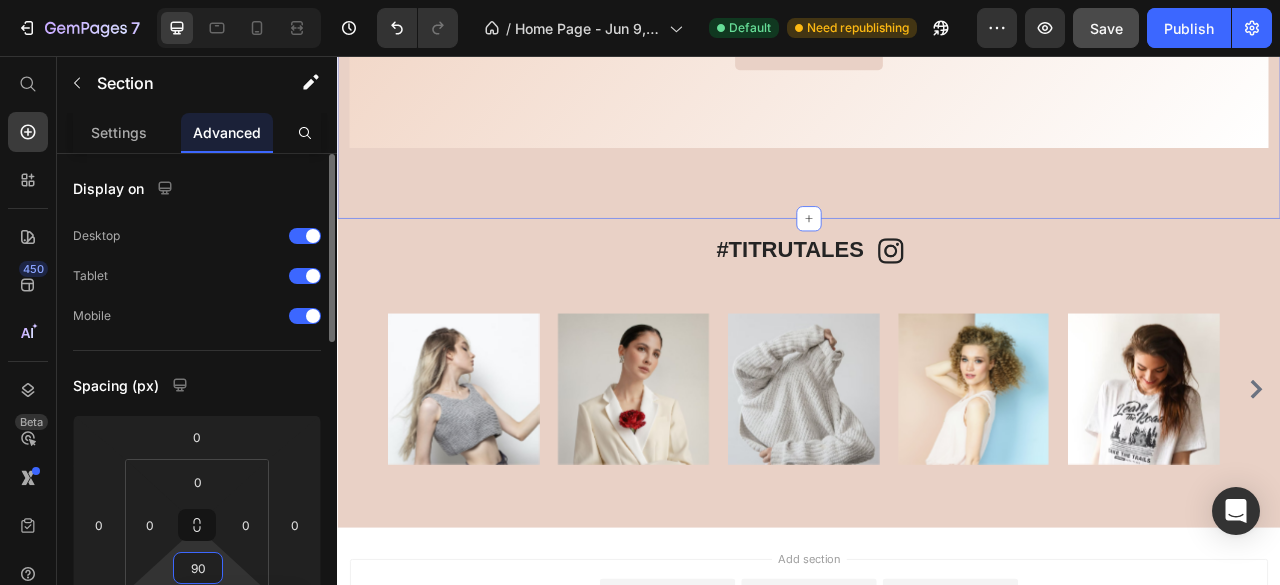 type on "0" 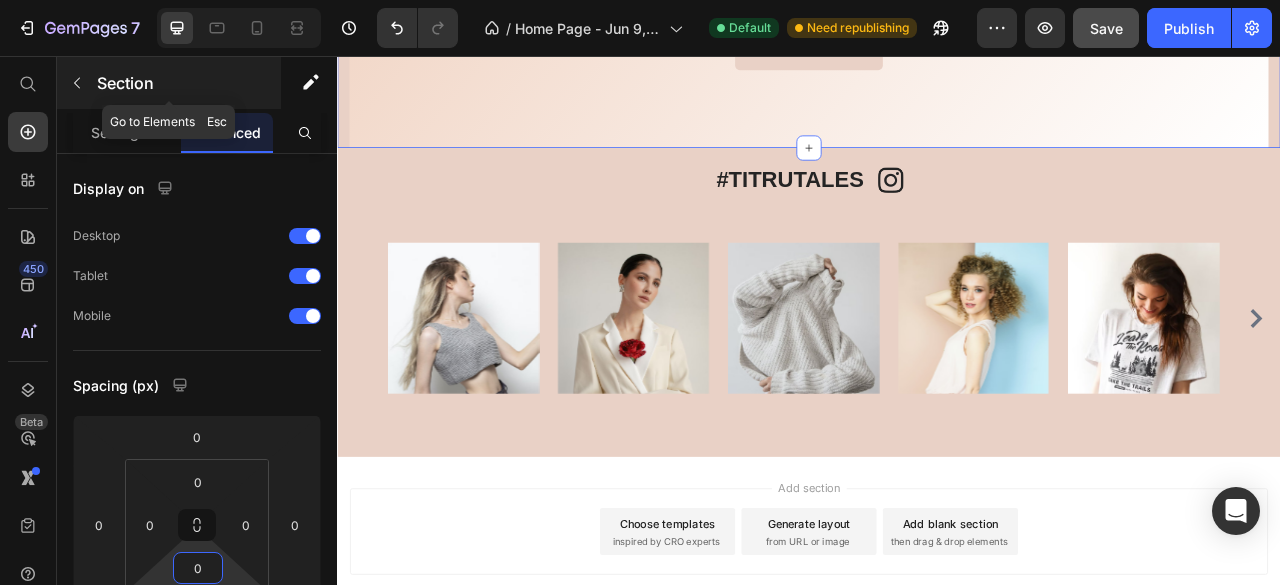 click 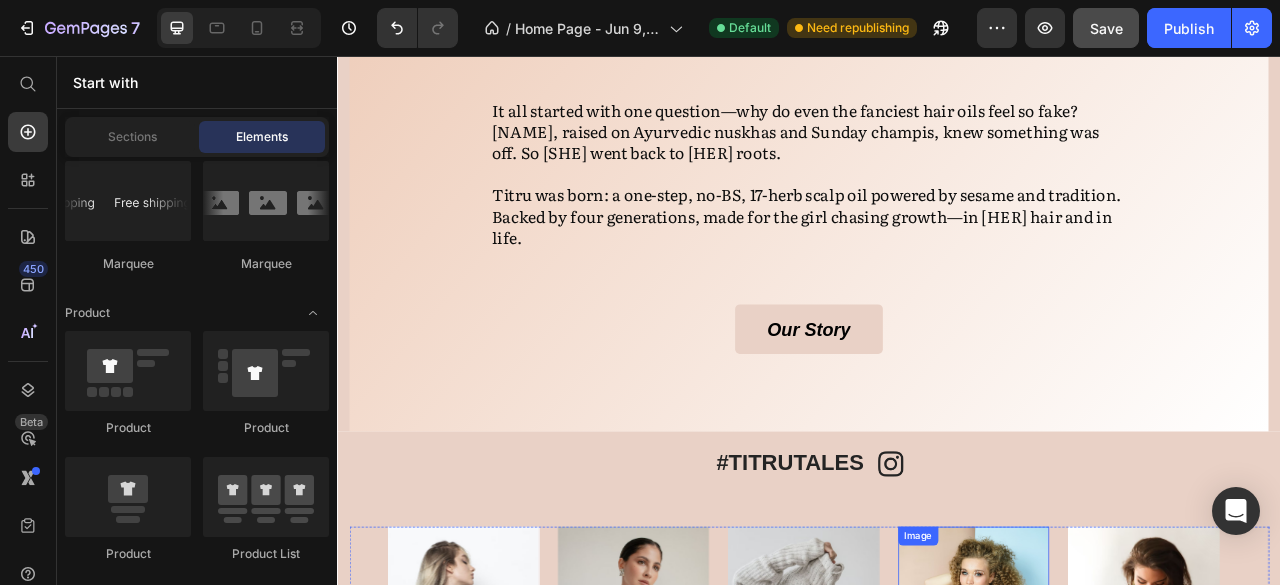 scroll, scrollTop: 1444, scrollLeft: 0, axis: vertical 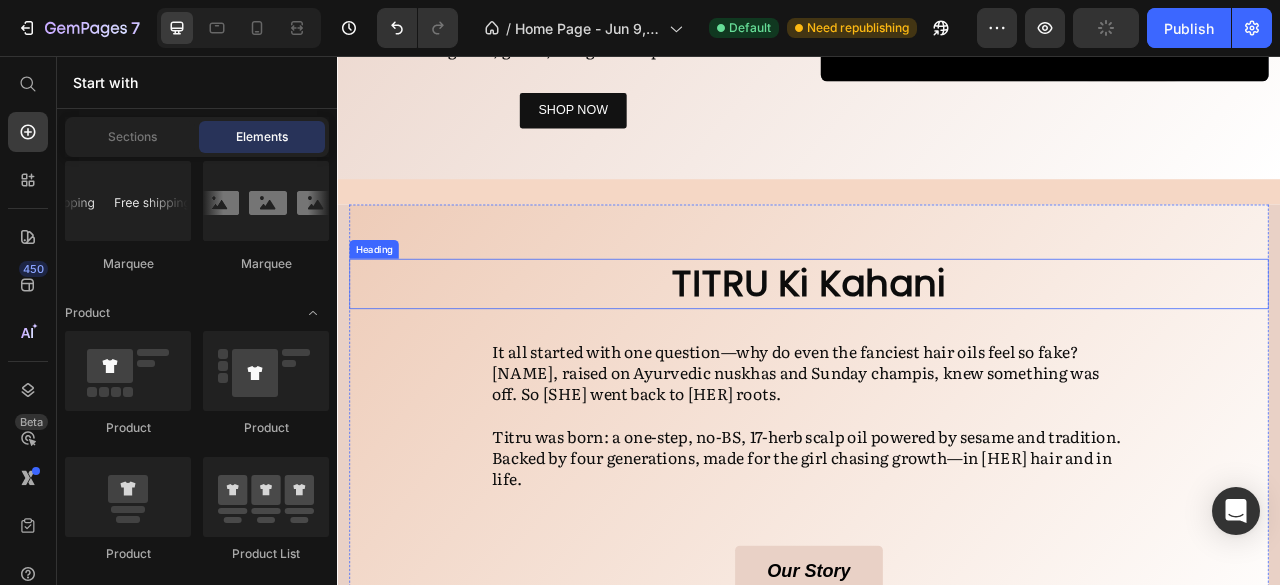 click on "TITRU Ki Kahani" at bounding box center [937, 346] 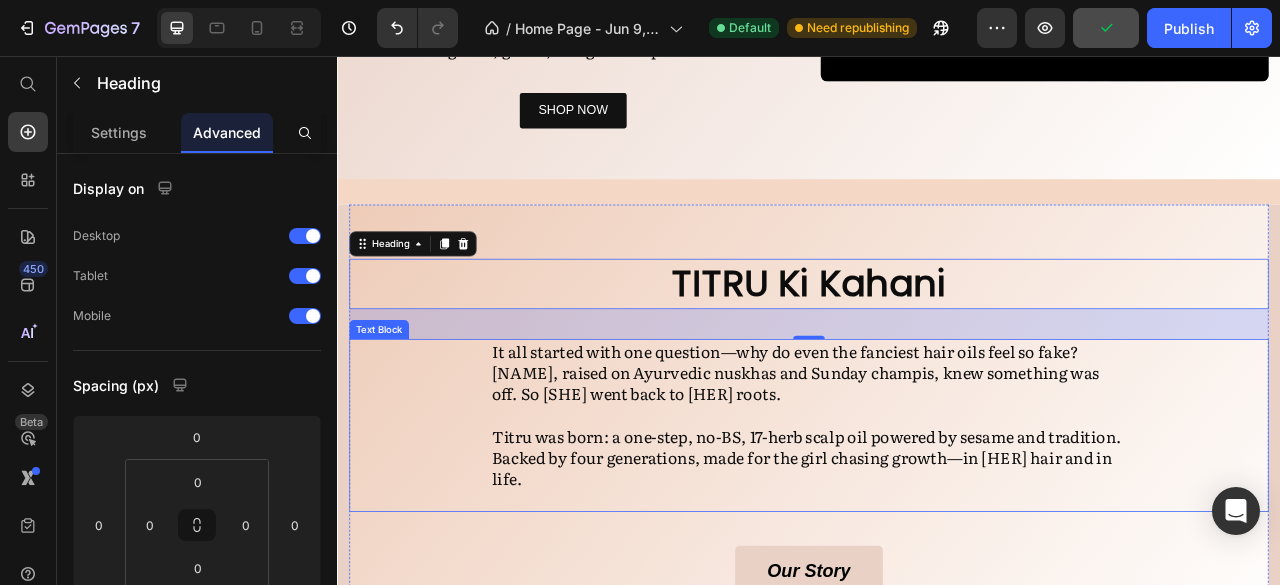 click on "Titru was born: a one-step, no-BS, 17-herb scalp oil powered by sesame and tradition. Backed by four generations, made for the girl chasing growth—in [HER] hair and in life." at bounding box center (937, 566) 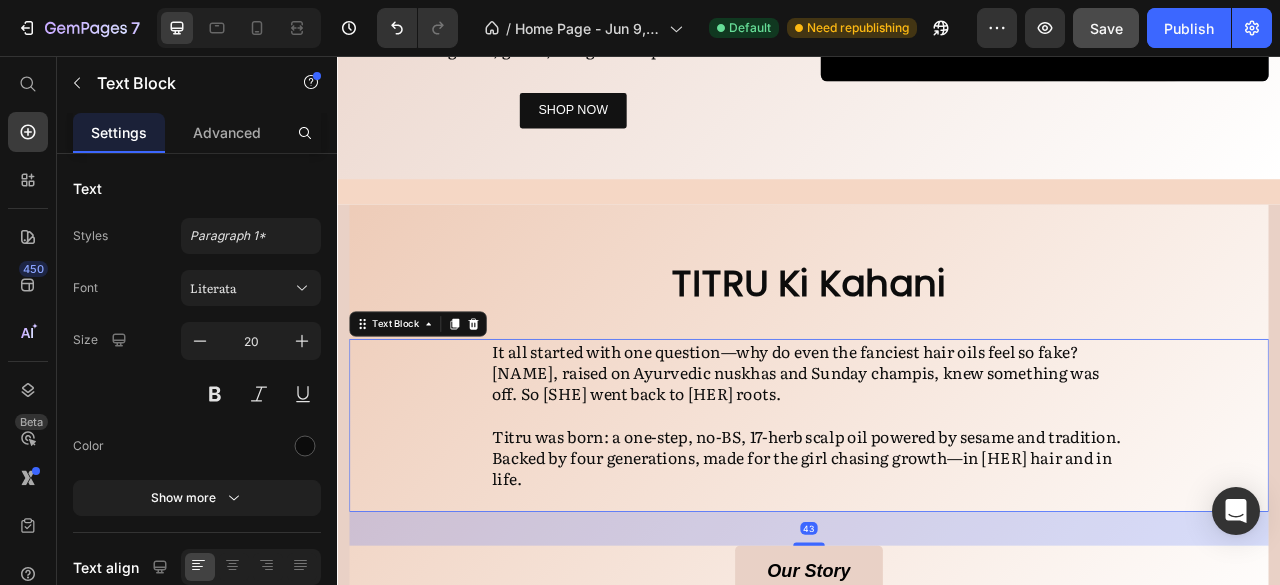 scroll, scrollTop: 1547, scrollLeft: 0, axis: vertical 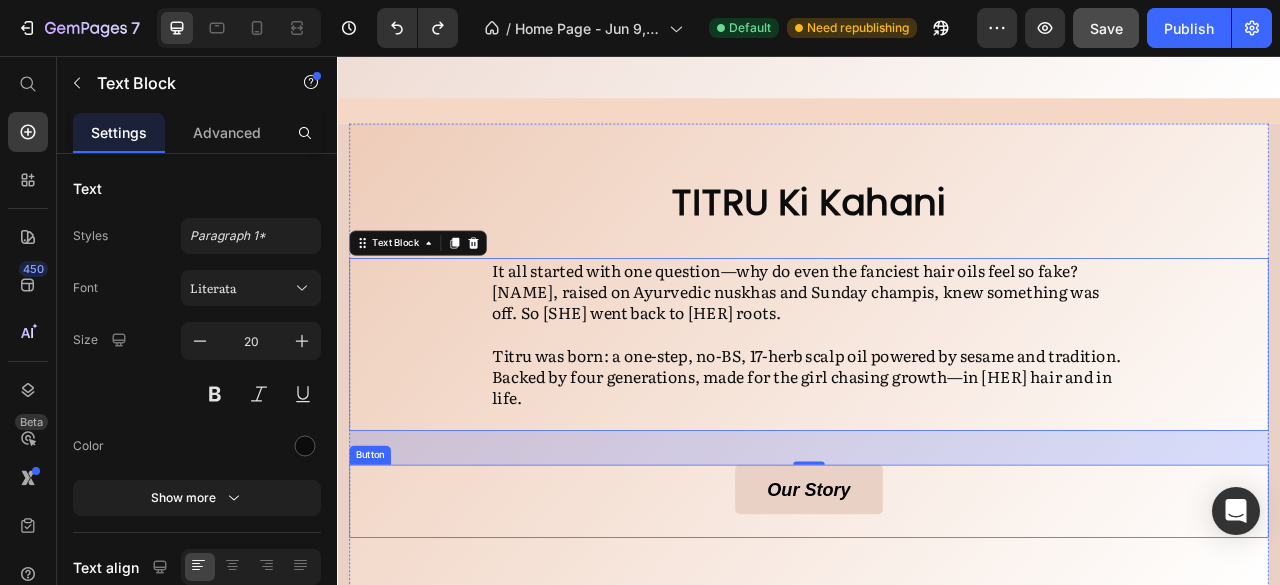 click on "TITRU Ki Kahani Heading It all started with one question—why do even the fanciest hair oils feel so fake? [NAME], raised on Ayurvedic nuskhas and Sunday champis, knew something was off. So [SHE] went back to [HER] roots.   Titru was born: a one-step, no-BS, 17-herb scalp oil powered by sesame and tradition. Backed by four generations, made for the girl chasing growth—in [HER] hair and in life.   Text Block   43 Our Story Button" at bounding box center [937, 440] 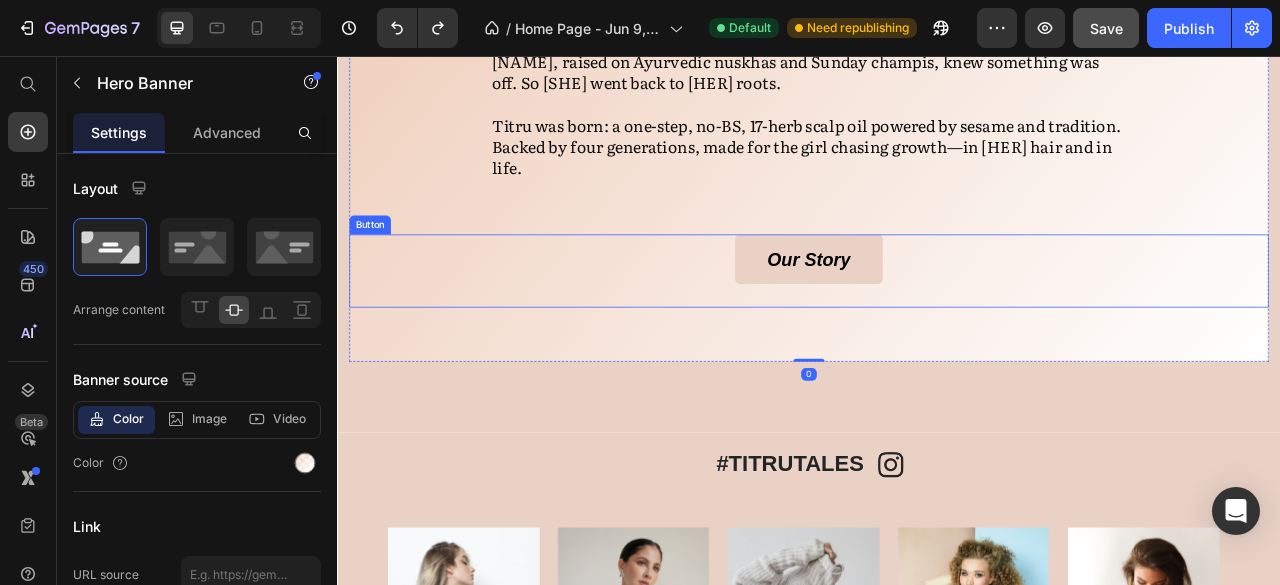 scroll, scrollTop: 1841, scrollLeft: 0, axis: vertical 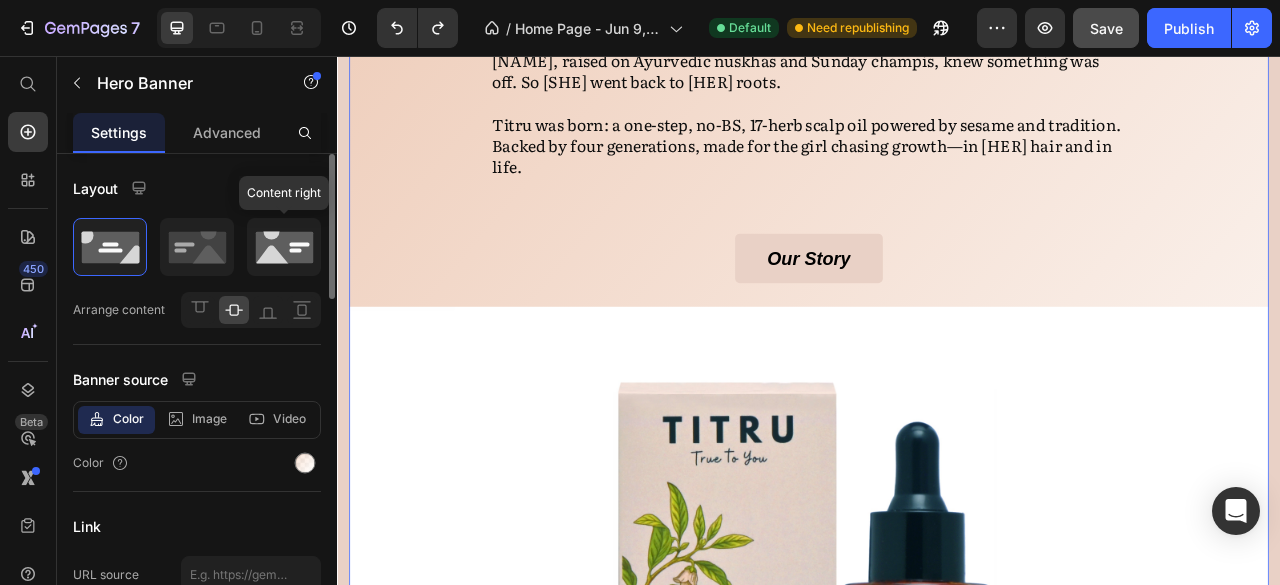 click 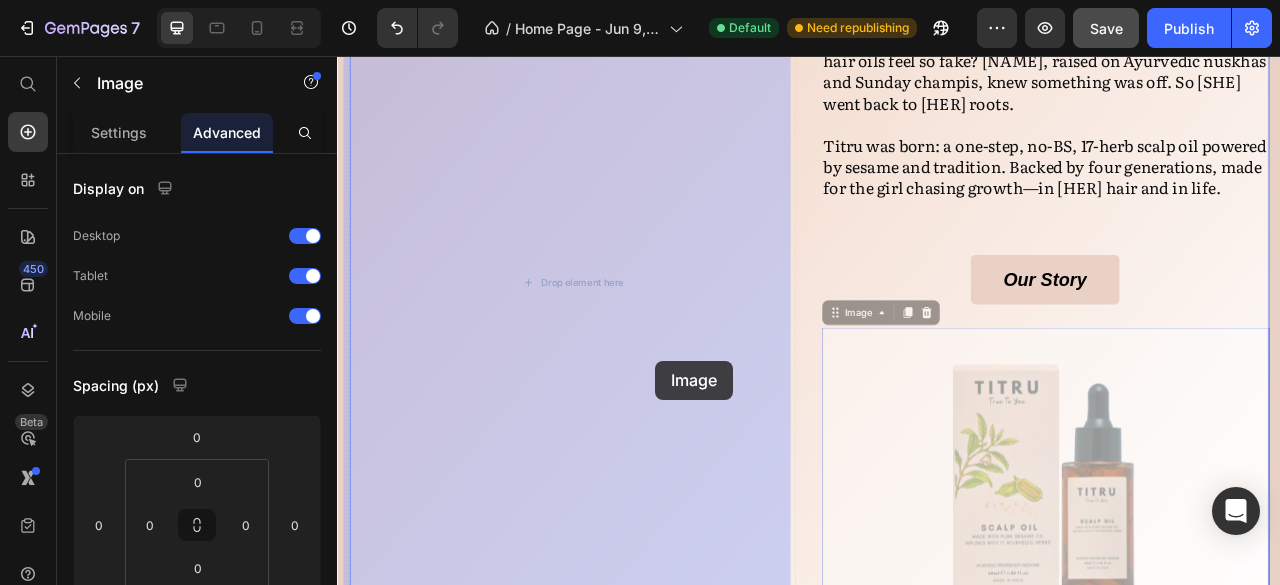 drag, startPoint x: 1206, startPoint y: 588, endPoint x: 742, endPoint y: 444, distance: 485.83124 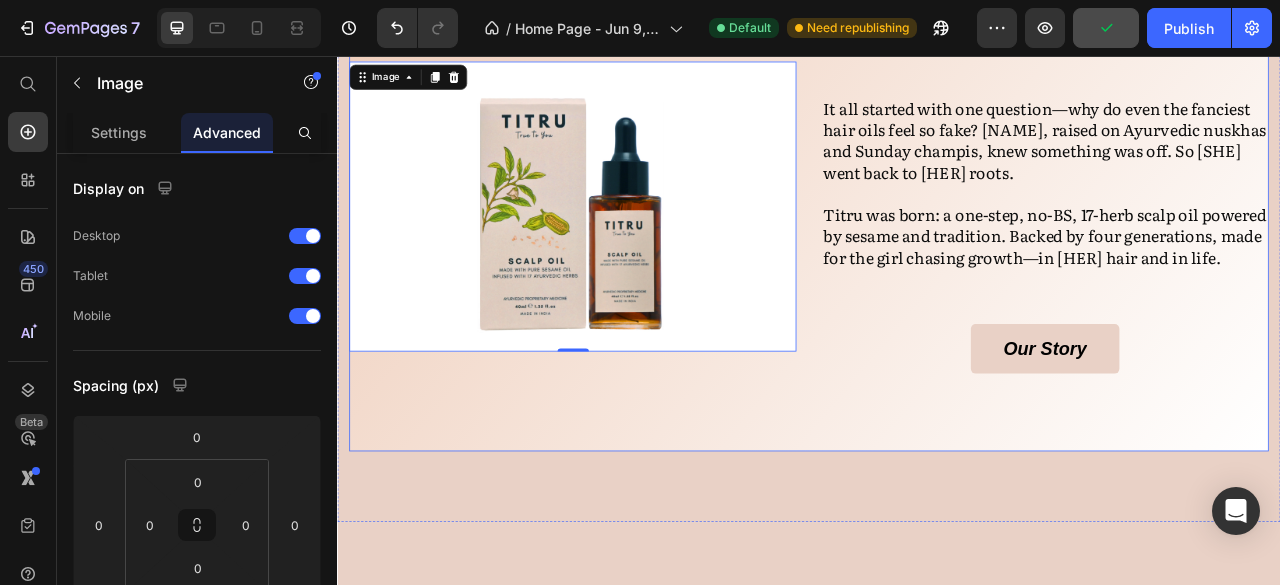 scroll, scrollTop: 1501, scrollLeft: 0, axis: vertical 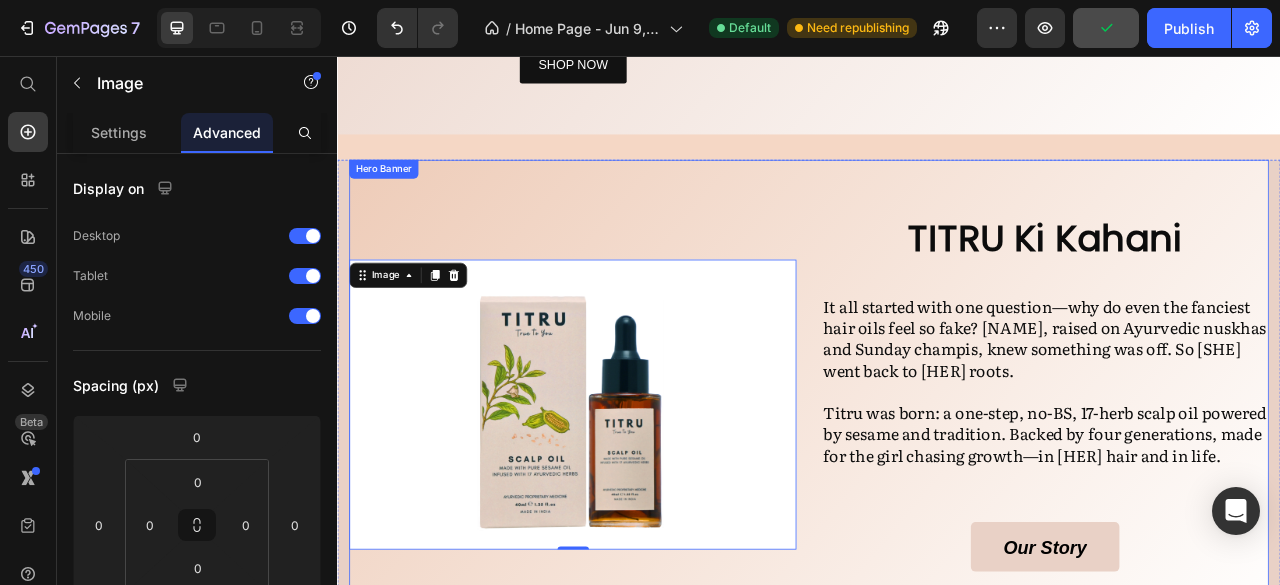 click on "TITRU Ki Kahani" at bounding box center (1237, 289) 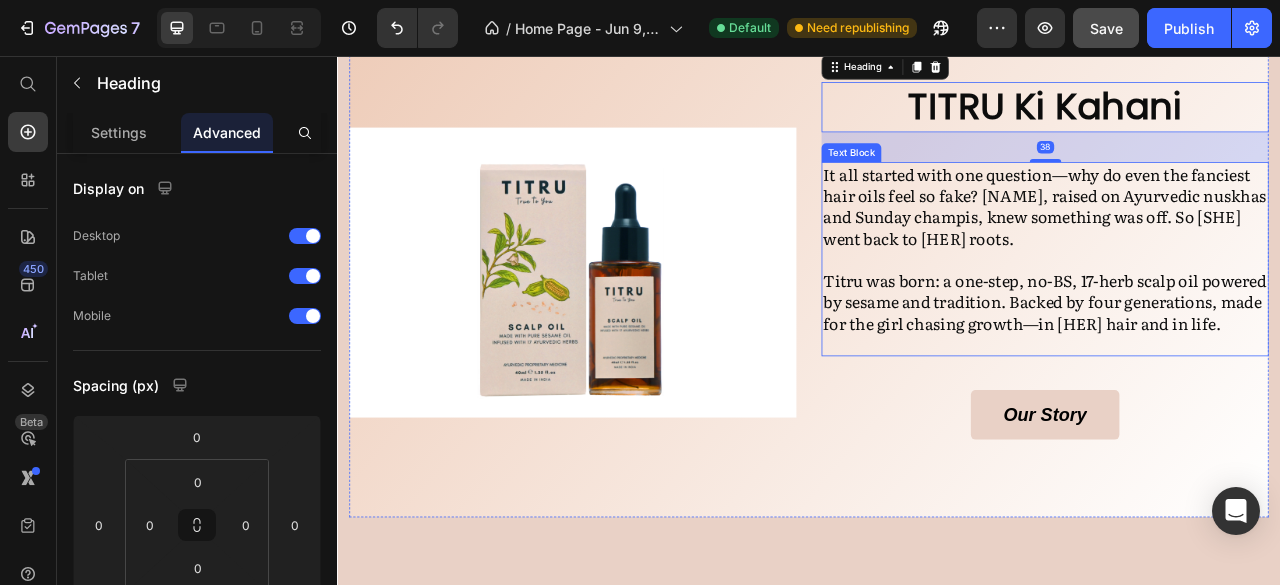 scroll, scrollTop: 1679, scrollLeft: 0, axis: vertical 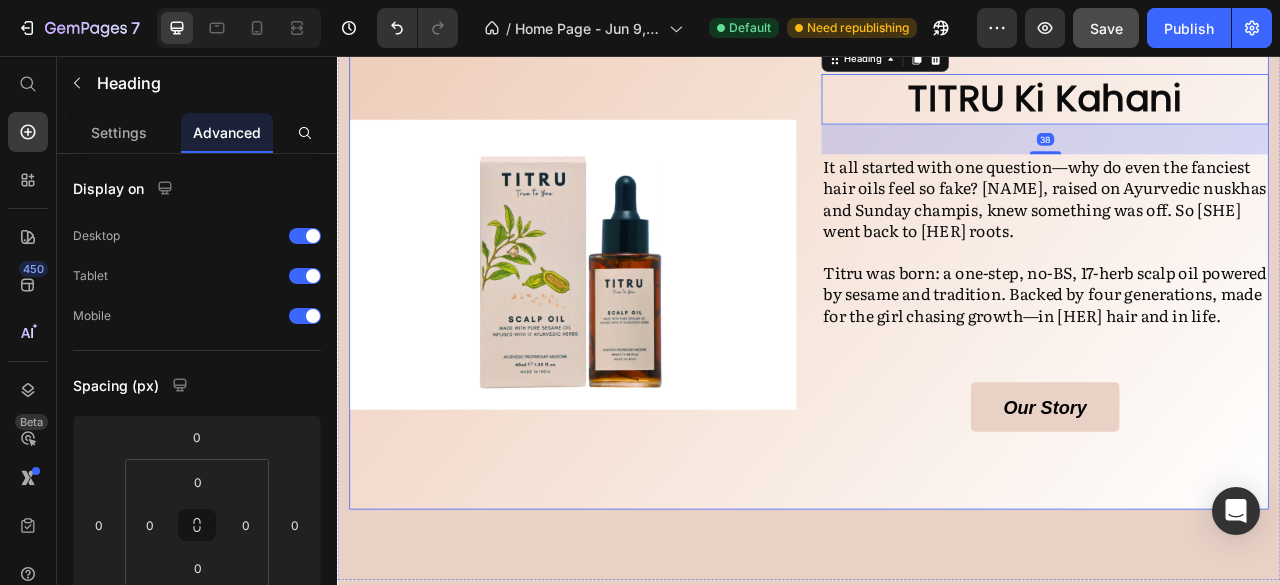 click on "TITRU Ki Kahani Heading   38 It all started with one question—why do even the fanciest hair oils feel so fake? [NAME], raised on Ayurvedic nuskhas and Sunday champis, knew something was off. So [SHE] went back to [HER] roots.   Titru was born: a one-step, no-BS, 17-herb scalp oil powered by sesame and tradition. Backed by four generations, made for the girl chasing growth—in [HER] hair and in life.   Text Block Our Story Button Image" at bounding box center (937, 322) 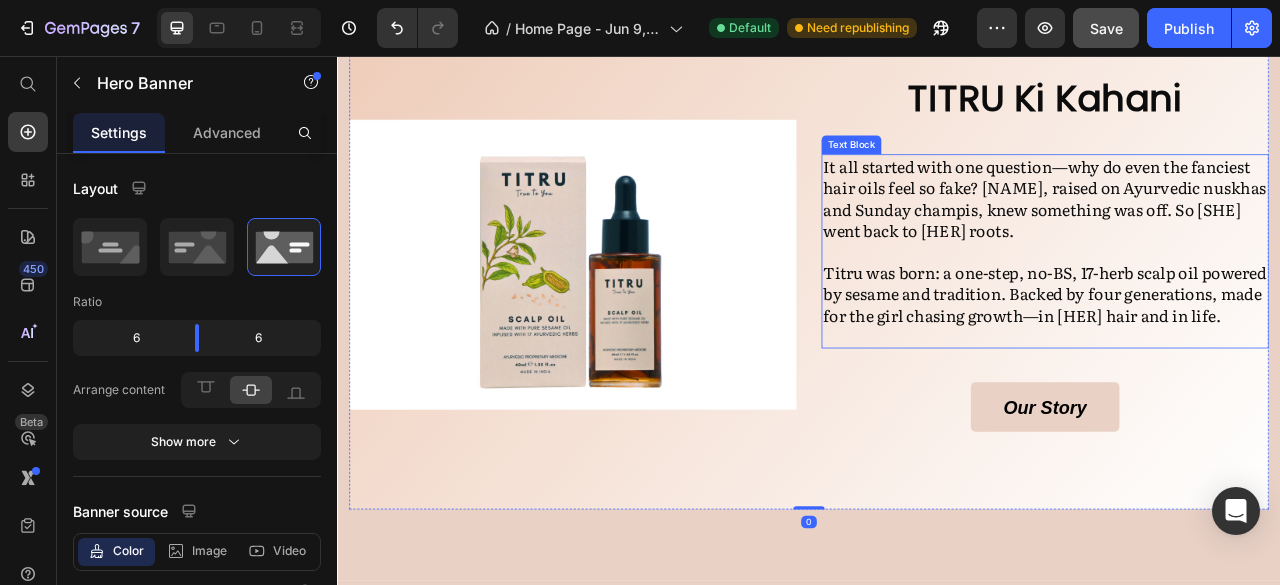 click on "Titru was born: a one-step, no-BS, 17-herb scalp oil powered by sesame and tradition. Backed by four generations, made for the girl chasing growth—in [HER] hair and in life." at bounding box center [1237, 358] 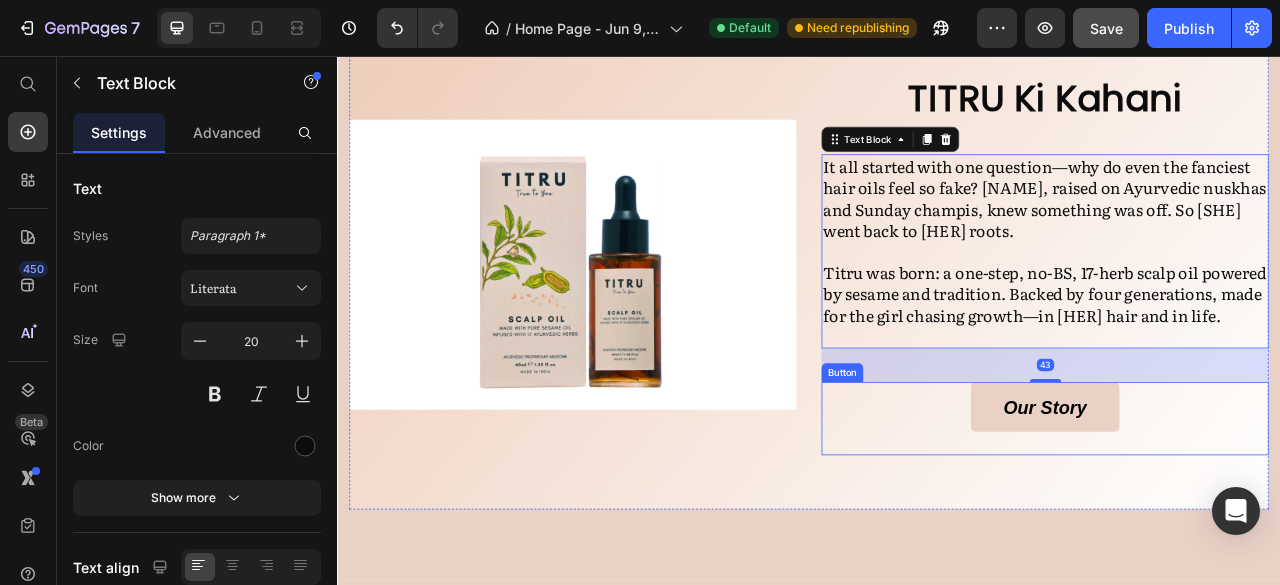 click on "Our Story Button" at bounding box center [1237, 518] 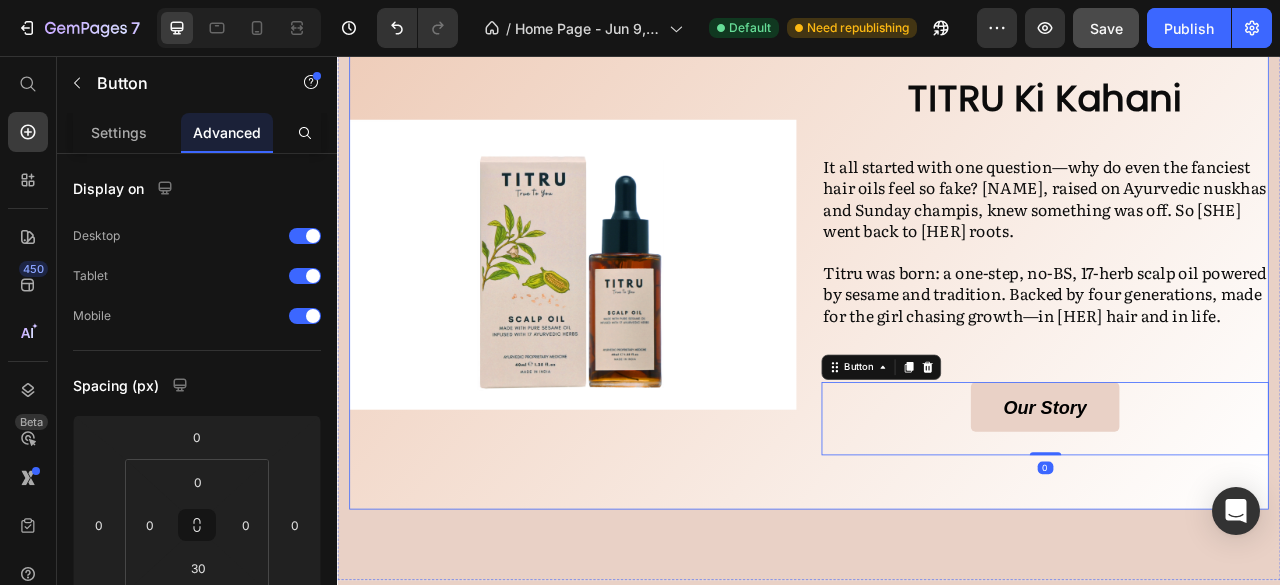 click on "[FIRST] Ki Kahani Heading It all started with one question—why do even the fanciest hair oils feel so fake? [FIRST], raised on Ayurvedic nuskhas and Sunday champis, knew something was off. So she went back to her roots.   Titru was born: a one-step, no-BS, 17-herb scalp oil powered by sesame and tradition. Backed by four generations, made for the girl chasing growth—in her hair and in life.   Text Block Our Story Button   0 Image" at bounding box center [937, 322] 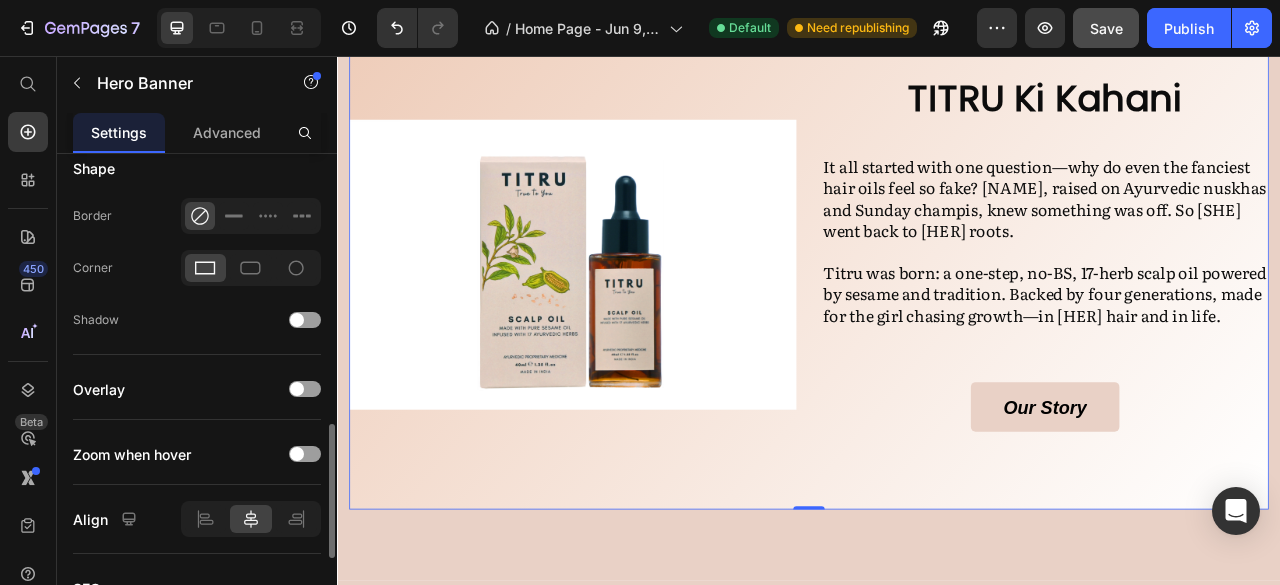 scroll, scrollTop: 977, scrollLeft: 0, axis: vertical 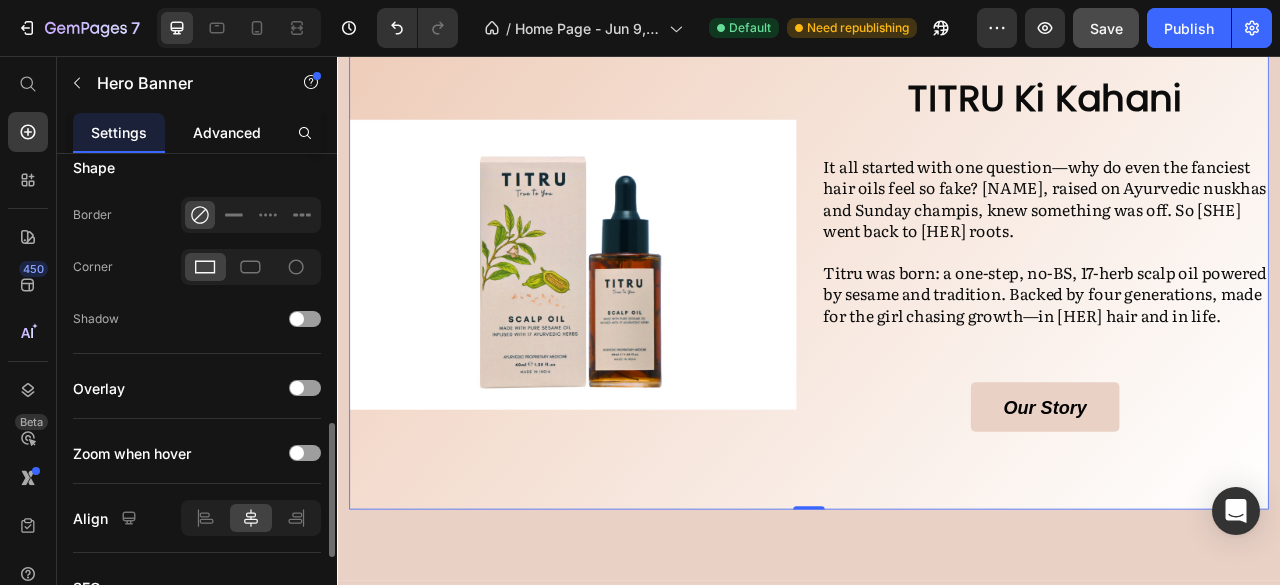 click on "Advanced" at bounding box center (227, 132) 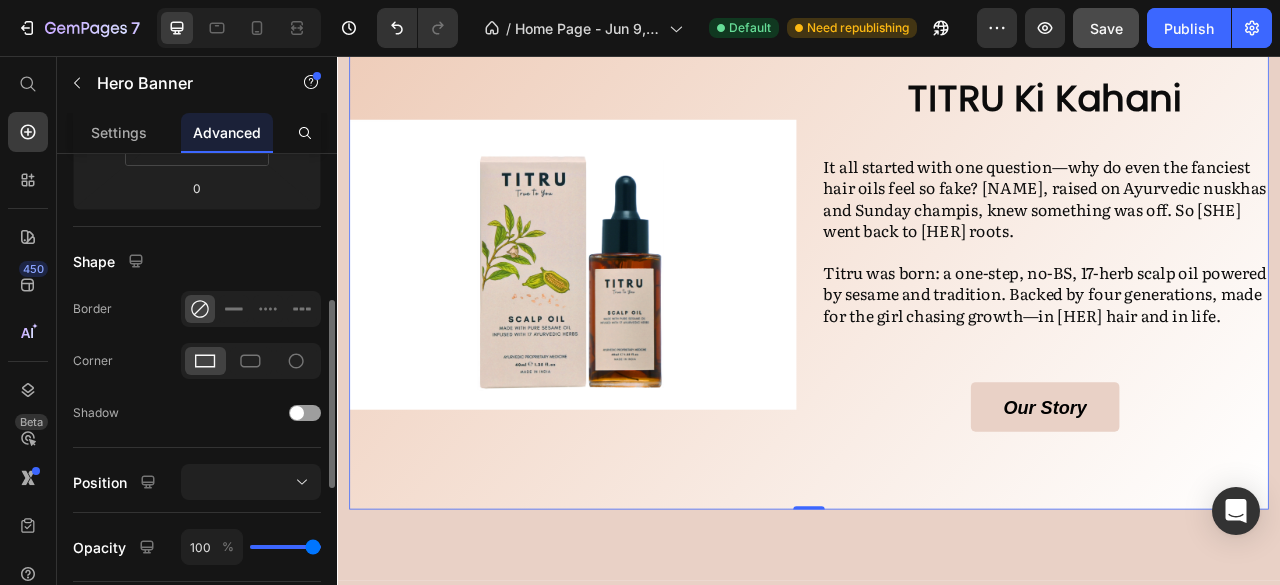 scroll, scrollTop: 426, scrollLeft: 0, axis: vertical 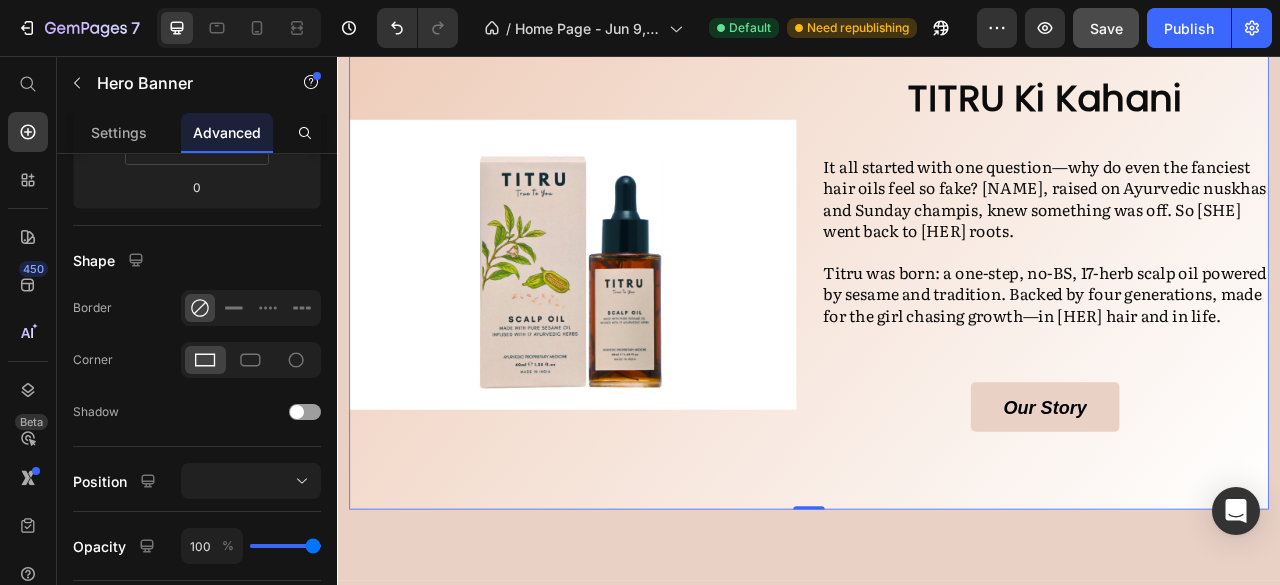 click on "[FIRST] Ki Kahani Heading It all started with one question—why do even the fanciest hair oils feel so fake? [FIRST], raised on Ayurvedic nuskhas and Sunday champis, knew something was off. So she went back to her roots.   Titru was born: a one-step, no-BS, 17-herb scalp oil powered by sesame and tradition. Backed by four generations, made for the girl chasing growth—in her hair and in life.   Text Block Our Story Button Image" at bounding box center (937, 322) 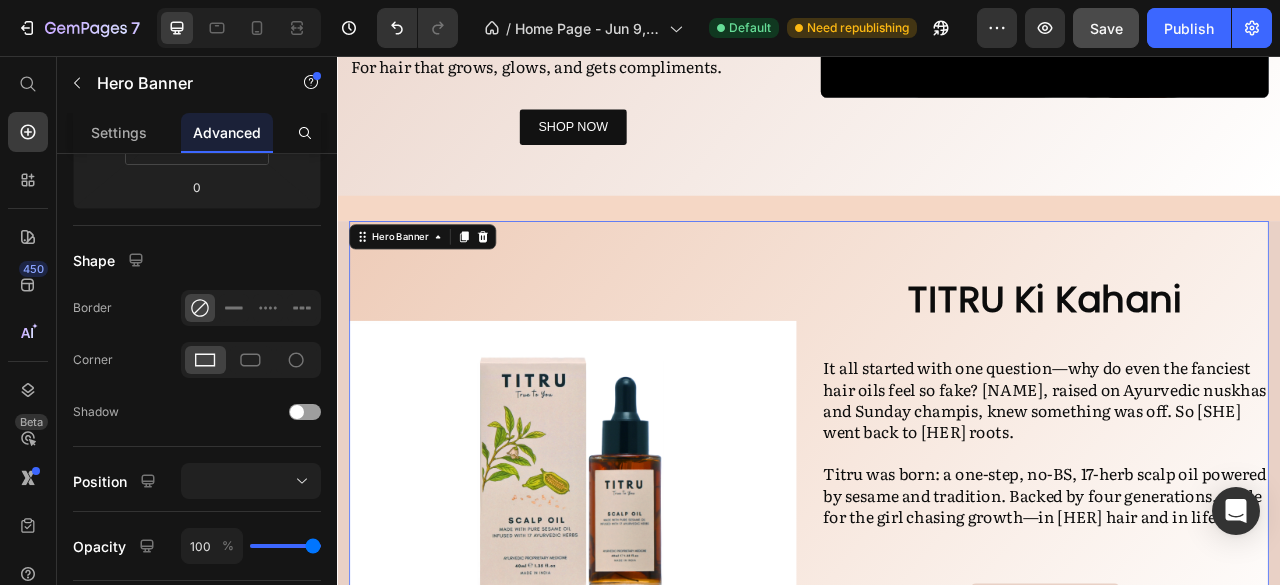 scroll, scrollTop: 1396, scrollLeft: 0, axis: vertical 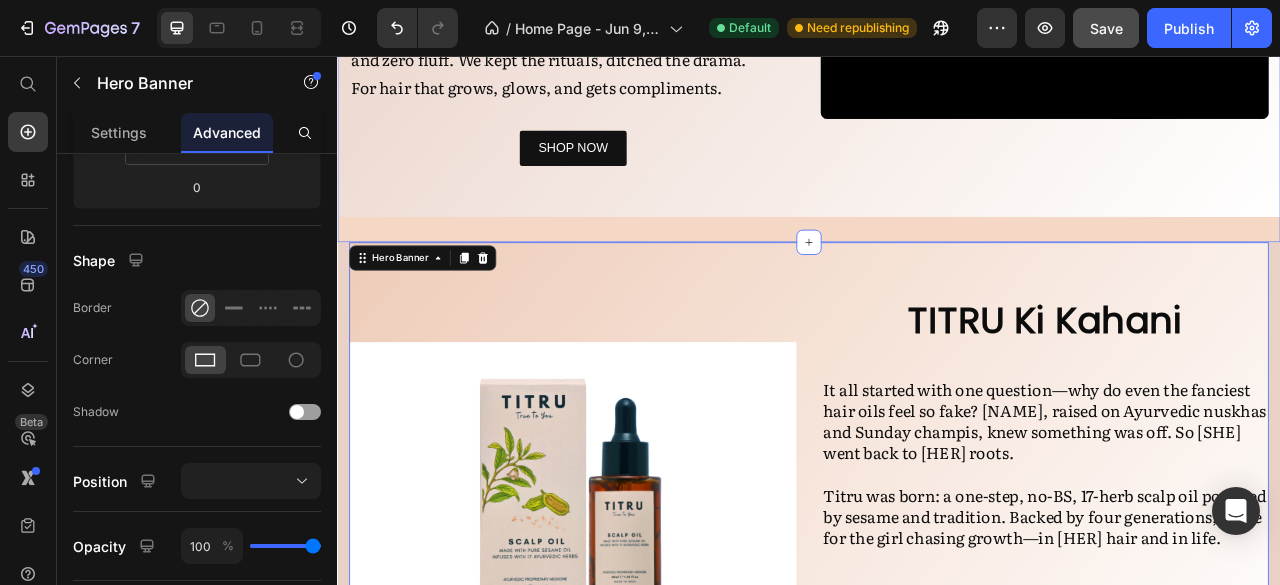 click on "Why Settle, When There’s TITRU? Heading Because [YOUR] scalp deserves a little main character energy. ✨ Titru is where ancient Ayurvedic magic meets modern hair goals. Think: Sesame oil, 17 powerhouse herbs, and zero fluff. We kept the rituals, ditched the drama. For hair that grows, glows, and gets compliments.   Text Block Row SHOP NOW Button Video Row Row Section 4" at bounding box center [937, -25] 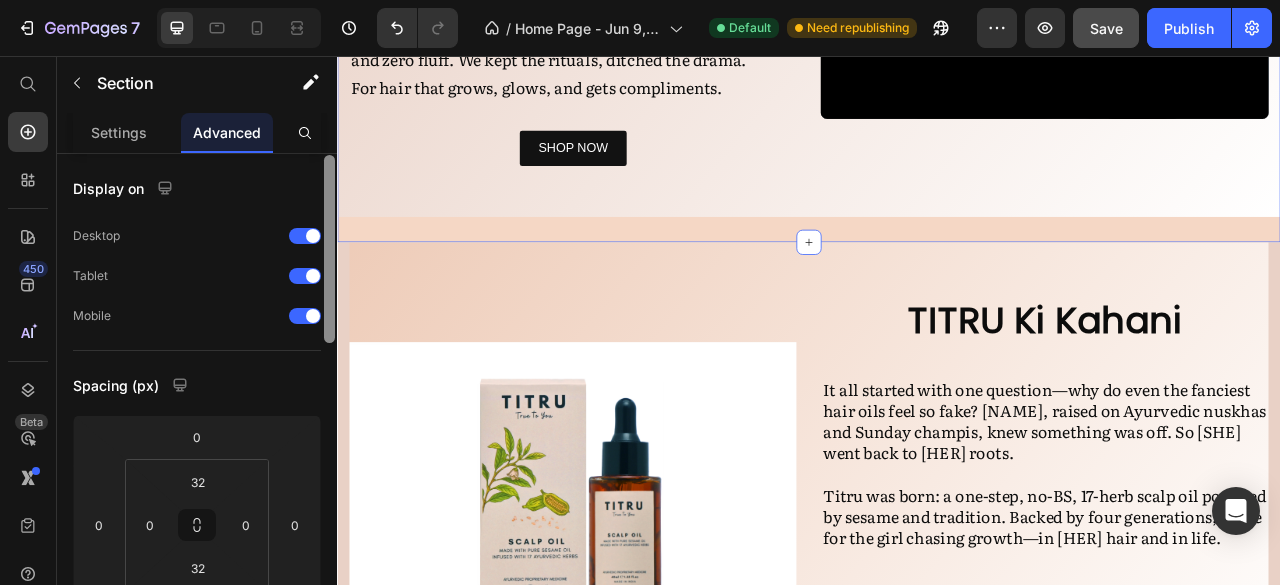 scroll, scrollTop: 138, scrollLeft: 0, axis: vertical 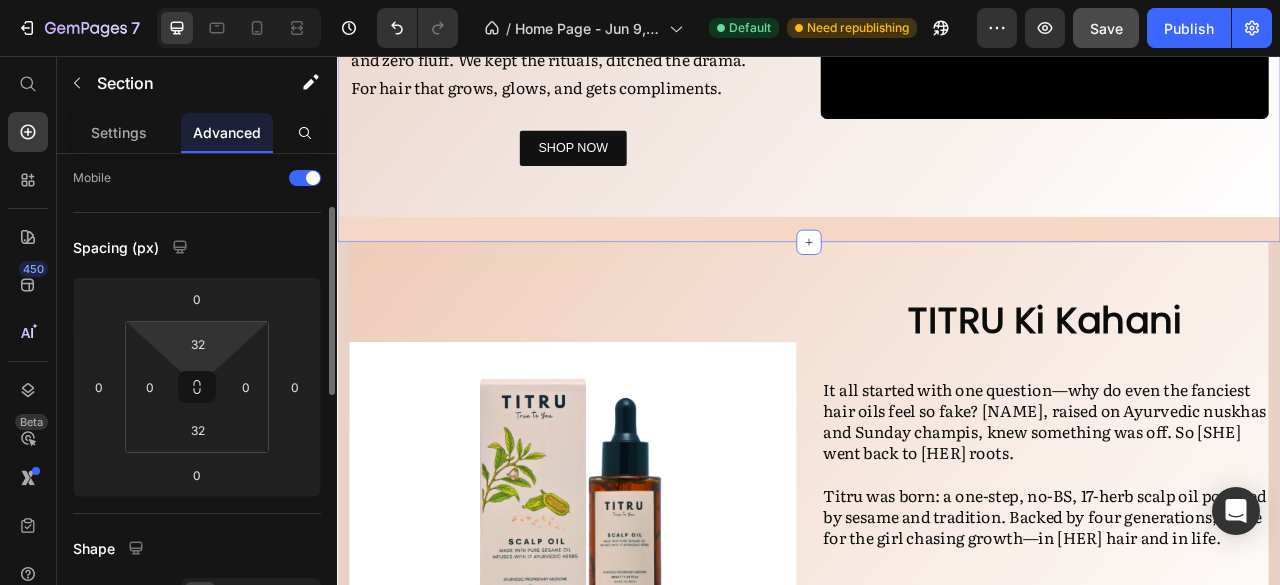 click on "7  Version history  /  Home Page - Jun 9, 18:10:34 Default Need republishing Preview  Save   Publish  450 Beta Start with Sections Elements Hero Section Product Detail Brands Trusted Badges Guarantee Product Breakdown How to use Testimonials Compare Bundle FAQs Social Proof Brand Story Product List Collection Blog List Contact Sticky Add to Cart Custom Footer Browse Library 450 Layout
Row
Row
Row
Row Text
Heading
Text Block Button
Button
Button
Sticky Back to top Media
Image" at bounding box center [640, 0] 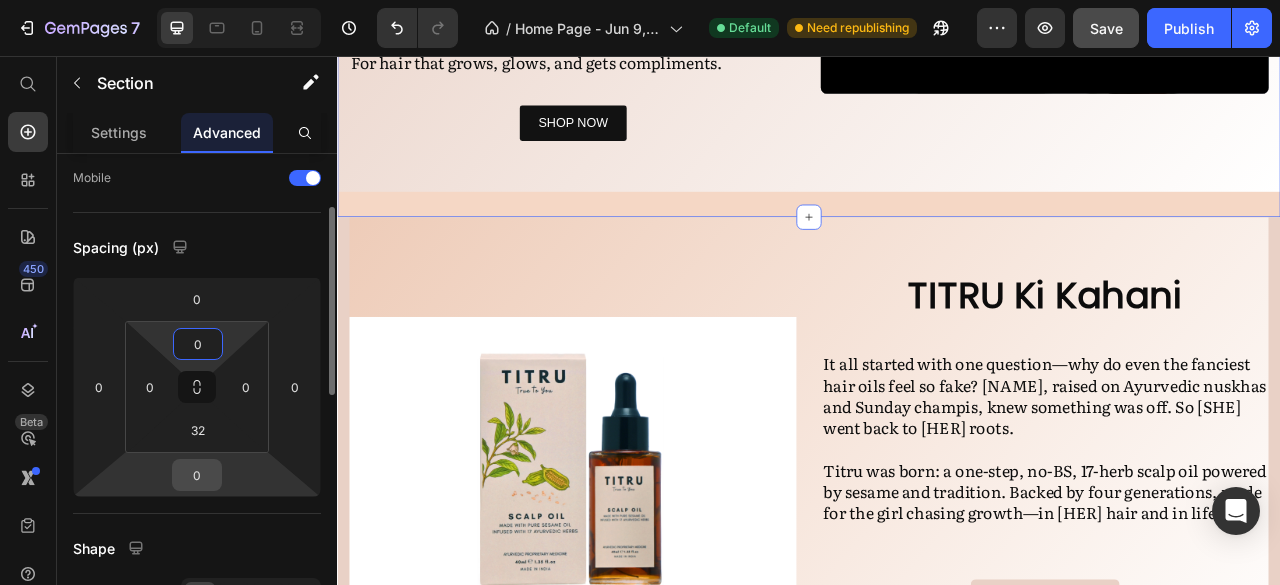 type on "0" 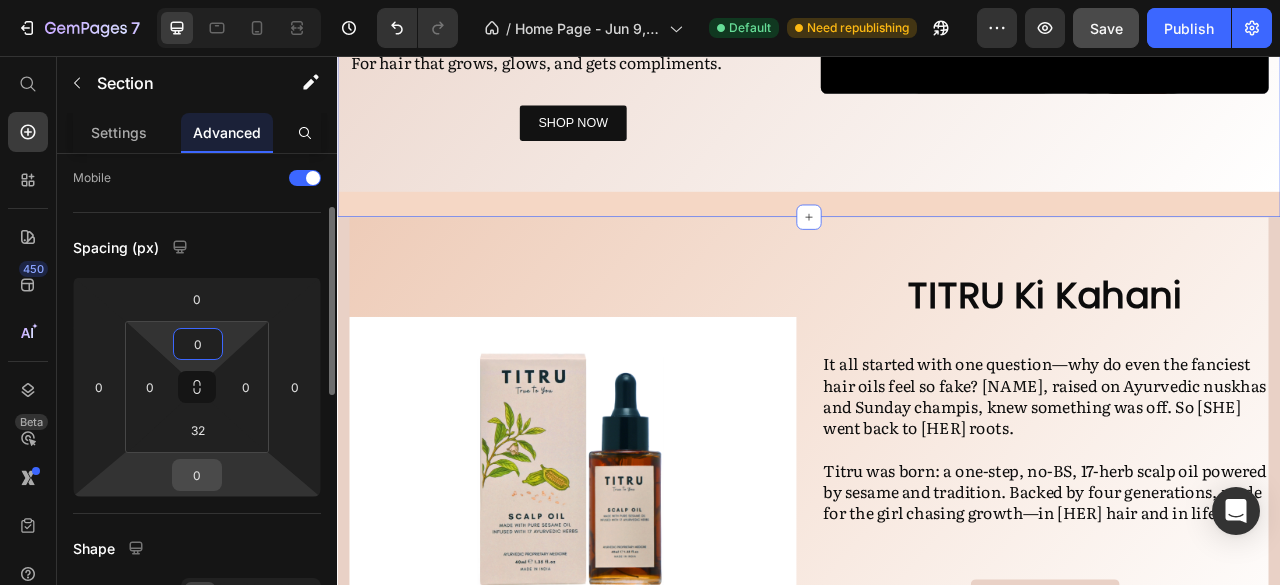 click on "0" at bounding box center (197, 475) 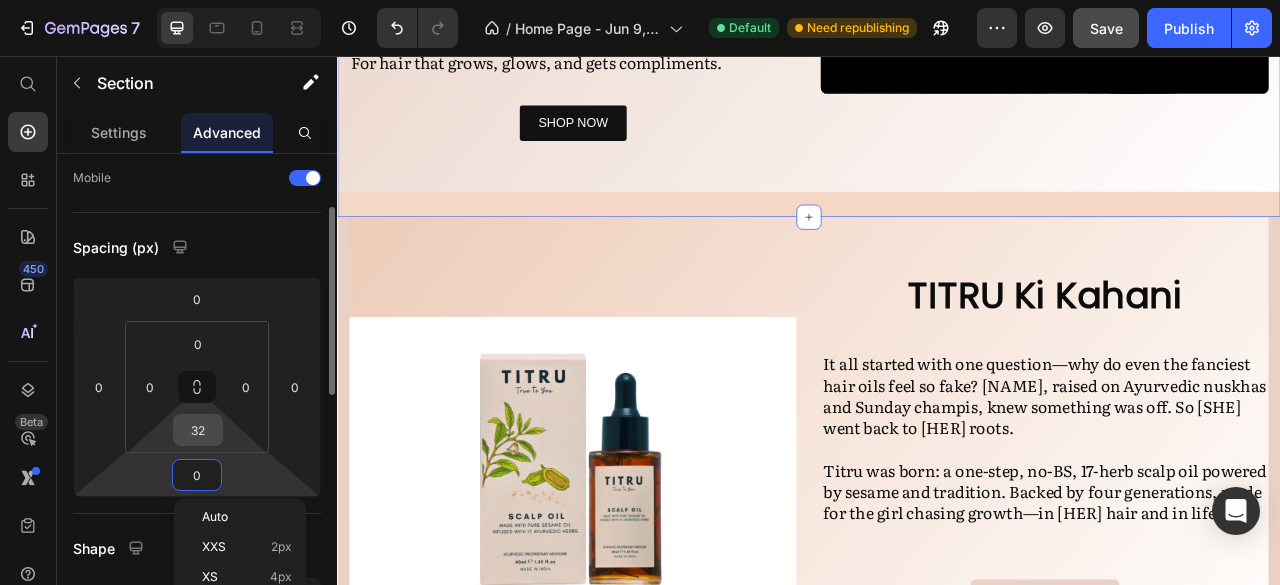 click on "32" at bounding box center (198, 430) 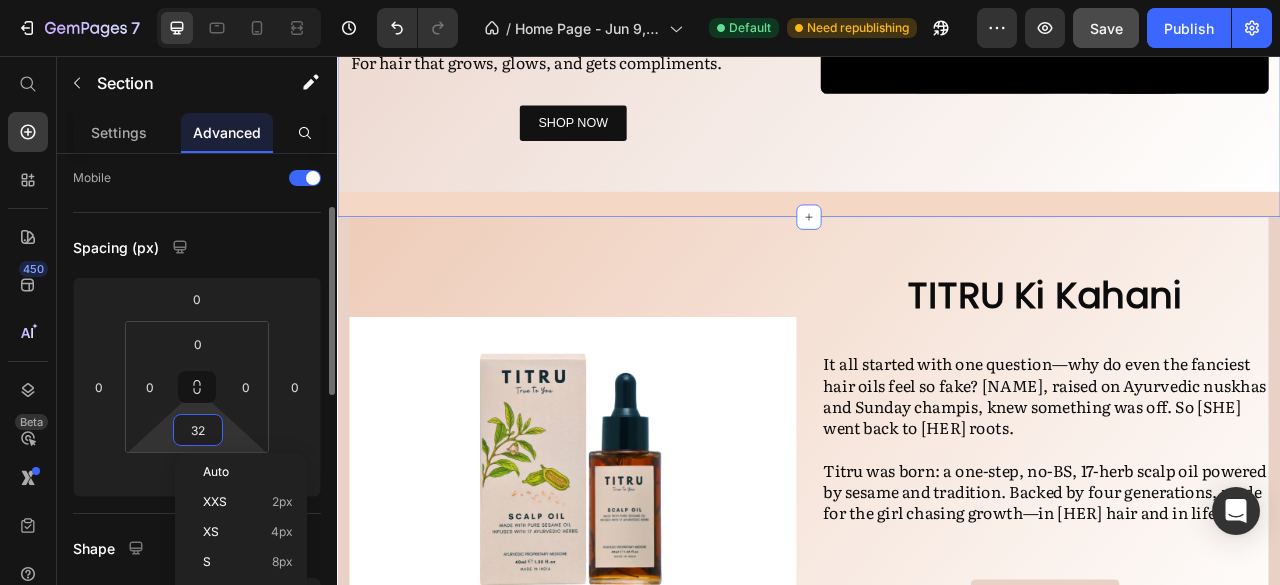 type on "0" 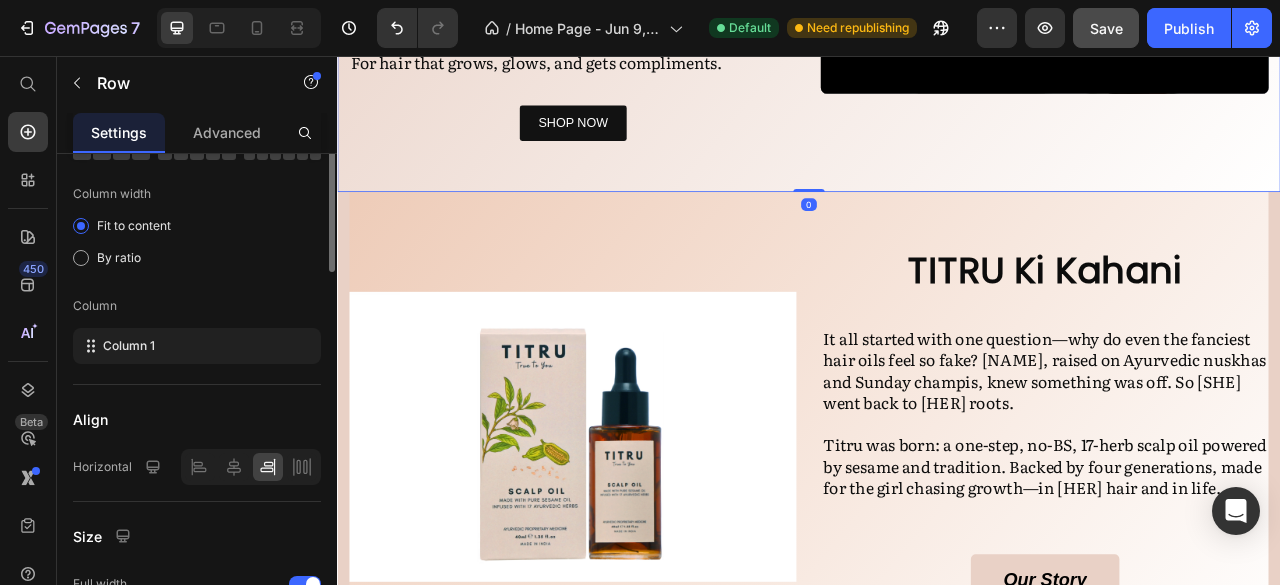 click on "Why Settle, When There’s TITRU? Heading Because [YOUR] scalp deserves a little main character energy. ✨ Titru is where ancient Ayurvedic magic meets modern hair goals. Think: Sesame oil, 17 powerhouse herbs, and zero fluff. We kept the rituals, ditched the drama. For hair that grows, glows, and gets compliments.   Text Block Row SHOP NOW Button Video Row Row   0" at bounding box center (937, -57) 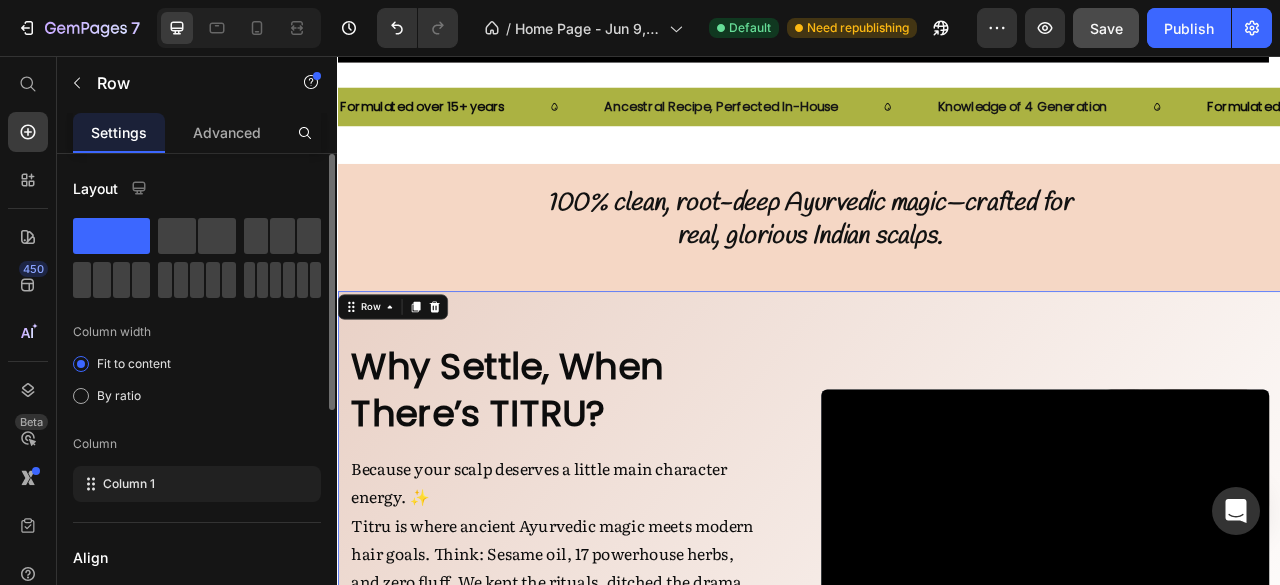 scroll, scrollTop: 561, scrollLeft: 0, axis: vertical 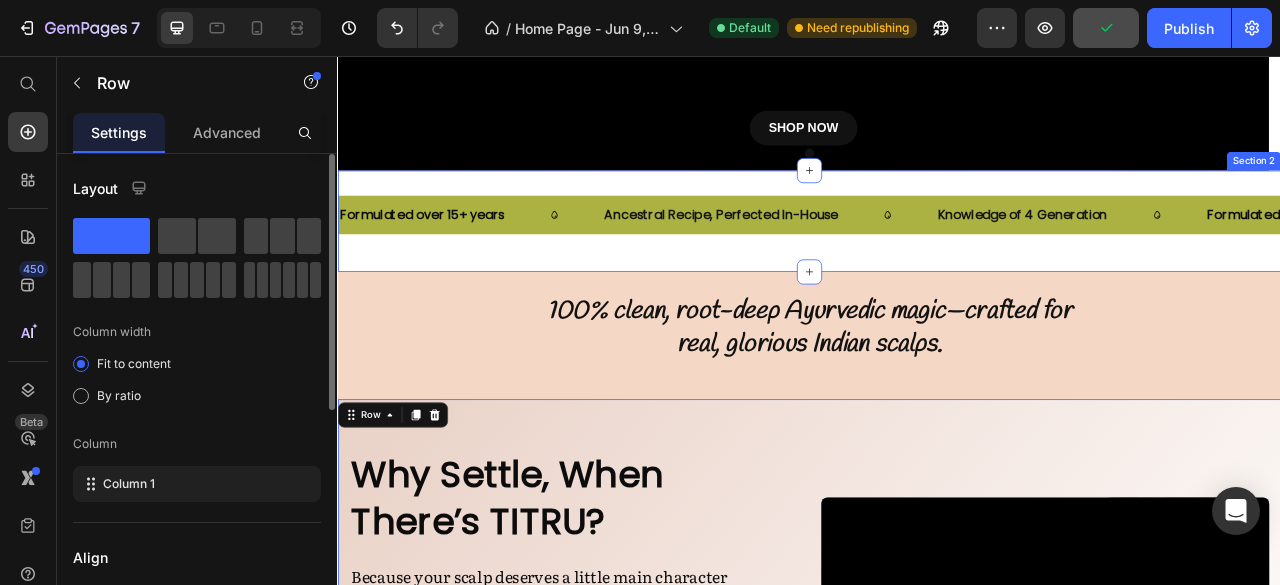 click on "Formulated over 15+ years  Text
Ancestral Recipe, Perfected In-House  Text
Knowledge of 4 Generation  Text
Formulated over 15+ years  Text
Ancestral Recipe, Perfected In-House  Text
Knowledge of 4 Generation  Text
Formulated over 15+ years  Text
Ancestral Recipe, Perfected In-House  Text
Knowledge of 4 Generation  Text
Formulated over 15+ years  Text
Ancestral Recipe, Perfected In-House  Text
Knowledge of 4 Generation  Text
Formulated over 15+ years  Text
Ancestral Recipe, Perfected In-House  Text
Knowledge of 4 Generation  Text
Formulated over 15+ years  Text
Ancestral Recipe, Perfected In-House  Text
Knowledge of 4 Generation  Text
Marquee" at bounding box center (937, 266) 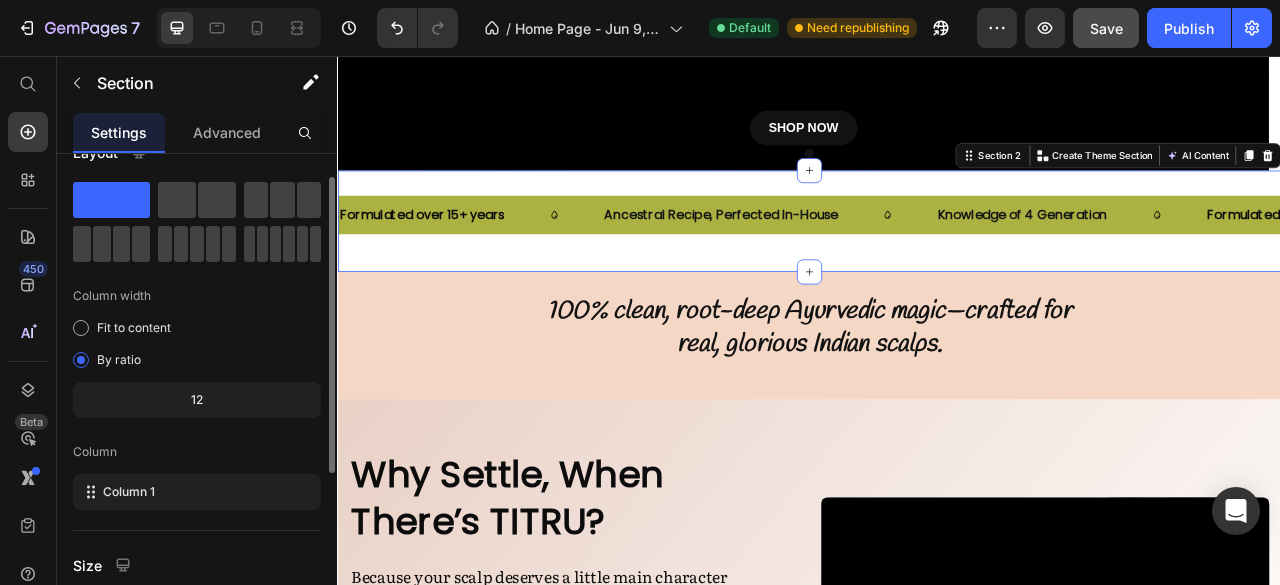scroll, scrollTop: 37, scrollLeft: 0, axis: vertical 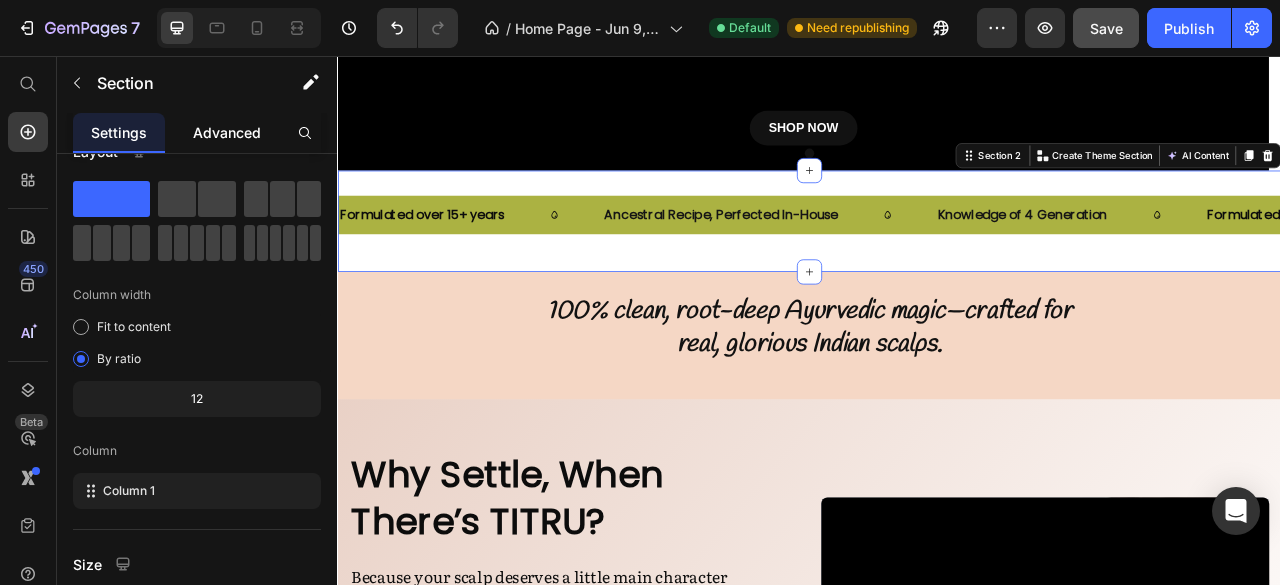 click on "Advanced" at bounding box center (227, 132) 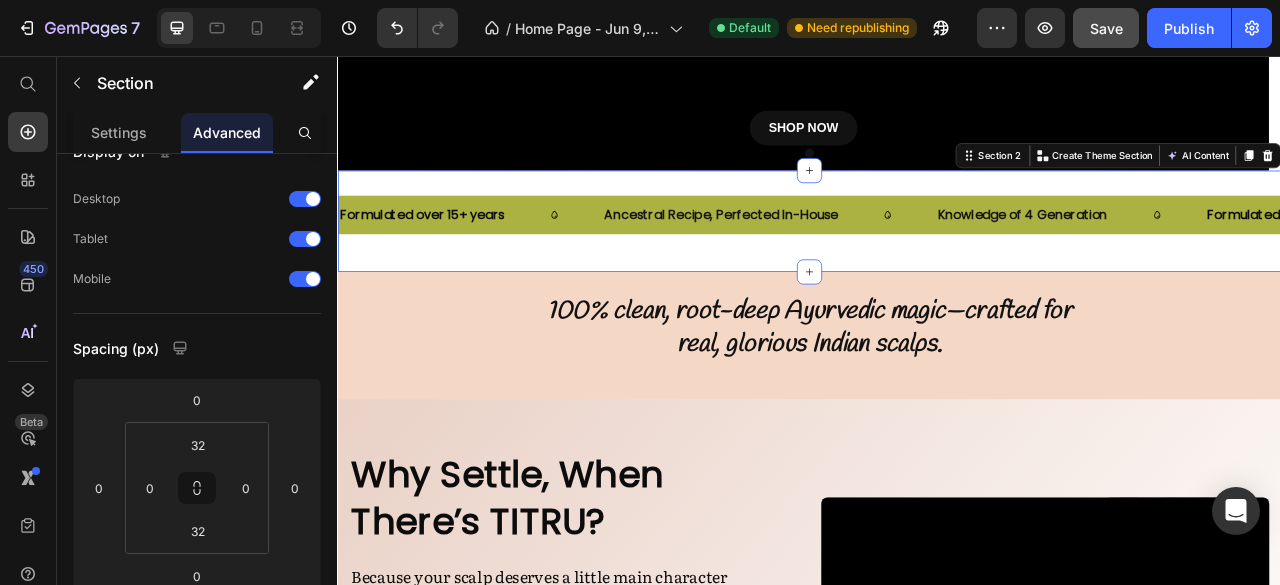 scroll, scrollTop: 0, scrollLeft: 0, axis: both 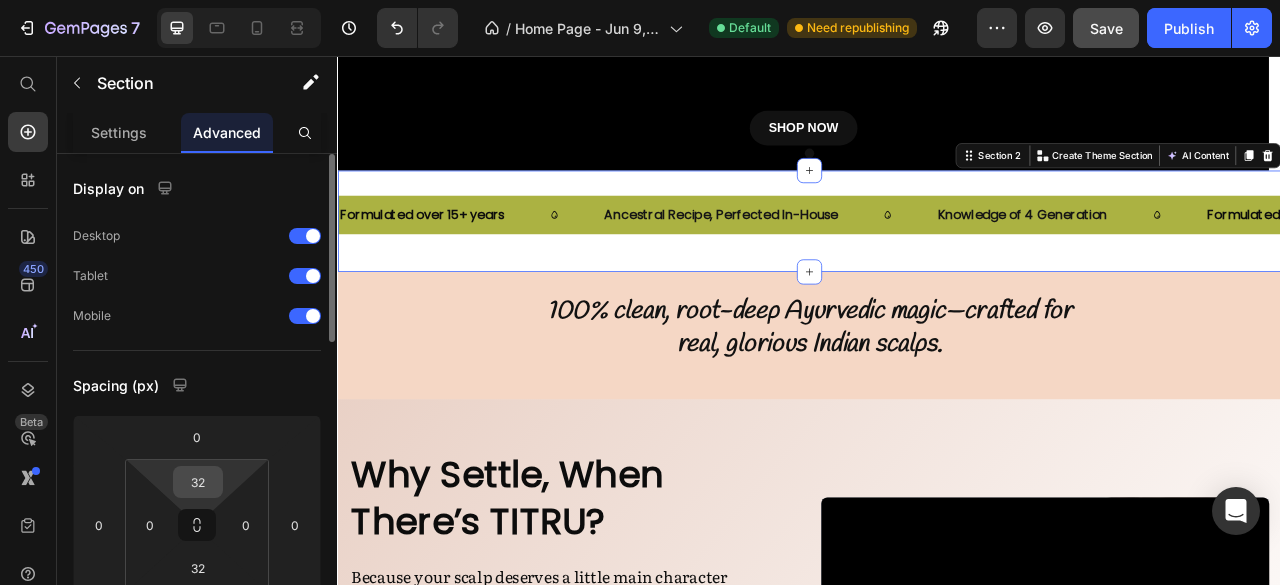 click on "32" at bounding box center [198, 482] 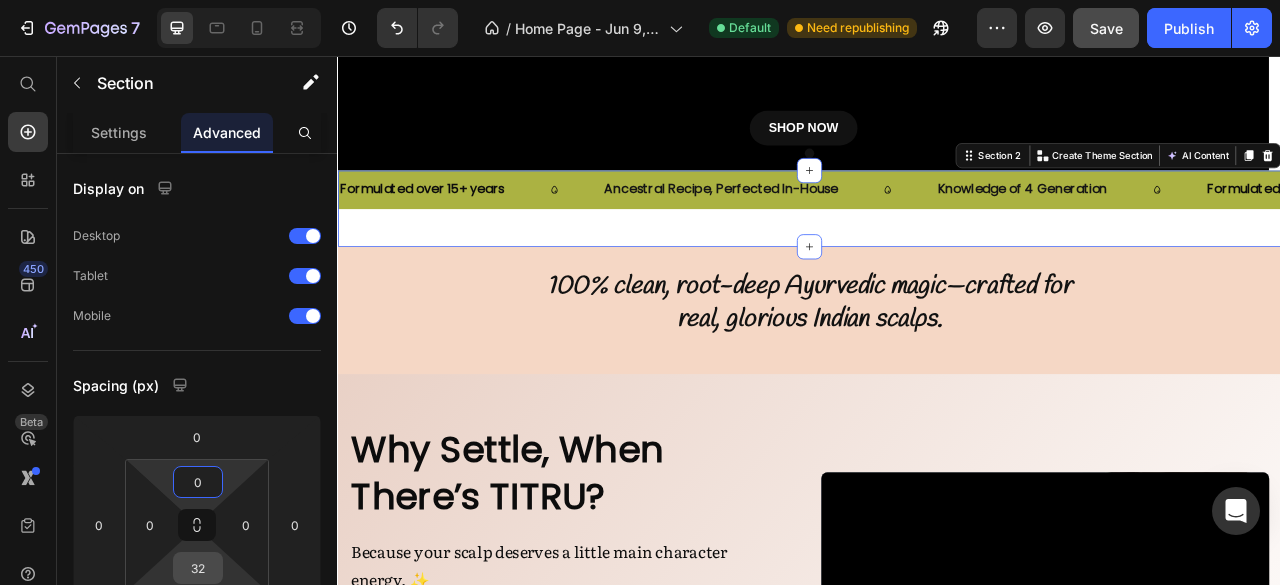 type on "0" 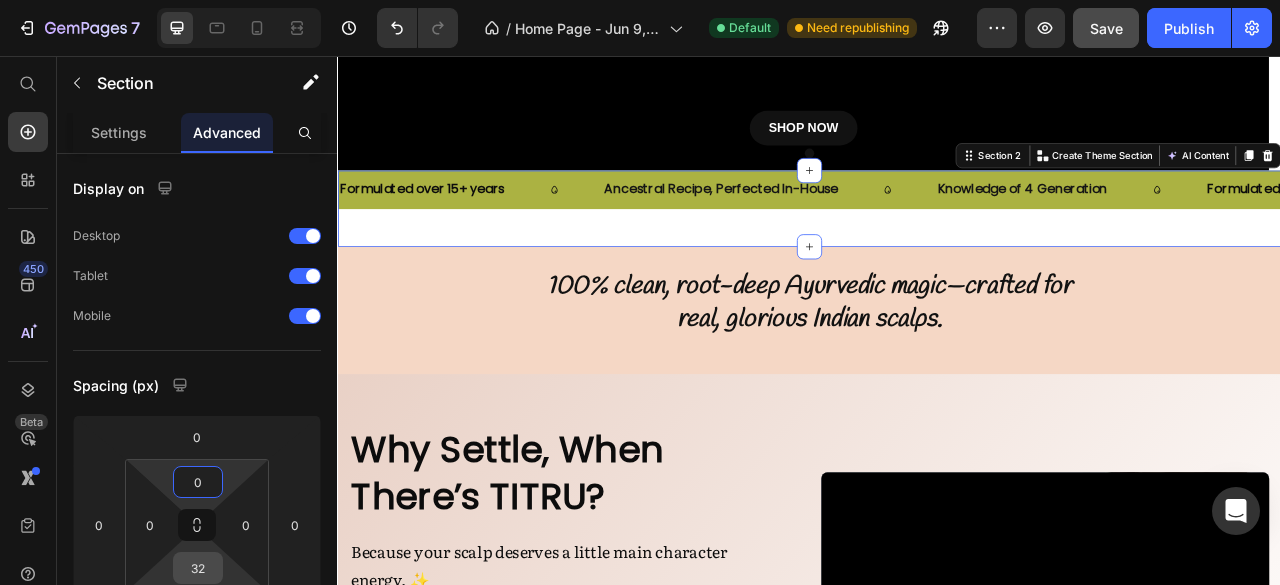 click on "32" at bounding box center [198, 568] 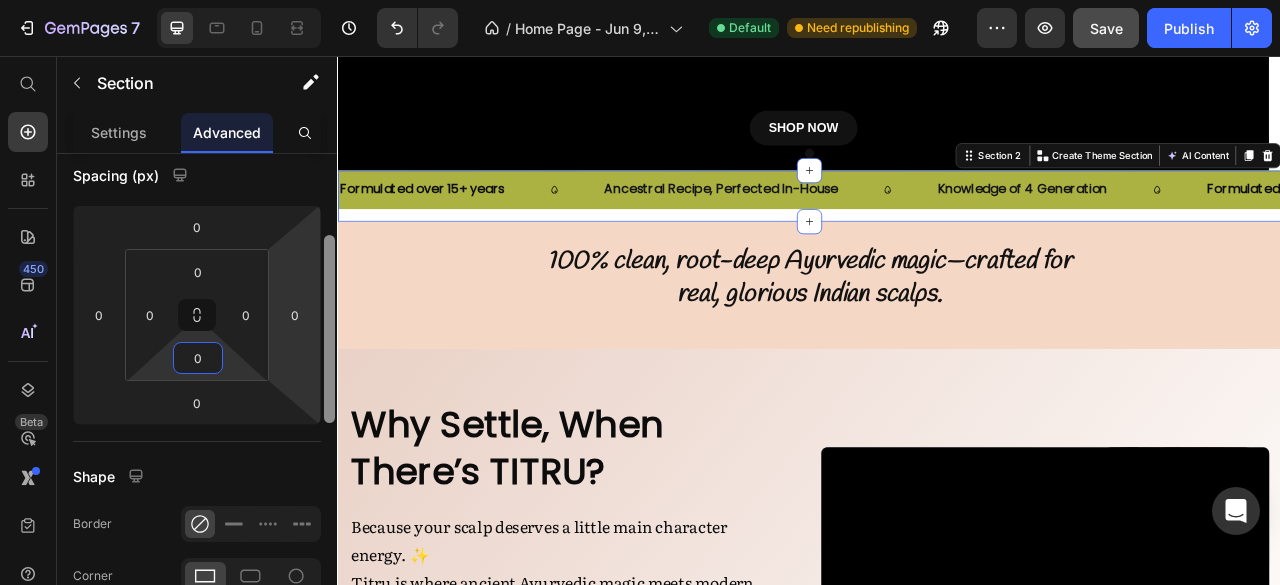scroll, scrollTop: 210, scrollLeft: 0, axis: vertical 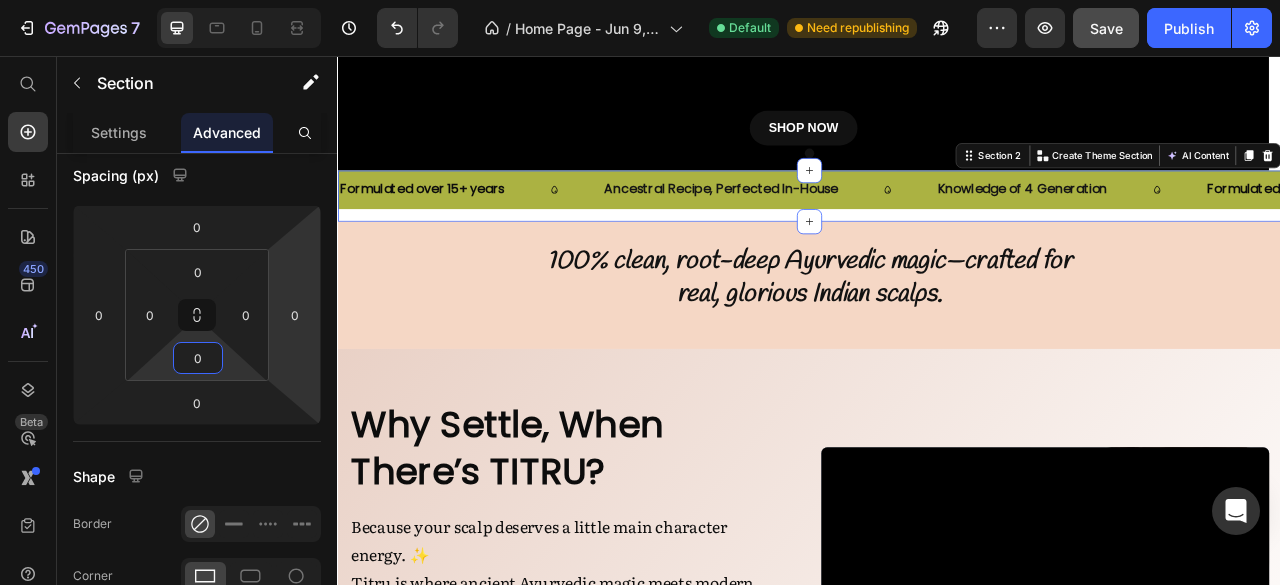 type on "0" 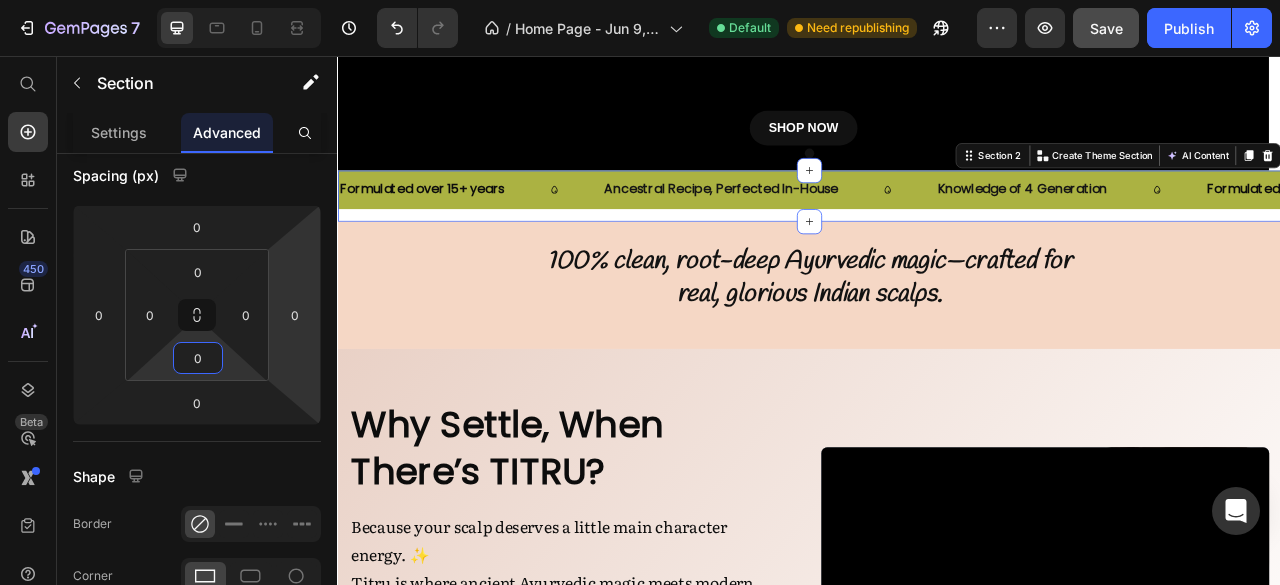 click on "Formulated over 15+ years  Text
Ancestral Recipe, Perfected In-House  Text
Knowledge of 4 Generation  Text
Formulated over 15+ years  Text
Ancestral Recipe, Perfected In-House  Text
Knowledge of 4 Generation  Text
Formulated over 15+ years  Text
Ancestral Recipe, Perfected In-House  Text
Knowledge of 4 Generation  Text
Formulated over 15+ years  Text
Ancestral Recipe, Perfected In-House  Text
Knowledge of 4 Generation  Text
Formulated over 15+ years  Text
Ancestral Recipe, Perfected In-House  Text
Knowledge of 4 Generation  Text
Formulated over 15+ years  Text
Ancestral Recipe, Perfected In-House  Text
Knowledge of 4 Generation  Text
Marquee" at bounding box center (937, 234) 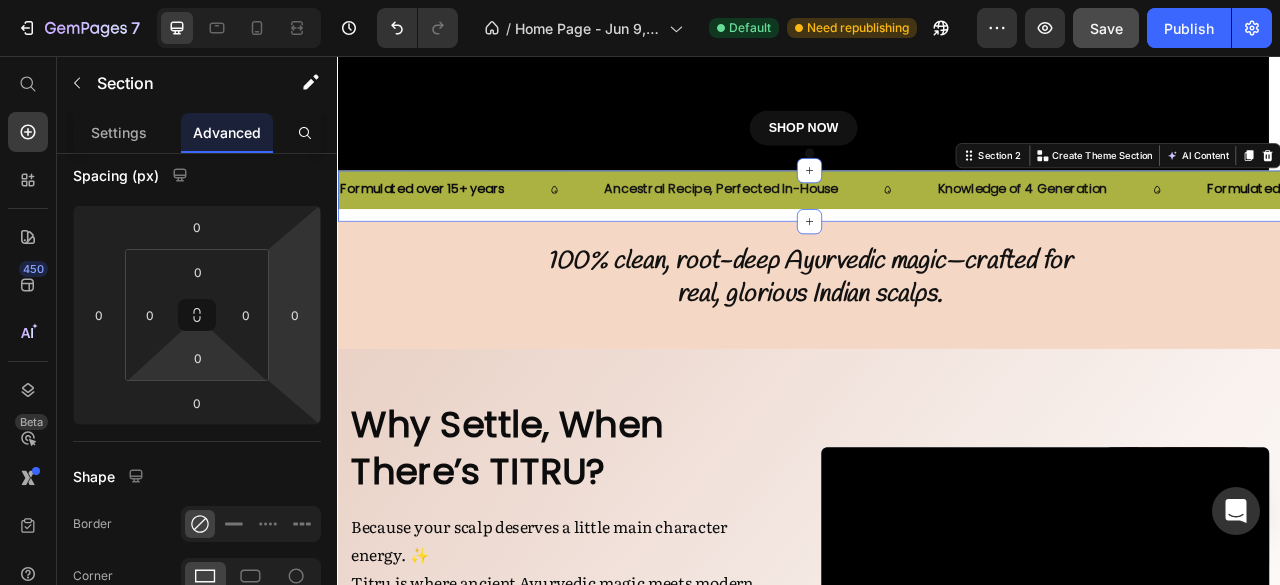 click on "Formulated over 15+ years  Text
Ancestral Recipe, Perfected In-House  Text
Knowledge of 4 Generation  Text
Formulated over 15+ years  Text
Ancestral Recipe, Perfected In-House  Text
Knowledge of 4 Generation  Text
Formulated over 15+ years  Text
Ancestral Recipe, Perfected In-House  Text
Knowledge of 4 Generation  Text
Formulated over 15+ years  Text
Ancestral Recipe, Perfected In-House  Text
Knowledge of 4 Generation  Text
Formulated over 15+ years  Text
Ancestral Recipe, Perfected In-House  Text
Knowledge of 4 Generation  Text
Formulated over 15+ years  Text
Ancestral Recipe, Perfected In-House  Text
Knowledge of 4 Generation  Text
Marquee" at bounding box center (937, 234) 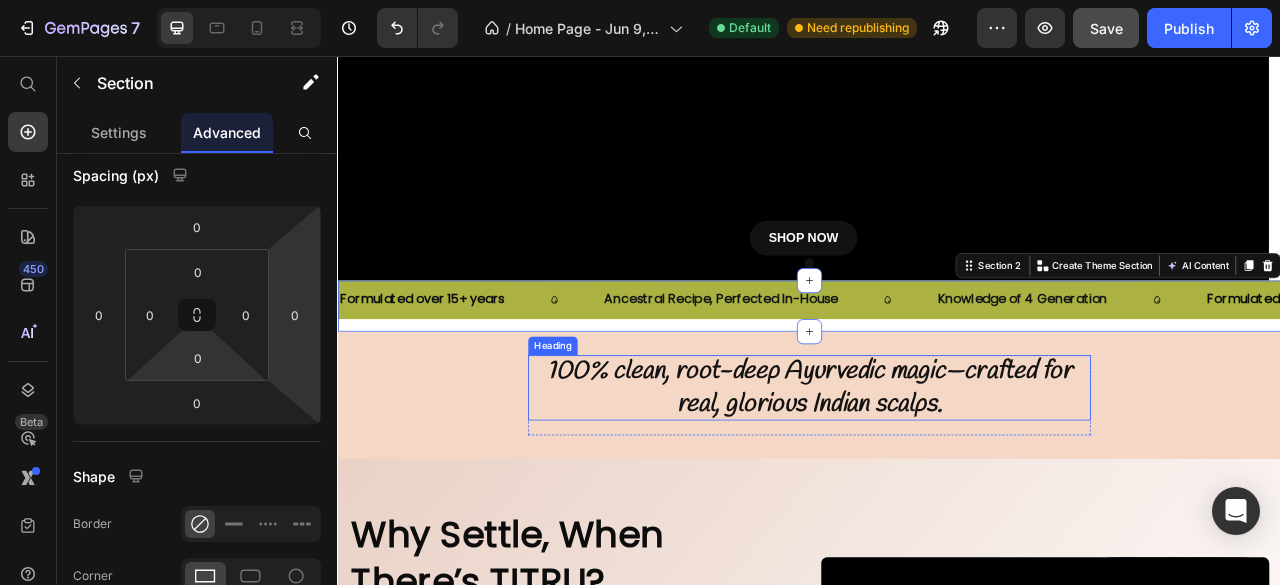 scroll, scrollTop: 409, scrollLeft: 0, axis: vertical 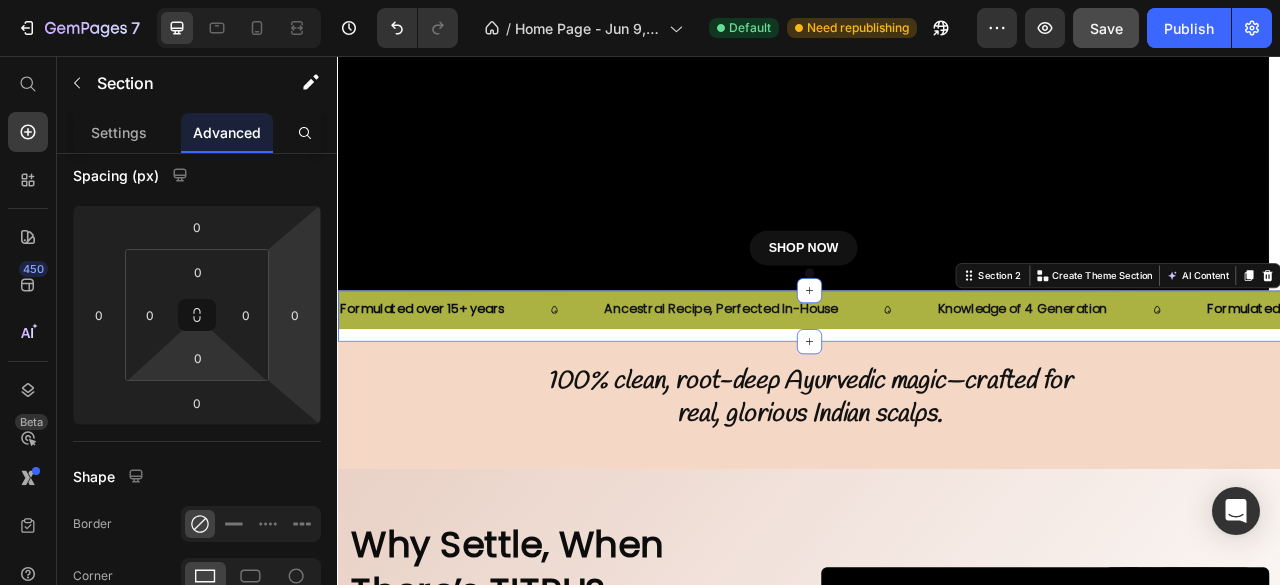 click on "Formulated over 15+ years  Text
Ancestral Recipe, Perfected In-House  Text
Knowledge of 4 Generation  Text
Formulated over 15+ years  Text
Ancestral Recipe, Perfected In-House  Text
Knowledge of 4 Generation  Text
Formulated over 15+ years  Text
Ancestral Recipe, Perfected In-House  Text
Knowledge of 4 Generation  Text
Formulated over 15+ years  Text
Ancestral Recipe, Perfected In-House  Text
Knowledge of 4 Generation  Text
Formulated over 15+ years  Text
Ancestral Recipe, Perfected In-House  Text
Knowledge of 4 Generation  Text
Formulated over 15+ years  Text
Ancestral Recipe, Perfected In-House  Text
Knowledge of 4 Generation  Text
Marquee" at bounding box center (937, 386) 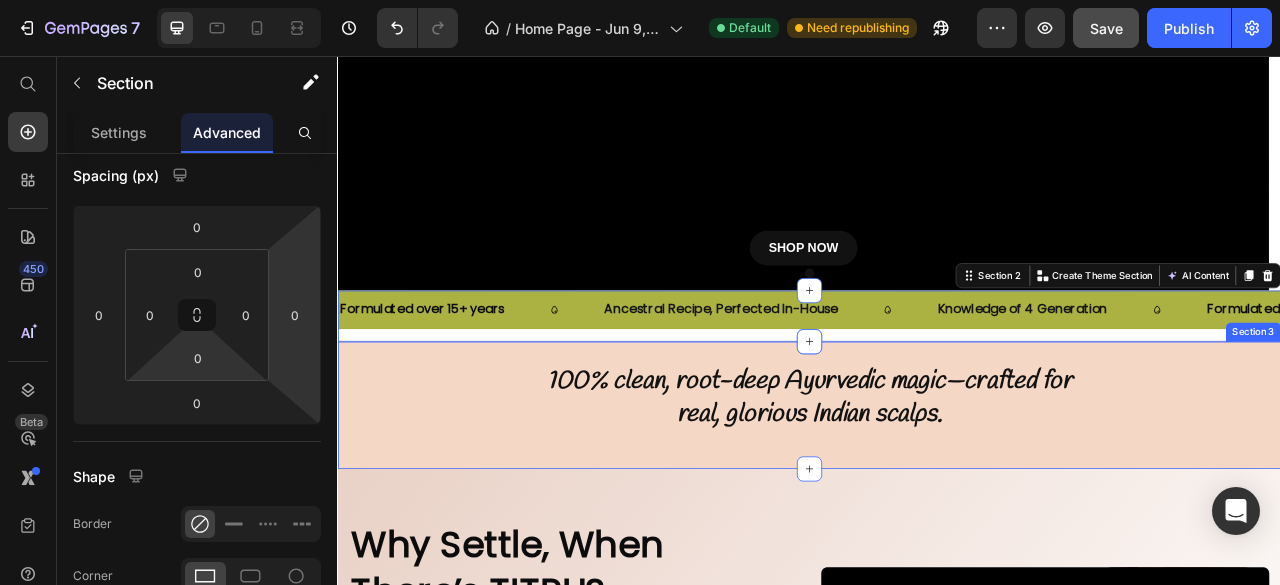 click on "100% clean, root-deep Ayurvedic magic—crafted for real, glorious Indian scalps. Heading Row" at bounding box center (937, 500) 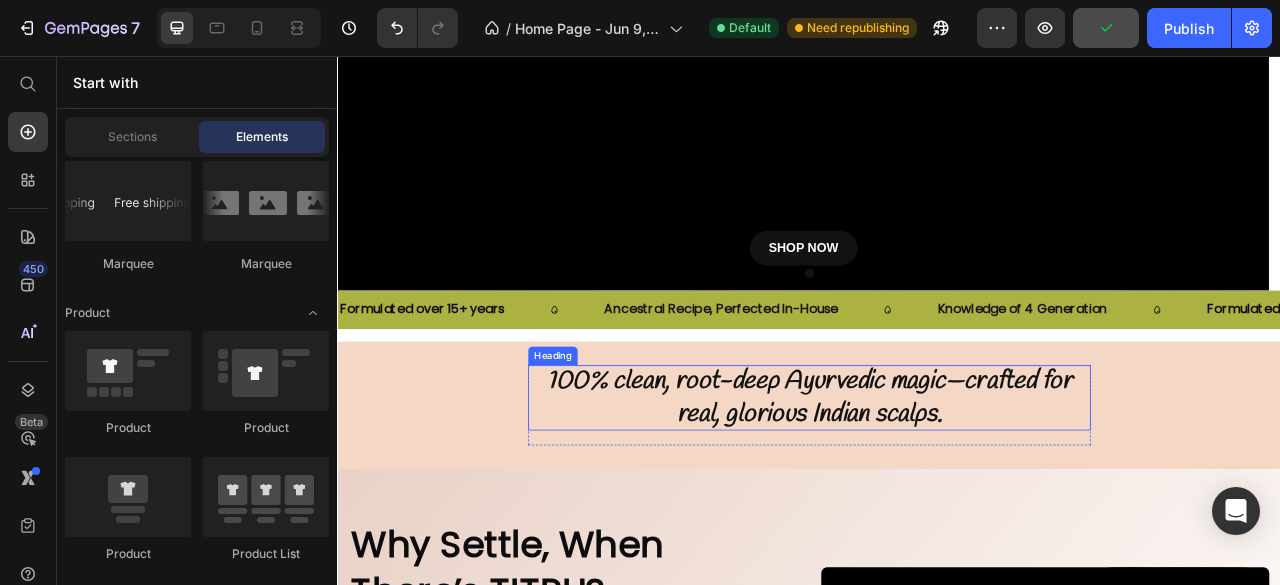 click on "100% clean, root-deep Ayurvedic magic—crafted for real, glorious Indian scalps." at bounding box center (937, 490) 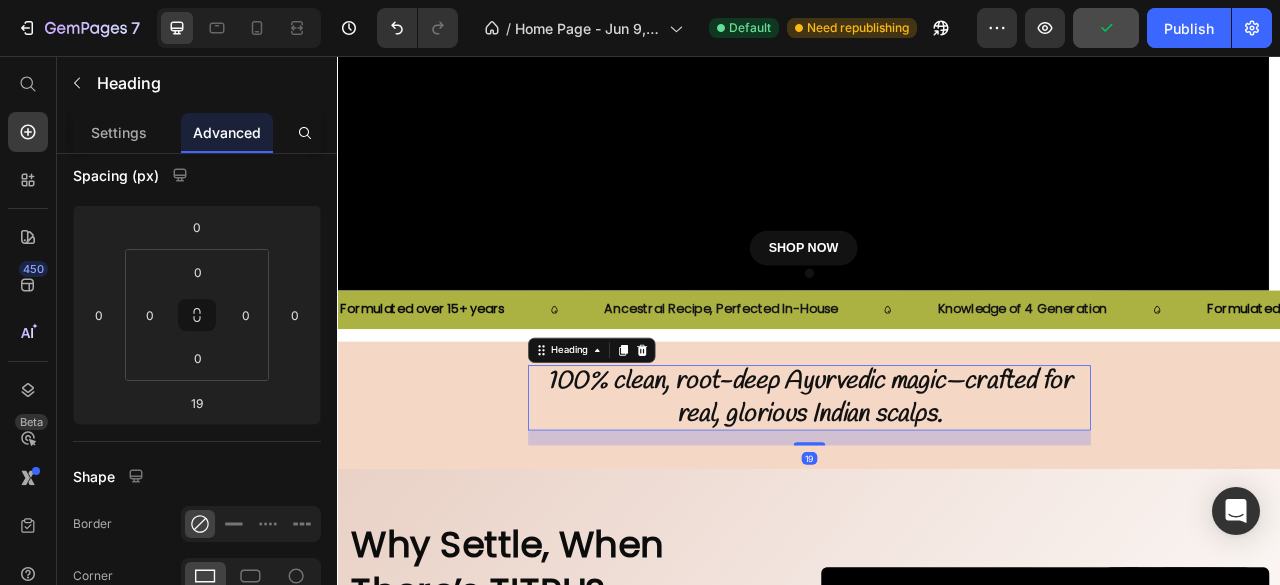 scroll, scrollTop: 0, scrollLeft: 0, axis: both 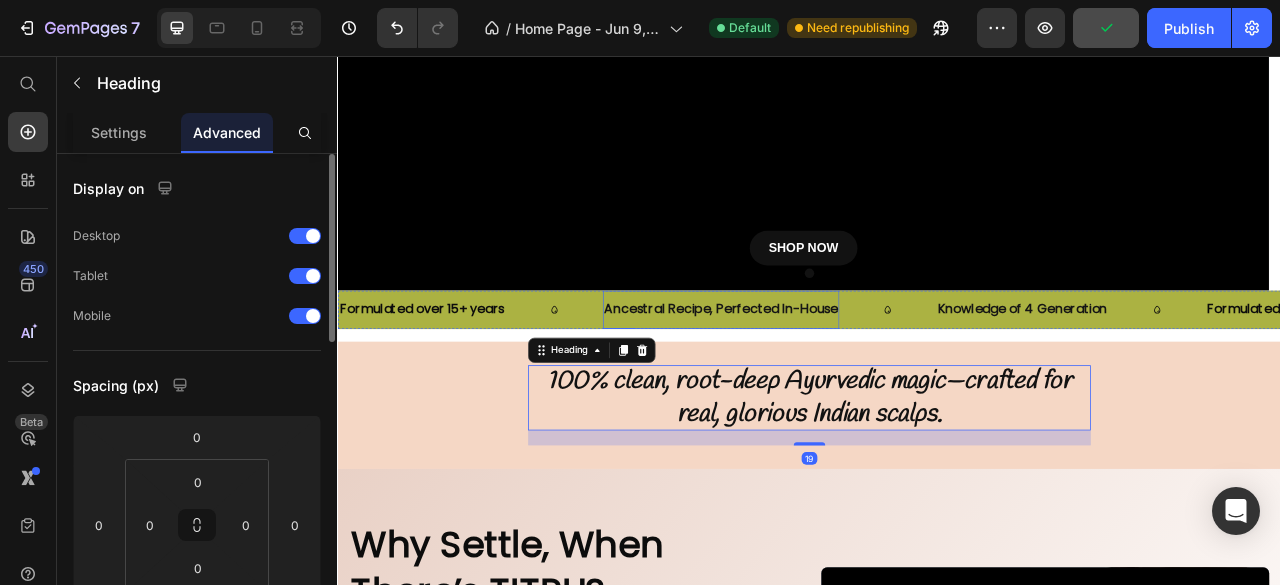 click on "Ancestral Recipe, Perfected In-House" at bounding box center (824, 378) 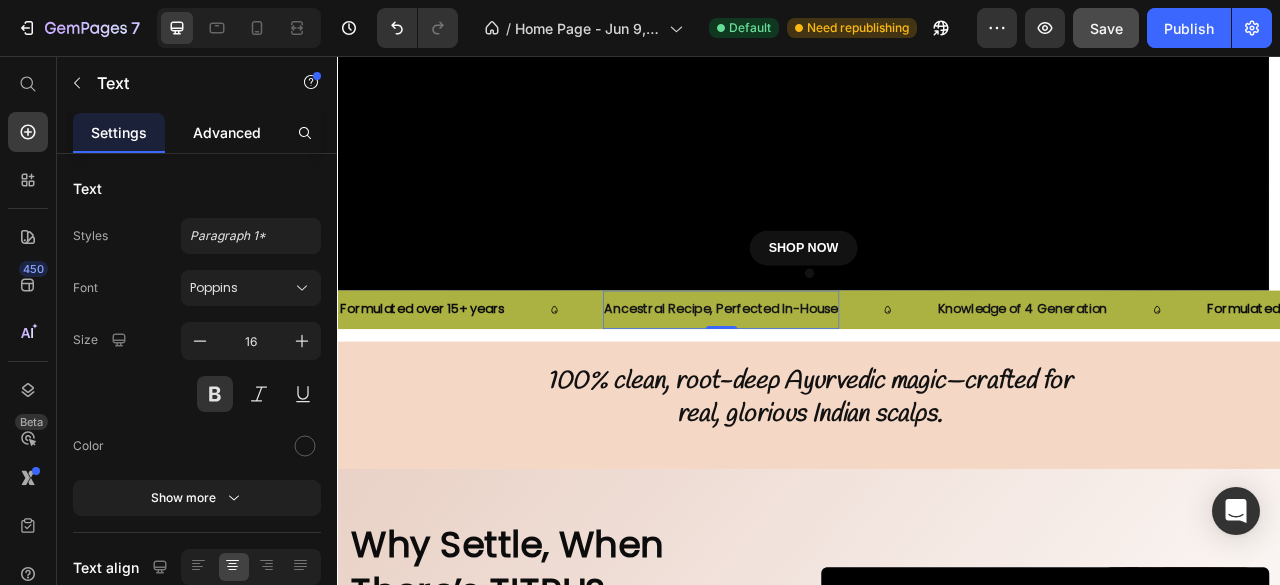 click on "Advanced" at bounding box center (227, 132) 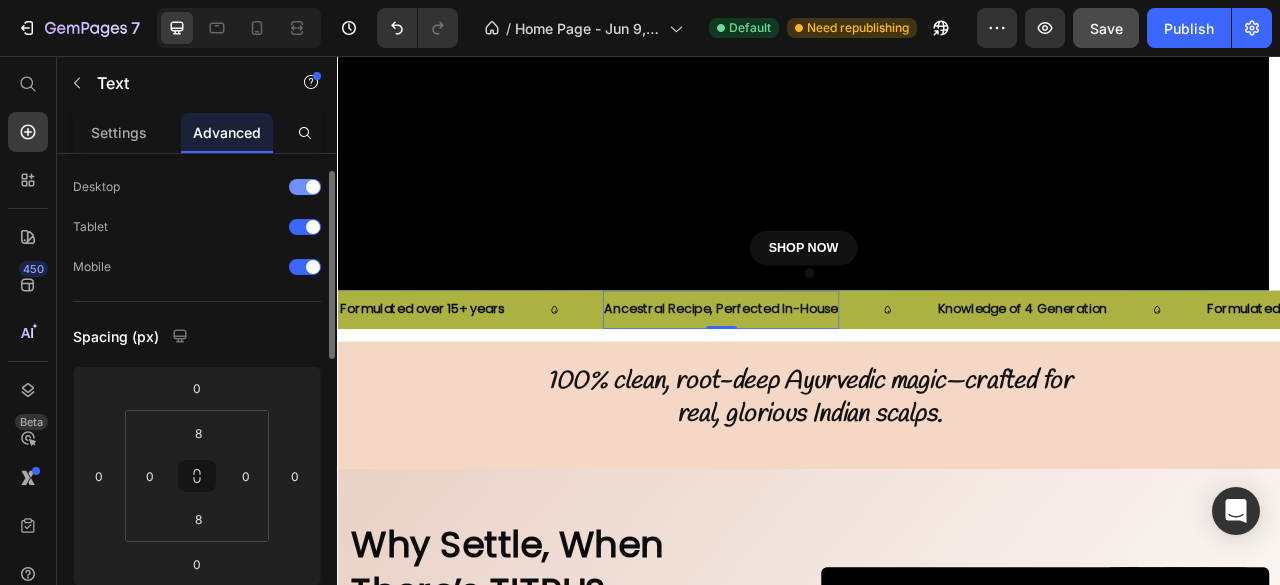 scroll, scrollTop: 48, scrollLeft: 0, axis: vertical 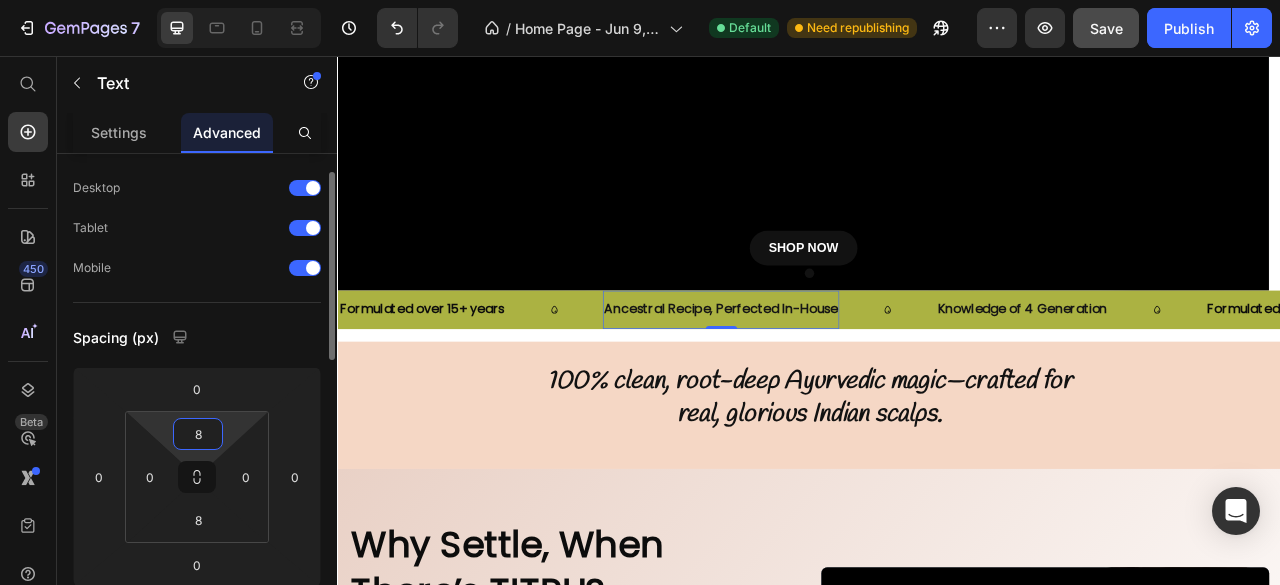 click on "8" at bounding box center [198, 434] 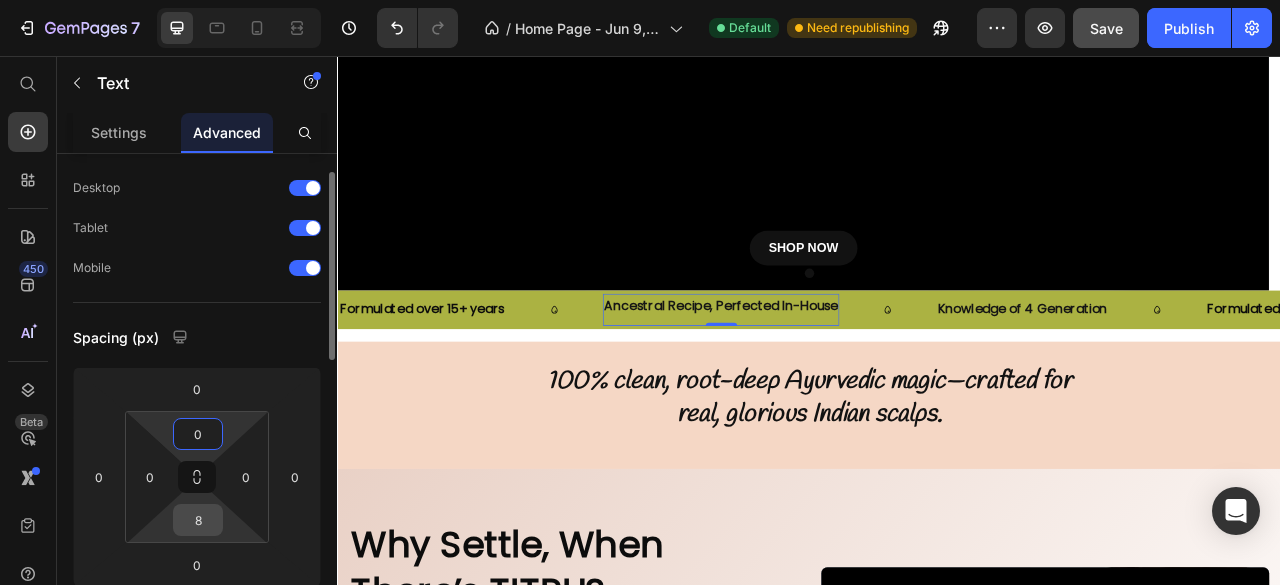 type on "0" 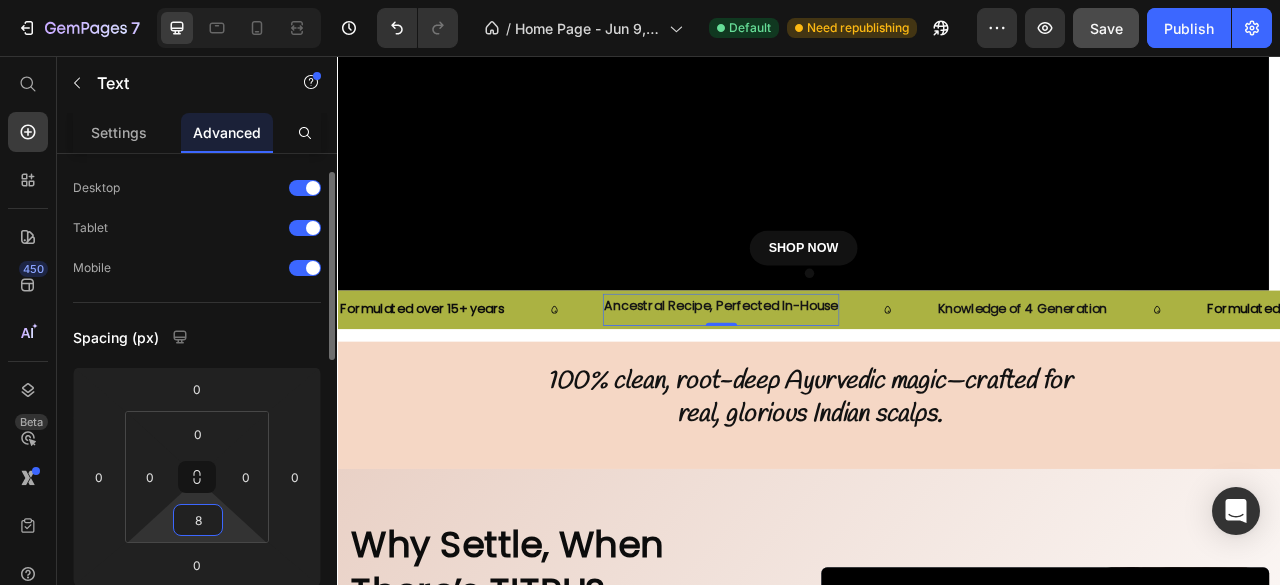 click on "8" at bounding box center [198, 520] 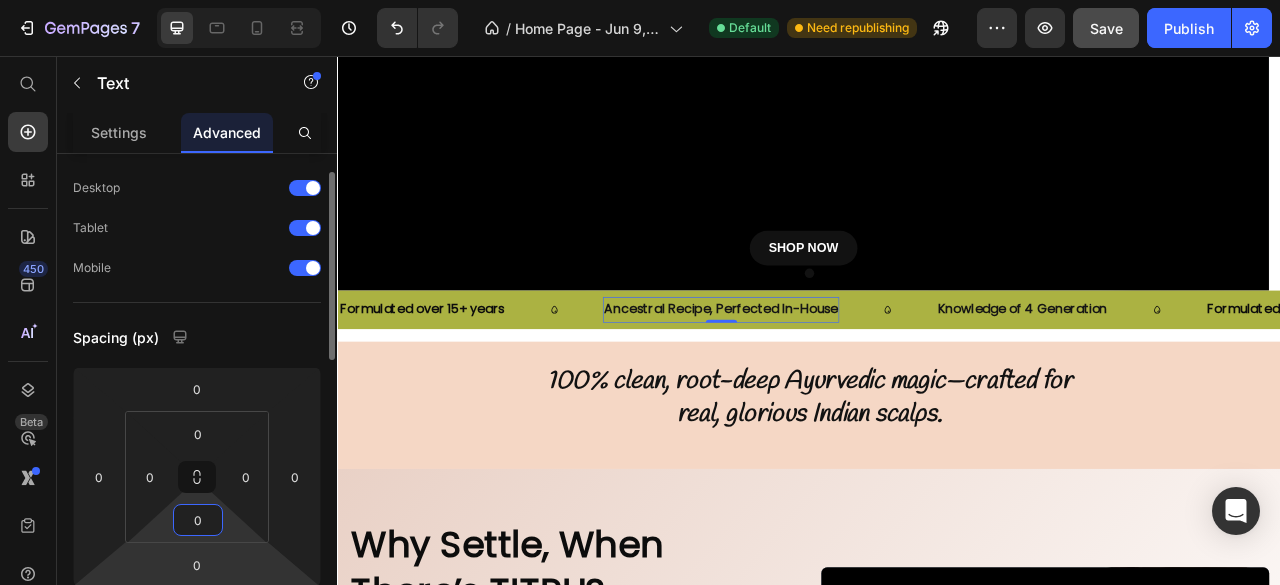 type on "0" 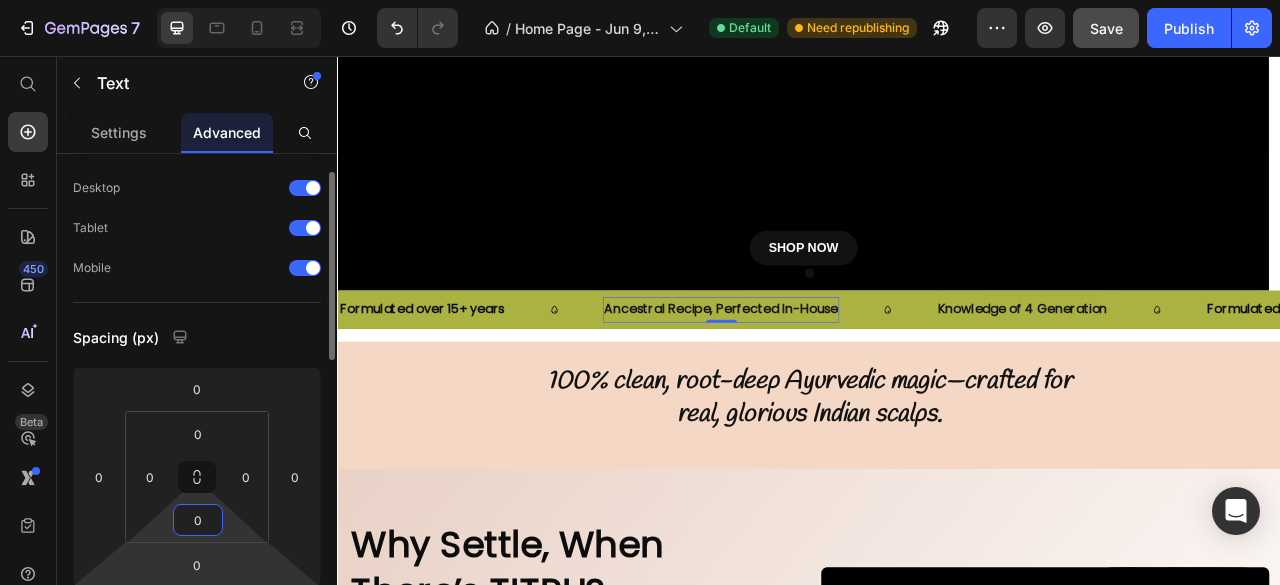 click on "7  Version history  /  Home Page - Jun 9, 18:10:34 Default Need republishing Preview  Save   Publish  450 Beta Start with Sections Elements Hero Section Product Detail Brands Trusted Badges Guarantee Product Breakdown How to use Testimonials Compare Bundle FAQs Social Proof Brand Story Product List Collection Blog List Contact Sticky Add to Cart Custom Footer Browse Library 450 Layout
Row
Row
Row
Row Text
Heading
Text Block Button
Button
Button
Sticky Back to top Media
Image" at bounding box center [640, 0] 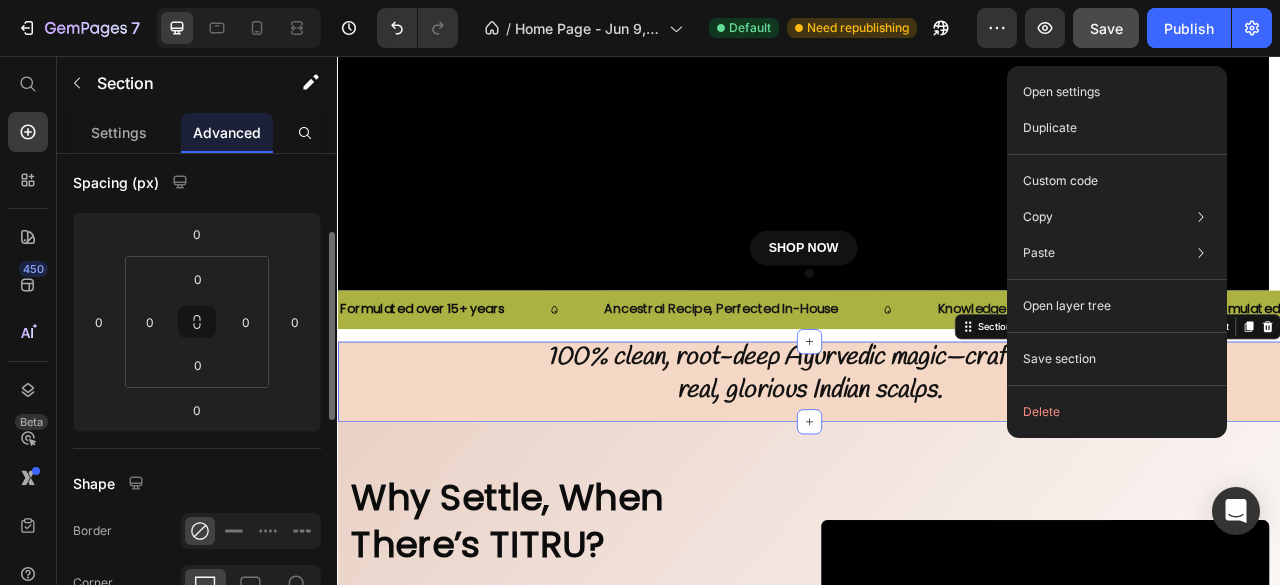 scroll, scrollTop: 0, scrollLeft: 0, axis: both 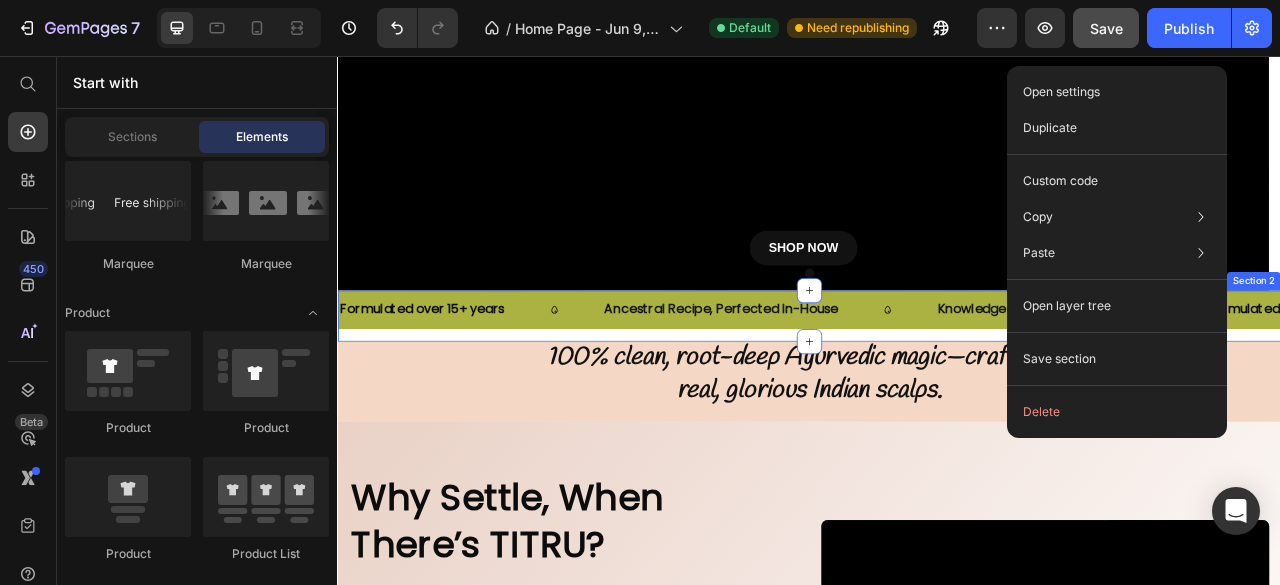 click on "Formulated over 15+ years  Text
Ancestral Recipe, Perfected In-House  Text
Knowledge of 4 Generation  Text
Formulated over 15+ years  Text
Ancestral Recipe, Perfected In-House  Text
Knowledge of 4 Generation  Text
Formulated over 15+ years  Text
Ancestral Recipe, Perfected In-House  Text
Knowledge of 4 Generation  Text
Formulated over 15+ years  Text
Ancestral Recipe, Perfected In-House  Text
Knowledge of 4 Generation  Text
Formulated over 15+ years  Text
Ancestral Recipe, Perfected In-House  Text
Knowledge of 4 Generation  Text
Formulated over 15+ years  Text
Ancestral Recipe, Perfected In-House  Text
Knowledge of 4 Generation  Text
Marquee" at bounding box center (937, 386) 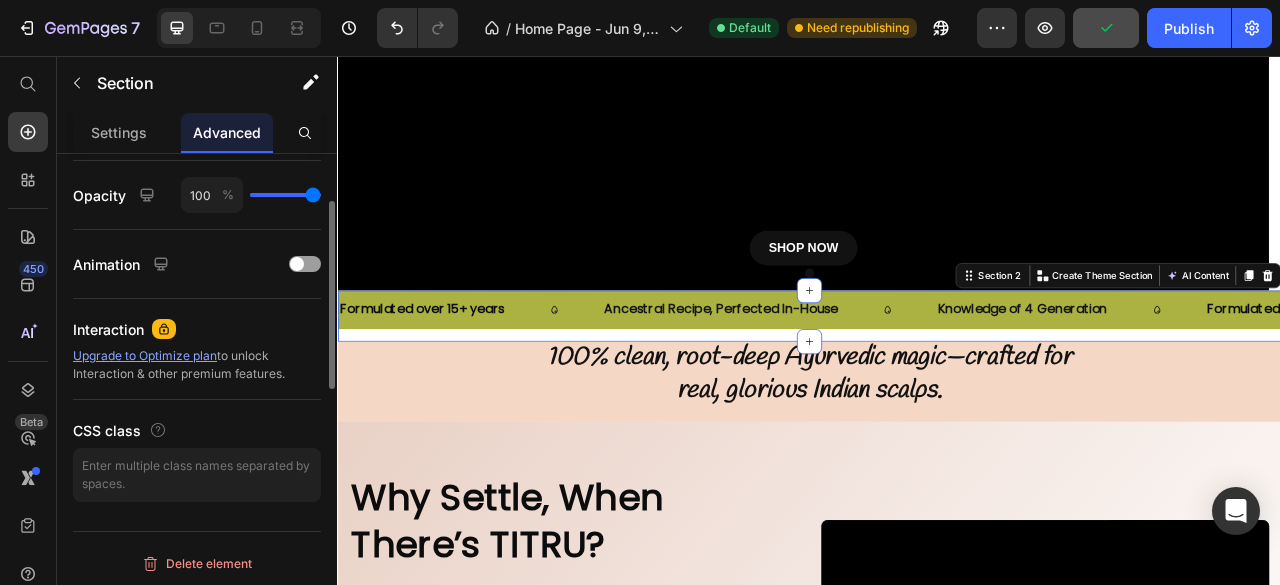 scroll, scrollTop: 594, scrollLeft: 0, axis: vertical 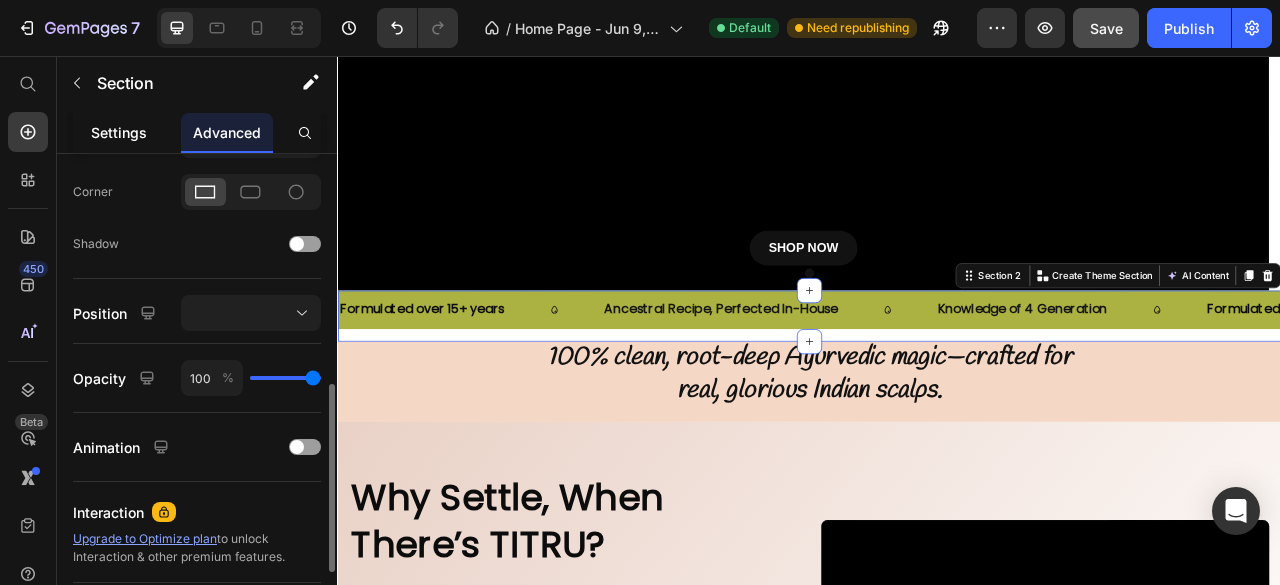 click on "Settings" 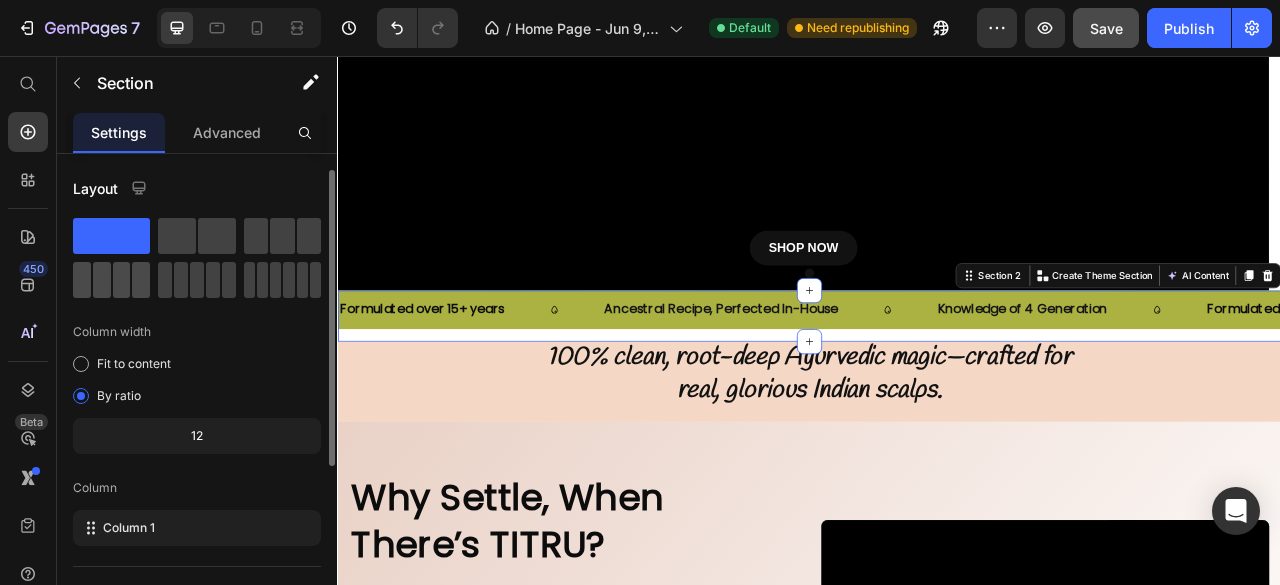 scroll, scrollTop: 318, scrollLeft: 0, axis: vertical 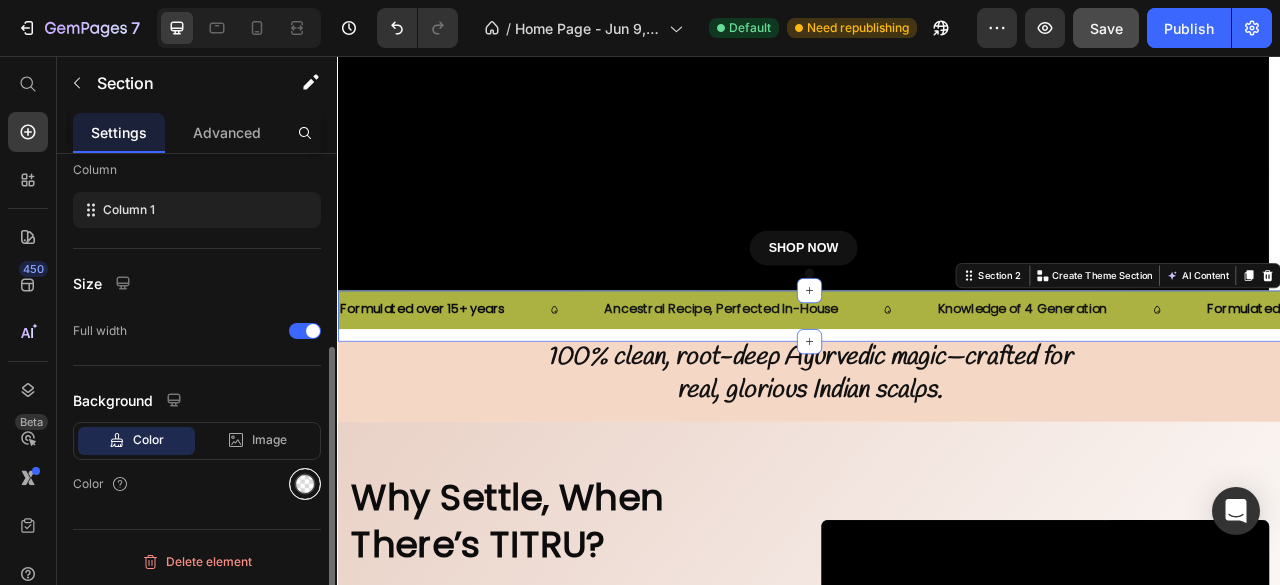click at bounding box center [305, 484] 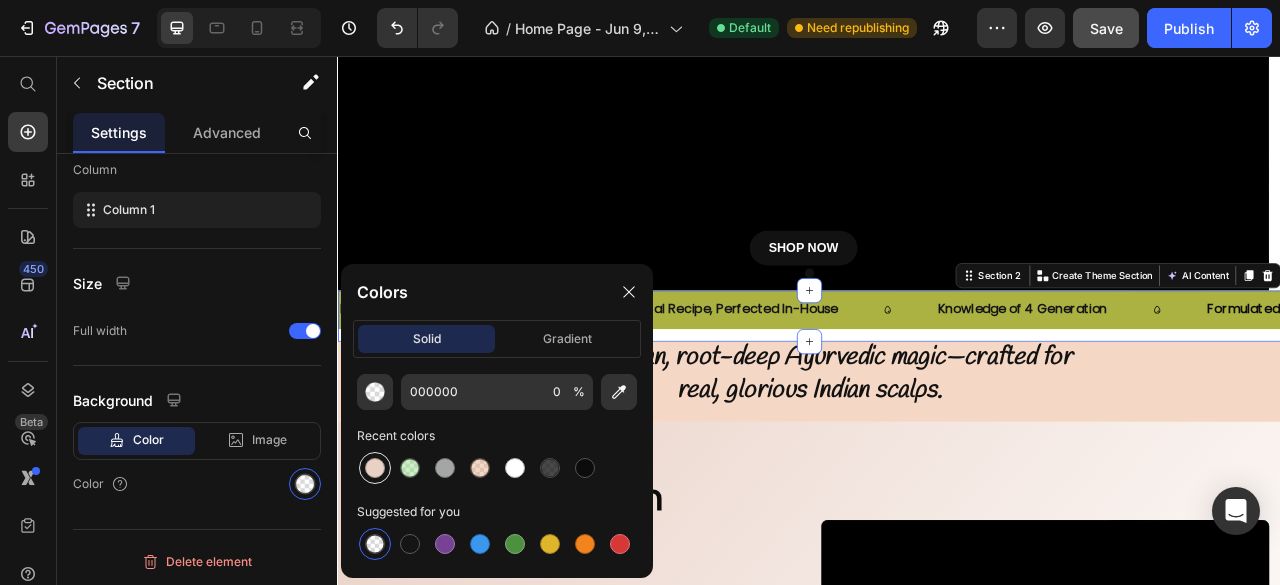 click at bounding box center (375, 468) 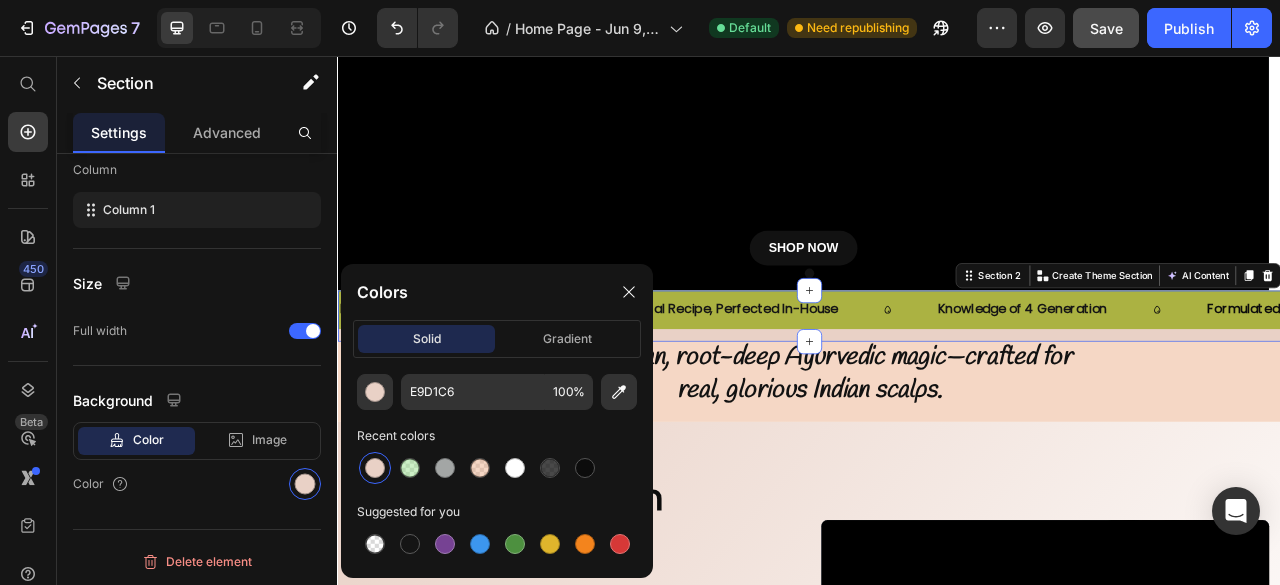 scroll, scrollTop: 318, scrollLeft: 0, axis: vertical 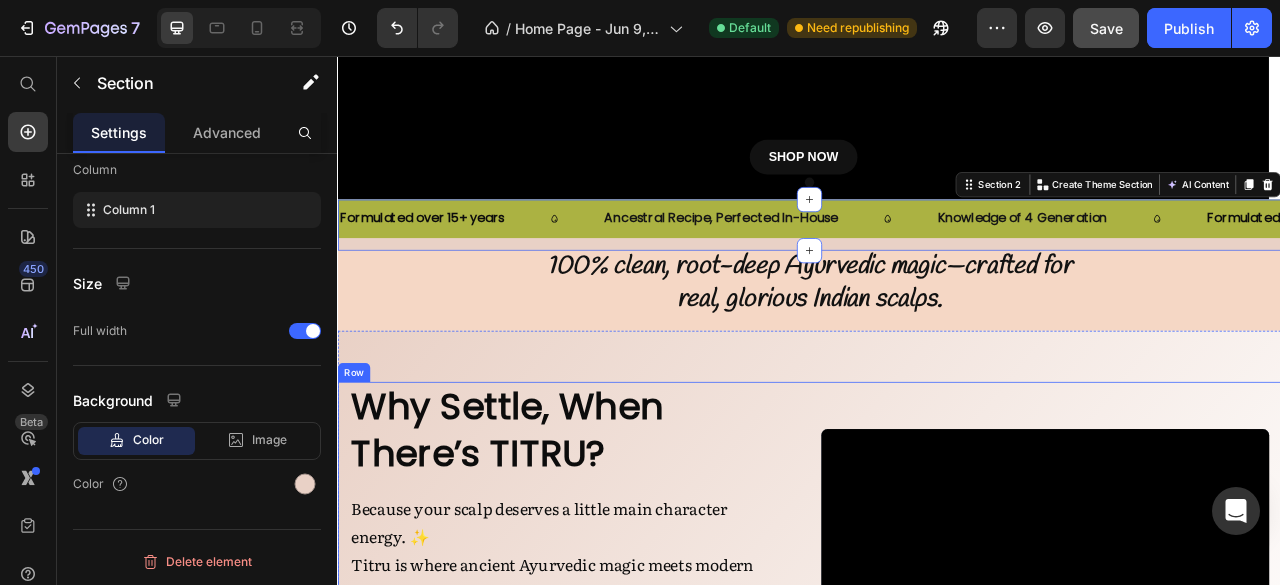 click on "Video" at bounding box center [1237, 690] 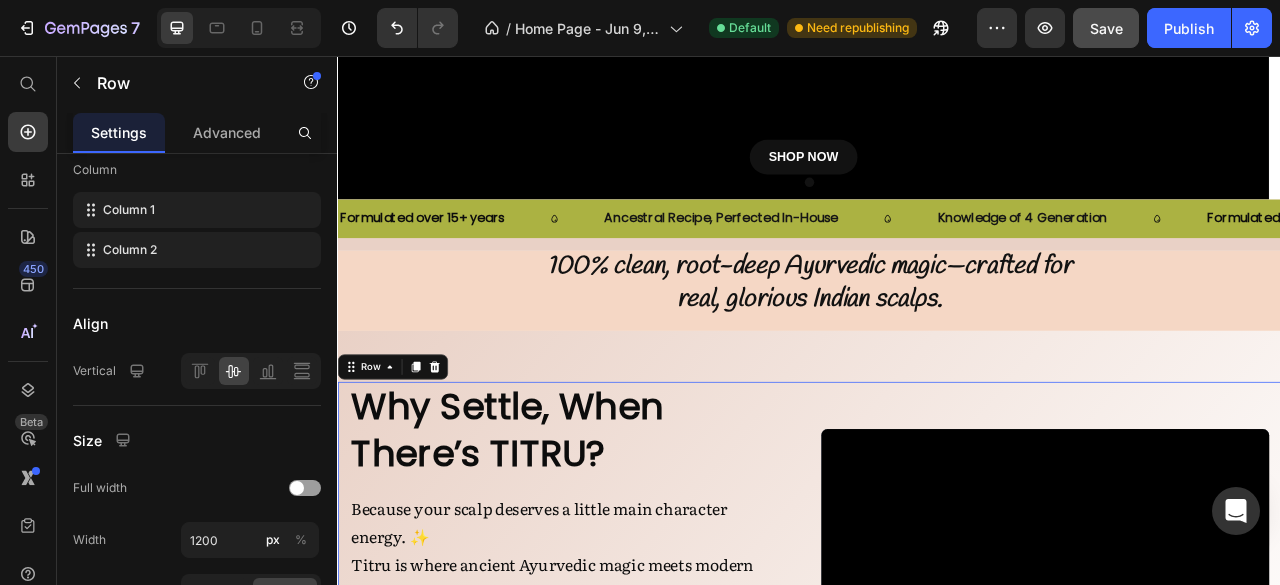 scroll, scrollTop: 0, scrollLeft: 0, axis: both 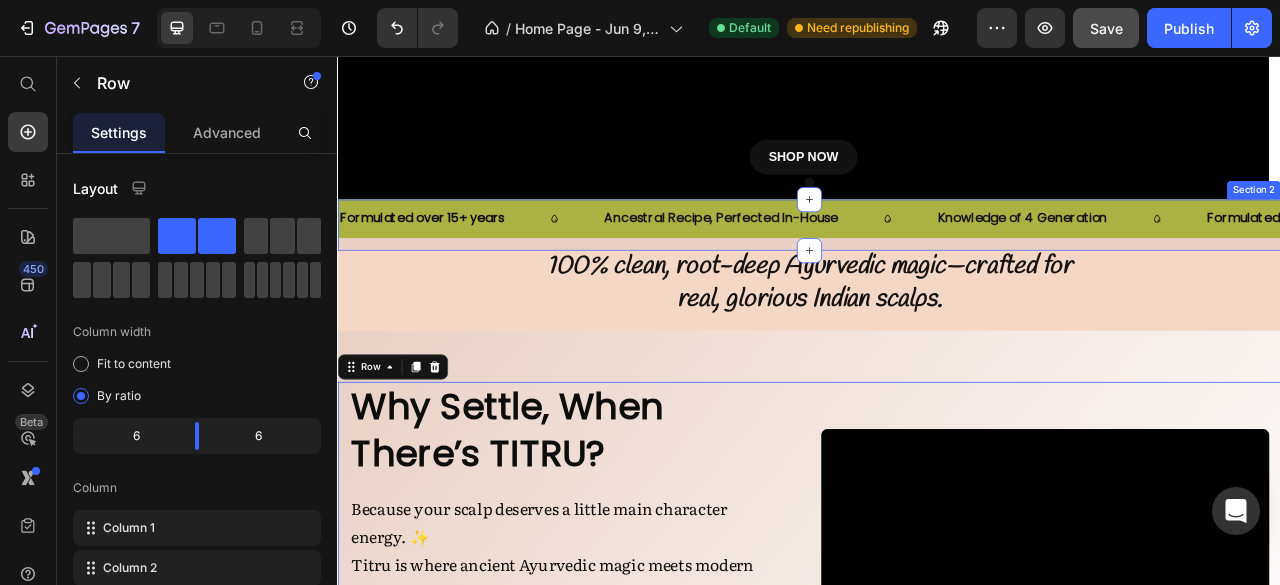 click on "Formulated over 15+ years  Text
Ancestral Recipe, Perfected In-House  Text
Knowledge of 4 Generation  Text
Formulated over 15+ years  Text
Ancestral Recipe, Perfected In-House  Text
Knowledge of 4 Generation  Text
Formulated over 15+ years  Text
Ancestral Recipe, Perfected In-House  Text
Knowledge of 4 Generation  Text
Formulated over 15+ years  Text
Ancestral Recipe, Perfected In-House  Text
Knowledge of 4 Generation  Text
Formulated over 15+ years  Text
Ancestral Recipe, Perfected In-House  Text
Knowledge of 4 Generation  Text
Formulated over 15+ years  Text
Ancestral Recipe, Perfected In-House  Text
Knowledge of 4 Generation  Text
Marquee" at bounding box center [937, 270] 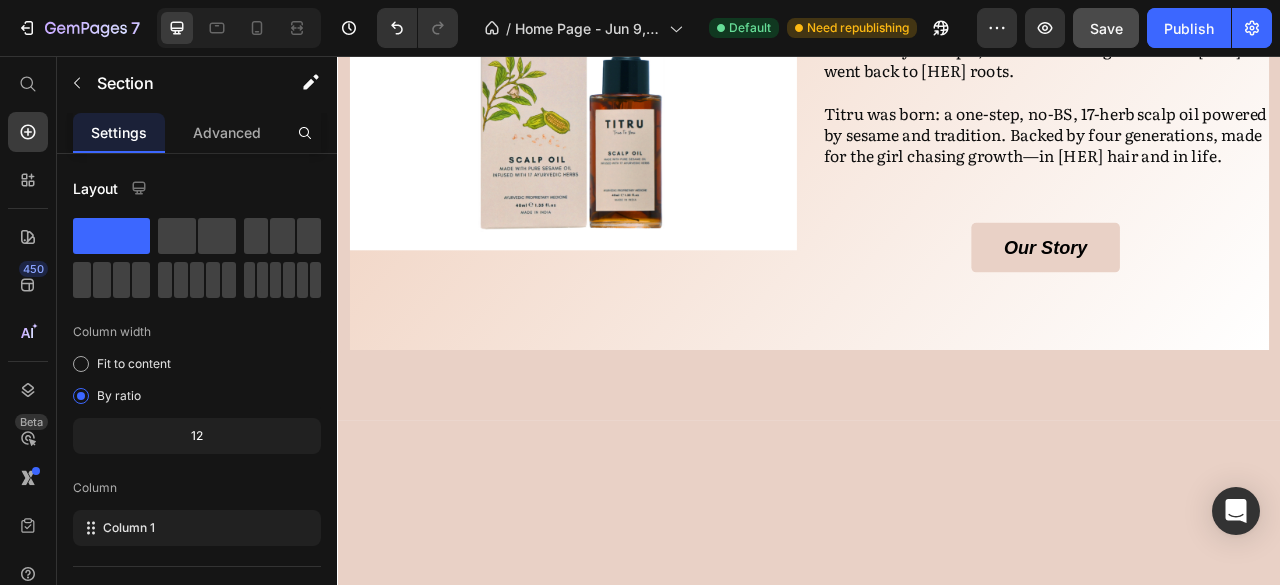 scroll, scrollTop: 0, scrollLeft: 0, axis: both 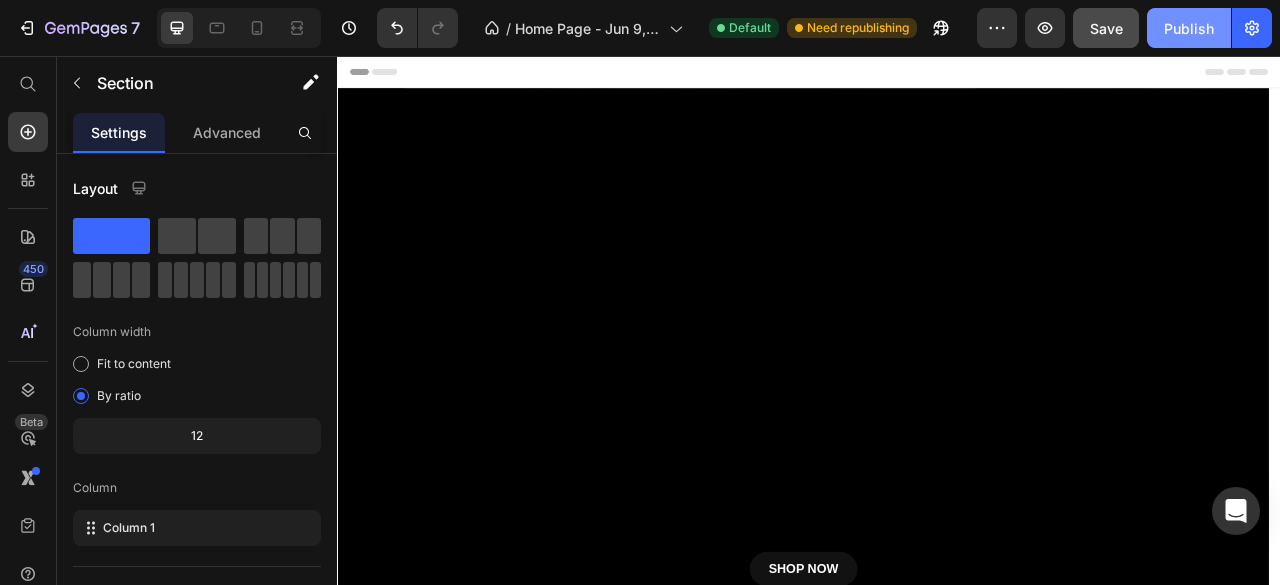 click on "Publish" at bounding box center (1189, 28) 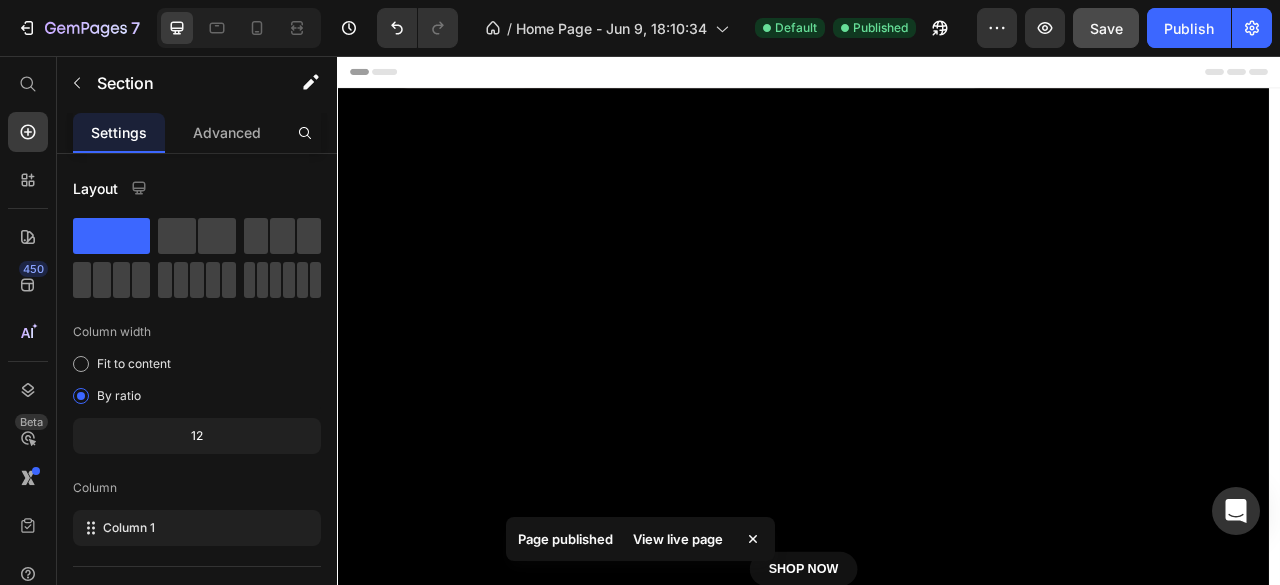 click on "View live page" at bounding box center [678, 539] 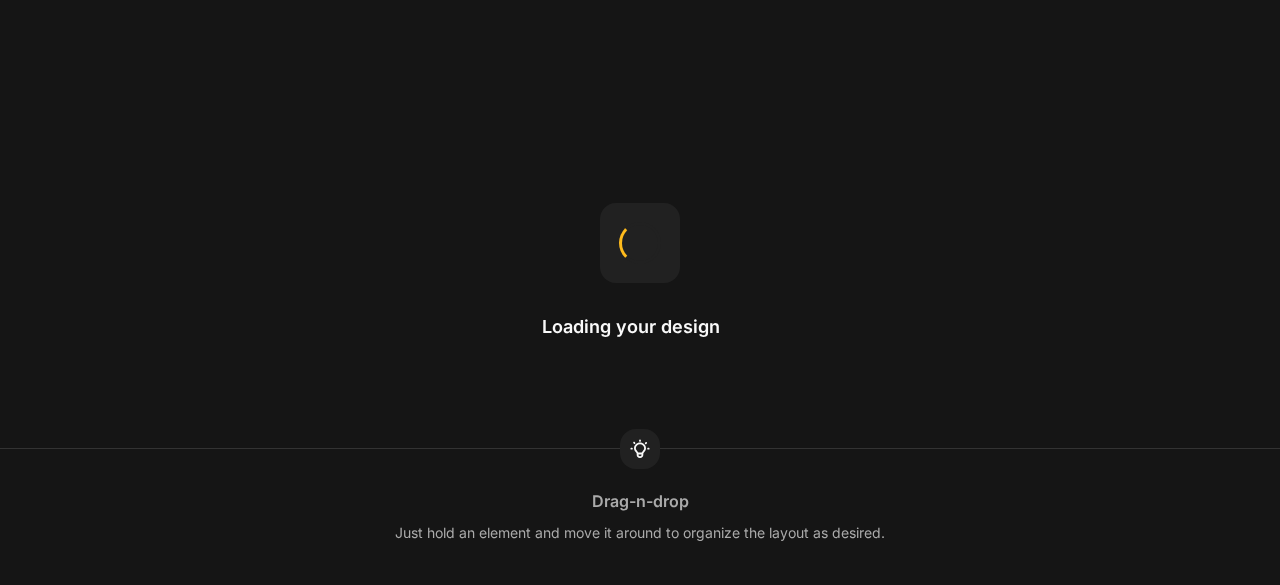 scroll, scrollTop: 0, scrollLeft: 0, axis: both 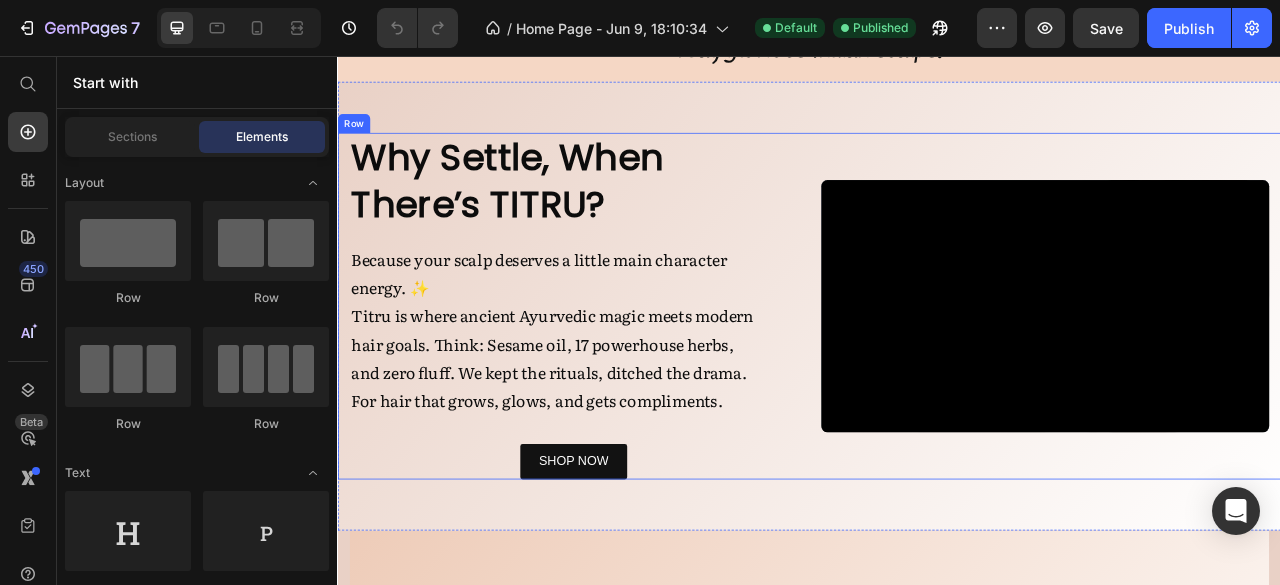 click on "Video" at bounding box center (1237, 374) 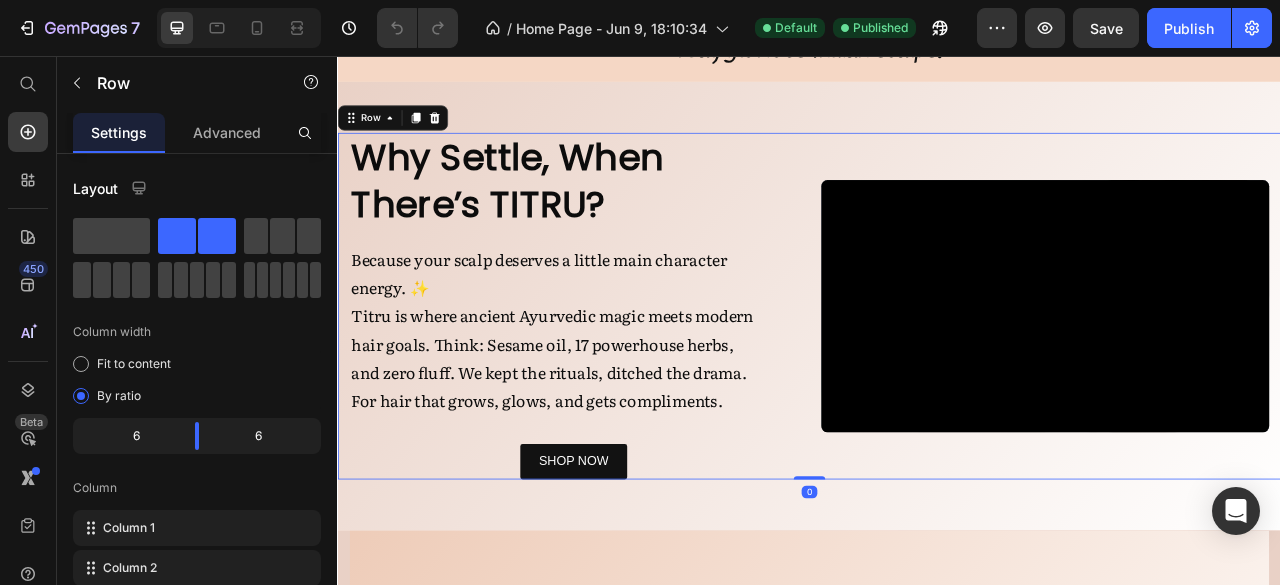 click on "Video" at bounding box center (1237, 374) 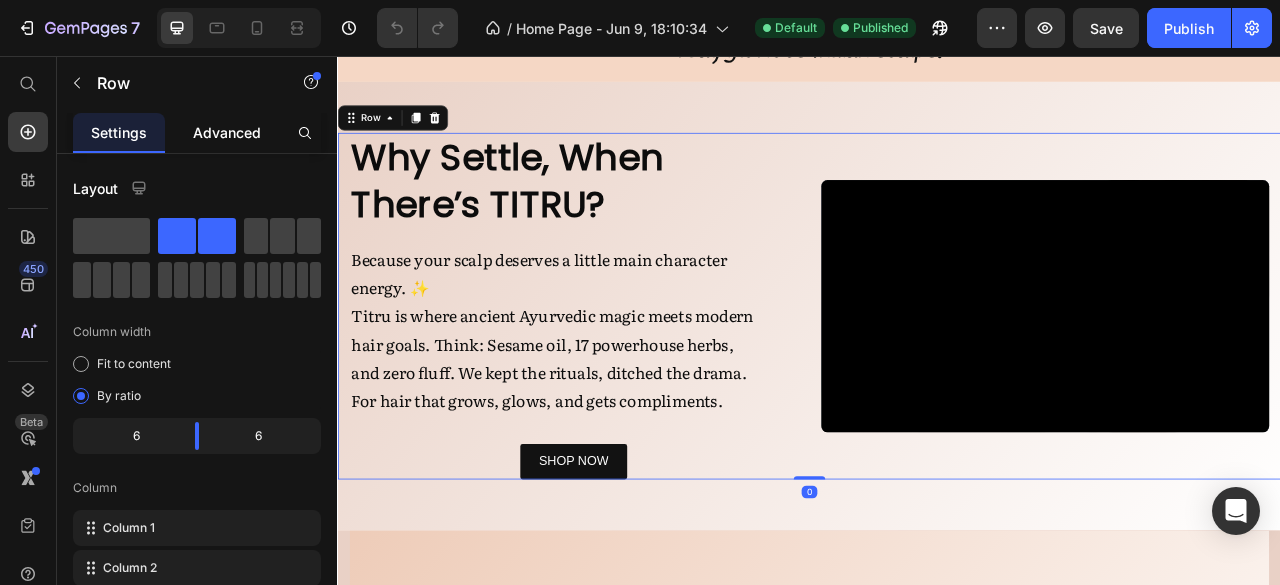 click on "Advanced" 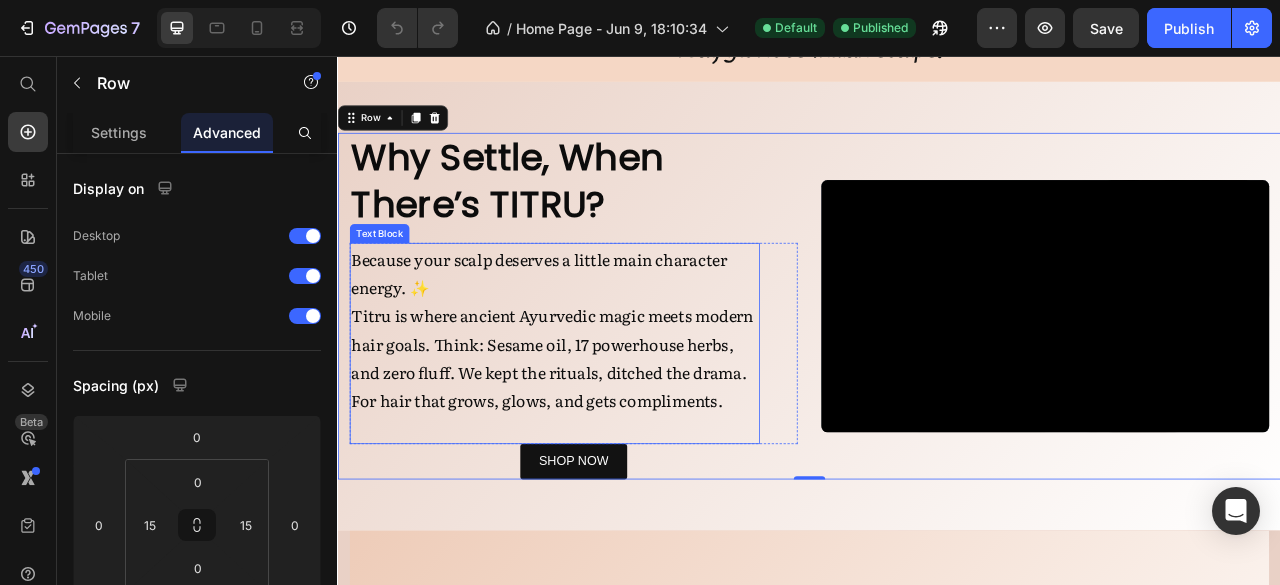 click on "Because your scalp deserves a little main character energy. ✨ Titru is where ancient Ayurvedic magic meets modern hair goals. Think: Sesame oil, 17 powerhouse herbs, and zero fluff. We kept the rituals, ditched the drama. For hair that grows, glows, and gets compliments." at bounding box center (613, 404) 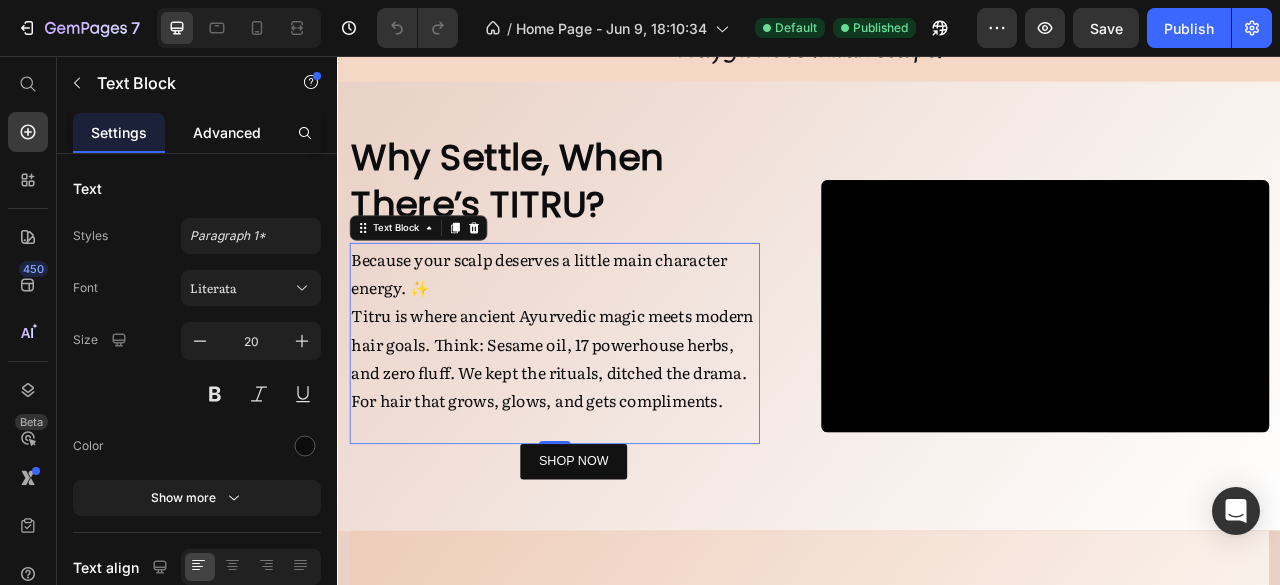 click on "Advanced" at bounding box center [227, 132] 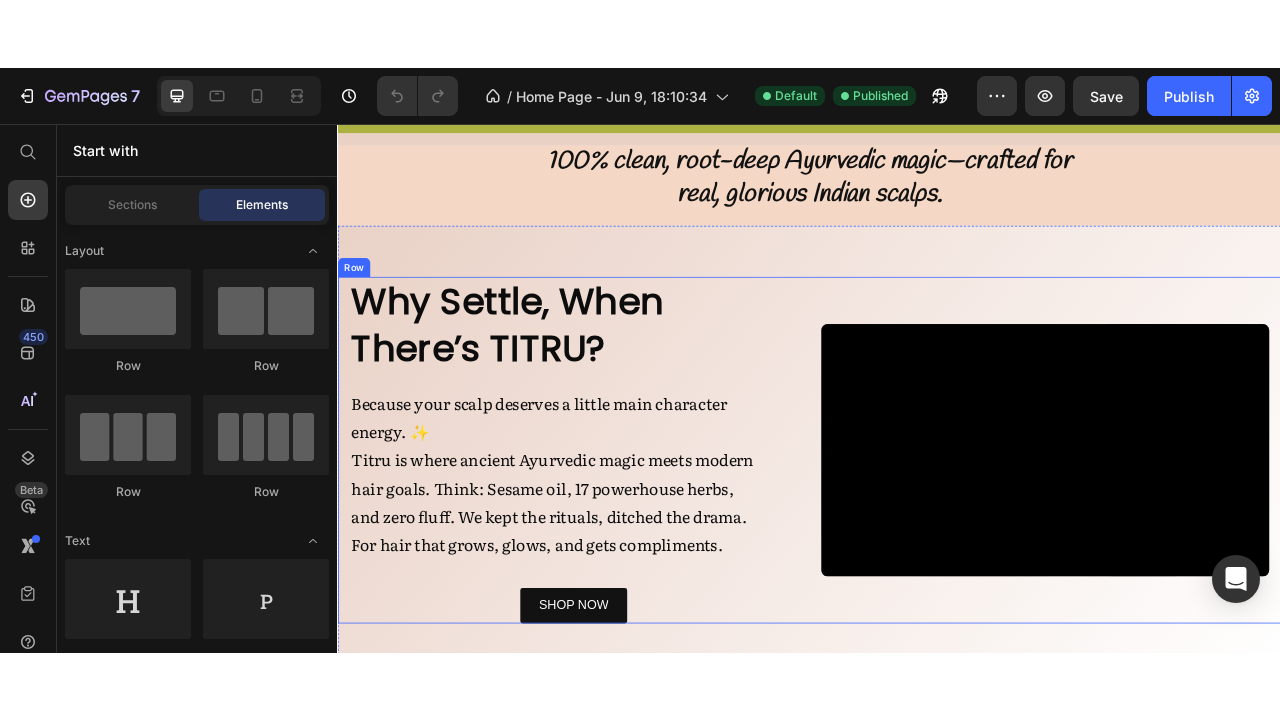 scroll, scrollTop: 744, scrollLeft: 0, axis: vertical 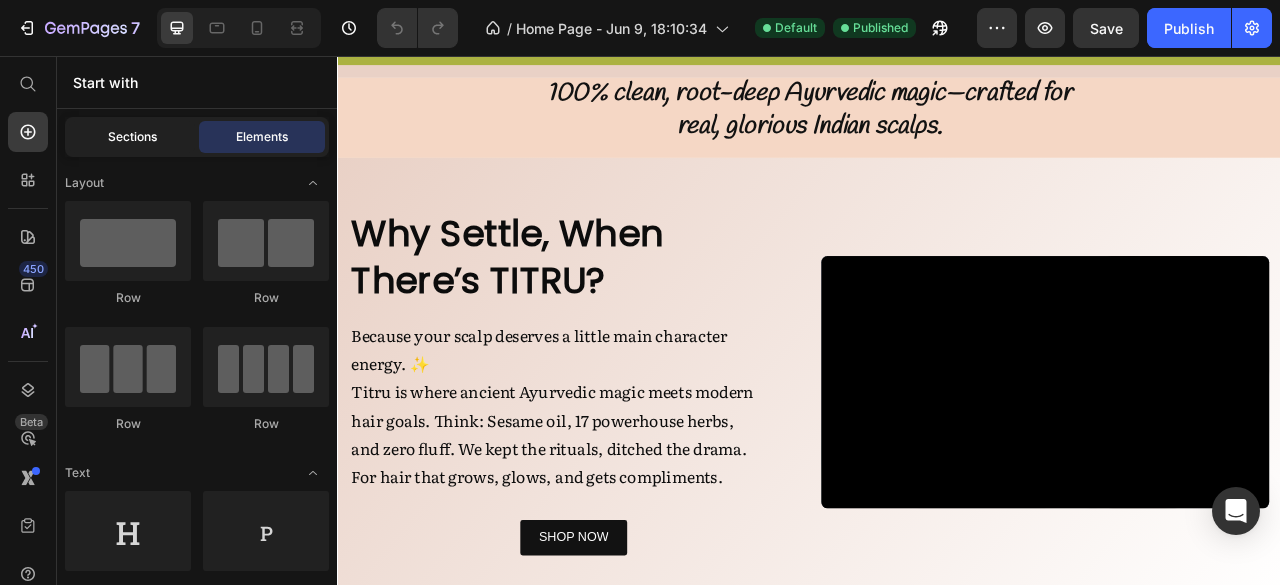 click on "Sections" 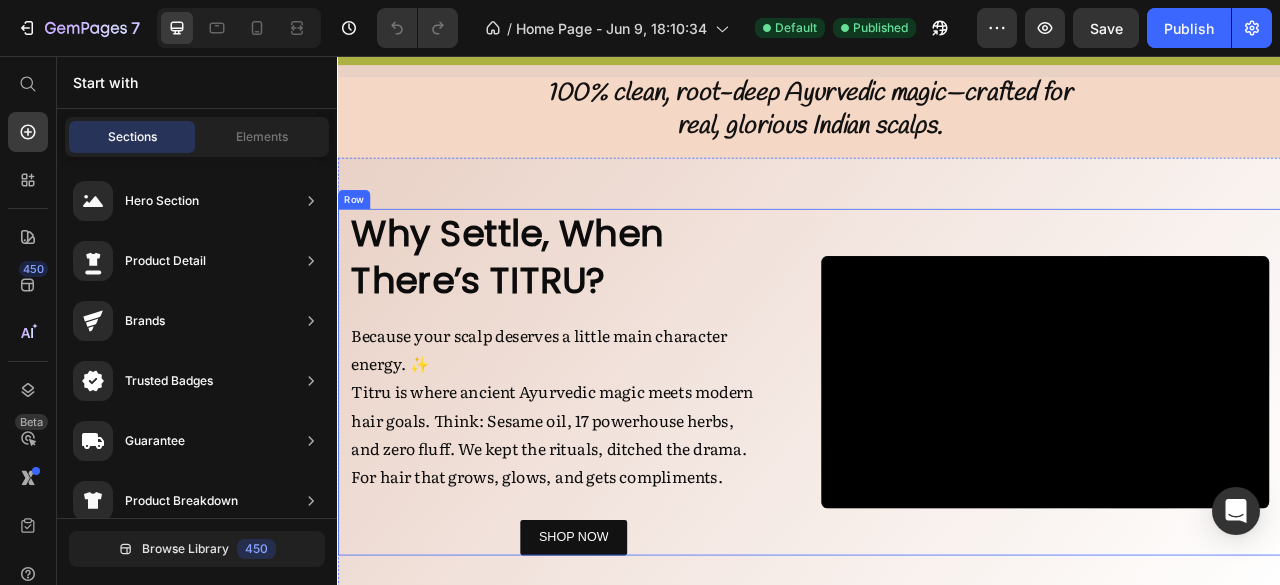 click on "Video" at bounding box center [1237, 471] 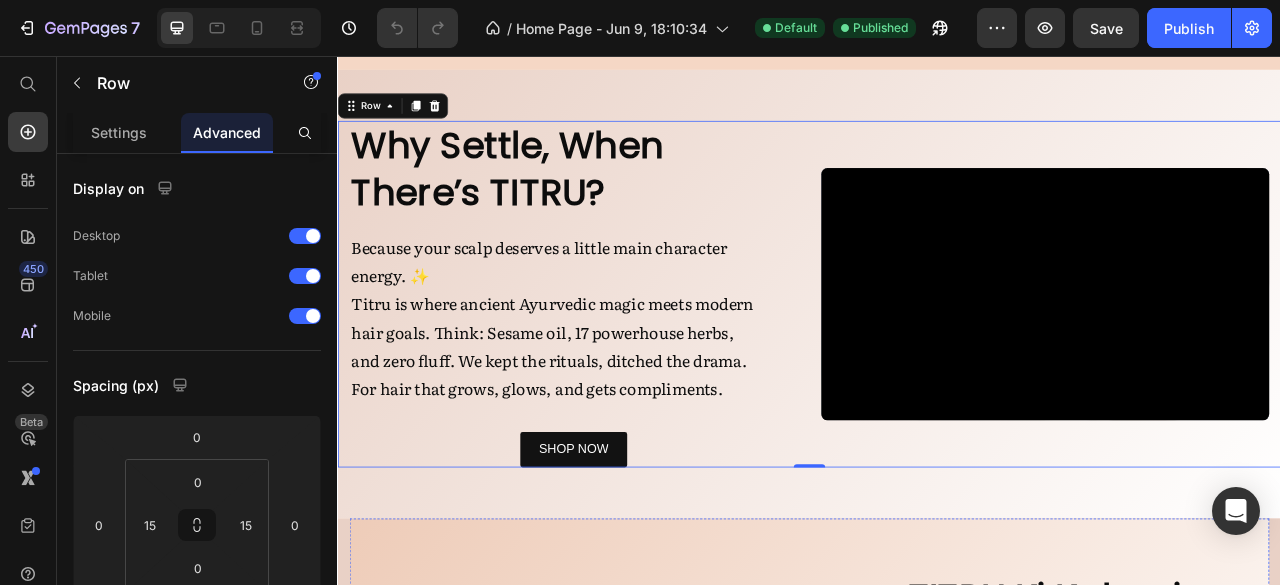 scroll, scrollTop: 844, scrollLeft: 0, axis: vertical 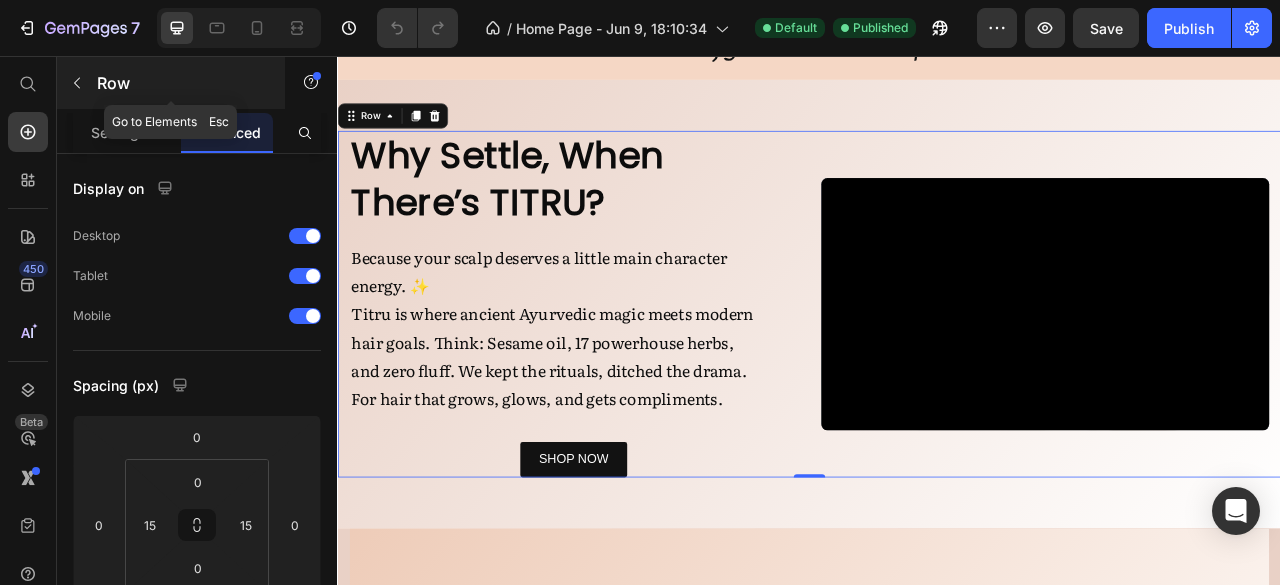click 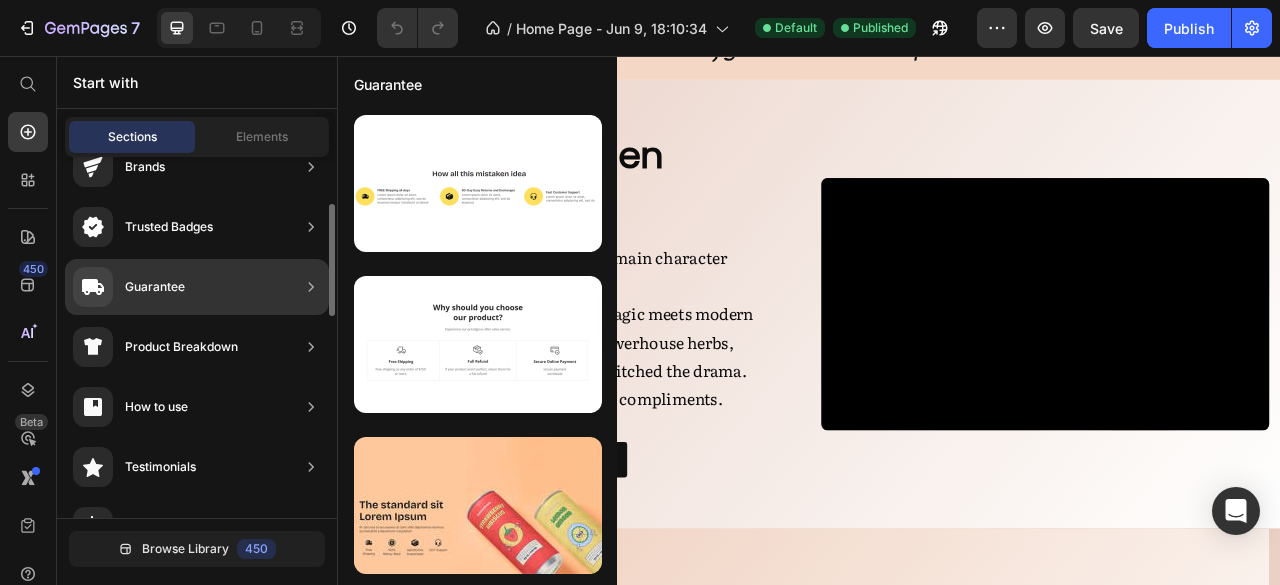 scroll, scrollTop: 0, scrollLeft: 0, axis: both 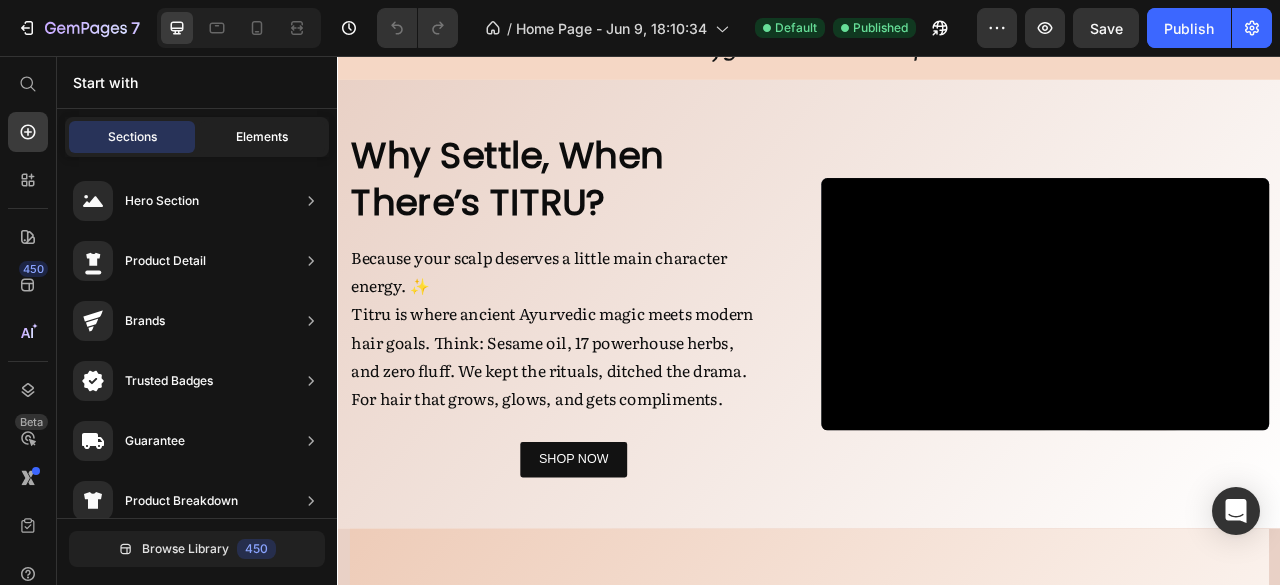 click on "Elements" 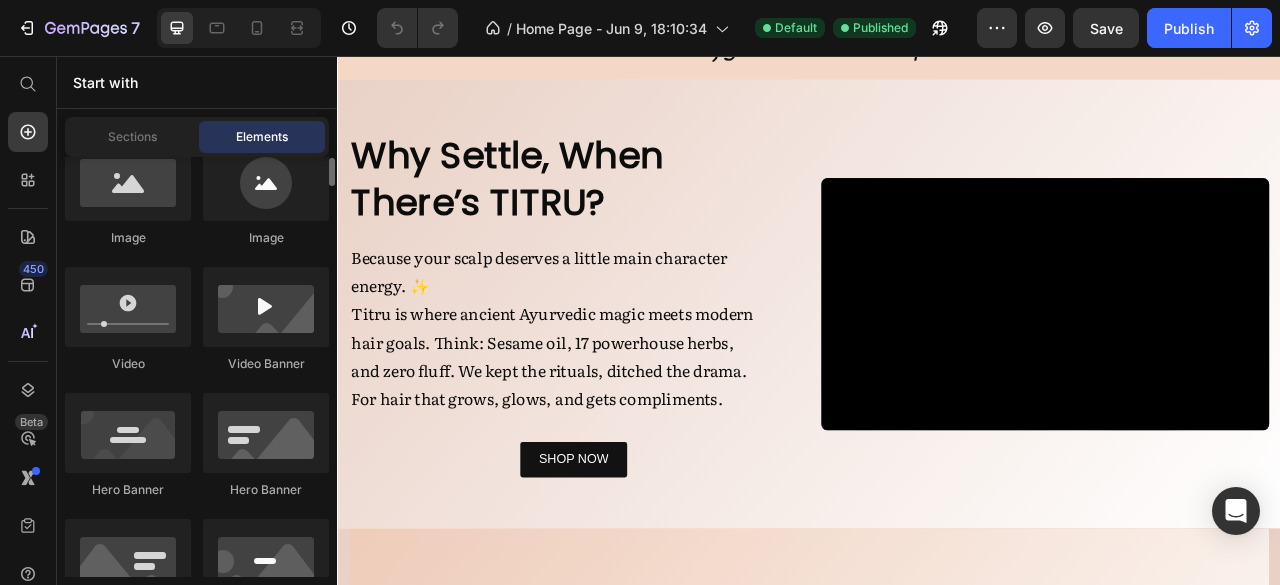 scroll, scrollTop: 749, scrollLeft: 0, axis: vertical 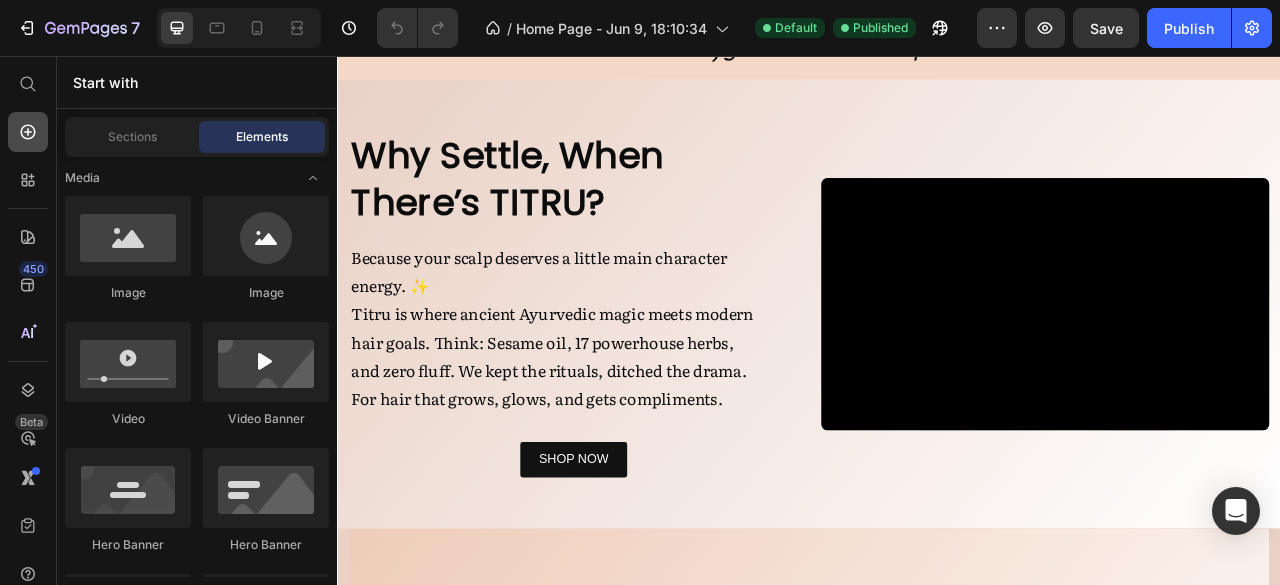 click 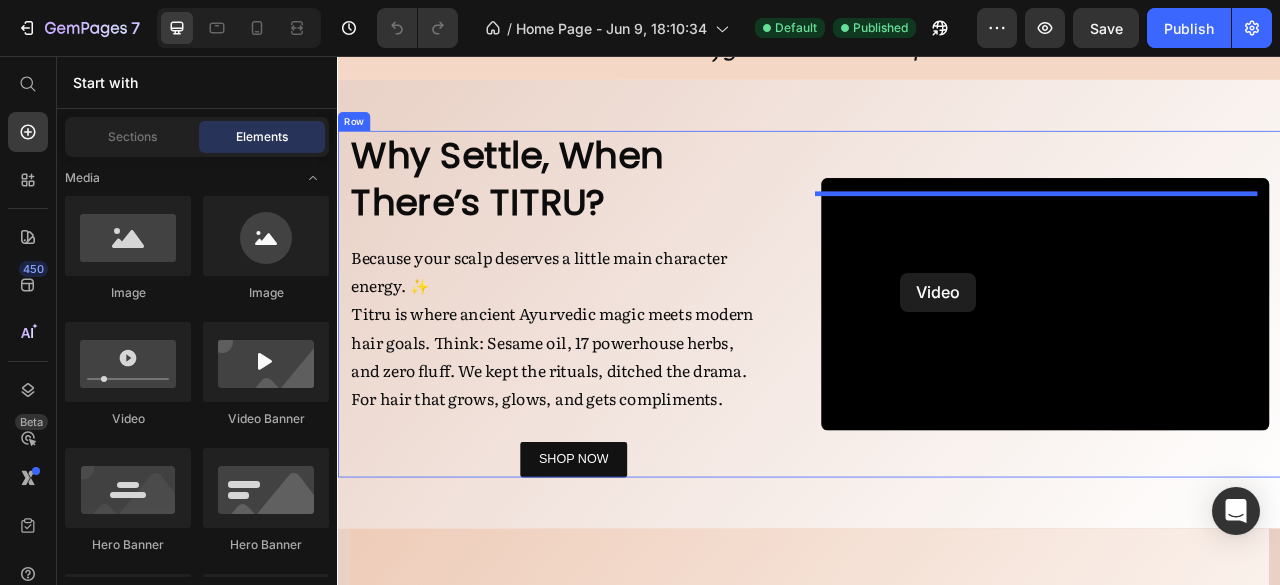 drag, startPoint x: 491, startPoint y: 419, endPoint x: 1054, endPoint y: 332, distance: 569.6824 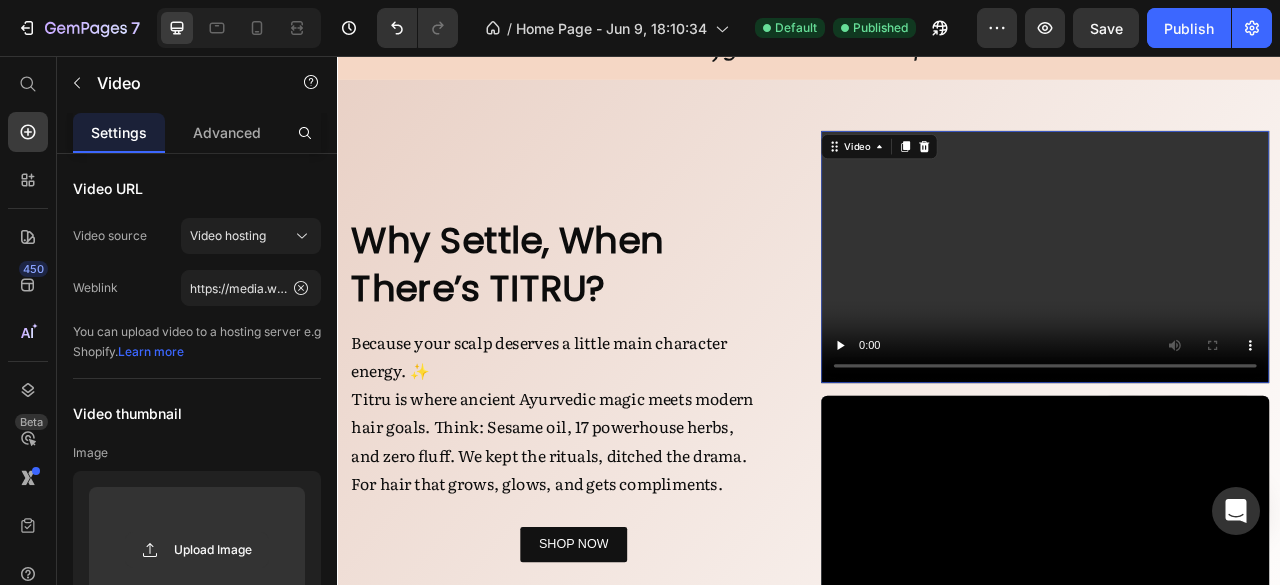 click at bounding box center [1237, 311] 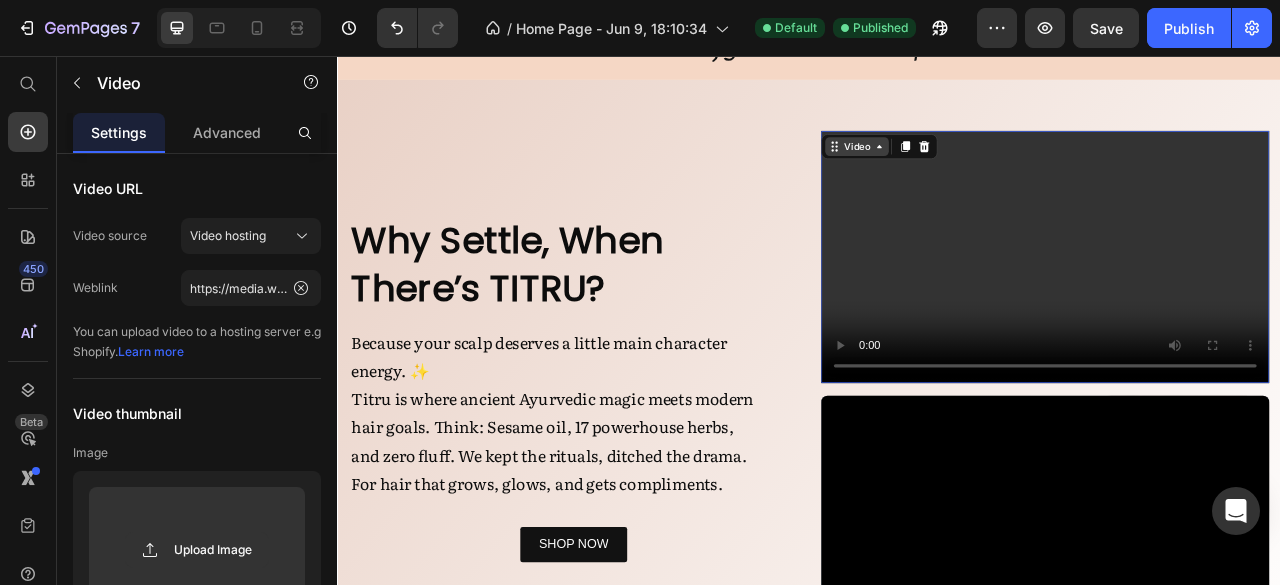 click on "Video" at bounding box center [997, 171] 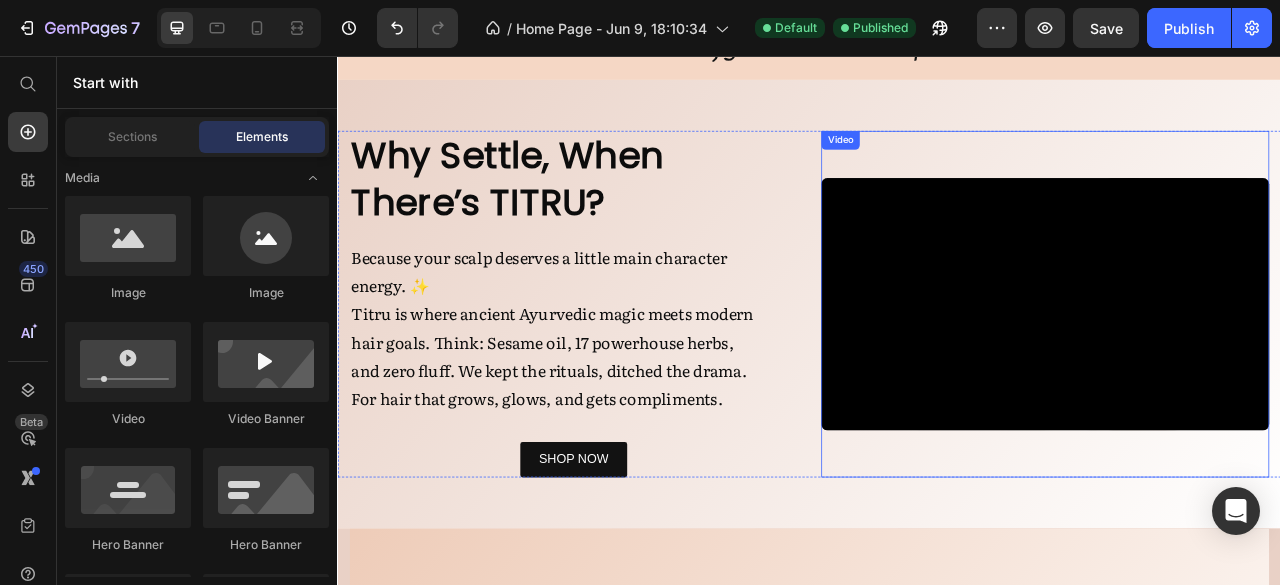 click at bounding box center [1237, 371] 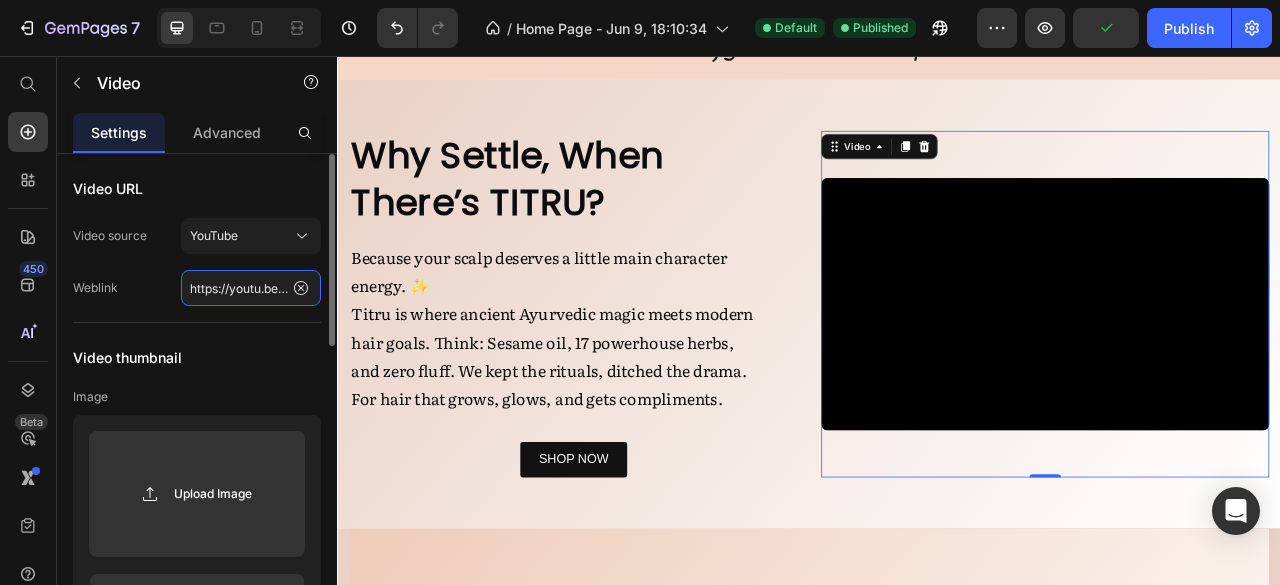 click on "https://youtu.be/2w7b8q_GOZ0" 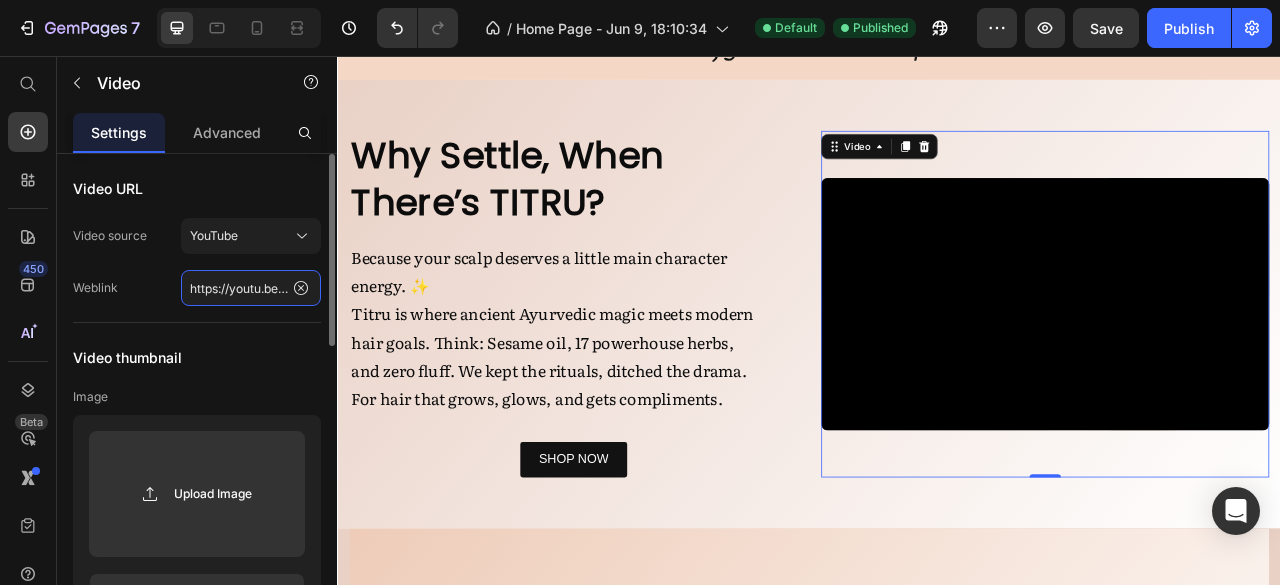 paste on "be.com/shorts/lMoEGw_Dip0?feature=share" 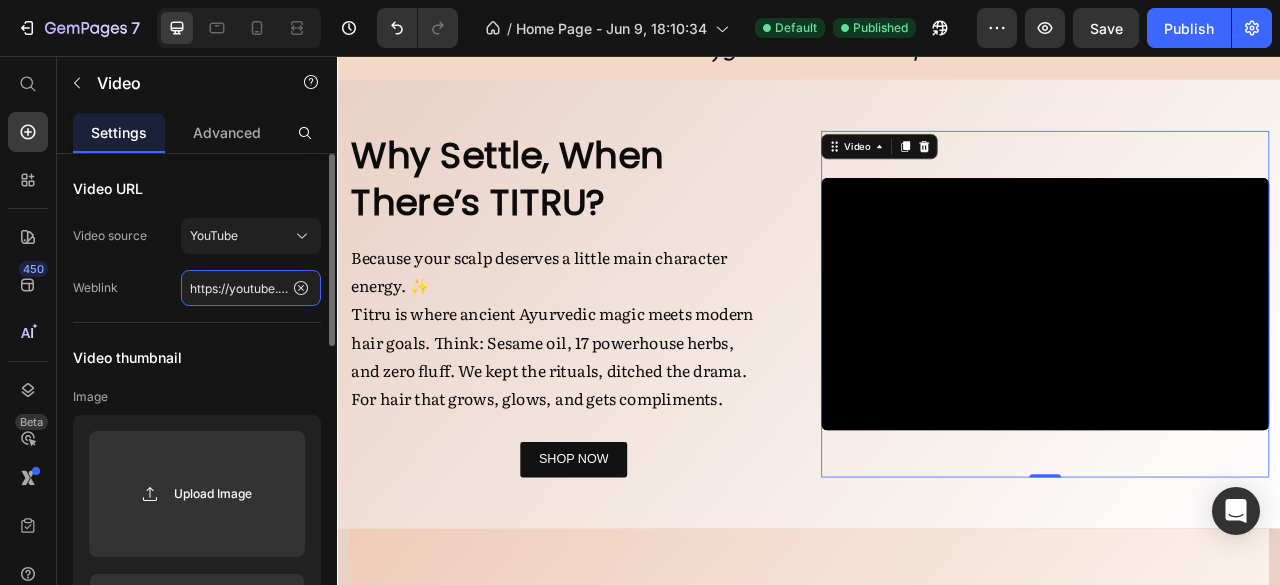 scroll, scrollTop: 0, scrollLeft: 225, axis: horizontal 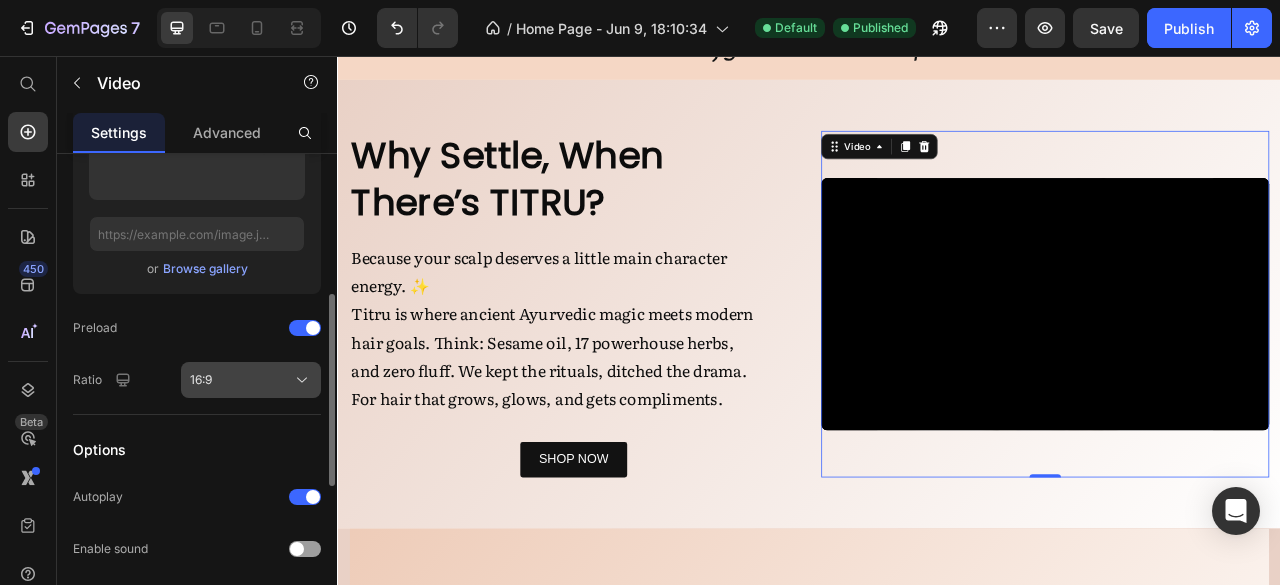 type on "https://youtube.com/shorts/lMoEGw_Dip0?feature=share" 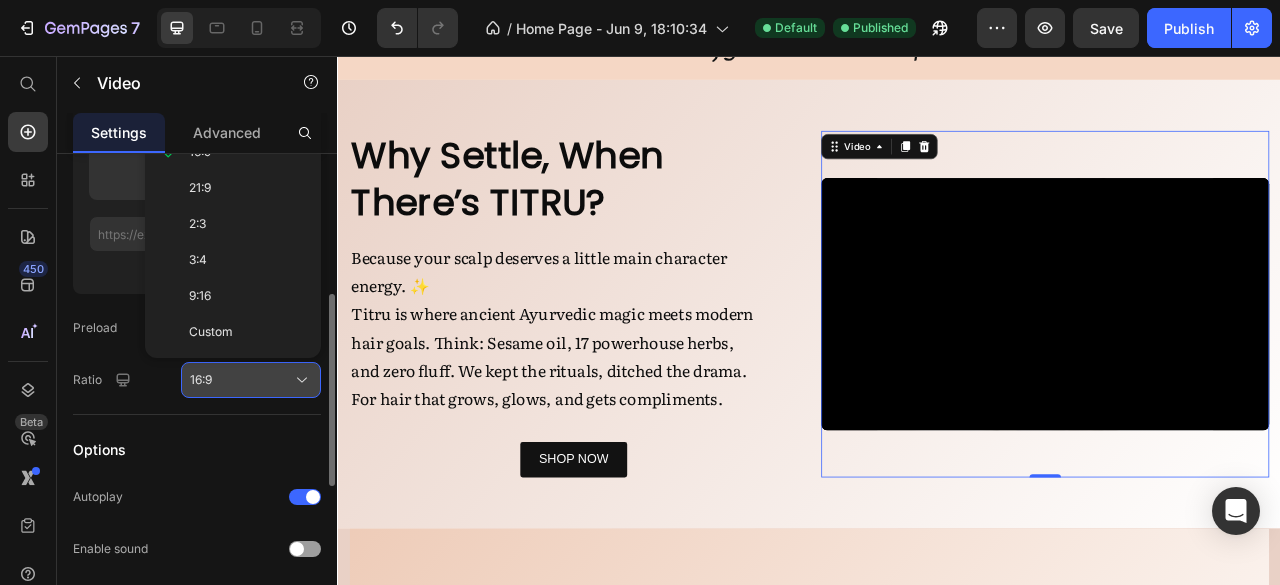 scroll, scrollTop: 0, scrollLeft: 0, axis: both 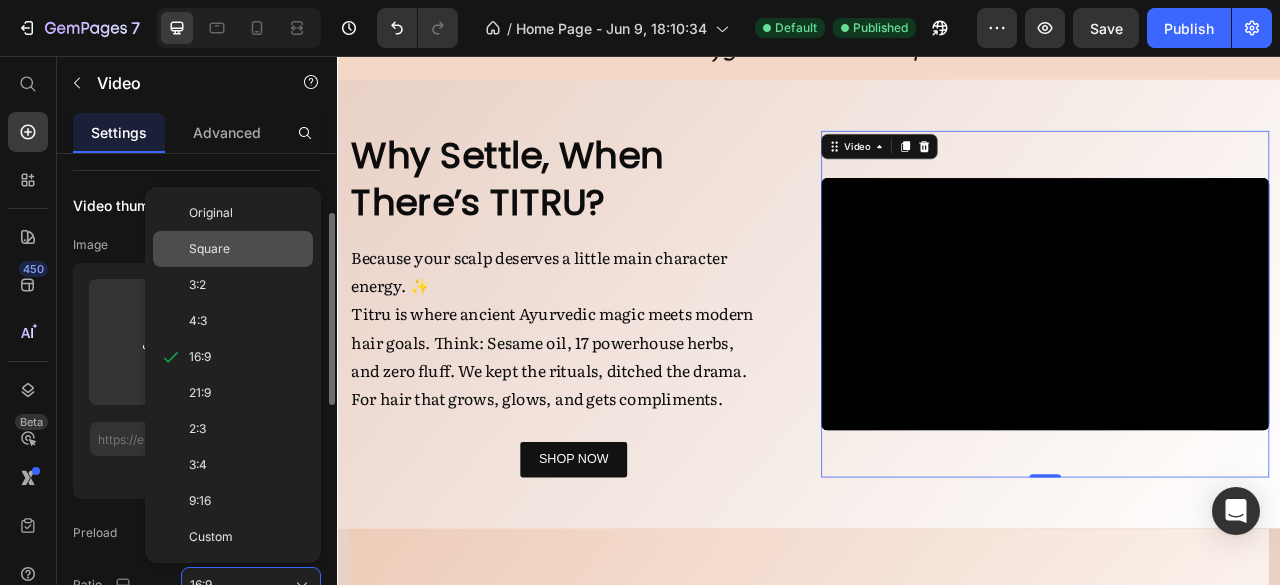 click on "Square" at bounding box center (247, 249) 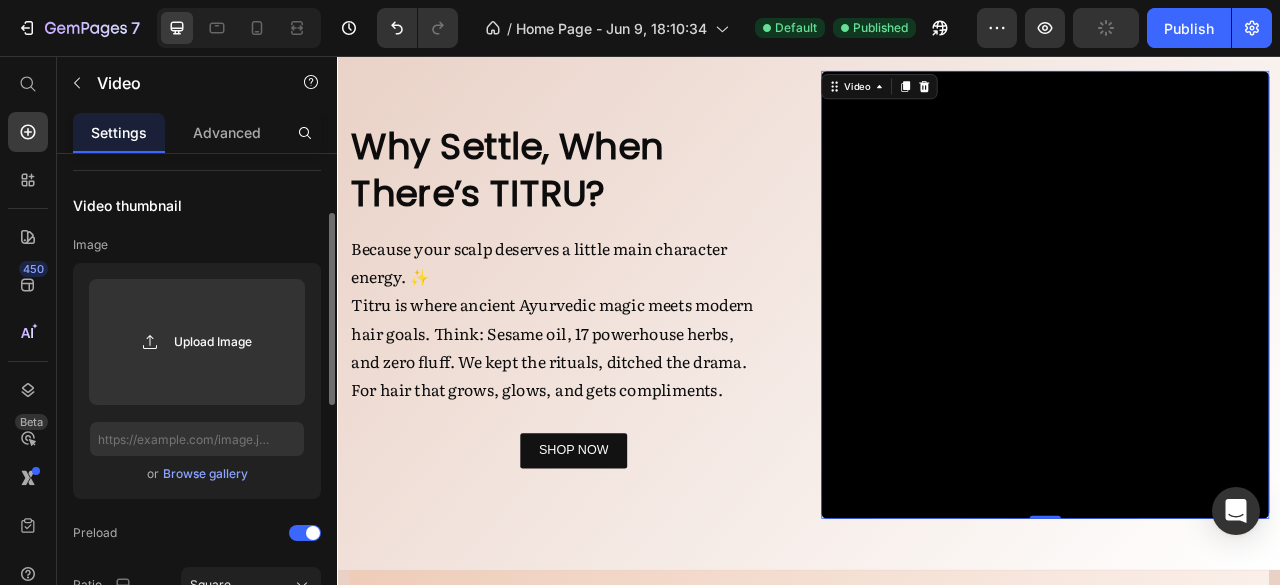scroll, scrollTop: 948, scrollLeft: 0, axis: vertical 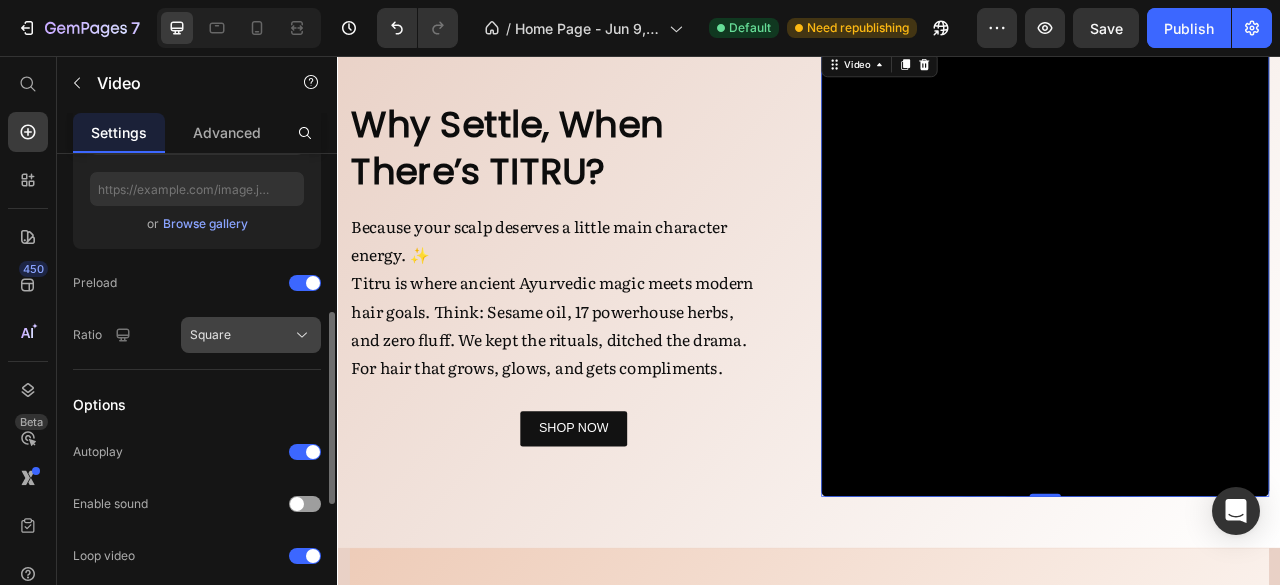 click on "Square" at bounding box center [251, 335] 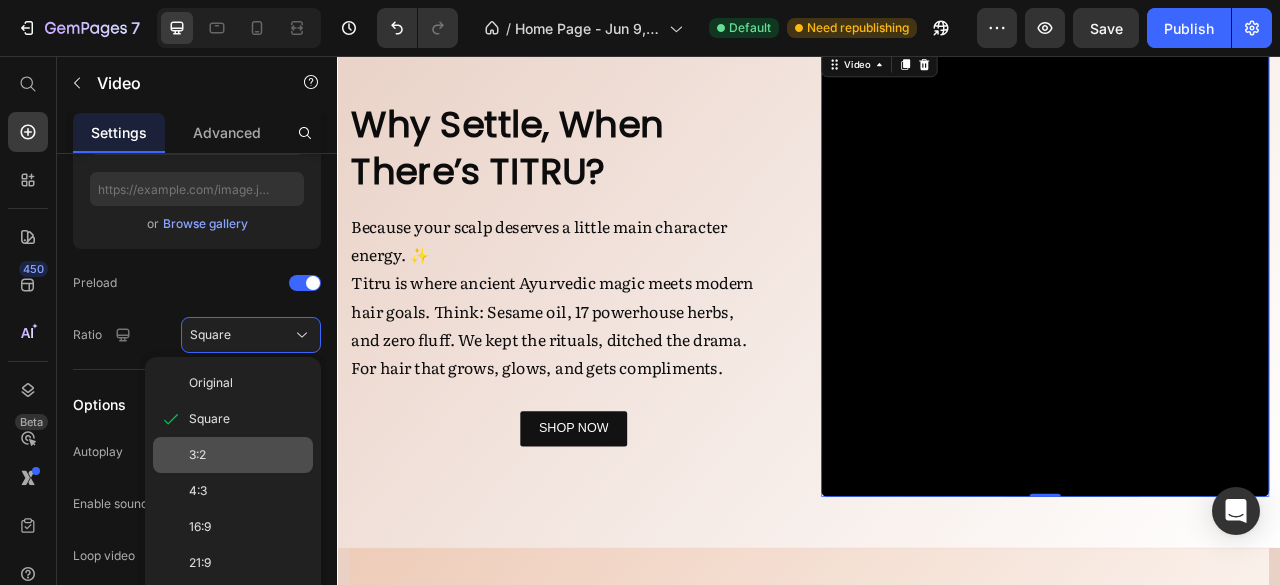 click on "3:2" at bounding box center [247, 455] 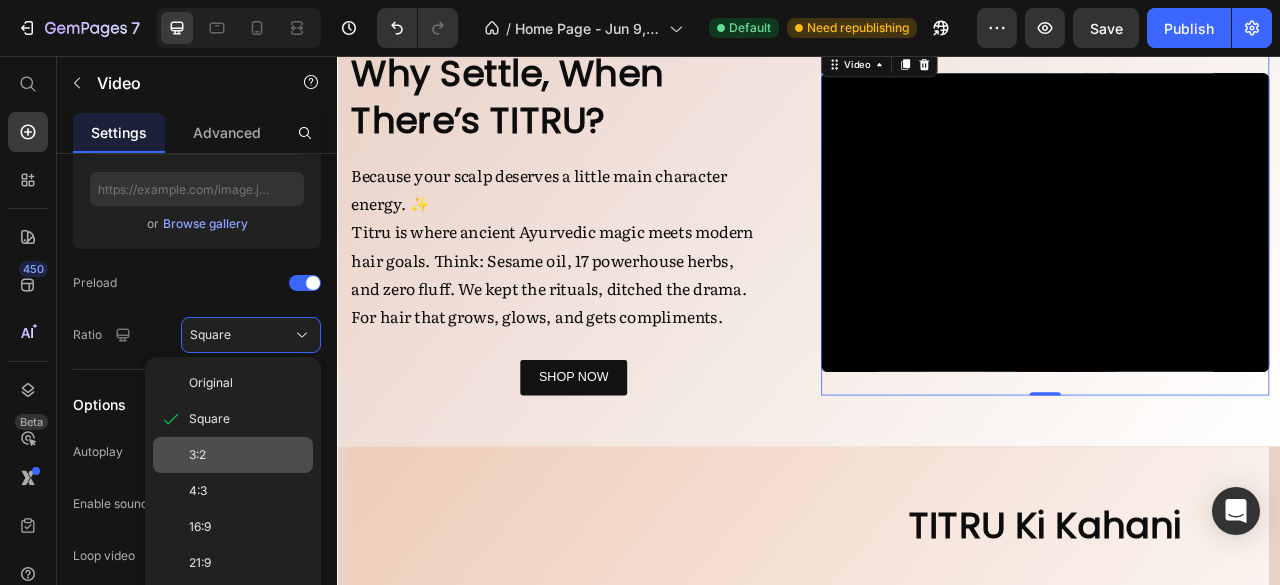 scroll, scrollTop: 905, scrollLeft: 0, axis: vertical 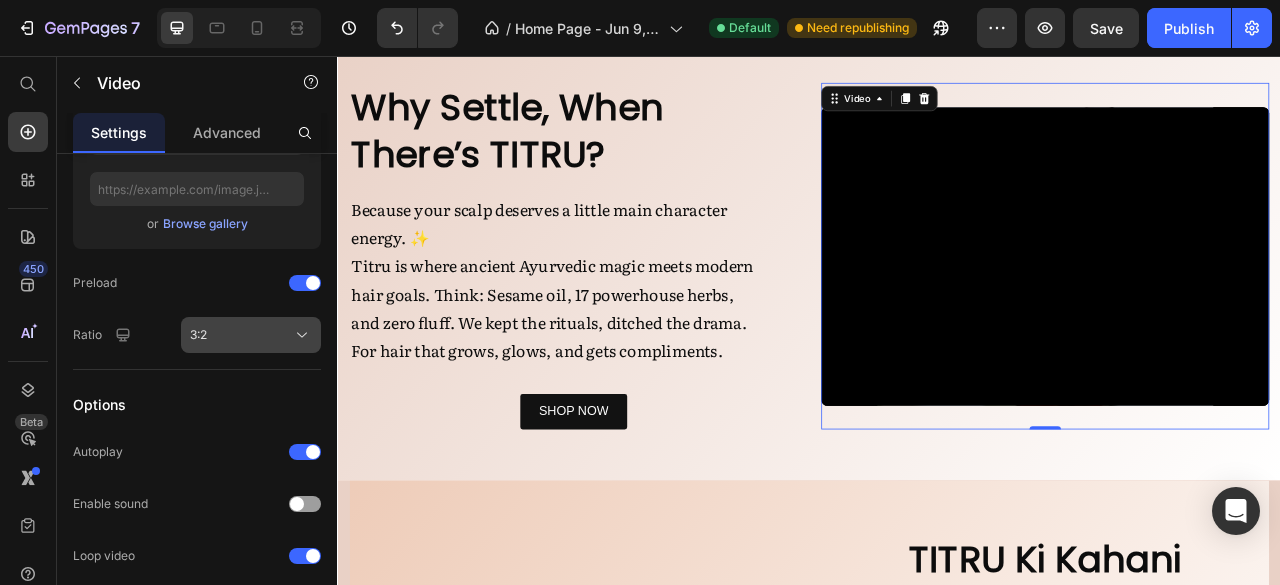 click 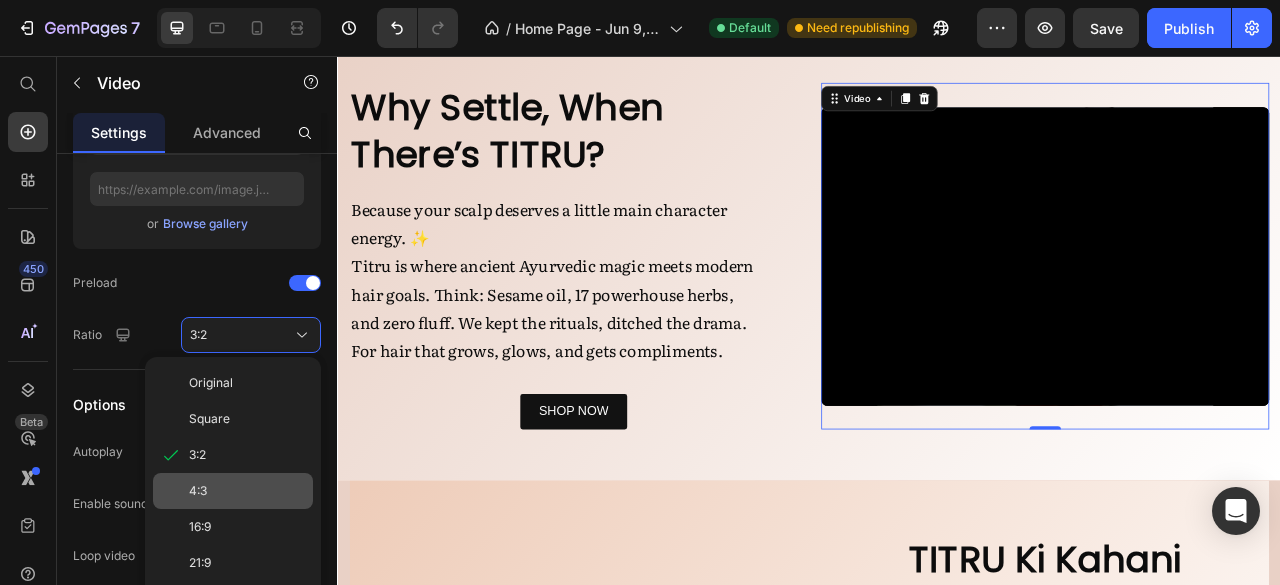 click on "4:3" at bounding box center [247, 491] 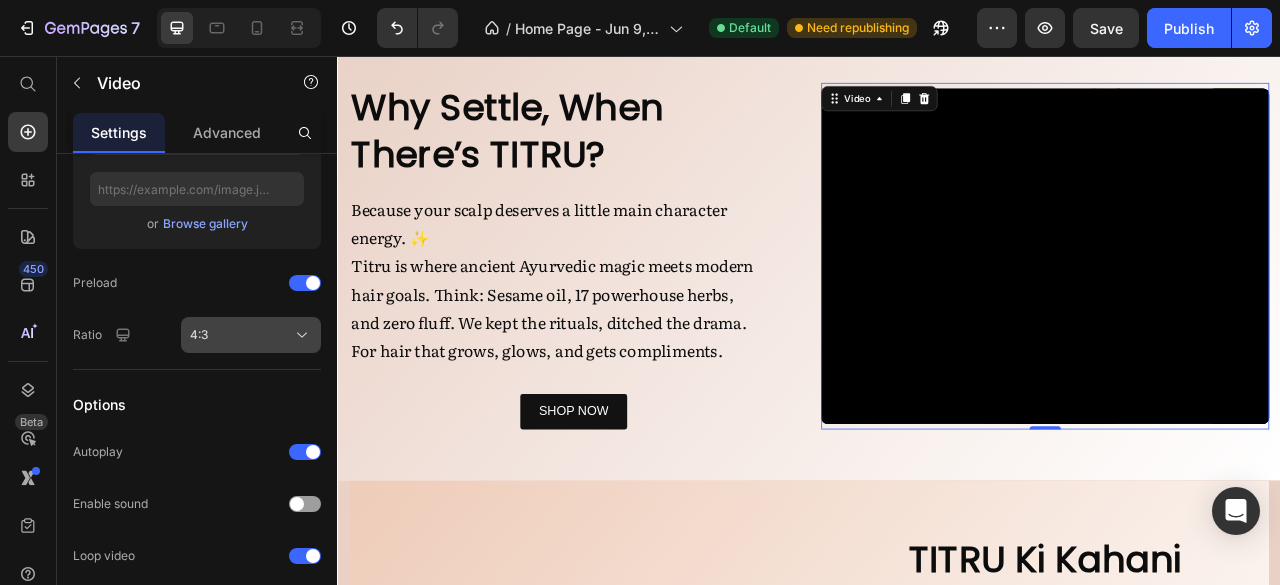 click on "4:3" at bounding box center [251, 335] 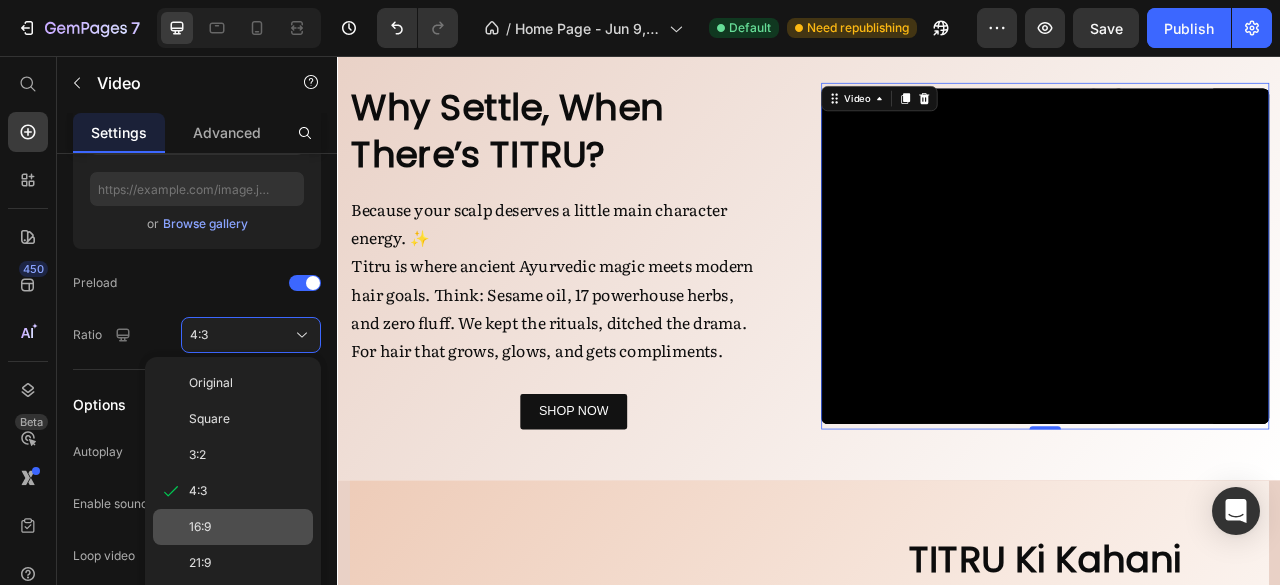 click on "16:9" at bounding box center [247, 527] 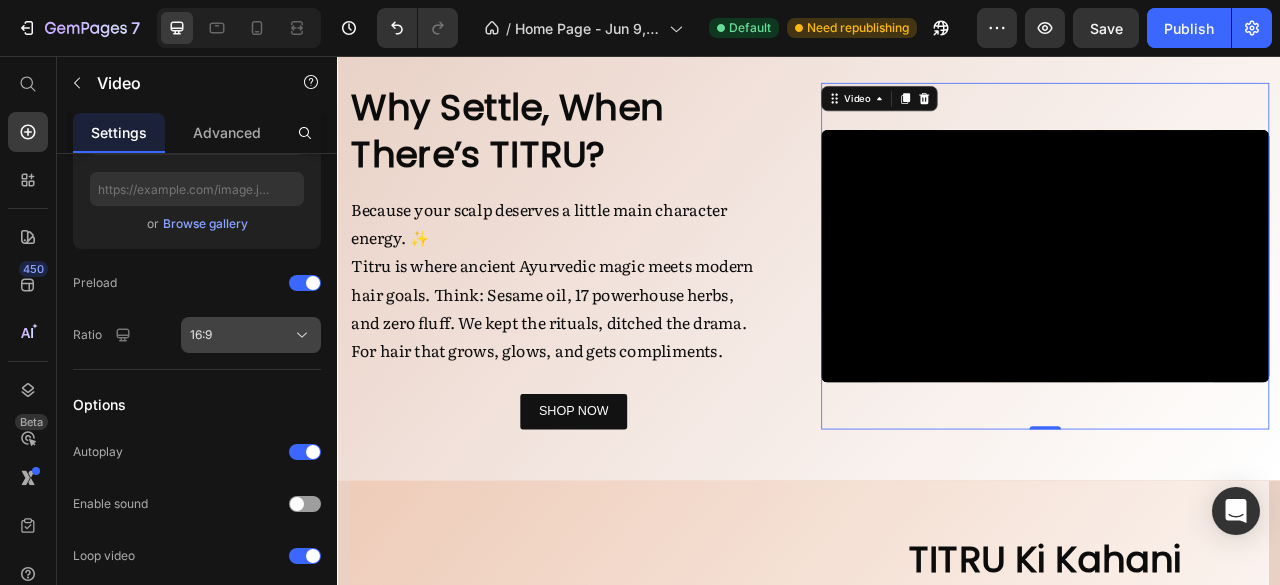 click on "16:9" at bounding box center [251, 335] 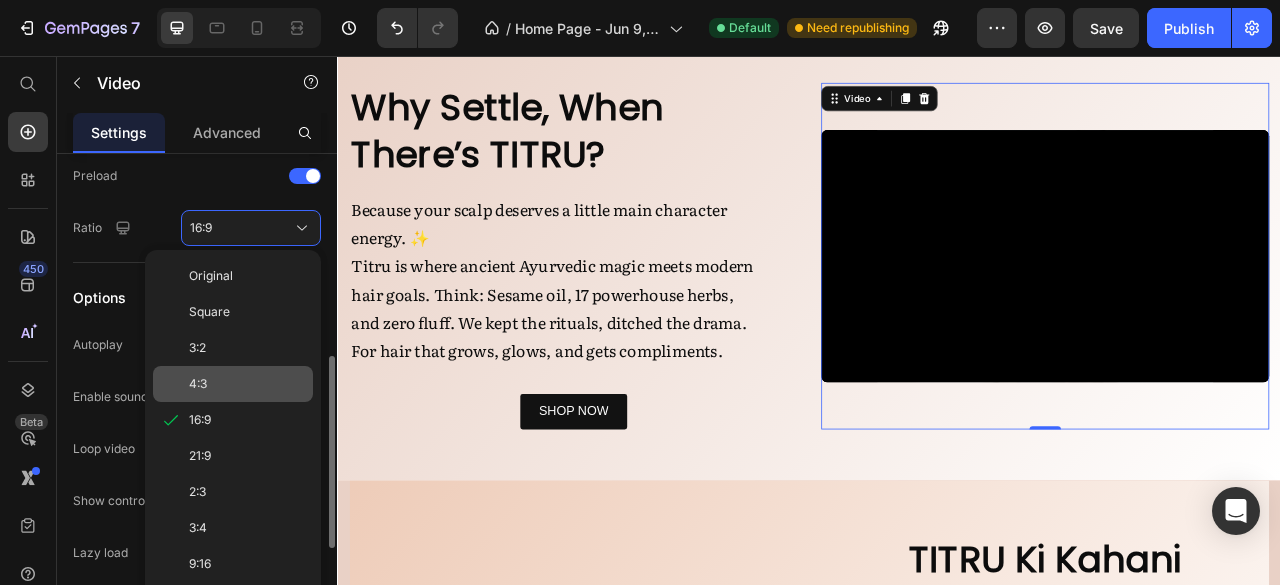 scroll, scrollTop: 510, scrollLeft: 0, axis: vertical 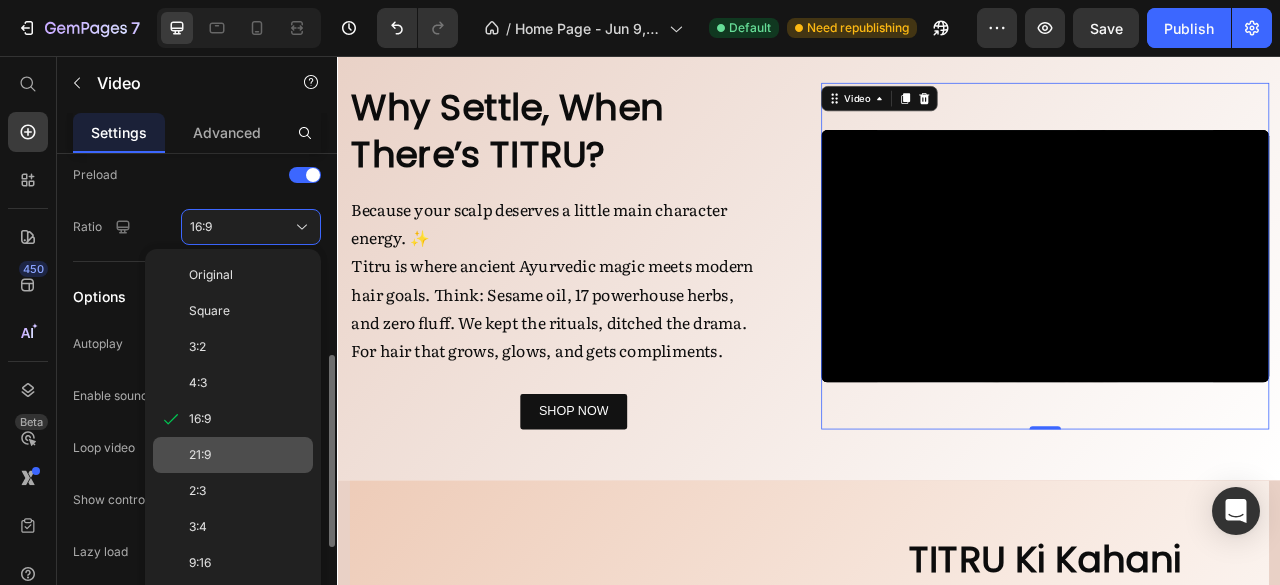 click on "21:9" 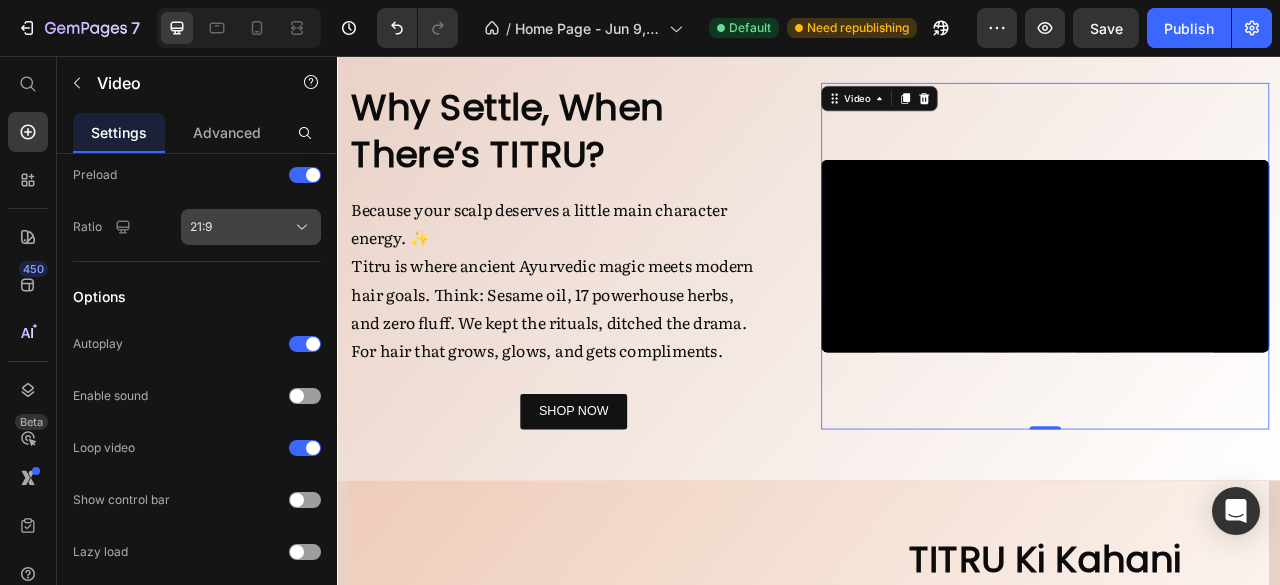 click on "21:9" 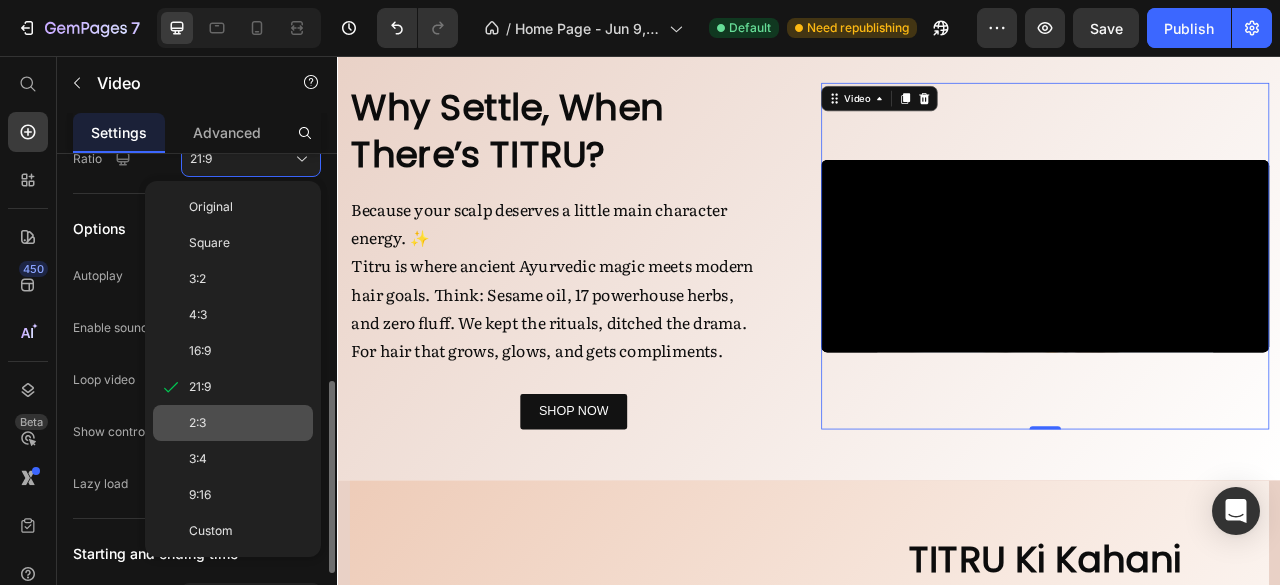 scroll, scrollTop: 580, scrollLeft: 0, axis: vertical 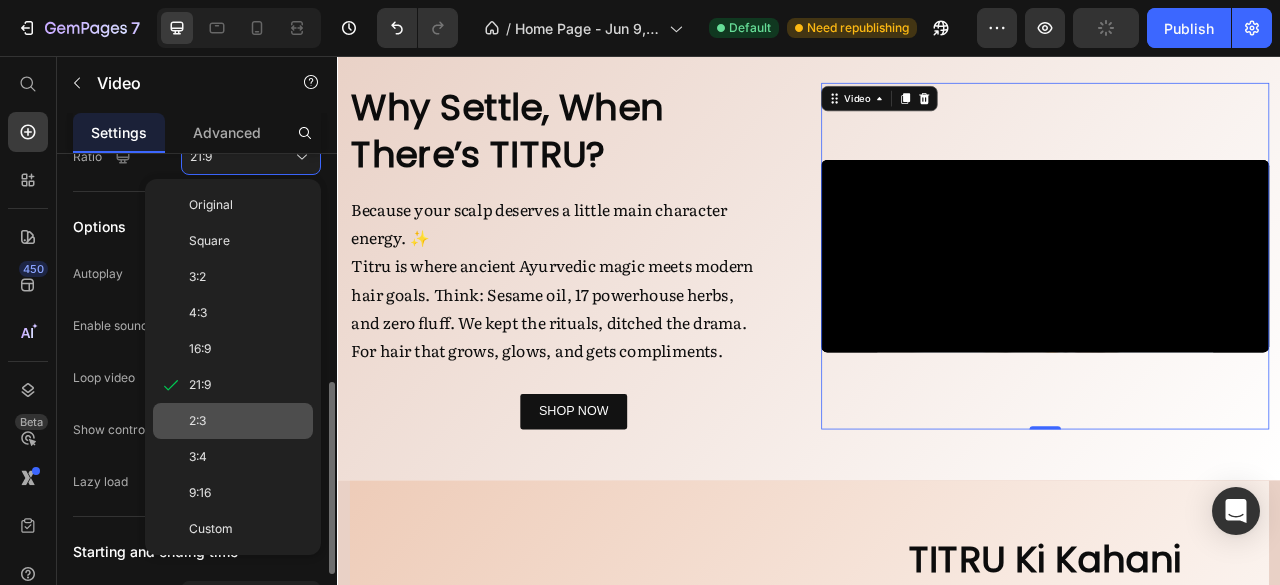 click on "2:3" at bounding box center (247, 421) 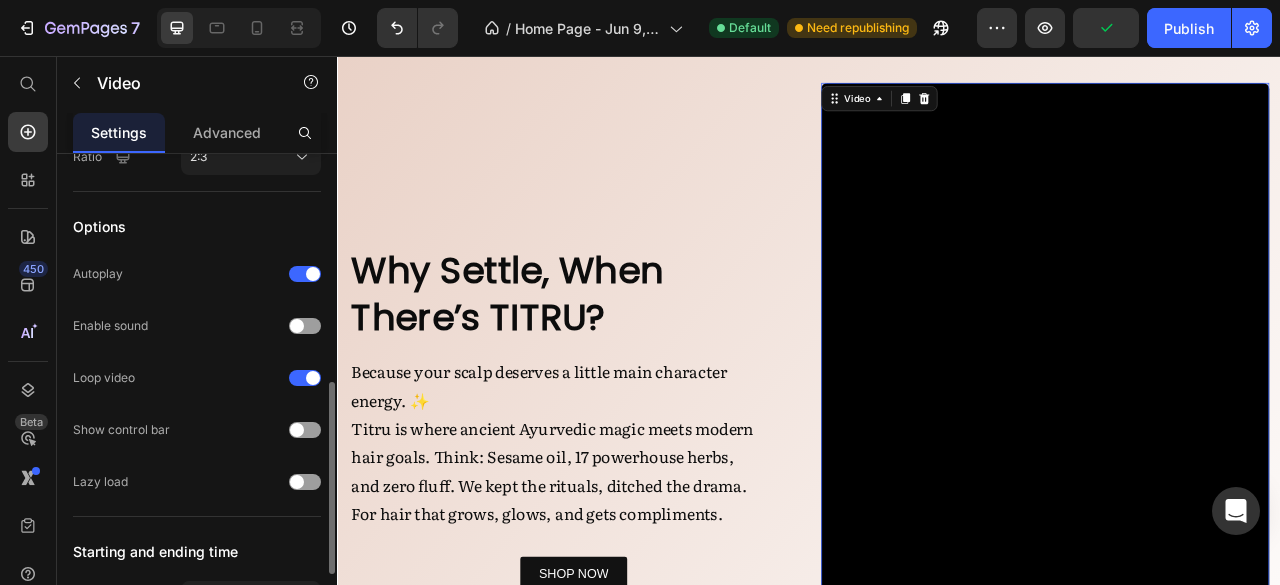 scroll, scrollTop: 1088, scrollLeft: 0, axis: vertical 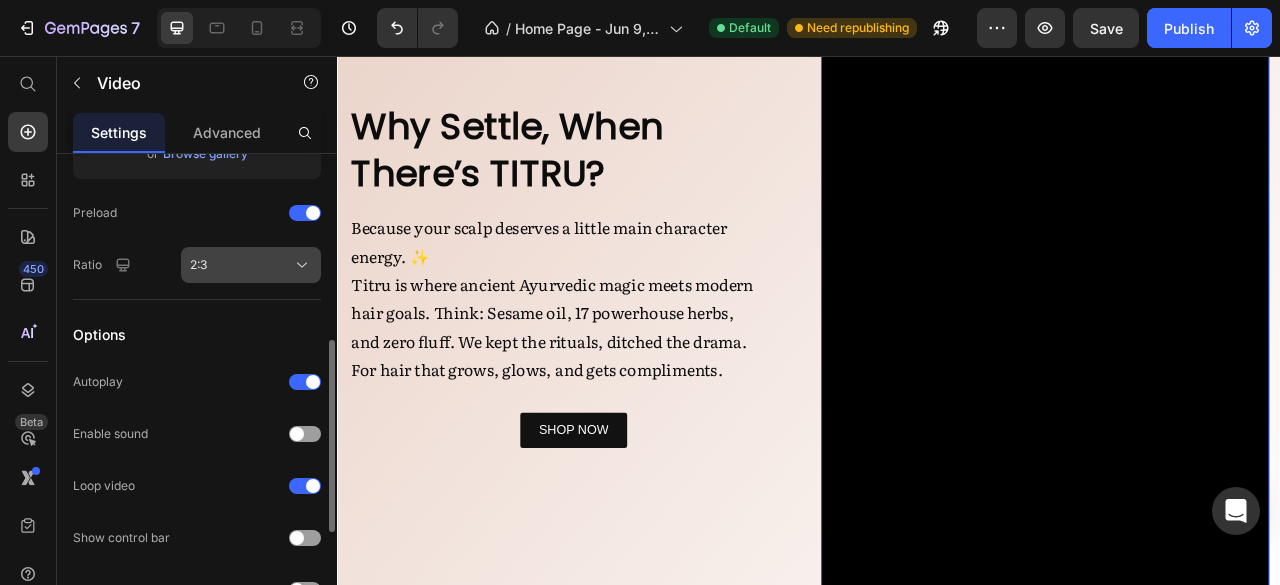 click 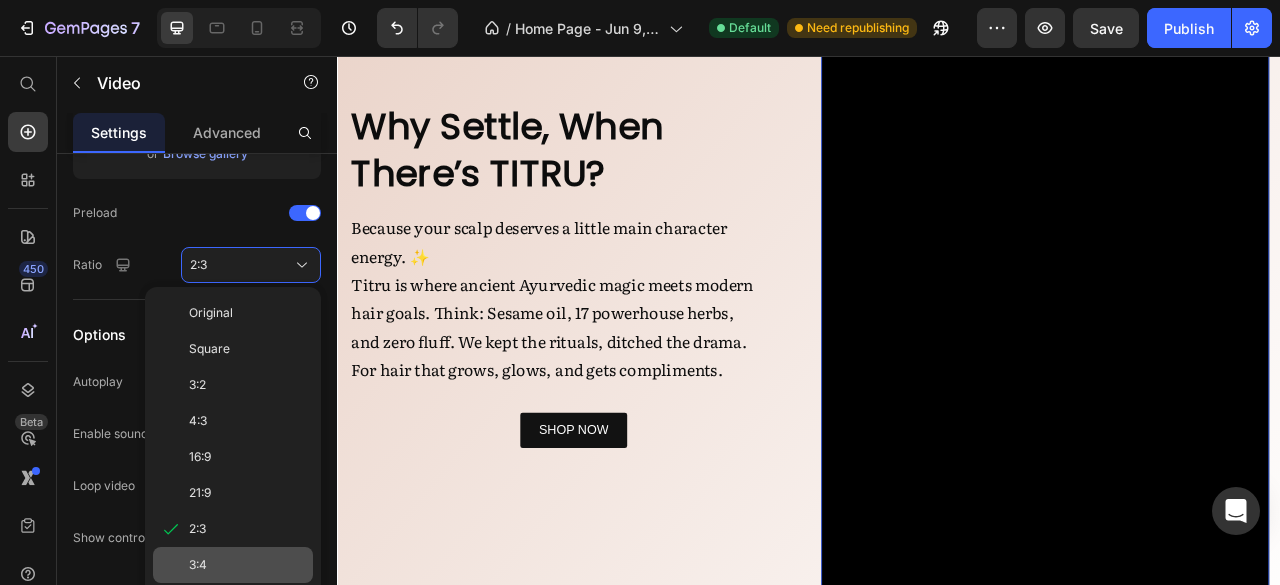 click on "3:4" at bounding box center (247, 565) 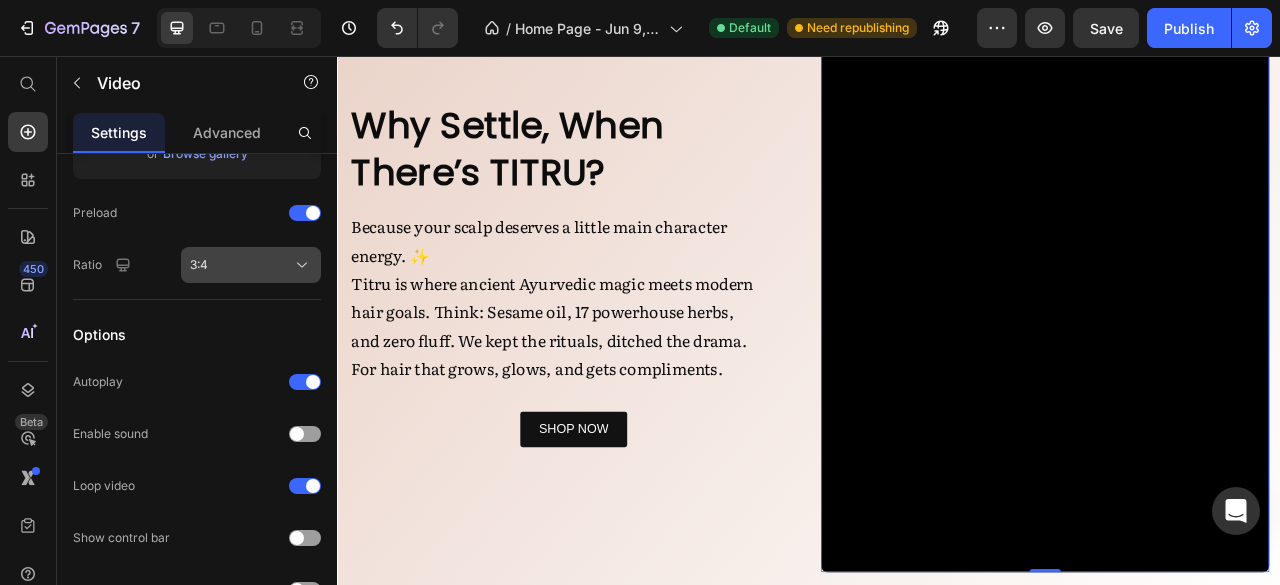 click on "3:4" 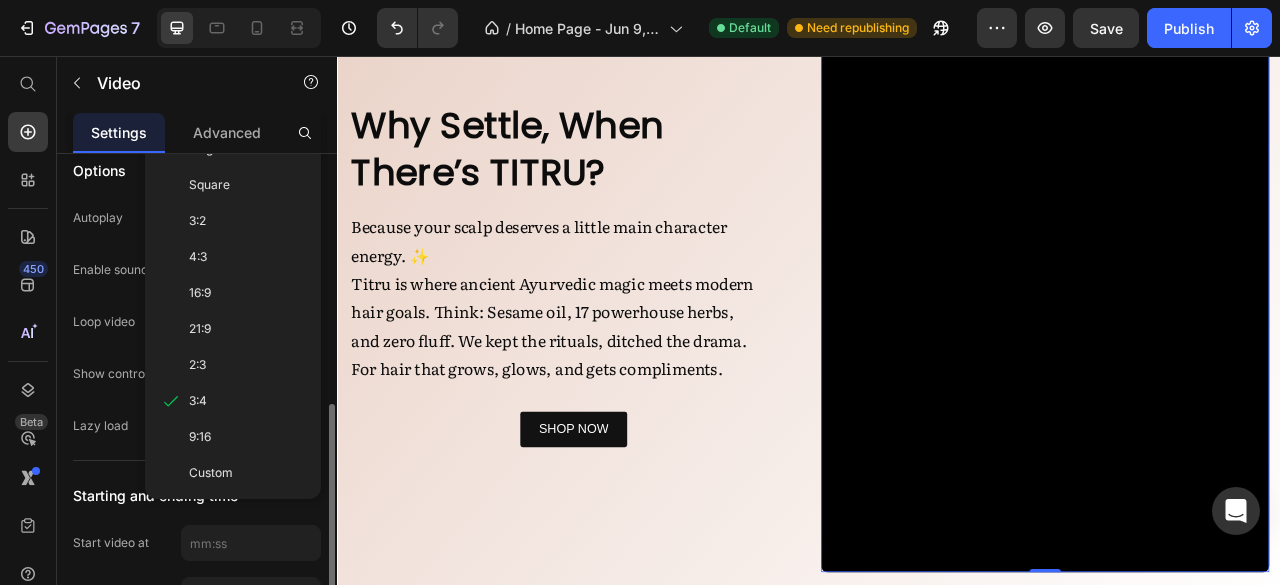 scroll, scrollTop: 646, scrollLeft: 0, axis: vertical 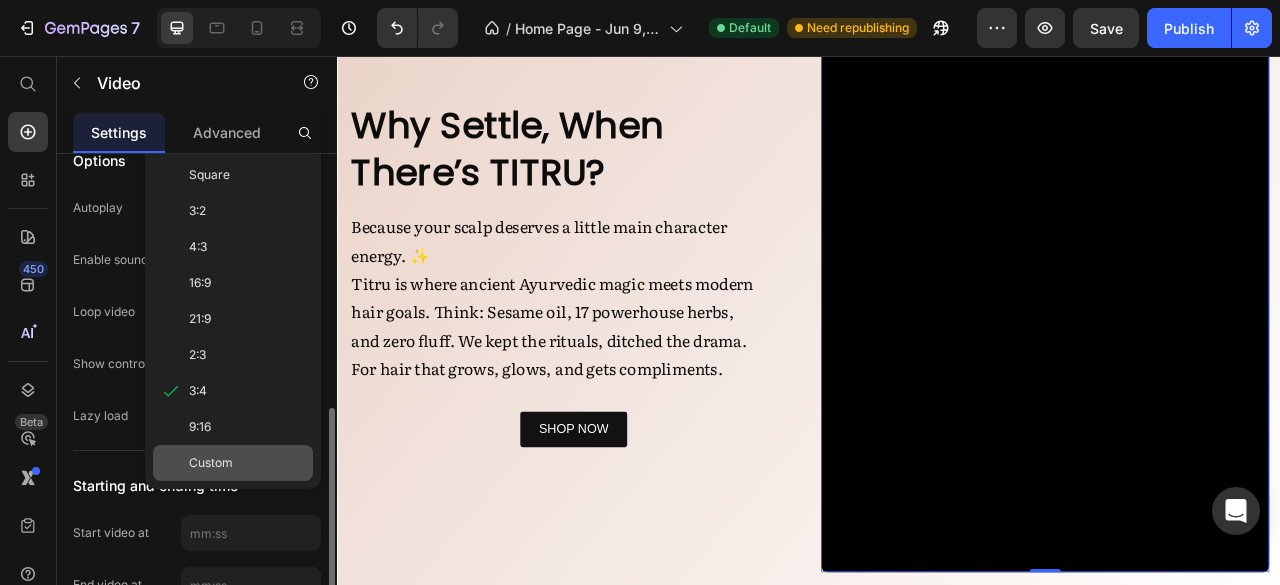 click on "Custom" at bounding box center (247, 463) 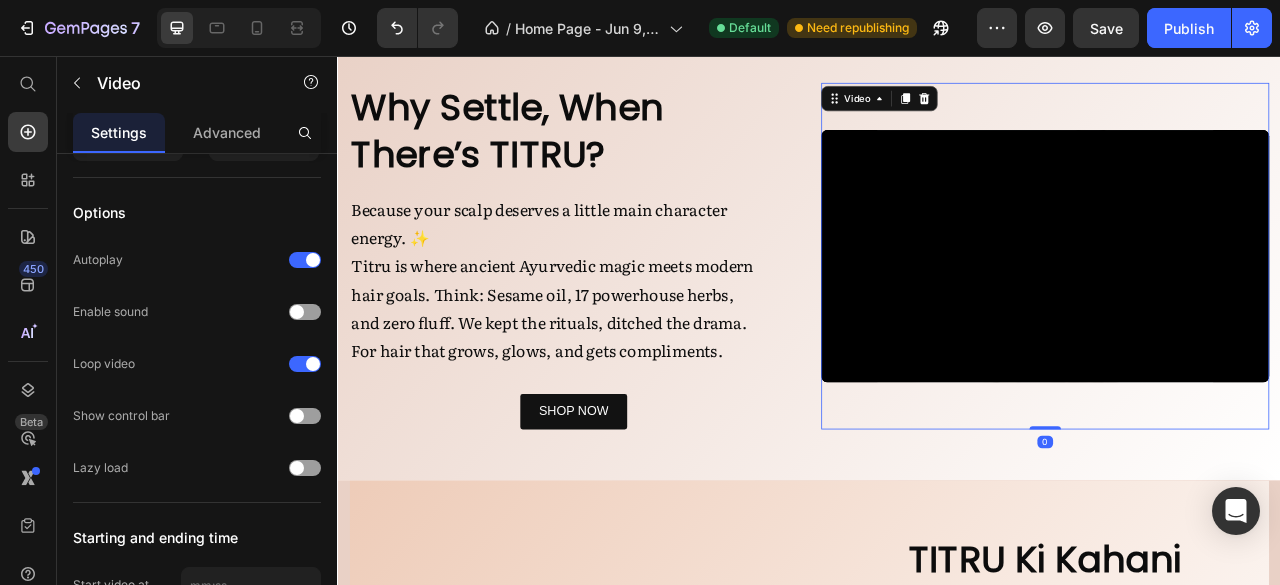 drag, startPoint x: 1231, startPoint y: 565, endPoint x: 1220, endPoint y: 504, distance: 61.983868 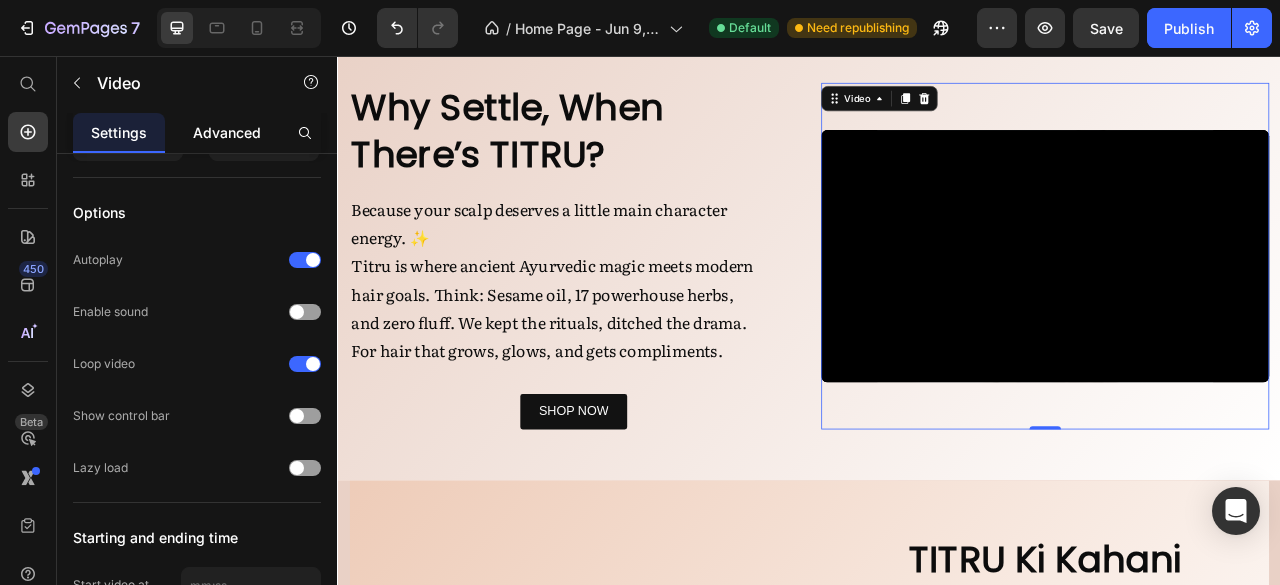 click on "Advanced" at bounding box center (227, 132) 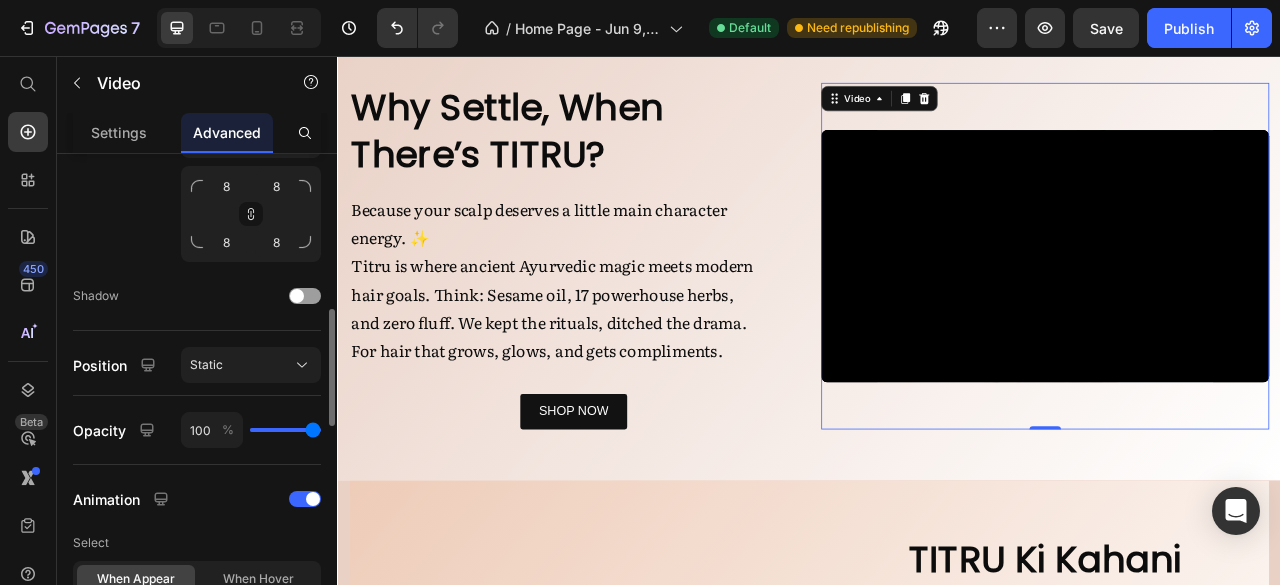 scroll, scrollTop: 0, scrollLeft: 0, axis: both 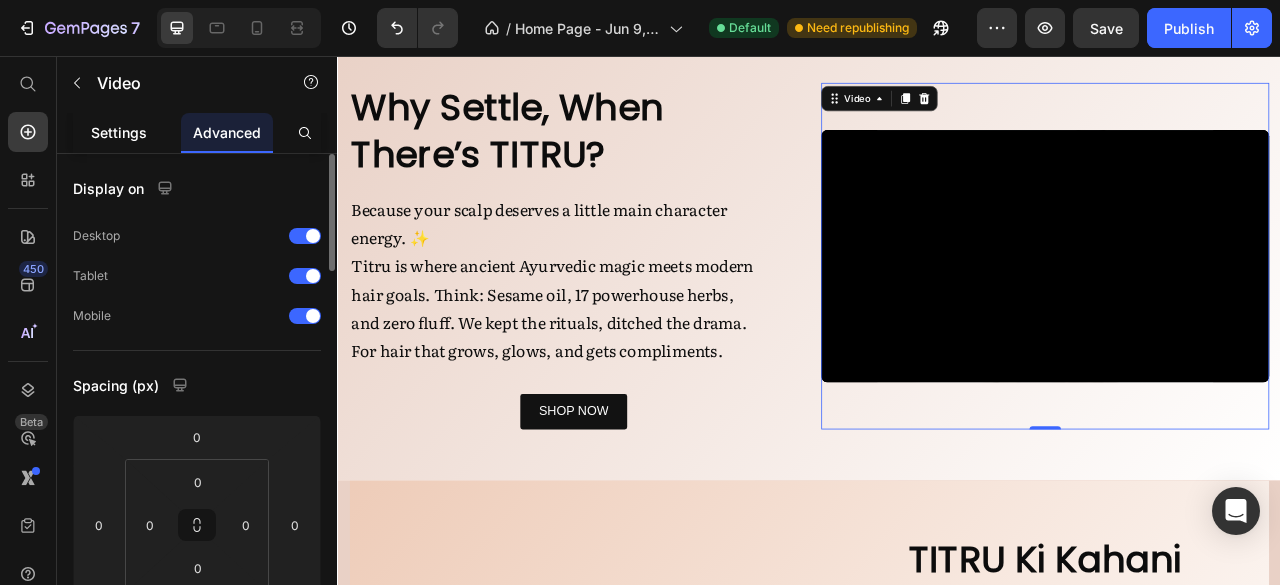 click on "Settings" at bounding box center (119, 132) 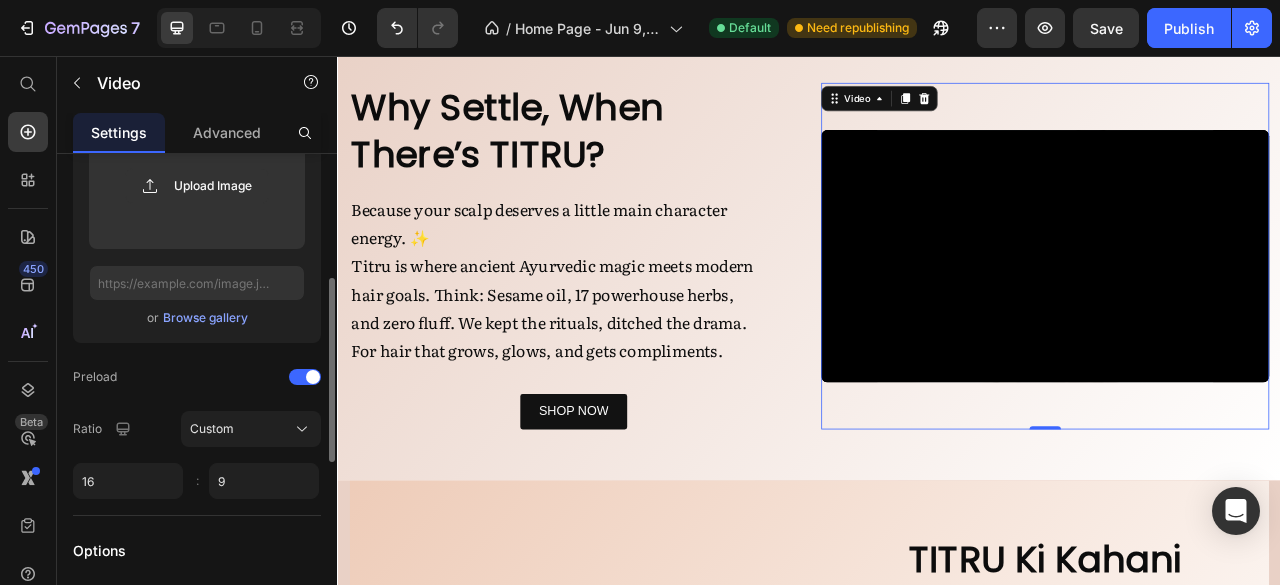 scroll, scrollTop: 314, scrollLeft: 0, axis: vertical 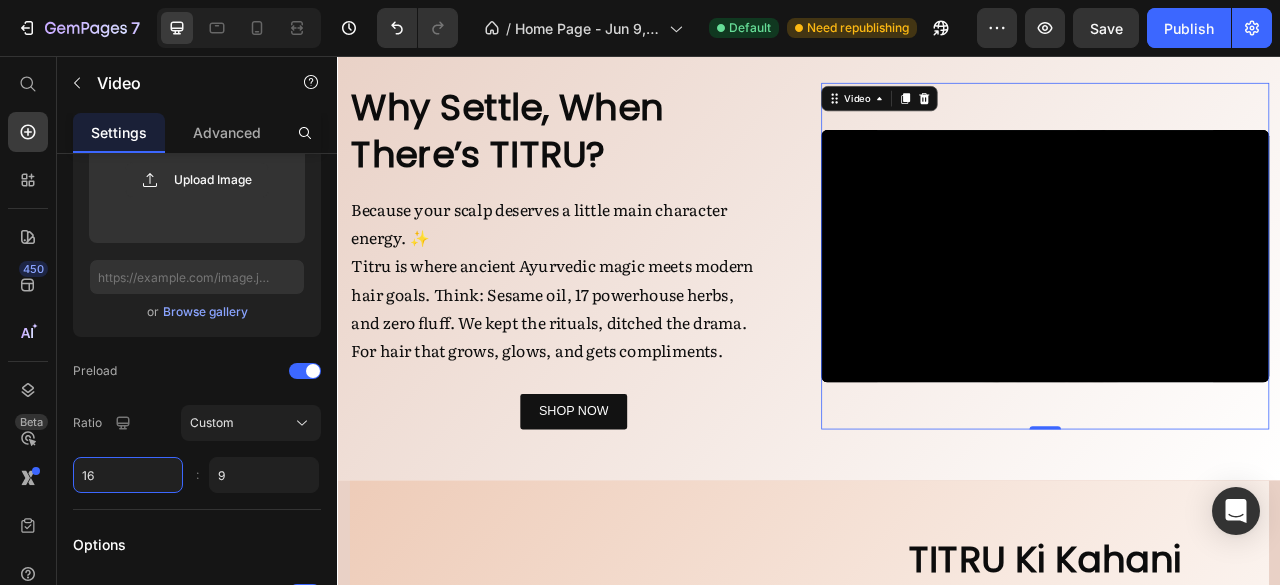 click on "16" at bounding box center (128, 475) 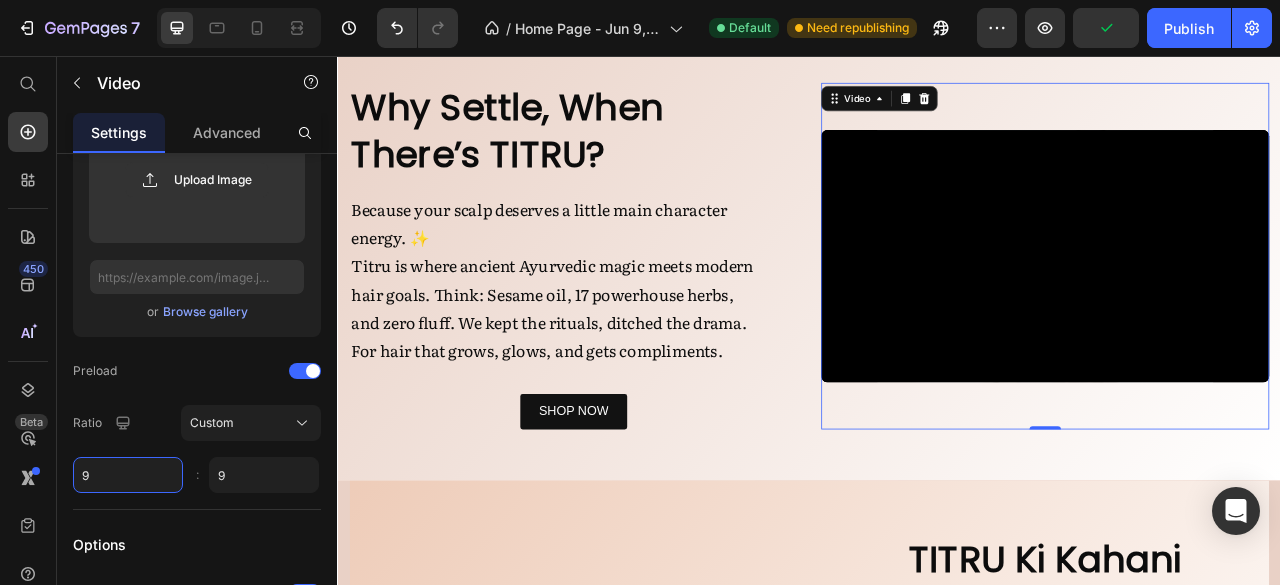 scroll, scrollTop: 948, scrollLeft: 0, axis: vertical 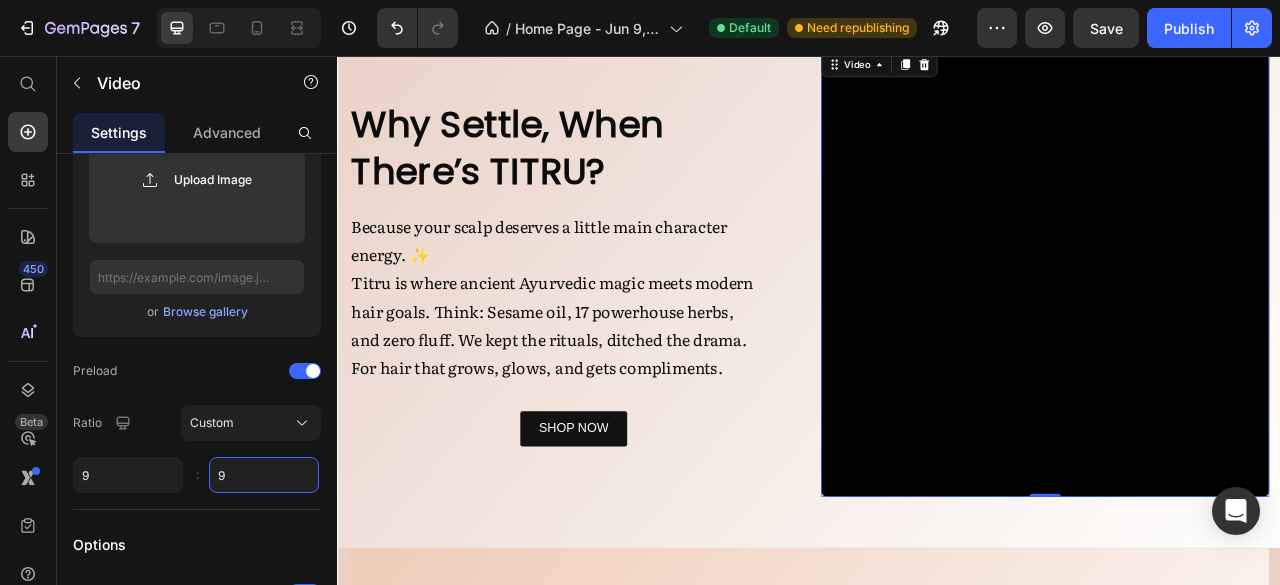 type on "9" 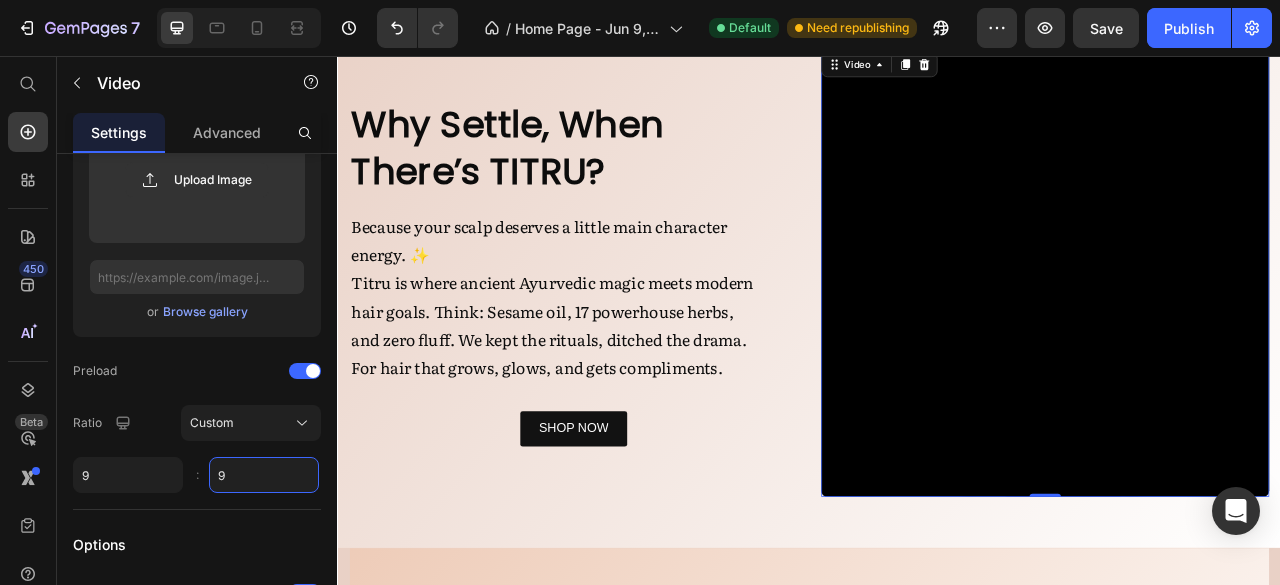 type on "7" 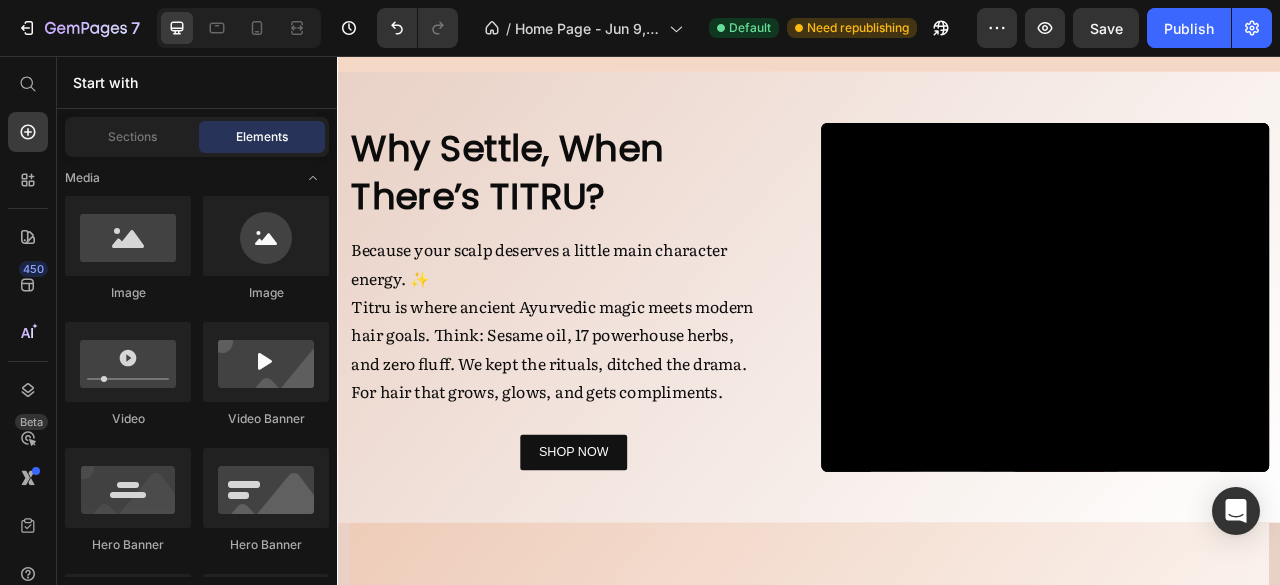 scroll, scrollTop: 850, scrollLeft: 0, axis: vertical 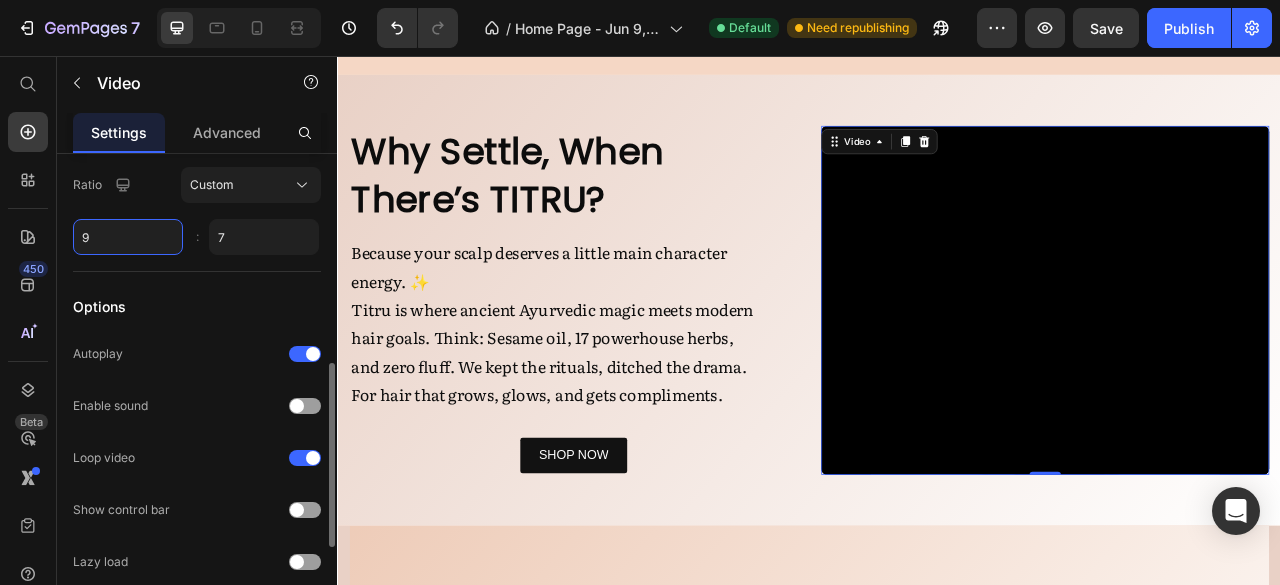 click on "9" at bounding box center (128, 237) 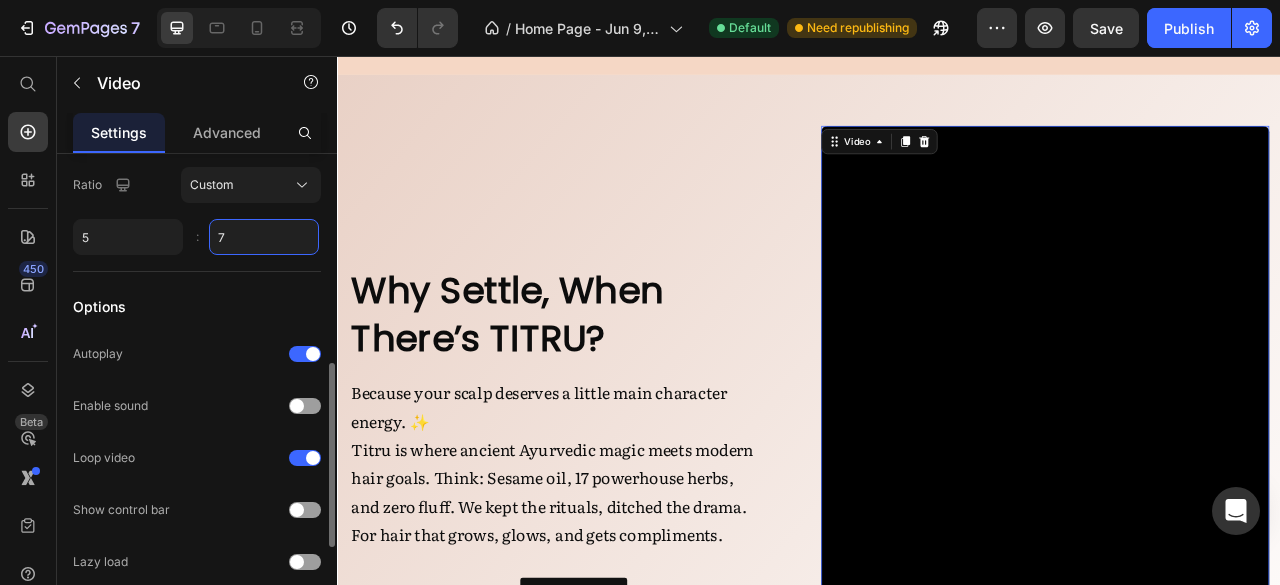 type on "5" 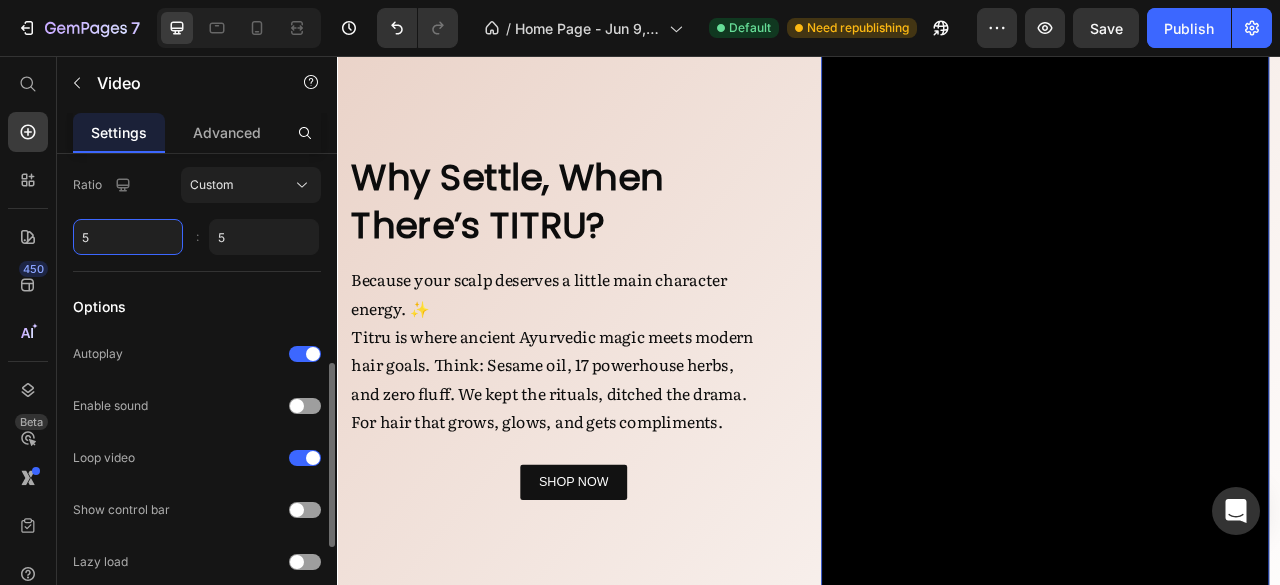 type on "5" 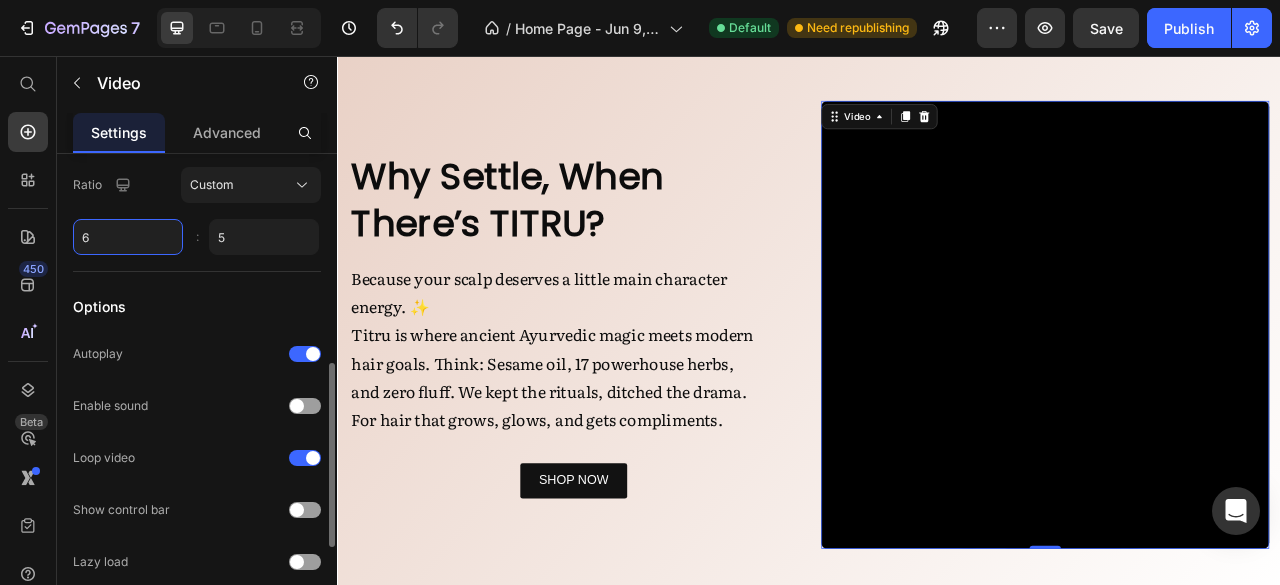 scroll, scrollTop: 839, scrollLeft: 0, axis: vertical 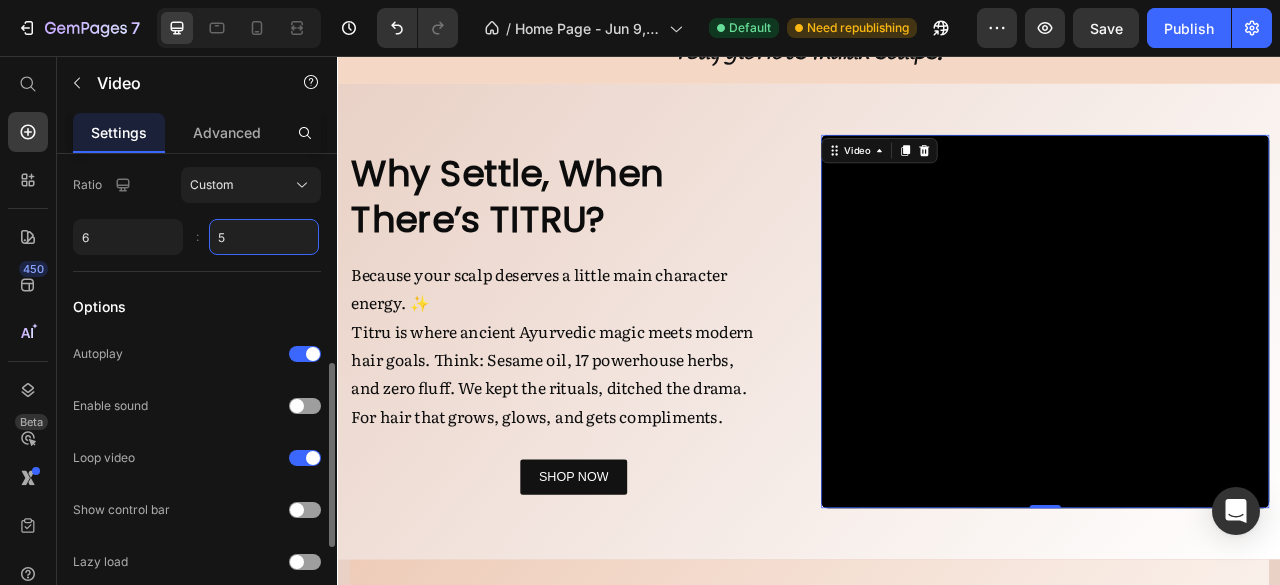 type on "6" 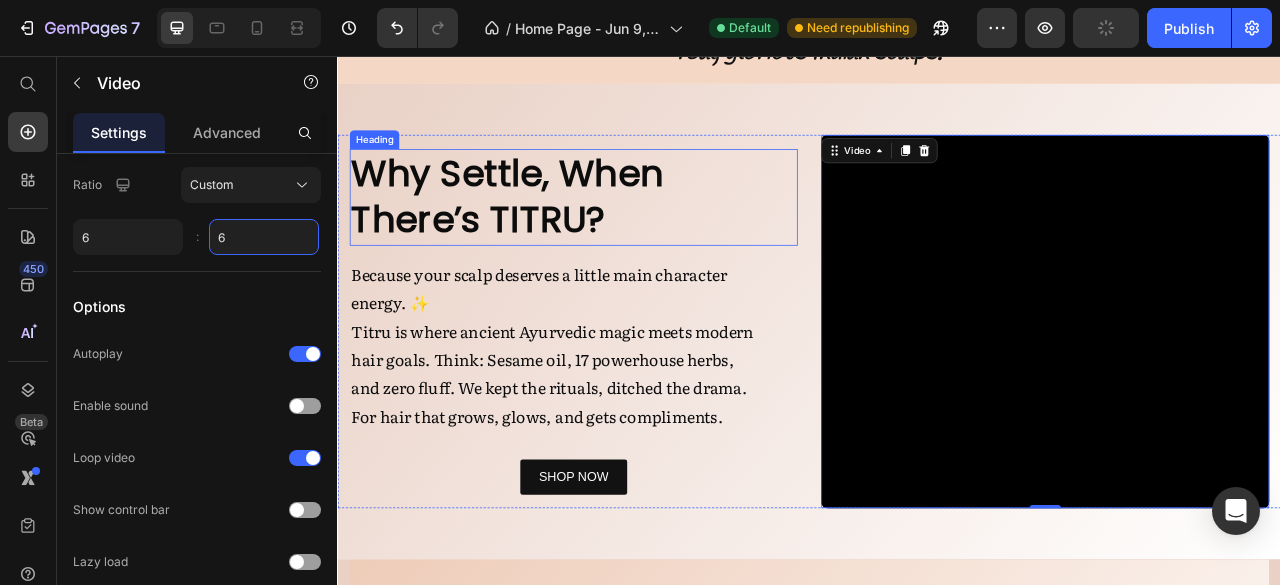 type on "5" 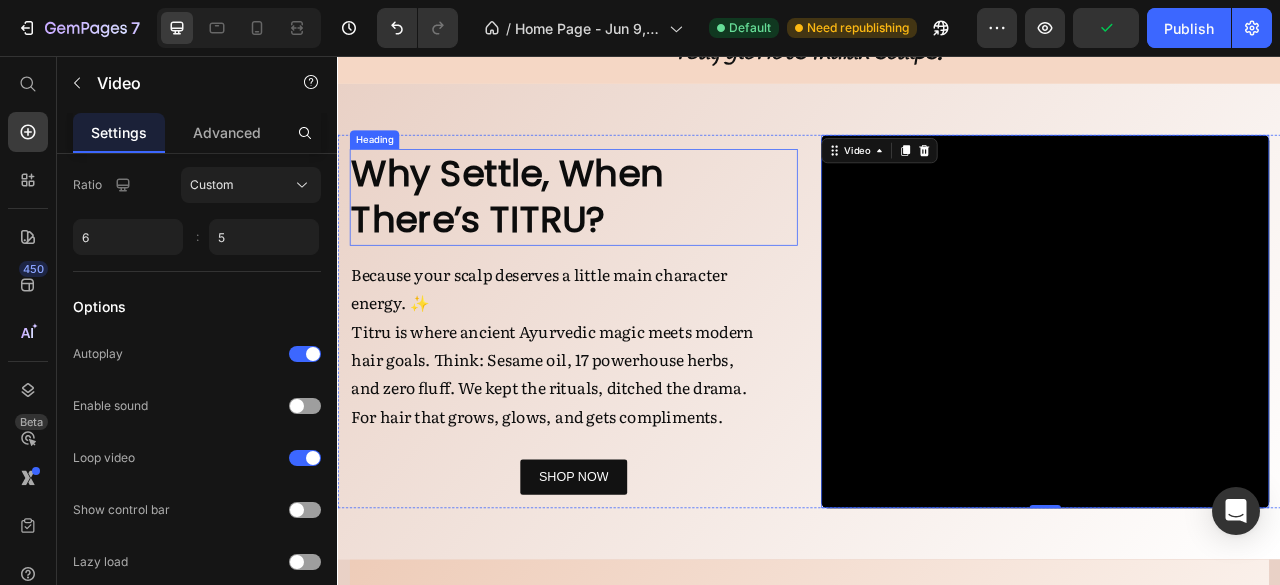 click on "Why Settle, When There’s TITRU?" at bounding box center [637, 236] 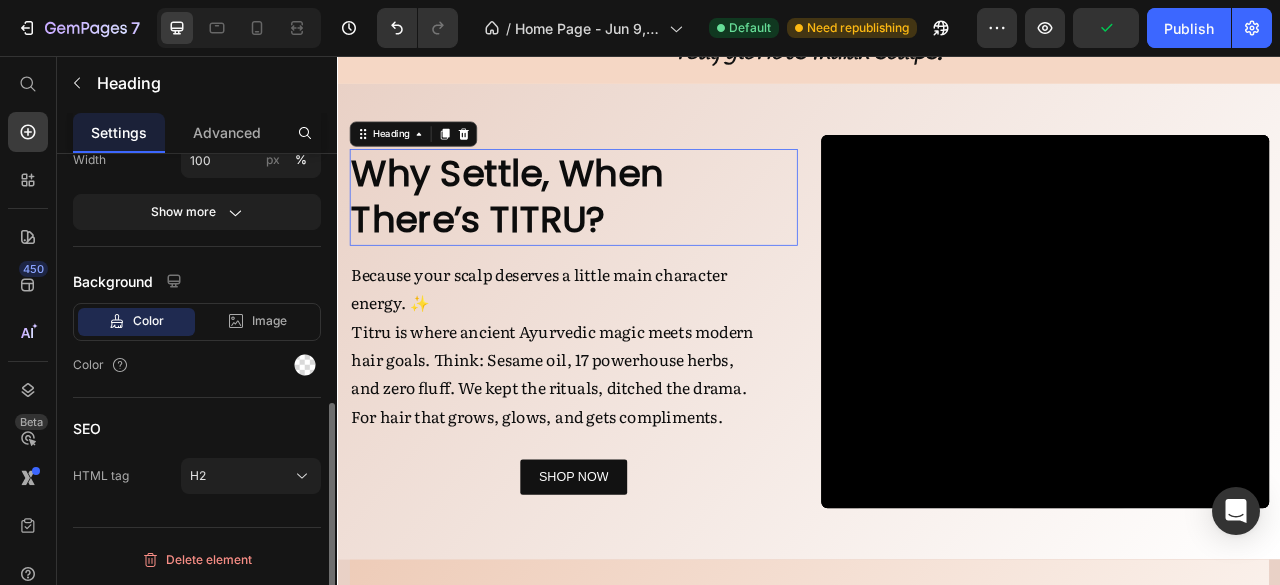 scroll, scrollTop: 0, scrollLeft: 0, axis: both 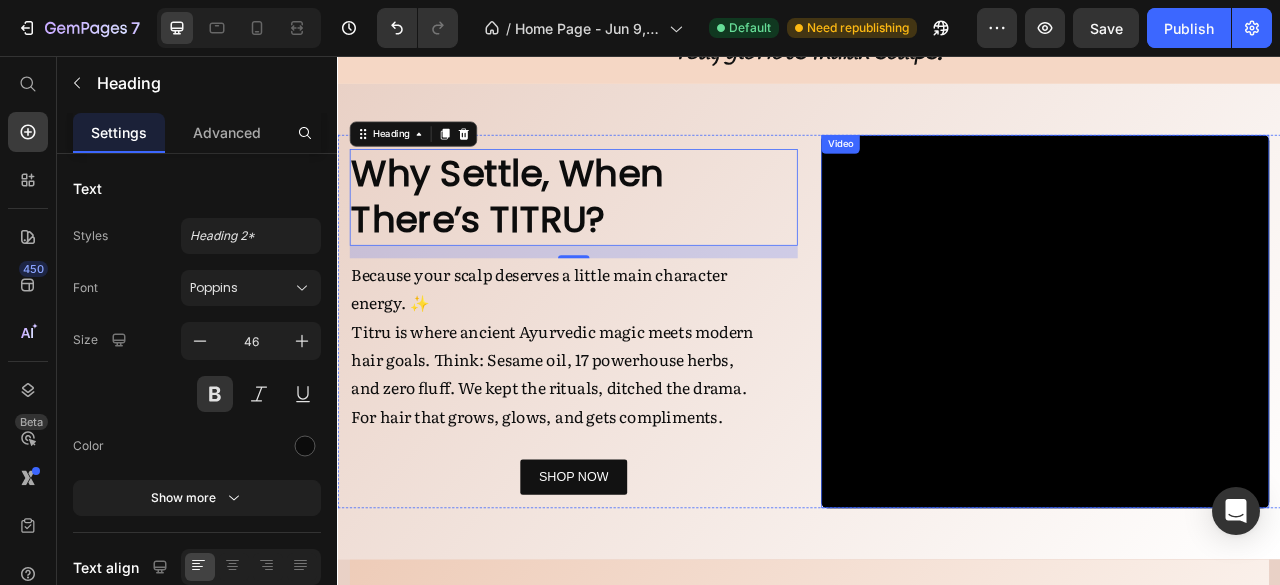 click on "Video" at bounding box center [976, 168] 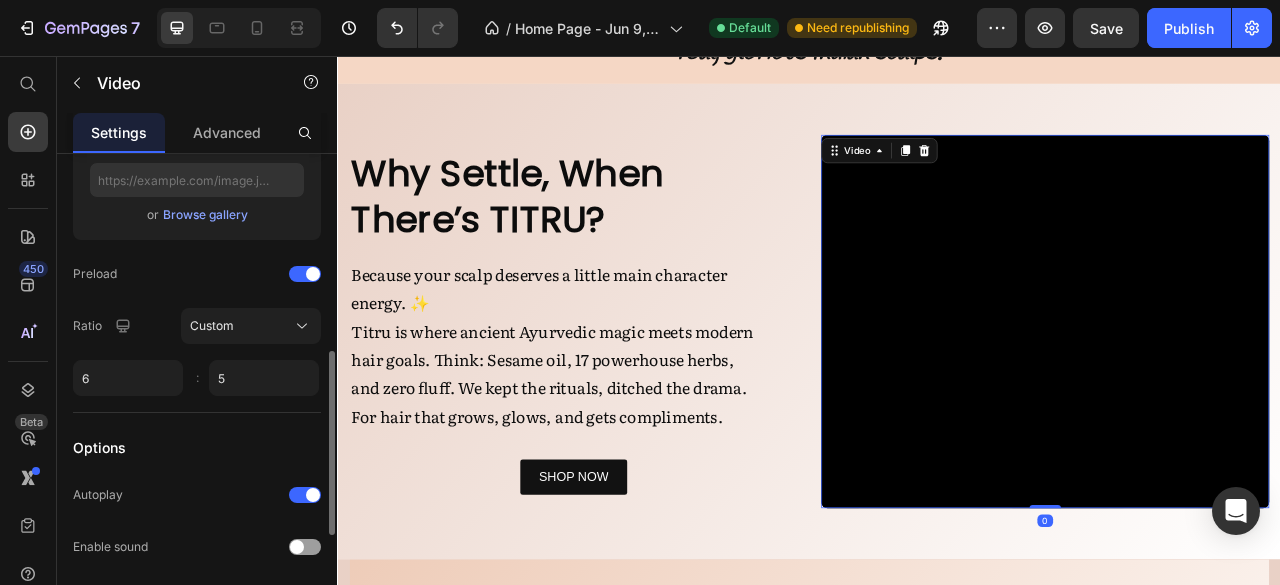 scroll, scrollTop: 502, scrollLeft: 0, axis: vertical 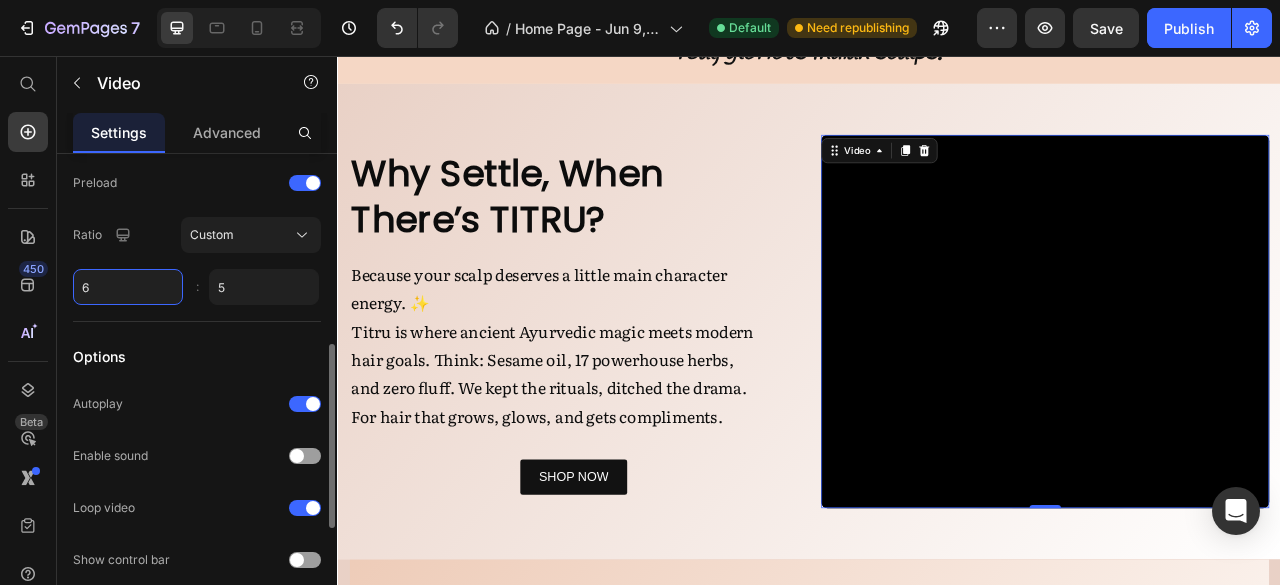 click on "6" at bounding box center [128, 287] 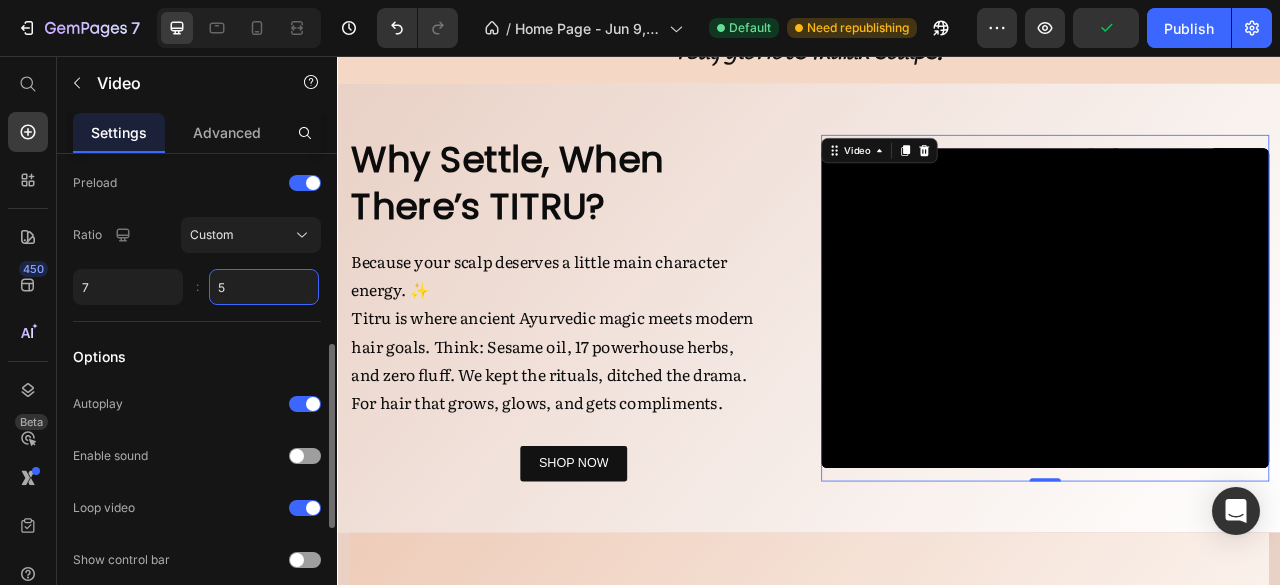 type on "7" 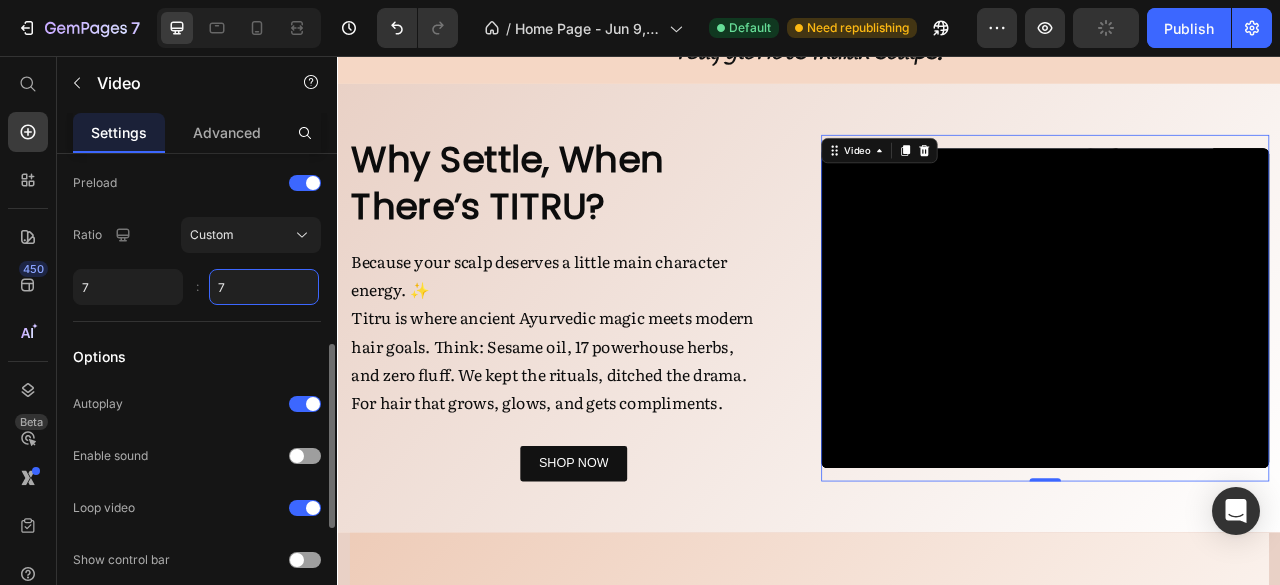 type on "5" 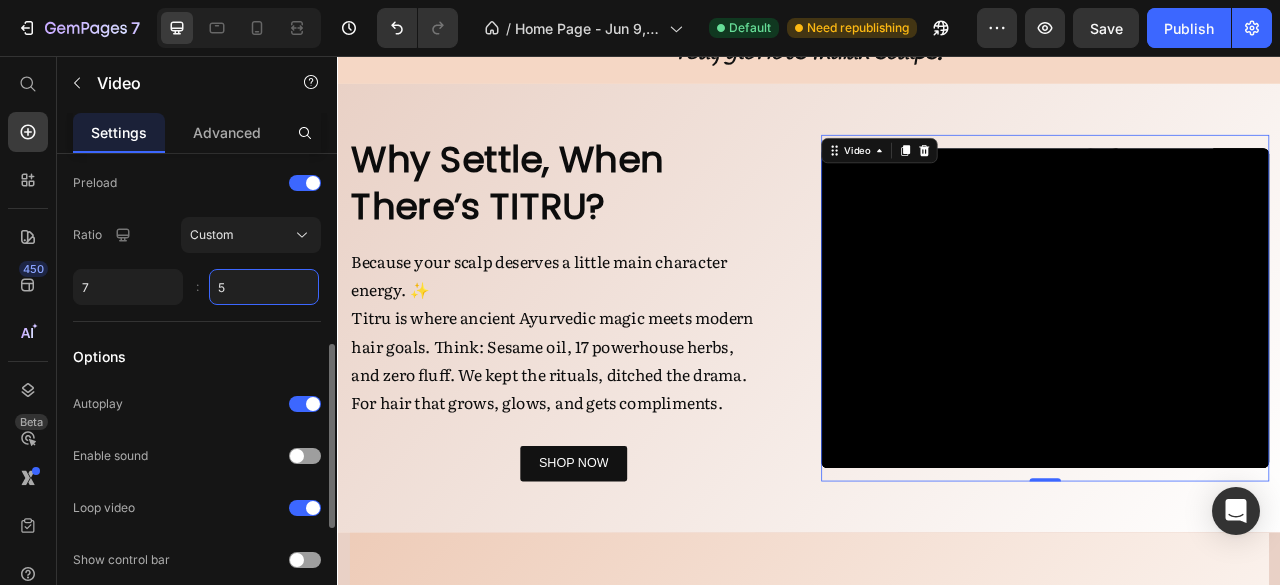 click on "5" at bounding box center (264, 287) 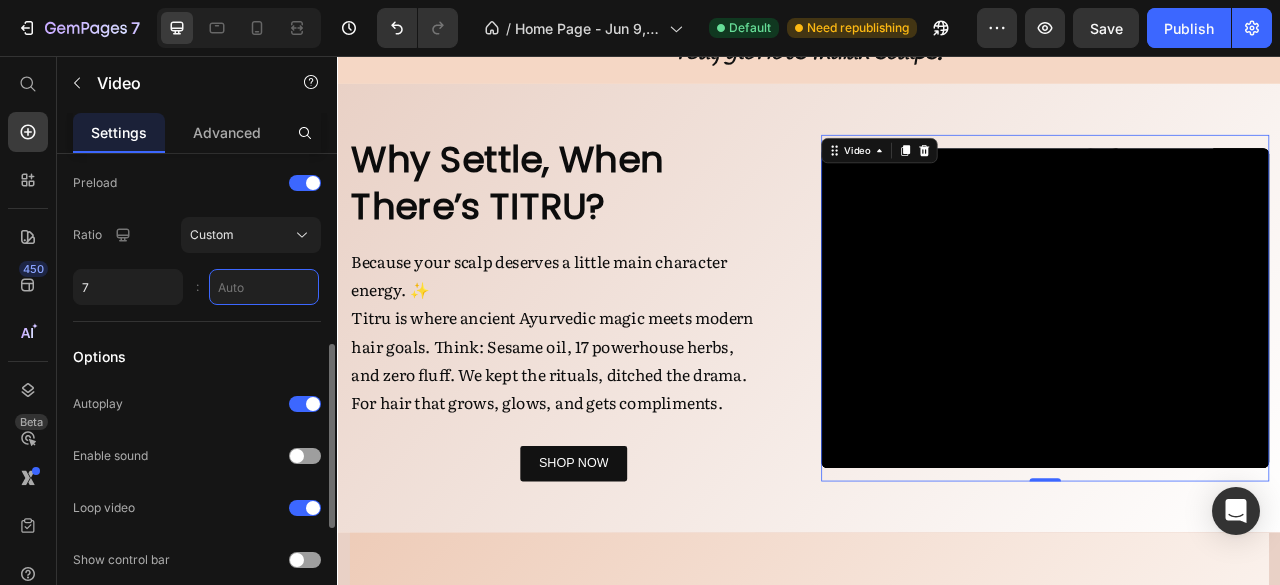 type on "9" 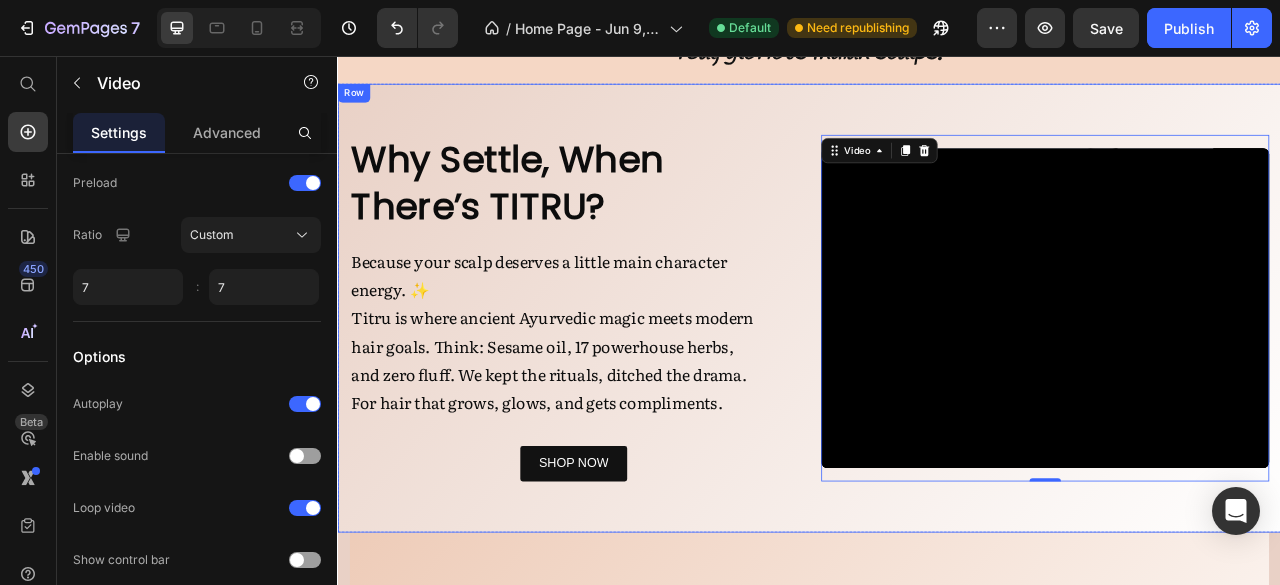 click on "Why Settle, When There’s TITRU? Heading Because your scalp deserves a little main character energy. ✨ Titru is where ancient Ayurvedic magic meets modern hair goals. Think: Sesame oil, 17 powerhouse herbs, and zero fluff. We kept the rituals, ditched the drama. For hair that grows, glows, and gets compliments.   Text Block Row SHOP NOW Button Video   0 Row Row" at bounding box center [937, 376] 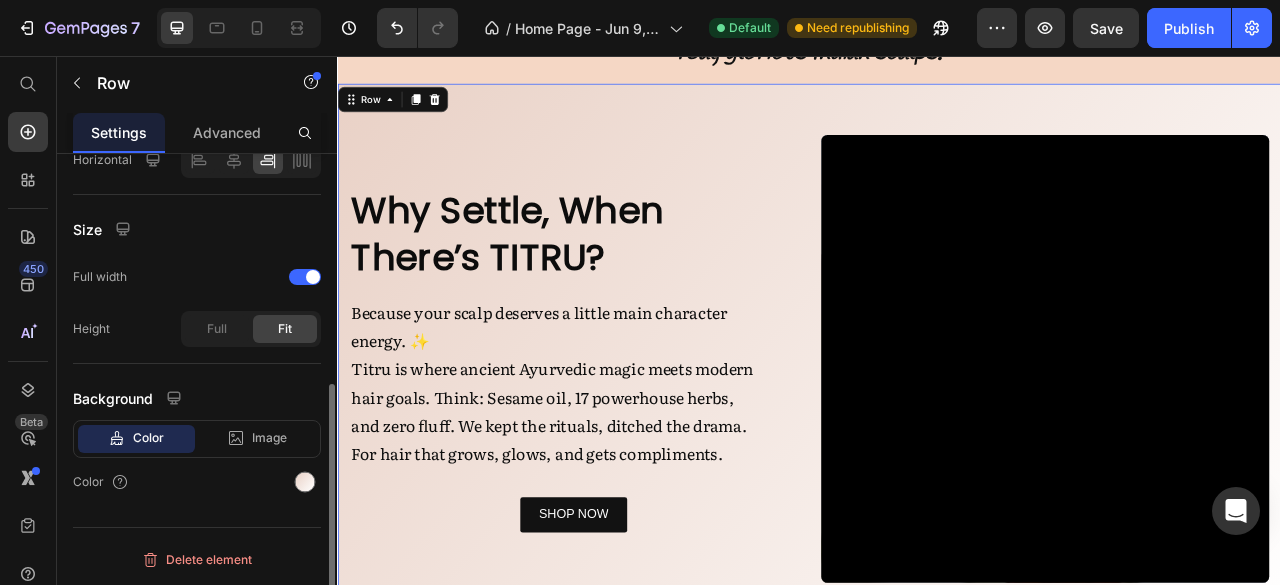 scroll, scrollTop: 0, scrollLeft: 0, axis: both 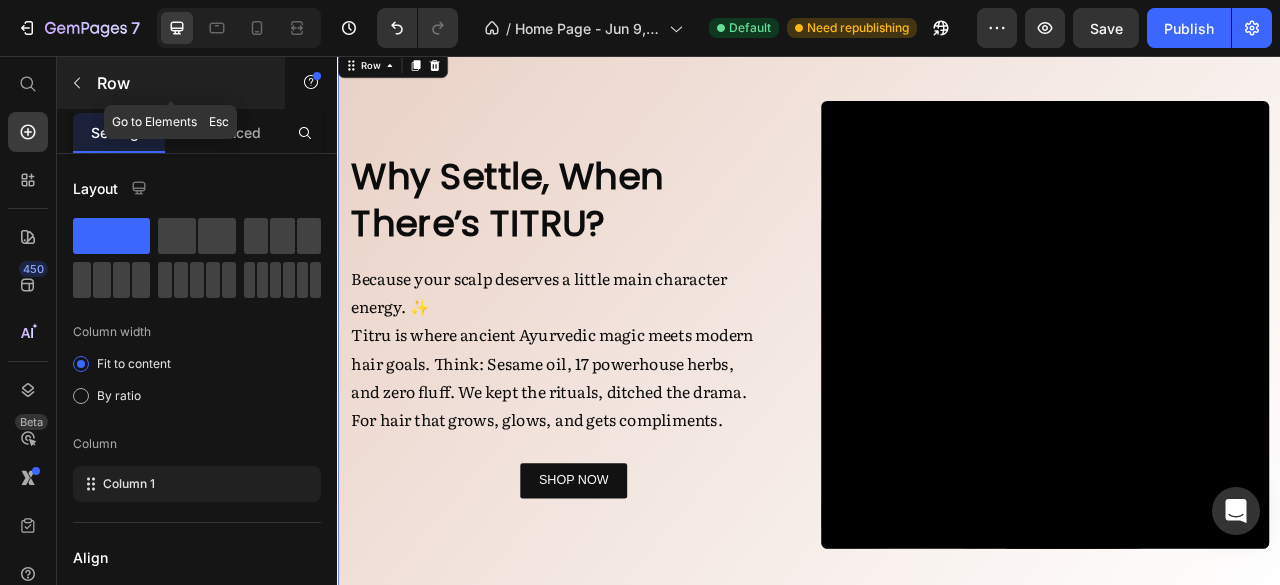 click 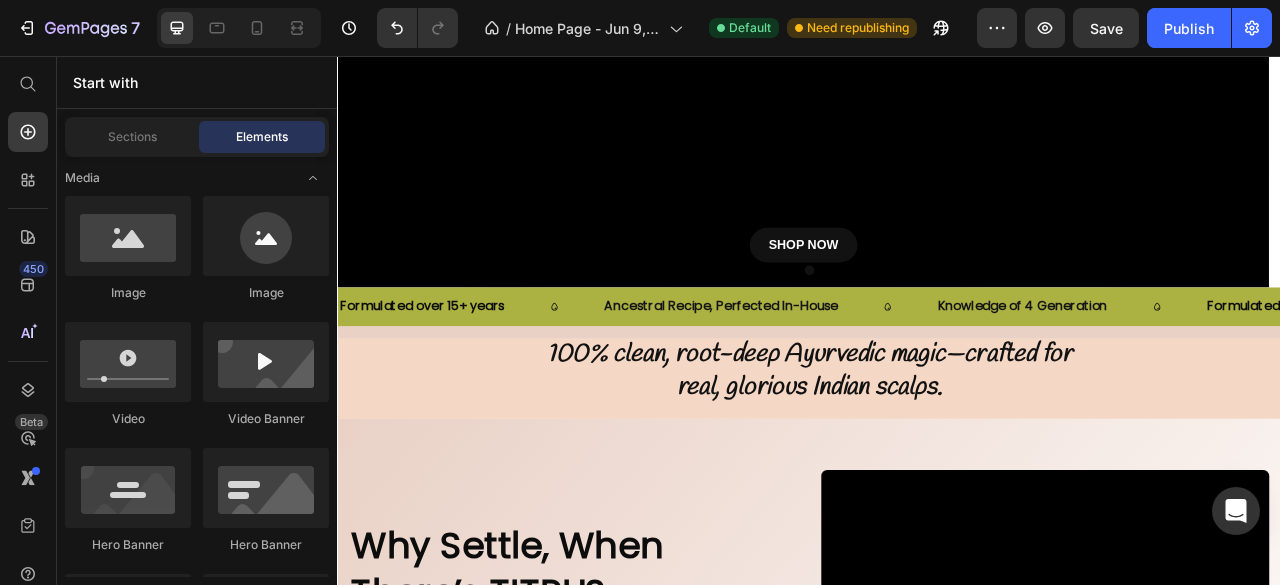 scroll, scrollTop: 0, scrollLeft: 0, axis: both 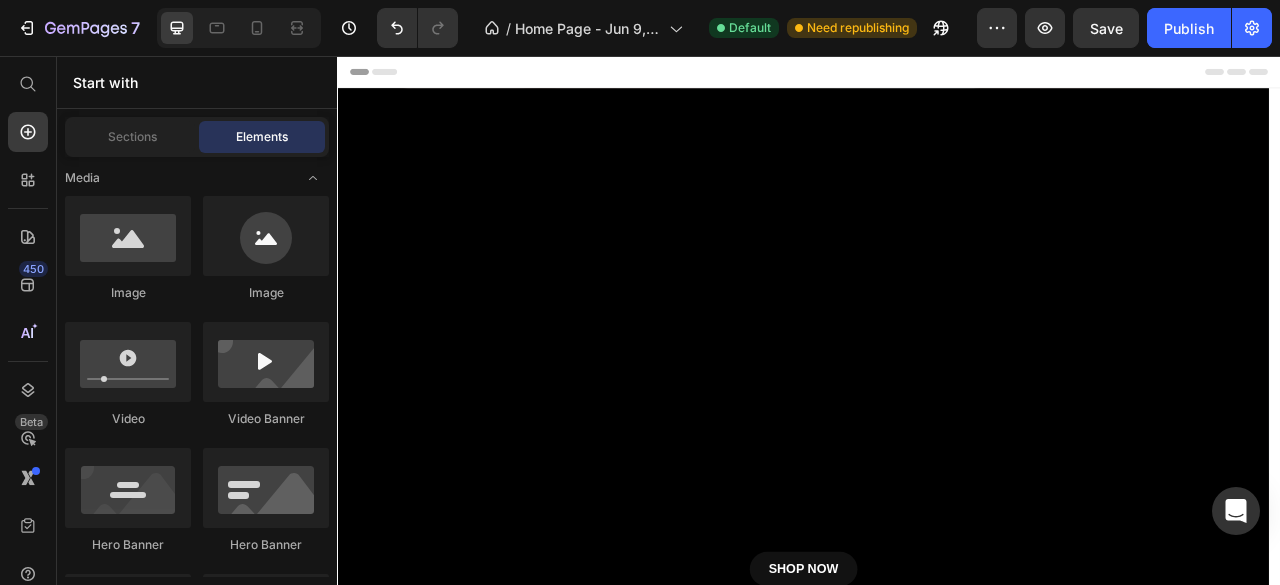 click at bounding box center [929, 430] 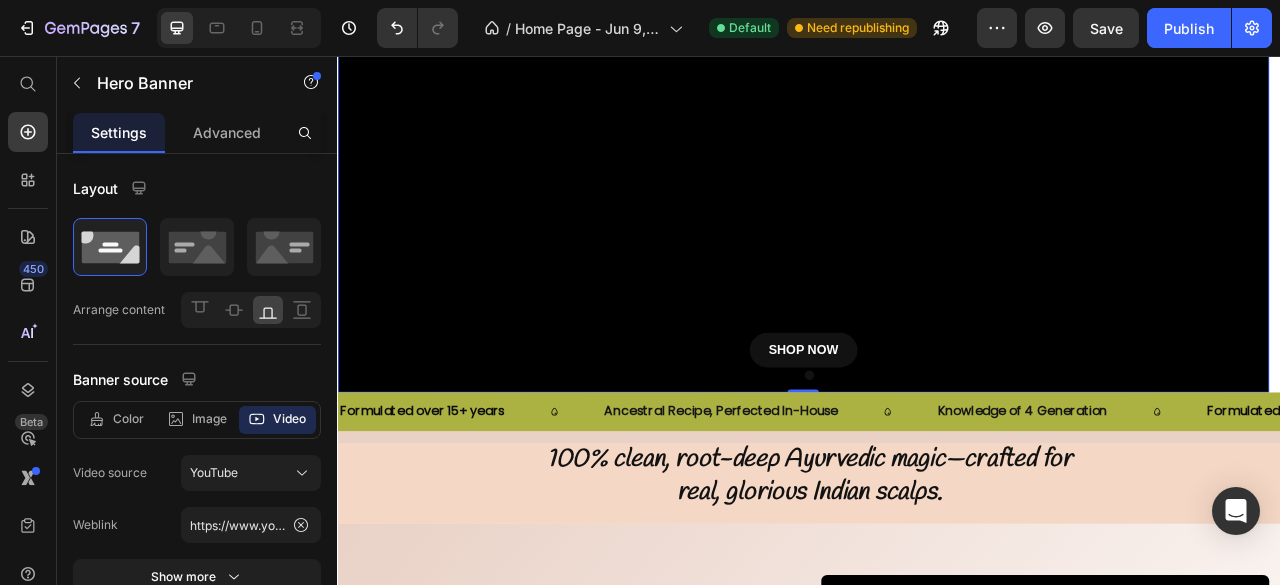 scroll, scrollTop: 281, scrollLeft: 0, axis: vertical 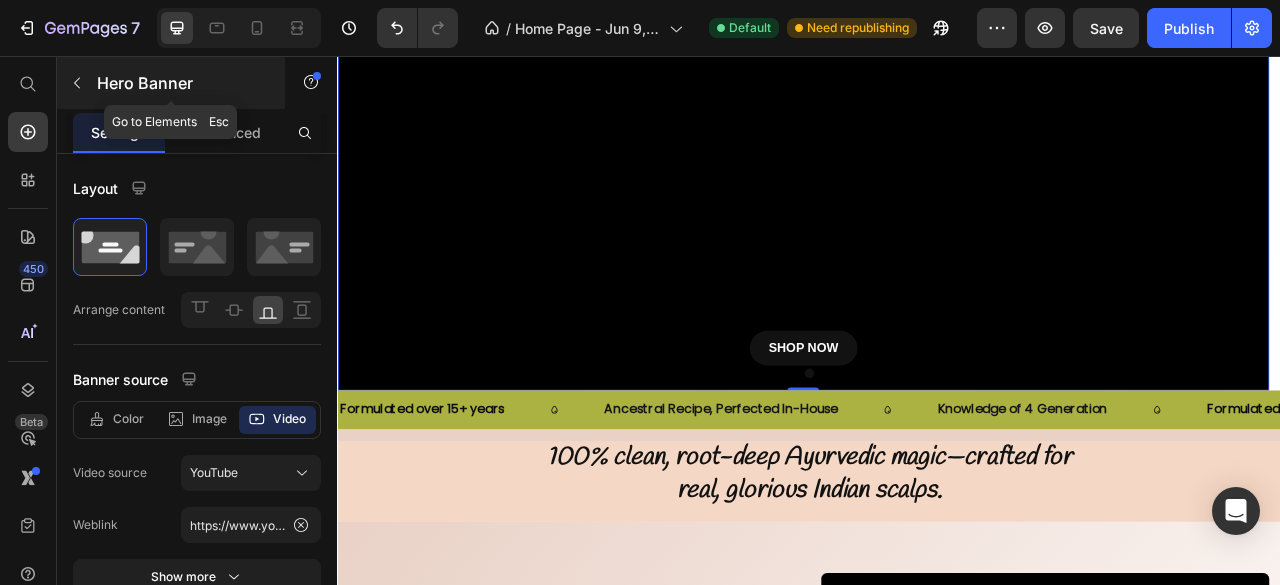 click at bounding box center [77, 83] 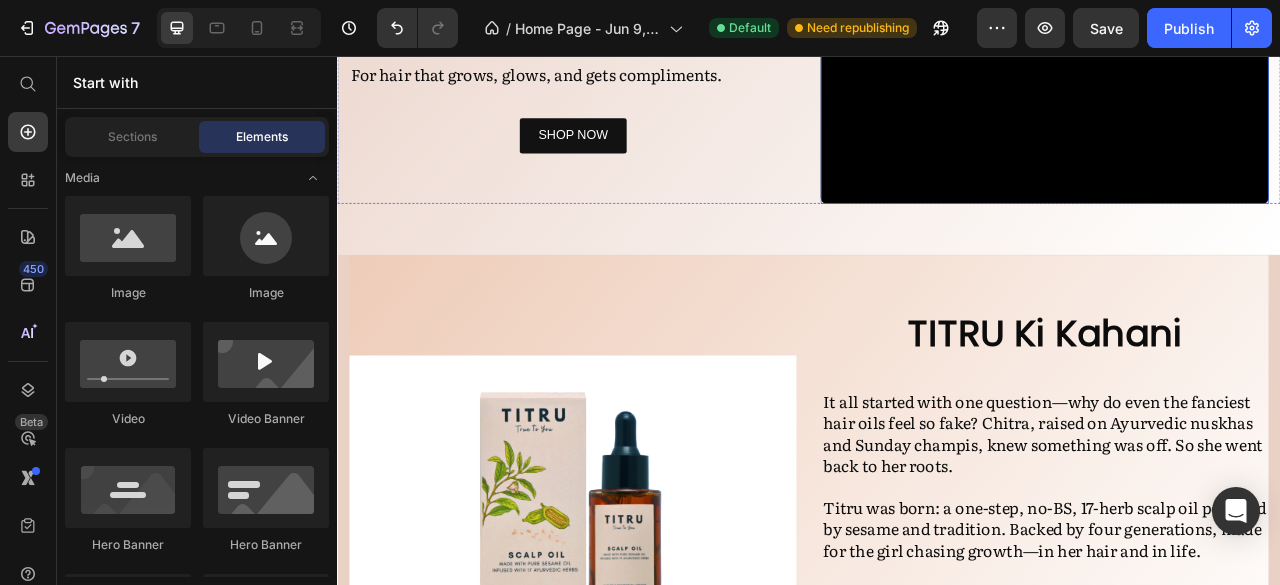 scroll, scrollTop: 1334, scrollLeft: 0, axis: vertical 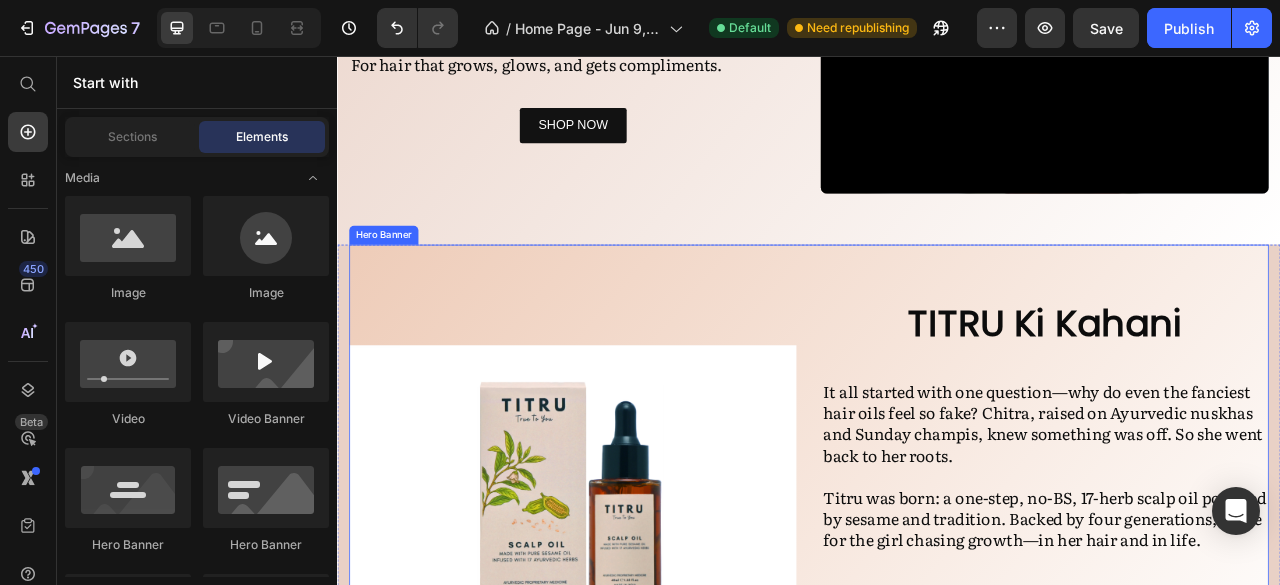 click on "[FIRST] Ki Kahani Heading It all started with one question—why do even the fanciest hair oils feel so fake? [FIRST], raised on Ayurvedic nuskhas and Sunday champis, knew something was off. So she went back to her roots.   Titru was born: a one-step, no-BS, 17-herb scalp oil powered by sesame and tradition. Backed by four generations, made for the girl chasing growth—in her hair and in life.   Text Block Our Story Button Image" at bounding box center (937, 608) 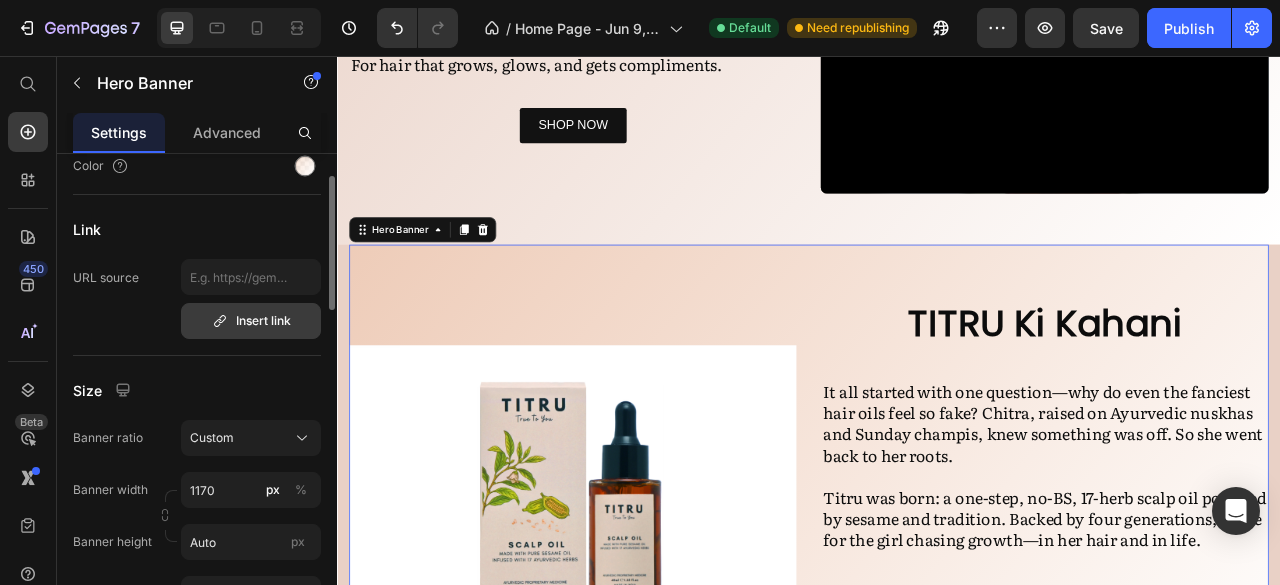 scroll, scrollTop: 353, scrollLeft: 0, axis: vertical 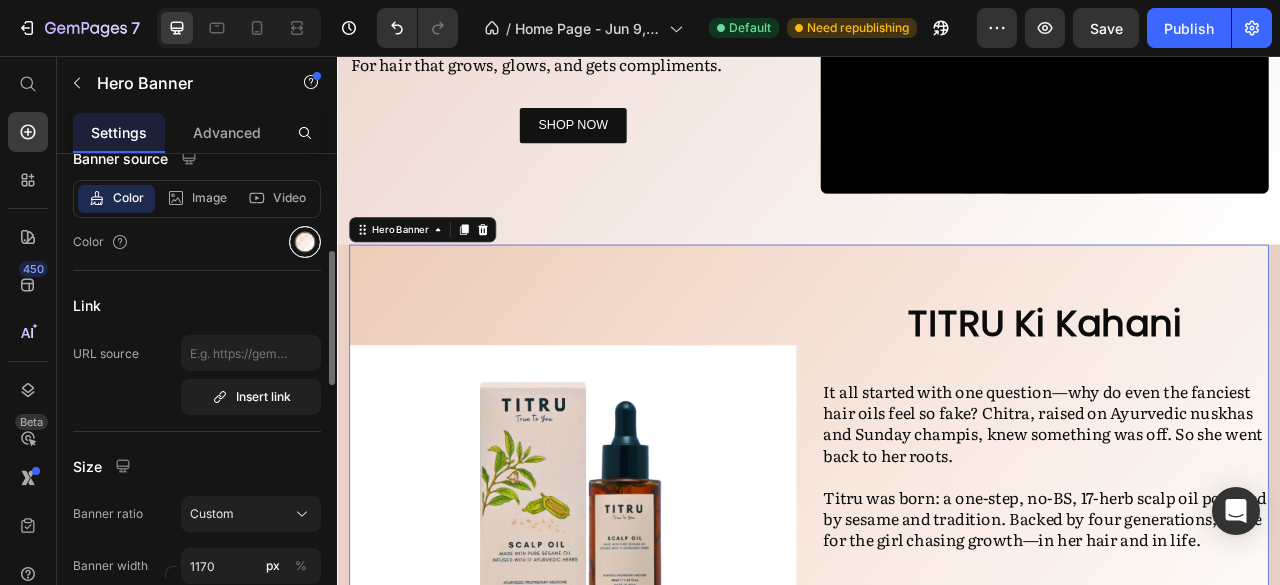 click at bounding box center [305, 242] 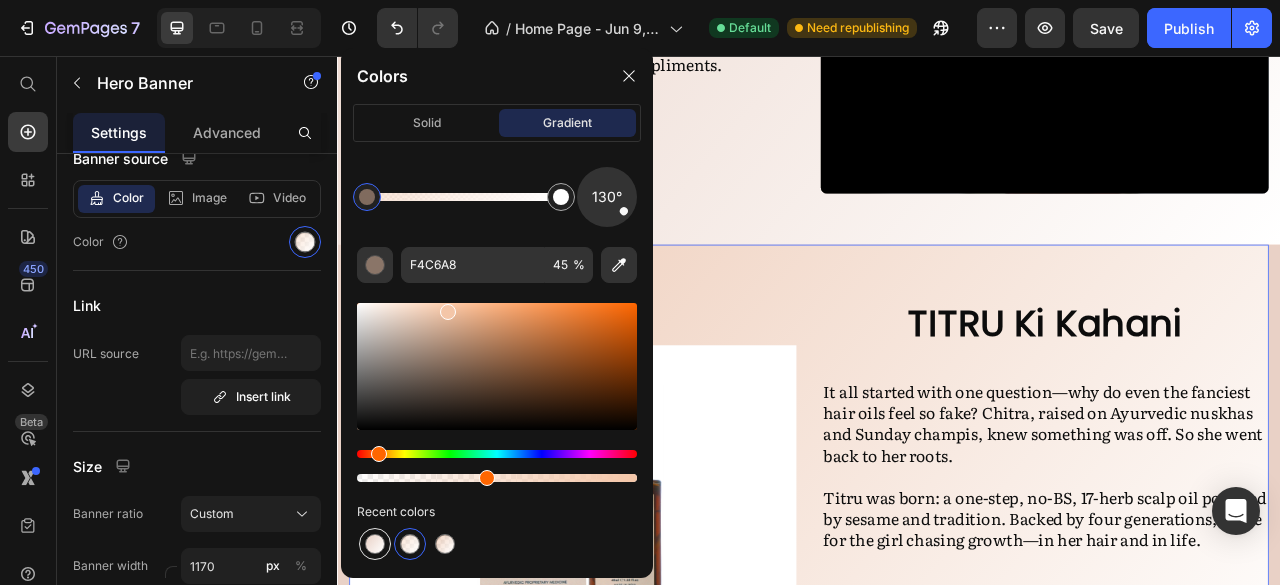click at bounding box center (375, 544) 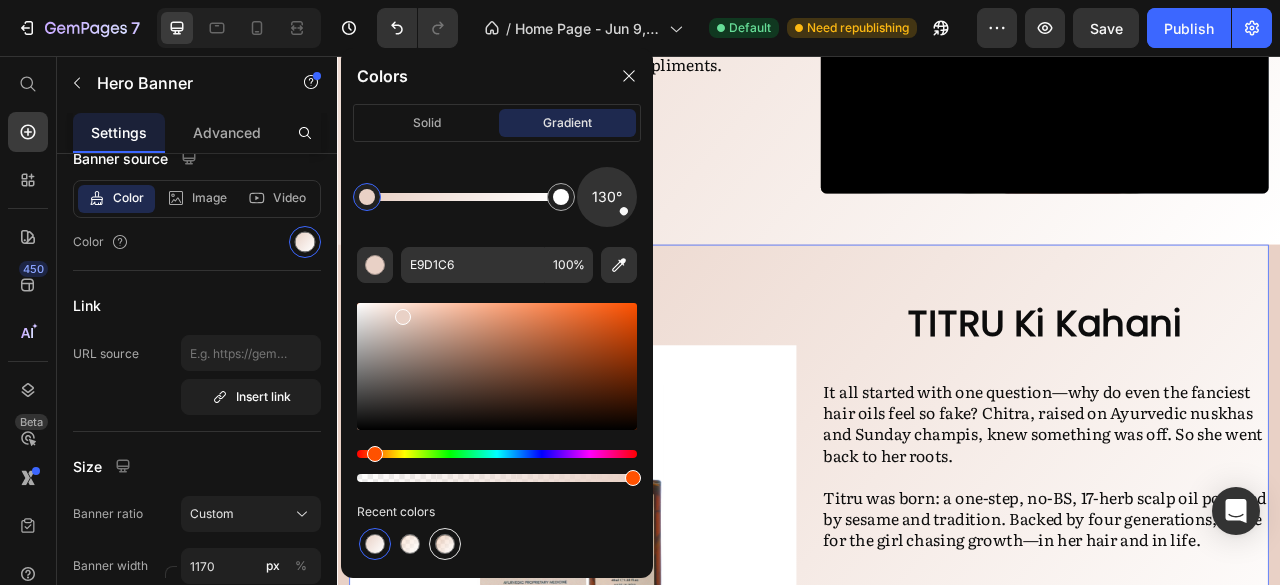 click at bounding box center [445, 544] 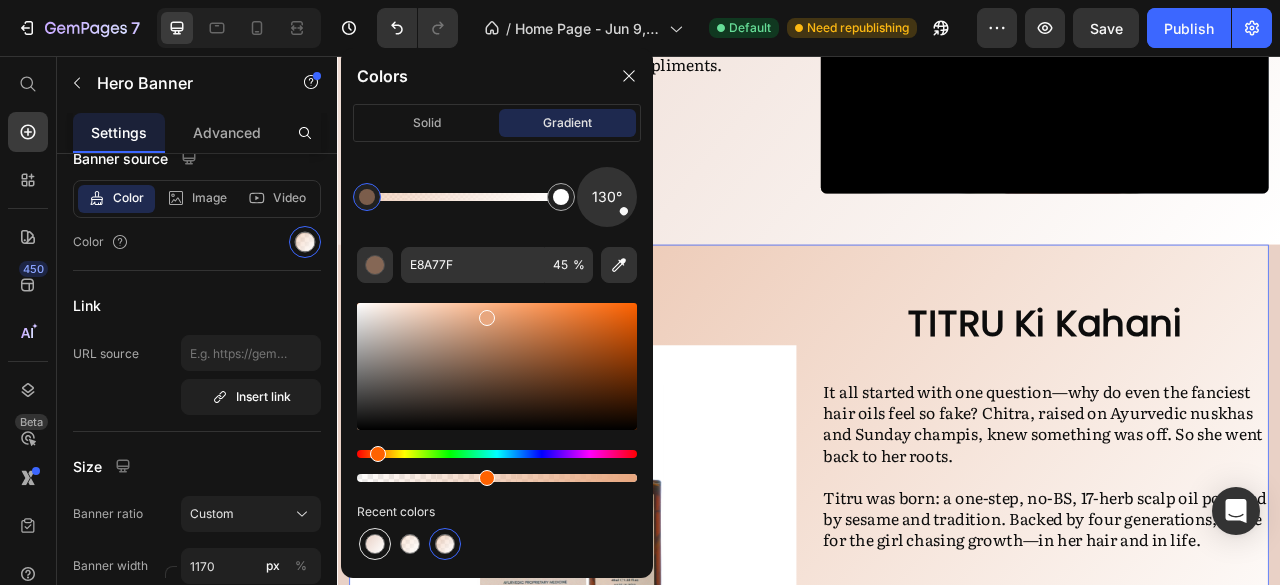 click at bounding box center [375, 544] 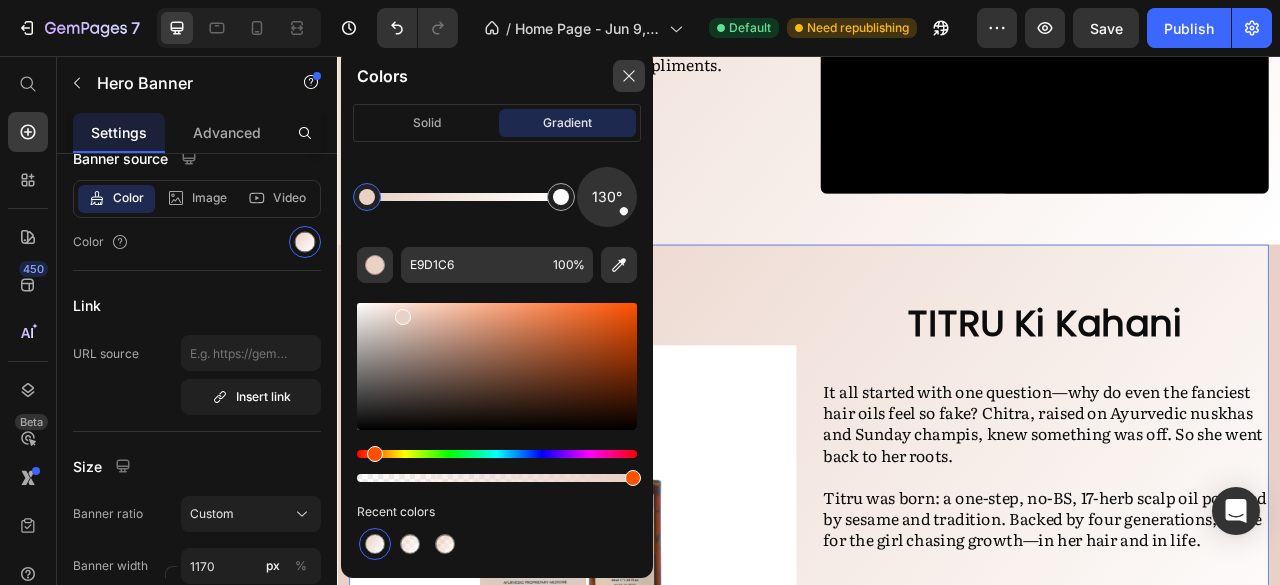 click at bounding box center (629, 76) 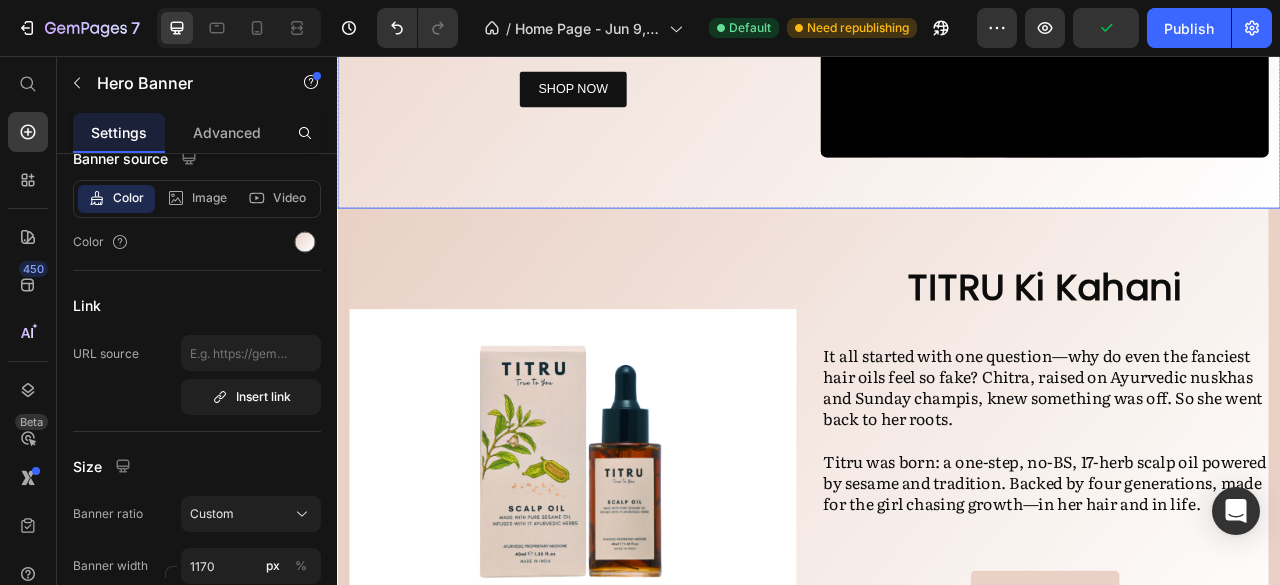 scroll, scrollTop: 1385, scrollLeft: 0, axis: vertical 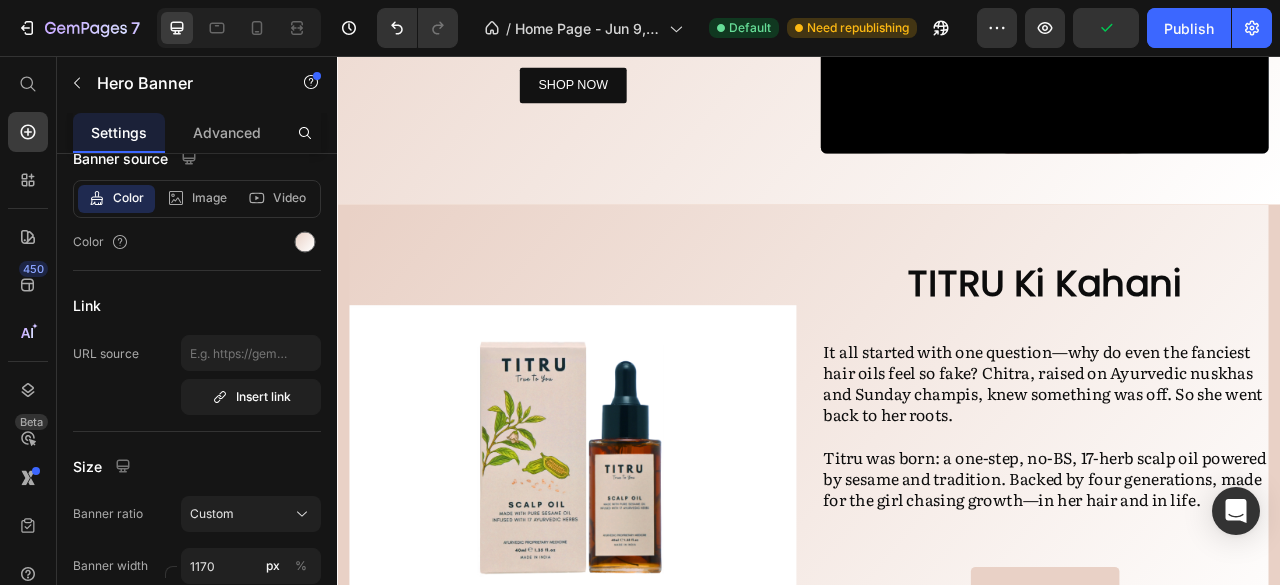 click on "[FIRST] Ki Kahani Heading It all started with one question—why do even the fanciest hair oils feel so fake? [FIRST], raised on Ayurvedic nuskhas and Sunday champis, knew something was off. So she went back to her roots.   Titru was born: a one-step, no-BS, 17-herb scalp oil powered by sesame and tradition. Backed by four generations, made for the girl chasing growth—in her hair and in life.   Text Block Our Story Button Image" at bounding box center (937, 557) 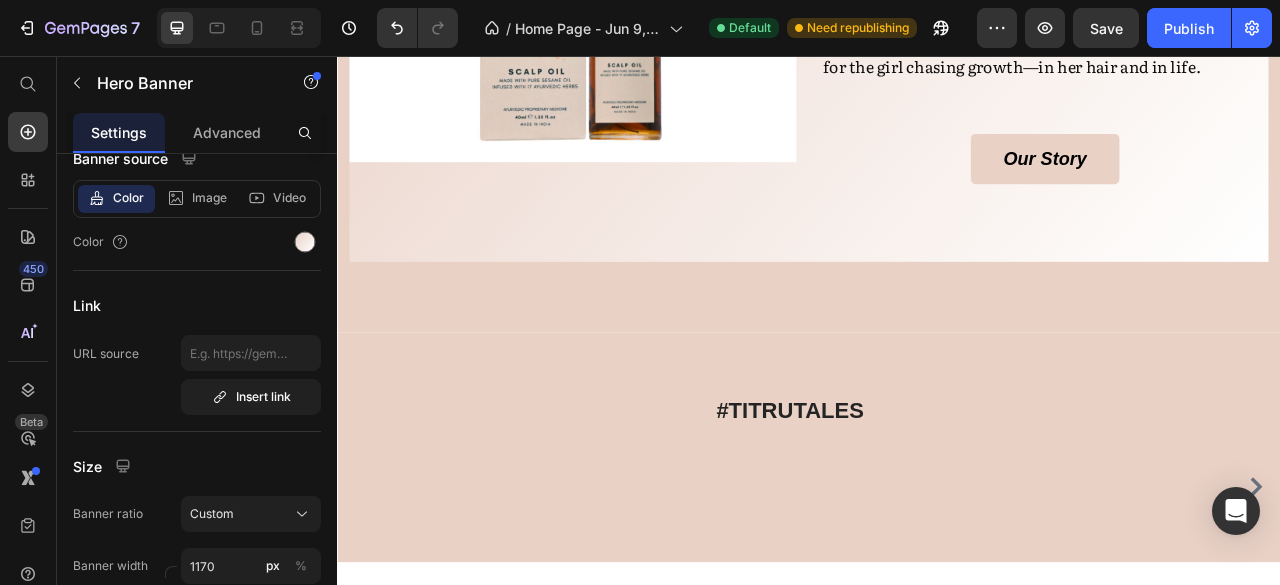 scroll, scrollTop: 1934, scrollLeft: 0, axis: vertical 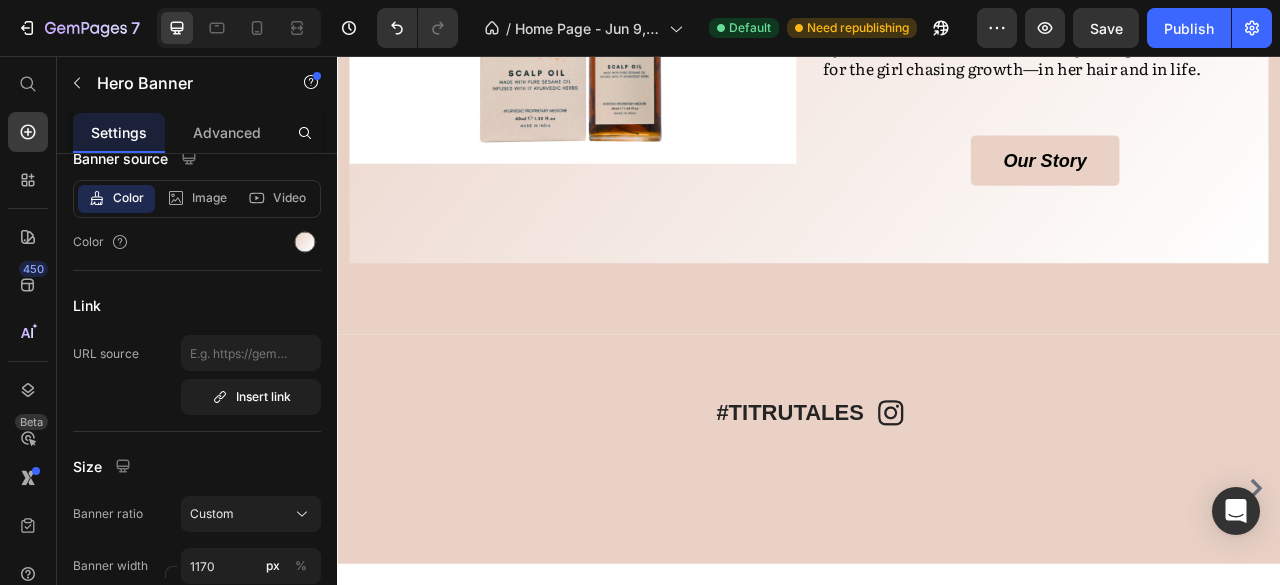 click on "[FIRST] Ki Kahani Heading It all started with one question—why do even the fanciest hair oils feel so fake? [FIRST], raised on Ayurvedic nuskhas and Sunday champis, knew something was off. So she went back to her roots.   Titru was born: a one-step, no-BS, 17-herb scalp oil powered by sesame and tradition. Backed by four generations, made for the girl chasing growth—in her hair and in life.   Text Block Our Story Button Image Hero Banner Section 5" at bounding box center (937, 53) 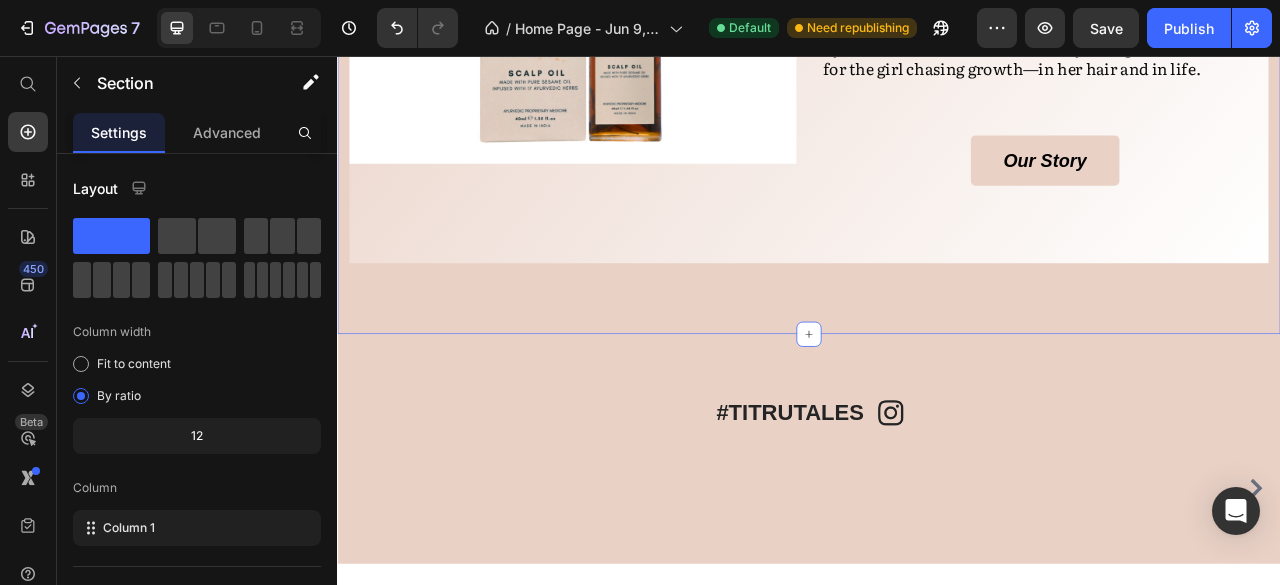 scroll, scrollTop: 318, scrollLeft: 0, axis: vertical 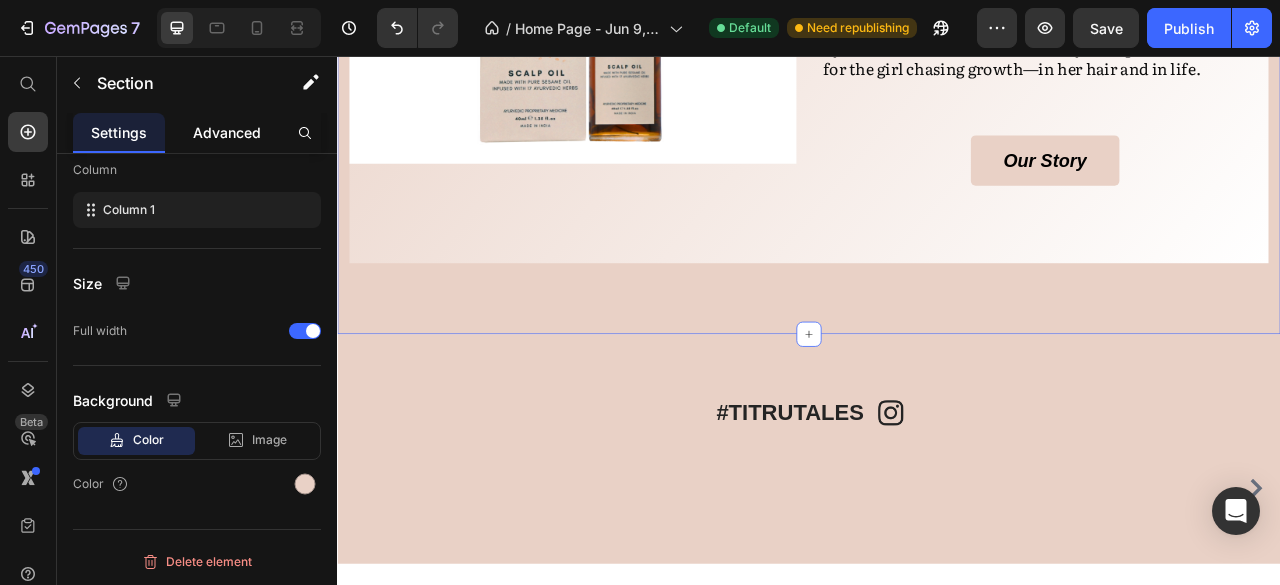 click on "Advanced" at bounding box center [227, 132] 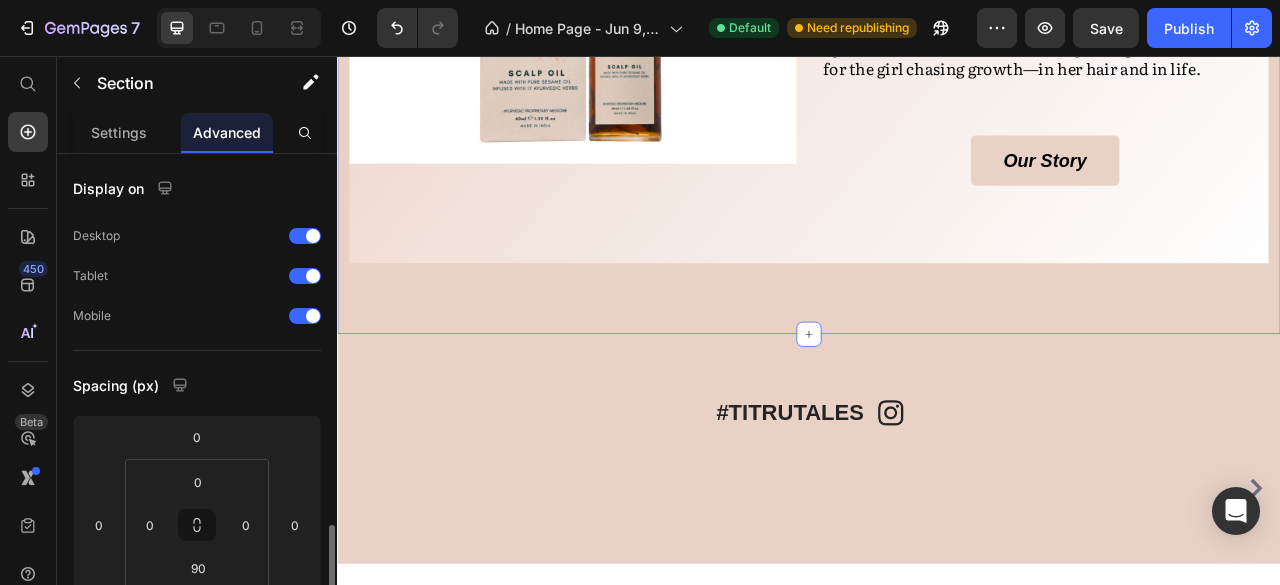 scroll, scrollTop: 268, scrollLeft: 0, axis: vertical 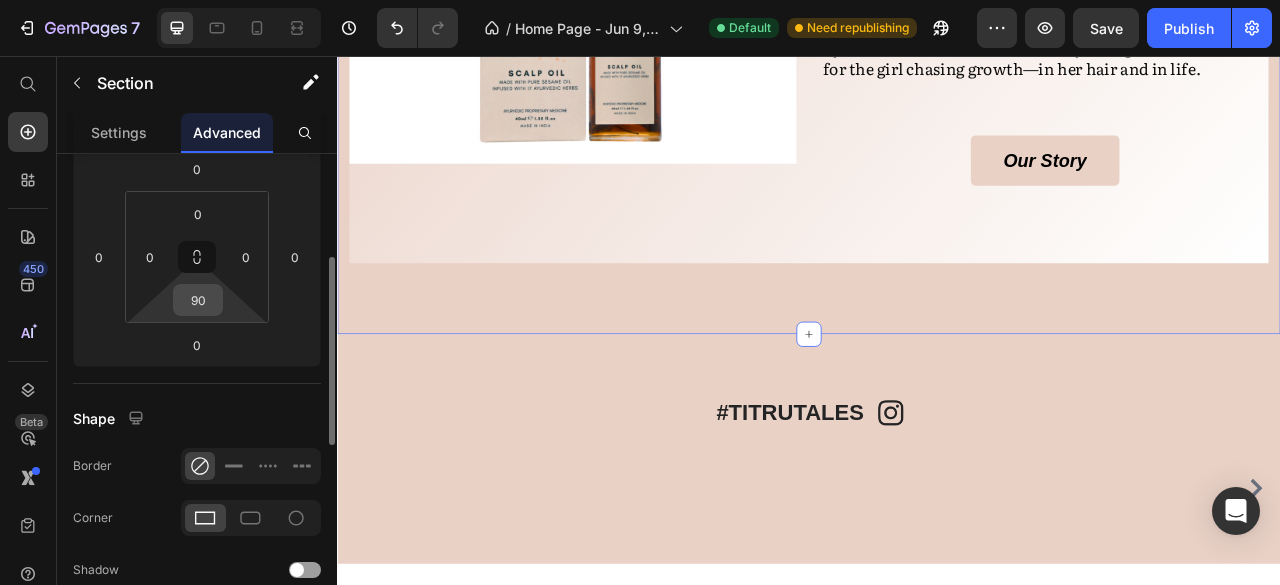 click on "90" at bounding box center (198, 300) 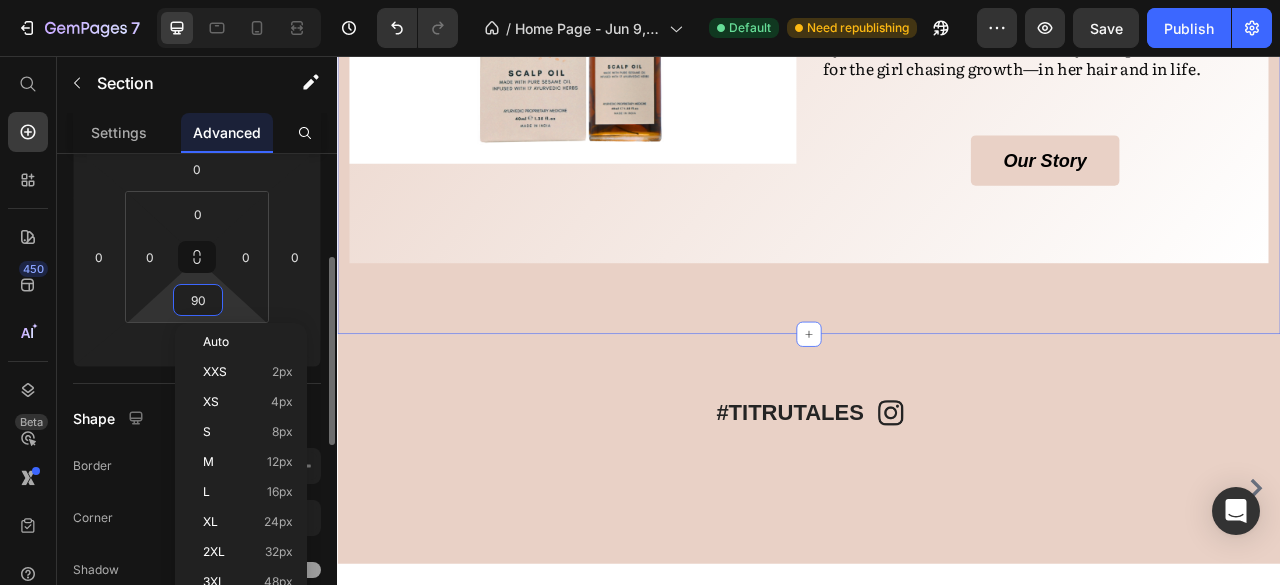 type on "0" 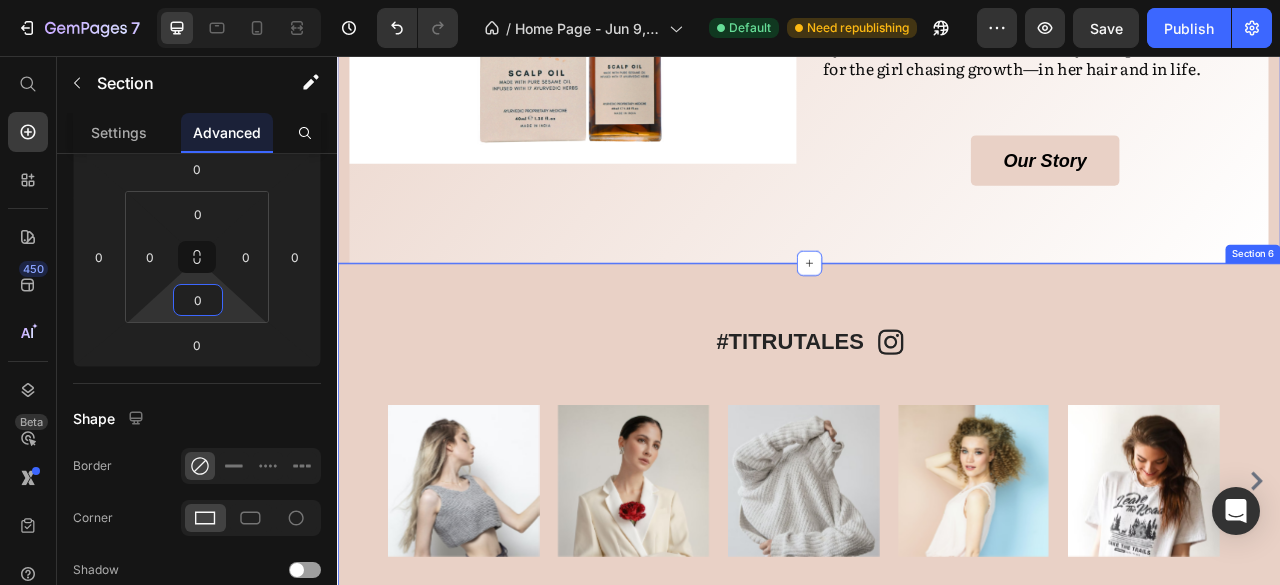 click on "#TITRUTALES Heading Image Row Text block Row Image Image Image Image Image Image Image Image Image Carousel Row Section 6" at bounding box center [937, 546] 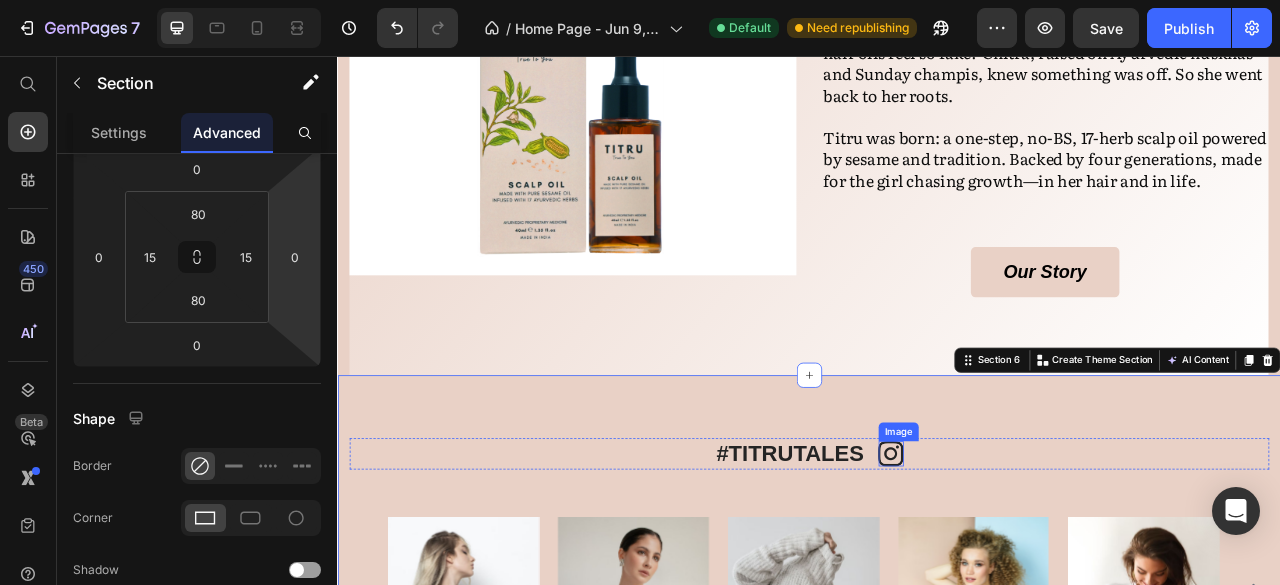 scroll, scrollTop: 1948, scrollLeft: 0, axis: vertical 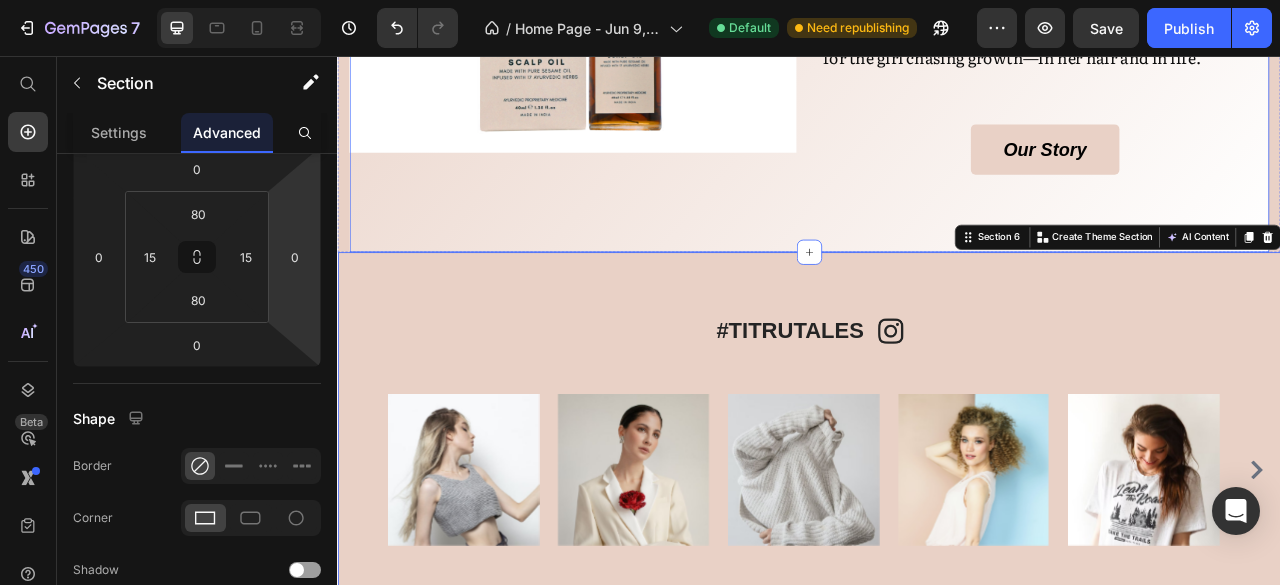 click on "Our Story Button" at bounding box center [1237, 190] 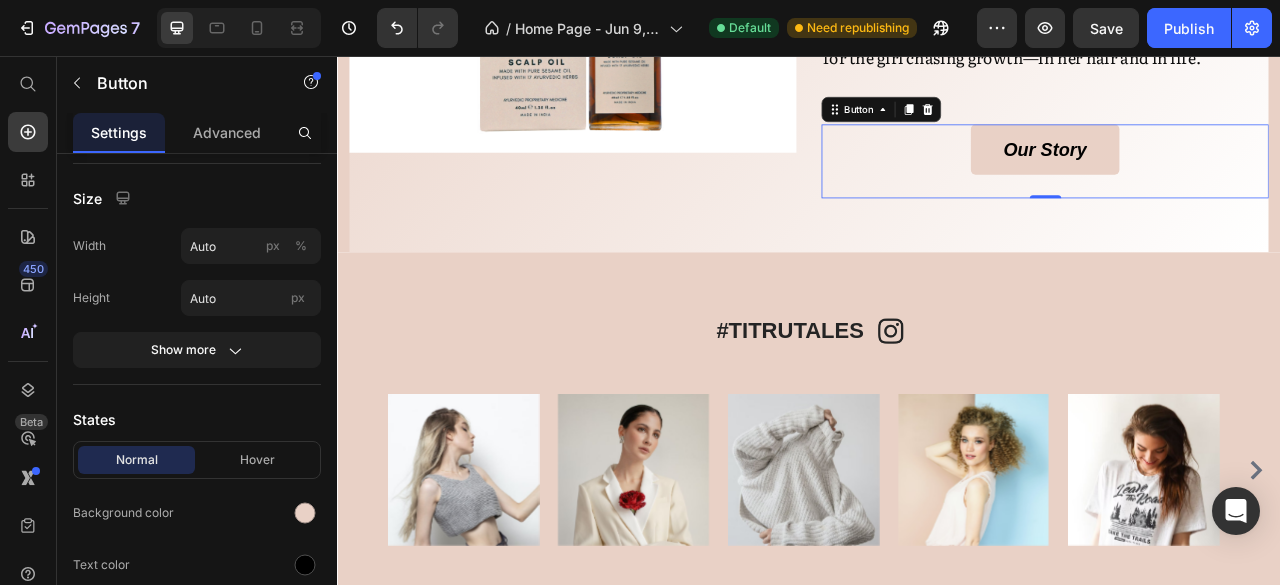 scroll, scrollTop: 0, scrollLeft: 0, axis: both 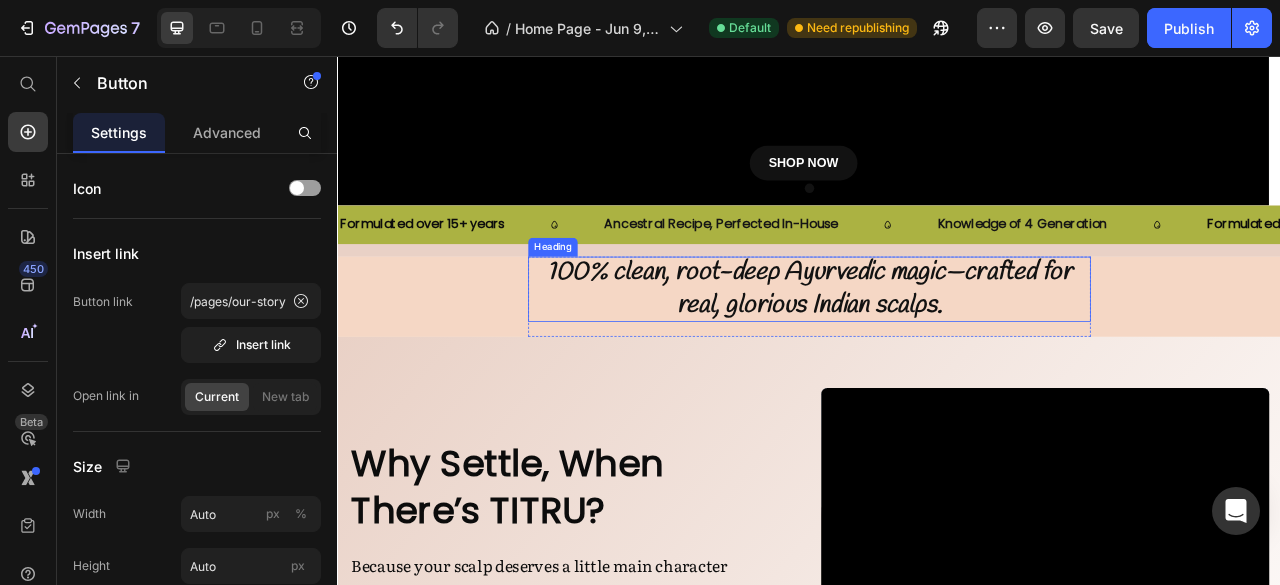 click on "100% clean, root-deep Ayurvedic magic—crafted for real, glorious Indian scalps." at bounding box center (937, 352) 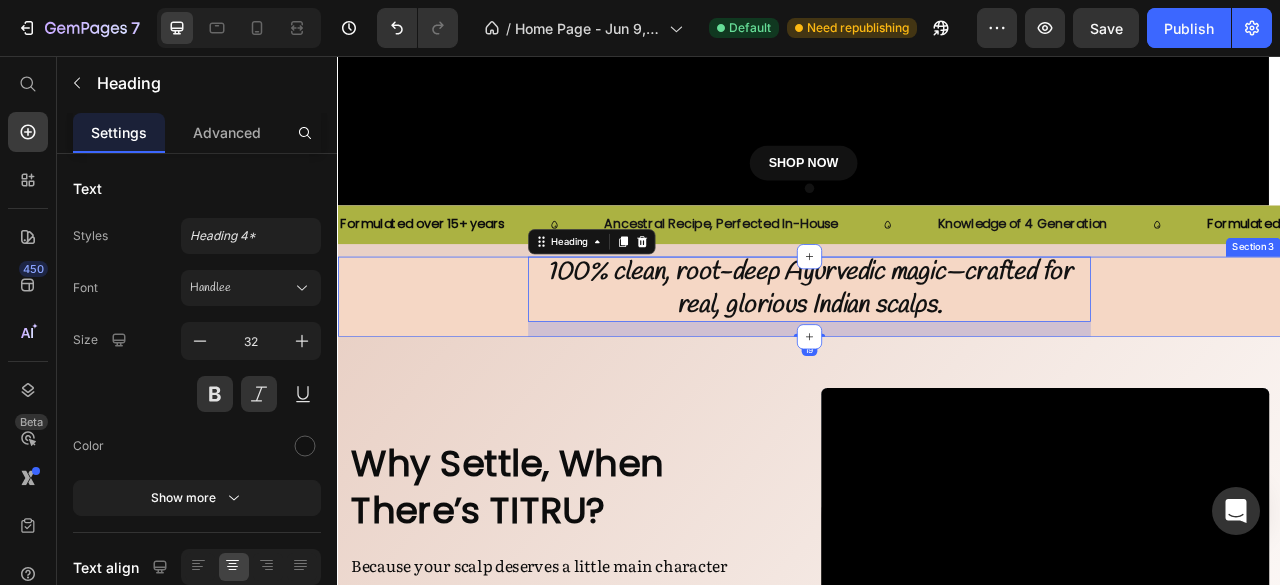 click on "100% clean, root-deep Ayurvedic magic—crafted for real, glorious Indian scalps. Heading   19 Row" at bounding box center [937, 362] 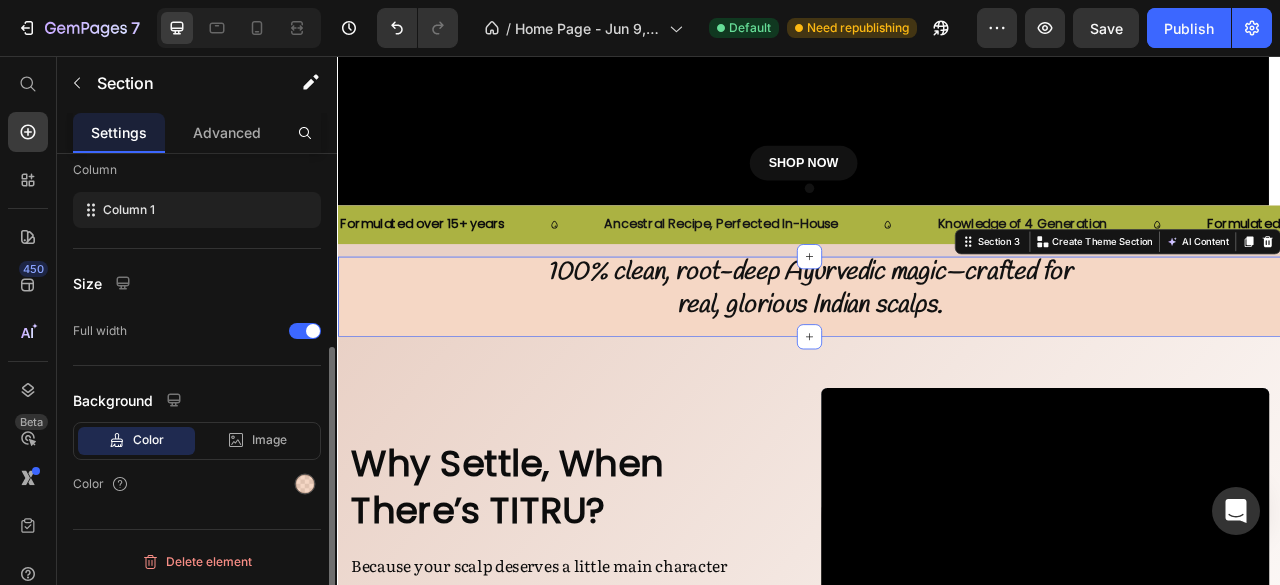 scroll, scrollTop: 318, scrollLeft: 0, axis: vertical 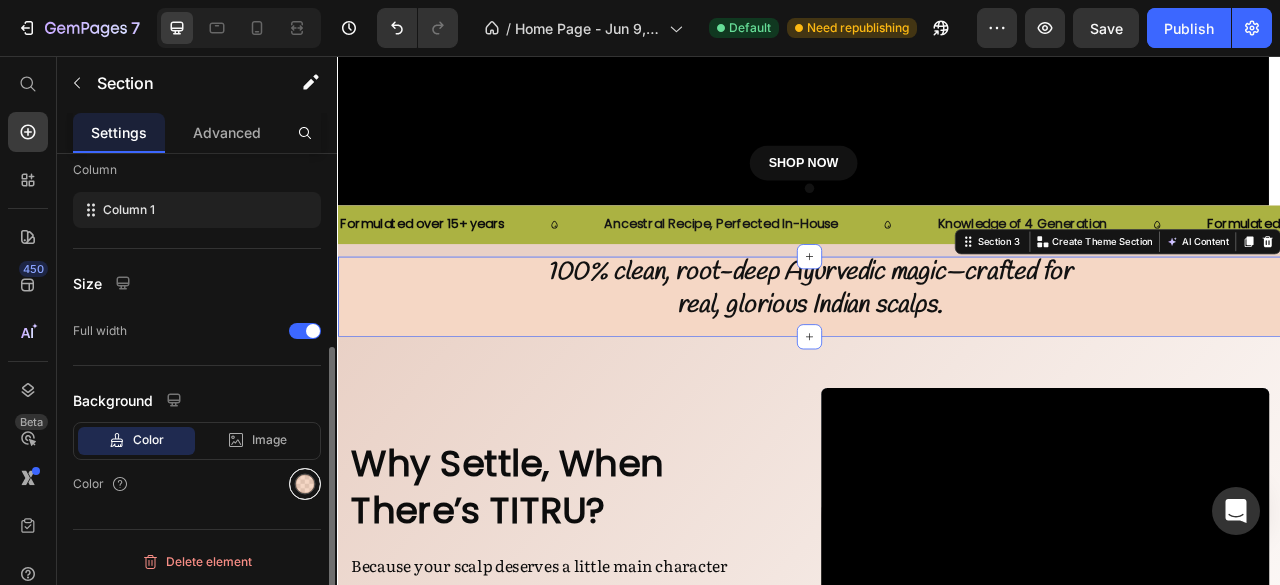 click at bounding box center (305, 484) 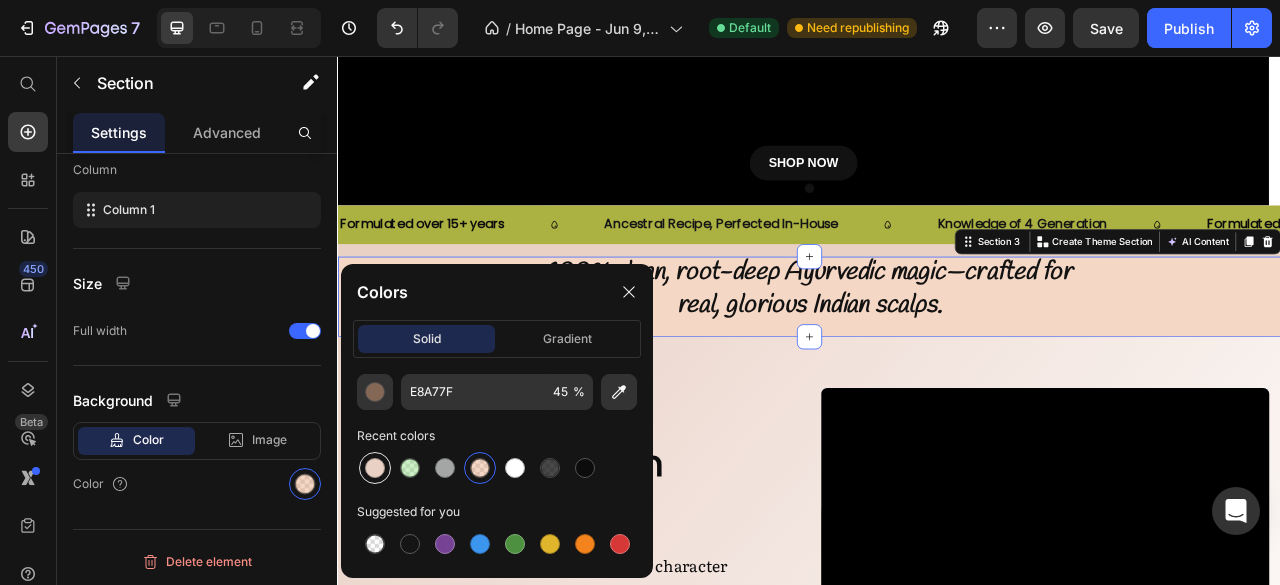 click at bounding box center (375, 468) 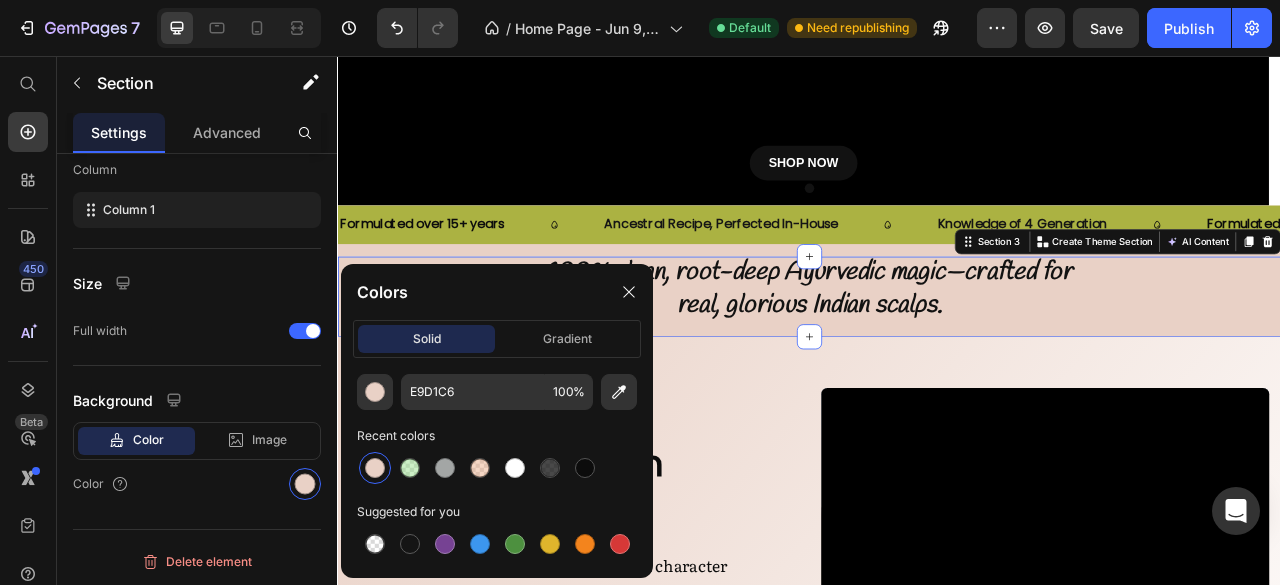 scroll, scrollTop: 318, scrollLeft: 0, axis: vertical 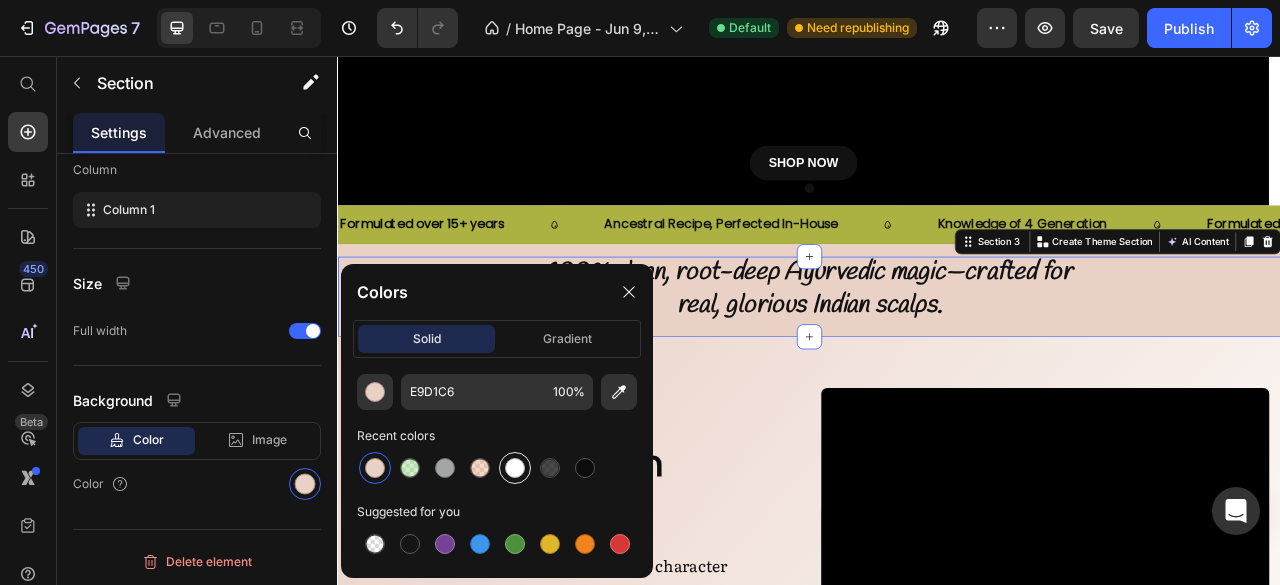 click at bounding box center (515, 468) 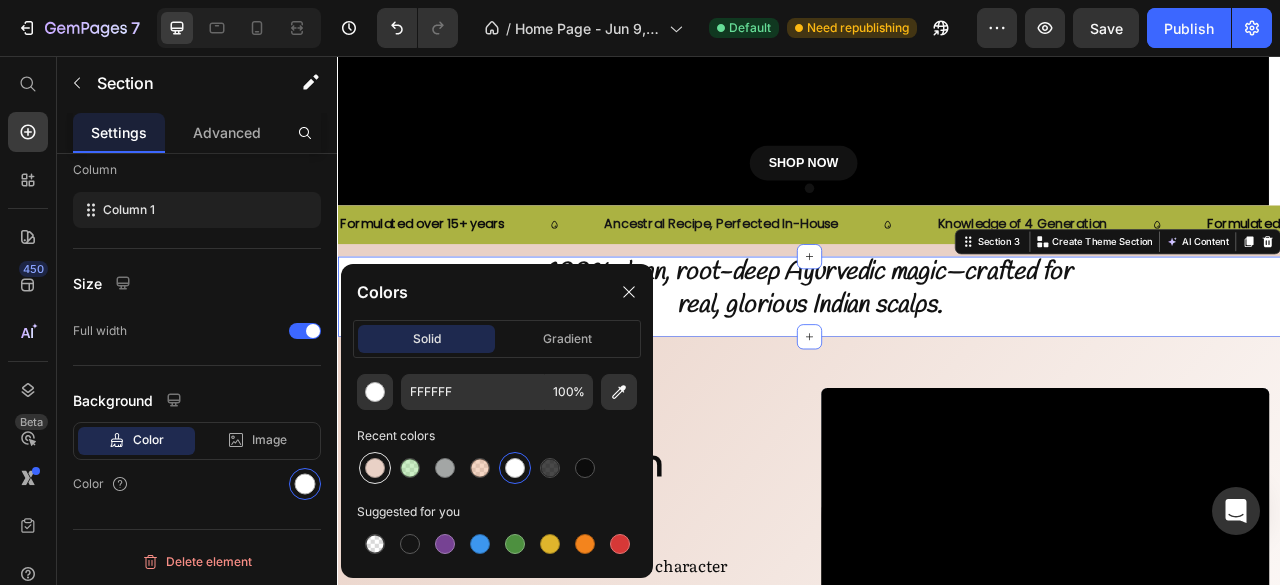 click at bounding box center (375, 468) 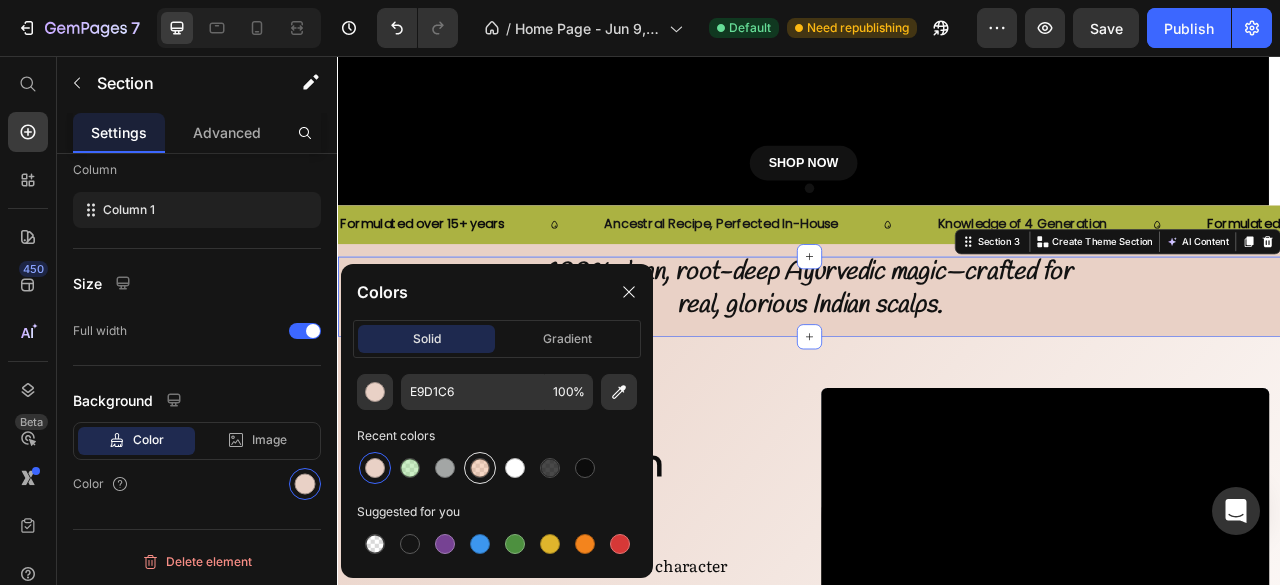 click at bounding box center [480, 468] 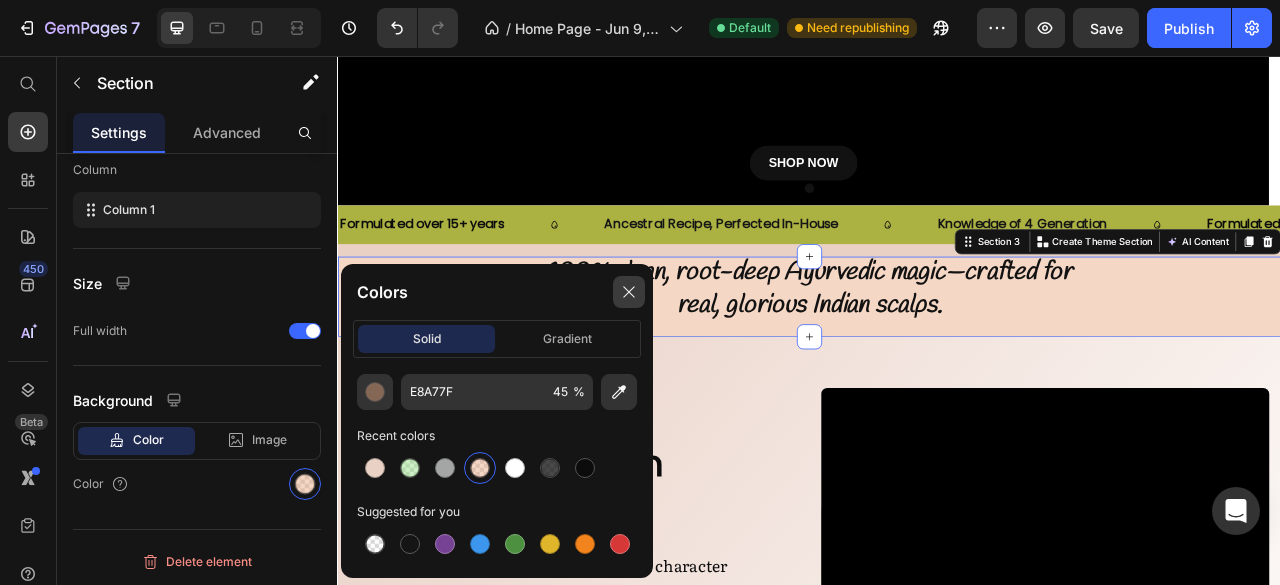 click at bounding box center (629, 292) 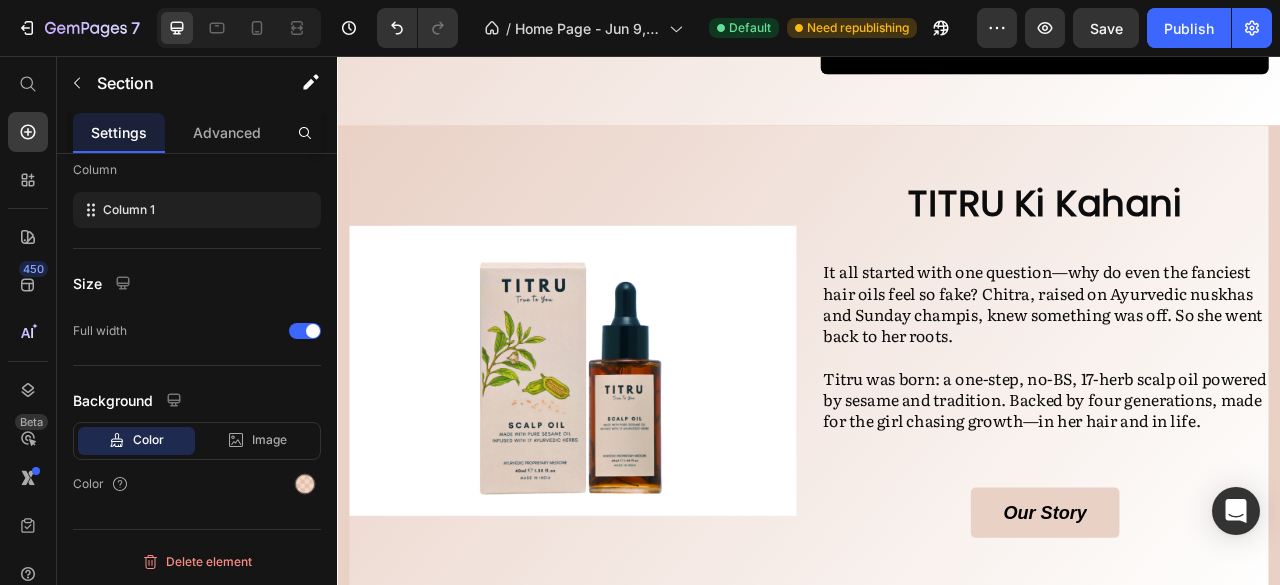 scroll, scrollTop: 1338, scrollLeft: 0, axis: vertical 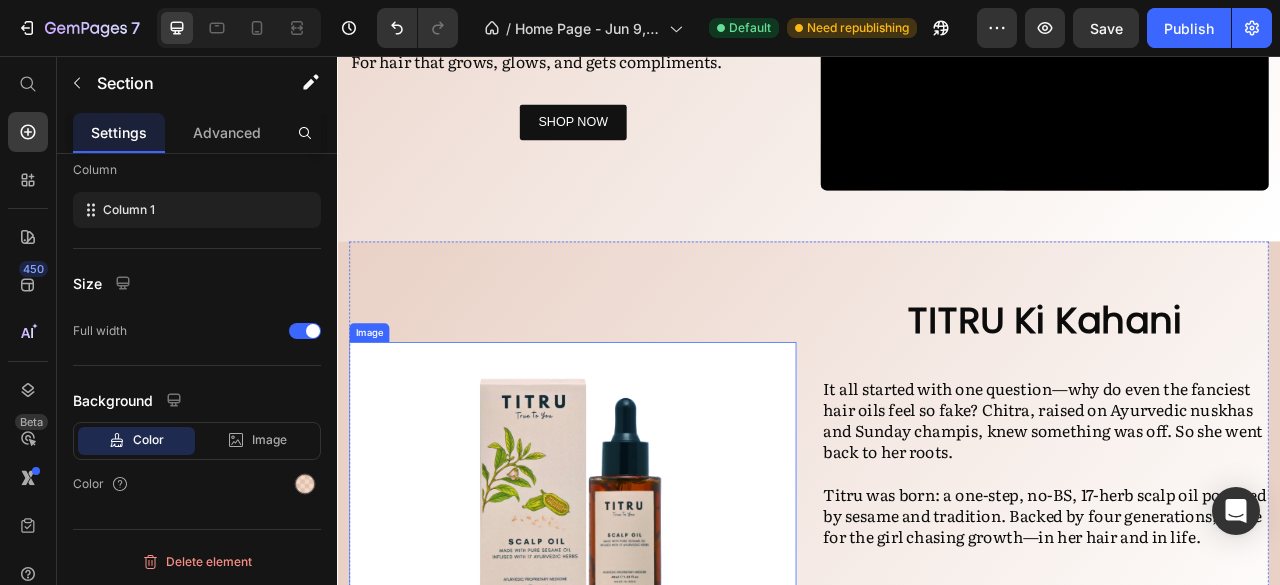 click at bounding box center (636, 604) 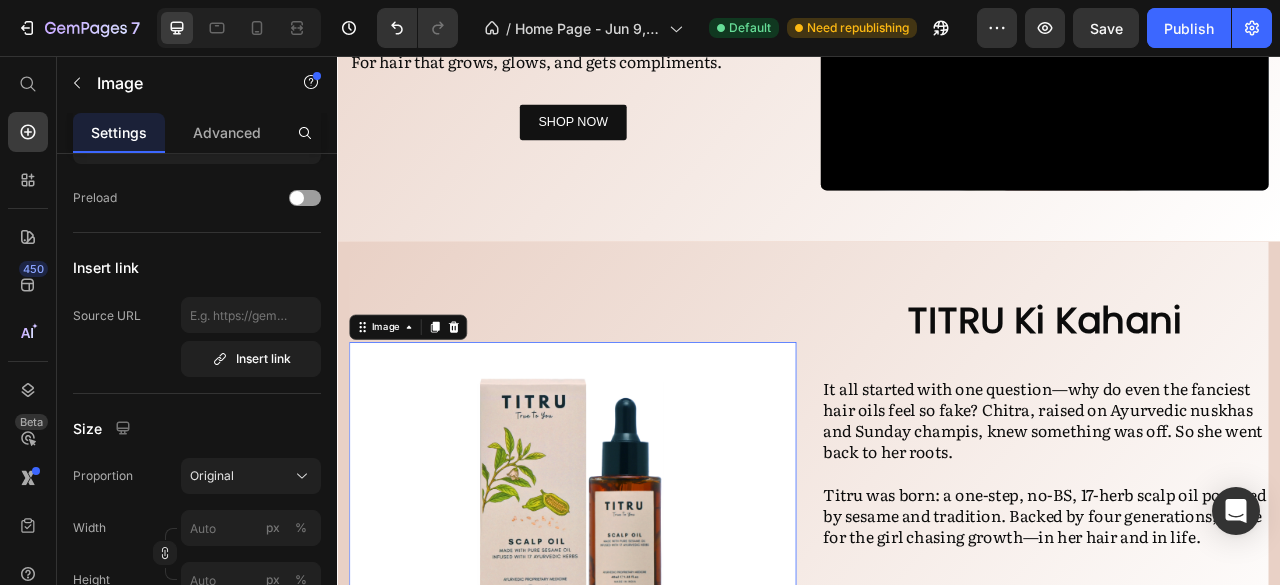 scroll, scrollTop: 0, scrollLeft: 0, axis: both 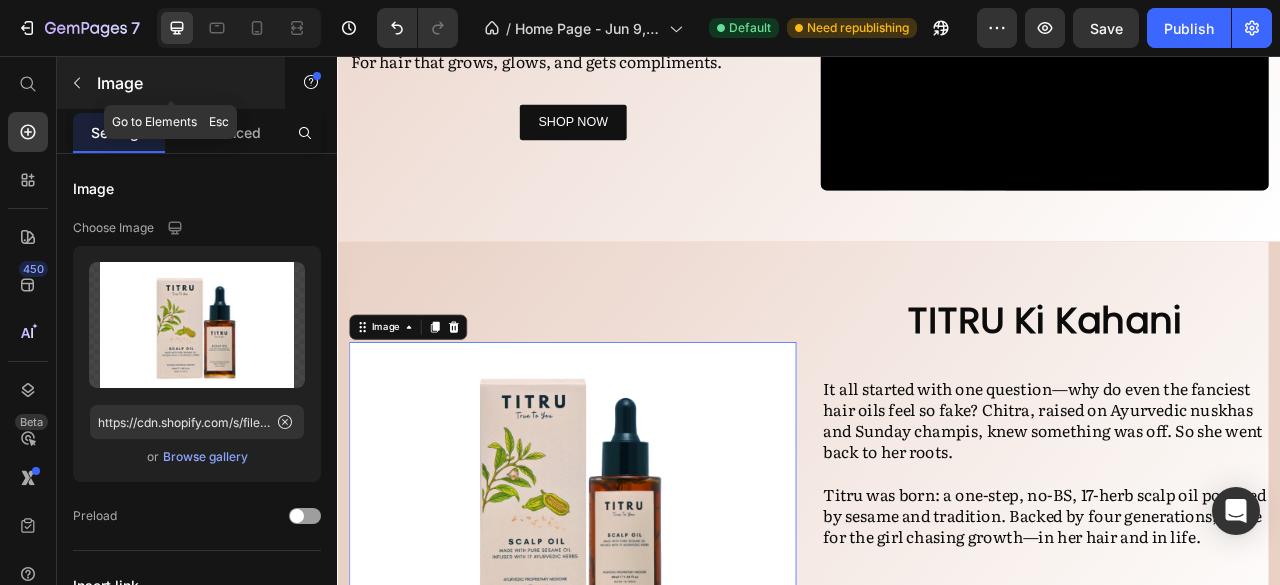 click at bounding box center (77, 83) 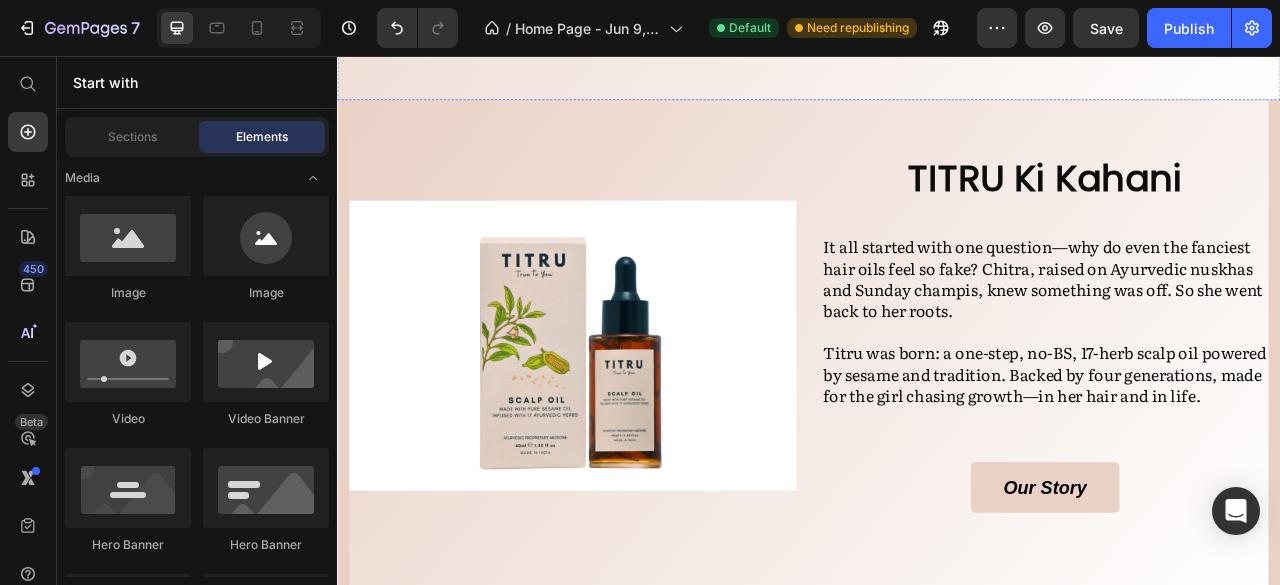 scroll, scrollTop: 1524, scrollLeft: 0, axis: vertical 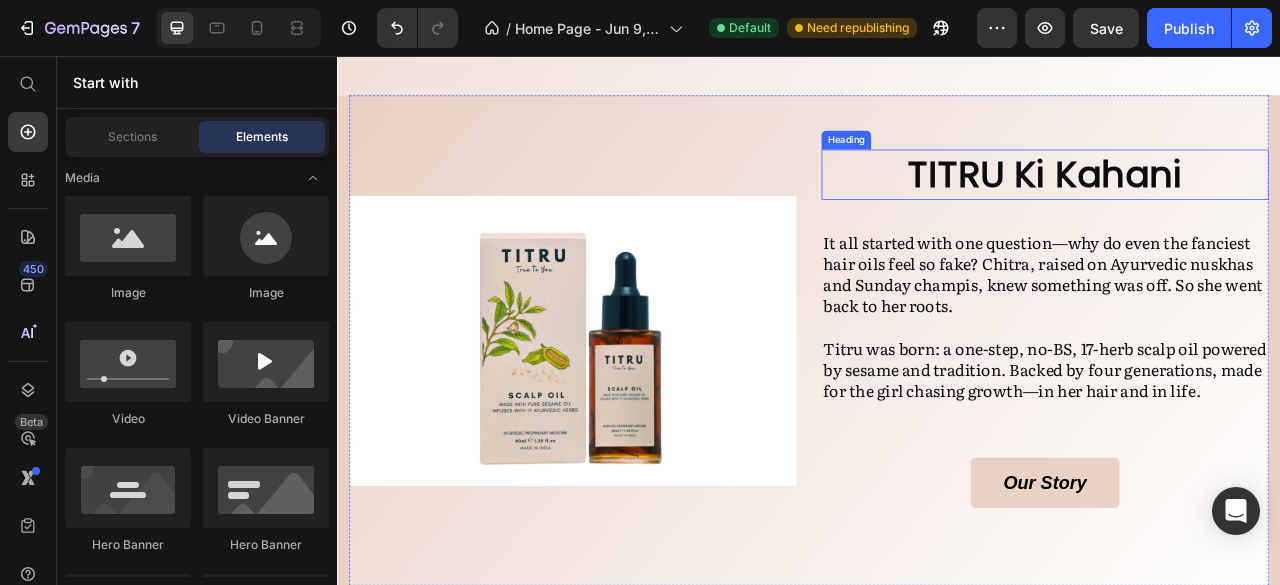 click on "TITRU Ki Kahani" at bounding box center [1237, 207] 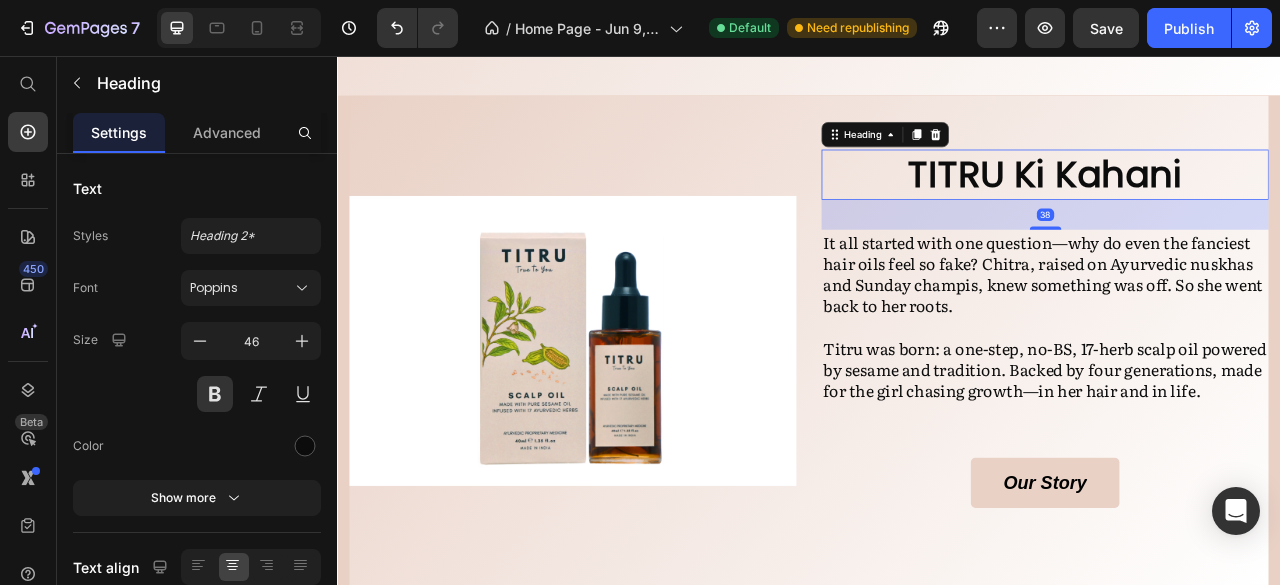click on "TITRU Ki Kahani" at bounding box center (1237, 207) 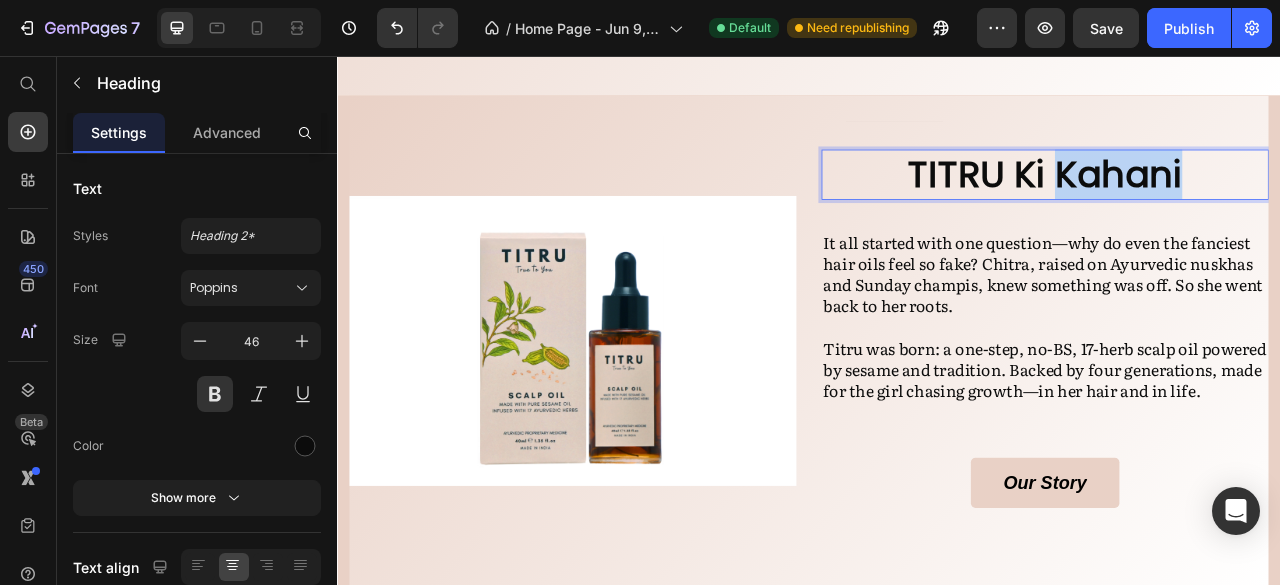 click on "TITRU Ki Kahani" at bounding box center (1237, 207) 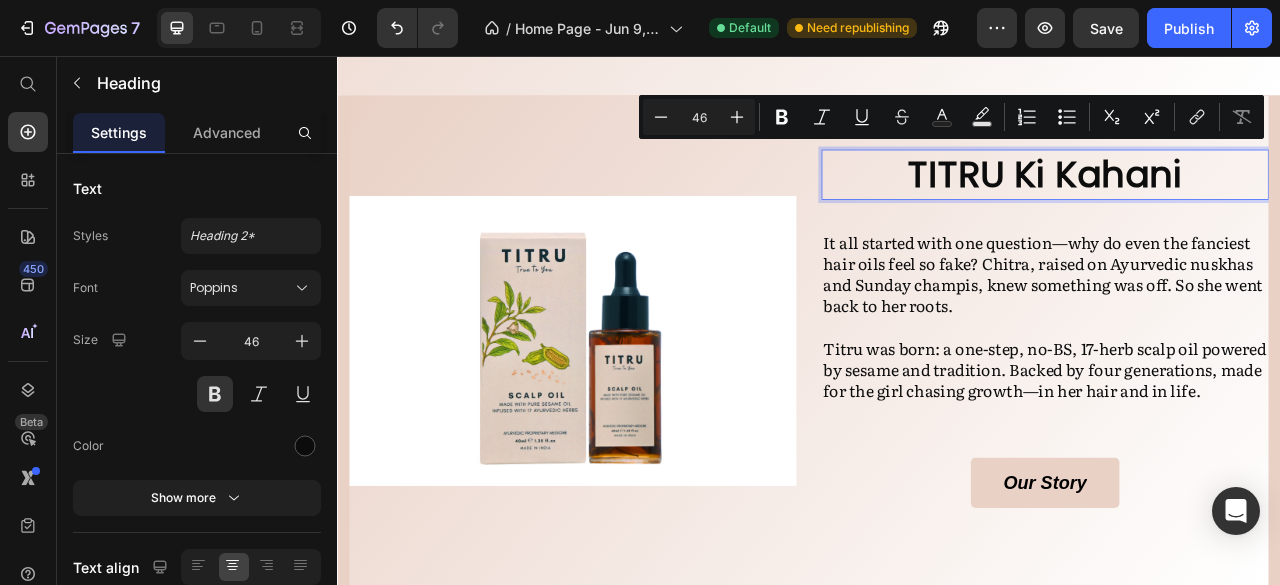click on "TITRU Ki Kahani" at bounding box center (1237, 207) 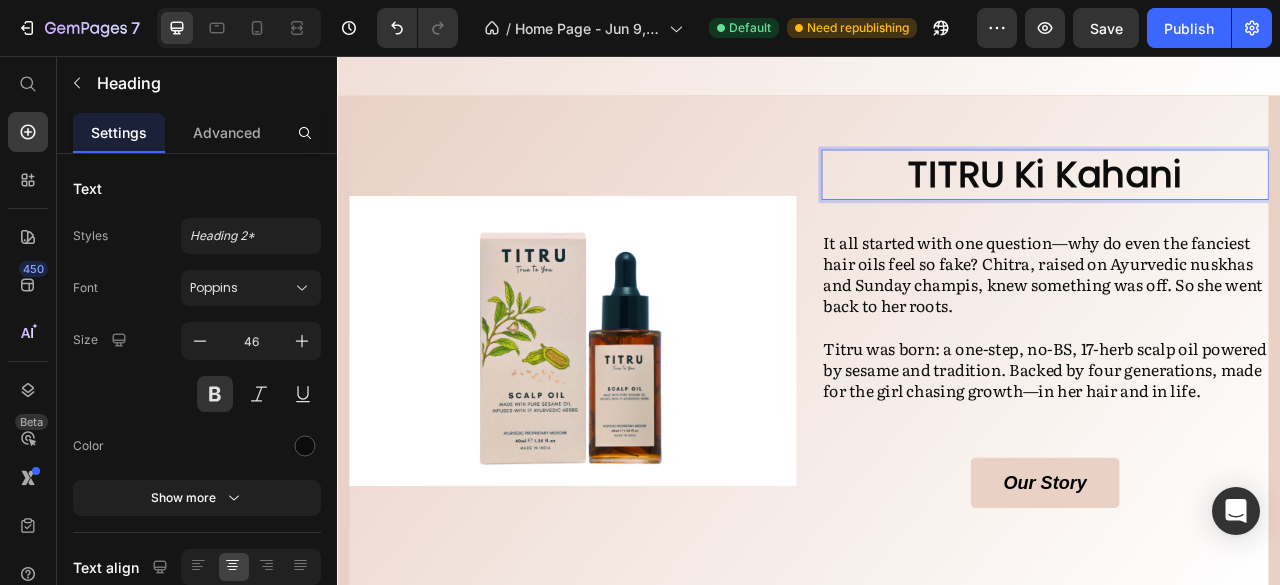 click on "TITRU Ki Kahani" at bounding box center (1237, 207) 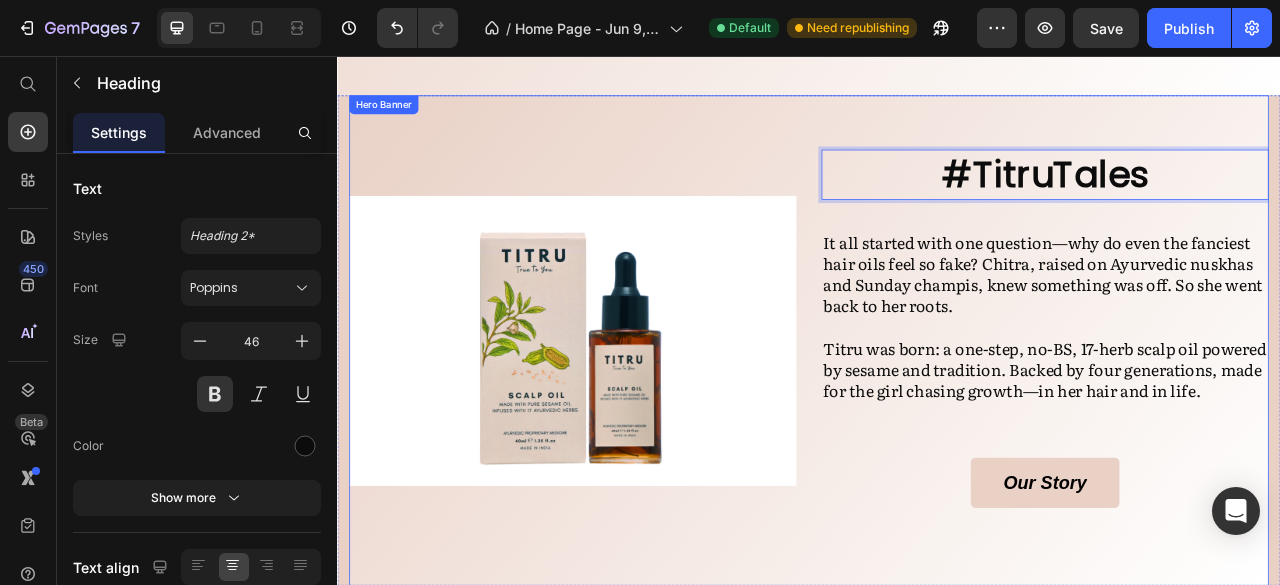click on "Image" at bounding box center [636, 418] 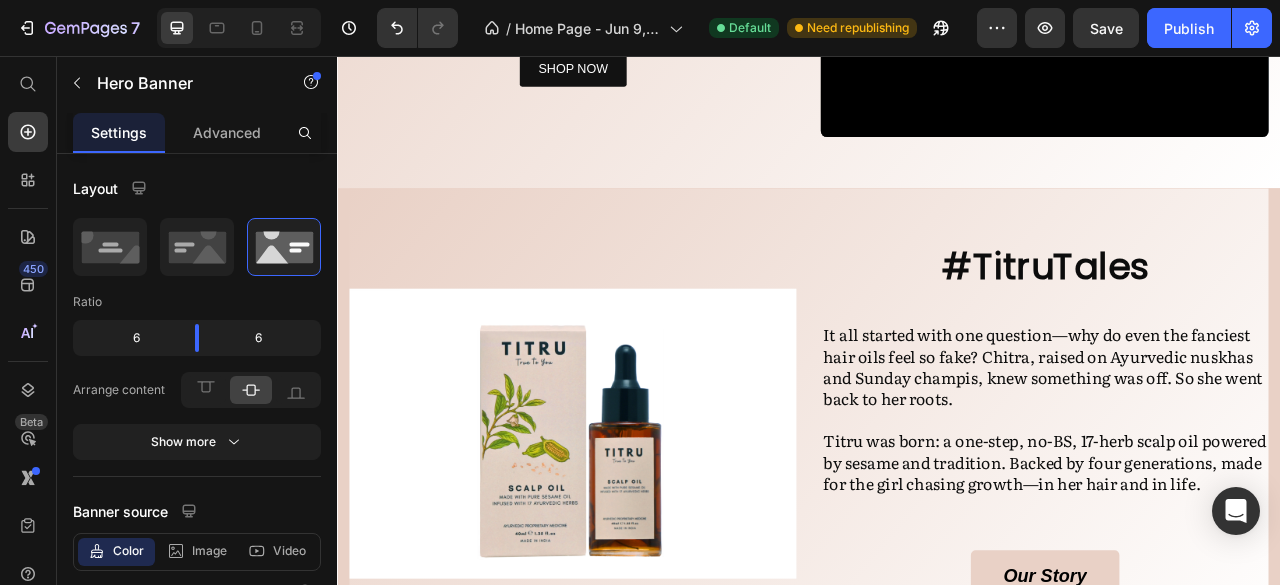 scroll, scrollTop: 1418, scrollLeft: 0, axis: vertical 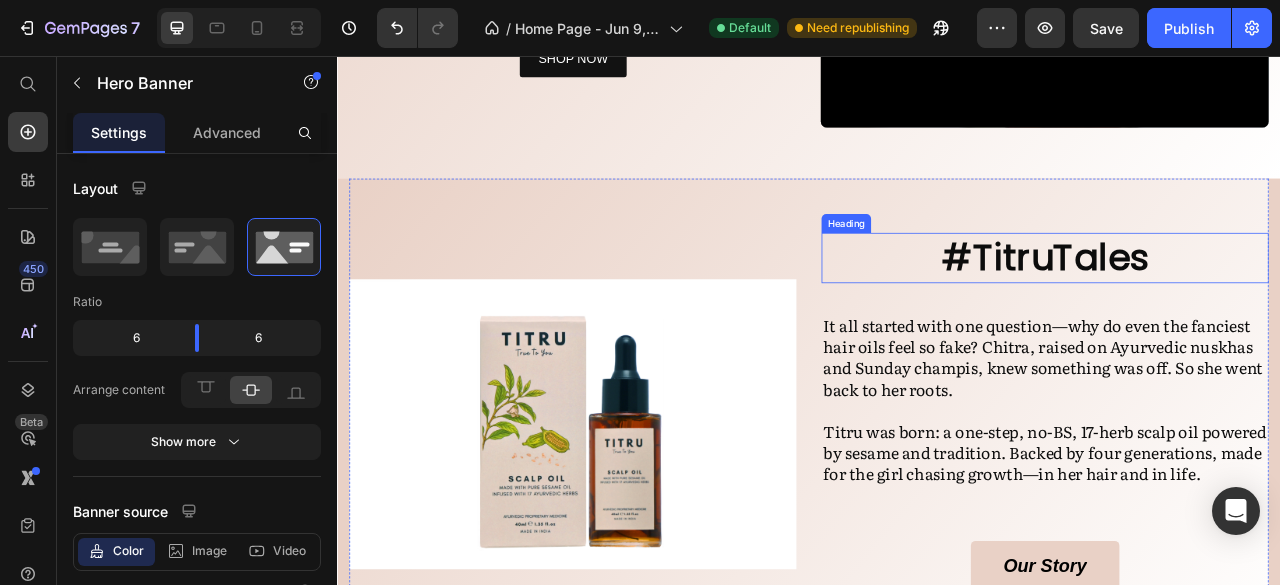 click on "#TitruTales" at bounding box center [1237, 313] 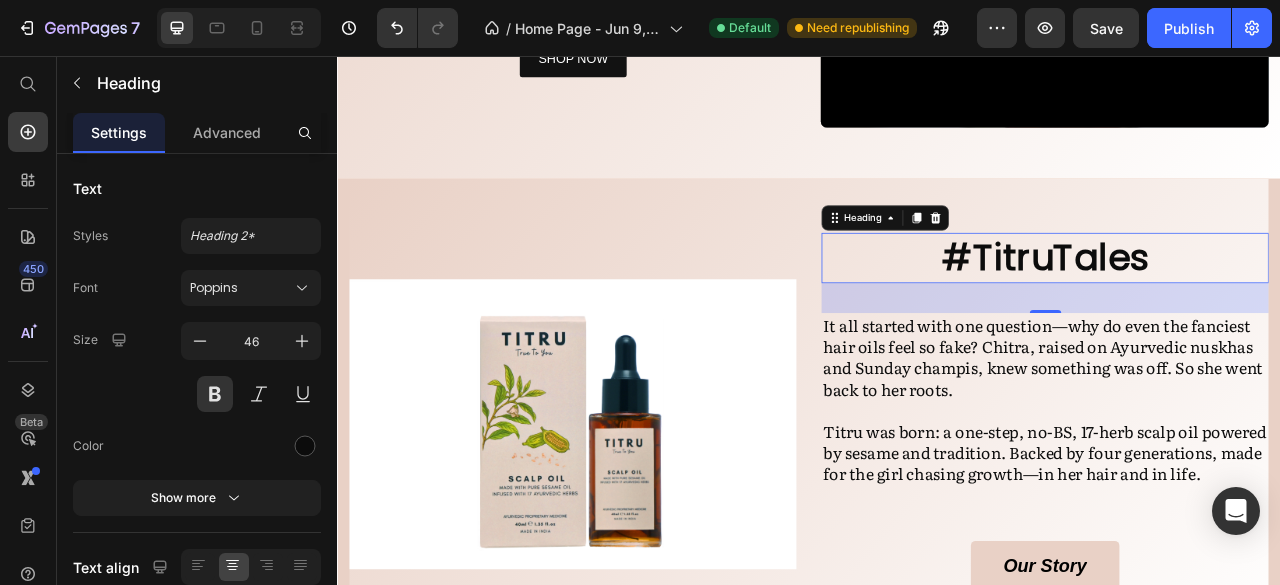 click on "#TitruTales" at bounding box center [1237, 313] 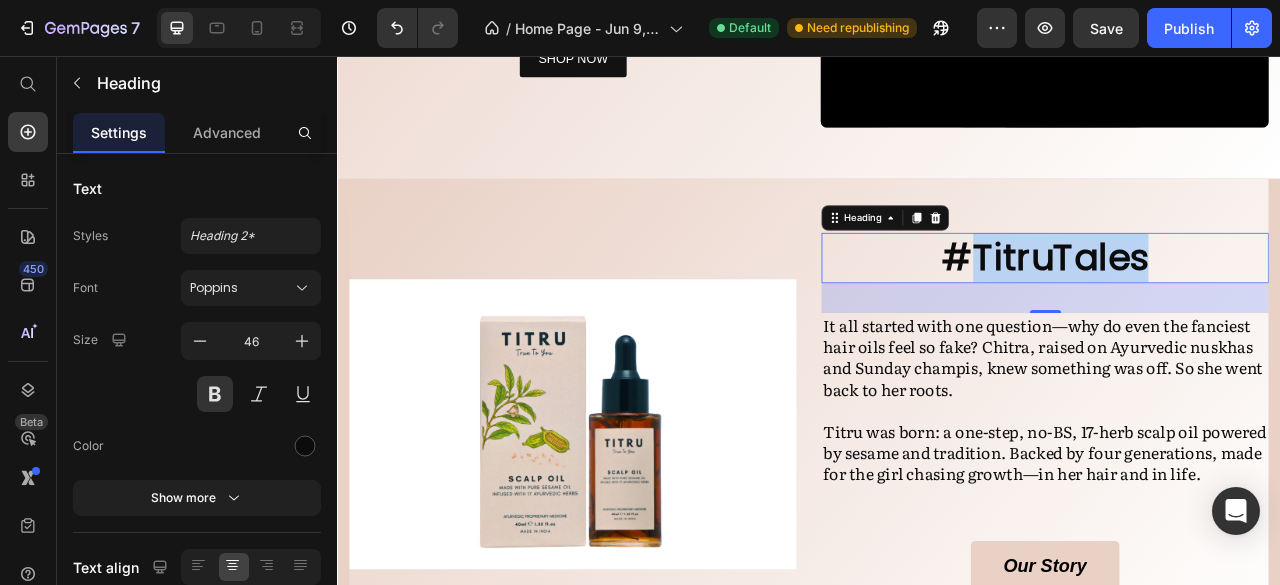 click on "#TitruTales" at bounding box center [1237, 313] 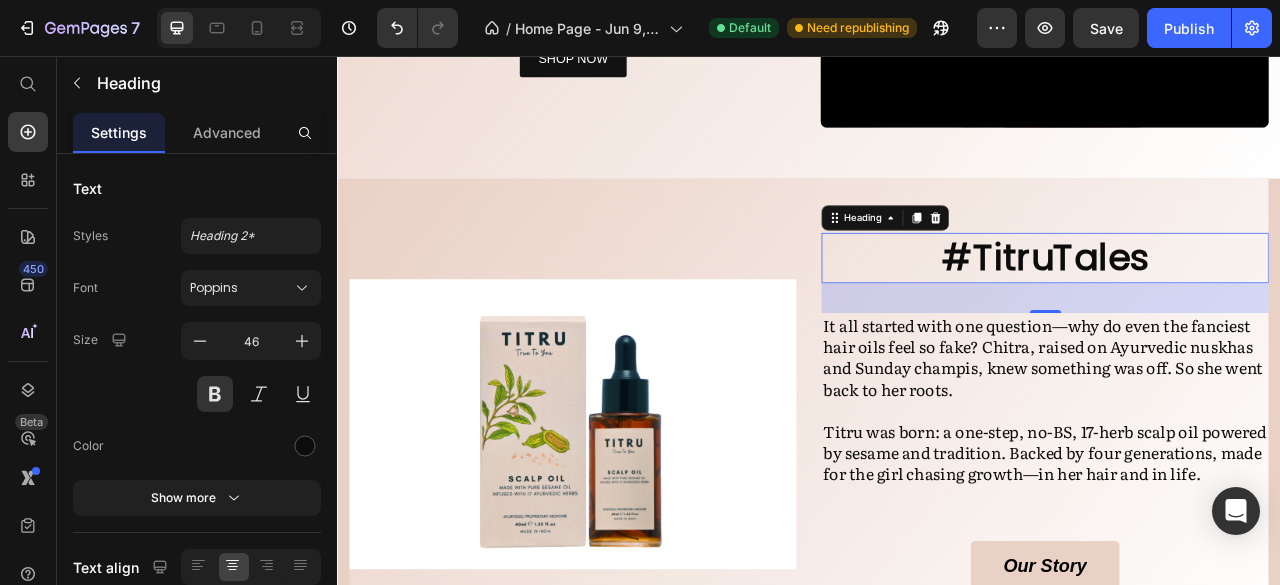 click on "#TitruTales" at bounding box center [1237, 313] 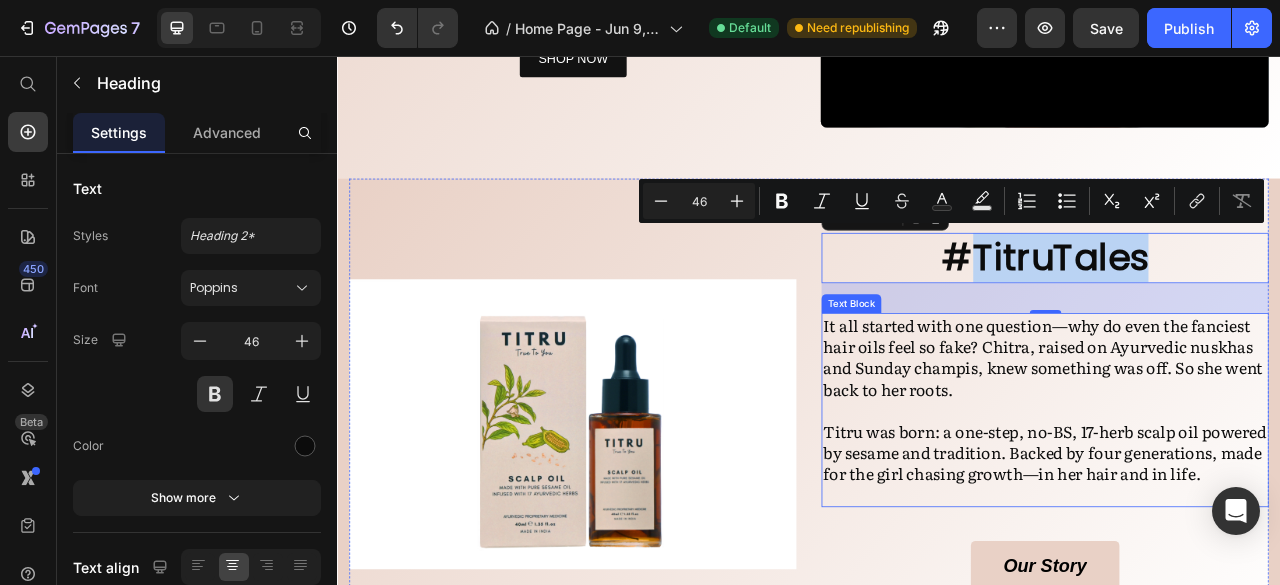 click at bounding box center [1237, 506] 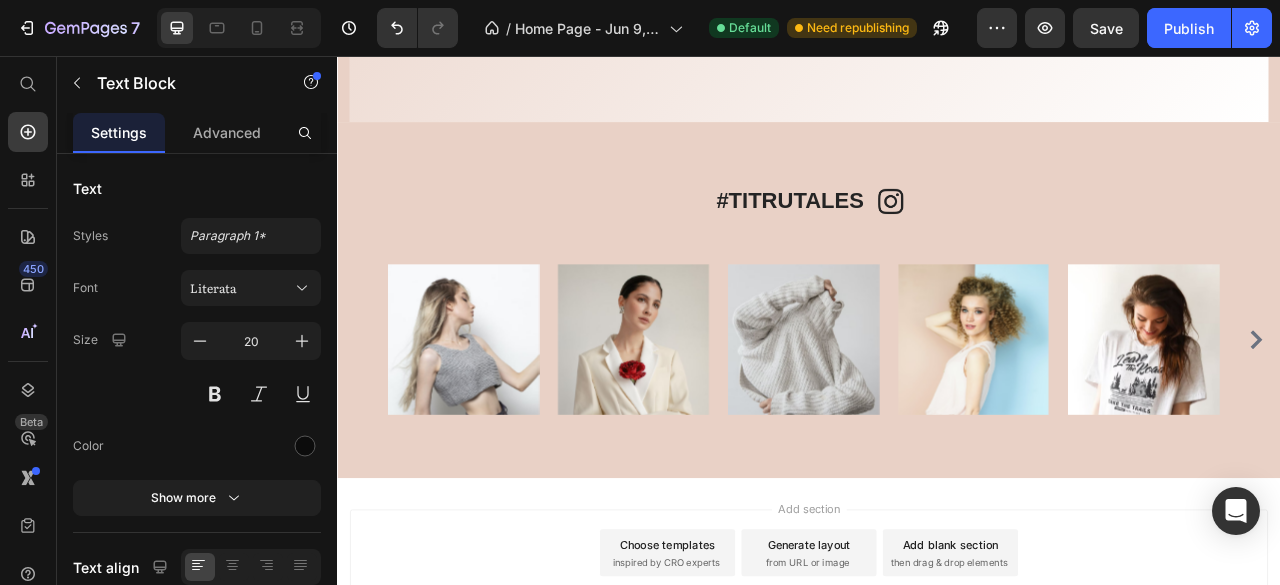 scroll, scrollTop: 2072, scrollLeft: 0, axis: vertical 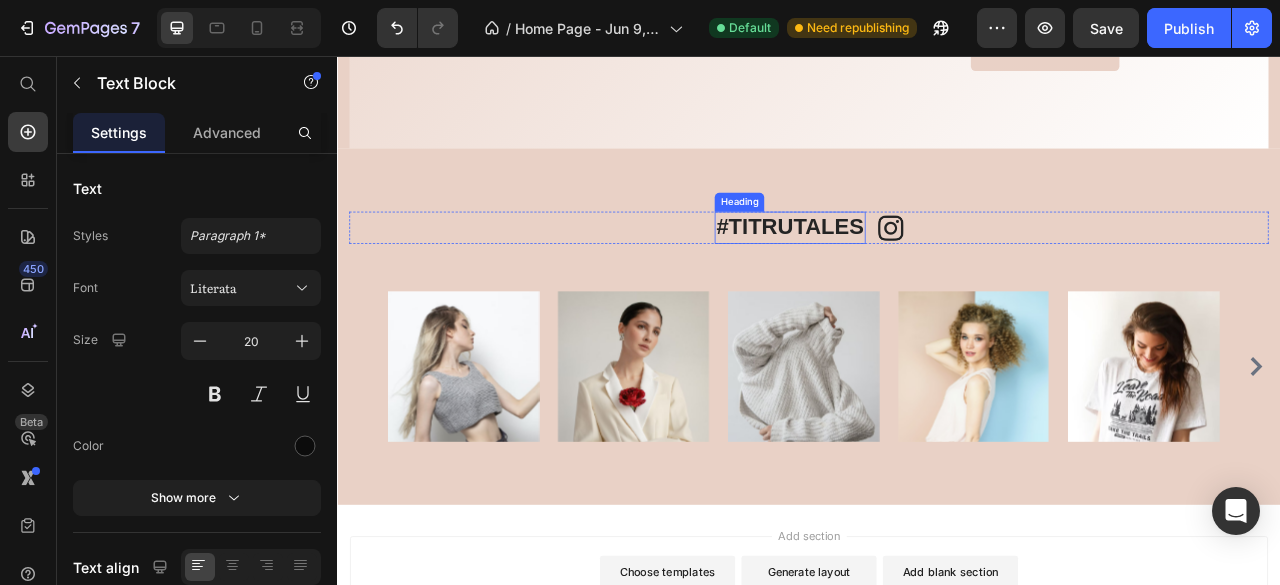 click on "#TITRUTALES" at bounding box center [913, 274] 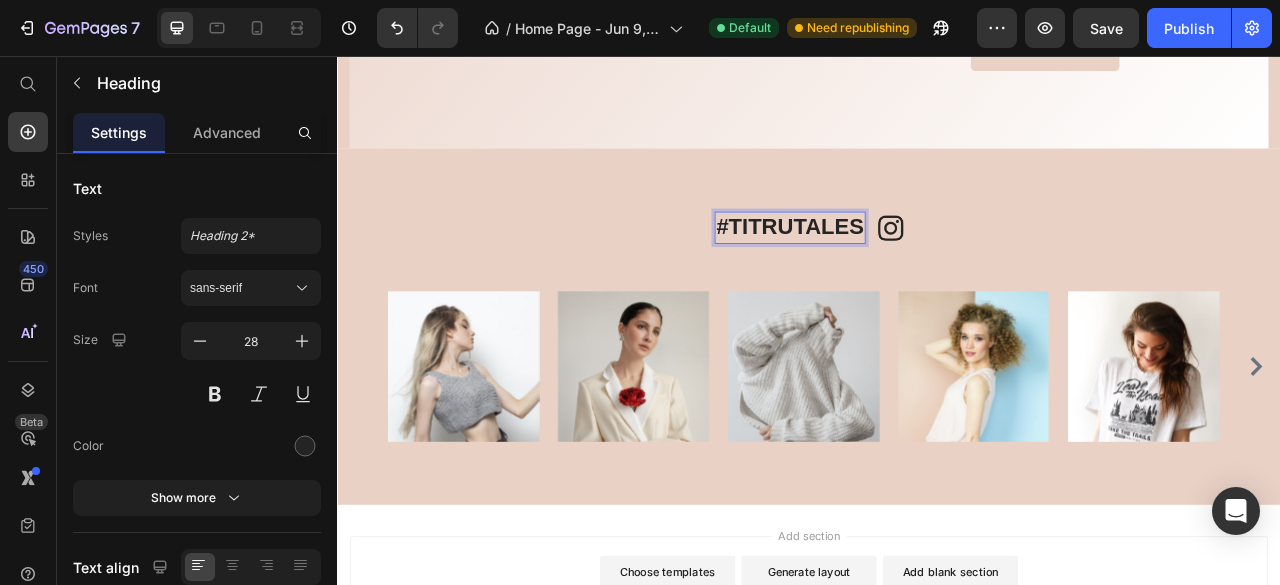 click on "#TITRUTALES" at bounding box center [913, 274] 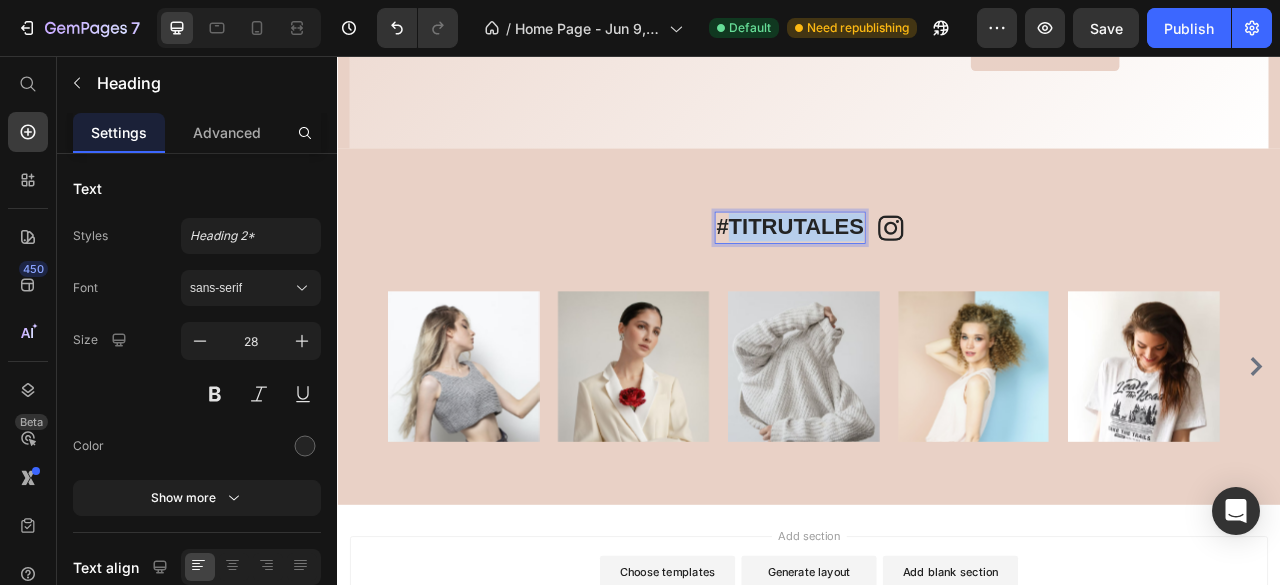 click on "#TITRUTALES" at bounding box center (913, 274) 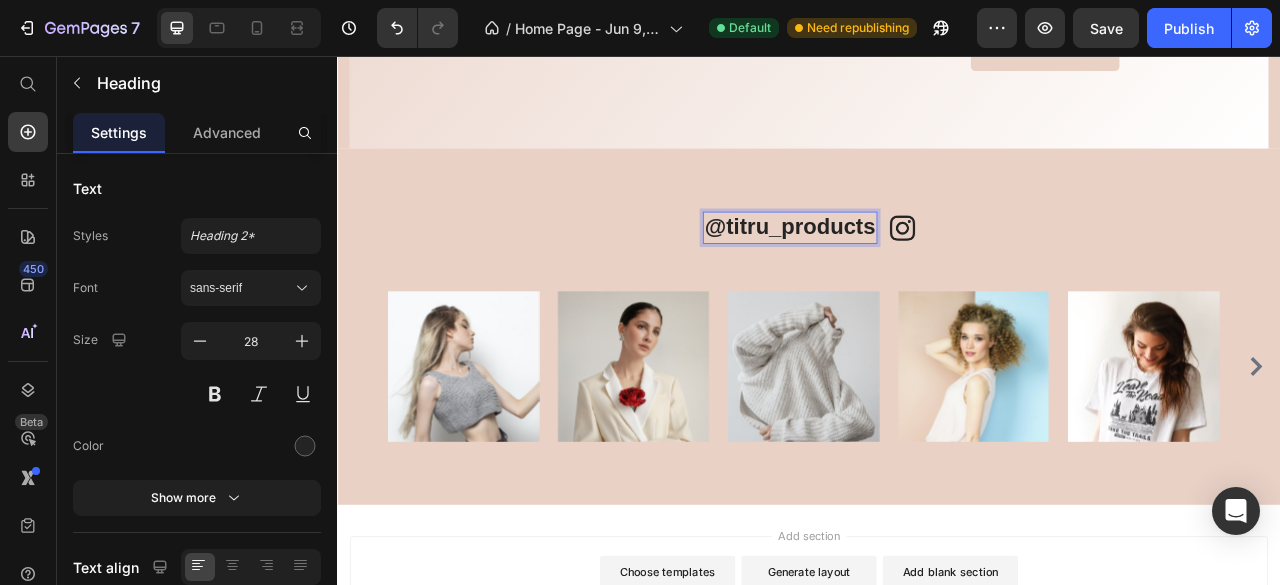 click on "@titru_products Heading   0 Image Row" at bounding box center (937, 274) 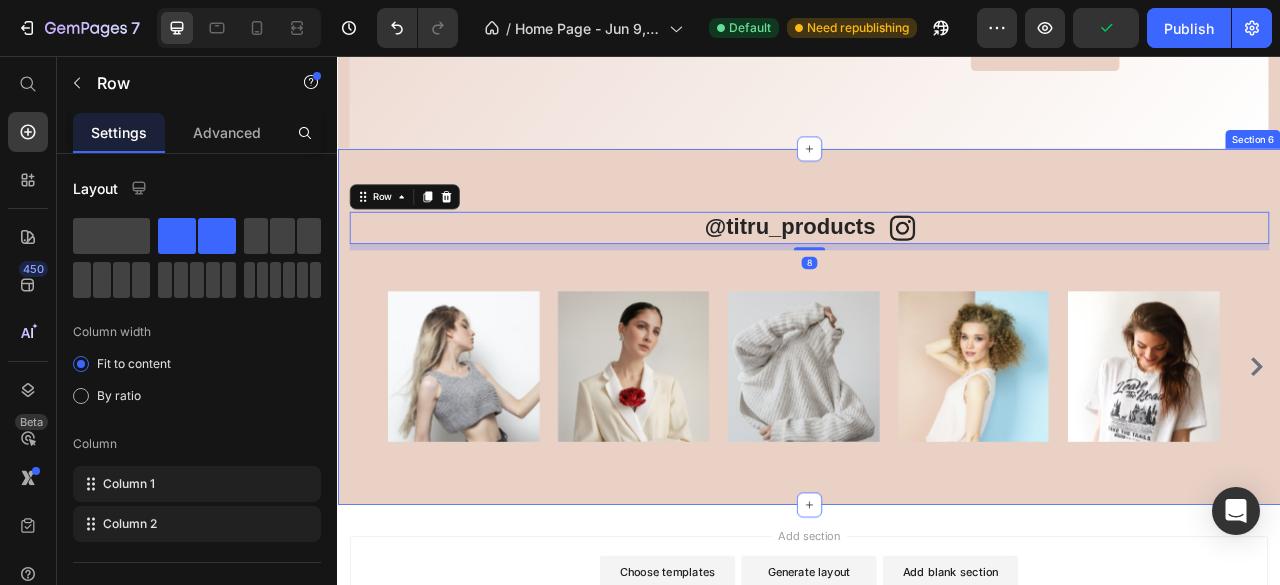 click on "@titru_products Heading Image Row   8 Text block Row Image Image Image Image Image Image Image Image Image Carousel Row Section 6" at bounding box center (937, 400) 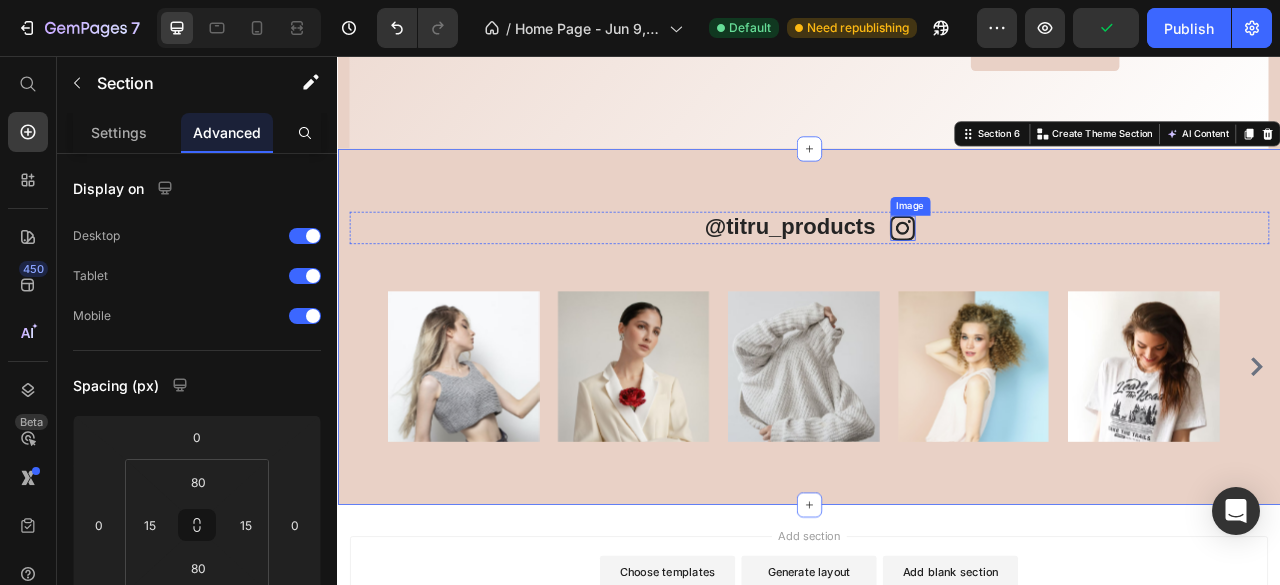 click at bounding box center (1056, 275) 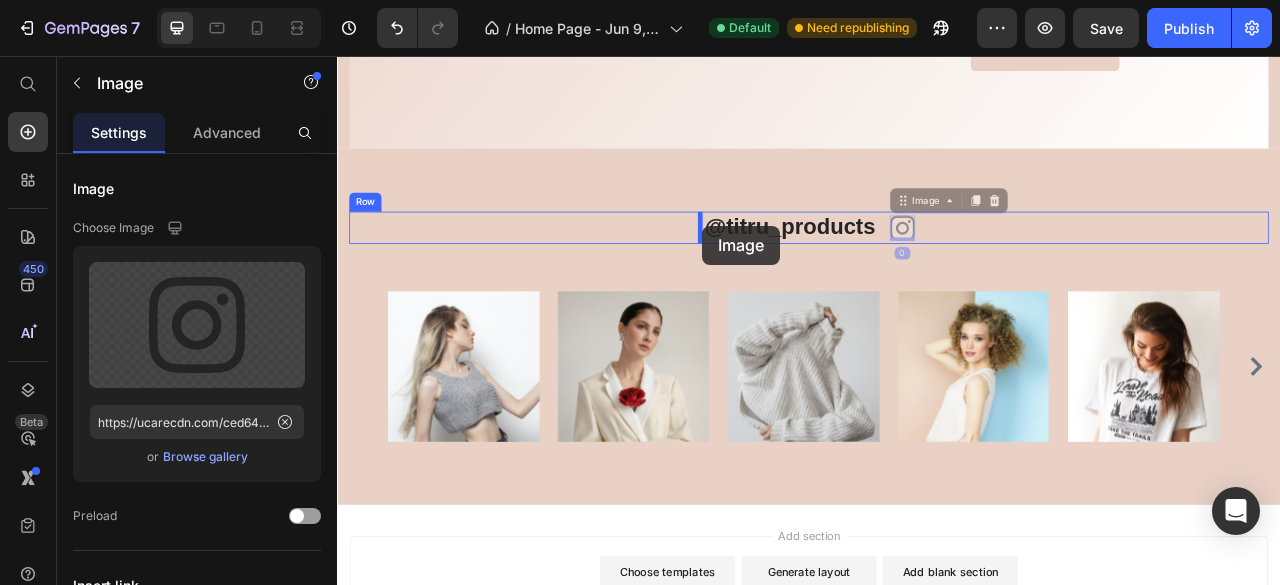 drag, startPoint x: 1056, startPoint y: 278, endPoint x: 801, endPoint y: 272, distance: 255.07057 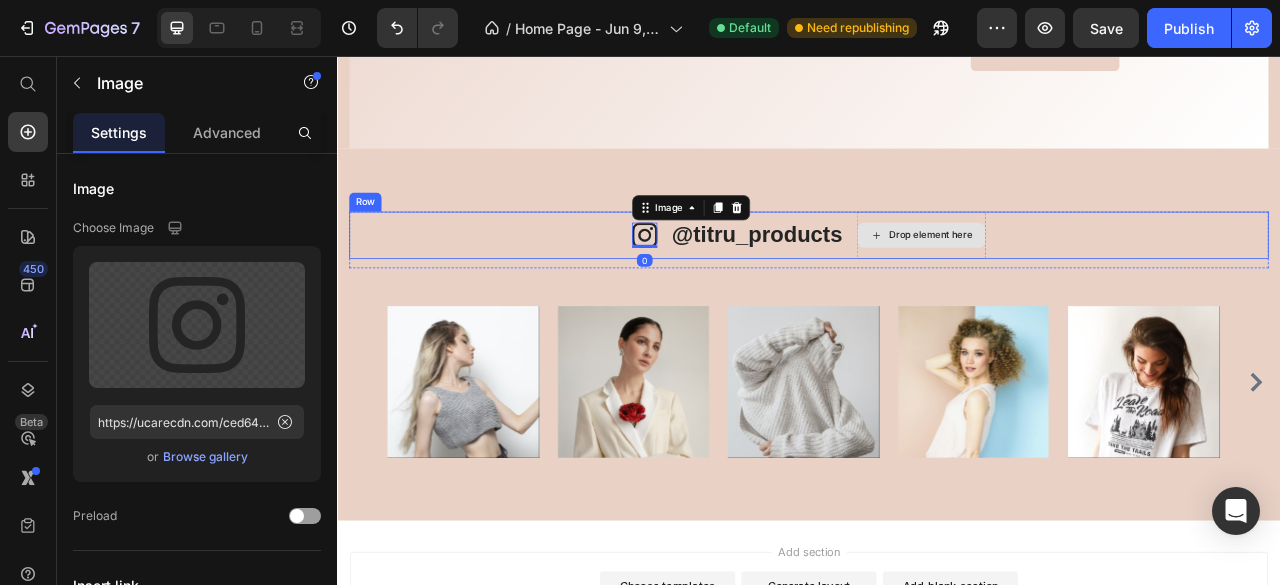 click on "Drop element here" at bounding box center [1092, 284] 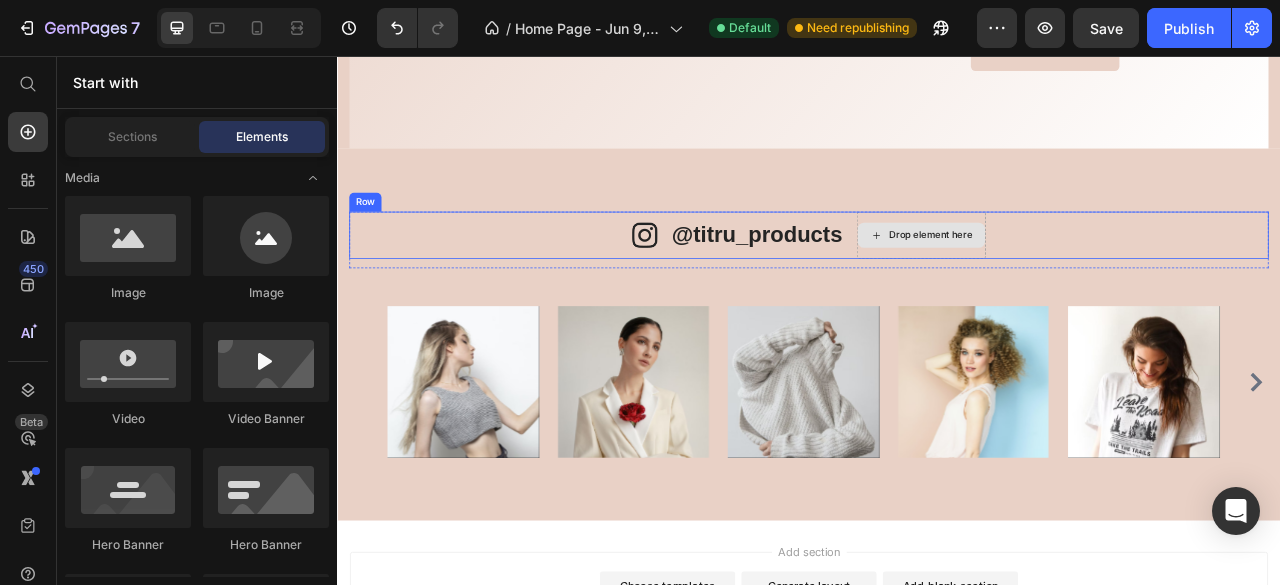 click on "Drop element here" at bounding box center (1092, 284) 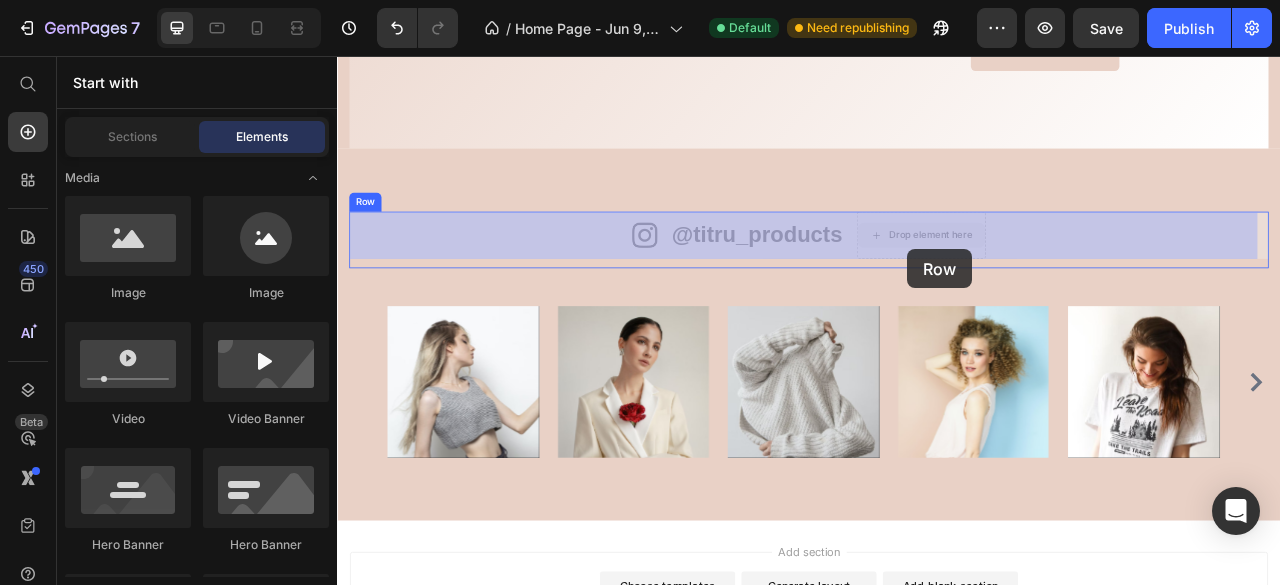drag, startPoint x: 1045, startPoint y: 282, endPoint x: 1061, endPoint y: 302, distance: 25.612497 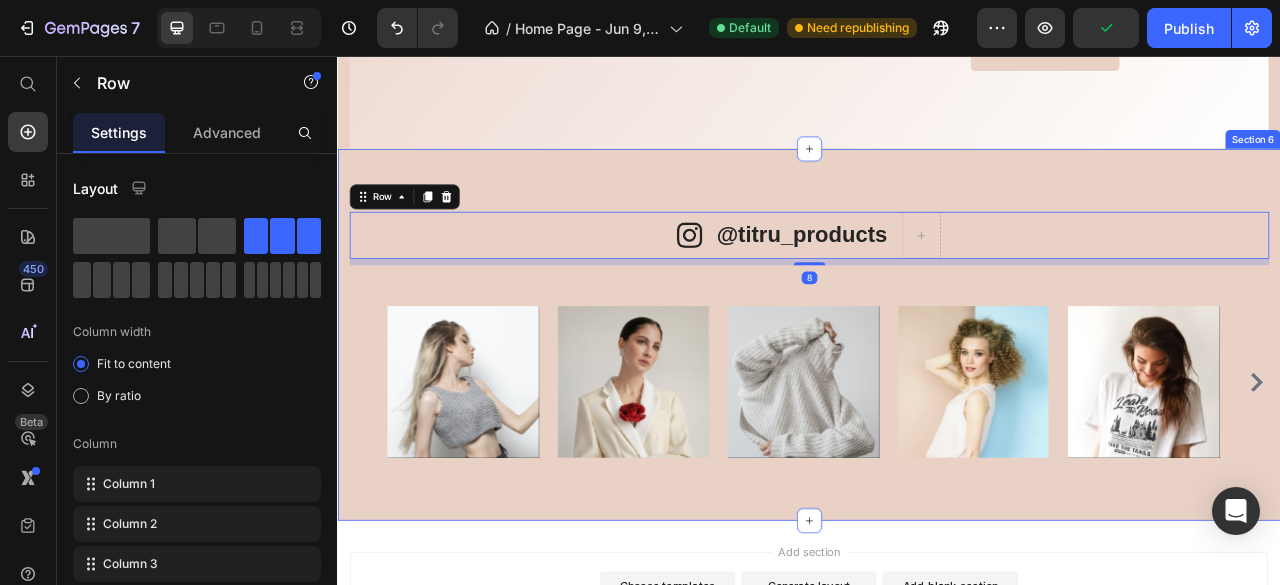 click on "Image @titru_products Heading
Row   8 Text block Row Image Image Image Image Image Image Image Image Image Carousel Row" at bounding box center [937, 410] 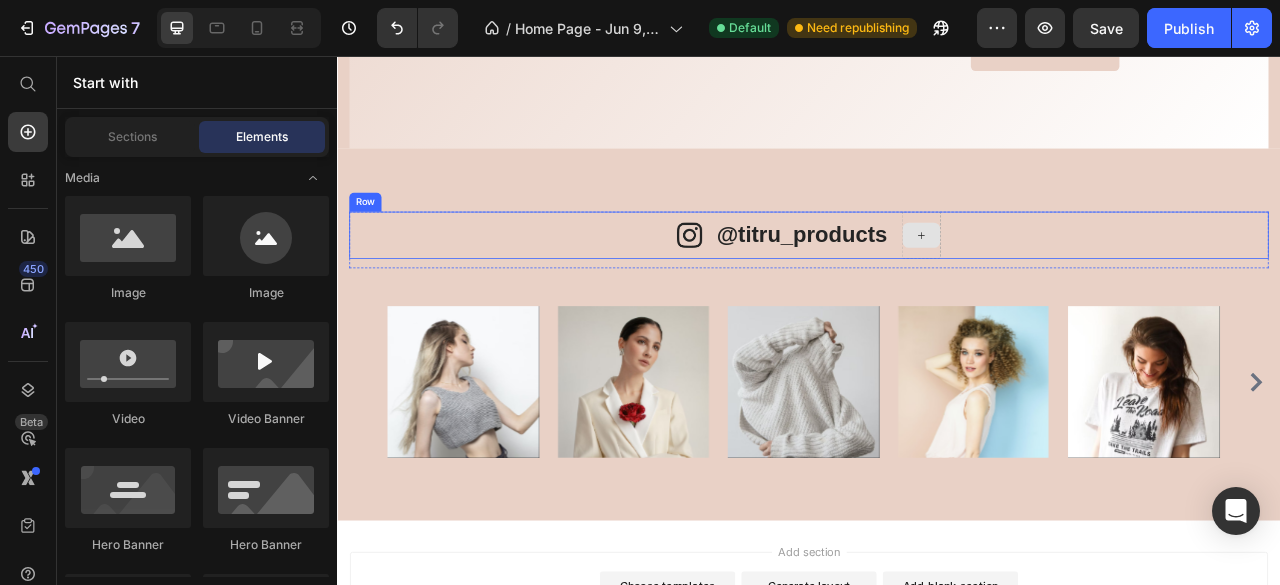 click 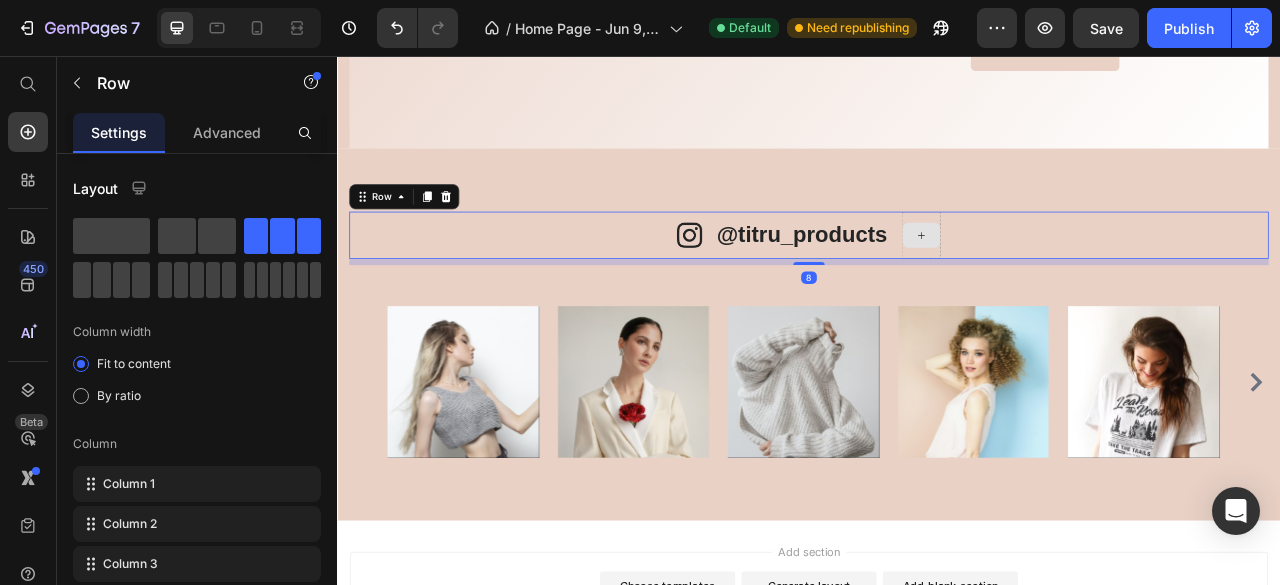 click at bounding box center (1080, 284) 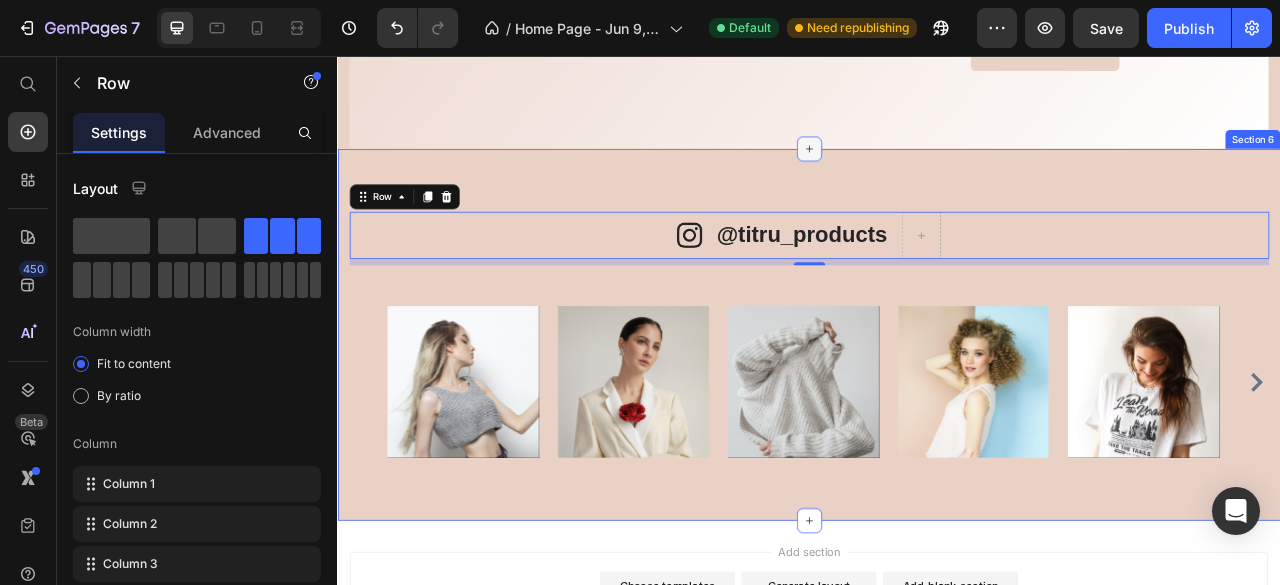 click 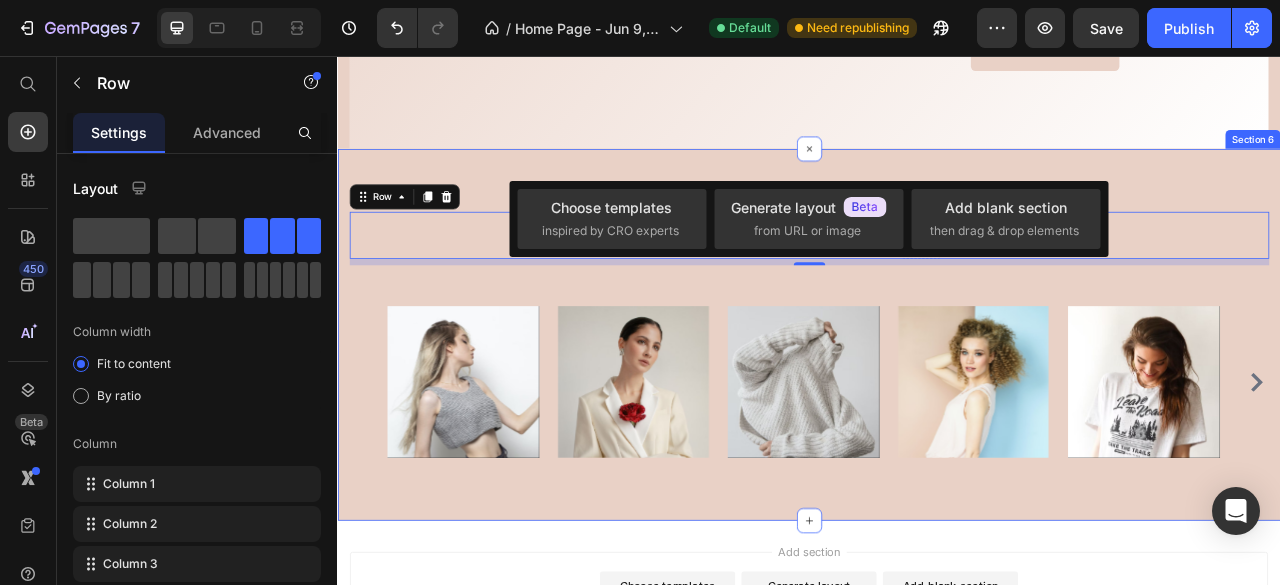 click on "#TitruTales Heading It all started with one question—why do even the fanciest hair oils feel so fake? Chitra, raised on Ayurvedic nuskhas and Sunday champis, knew something was off. So she went back to her roots.   Titru was born: a one-step, no-BS, 17-herb scalp oil powered by sesame and tradition. Backed by four generations, made for the girl chasing growth—in her hair and in life.   Text Block Our Story Button Image" at bounding box center [937, -137] 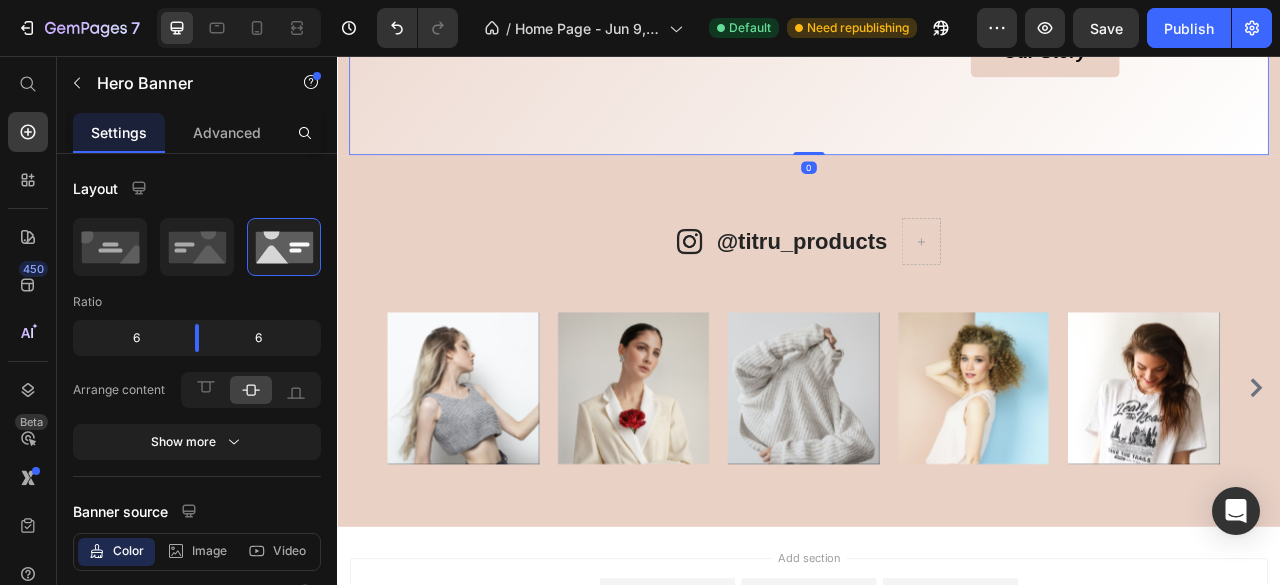 scroll, scrollTop: 1970, scrollLeft: 0, axis: vertical 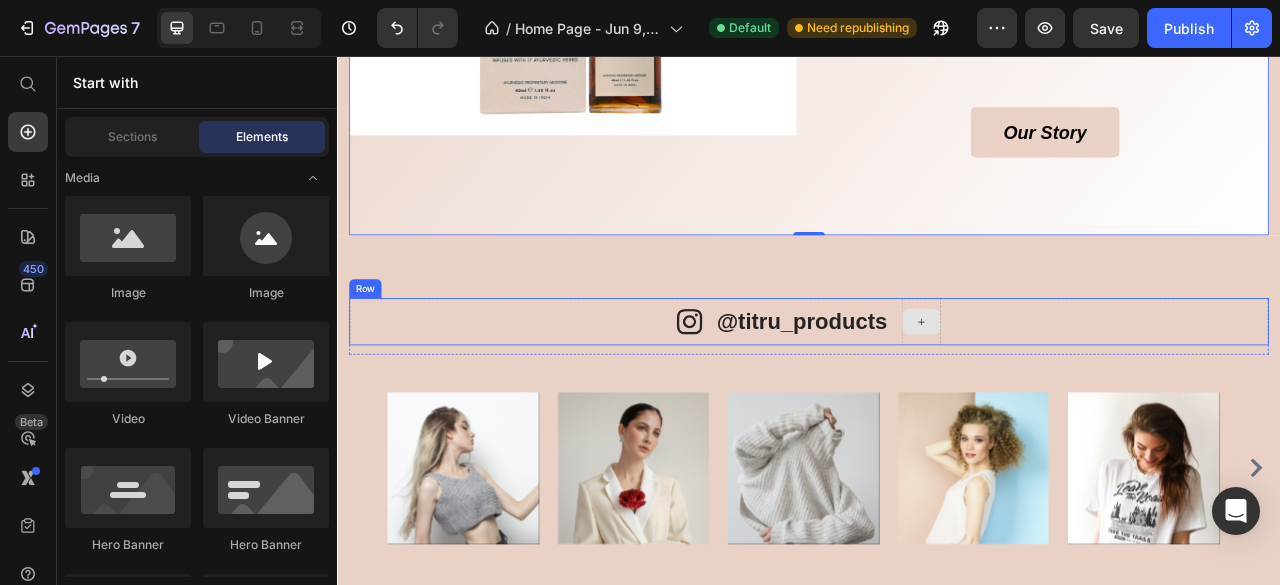click at bounding box center (1080, 394) 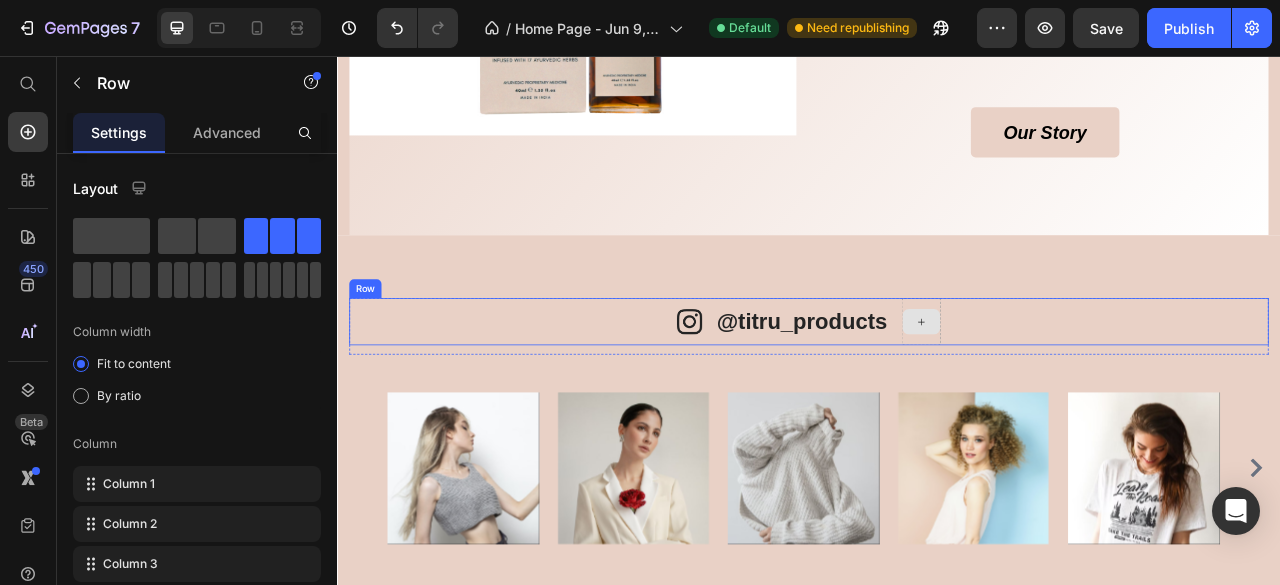 click at bounding box center (1080, 394) 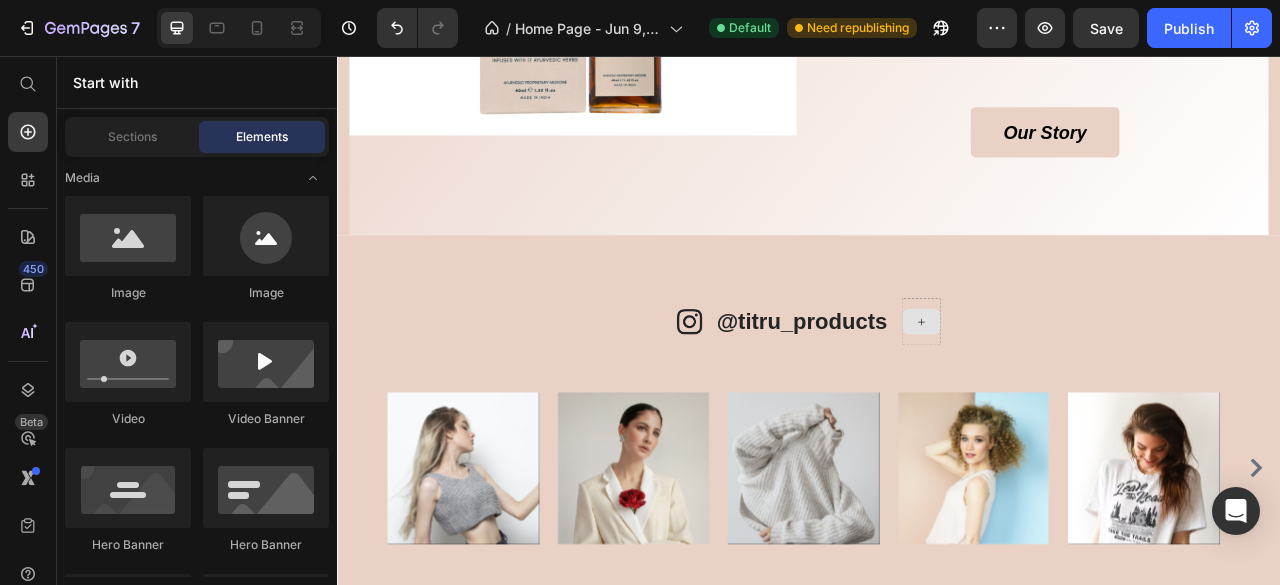 click 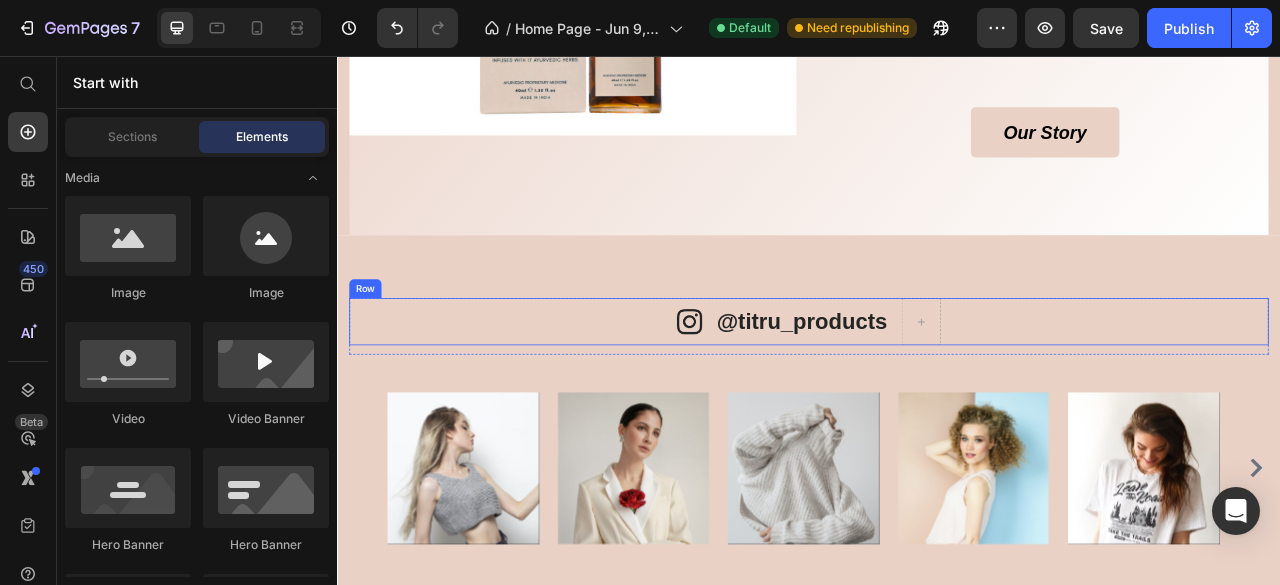 click on "#TitruTales Heading It all started with one question—why do even the fanciest hair oils feel so fake? Chitra, raised on Ayurvedic nuskhas and Sunday champis, knew something was off. So she went back to her roots.   Titru was born: a one-step, no-BS, 17-herb scalp oil powered by sesame and tradition. Backed by four generations, made for the girl chasing growth—in her hair and in life.   Text Block Our Story Button Image" at bounding box center (937, -28) 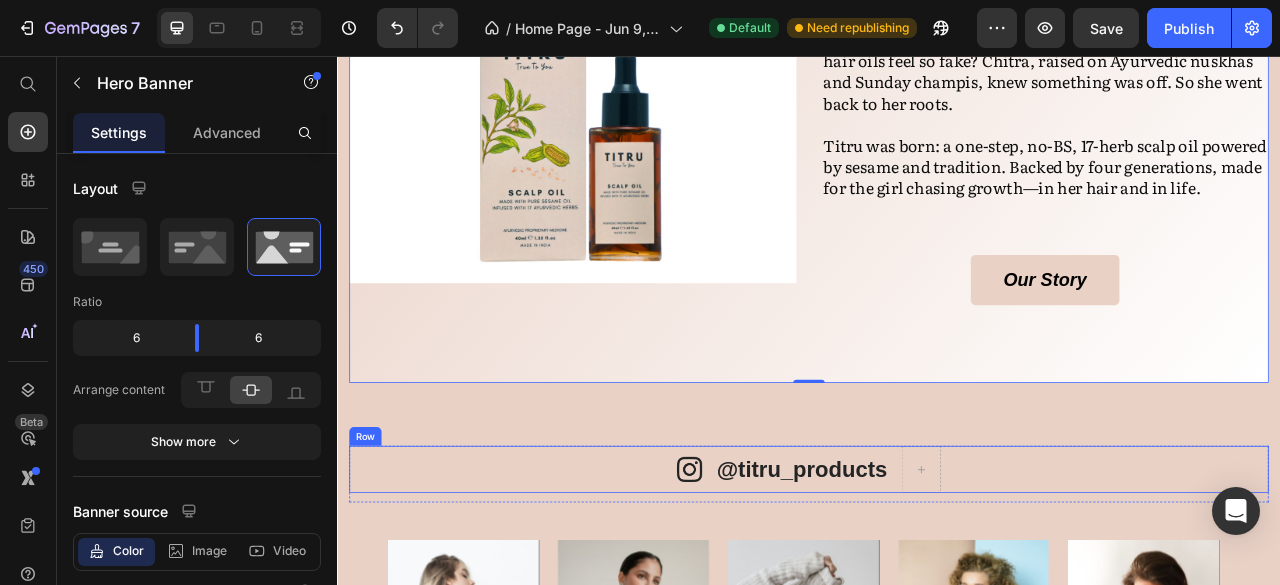 scroll, scrollTop: 1780, scrollLeft: 0, axis: vertical 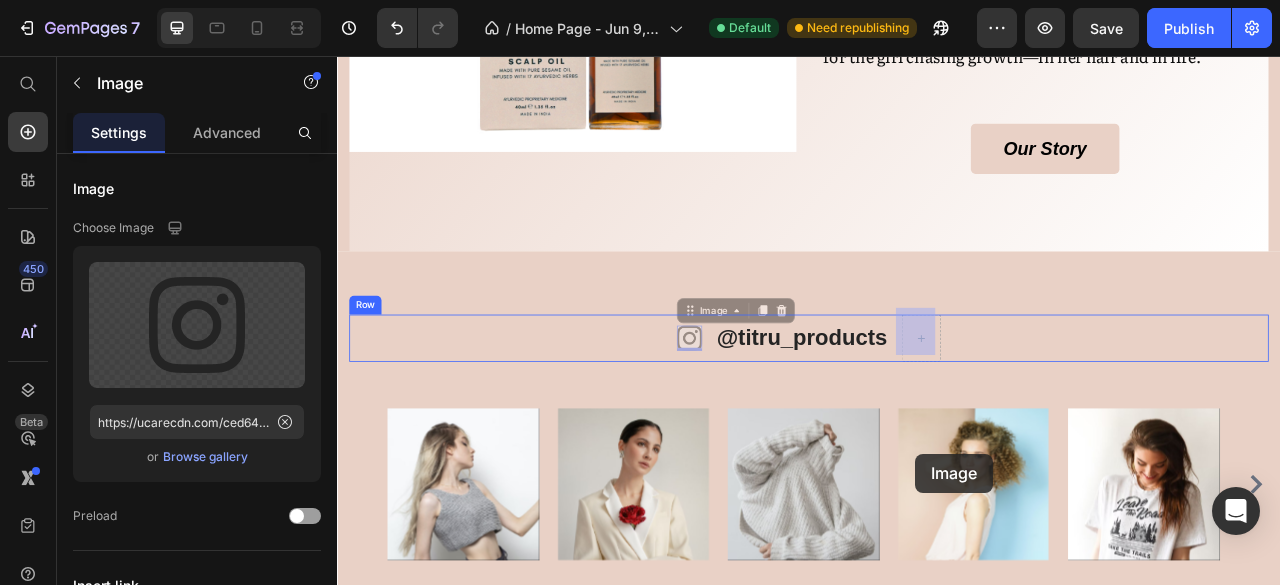 drag, startPoint x: 775, startPoint y: 576, endPoint x: 1072, endPoint y: 562, distance: 297.32977 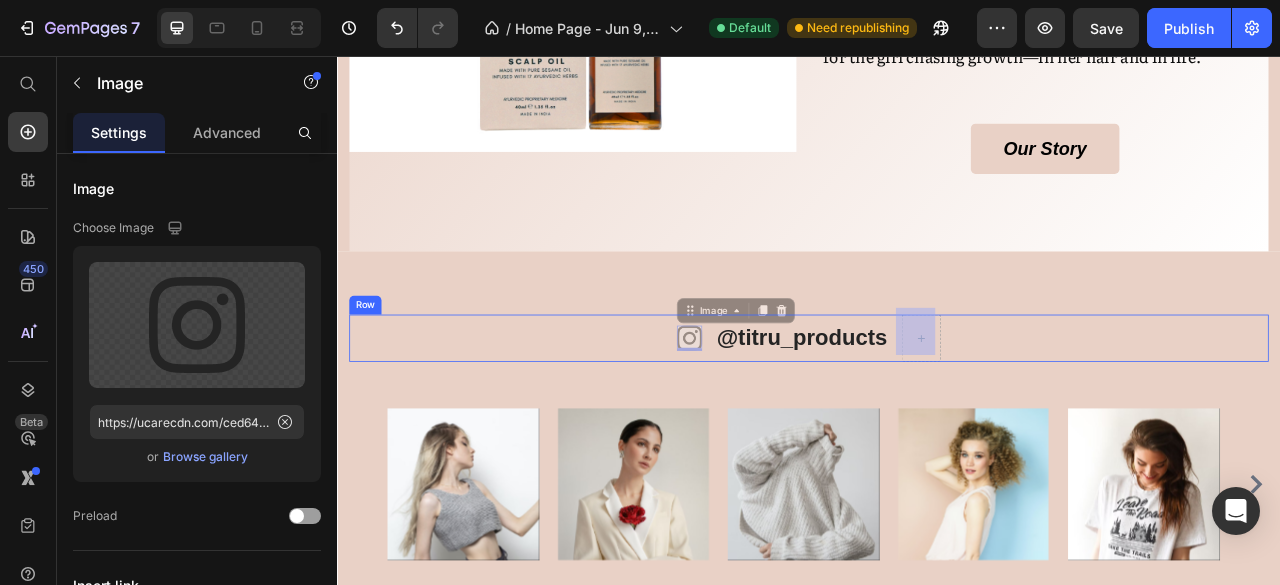 scroll, scrollTop: 1964, scrollLeft: 0, axis: vertical 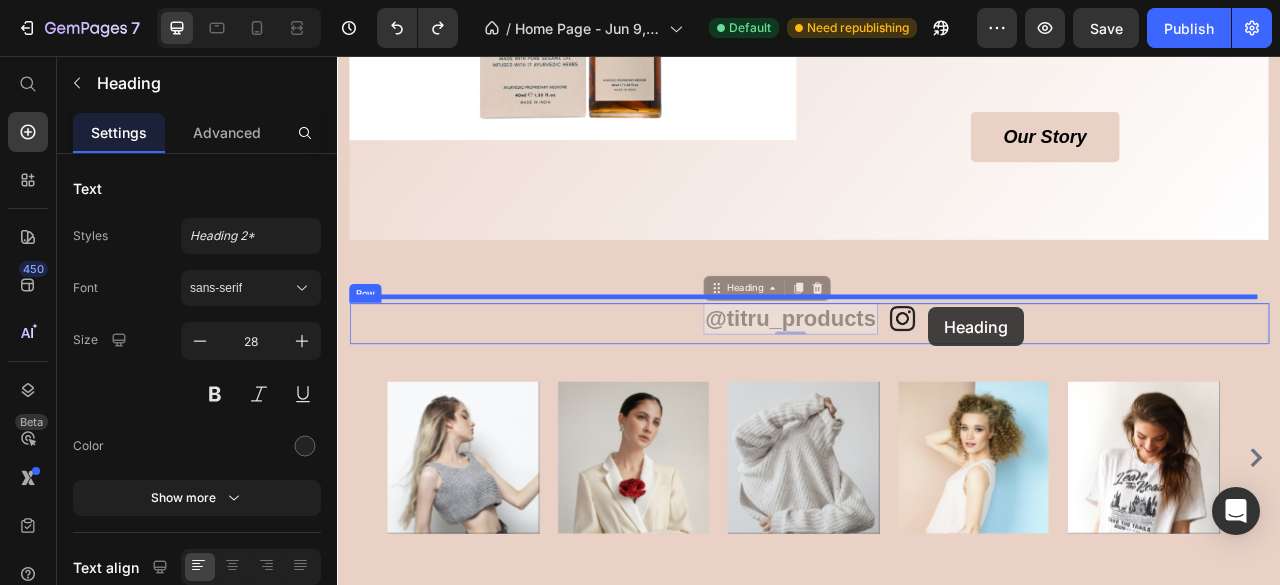 drag, startPoint x: 916, startPoint y: 382, endPoint x: 1089, endPoint y: 376, distance: 173.10402 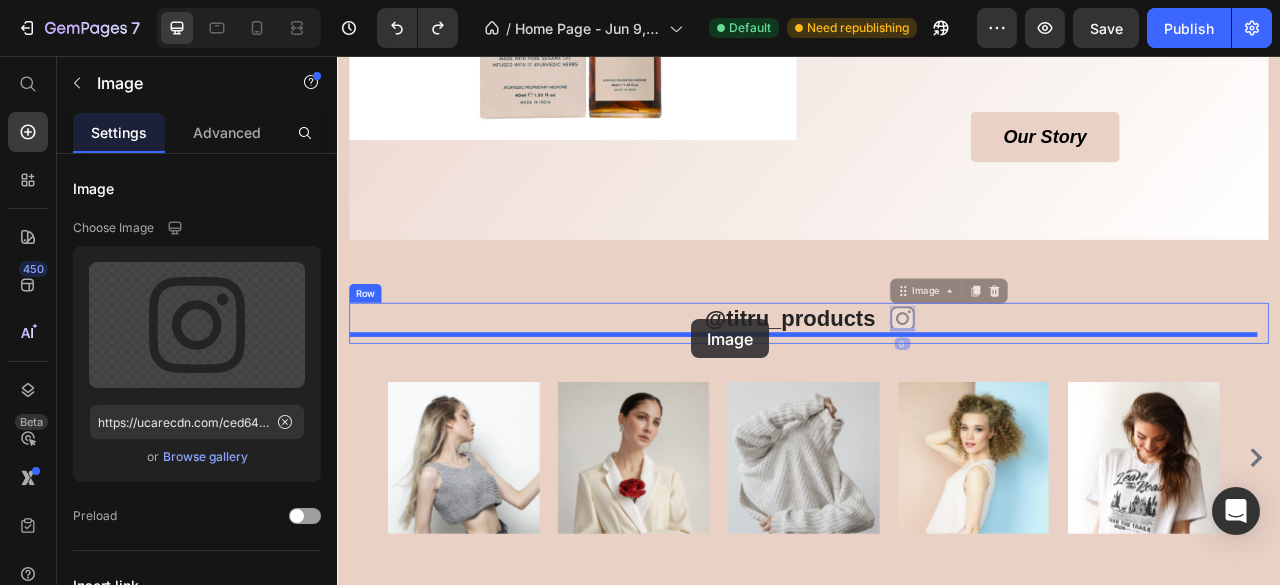 drag, startPoint x: 1052, startPoint y: 387, endPoint x: 788, endPoint y: 391, distance: 264.0303 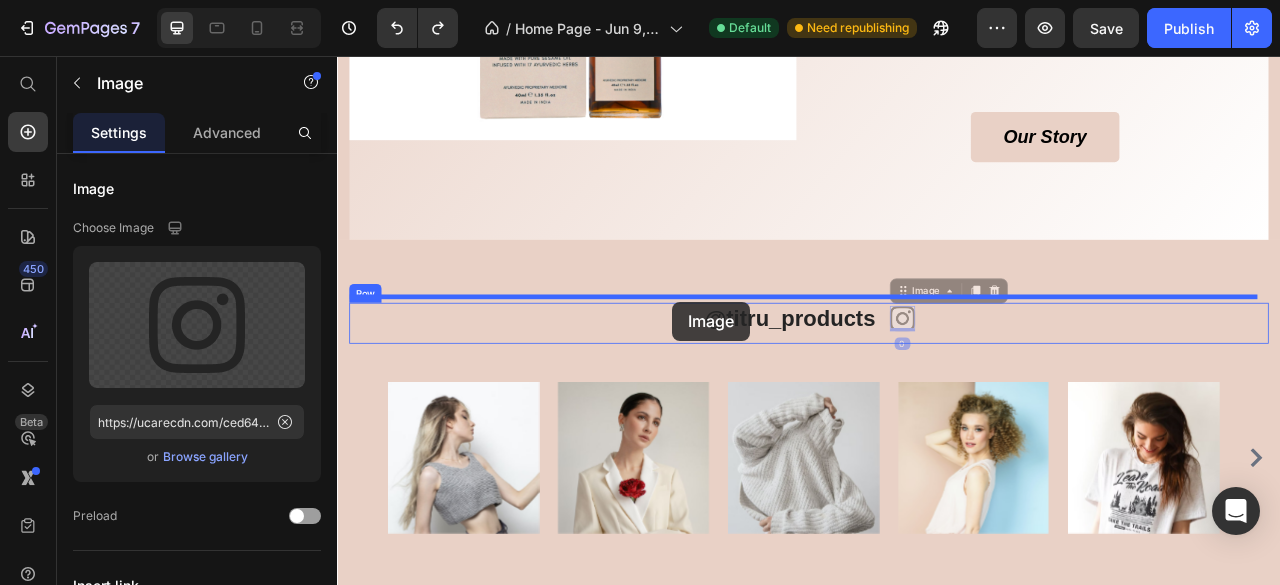 drag, startPoint x: 1049, startPoint y: 376, endPoint x: 762, endPoint y: 369, distance: 287.08536 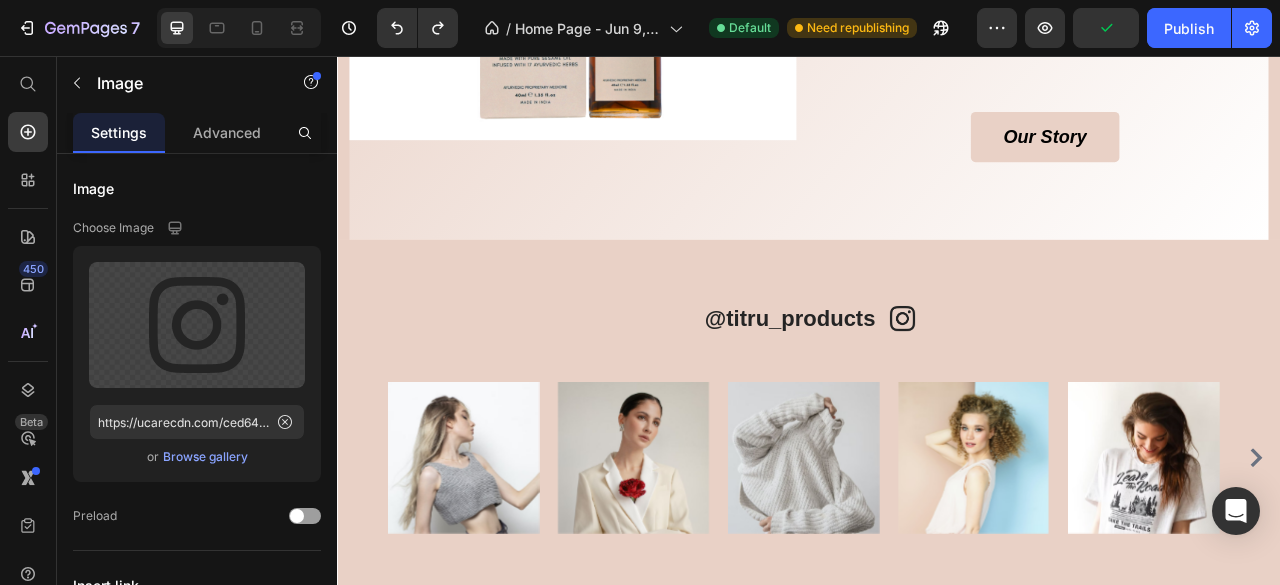 click at bounding box center (1056, 390) 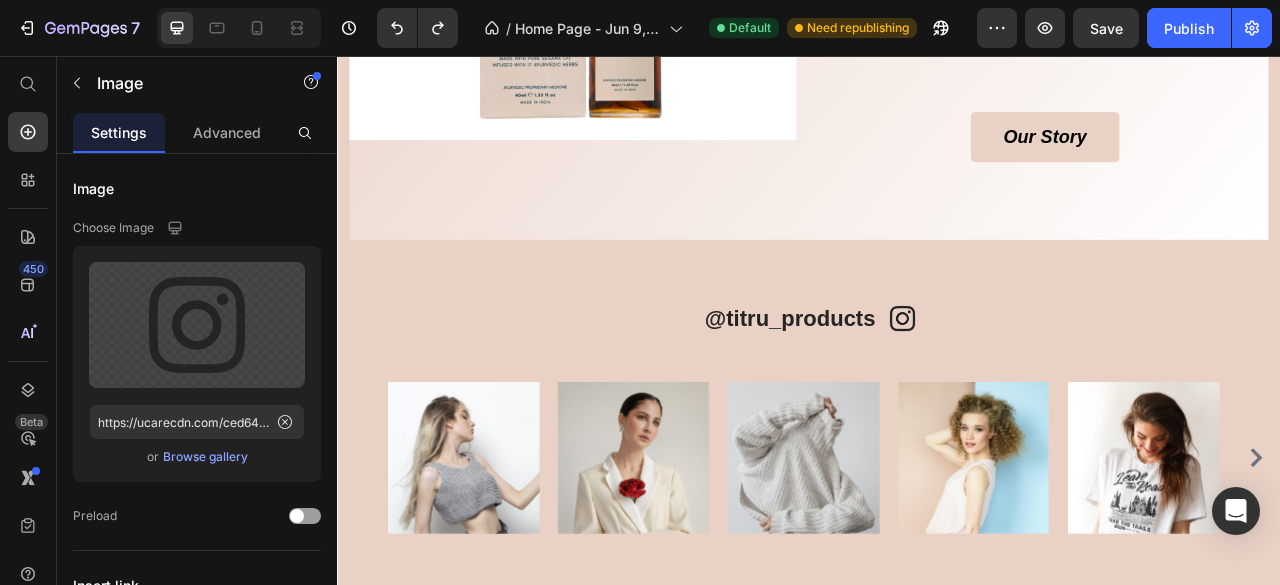 click at bounding box center (1056, 390) 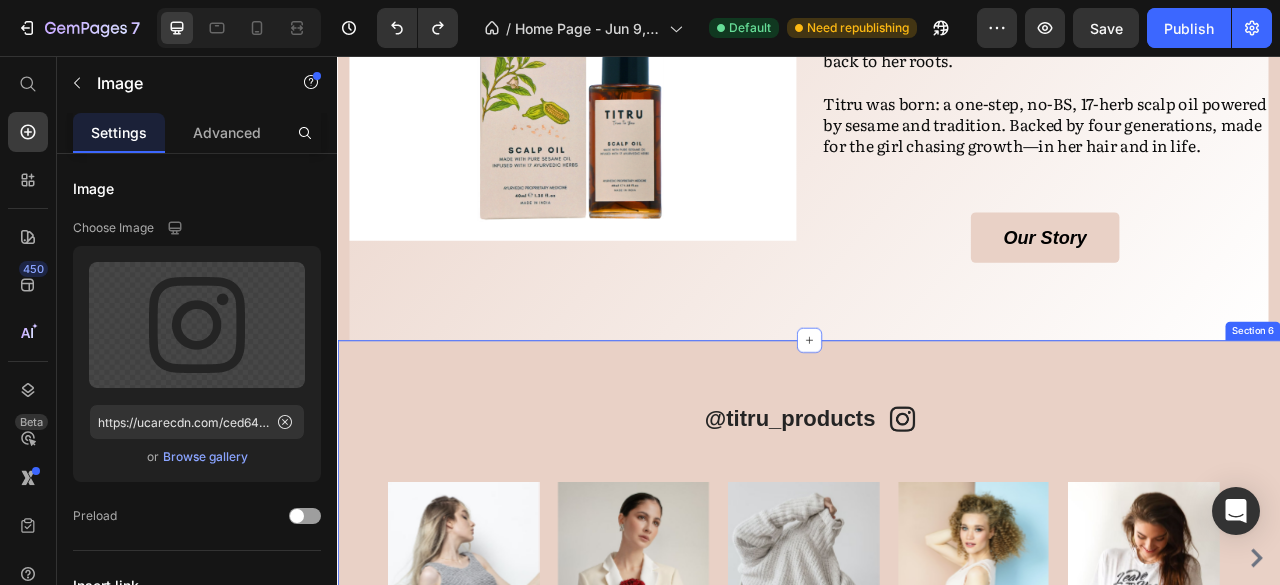click on "Our Story Button" at bounding box center (1237, 302) 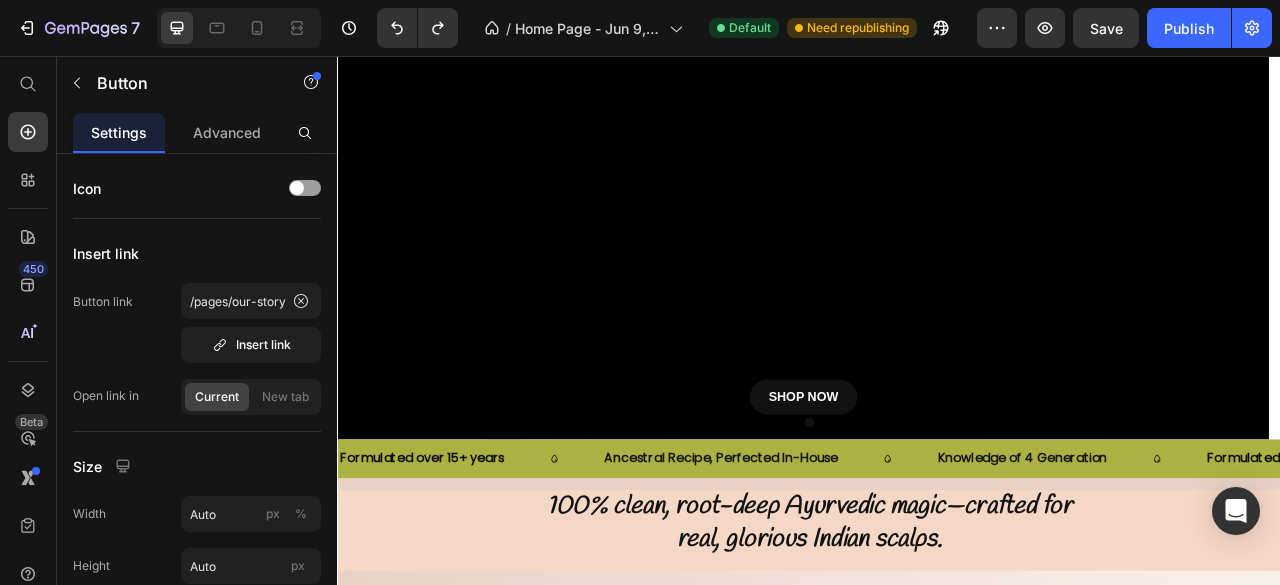 scroll, scrollTop: 323, scrollLeft: 0, axis: vertical 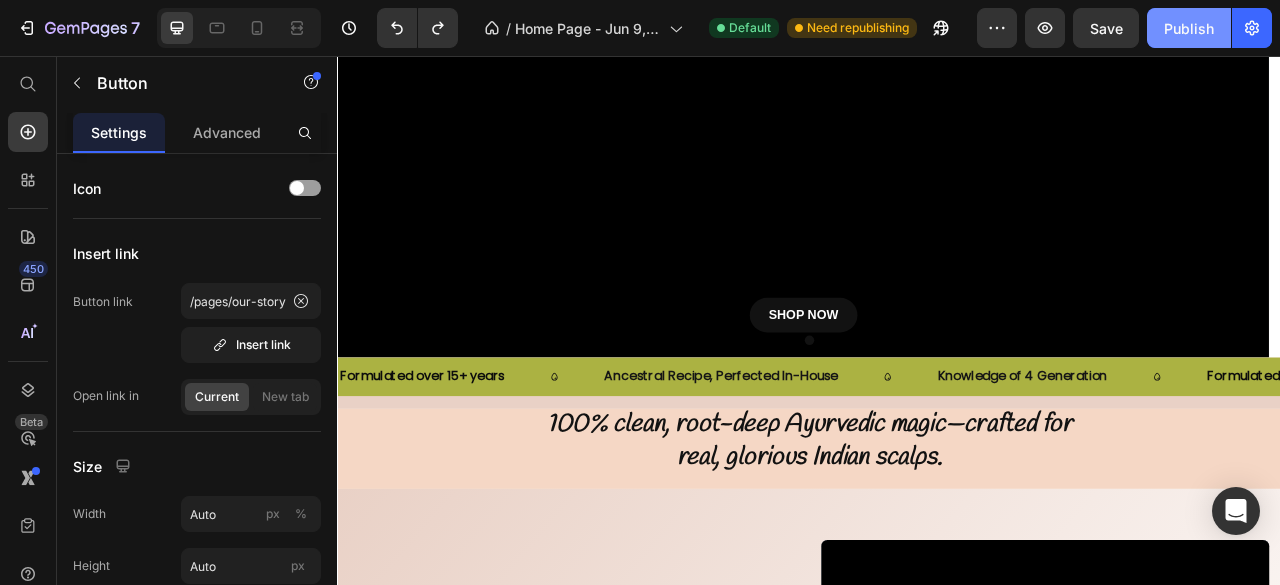 click on "Publish" at bounding box center [1189, 28] 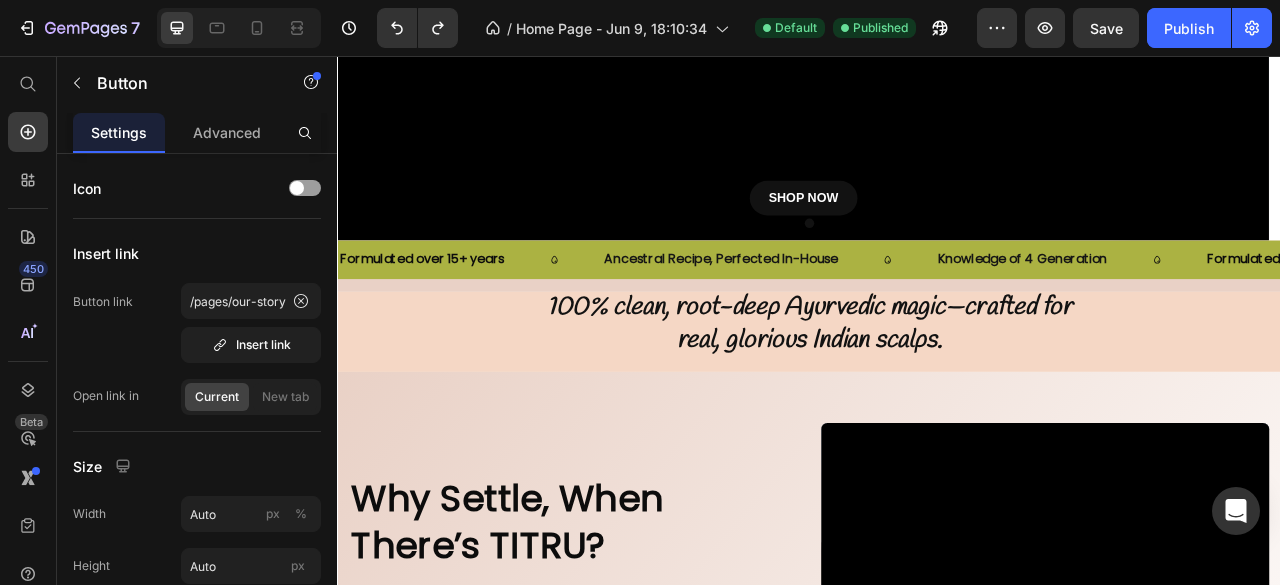 scroll, scrollTop: 490, scrollLeft: 0, axis: vertical 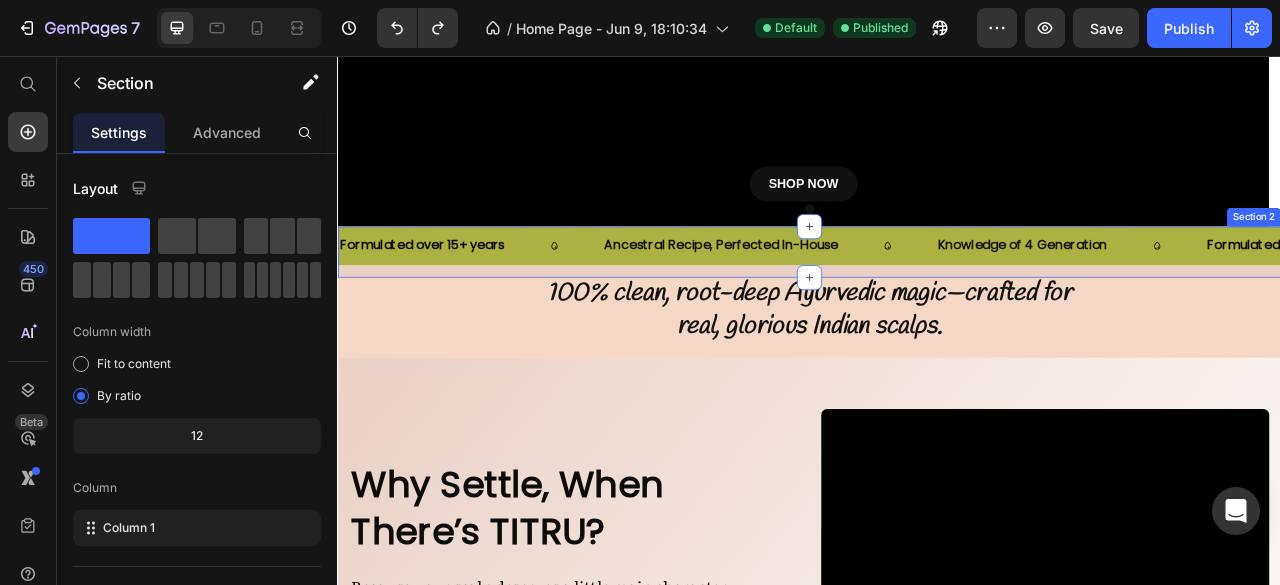 click on "Formulated over 15+ years  Text
Ancestral Recipe, Perfected In-House  Text
Knowledge of 4 Generation  Text
Formulated over 15+ years  Text
Ancestral Recipe, Perfected In-House  Text
Knowledge of 4 Generation  Text
Formulated over 15+ years  Text
Ancestral Recipe, Perfected In-House  Text
Knowledge of 4 Generation  Text
Formulated over 15+ years  Text
Ancestral Recipe, Perfected In-House  Text
Knowledge of 4 Generation  Text
Formulated over 15+ years  Text
Ancestral Recipe, Perfected In-House  Text
Knowledge of 4 Generation  Text
Formulated over 15+ years  Text
Ancestral Recipe, Perfected In-House  Text
Knowledge of 4 Generation  Text
Marquee" at bounding box center [937, 305] 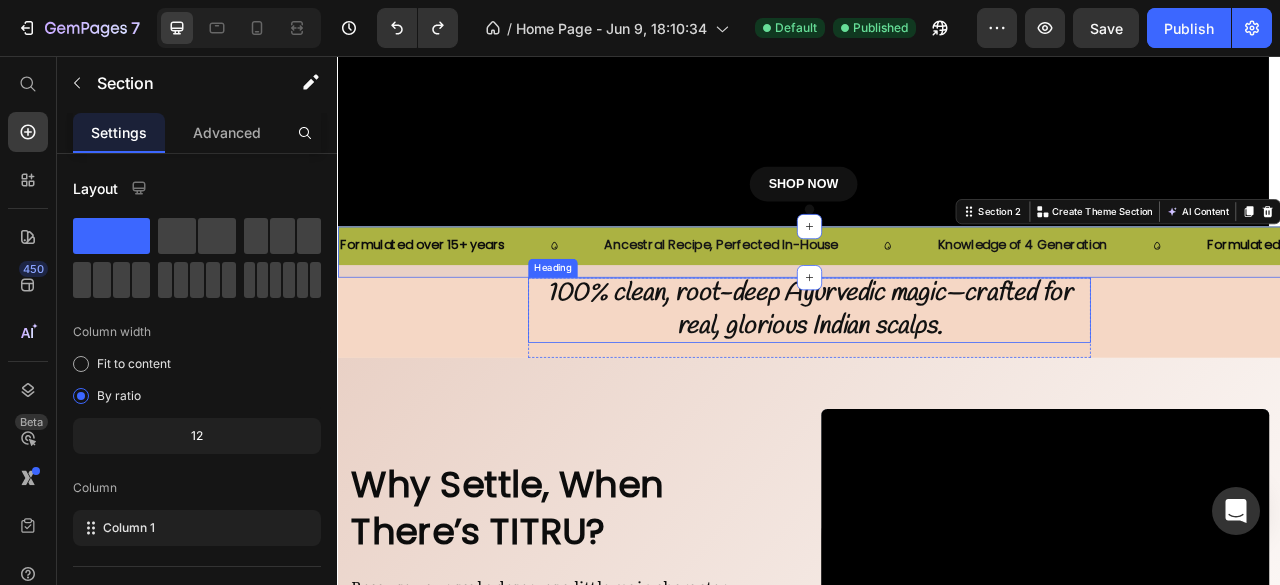 click on "100% clean, root-deep Ayurvedic magic—crafted for real, glorious Indian scalps." at bounding box center (937, 379) 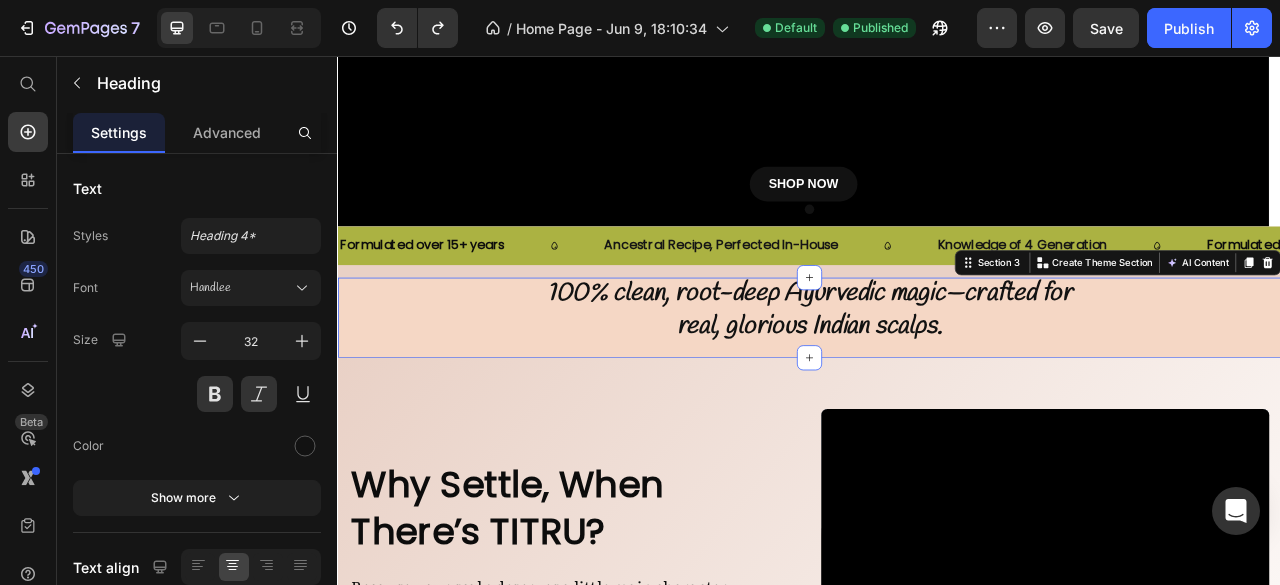 click on "100% clean, root-deep Ayurvedic magic—crafted for real, glorious Indian scalps. Heading Row" at bounding box center [937, 389] 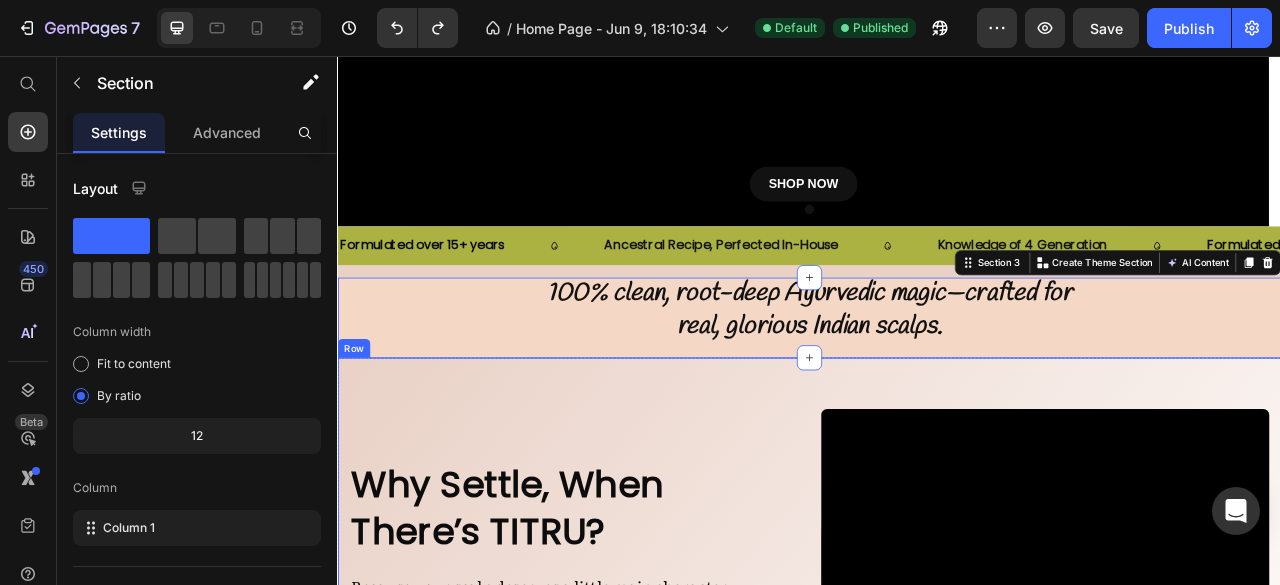 click on "Why Settle, When There’s TITRU? Heading Because [YOUR] scalp deserves a little main character energy. ✨ Titru is where ancient Ayurvedic magic meets modern hair goals. Think: Sesame oil, 17 powerhouse herbs, and zero fluff. We kept the rituals, ditched the drama. For hair that grows, glows, and gets compliments.   Text Block Row SHOP NOW Button Video Row Row" at bounding box center (937, 790) 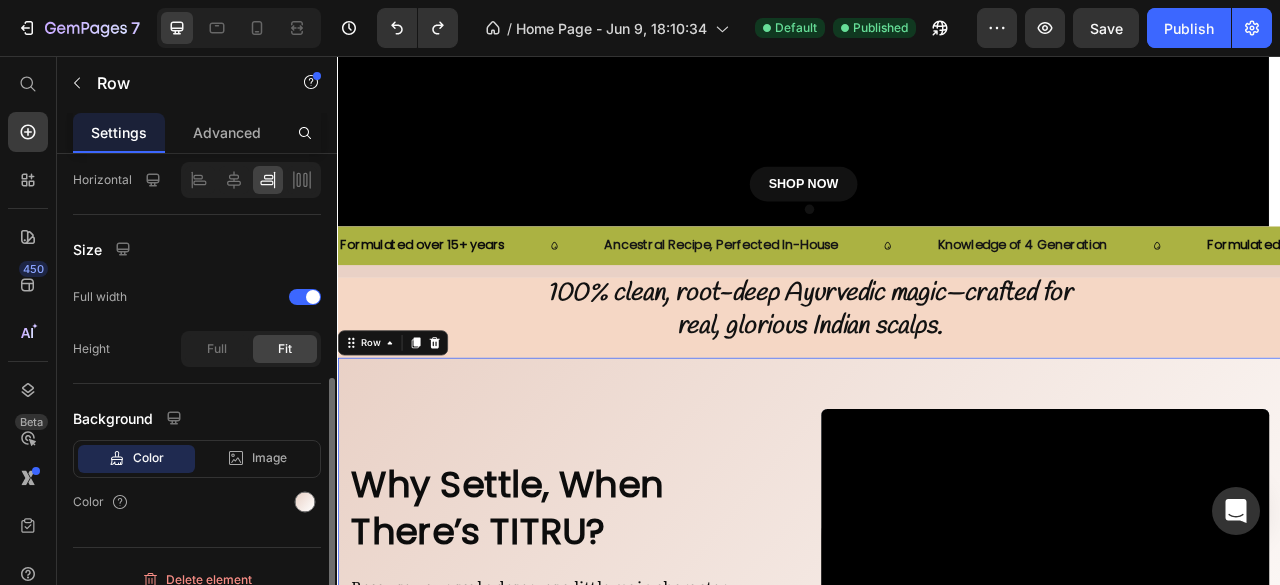 scroll, scrollTop: 442, scrollLeft: 0, axis: vertical 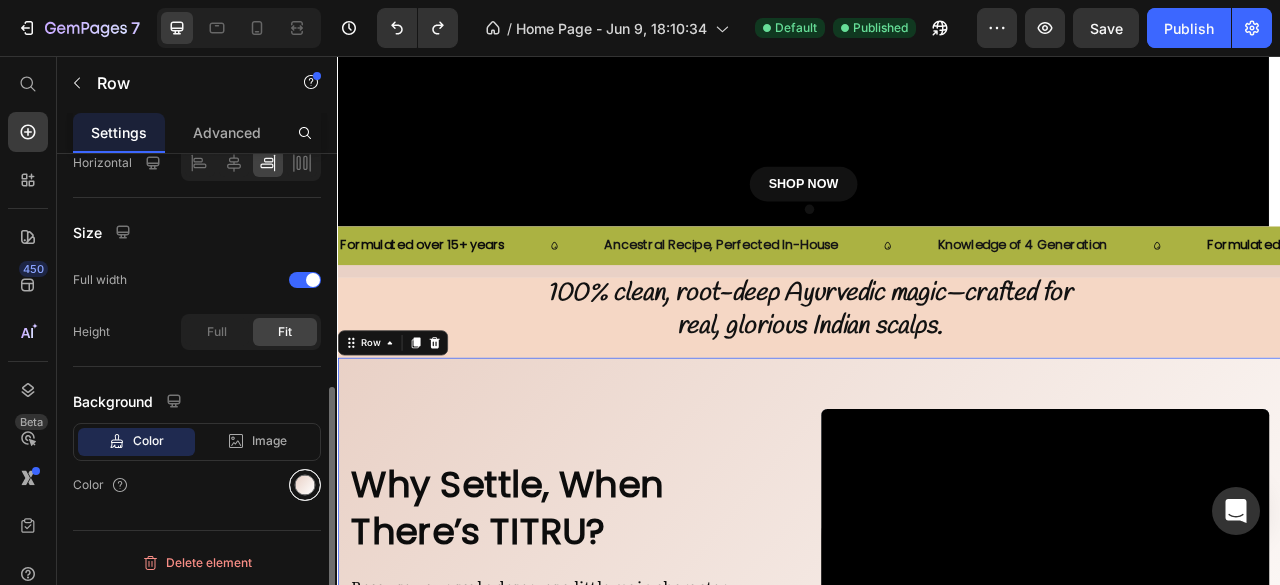 click at bounding box center [305, 485] 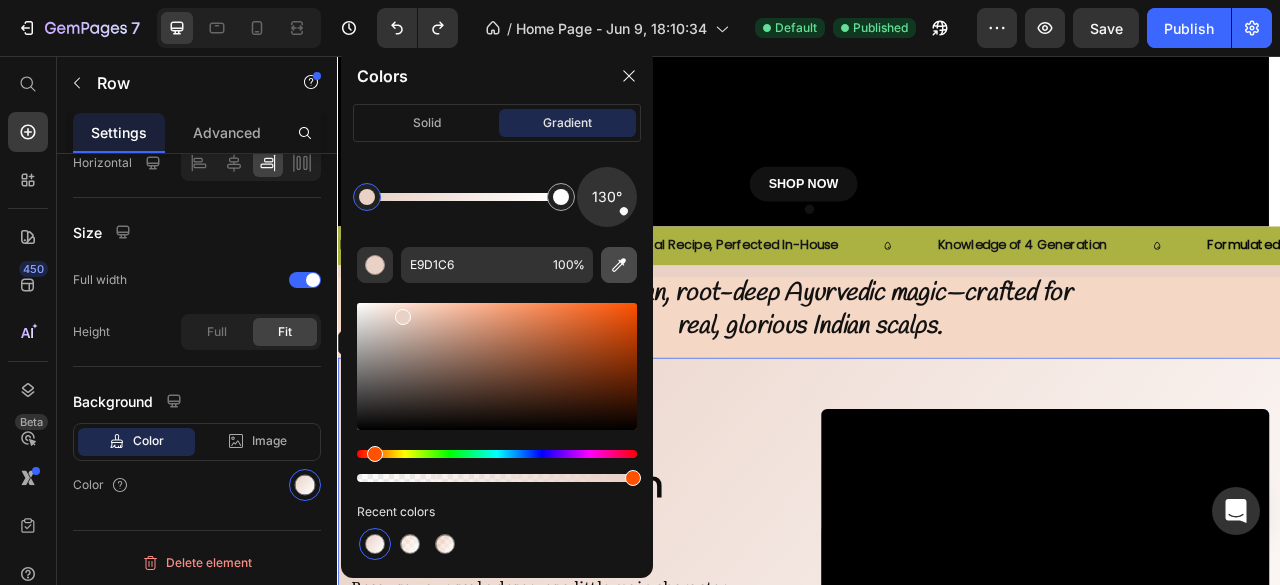 click 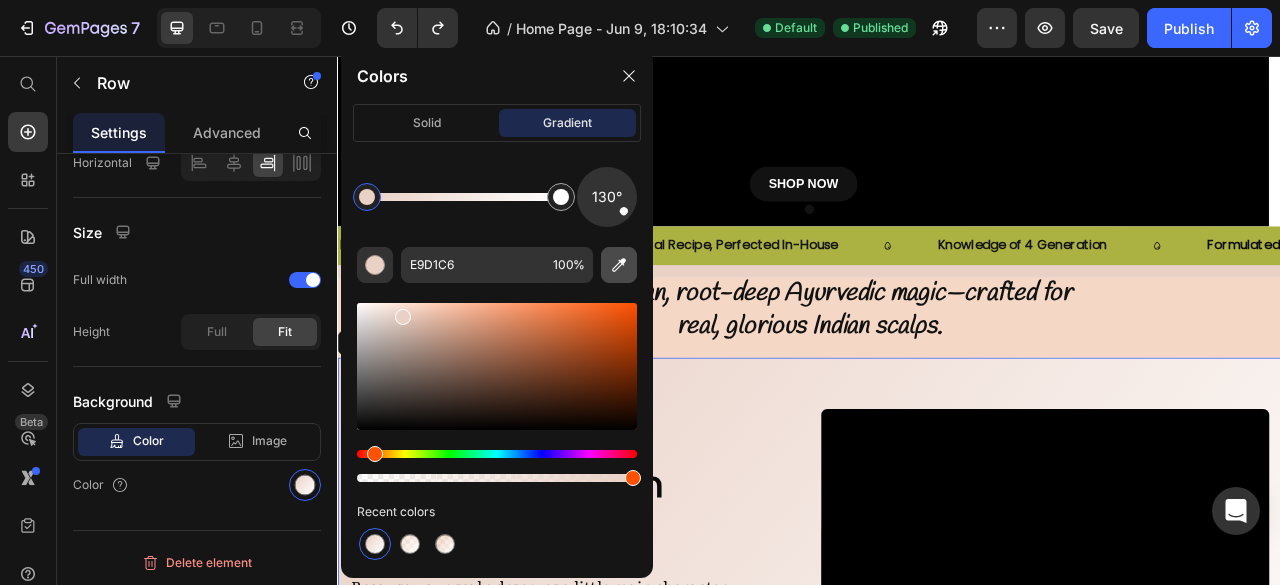 type on "ABB242" 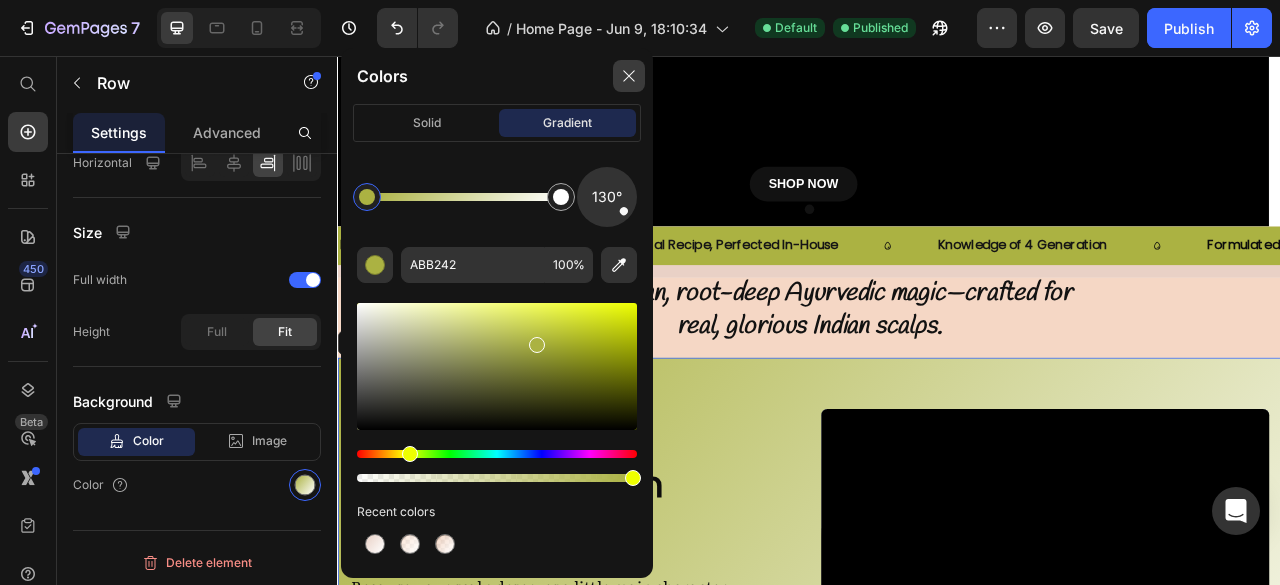 click 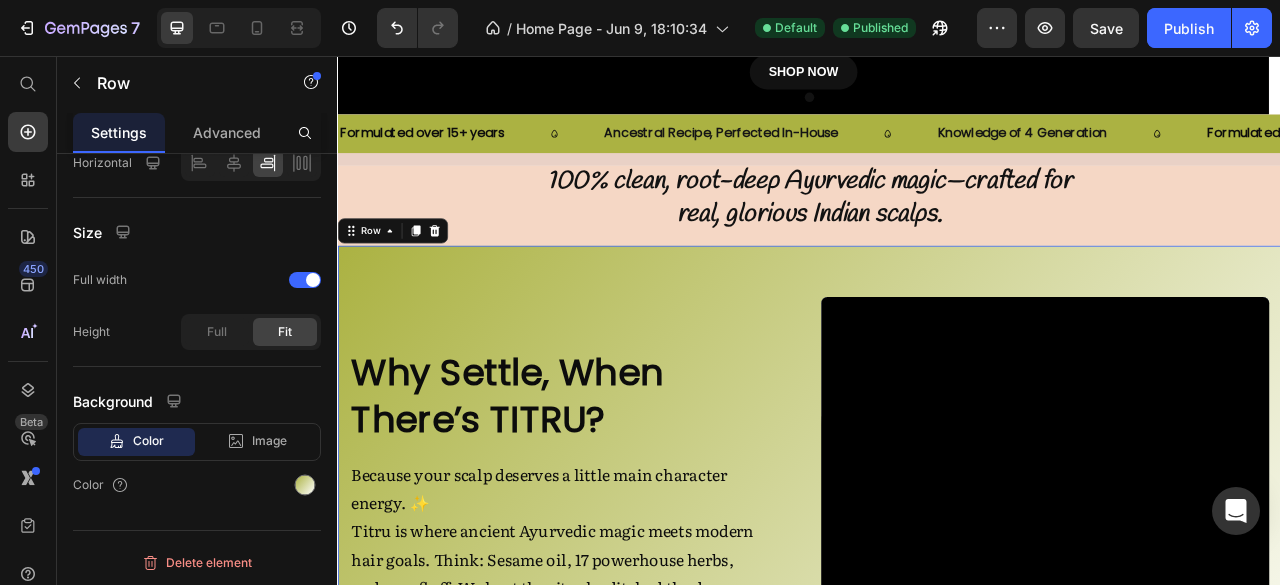 scroll, scrollTop: 628, scrollLeft: 0, axis: vertical 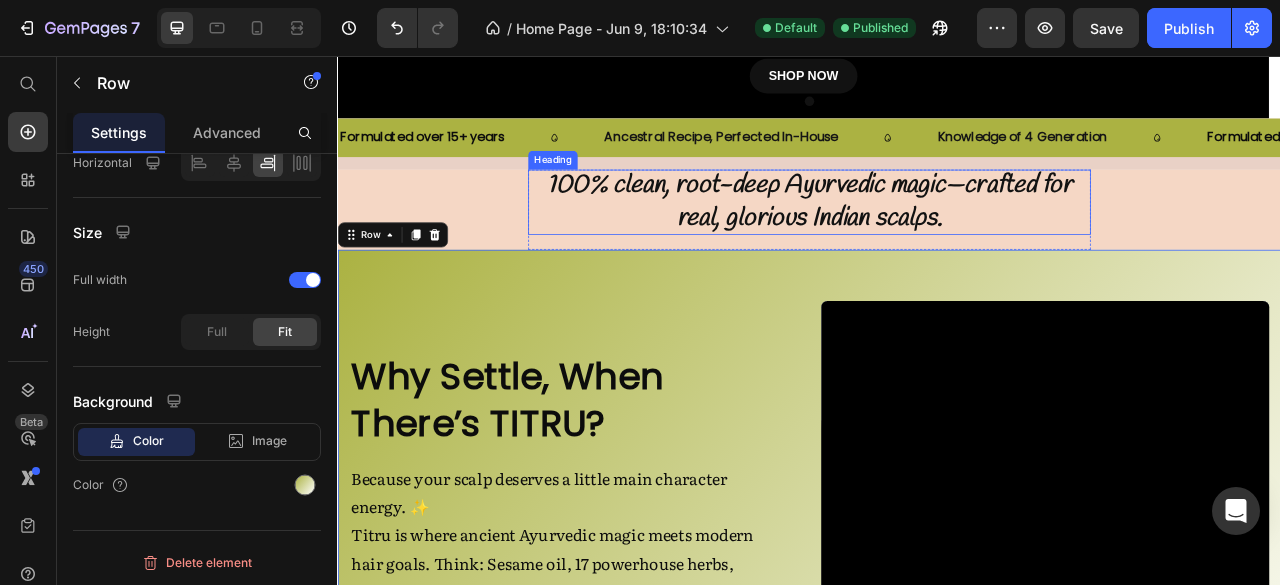 click on "100% clean, root-deep Ayurvedic magic—crafted for real, glorious Indian scalps." at bounding box center [937, 241] 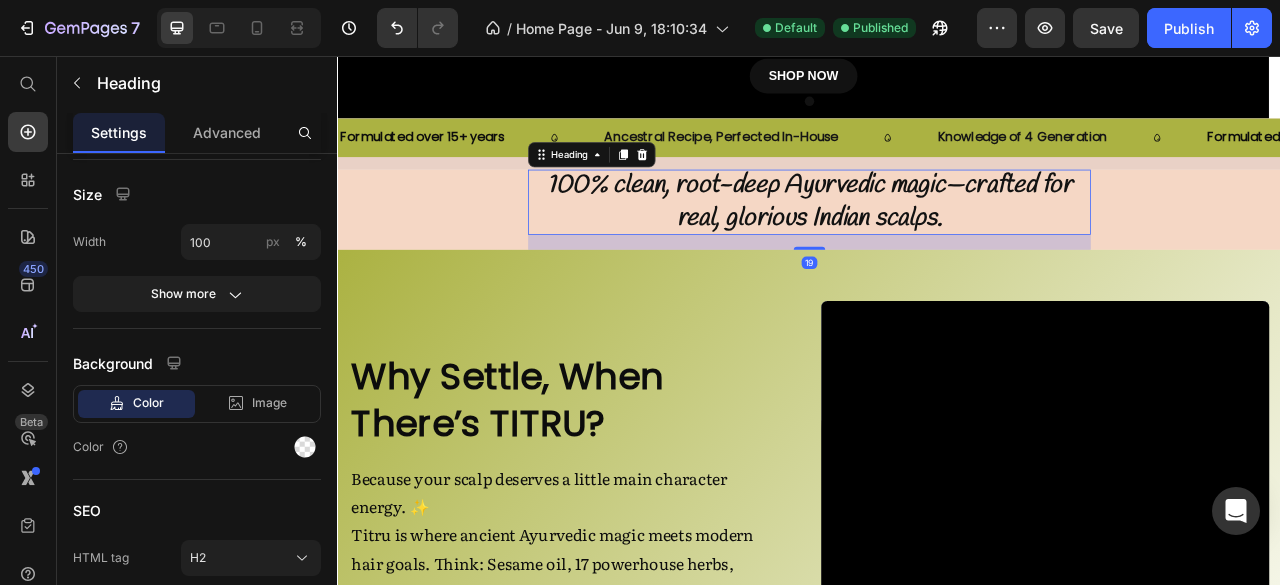 scroll, scrollTop: 0, scrollLeft: 0, axis: both 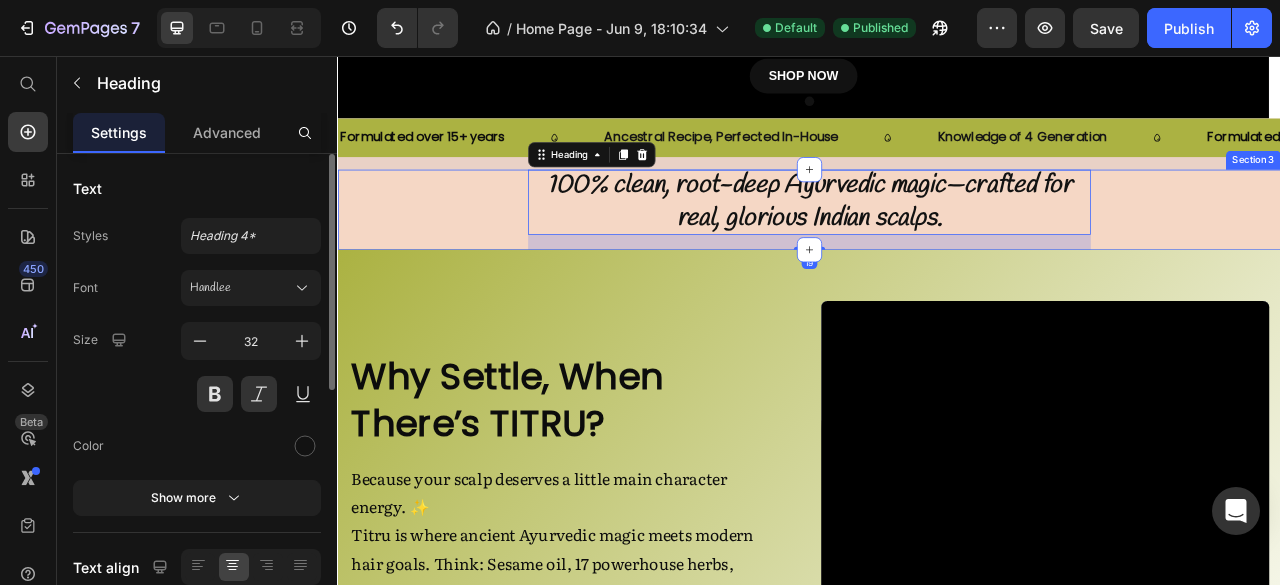 click on "100% clean, root-deep Ayurvedic magic—crafted for real, glorious Indian scalps. Heading   19 Row" at bounding box center [937, 251] 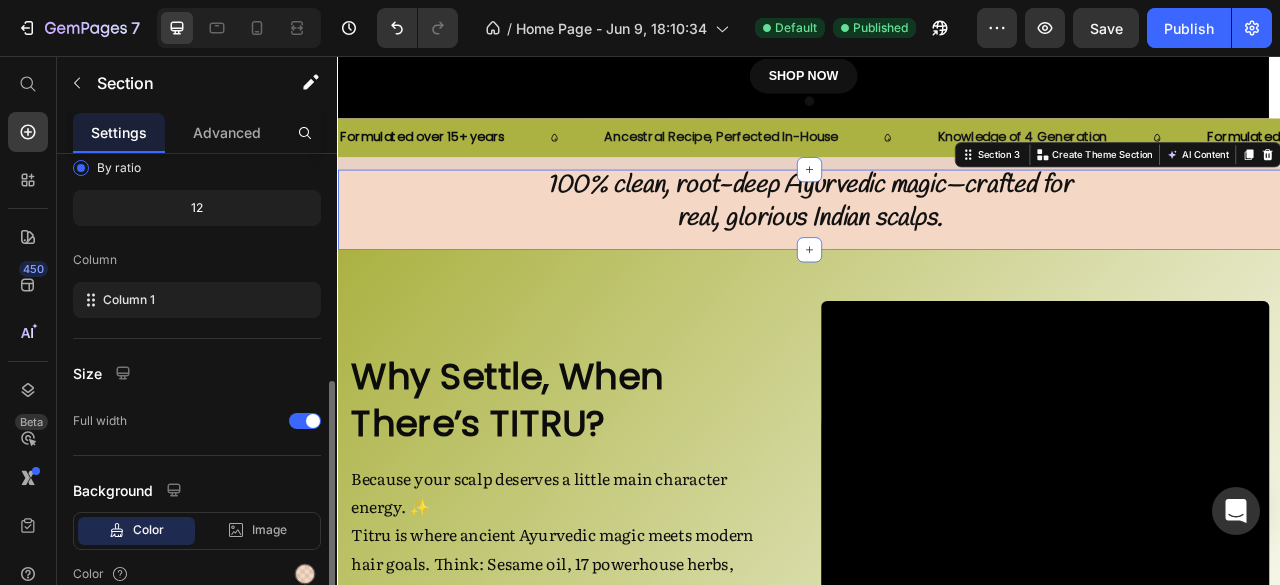 scroll, scrollTop: 294, scrollLeft: 0, axis: vertical 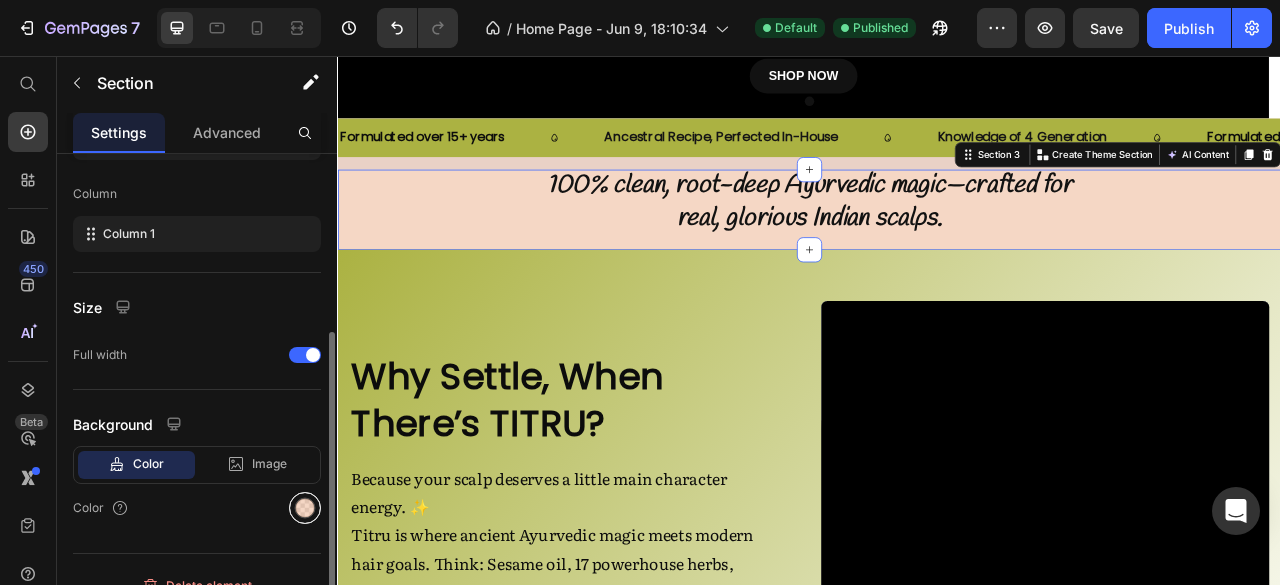 click at bounding box center (305, 508) 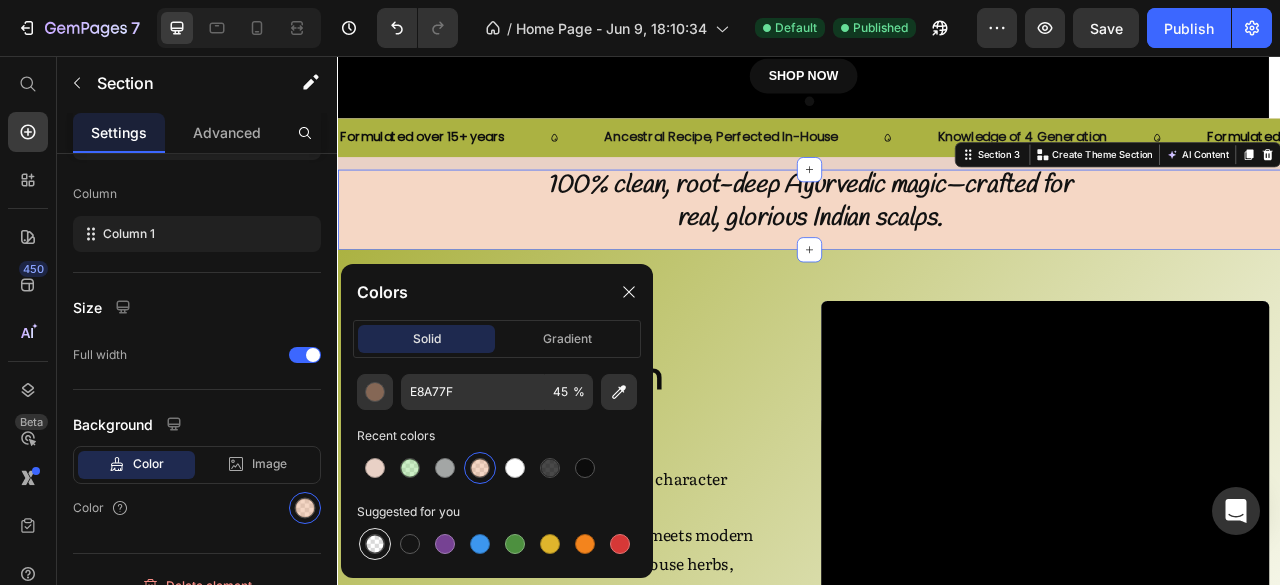 click at bounding box center [375, 544] 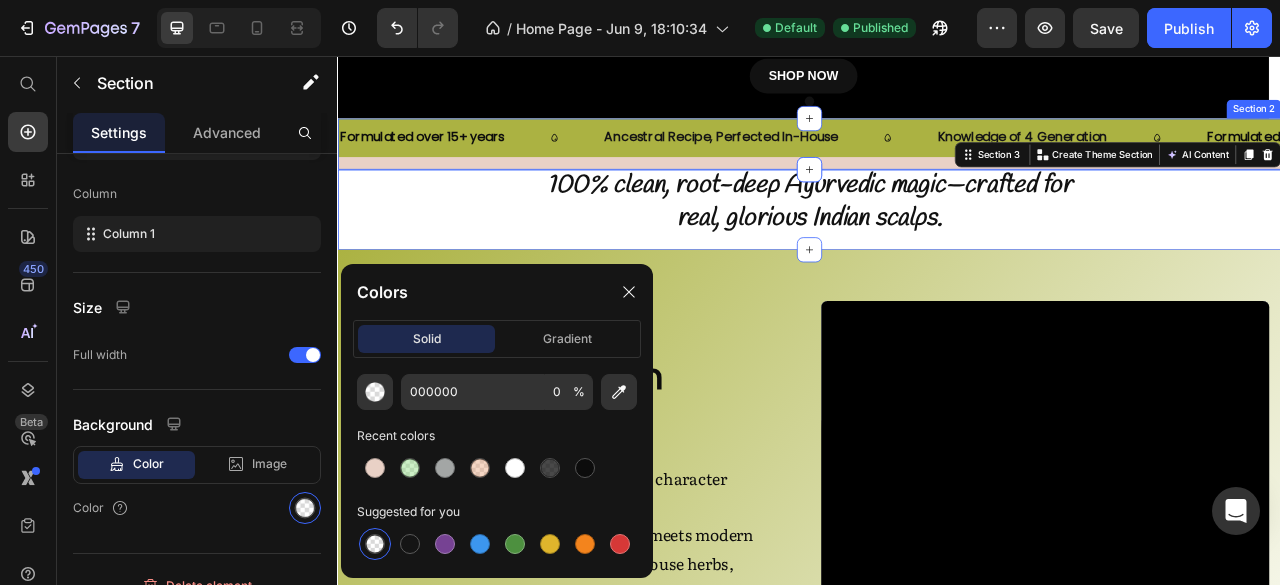 click on "Formulated over 15+ years  Text
Ancestral Recipe, Perfected In-House  Text
Knowledge of 4 Generation  Text
Formulated over 15+ years  Text
Ancestral Recipe, Perfected In-House  Text
Knowledge of 4 Generation  Text
Formulated over 15+ years  Text
Ancestral Recipe, Perfected In-House  Text
Knowledge of 4 Generation  Text
Formulated over 15+ years  Text
Ancestral Recipe, Perfected In-House  Text
Knowledge of 4 Generation  Text
Formulated over 15+ years  Text
Ancestral Recipe, Perfected In-House  Text
Knowledge of 4 Generation  Text
Formulated over 15+ years  Text
Ancestral Recipe, Perfected In-House  Text
Knowledge of 4 Generation  Text
Marquee" at bounding box center [937, 167] 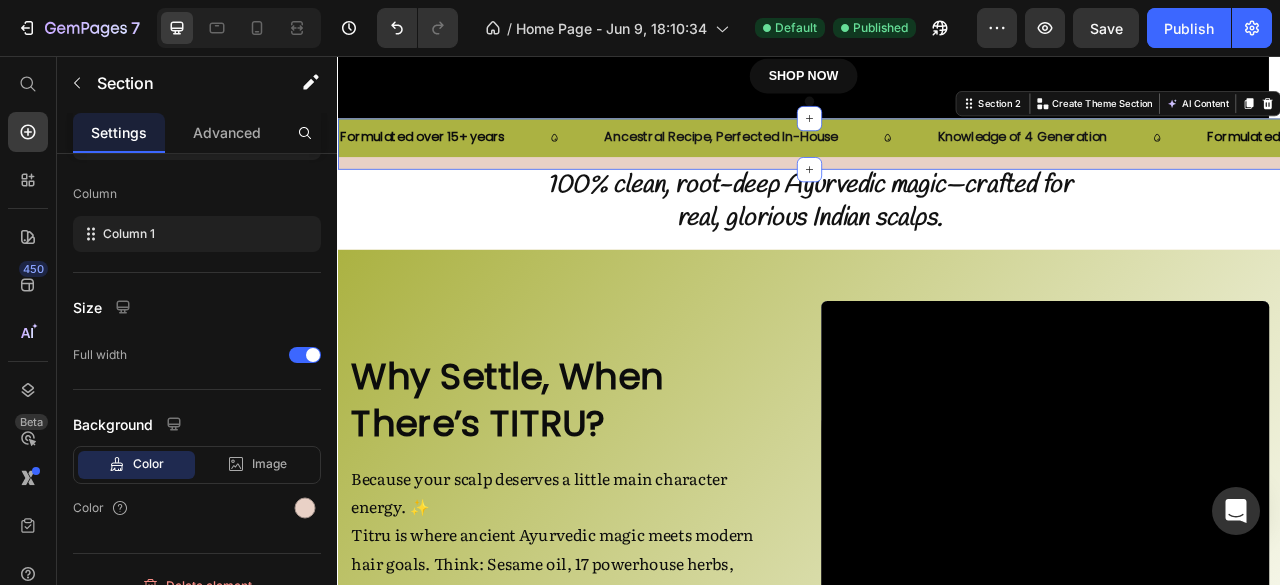 scroll, scrollTop: 294, scrollLeft: 0, axis: vertical 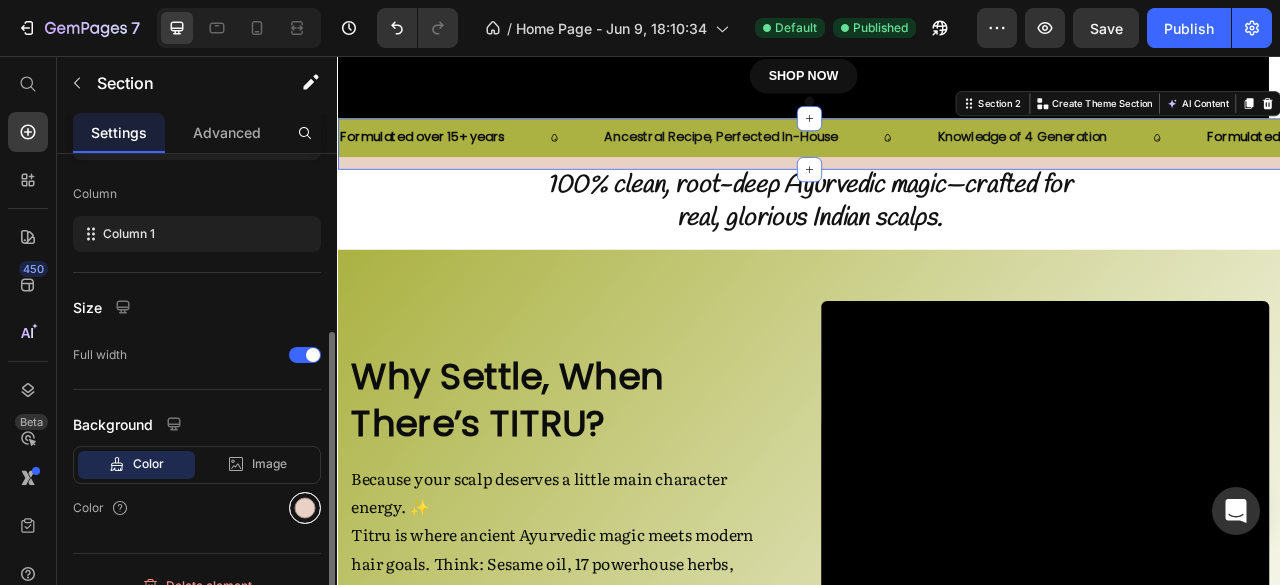 click at bounding box center [305, 508] 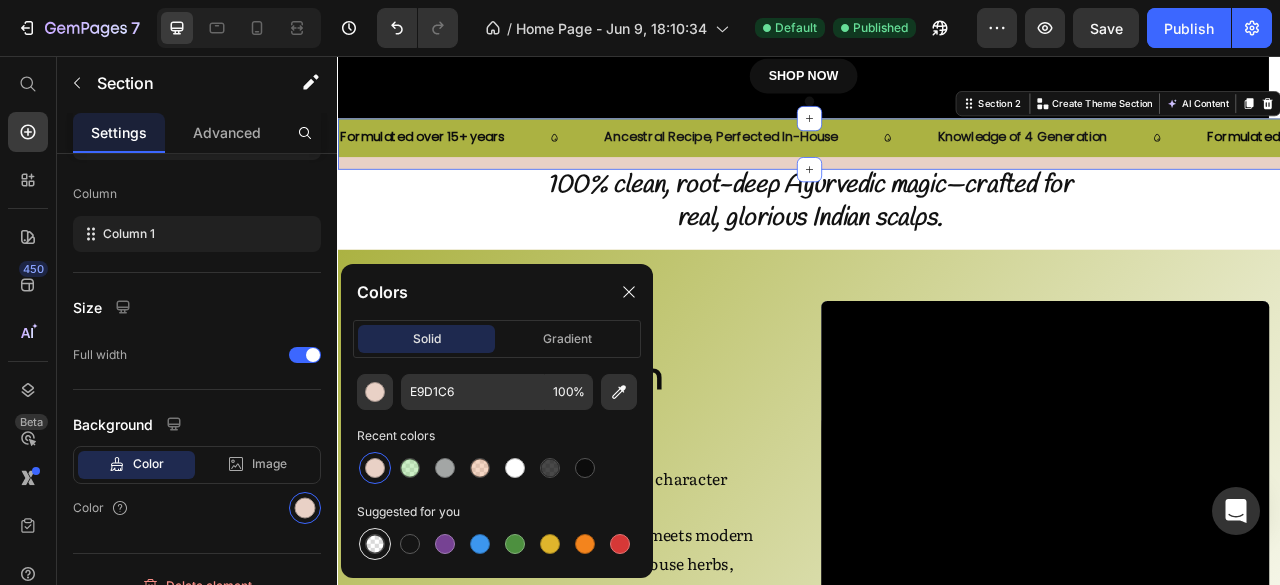 click at bounding box center [375, 544] 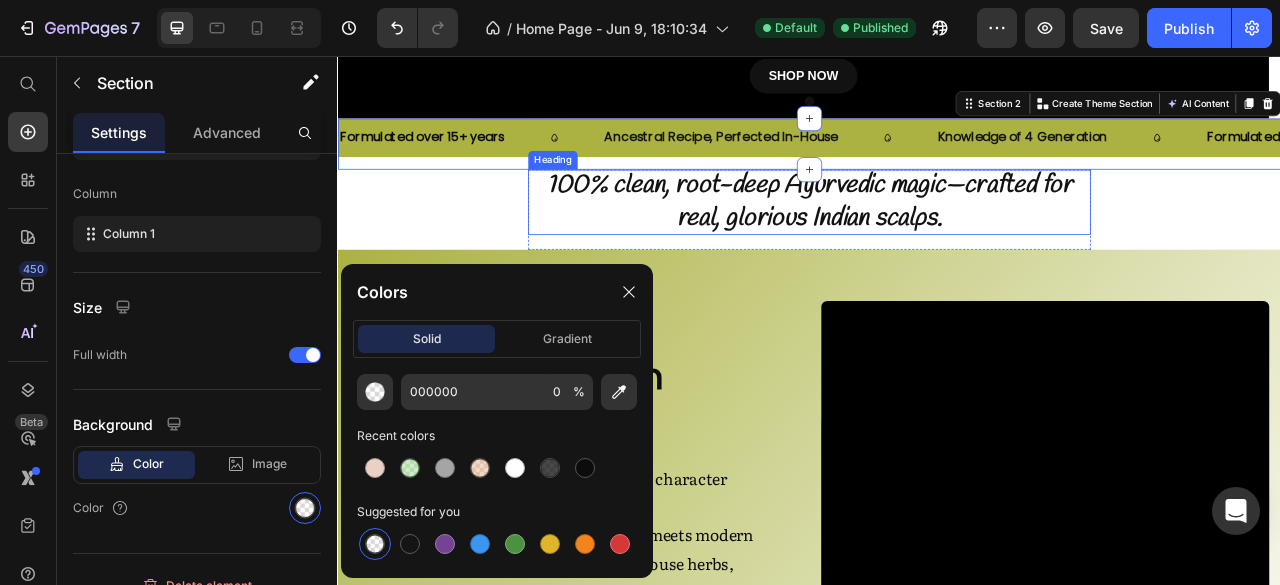 click on "100% clean, root-deep Ayurvedic magic—crafted for real, glorious Indian scalps. Heading Row" at bounding box center (937, 251) 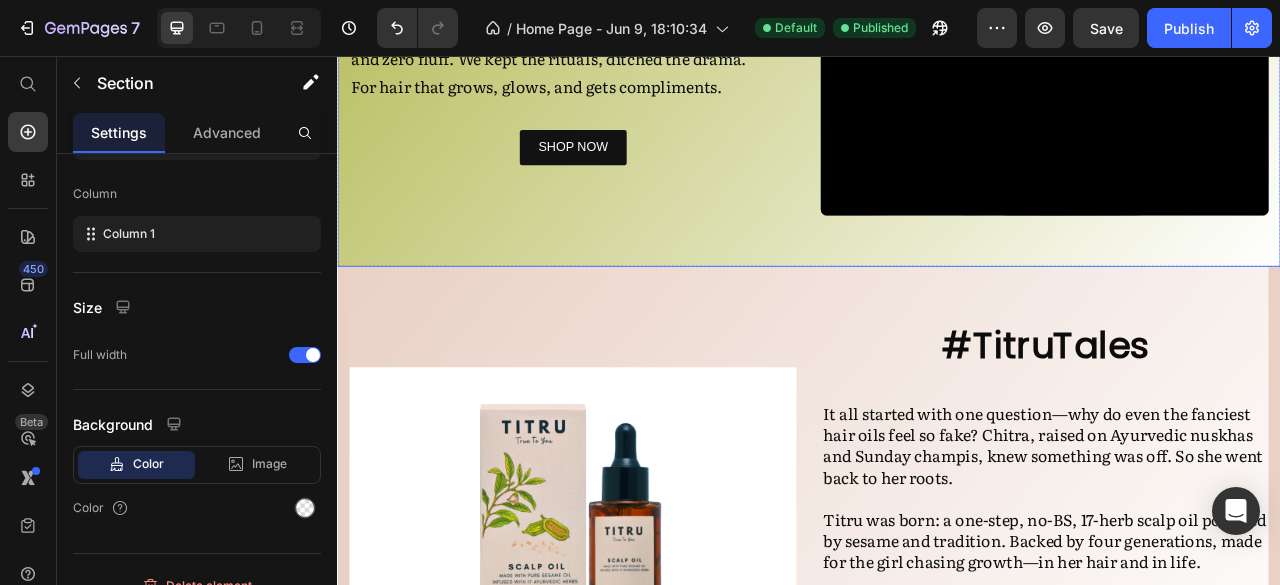 scroll, scrollTop: 1308, scrollLeft: 0, axis: vertical 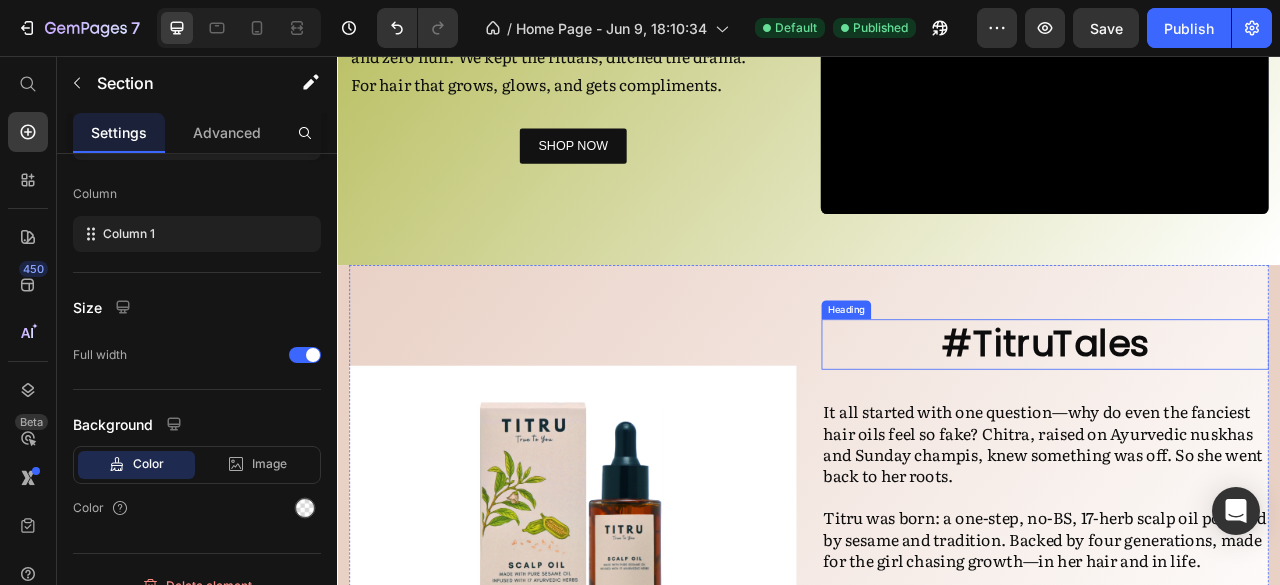 click on "#TitruTales" at bounding box center [1237, 423] 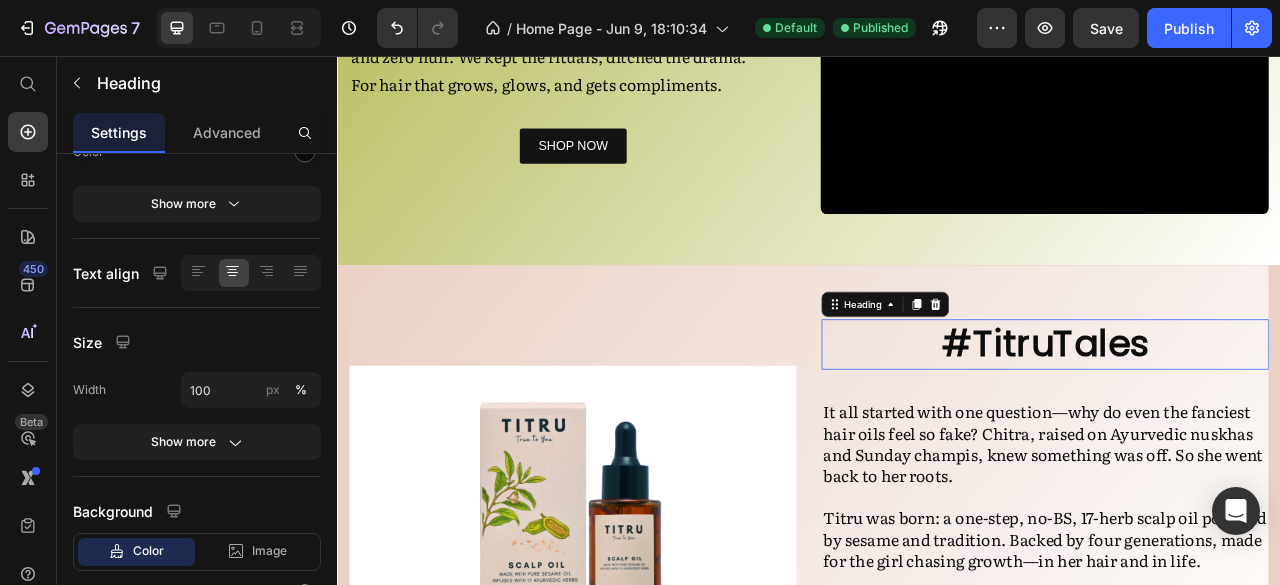 scroll, scrollTop: 0, scrollLeft: 0, axis: both 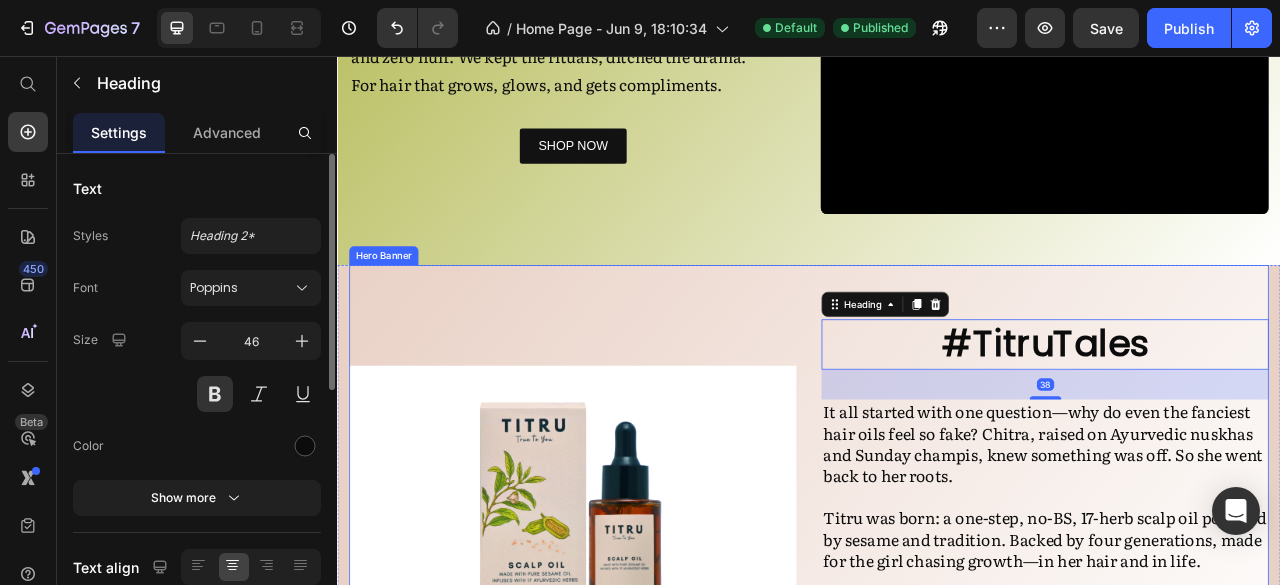 click on "#TitruTales Heading   38 It all started with one question—why do even the fanciest hair oils feel so fake? Chitra, raised on Ayurvedic nuskhas and Sunday champis, knew something was off. So she went back to her roots.   Titru was born: a one-step, no-BS, 17-herb scalp oil powered by sesame and tradition. Backed by four generations, made for the girl chasing growth—in her hair and in life.   Text Block Our Story Button Image" at bounding box center (937, 634) 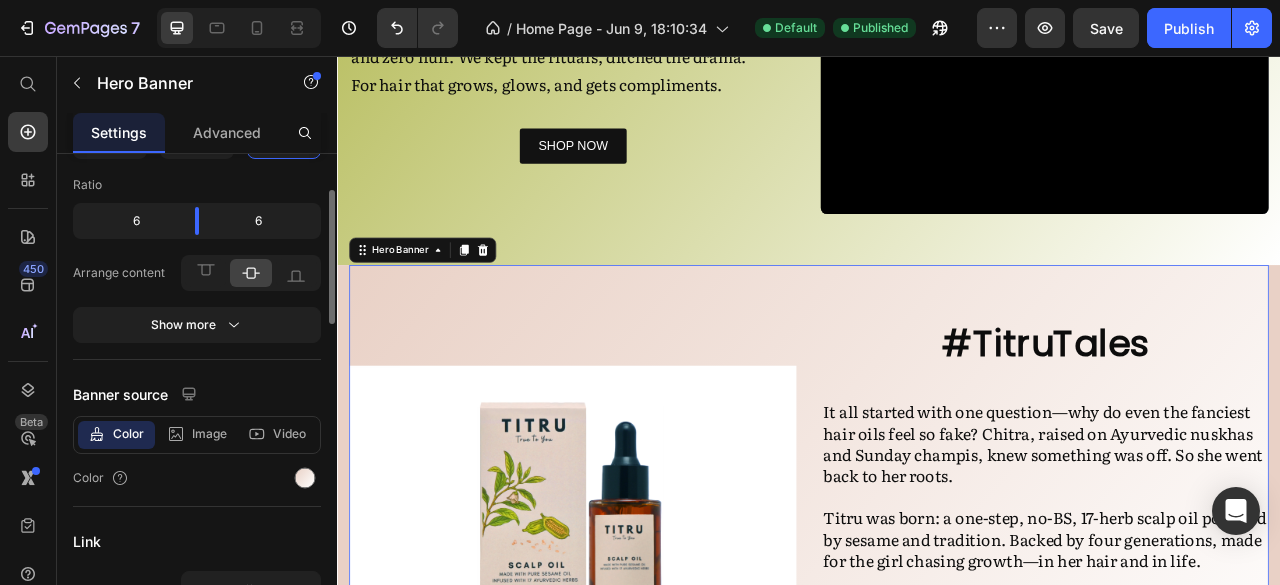 scroll, scrollTop: 120, scrollLeft: 0, axis: vertical 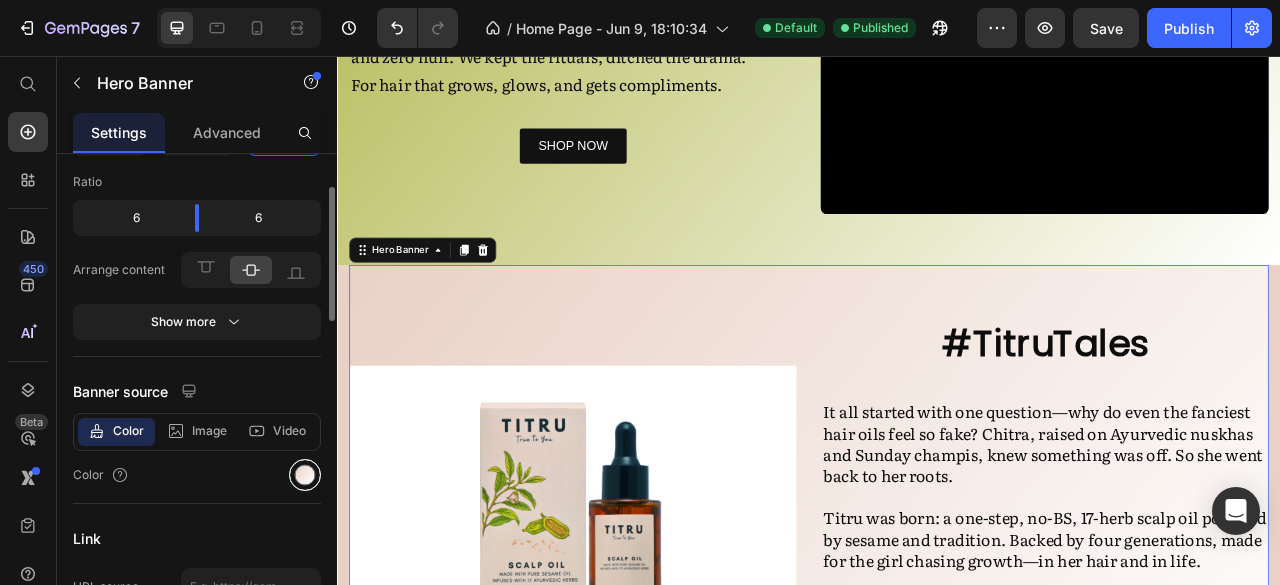 click at bounding box center (305, 475) 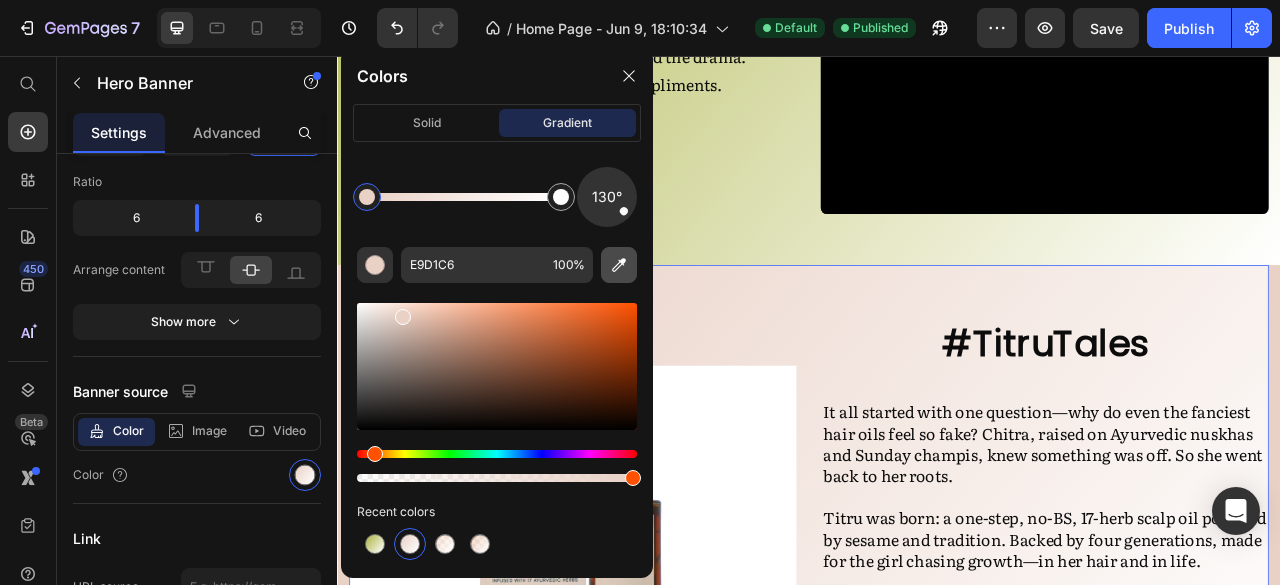 click at bounding box center [619, 265] 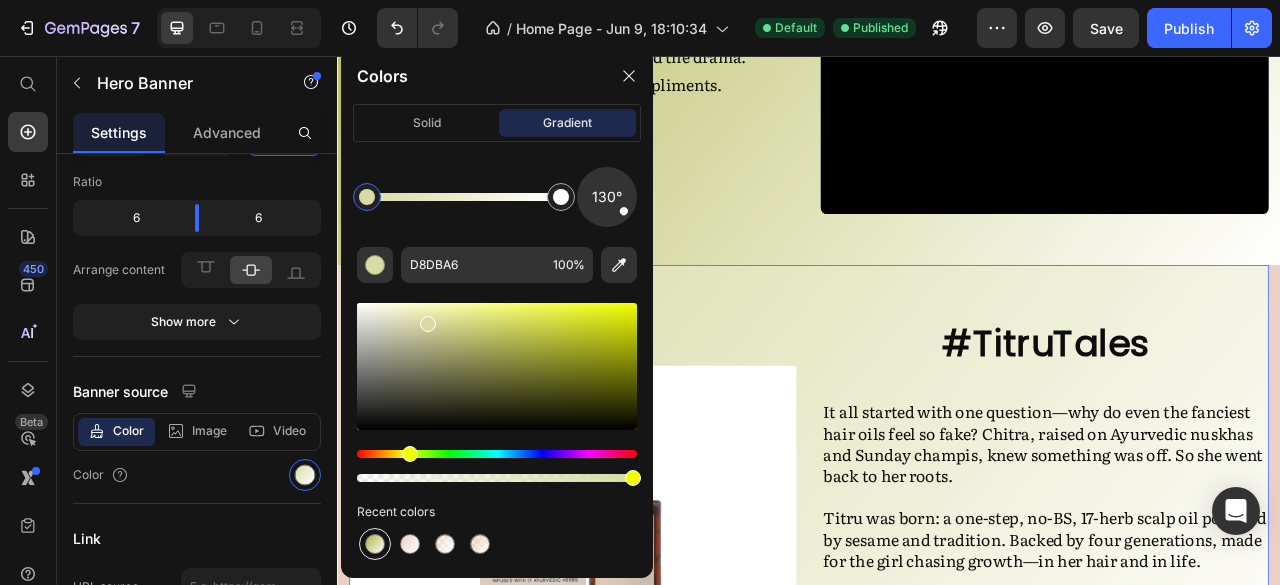 click at bounding box center (375, 544) 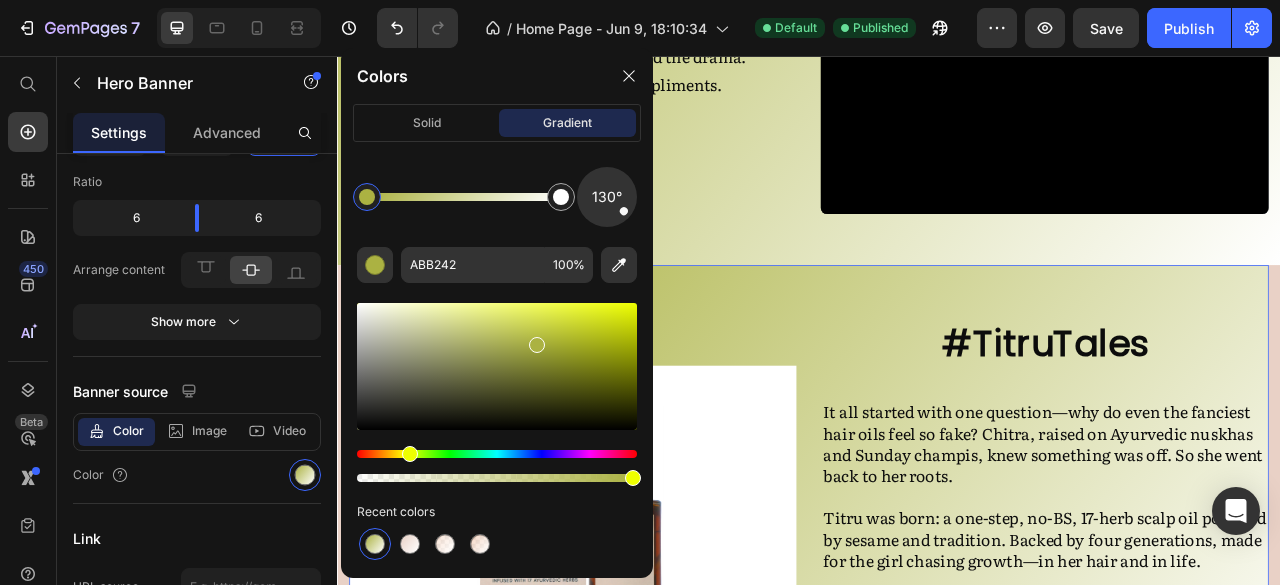 click at bounding box center (375, 544) 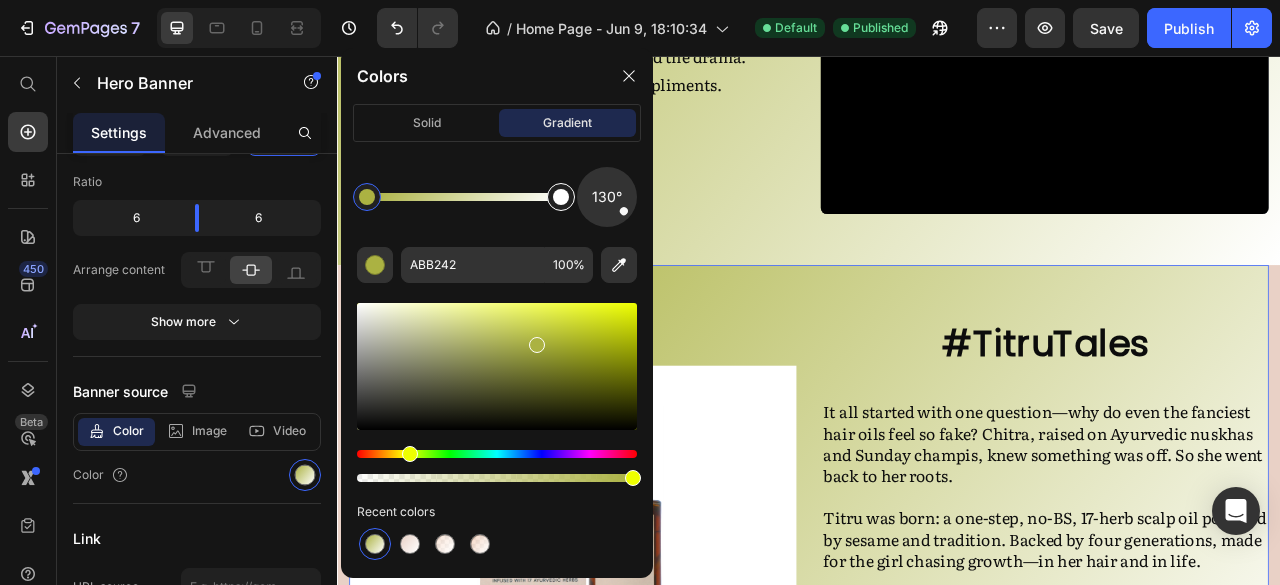 type on "FFFFFF" 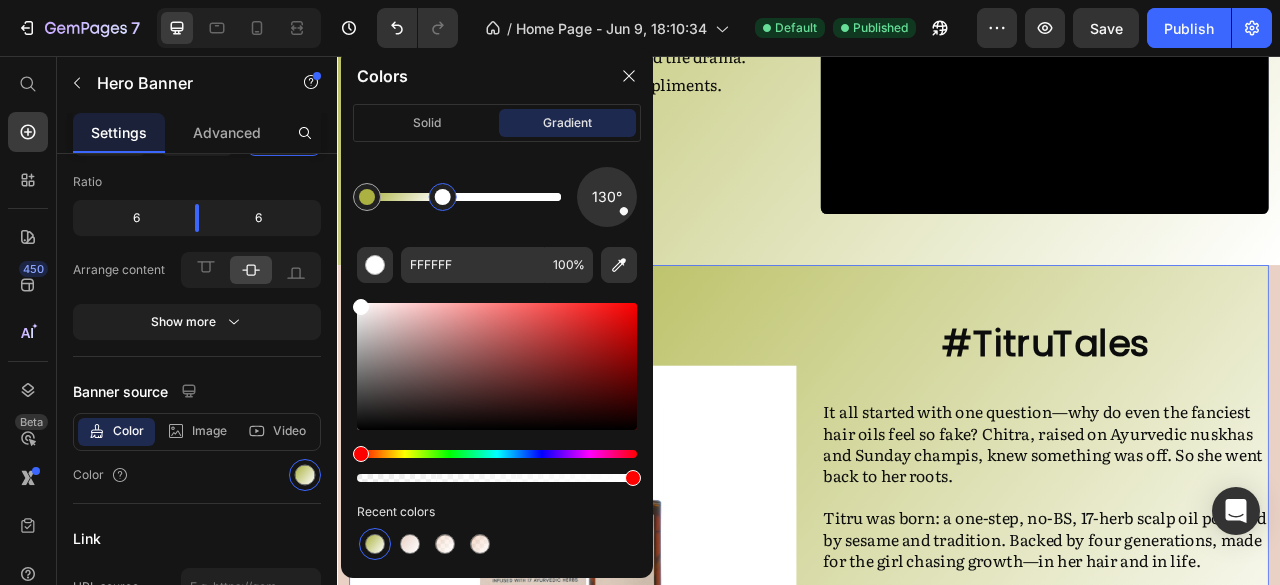 drag, startPoint x: 562, startPoint y: 199, endPoint x: 444, endPoint y: 220, distance: 119.85408 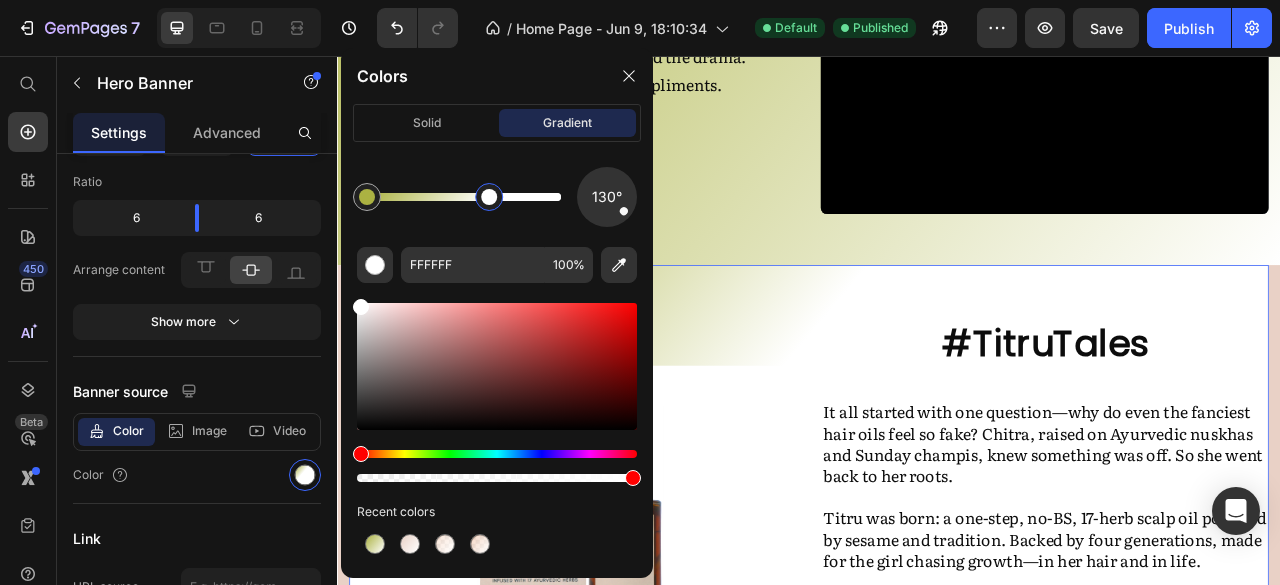 drag, startPoint x: 442, startPoint y: 197, endPoint x: 495, endPoint y: 193, distance: 53.15073 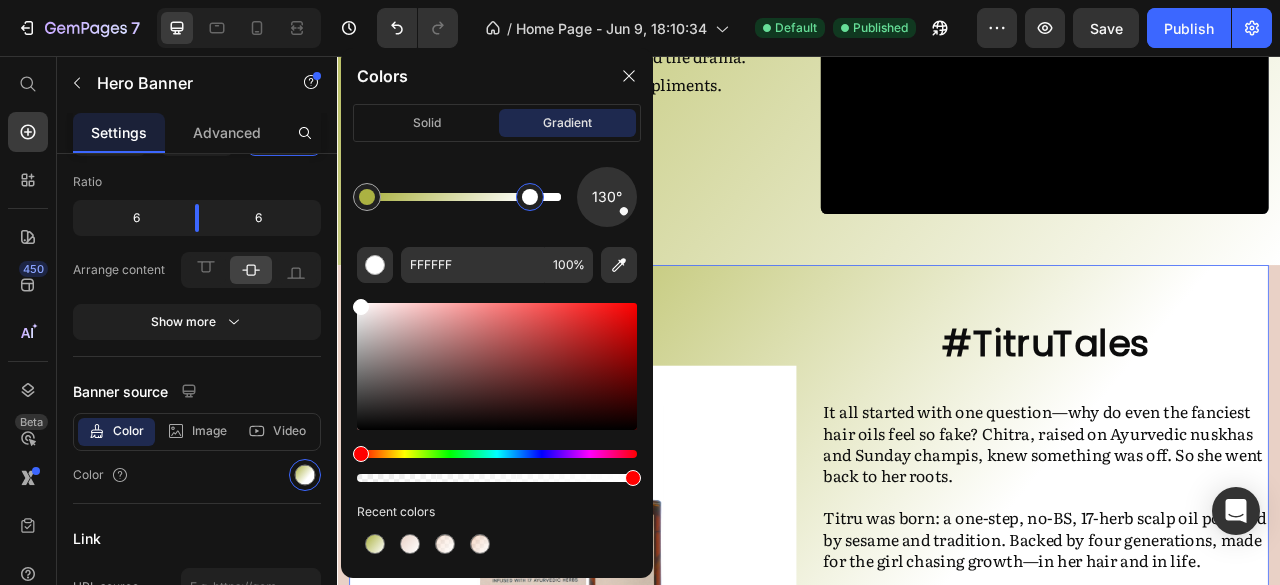 drag, startPoint x: 495, startPoint y: 193, endPoint x: 530, endPoint y: 192, distance: 35.014282 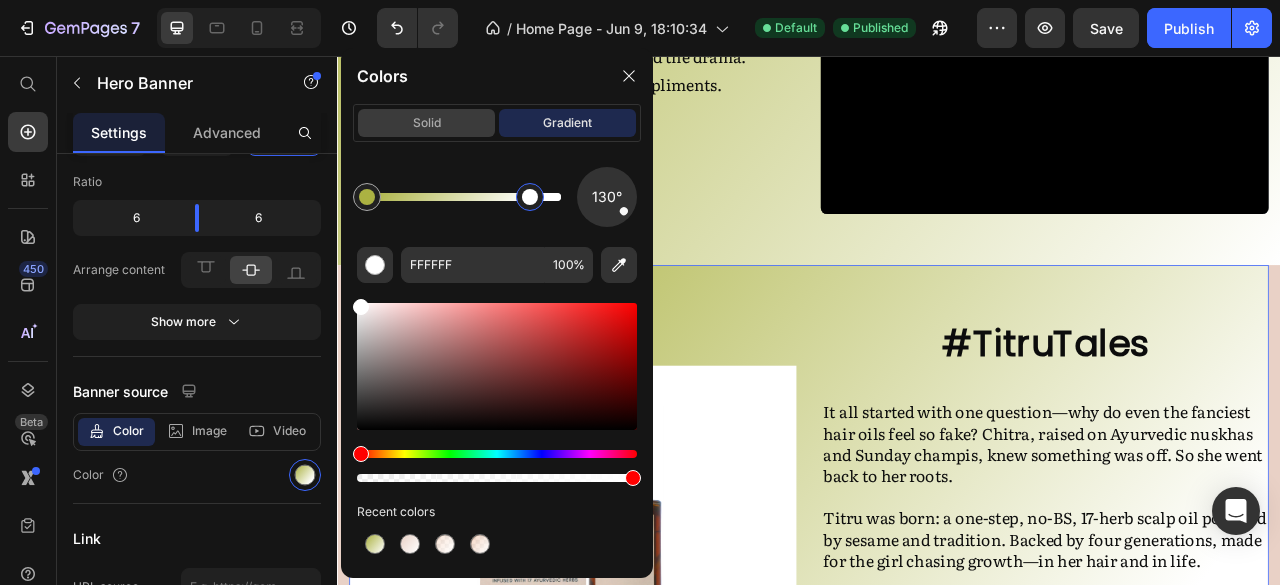click on "solid" 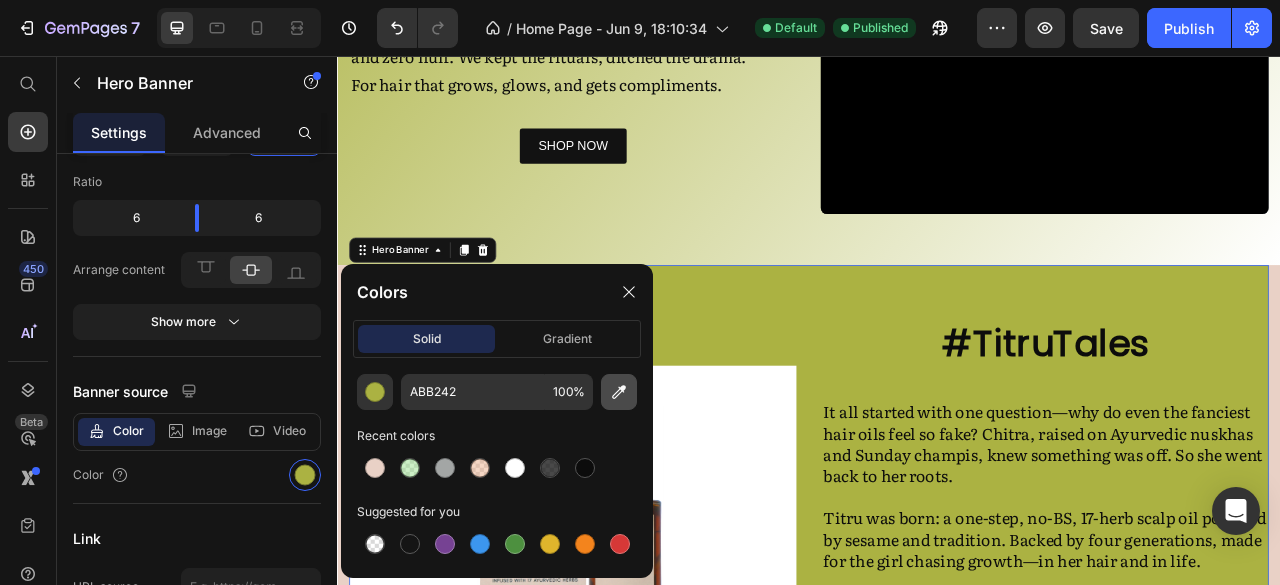 click 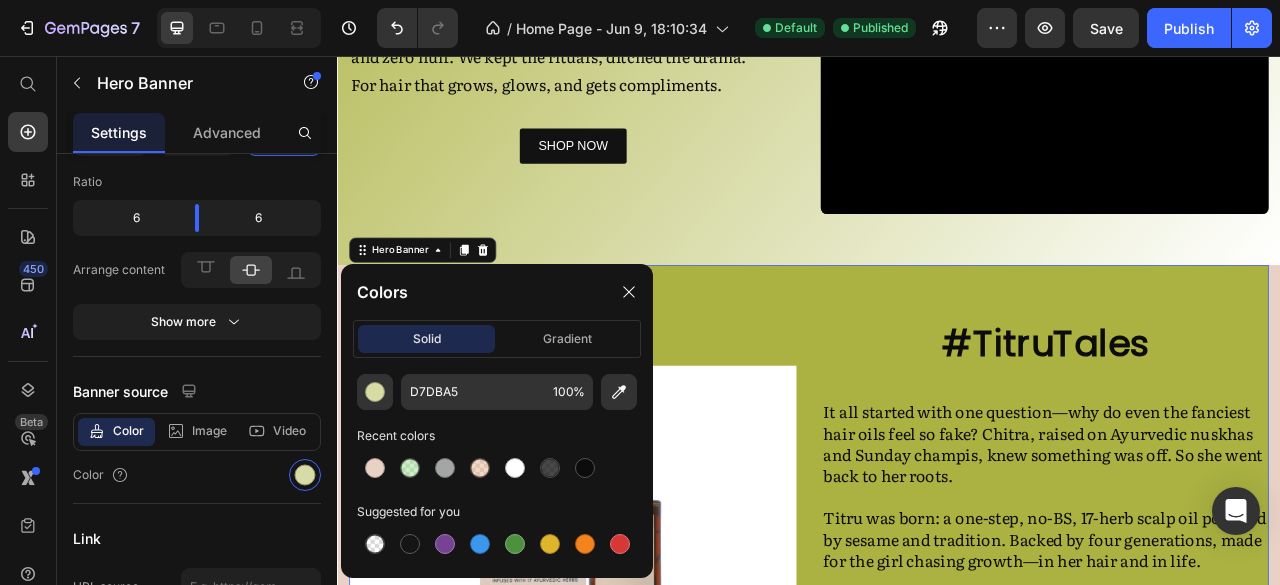 click on "Why Settle, When There’s TITRU? Heading Because your scalp deserves a little main character energy. ✨ Titru is where ancient Ayurvedic magic meets modern hair goals. Think: Sesame oil, 17 powerhouse herbs, and zero fluff. We kept the rituals, ditched the drama. For hair that grows, glows, and gets compliments.   Text Block Row SHOP NOW Button" at bounding box center (637, -28) 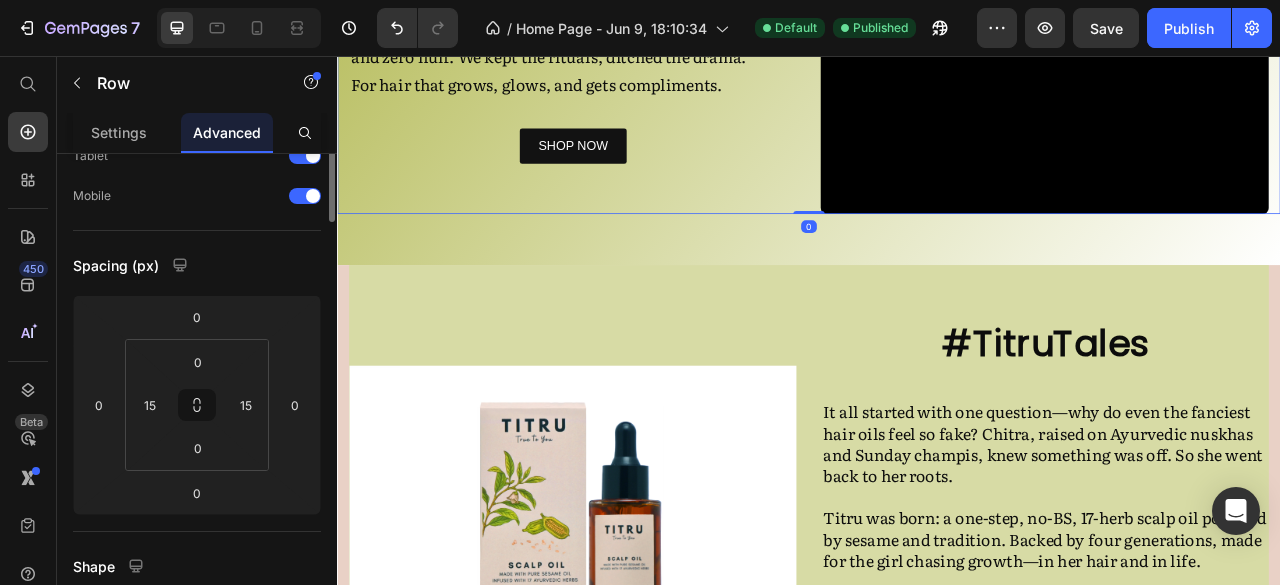 scroll, scrollTop: 0, scrollLeft: 0, axis: both 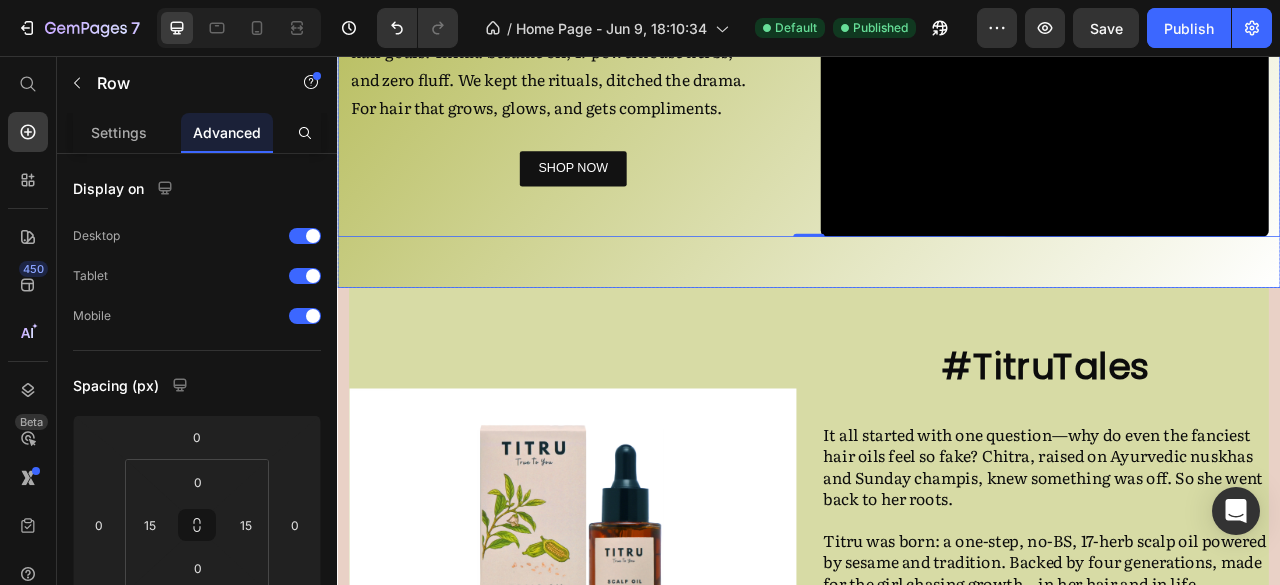 click on "Why Settle, When There’s TITRU? Heading Because your scalp deserves a little main character energy. ✨ Titru is where ancient Ayurvedic magic meets modern hair goals. Think: Sesame oil, 17 powerhouse herbs, and zero fluff. We kept the rituals, ditched the drama. For hair that grows, glows, and gets compliments.   Text Block Row SHOP NOW Button Video Row   0 Row" at bounding box center [937, 1] 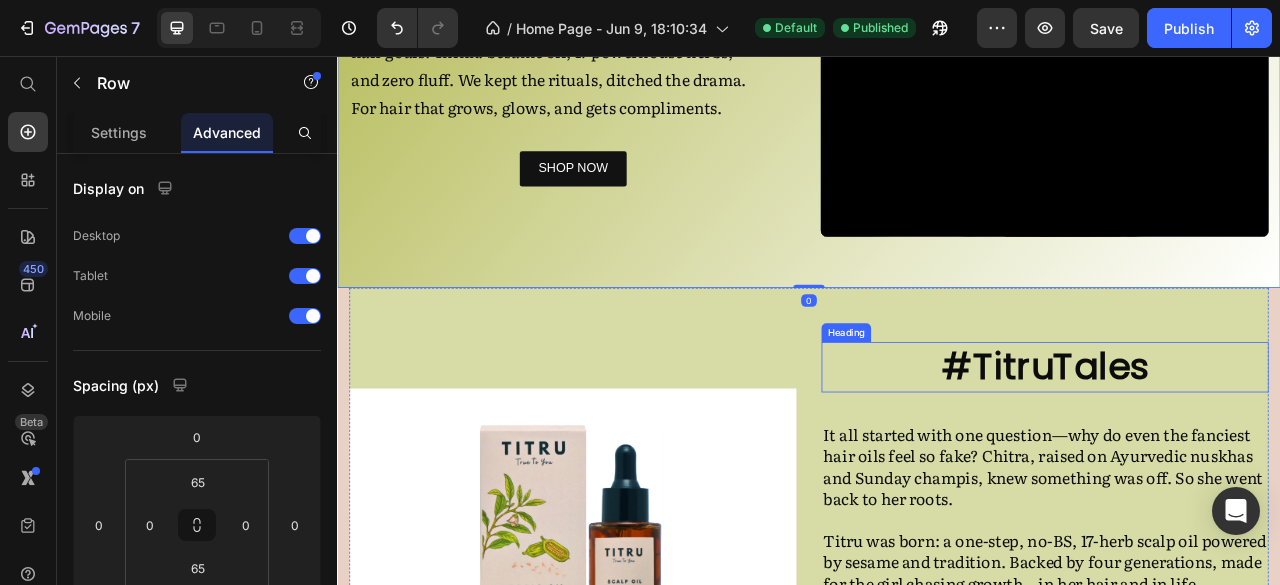 click on "#TitruTales" at bounding box center [1237, 452] 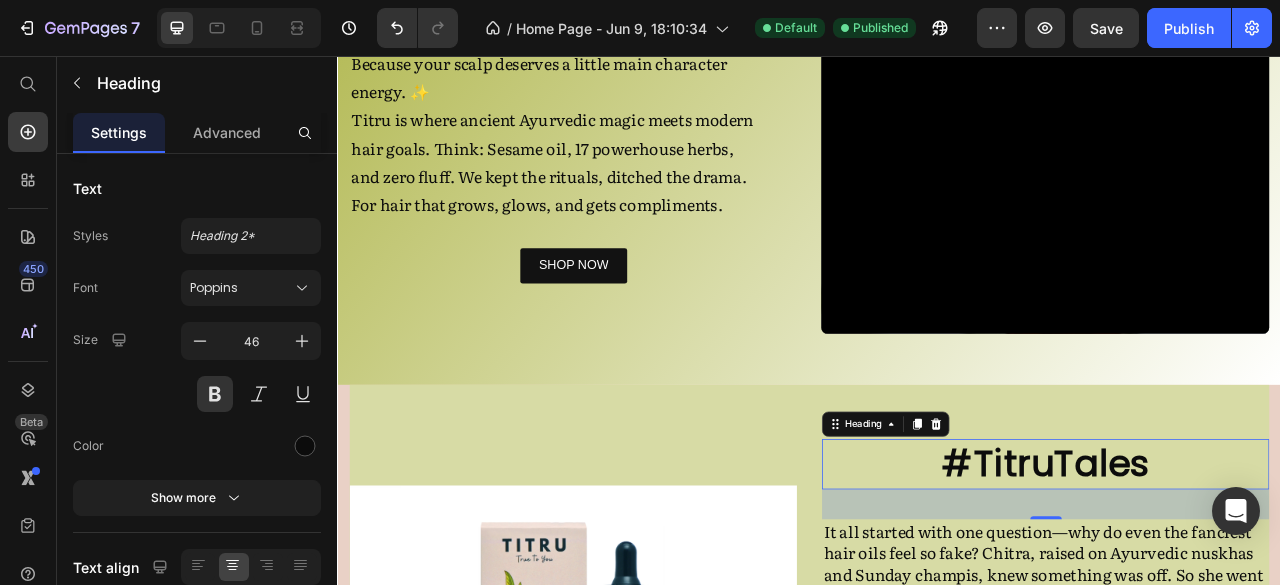 scroll, scrollTop: 1215, scrollLeft: 0, axis: vertical 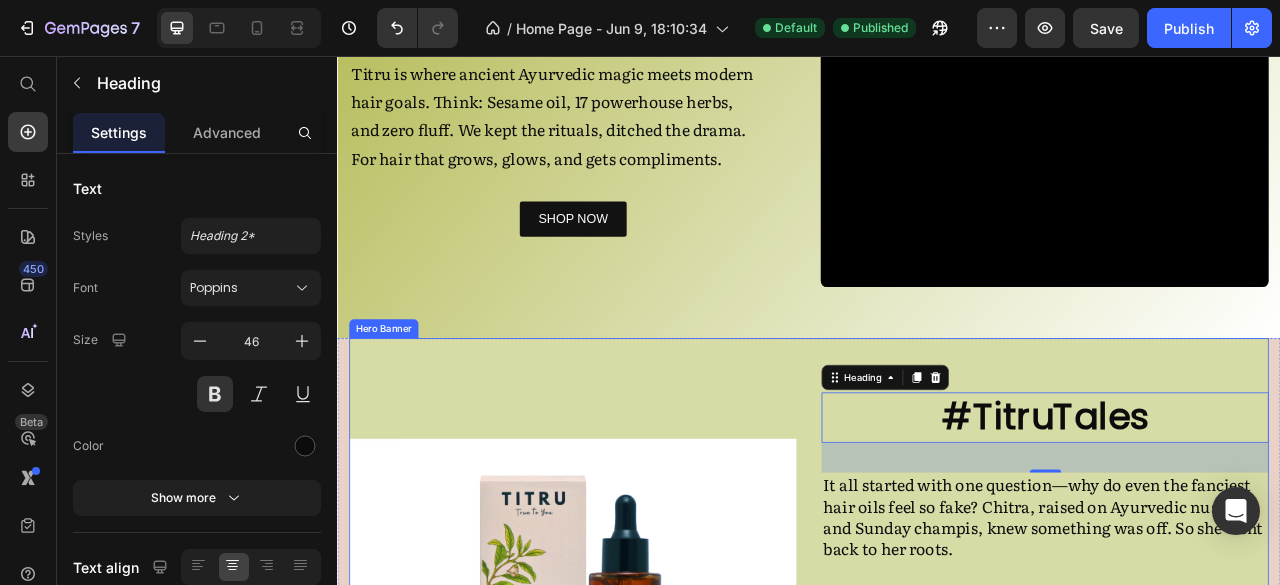 click on "#TitruTales Heading   38 It all started with one question—why do even the fanciest hair oils feel so fake? Chitra, raised on Ayurvedic nuskhas and Sunday champis, knew something was off. So she went back to her roots.   Titru was born: a one-step, no-BS, 17-herb scalp oil powered by sesame and tradition. Backed by four generations, made for the girl chasing growth—in her hair and in life.   Text Block Our Story Button Image" at bounding box center (937, 727) 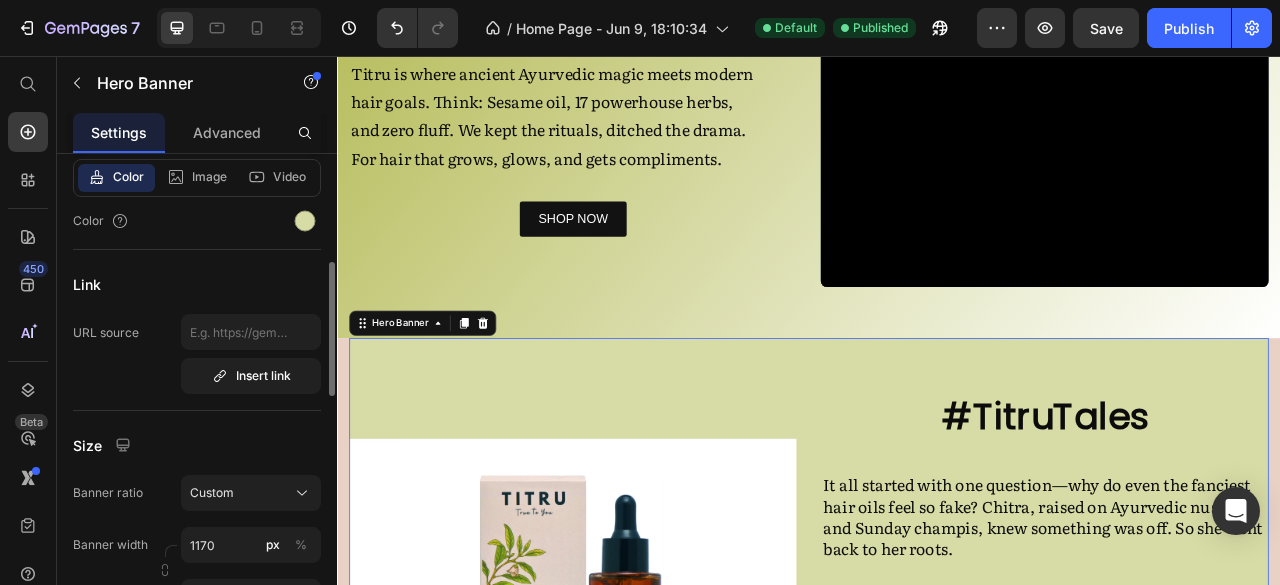 scroll, scrollTop: 378, scrollLeft: 0, axis: vertical 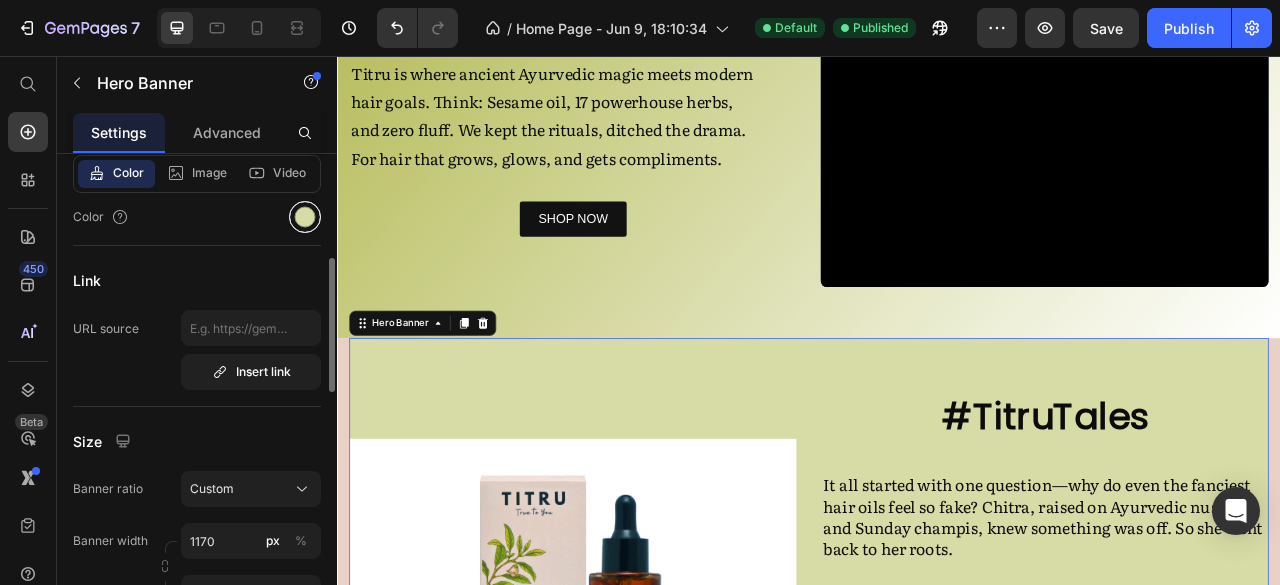 click at bounding box center [305, 217] 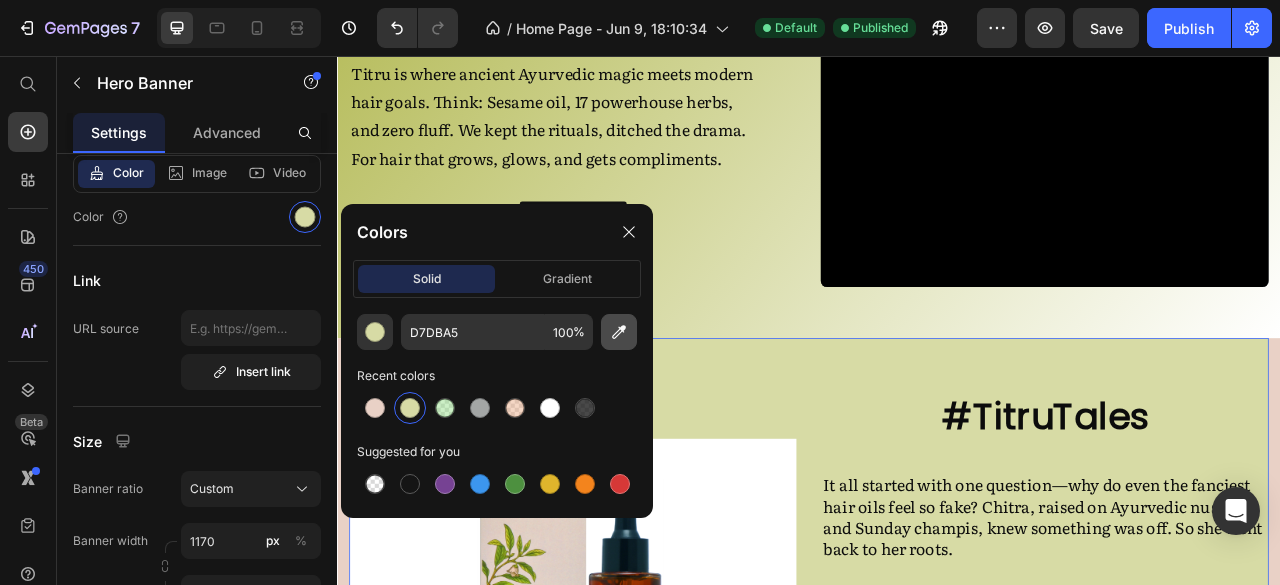 click 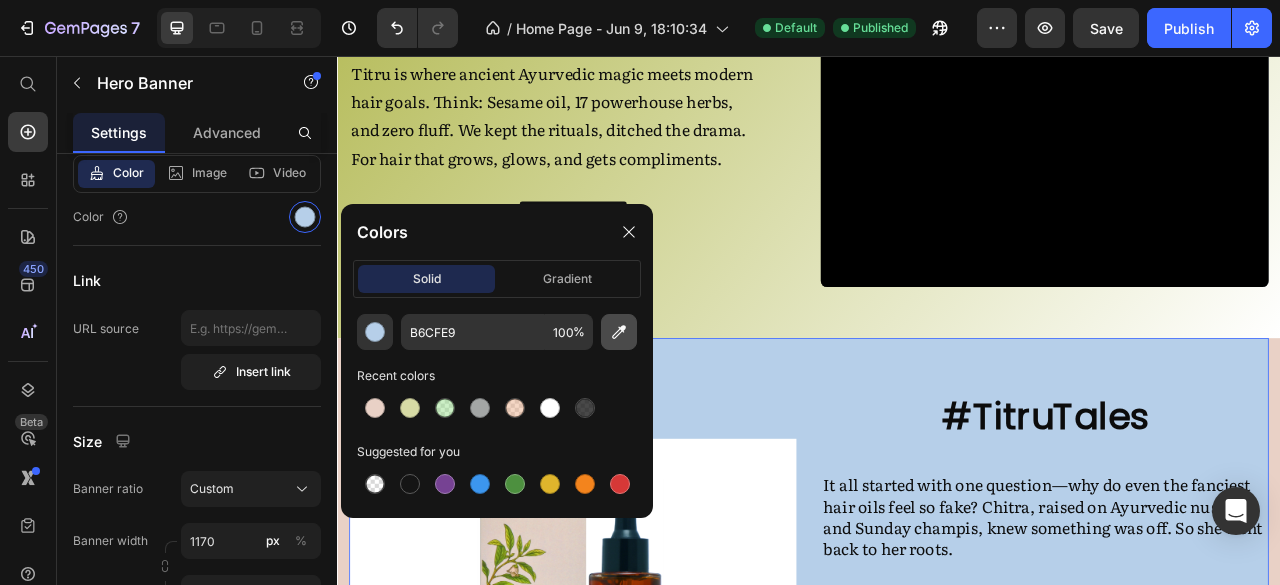 click at bounding box center (619, 332) 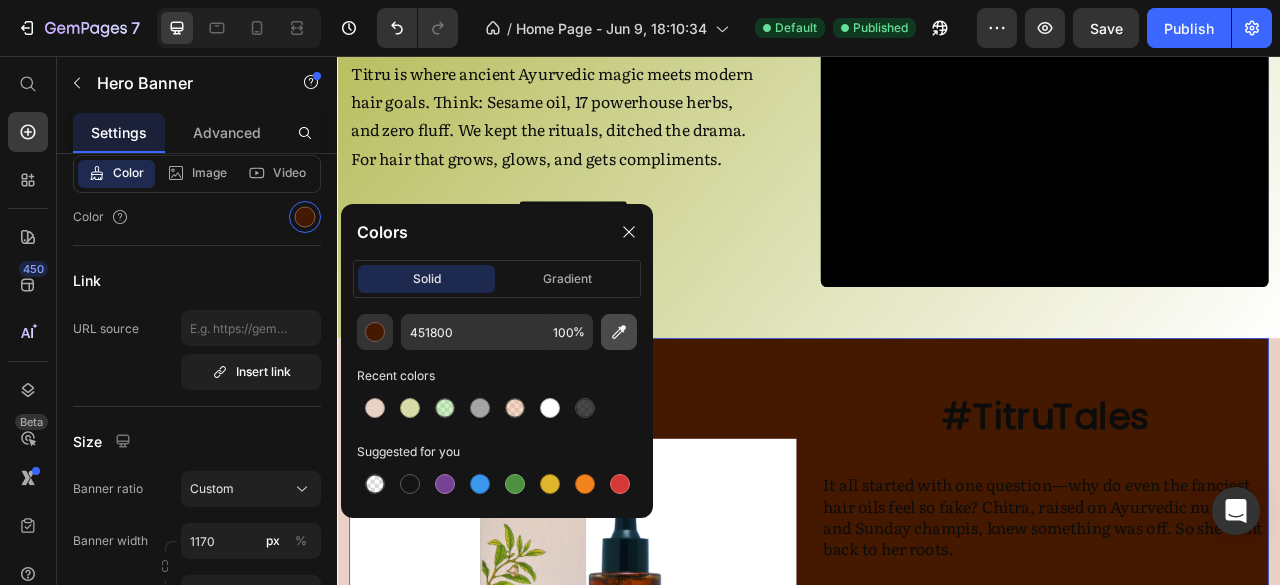 click 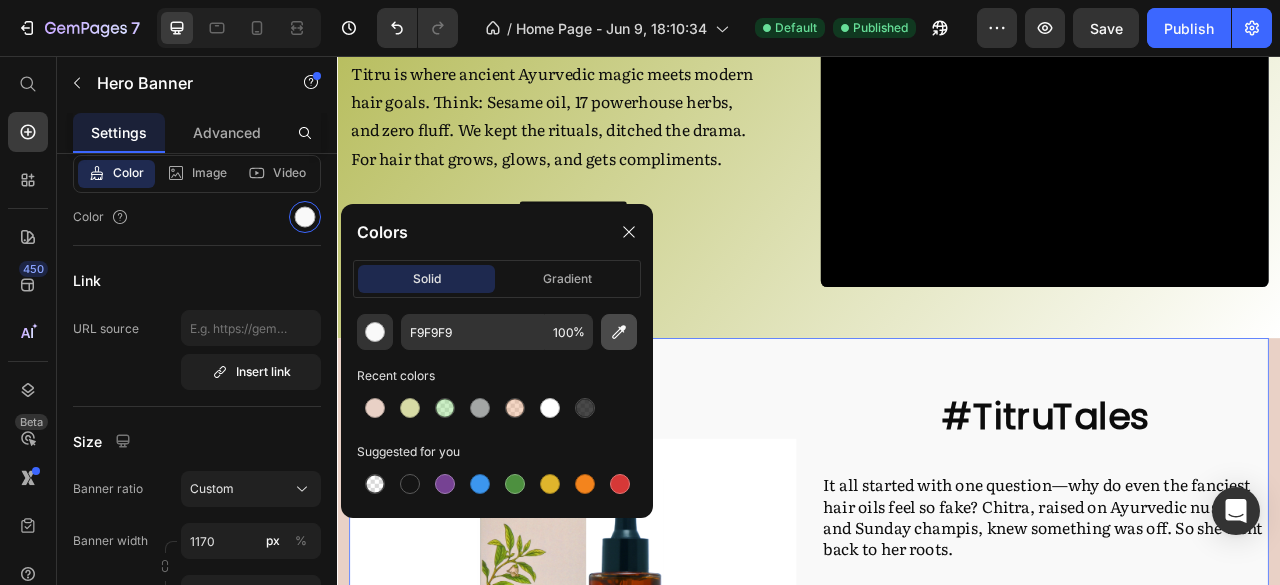 click 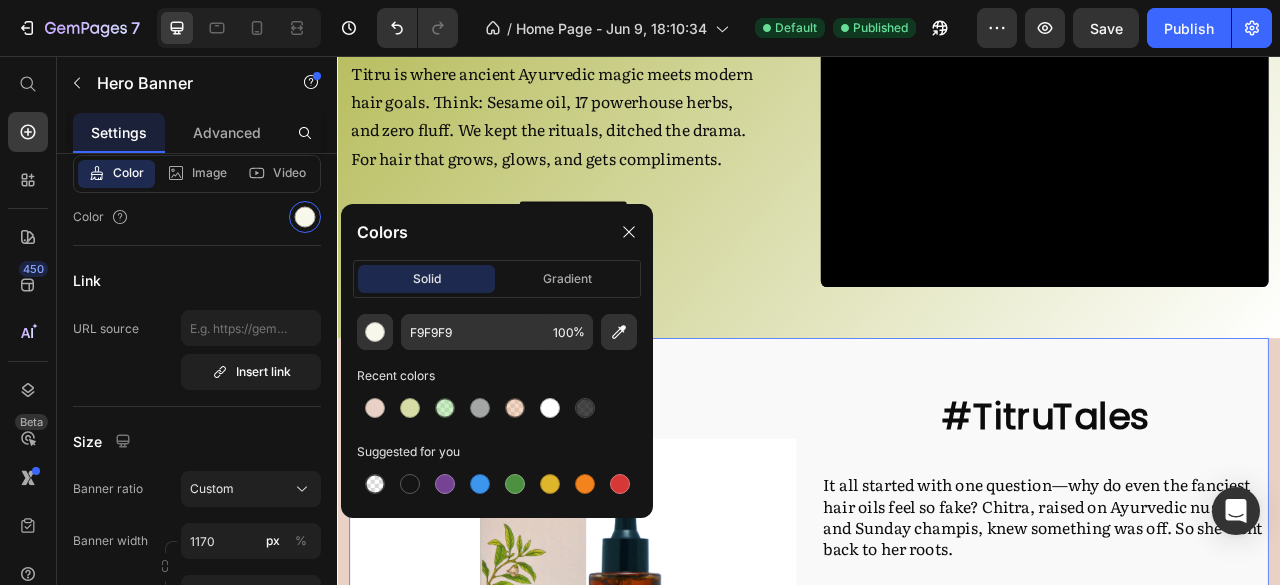 type on "F7F7EC" 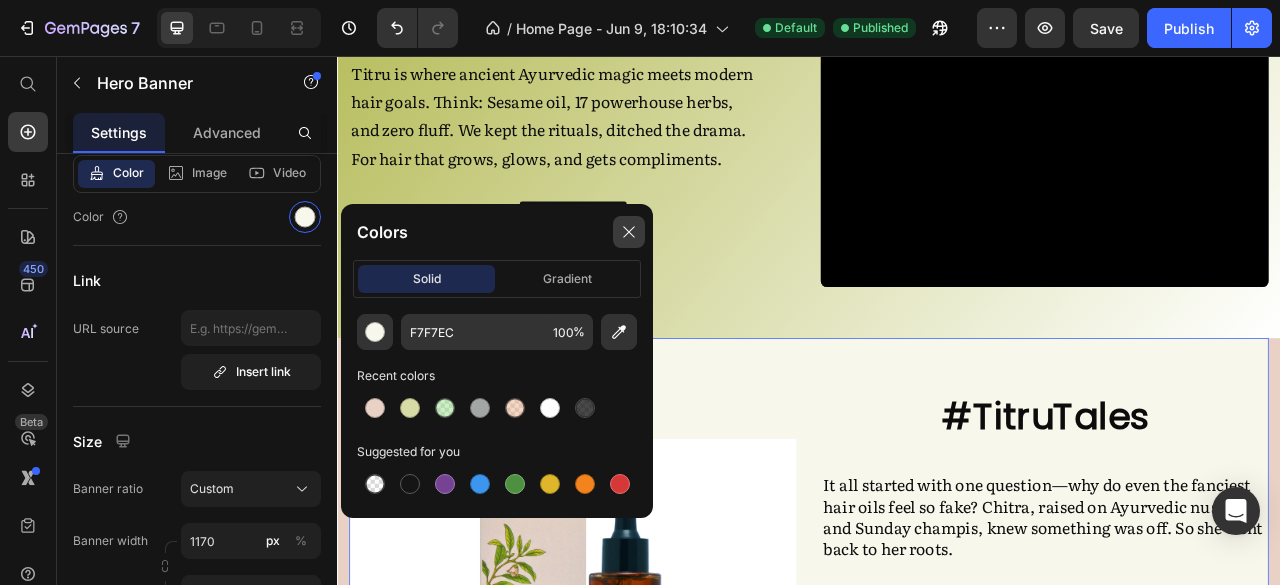 click 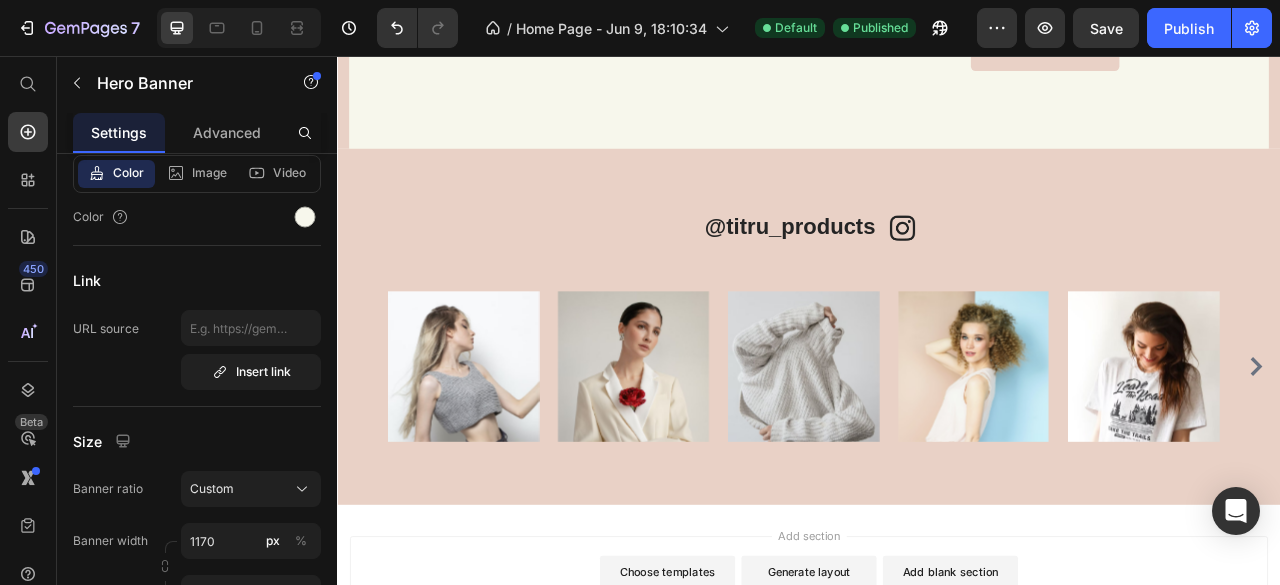 scroll, scrollTop: 2073, scrollLeft: 0, axis: vertical 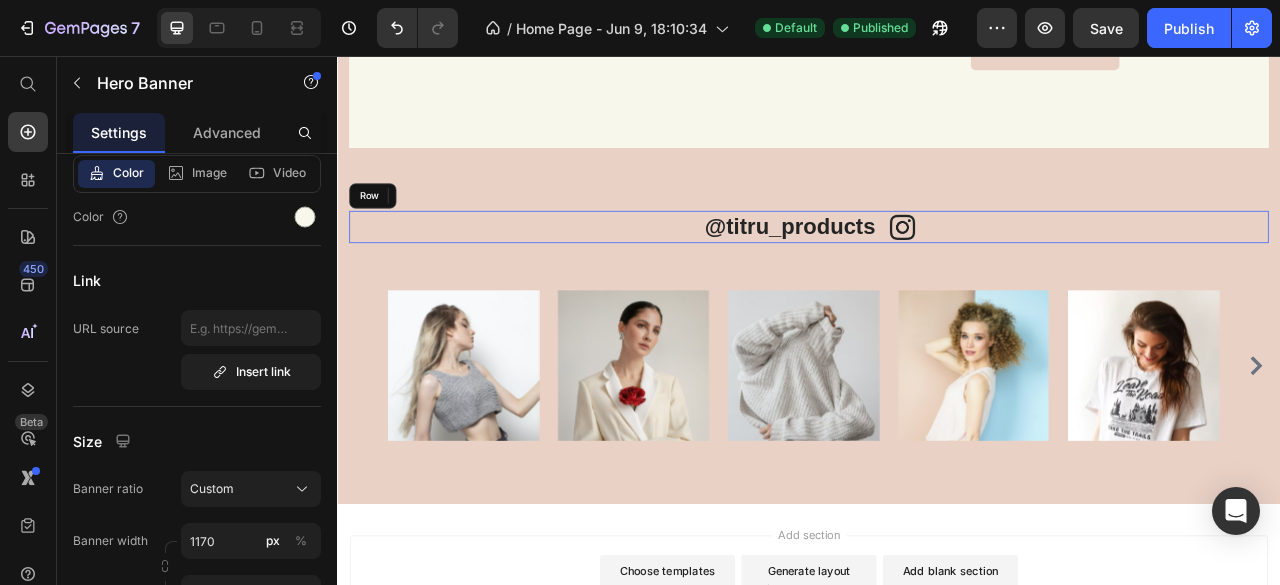 click on "@titru_products Heading Image Row" at bounding box center [937, 273] 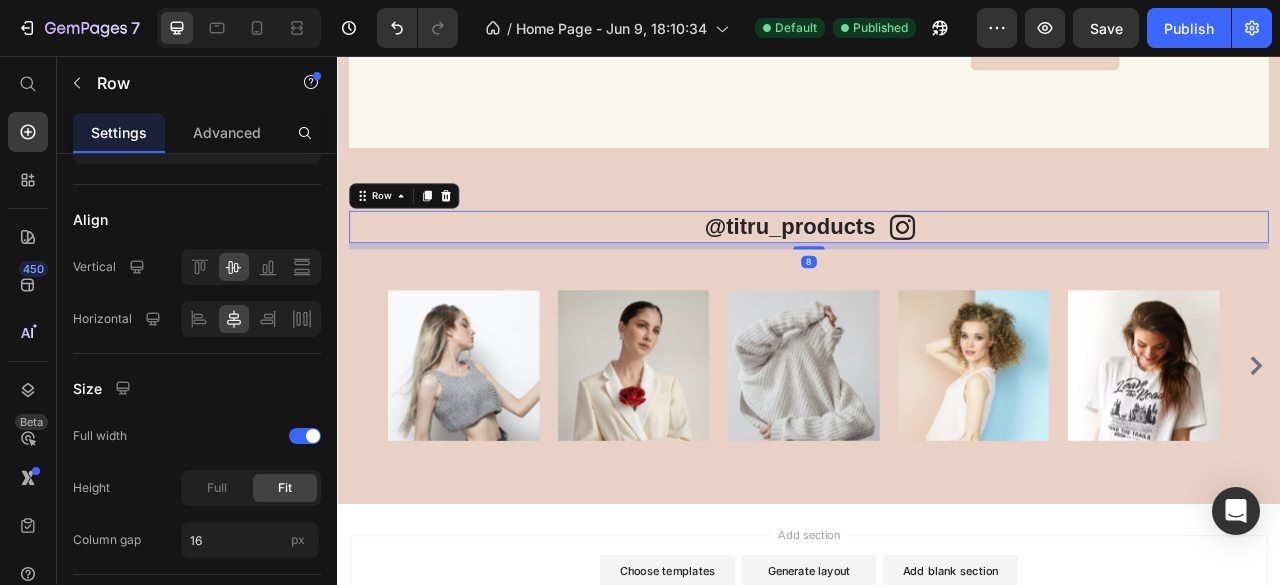 scroll, scrollTop: 0, scrollLeft: 0, axis: both 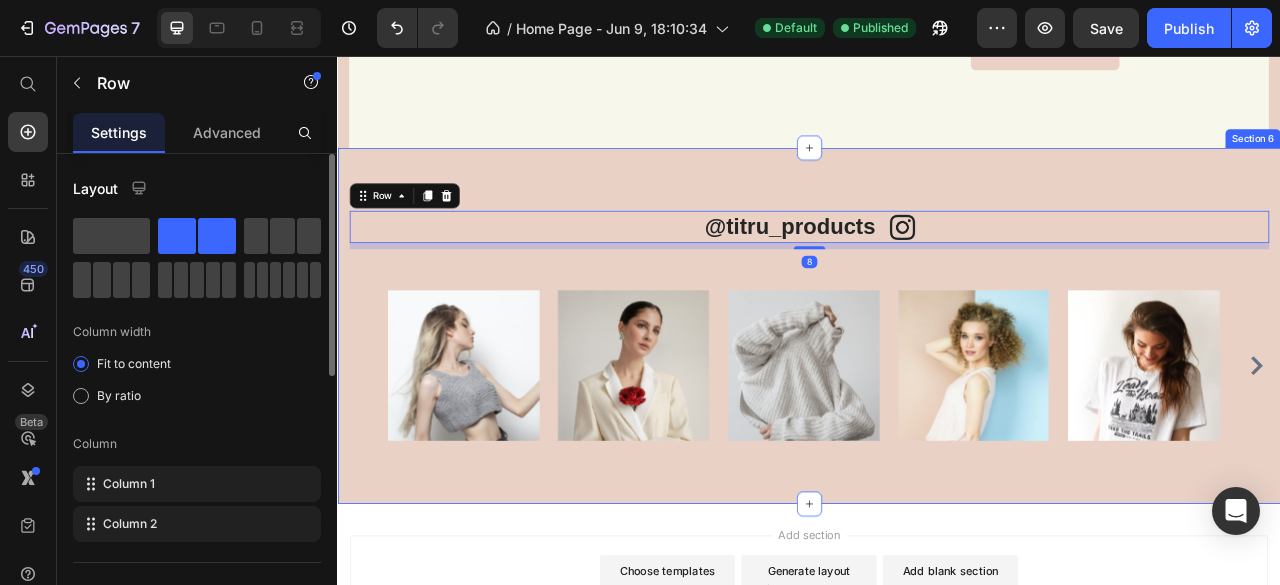 click on "@titru_products Heading Image Row   8 Text block Row Image Image Image Image Image Image Image Image Image Carousel Row Section 6" at bounding box center [937, 399] 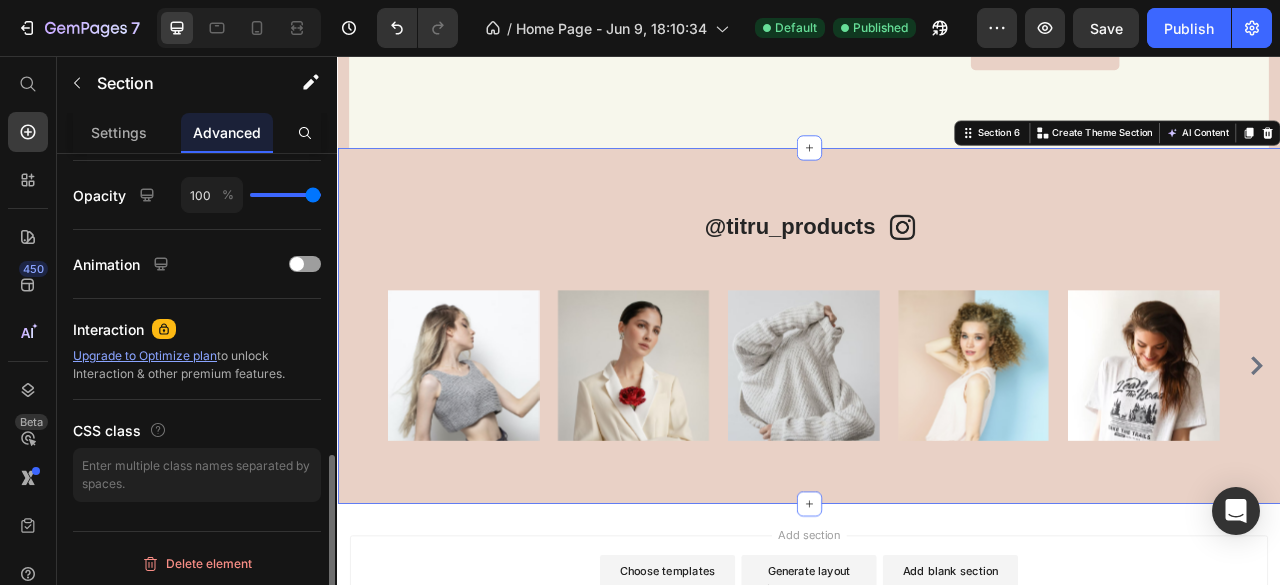scroll, scrollTop: 776, scrollLeft: 0, axis: vertical 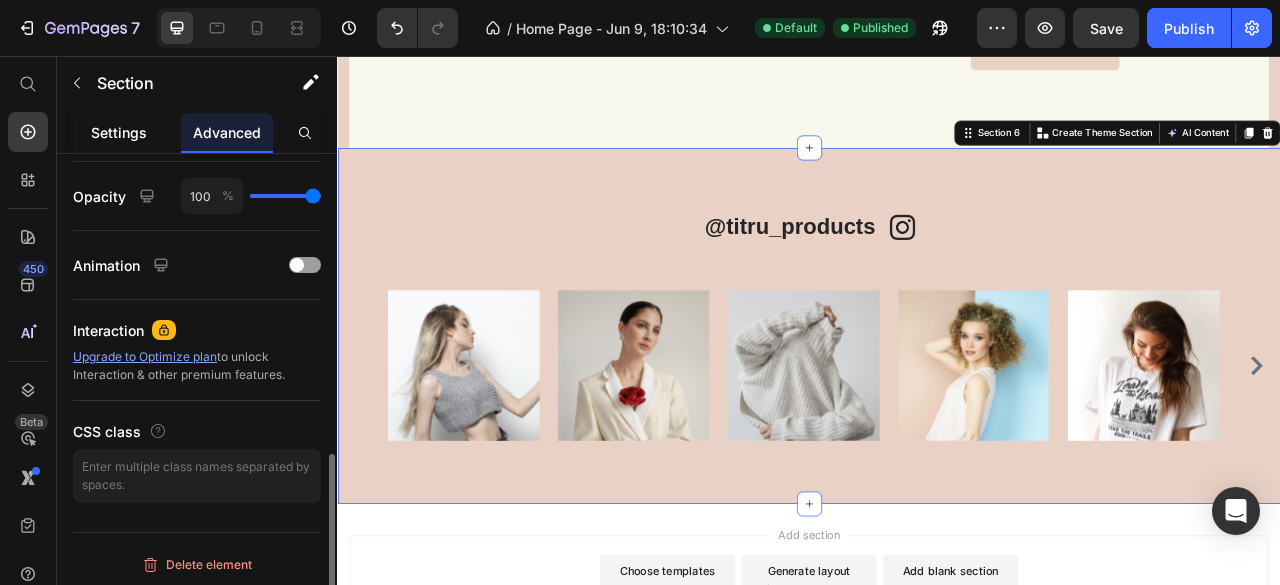click on "Settings" at bounding box center (119, 132) 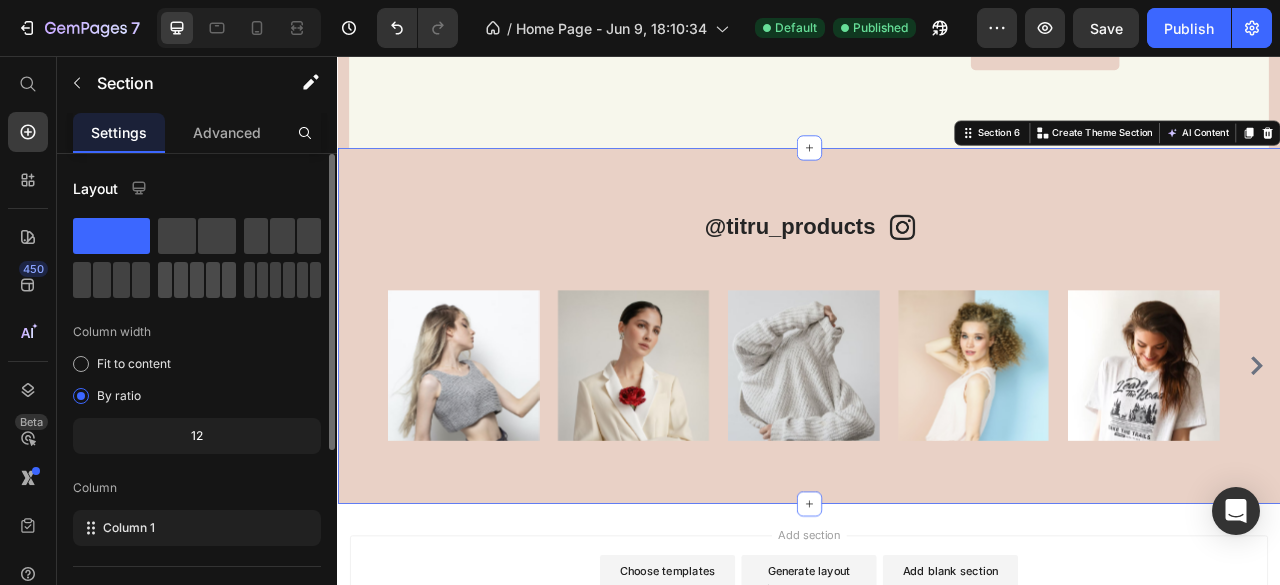scroll, scrollTop: 318, scrollLeft: 0, axis: vertical 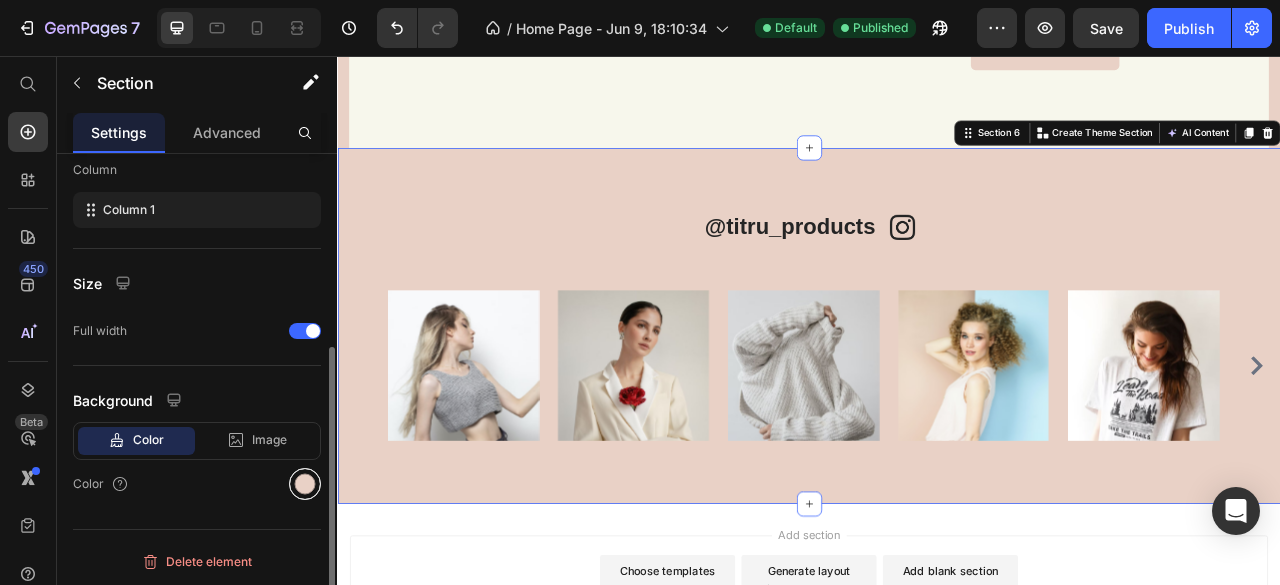 click at bounding box center [305, 484] 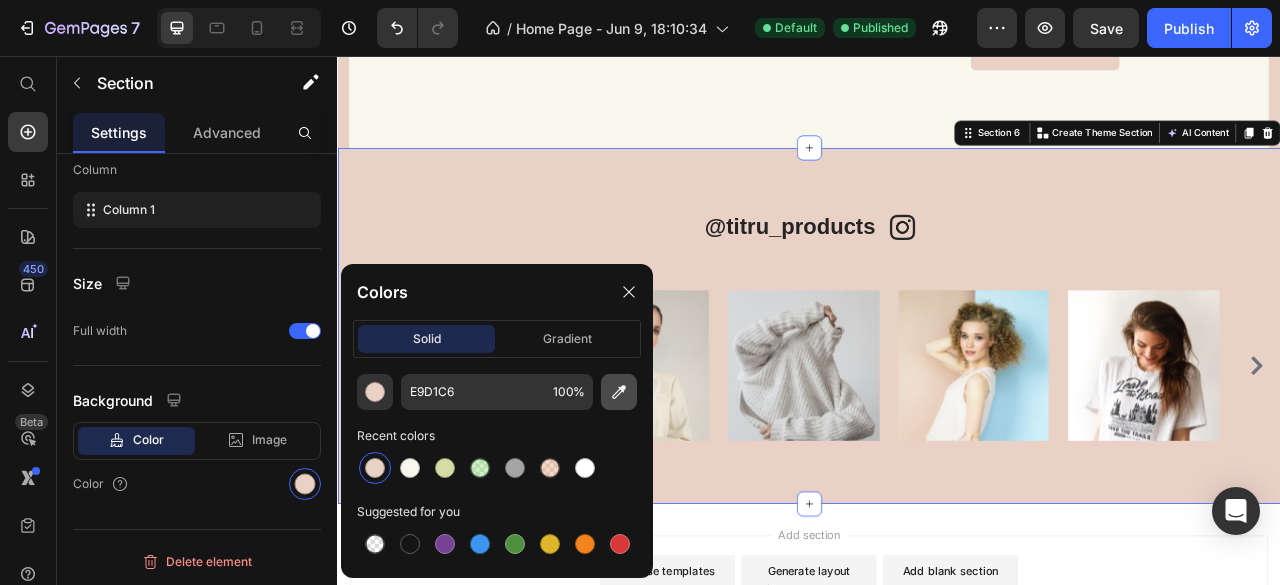 click at bounding box center [619, 392] 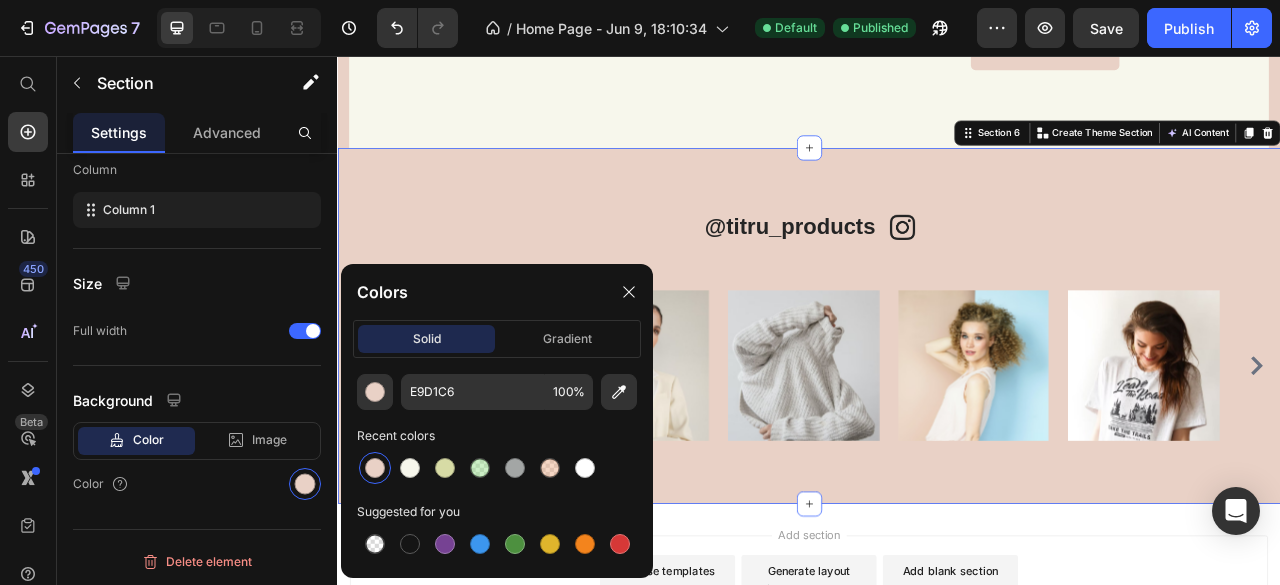 type on "F7F7EC" 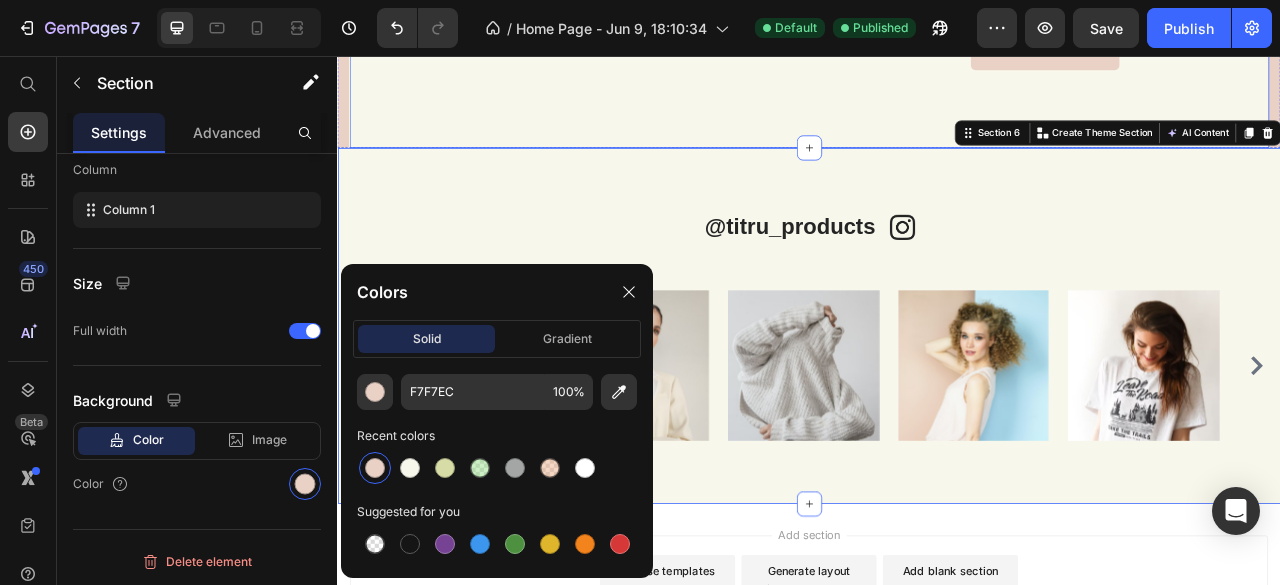 scroll, scrollTop: 318, scrollLeft: 0, axis: vertical 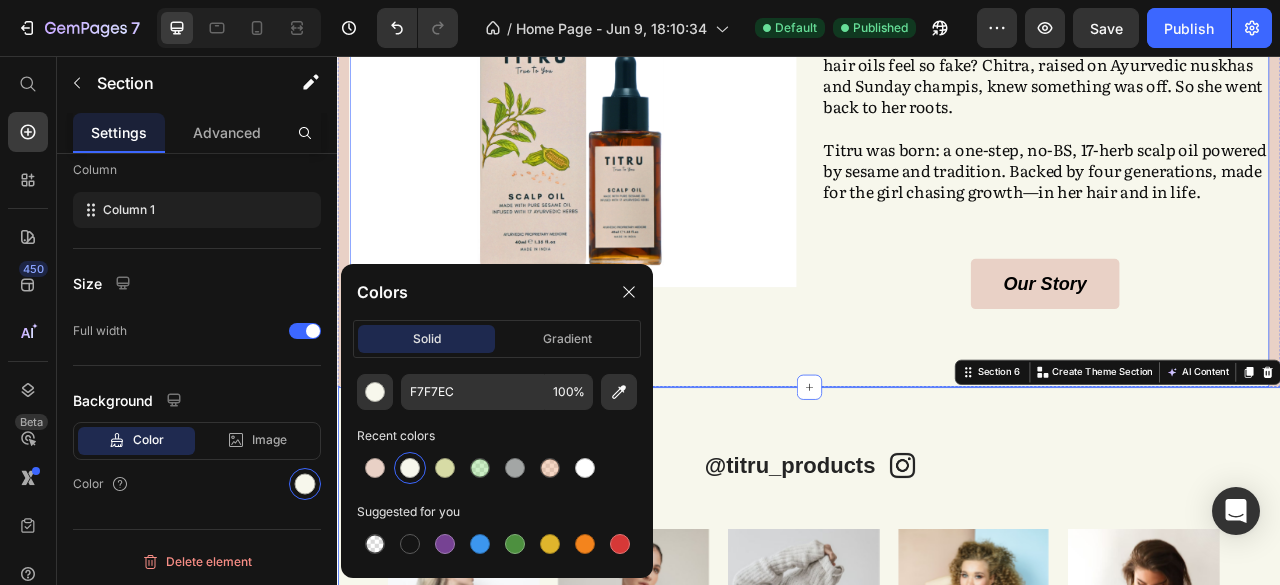 click on "Image" at bounding box center [636, 165] 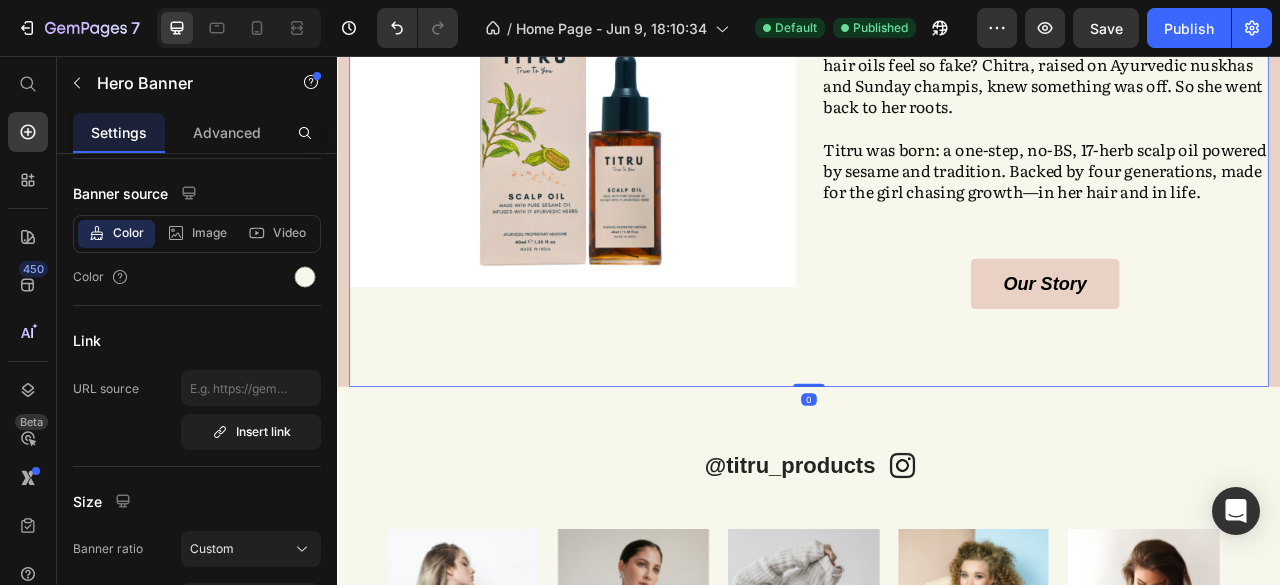 scroll, scrollTop: 0, scrollLeft: 0, axis: both 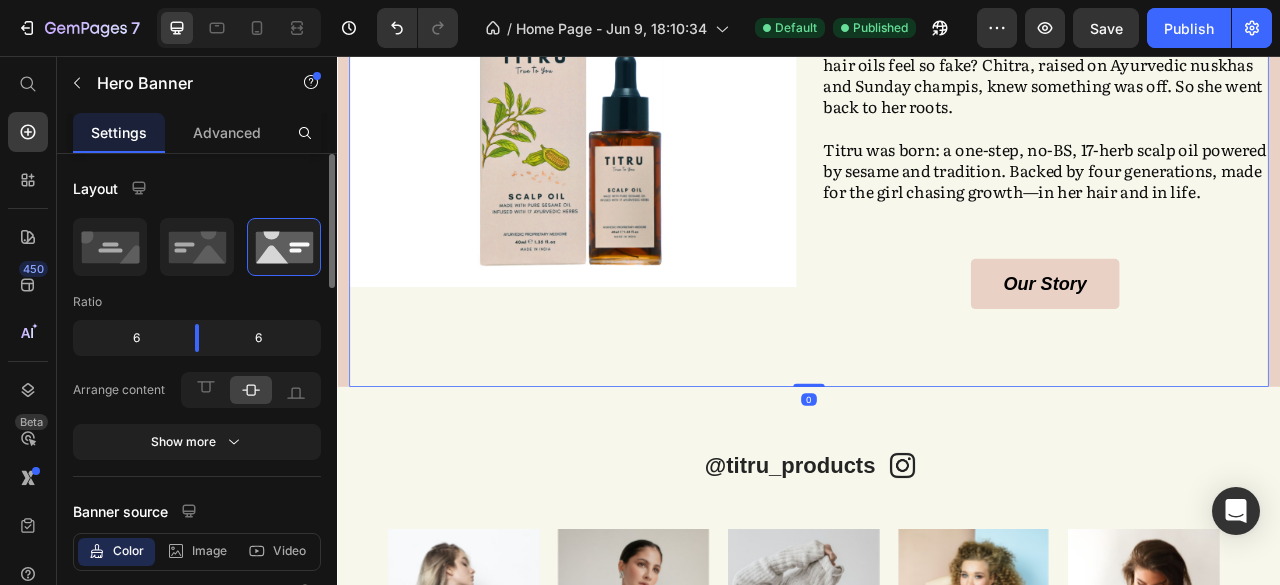 click on "Image" at bounding box center (636, 165) 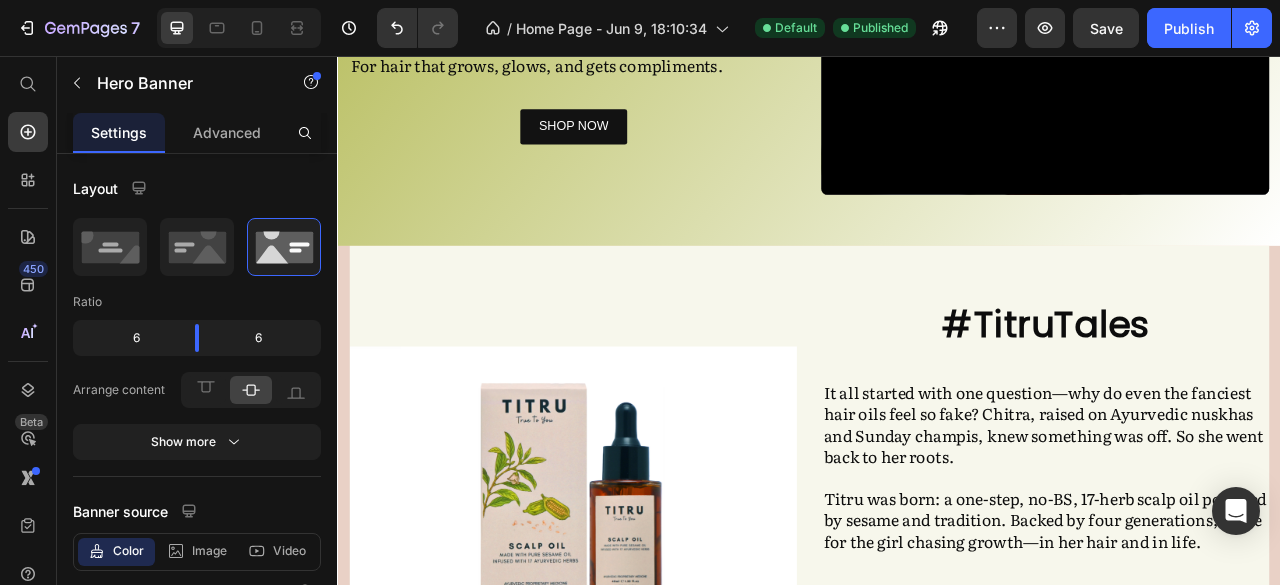 scroll, scrollTop: 1138, scrollLeft: 0, axis: vertical 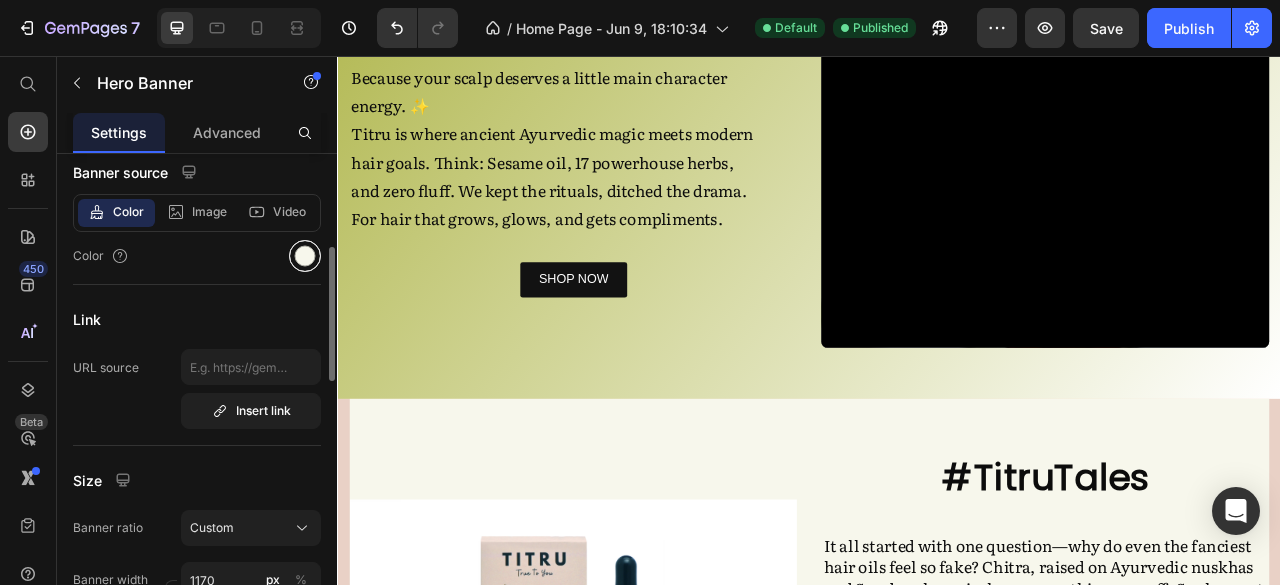 click at bounding box center [305, 256] 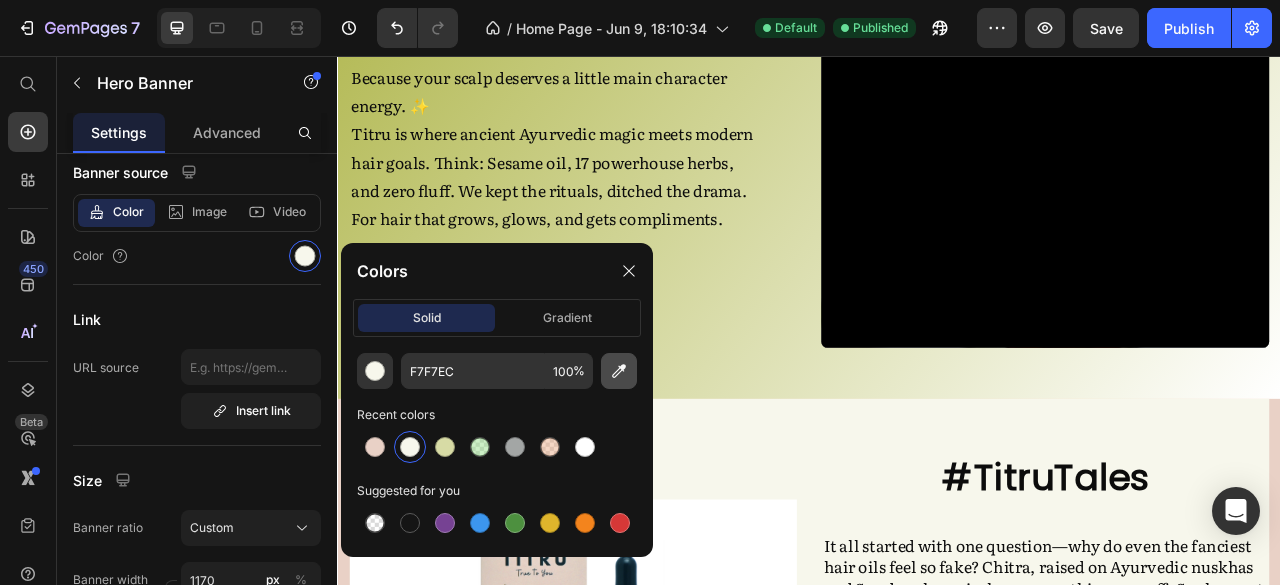 click at bounding box center [619, 371] 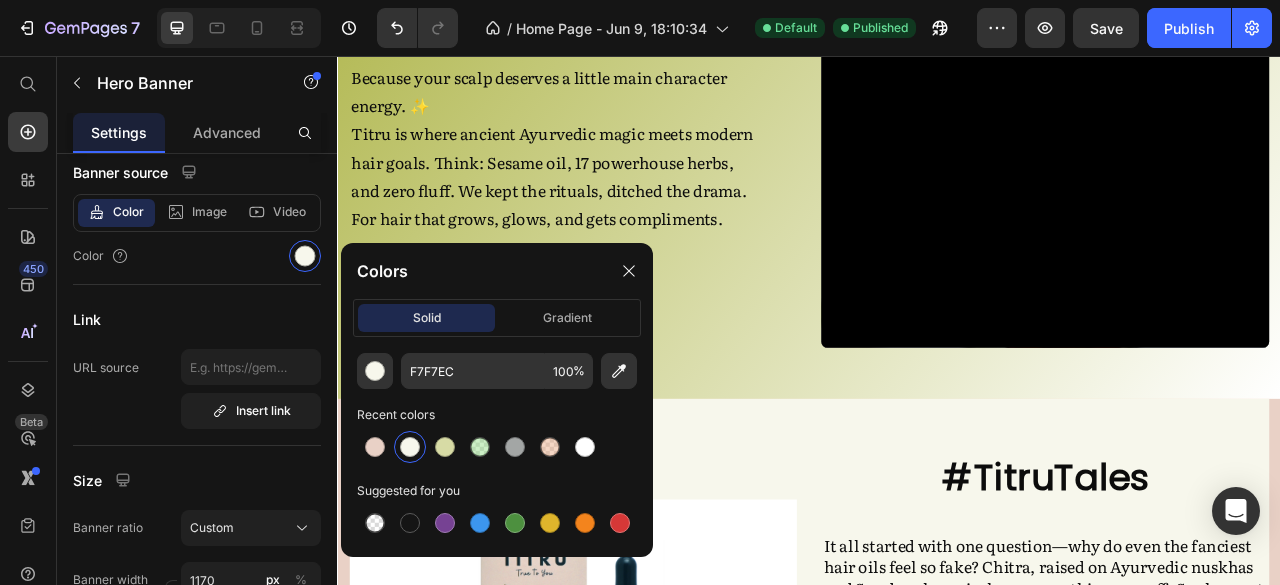 click on "Image" at bounding box center [636, 804] 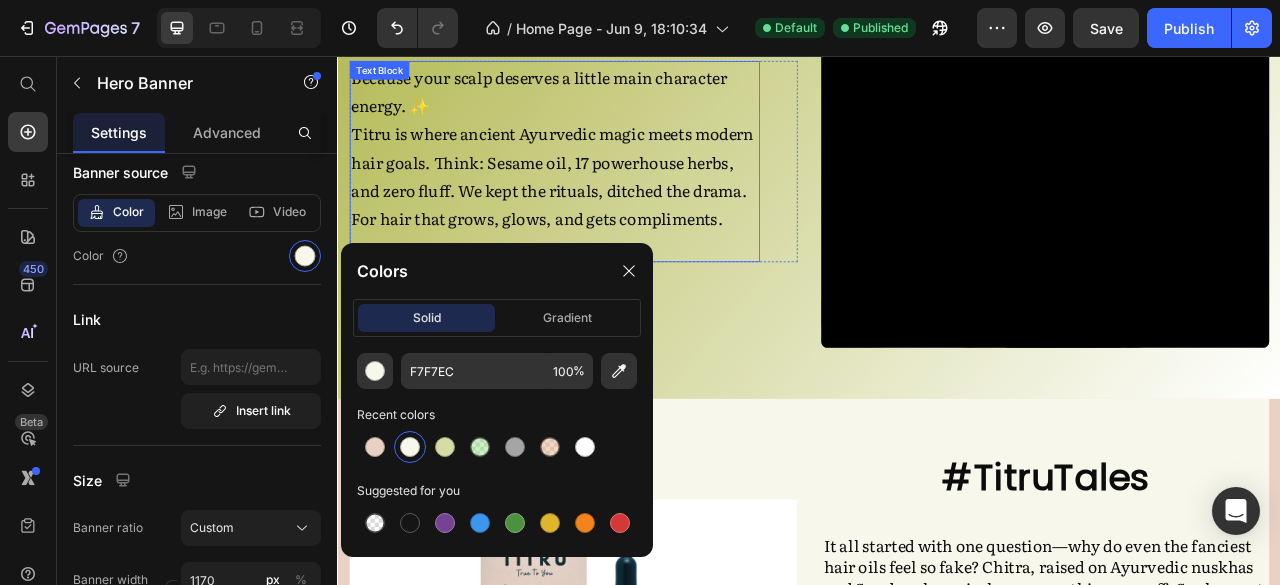 click on "Because your scalp deserves a little main character energy. ✨ Titru is where ancient Ayurvedic magic meets modern hair goals. Think: Sesame oil, 17 powerhouse herbs, and zero fluff. We kept the rituals, ditched the drama. For hair that grows, glows, and gets compliments." at bounding box center [613, 172] 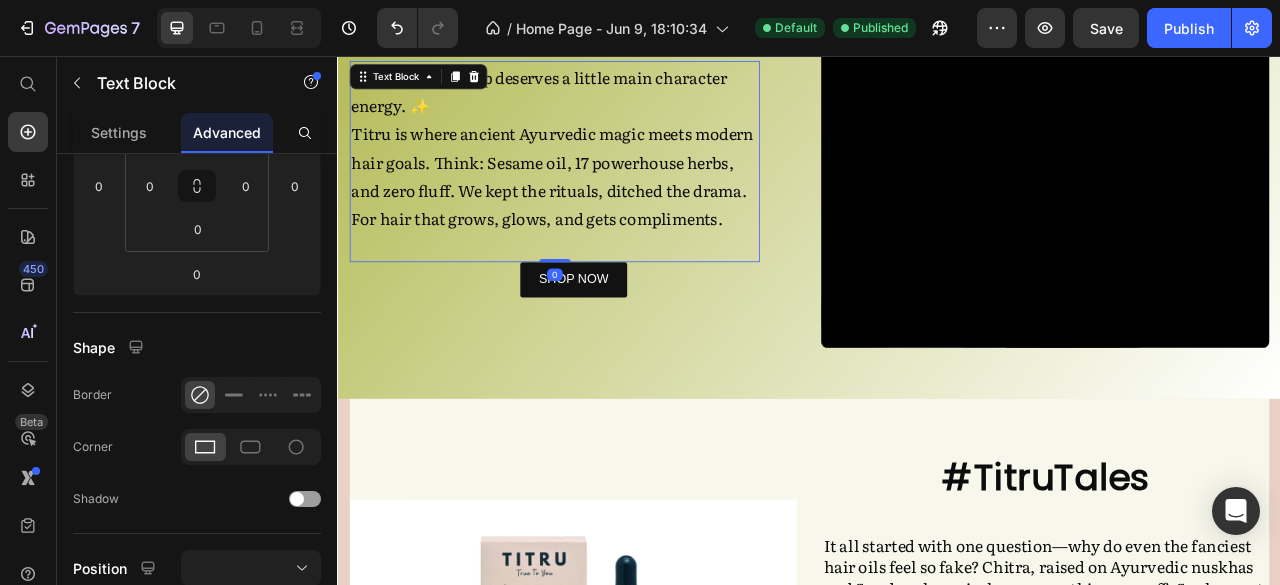 scroll, scrollTop: 0, scrollLeft: 0, axis: both 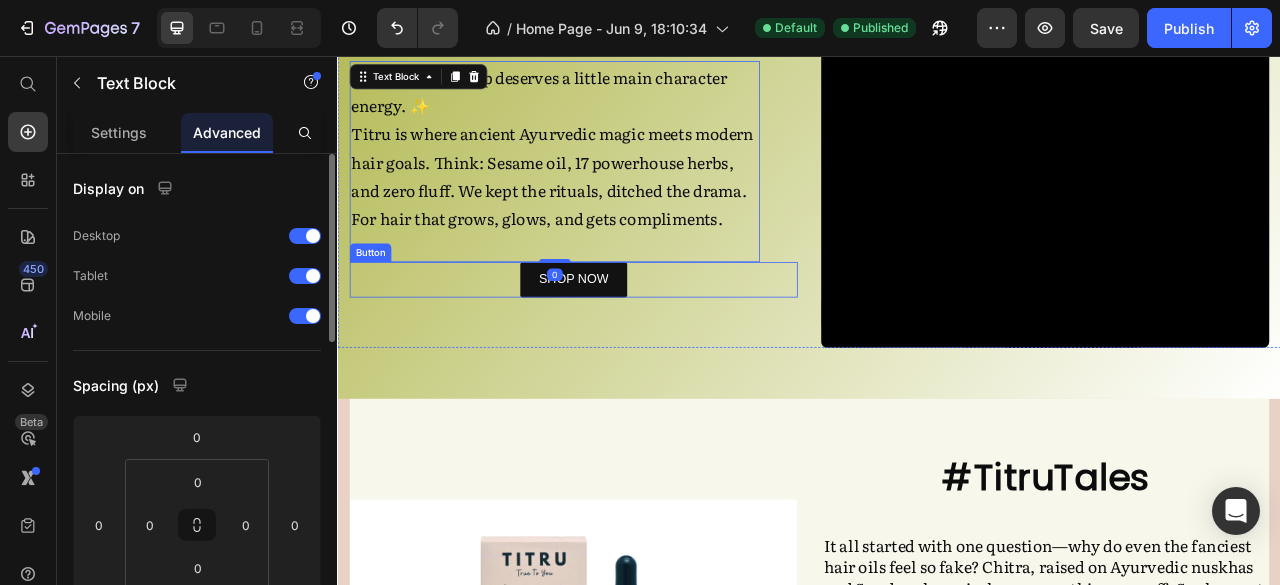 click on "Why Settle, When There’s TITRU? Heading Because your scalp deserves a little main character energy. ✨ Titru is where ancient Ayurvedic magic meets modern hair goals. Think: Sesame oil, 17 powerhouse herbs, and zero fluff. We kept the rituals, ditched the drama. For hair that grows, glows, and gets compliments.   Text Block   0 Row SHOP NOW Button" at bounding box center (637, 142) 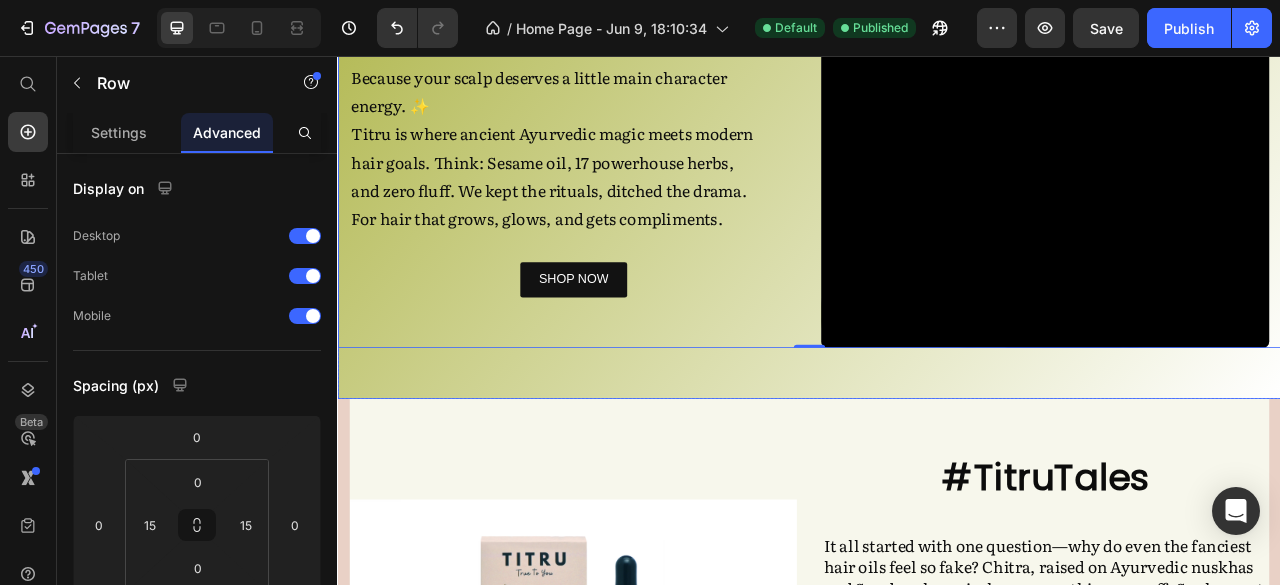 click on "Why Settle, When There’s TITRU? Heading Because your scalp deserves a little main character energy. ✨ Titru is where ancient Ayurvedic magic meets modern hair goals. Think: Sesame oil, 17 powerhouse herbs, and zero fluff. We kept the rituals, ditched the drama. For hair that grows, glows, and gets compliments.   Text Block Row SHOP NOW Button Video Row   0 Row" at bounding box center [937, 142] 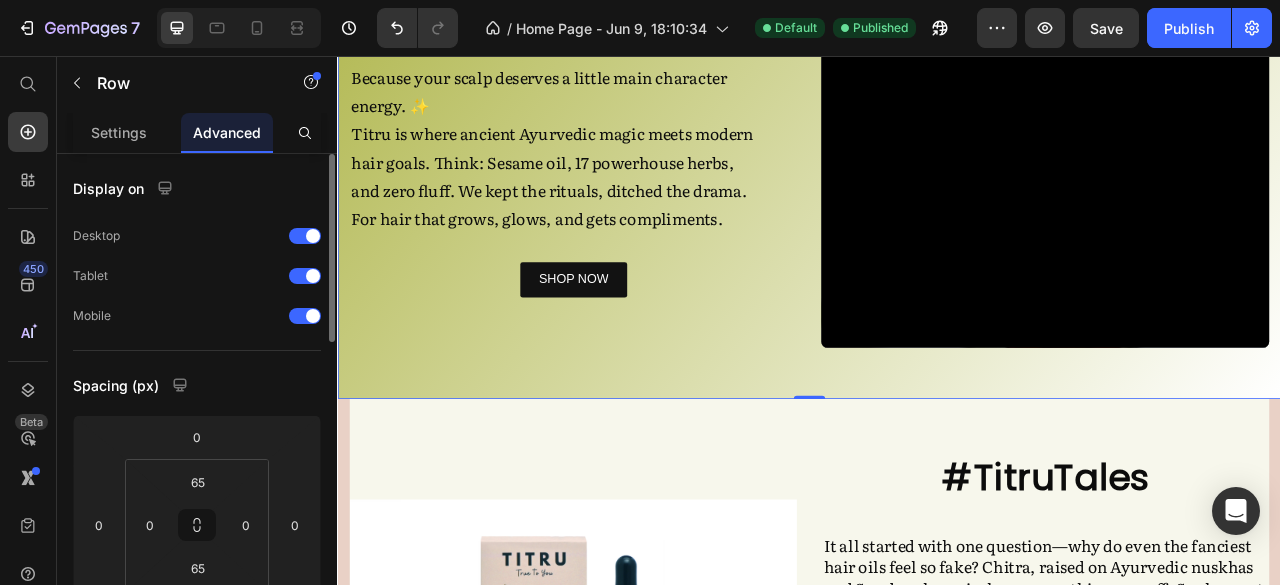 scroll, scrollTop: 118, scrollLeft: 0, axis: vertical 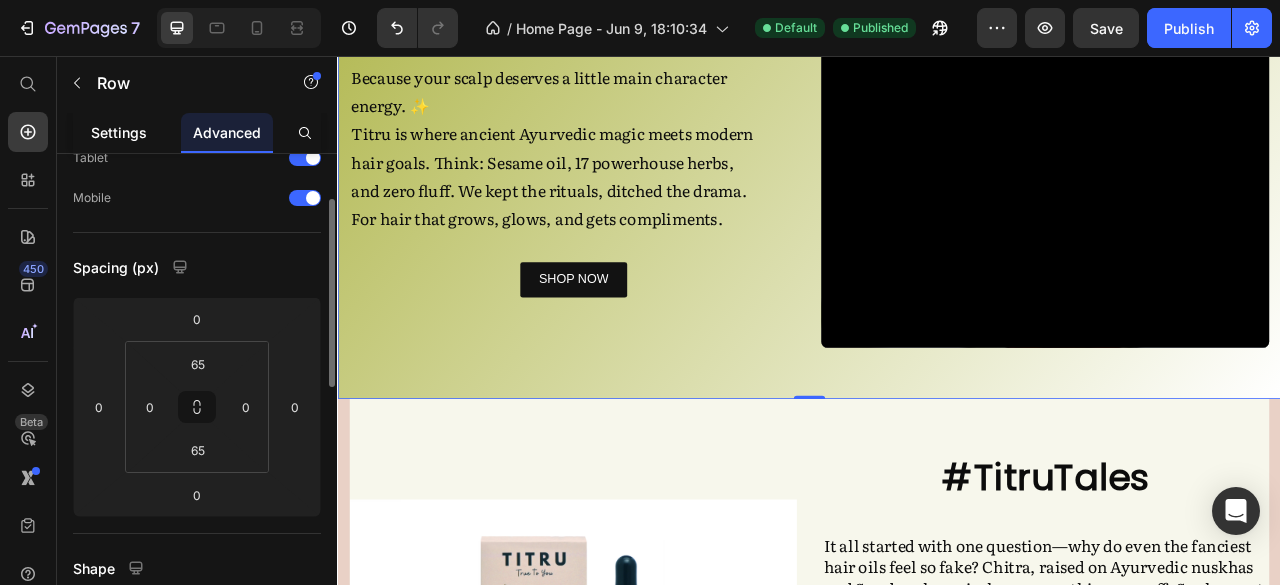 click on "Settings" at bounding box center (119, 132) 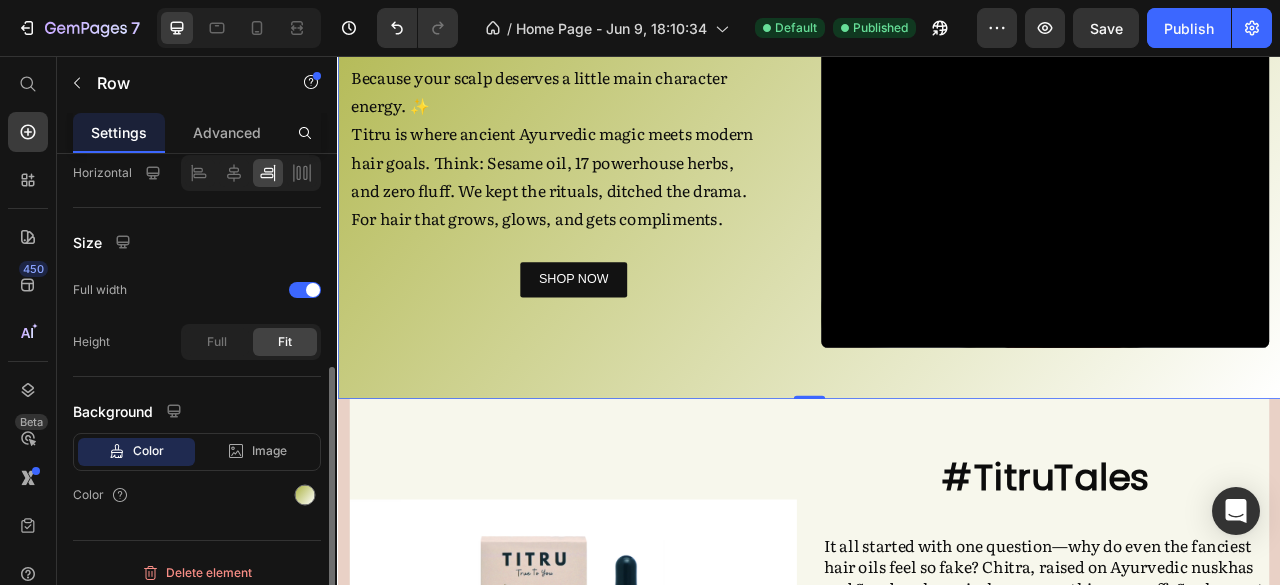 scroll, scrollTop: 442, scrollLeft: 0, axis: vertical 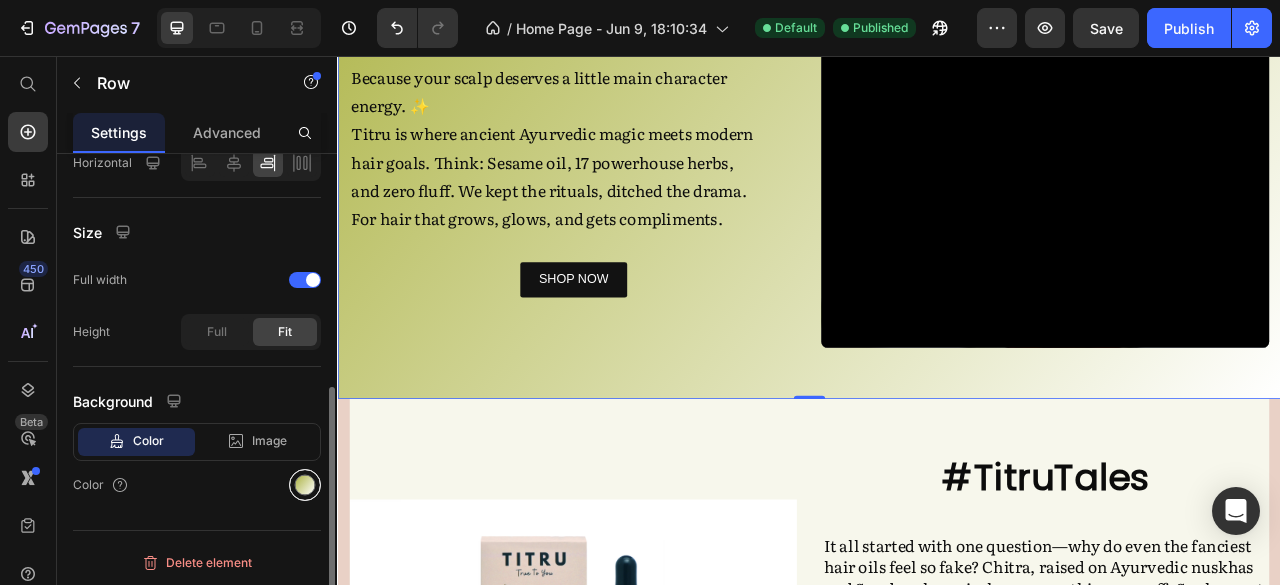 click at bounding box center [305, 485] 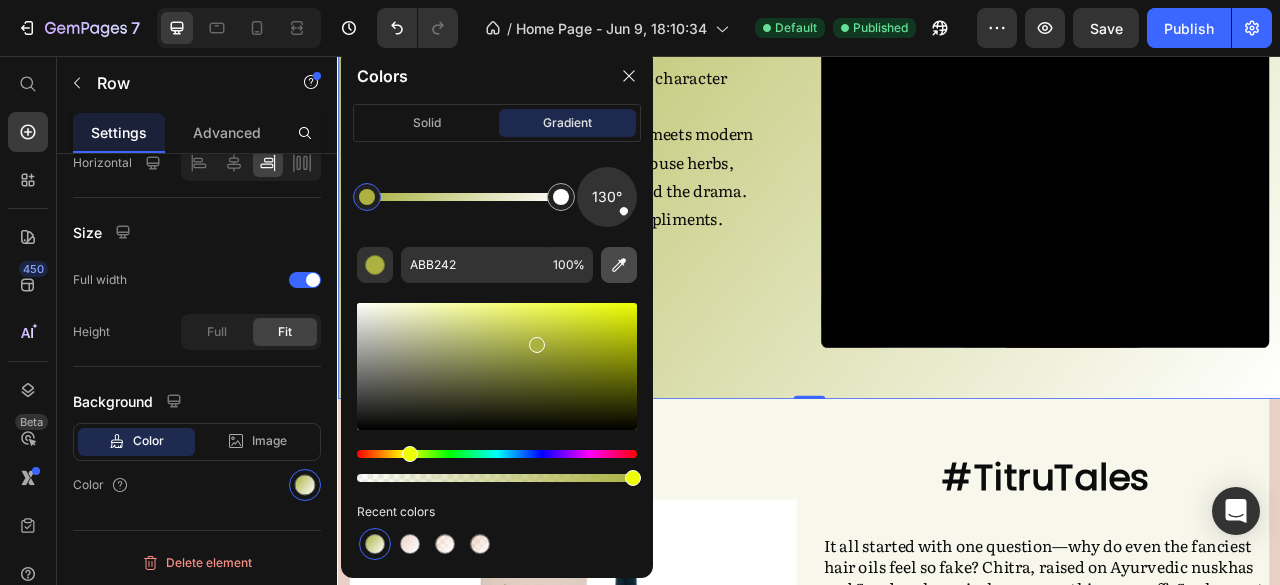 click 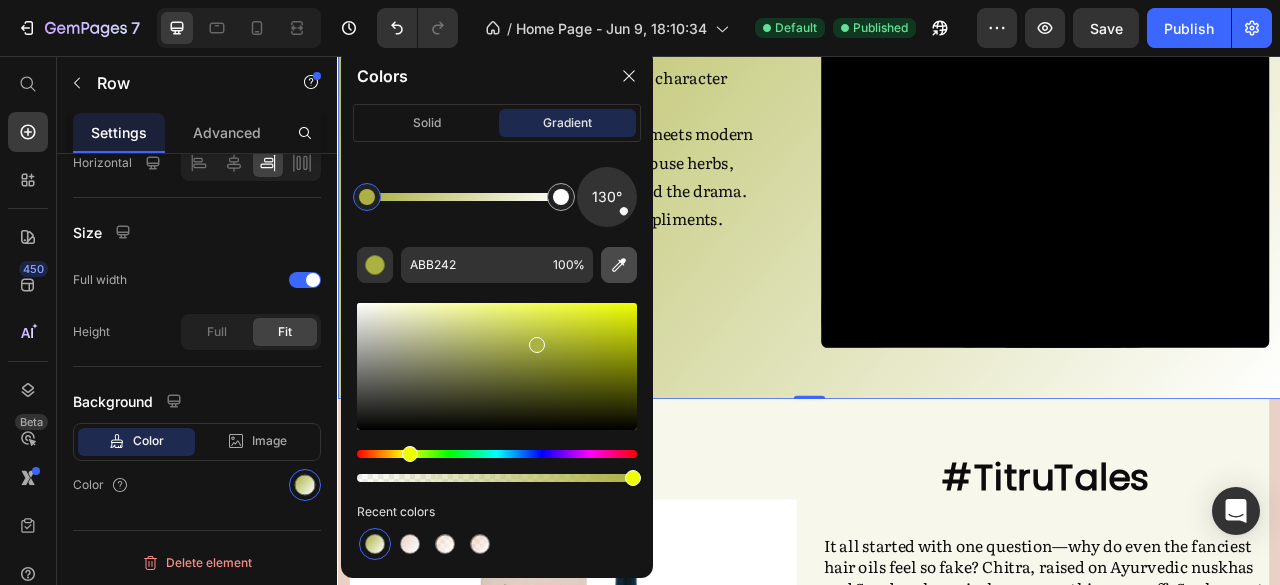 type on "F7F7EC" 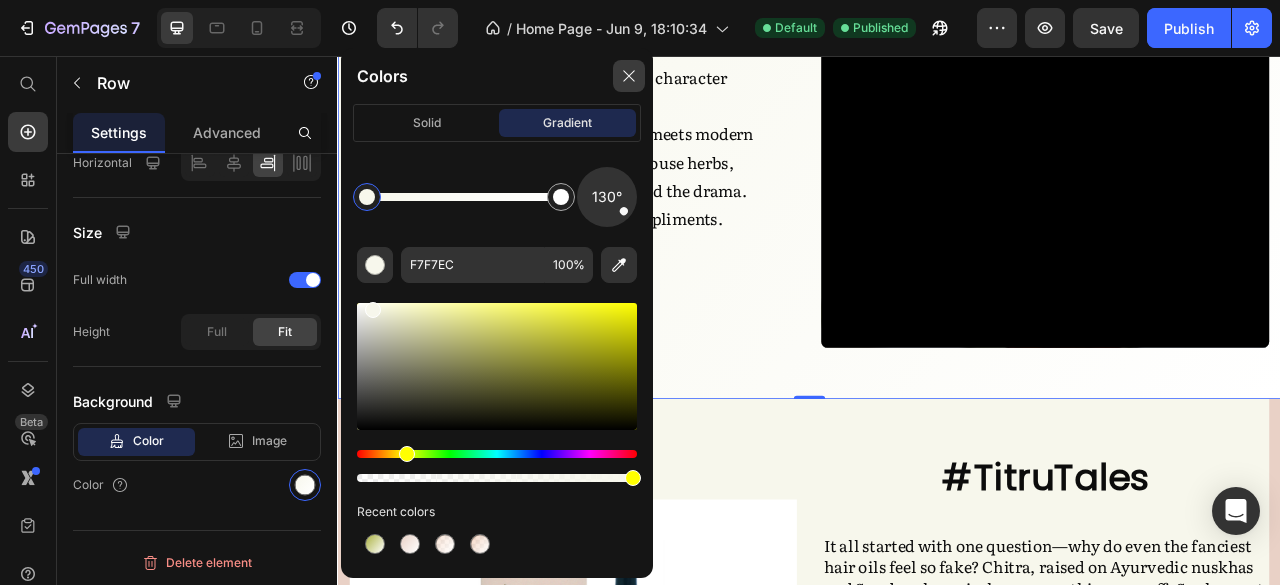 click at bounding box center [629, 76] 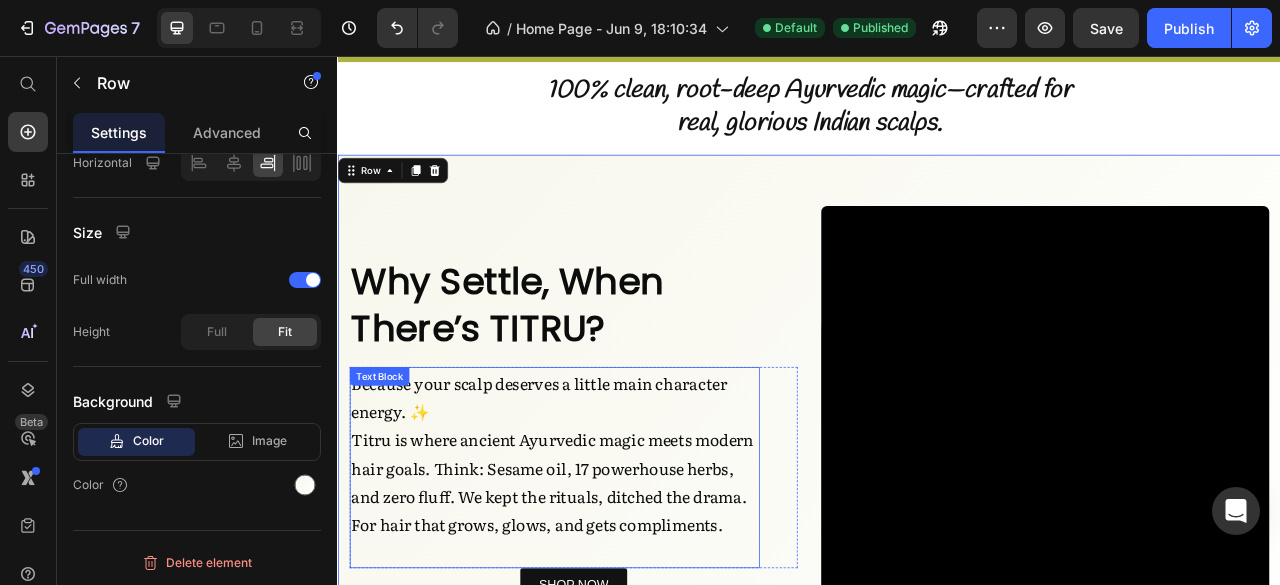 scroll, scrollTop: 746, scrollLeft: 0, axis: vertical 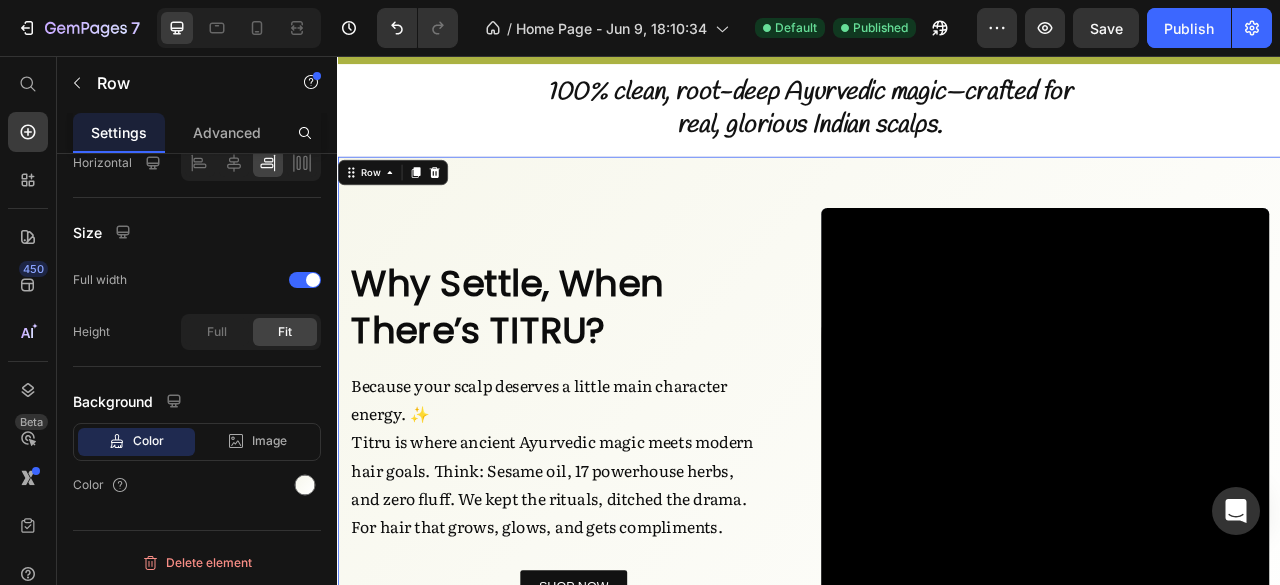click on "100% clean, root-deep Ayurvedic magic—crafted for real, glorious Indian scalps. Heading" at bounding box center (937, 133) 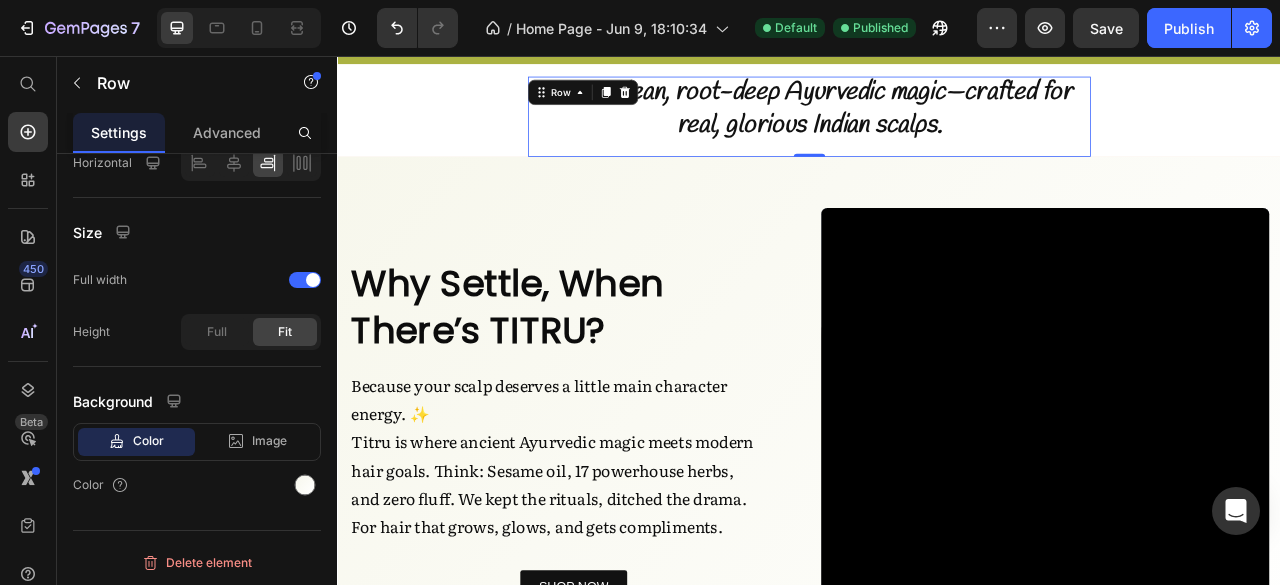 scroll, scrollTop: 422, scrollLeft: 0, axis: vertical 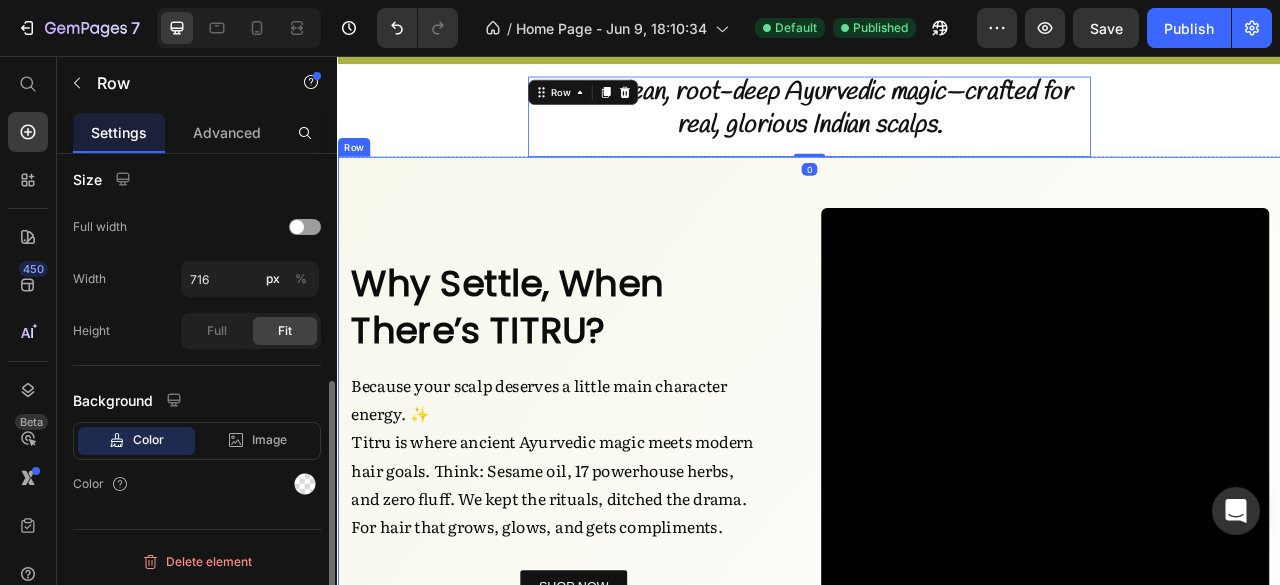 click on "Why Settle, When There’s TITRU? Heading Because [YOUR] scalp deserves a little main character energy. ✨ Titru is where ancient Ayurvedic magic meets modern hair goals. Think: Sesame oil, 17 powerhouse herbs, and zero fluff. We kept the rituals, ditched the drama. For hair that grows, glows, and gets compliments.   Text Block Row SHOP NOW Button Video Row Row" at bounding box center [937, 534] 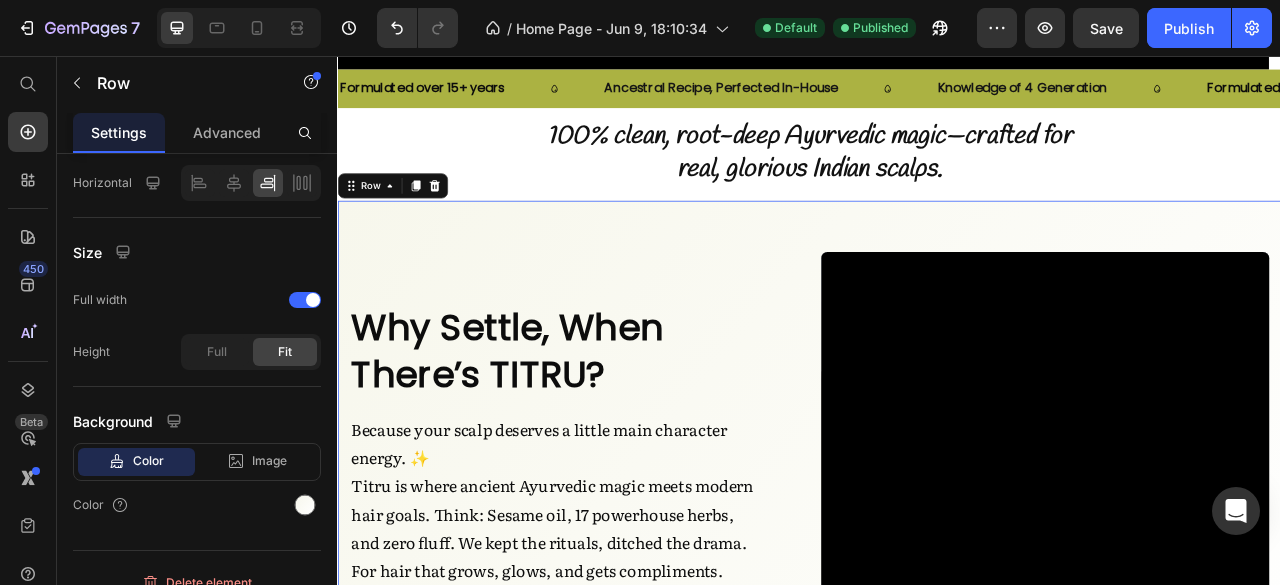 scroll, scrollTop: 845, scrollLeft: 0, axis: vertical 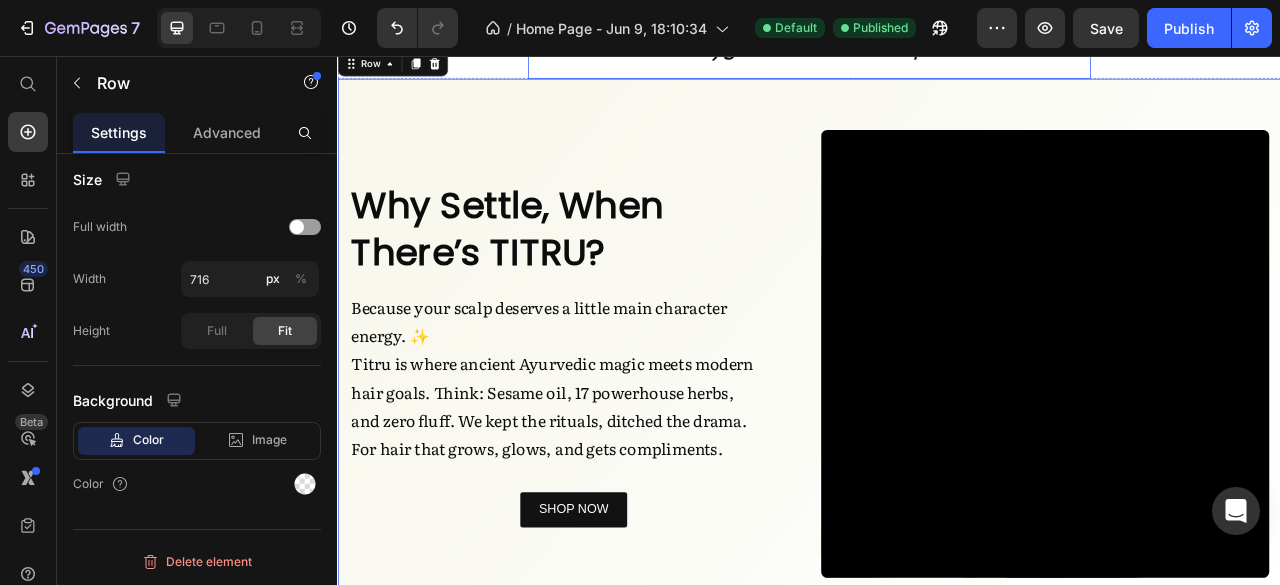 click on "100% clean, root-deep Ayurvedic magic—crafted for real, glorious Indian scalps. Heading" at bounding box center (937, 34) 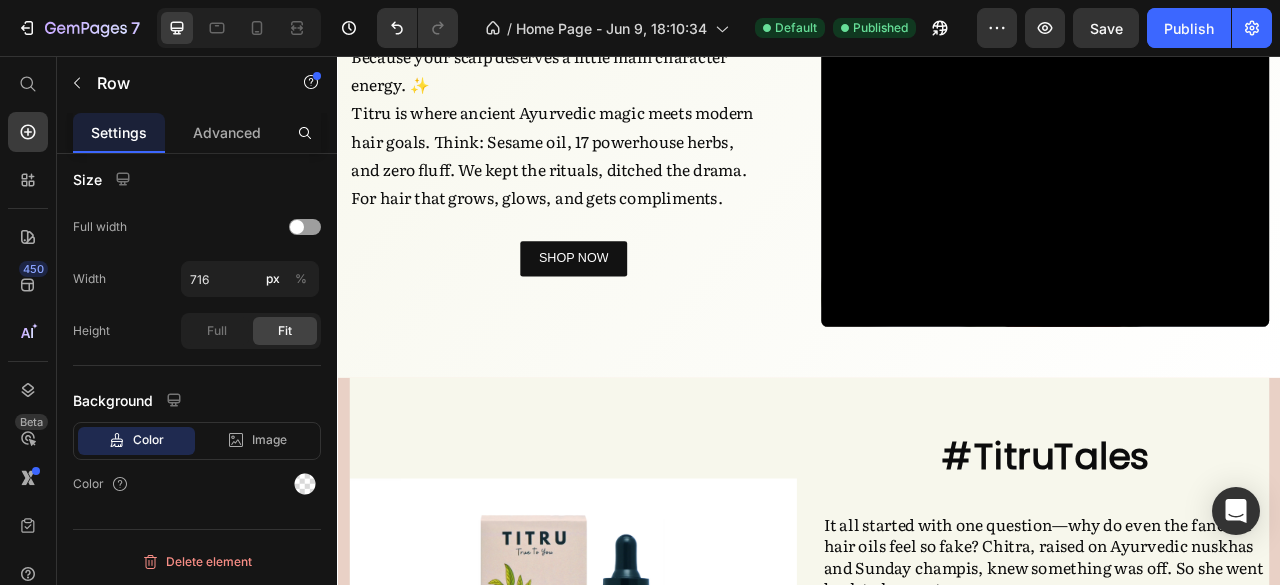 scroll, scrollTop: 1046, scrollLeft: 0, axis: vertical 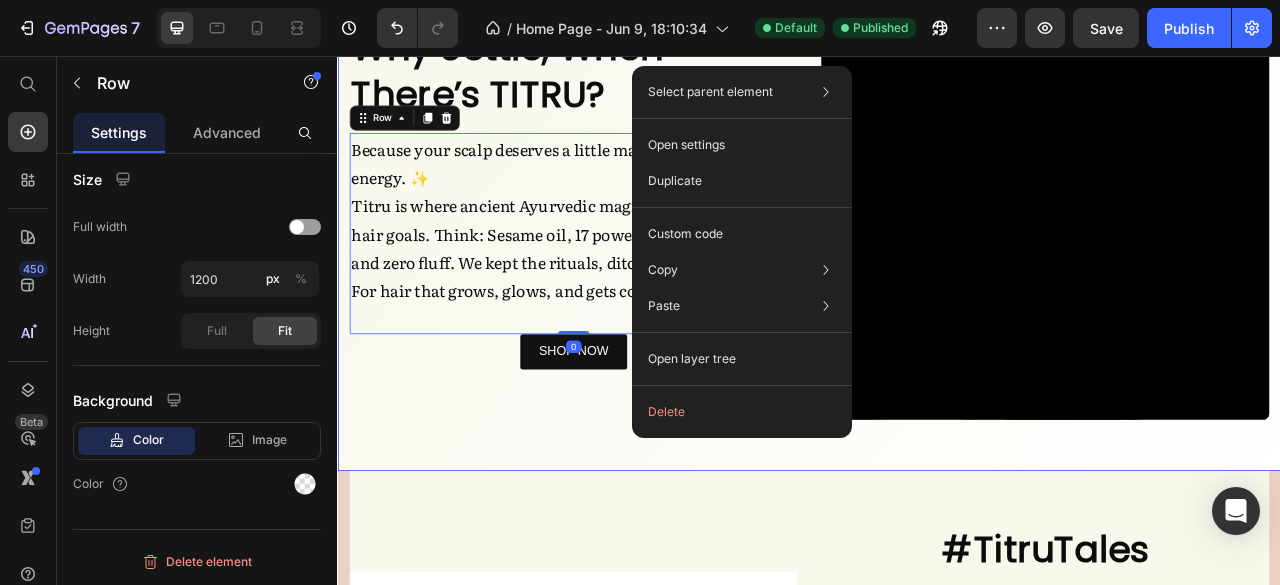 click on "Why Settle, When There’s TITRU? Heading Because your scalp deserves a little main character energy. ✨ Titru is where ancient Ayurvedic magic meets modern hair goals. Think: Sesame oil, 17 powerhouse herbs, and zero fluff. We kept the rituals, ditched the drama. For hair that grows, glows, and gets compliments.   Text Block Row   0 SHOP NOW Button Video Row Row" at bounding box center (937, 234) 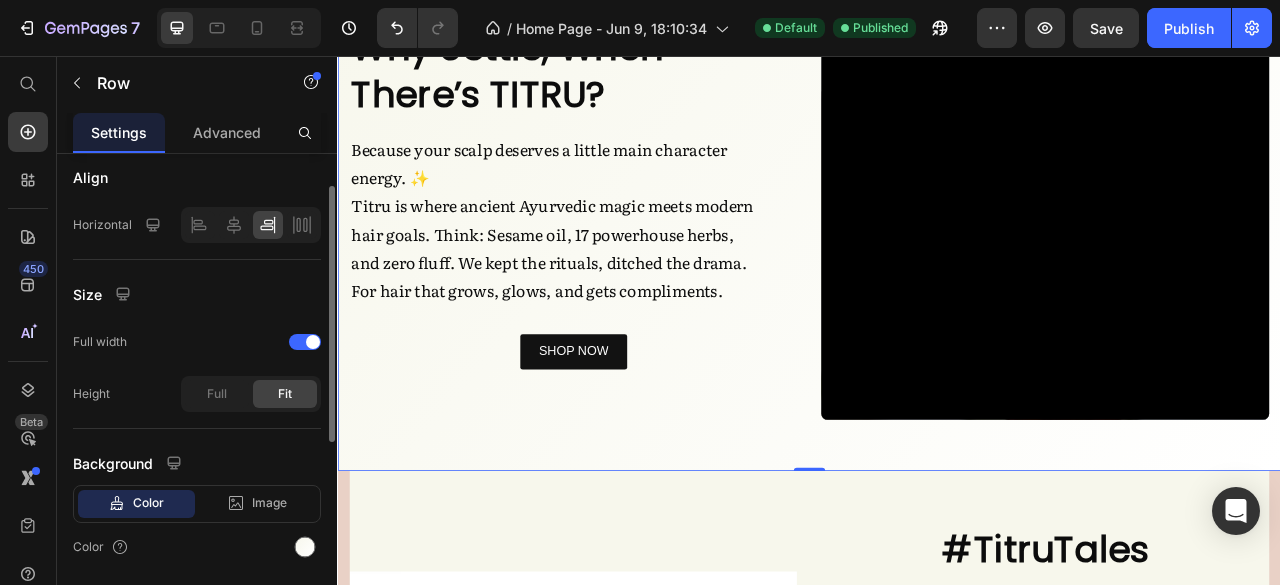 scroll, scrollTop: 442, scrollLeft: 0, axis: vertical 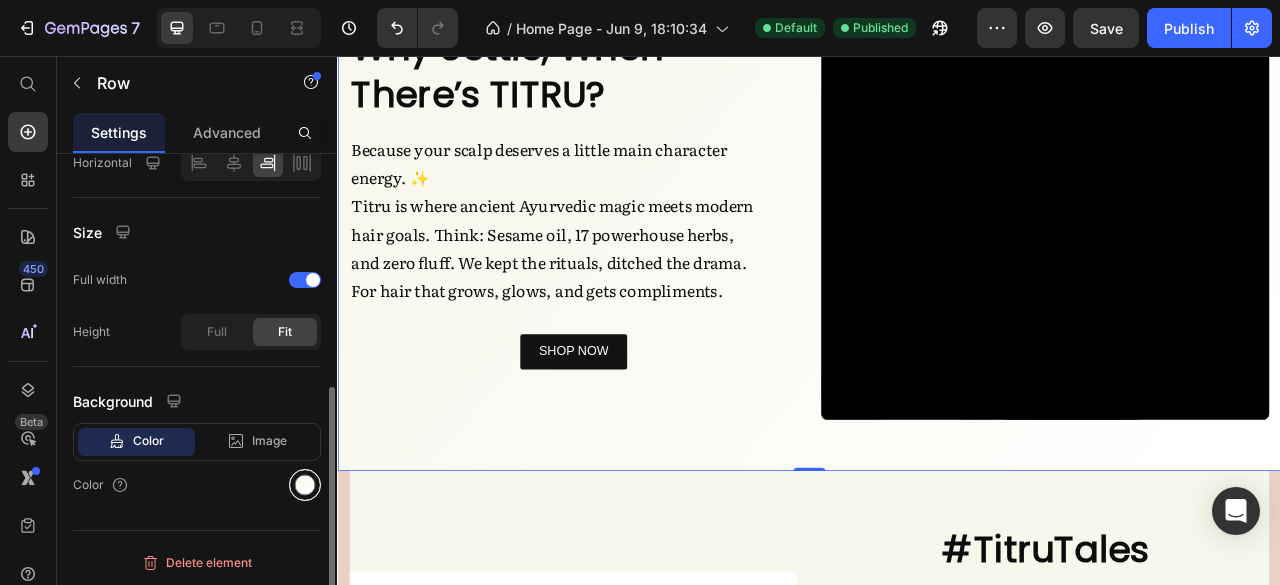 click at bounding box center (305, 485) 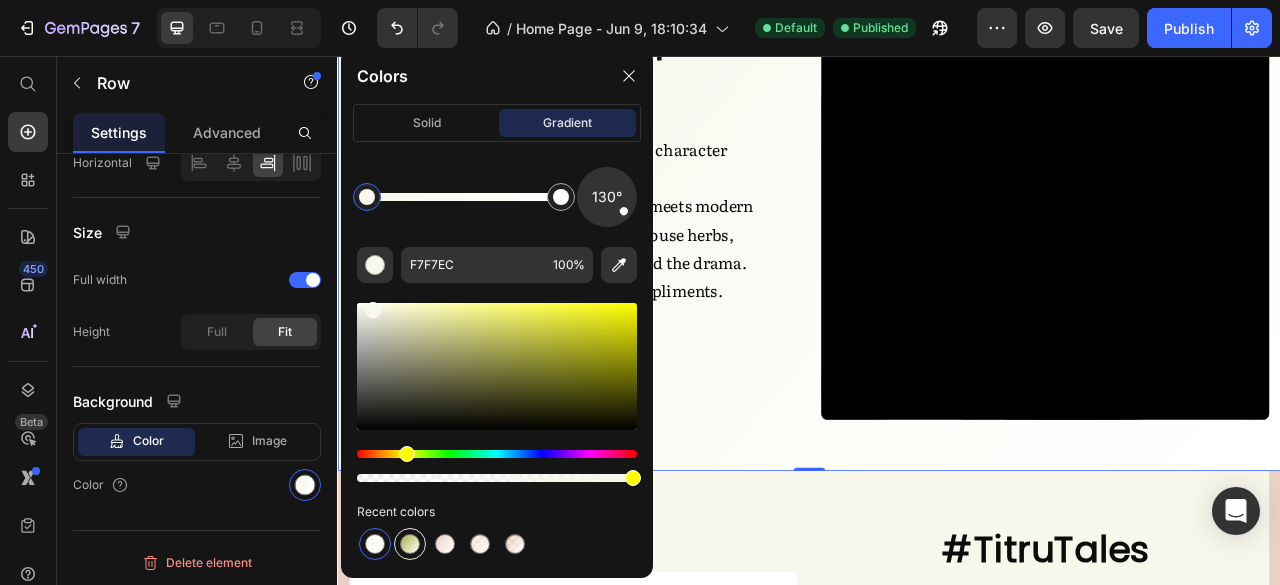 click at bounding box center (410, 544) 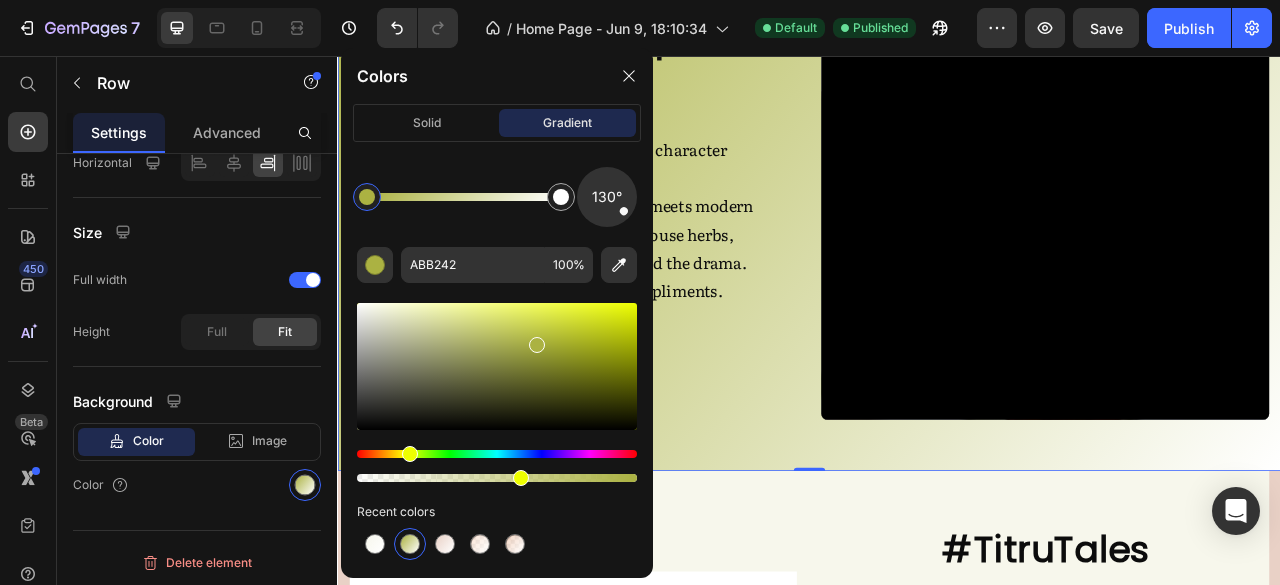 click at bounding box center (497, 478) 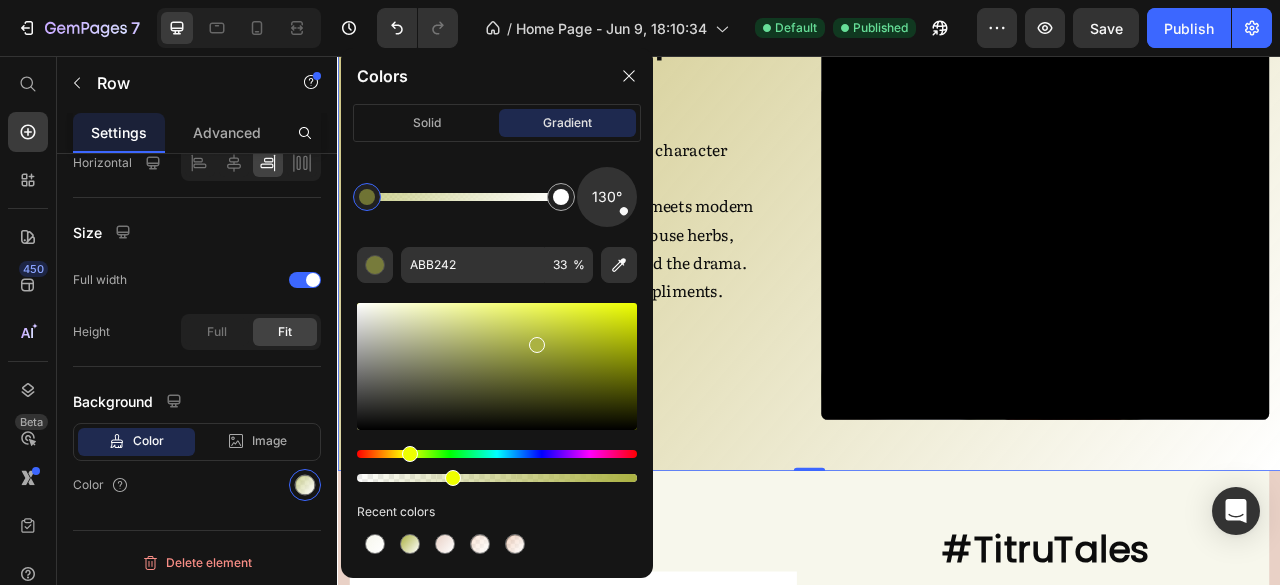 drag, startPoint x: 518, startPoint y: 479, endPoint x: 450, endPoint y: 481, distance: 68.0294 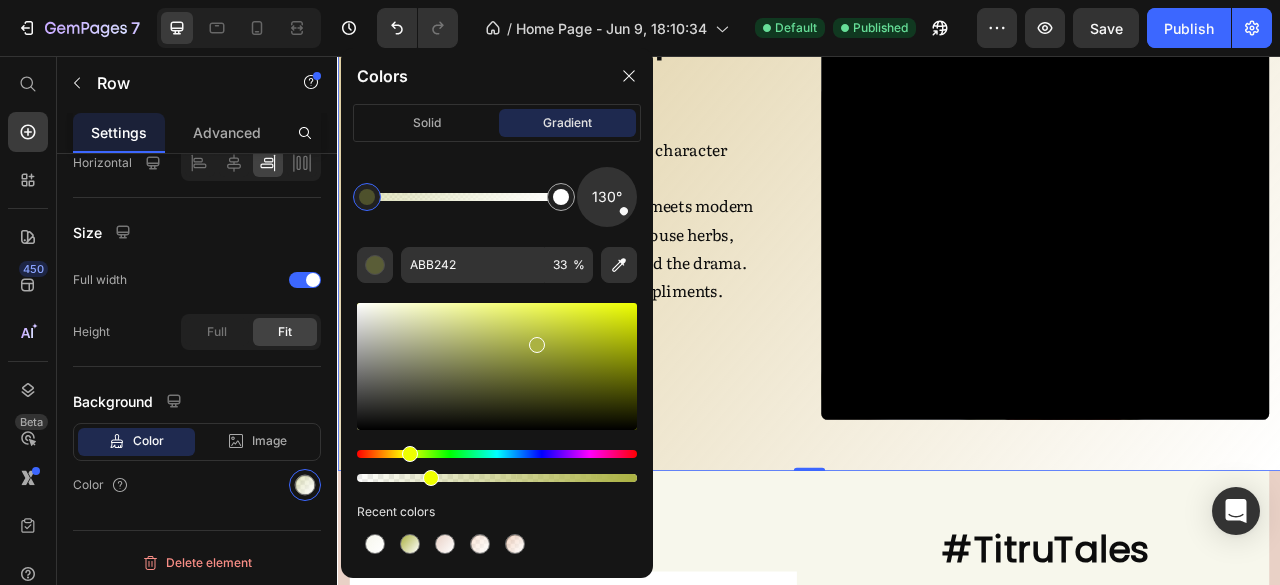 drag, startPoint x: 448, startPoint y: 479, endPoint x: 428, endPoint y: 481, distance: 20.09975 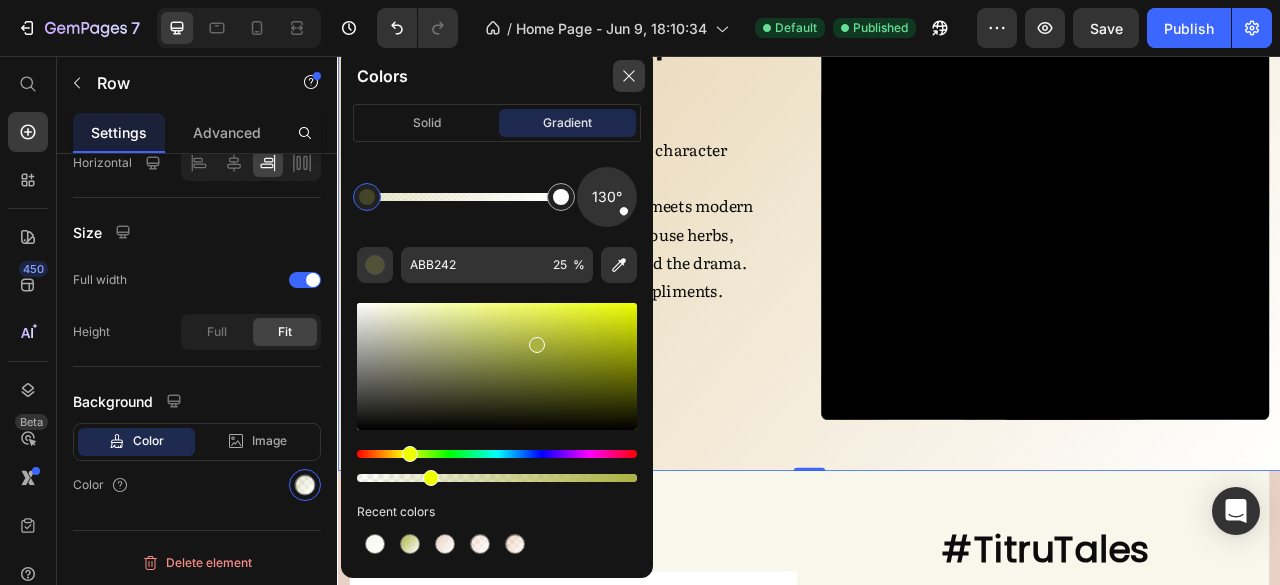 click 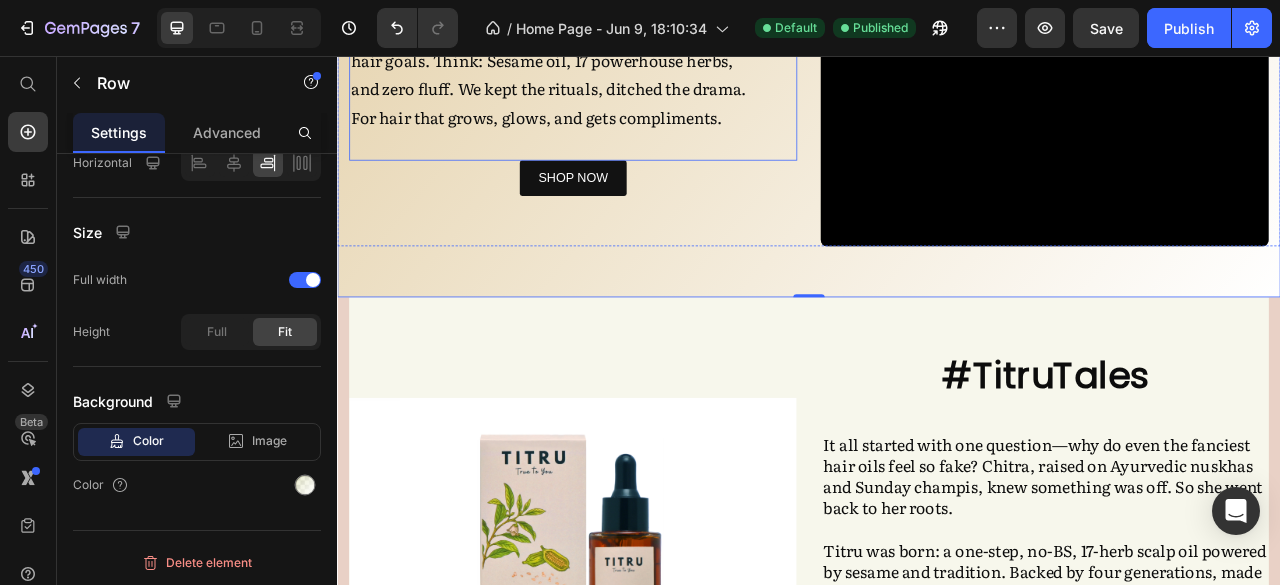 scroll, scrollTop: 1244, scrollLeft: 0, axis: vertical 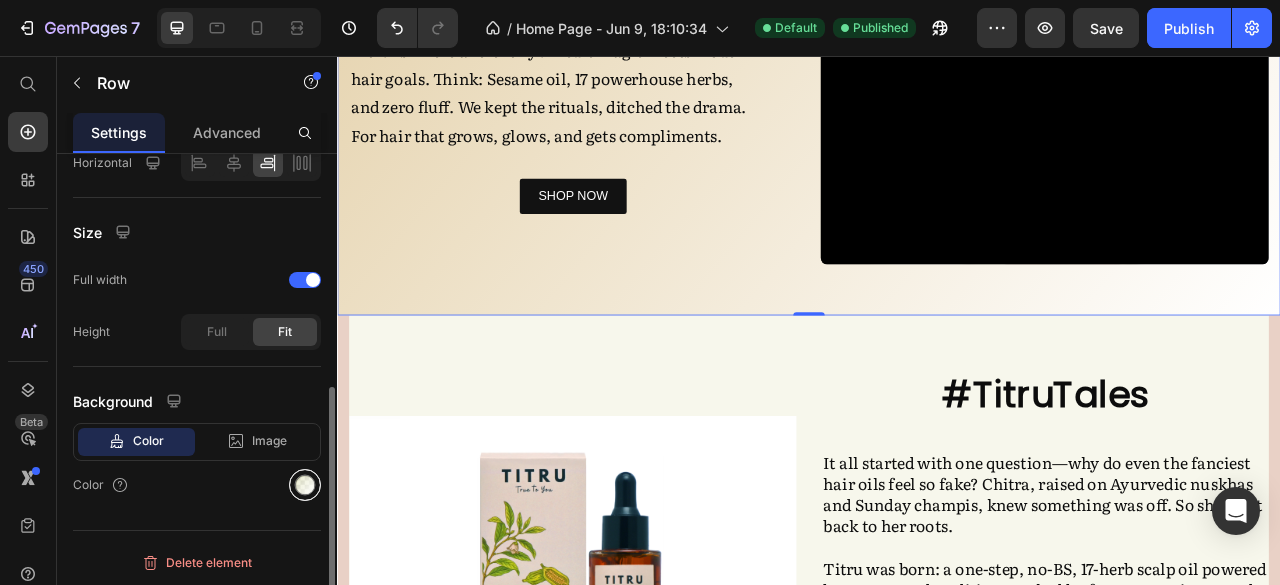click at bounding box center (305, 485) 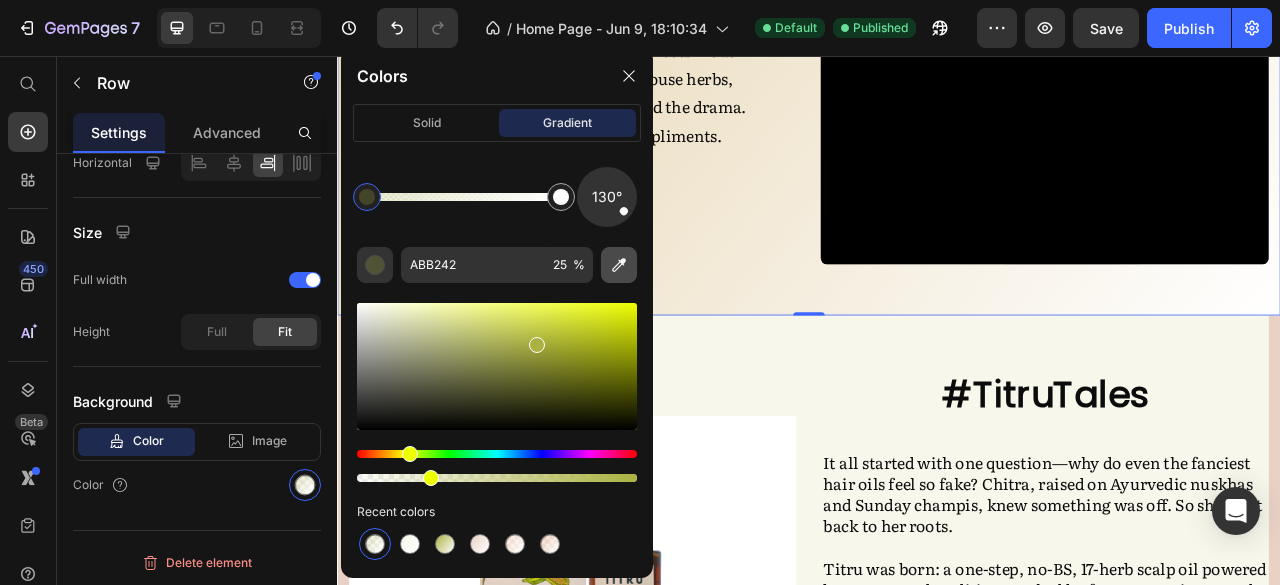 click 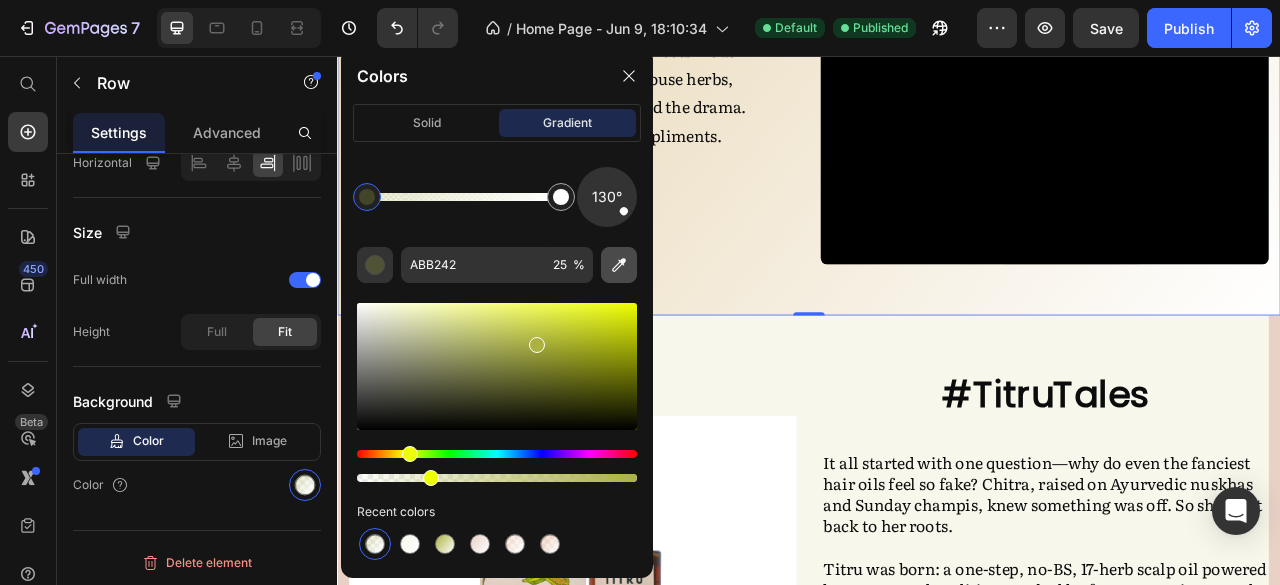 type on "99A12C" 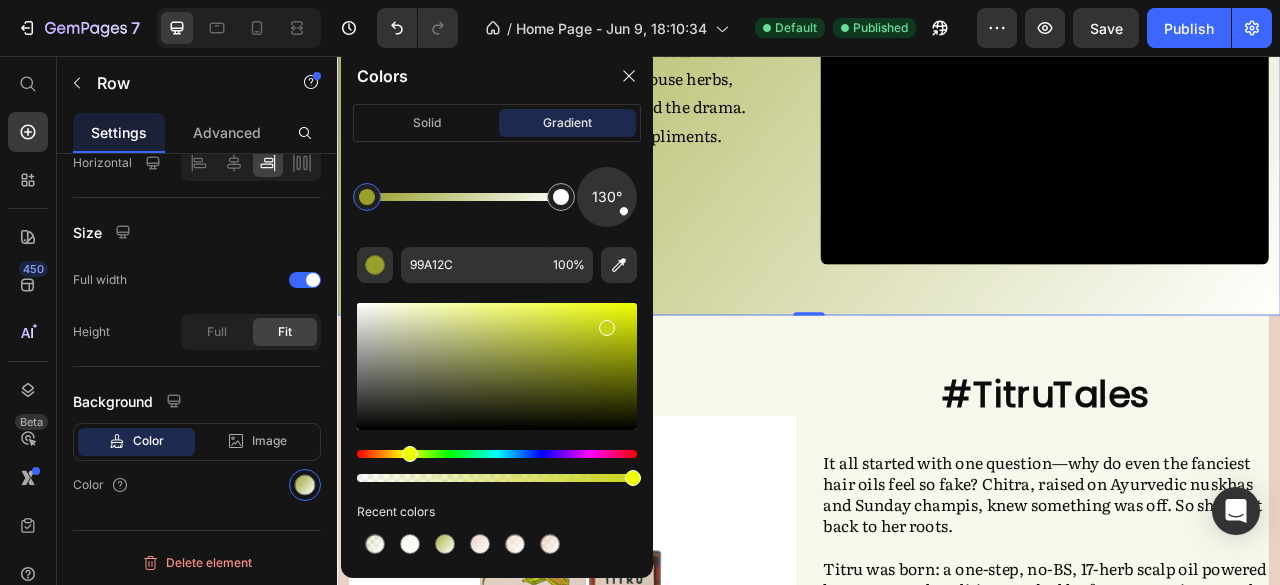 drag, startPoint x: 569, startPoint y: 351, endPoint x: 606, endPoint y: 323, distance: 46.400433 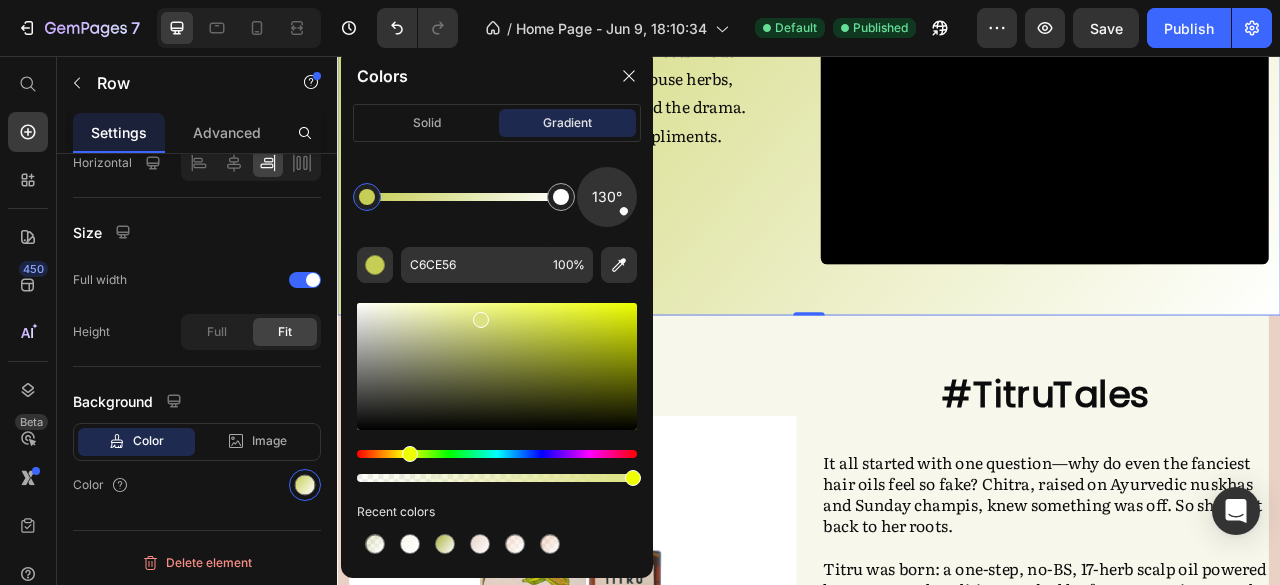 drag, startPoint x: 606, startPoint y: 323, endPoint x: 479, endPoint y: 315, distance: 127.25172 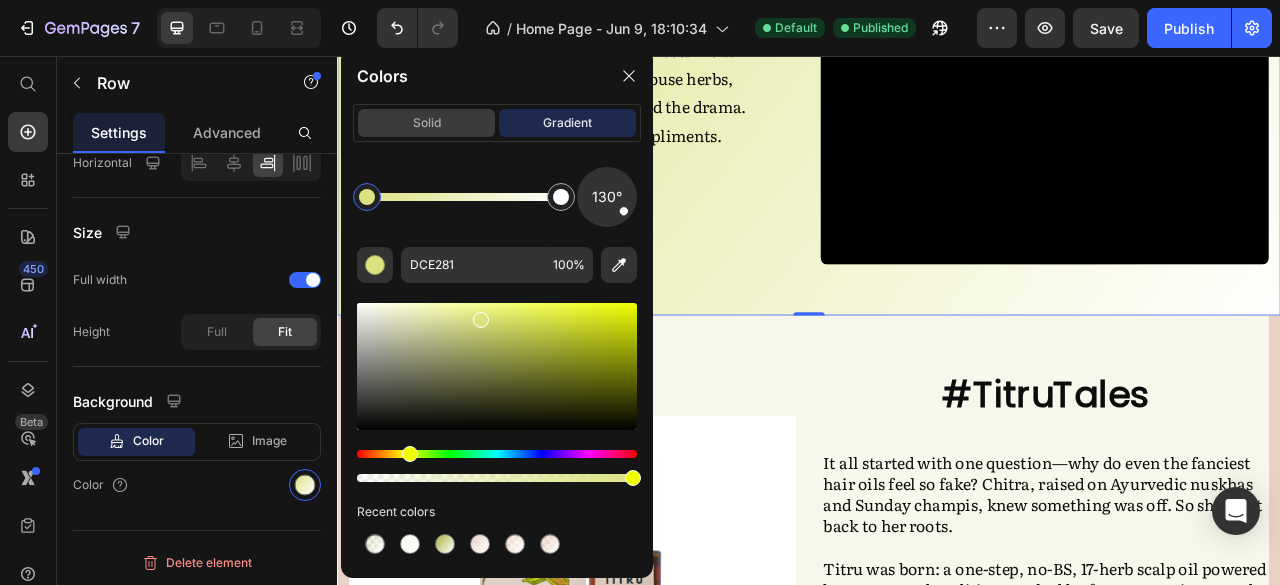 click on "solid" 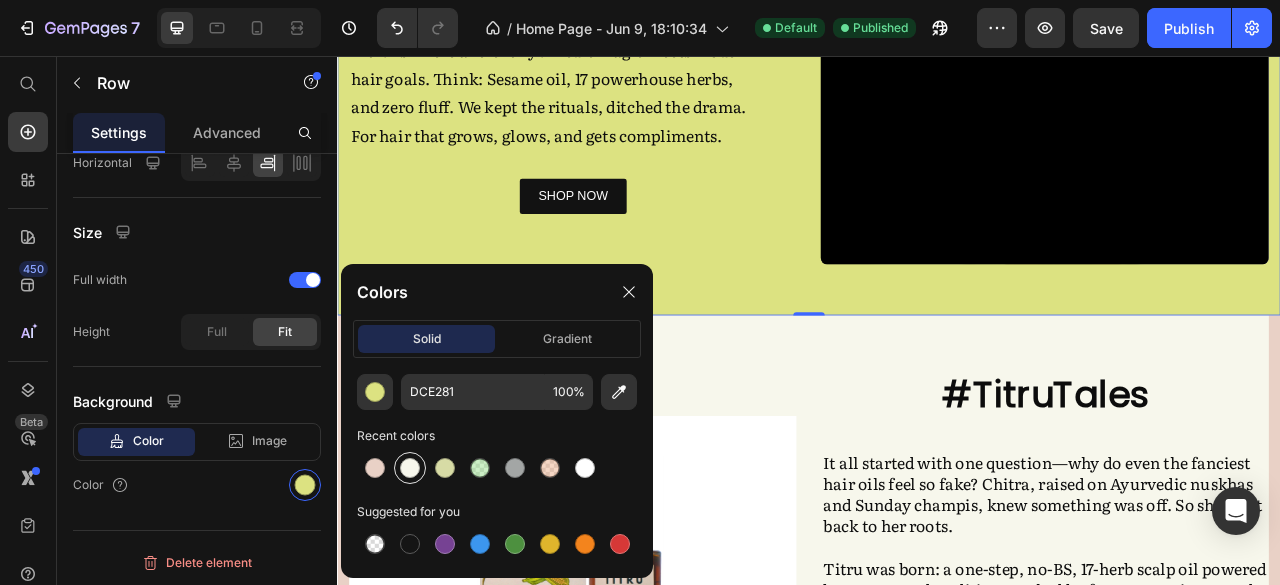 click at bounding box center [410, 468] 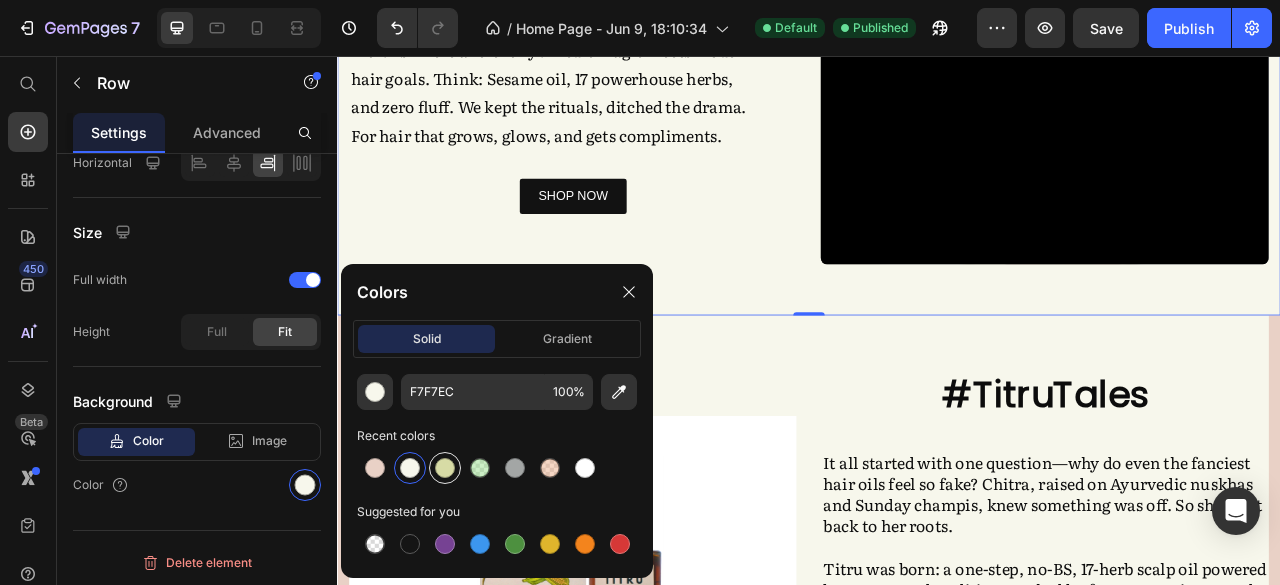 click at bounding box center [445, 468] 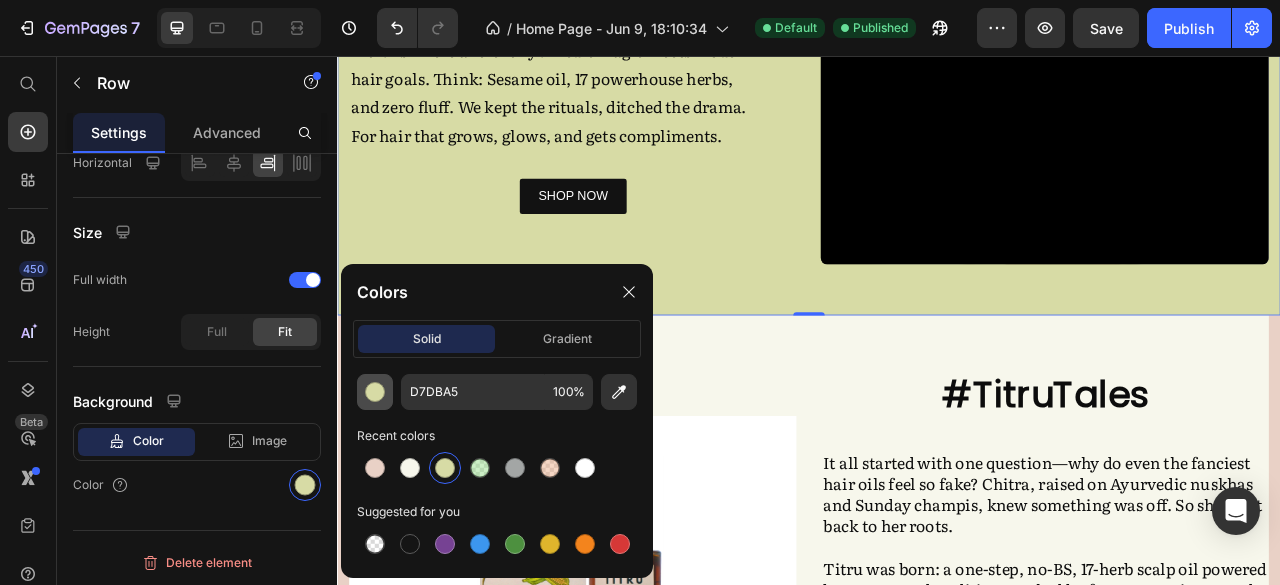 click at bounding box center (375, 392) 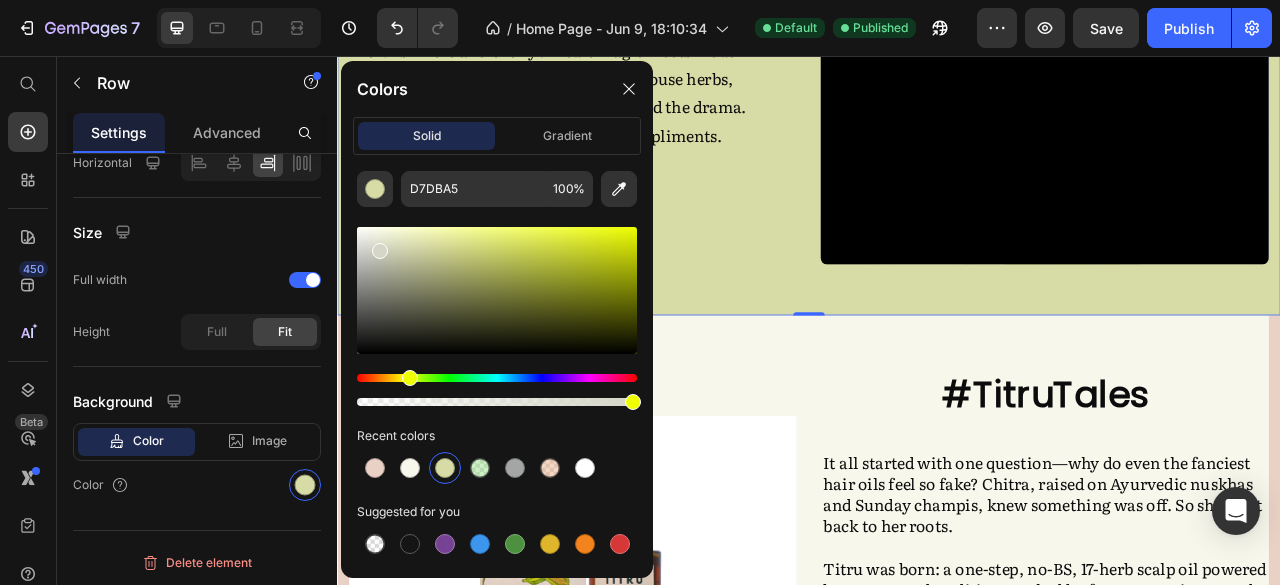 drag, startPoint x: 429, startPoint y: 249, endPoint x: 378, endPoint y: 246, distance: 51.088158 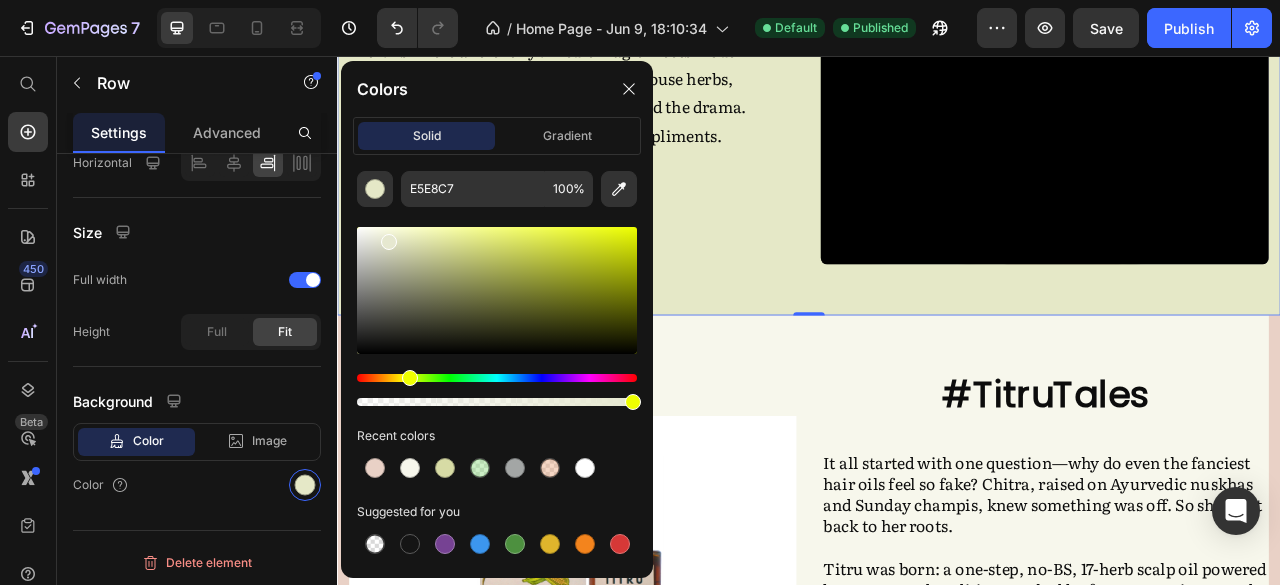 type on "E6E8D0" 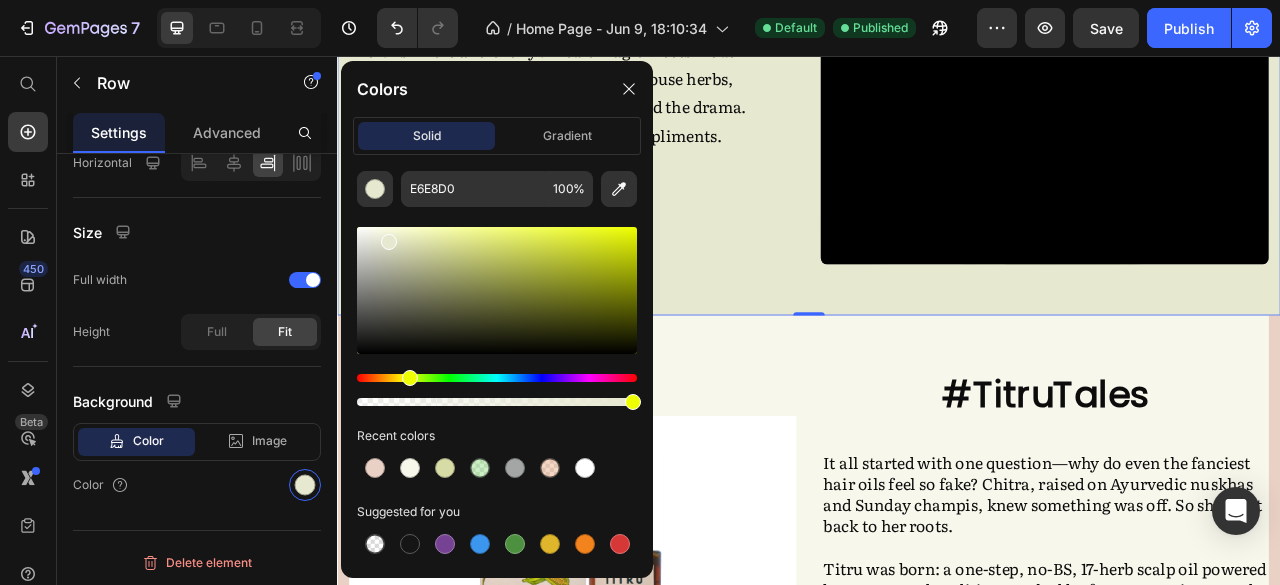 drag, startPoint x: 384, startPoint y: 251, endPoint x: 386, endPoint y: 237, distance: 14.142136 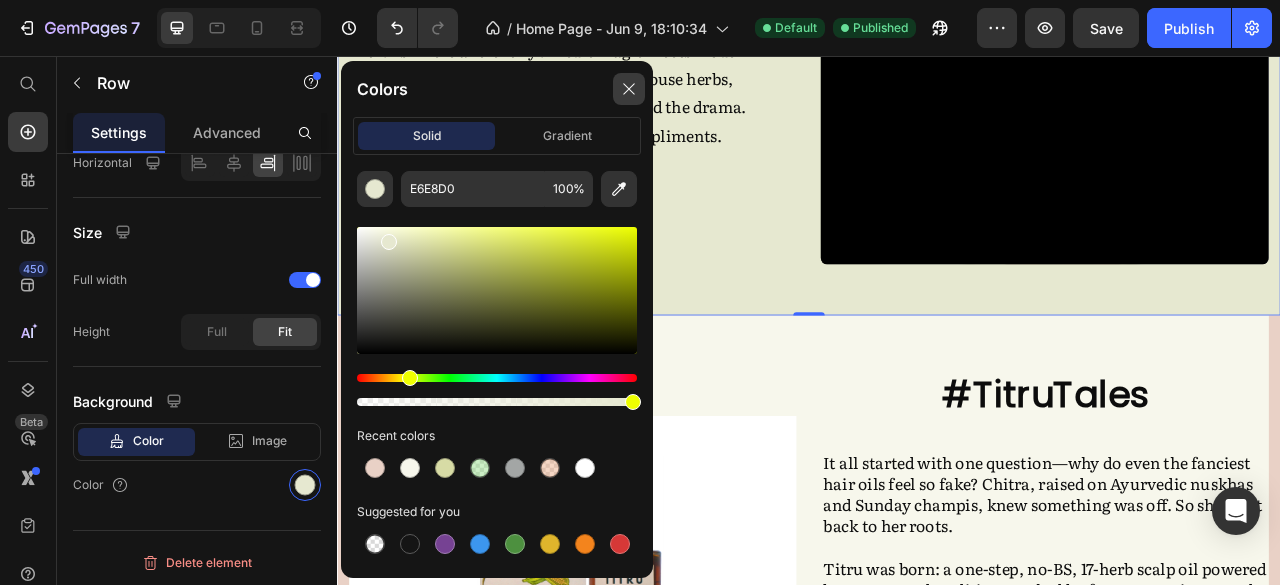 click 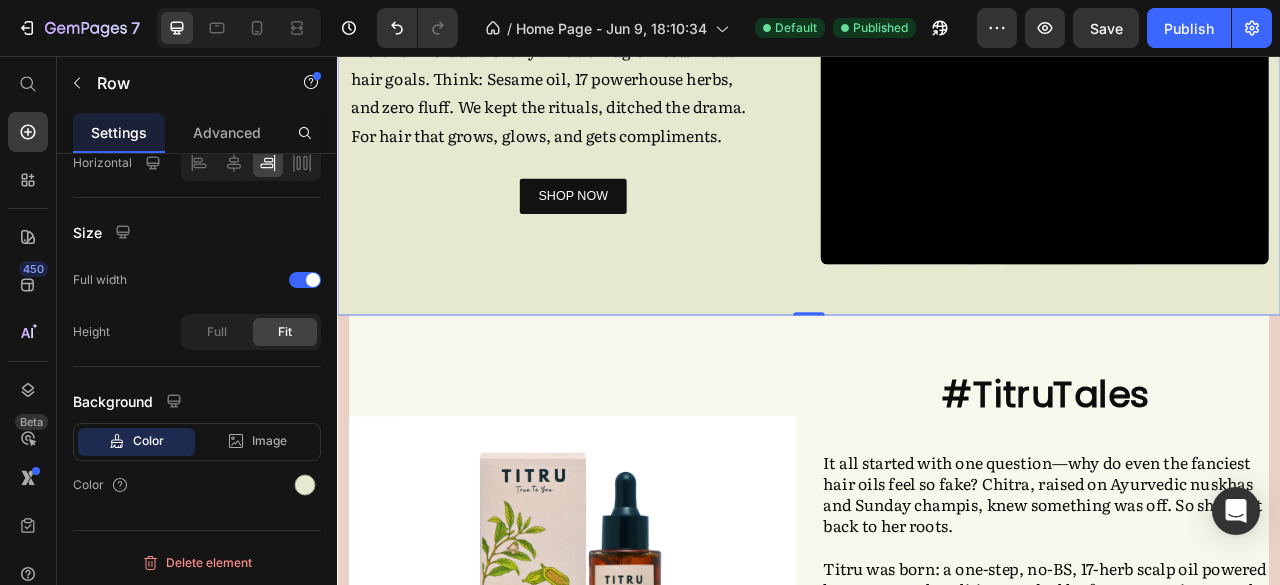 click at bounding box center [636, 698] 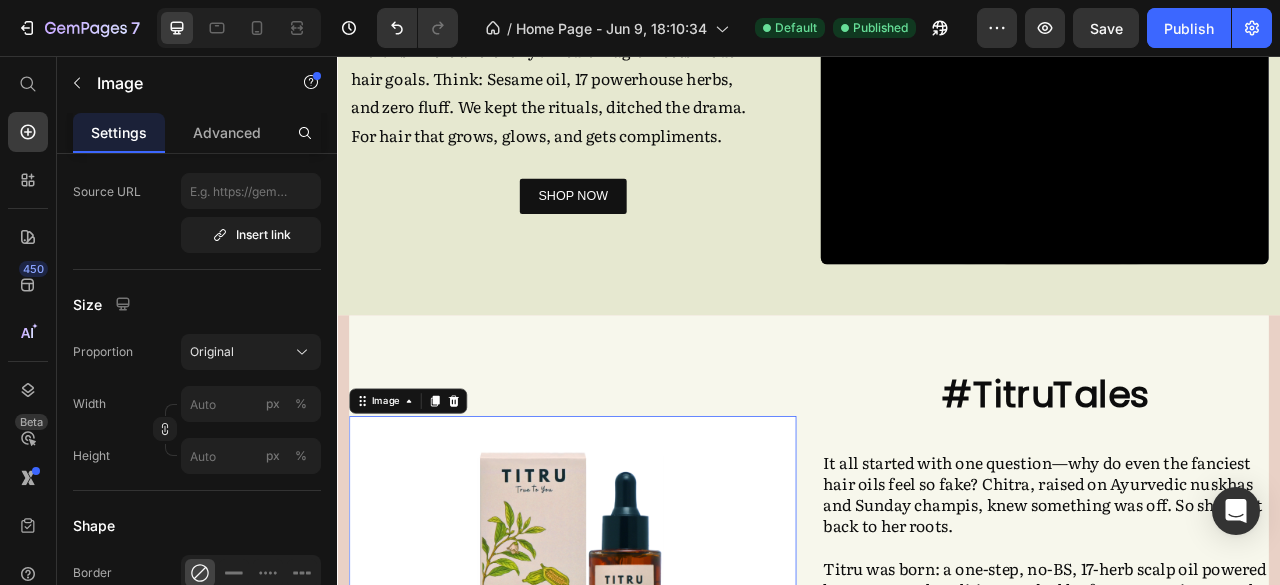 scroll, scrollTop: 0, scrollLeft: 0, axis: both 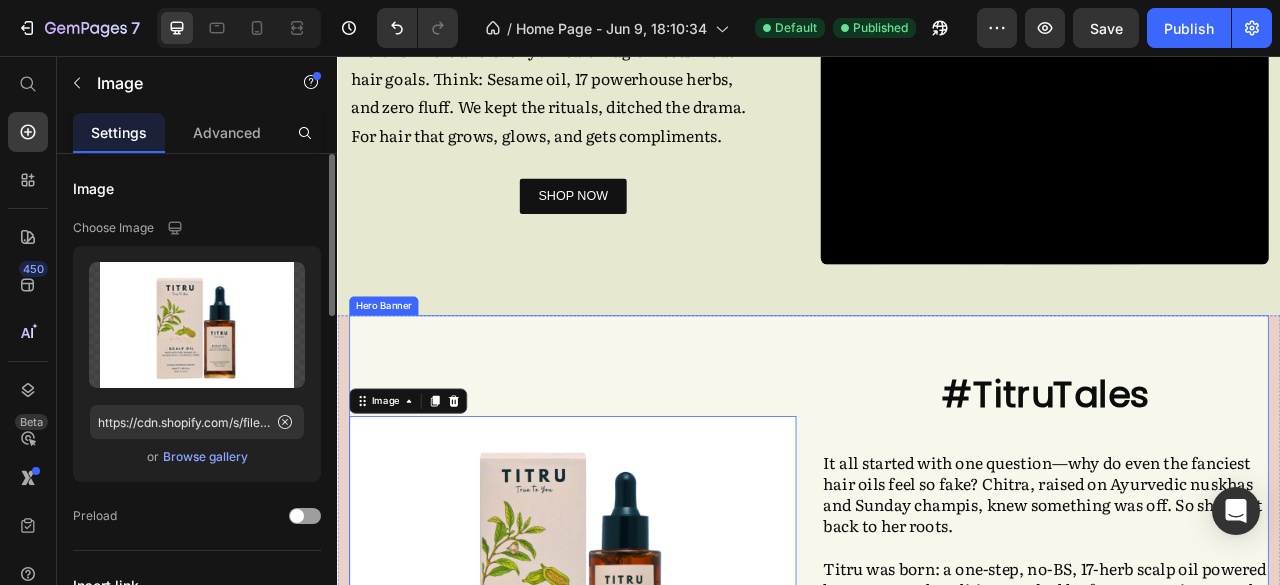 click on "#TitruTales Heading It all started with one question—why do even the fanciest hair oils feel so fake? Chitra, raised on Ayurvedic nuskhas and Sunday champis, knew something was off. So she went back to her roots.   Titru was born: a one-step, no-BS, 17-herb scalp oil powered by sesame and tradition. Backed by four generations, made for the girl chasing growth—in her hair and in life.   Text Block Our Story Button Image   0" at bounding box center (937, 698) 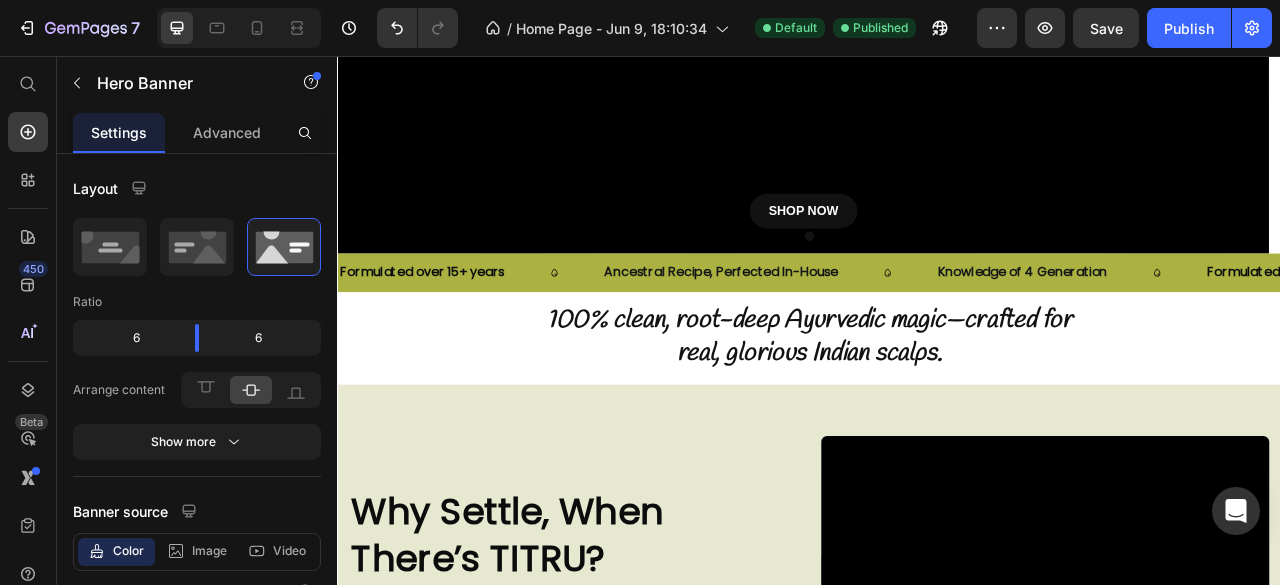 scroll, scrollTop: 0, scrollLeft: 0, axis: both 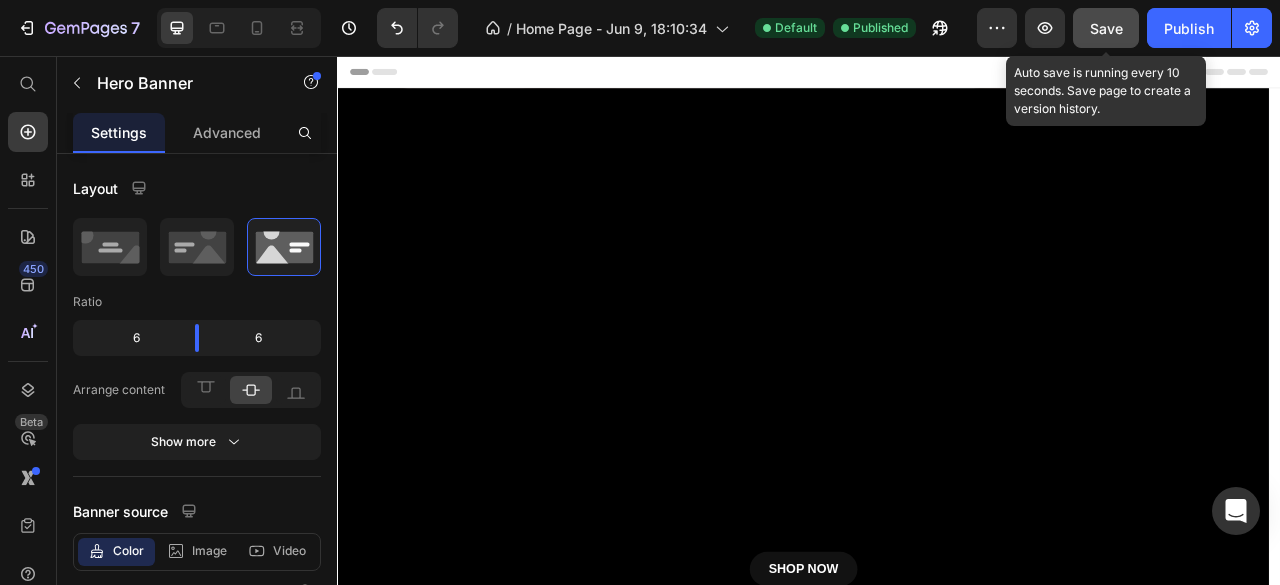 click on "Save" at bounding box center (1106, 28) 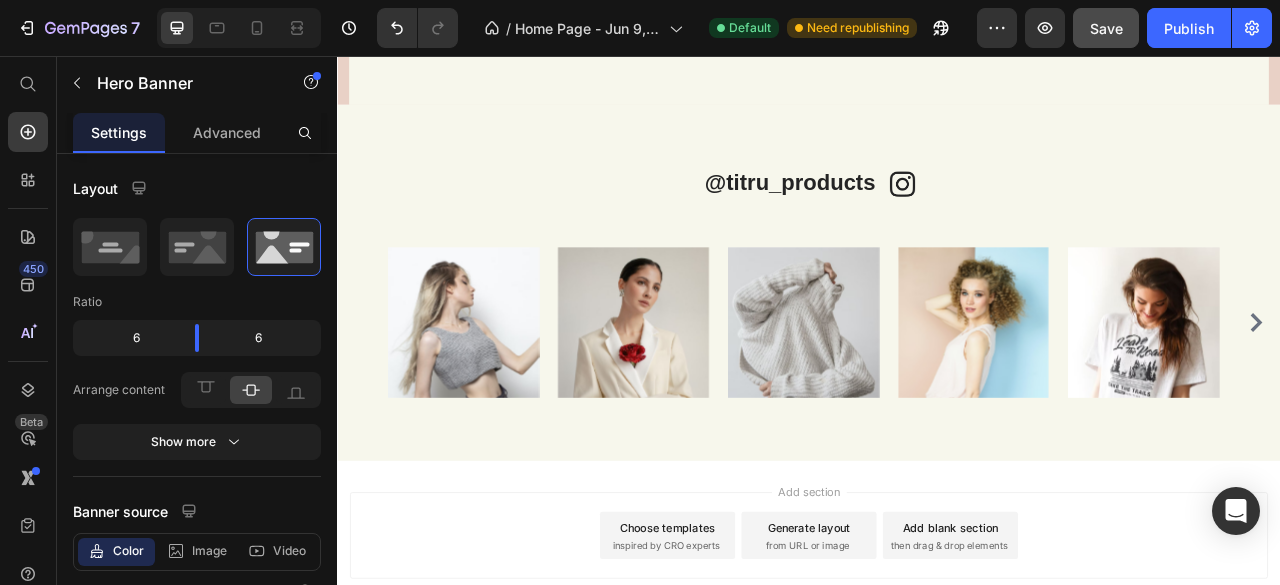 scroll, scrollTop: 2128, scrollLeft: 0, axis: vertical 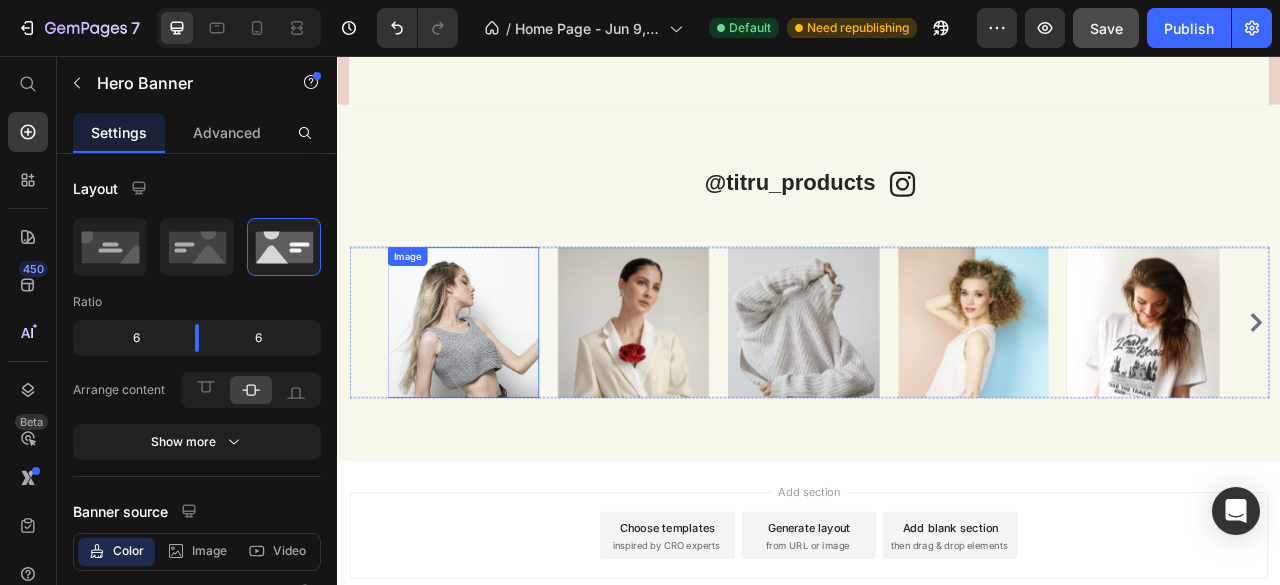 click at bounding box center (496, 395) 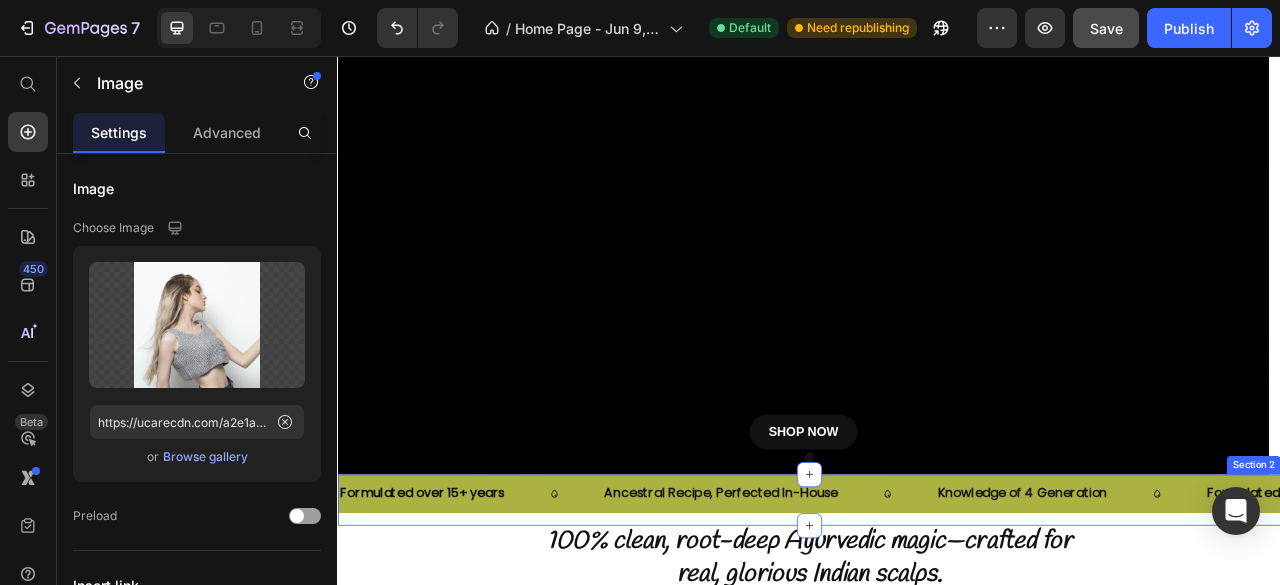 scroll, scrollTop: 0, scrollLeft: 0, axis: both 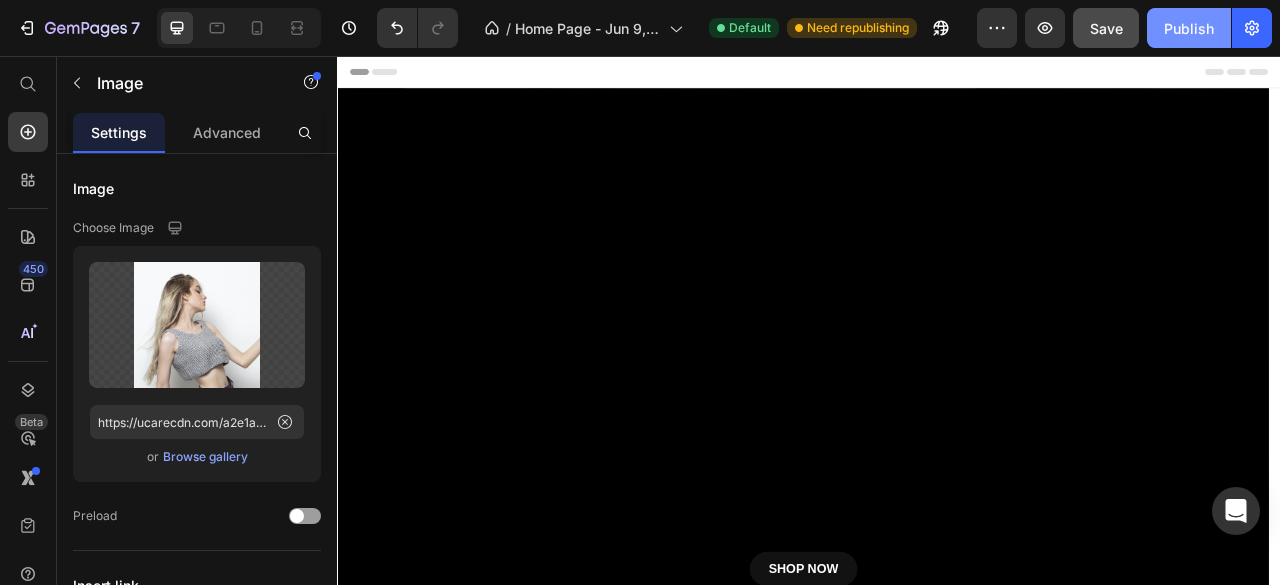 click on "Publish" at bounding box center [1189, 28] 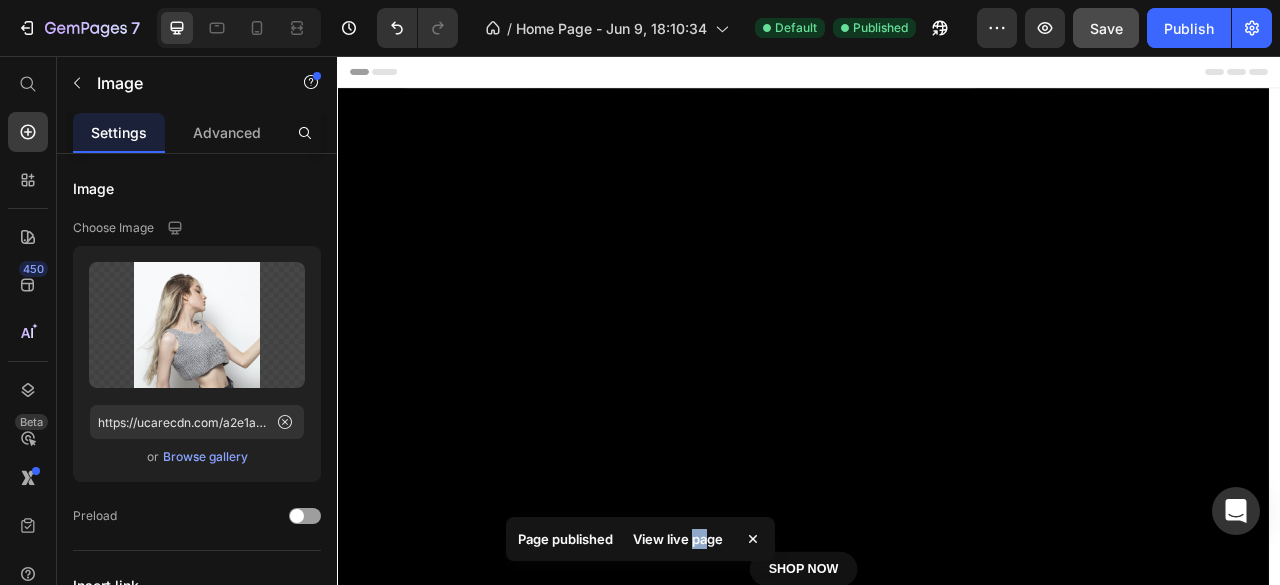 drag, startPoint x: 708, startPoint y: 523, endPoint x: 693, endPoint y: 534, distance: 18.601076 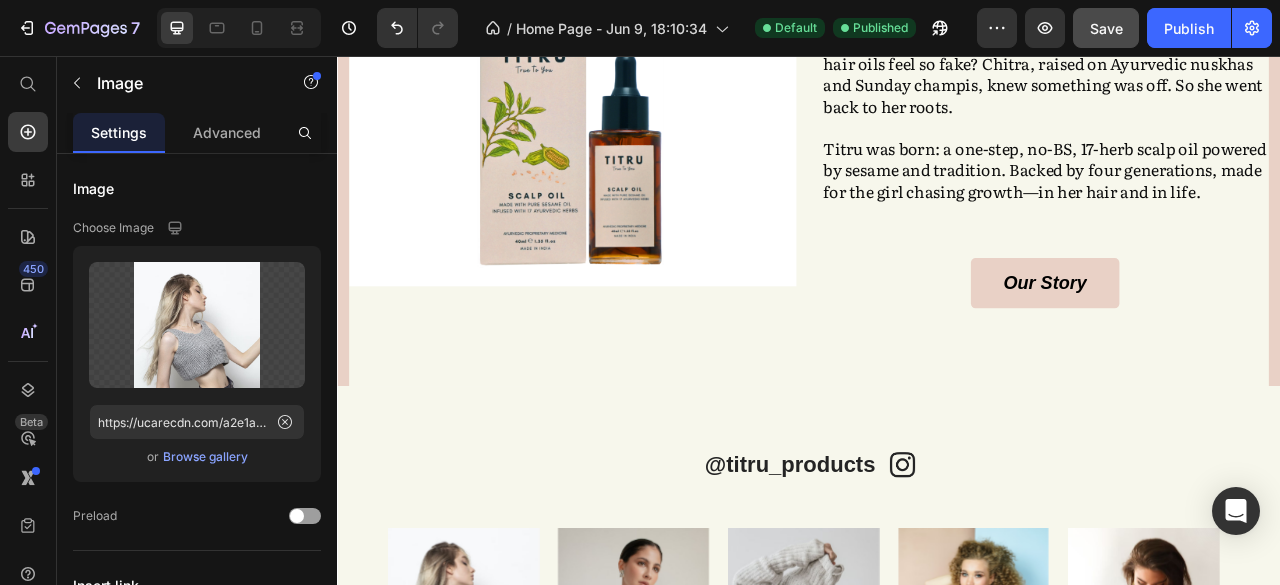 scroll, scrollTop: 1769, scrollLeft: 0, axis: vertical 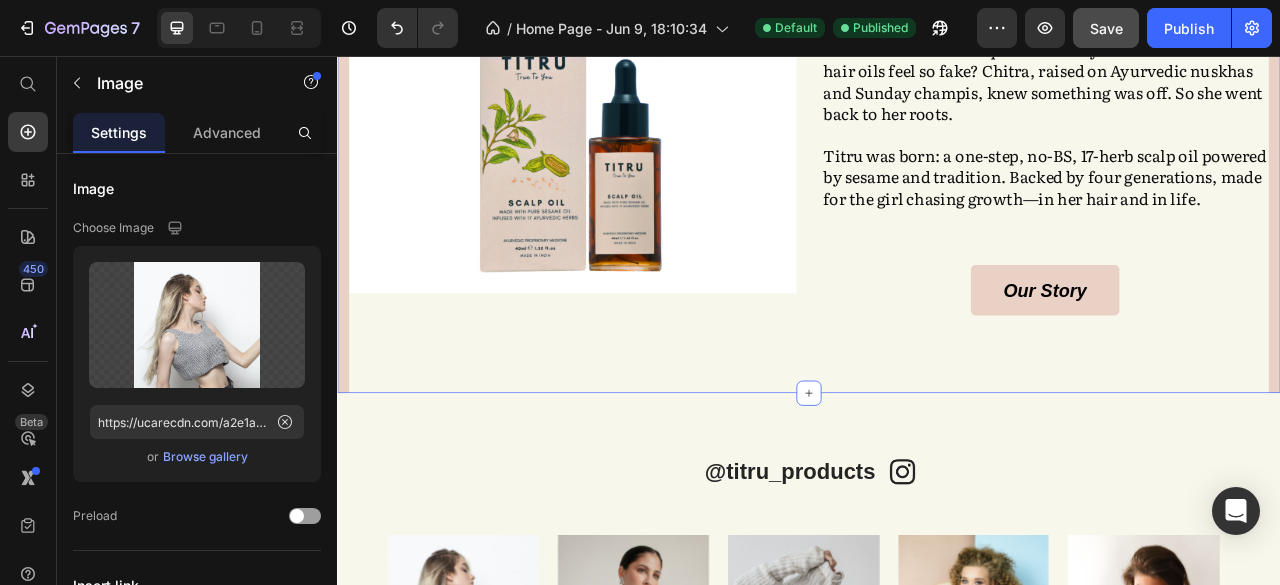 click on "It all started with one question—why do even the fanciest hair oils feel so fake? [NAME], raised on Ayurvedic nuskhas and Sunday champis, knew something was off. So [SHE] went back to [HER] roots.   Titru was born: a one-step, no-BS, 17-herb scalp oil powered by sesame and tradition. Backed by four generations, made for the girl chasing growth—in [HER] hair and in life." at bounding box center (1237, 155) 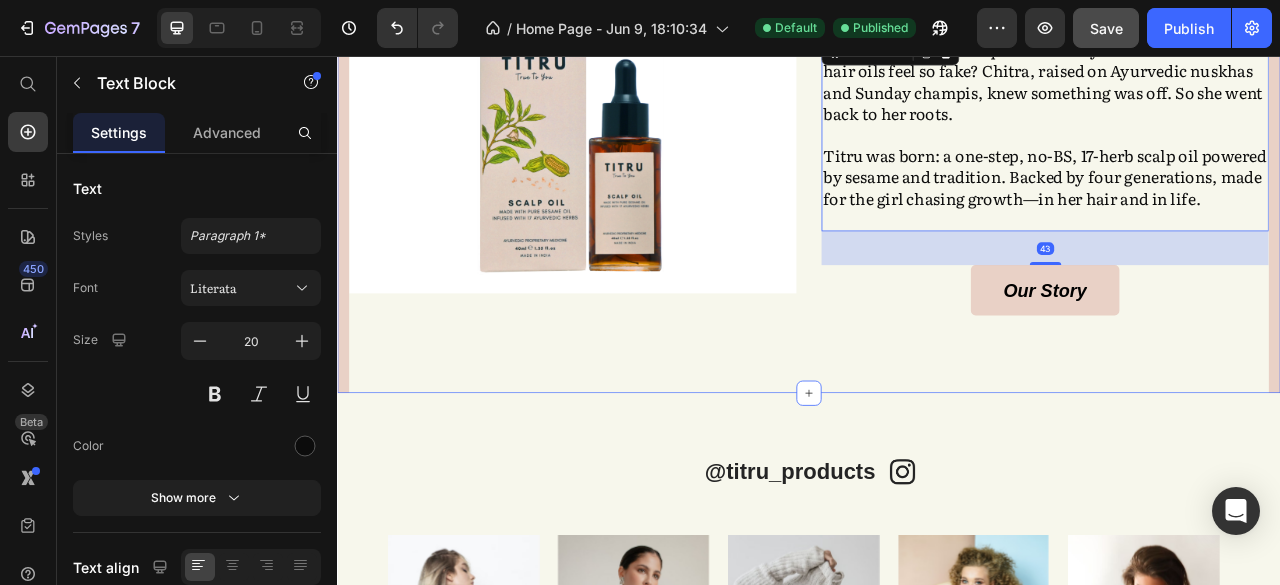 click on "#TitruTales Heading It all started with one question—why do even the fanciest hair oils feel so fake? Chitra, raised on Ayurvedic nuskhas and Sunday champis, knew something was off. So she went back to her roots.   Titru was born: a one-step, no-BS, 17-herb scalp oil powered by sesame and tradition. Backed by four generations, made for the girl chasing growth—in her hair and in life.   Text Block   43 Our Story Button Image Hero Banner" at bounding box center [937, 173] 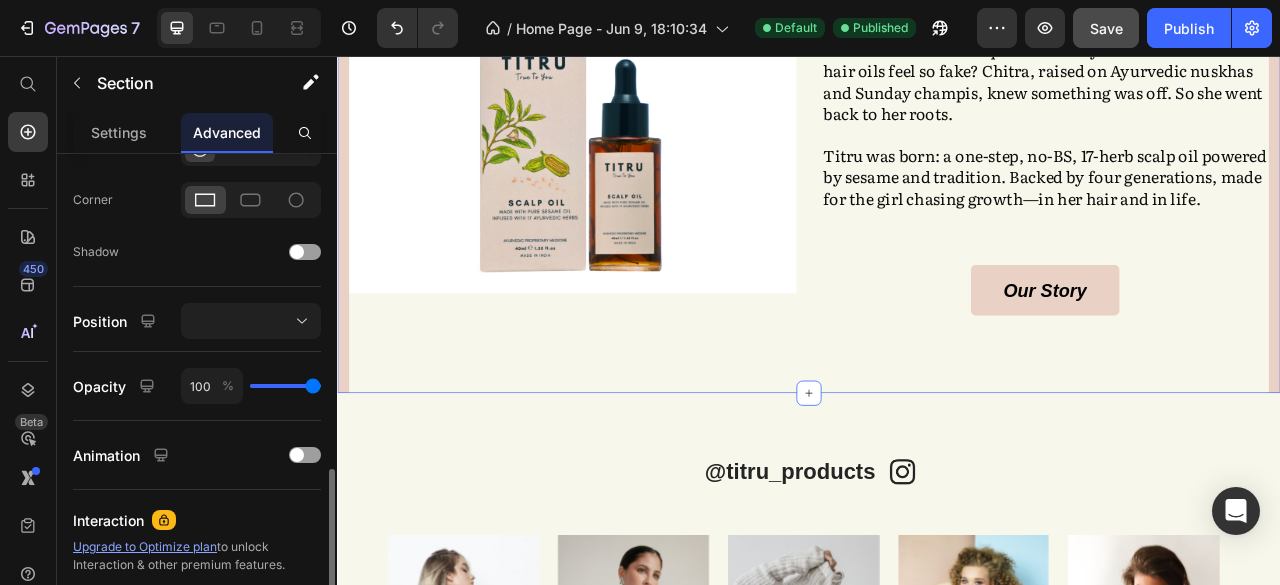 scroll, scrollTop: 650, scrollLeft: 0, axis: vertical 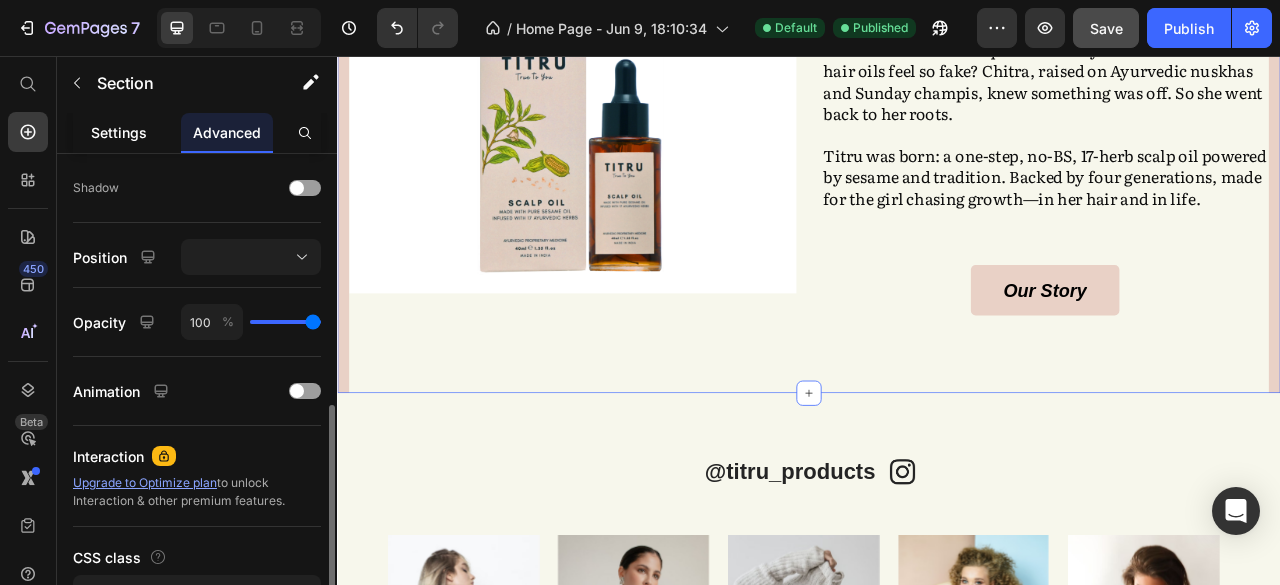 click on "Settings" 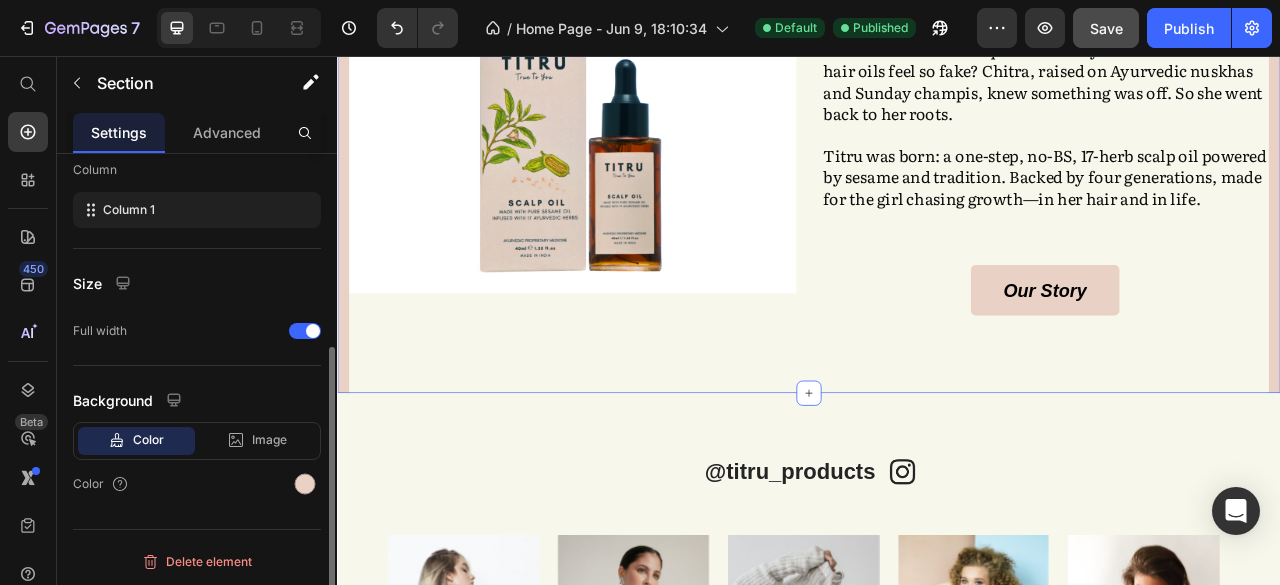 scroll, scrollTop: 318, scrollLeft: 0, axis: vertical 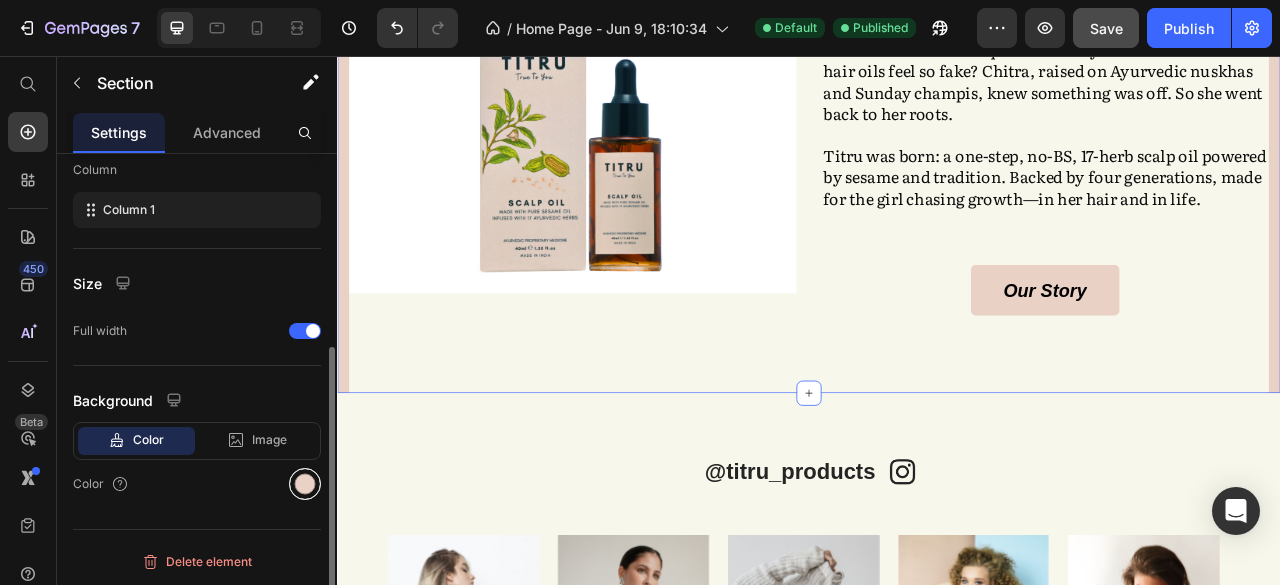 click at bounding box center (305, 484) 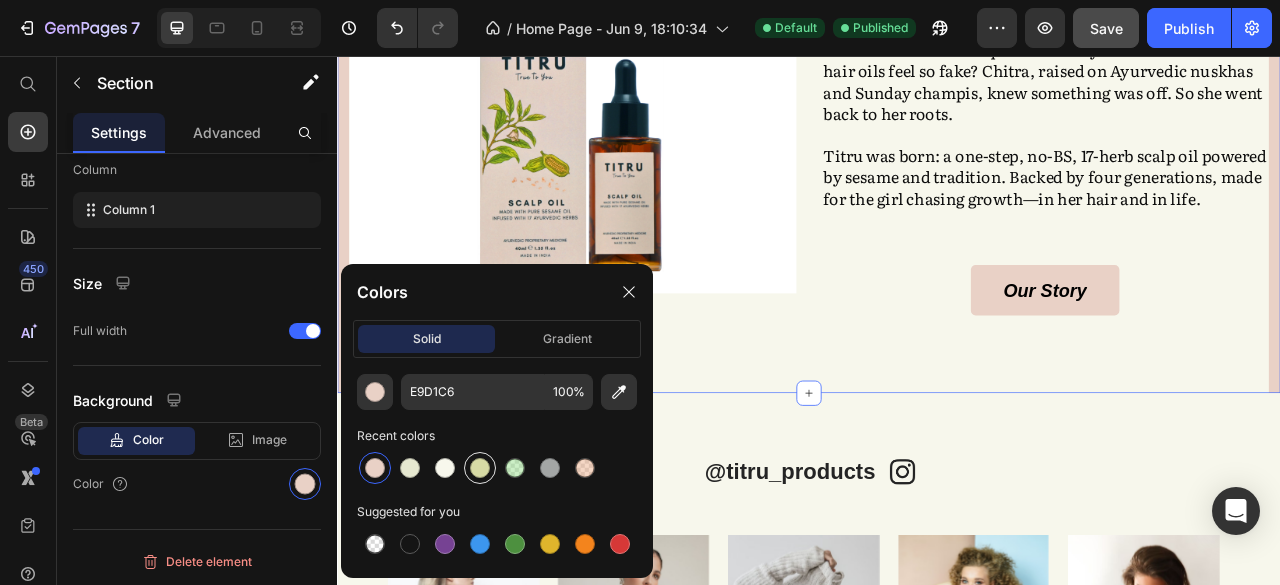 click at bounding box center [480, 468] 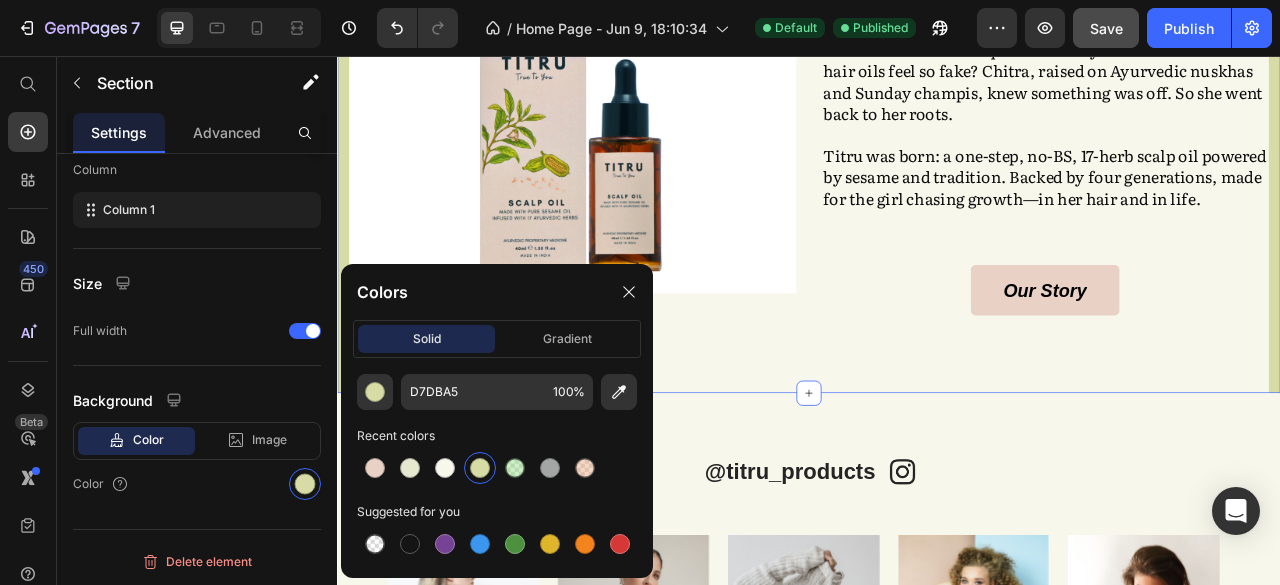 scroll, scrollTop: 318, scrollLeft: 0, axis: vertical 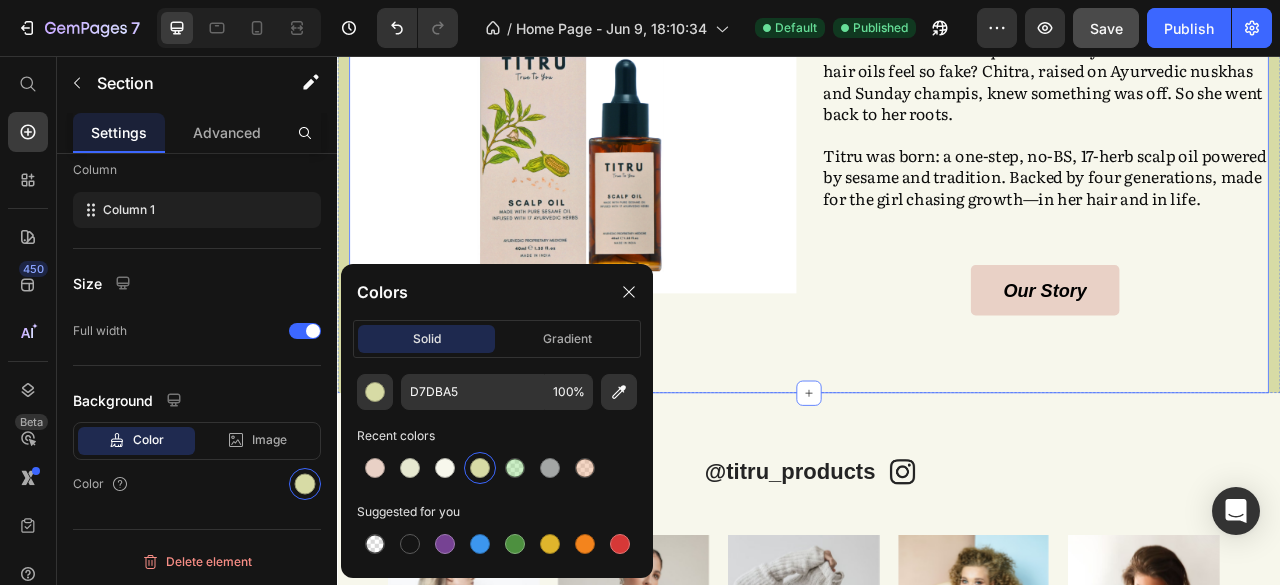 click on "#TitruTales Heading It all started with one question—why do even the fanciest hair oils feel so fake? Chitra, raised on Ayurvedic nuskhas and Sunday champis, knew something was off. So she went back to her roots.   Titru was born: a one-step, no-BS, 17-herb scalp oil powered by sesame and tradition. Backed by four generations, made for the girl chasing growth—in her hair and in life.   Text Block Our Story Button Image" at bounding box center (937, 173) 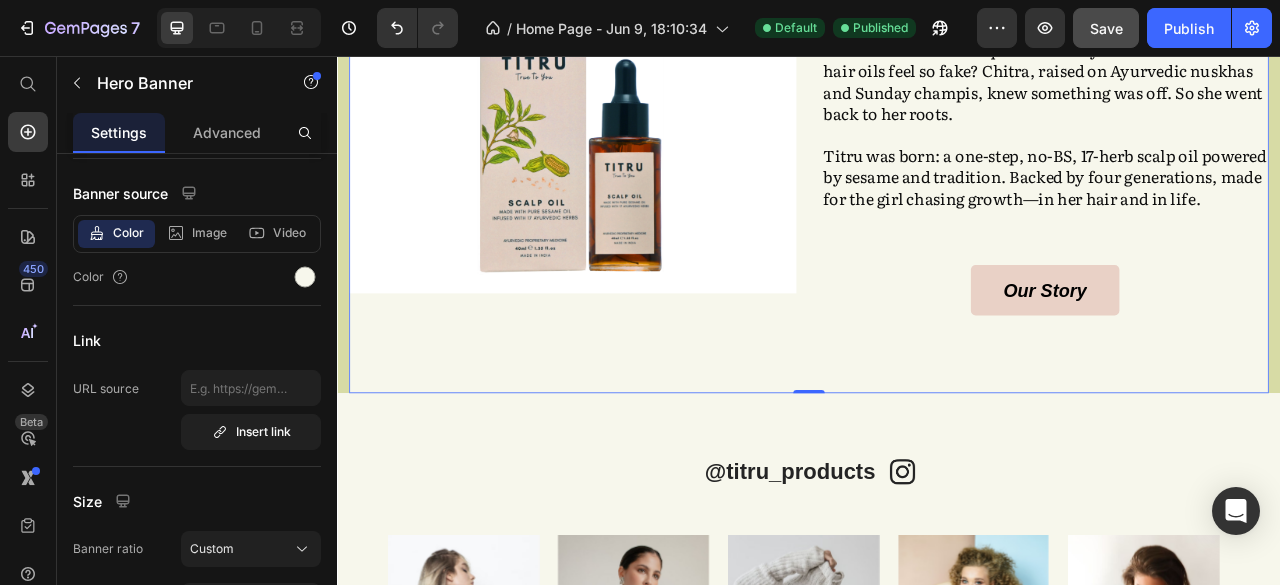 scroll, scrollTop: 0, scrollLeft: 0, axis: both 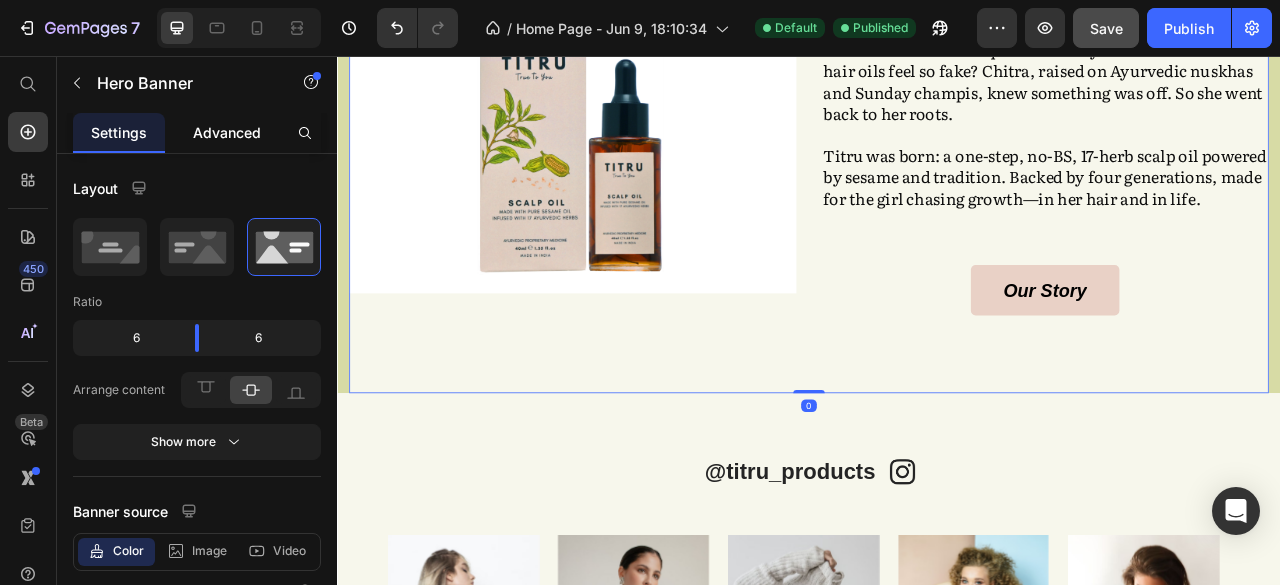 click on "Advanced" at bounding box center [227, 132] 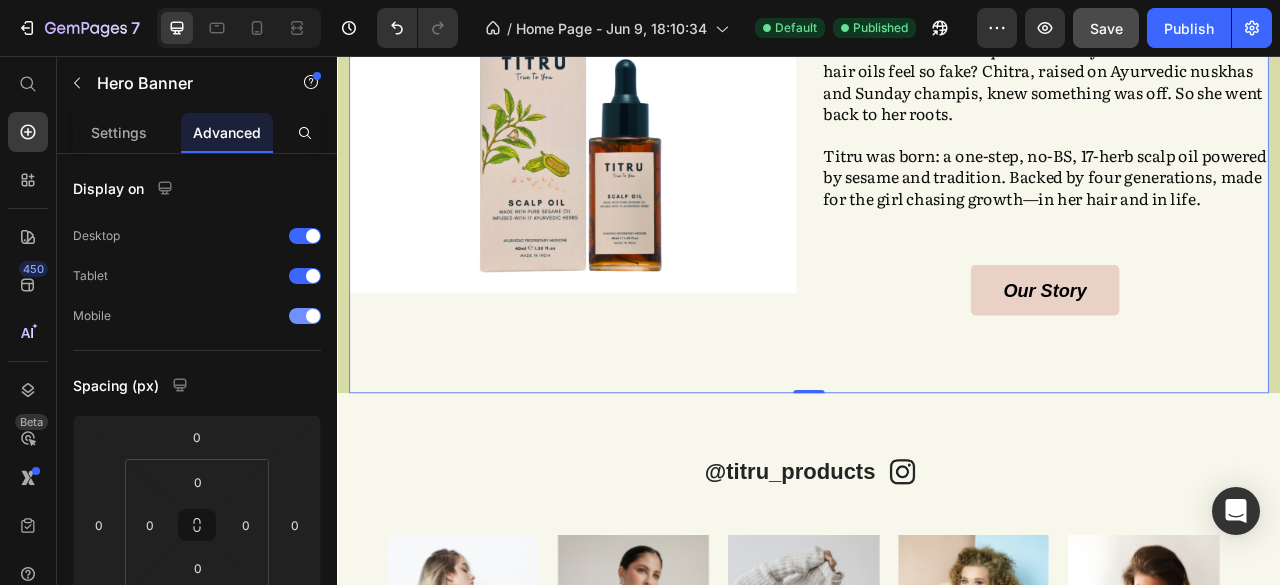 scroll, scrollTop: 384, scrollLeft: 0, axis: vertical 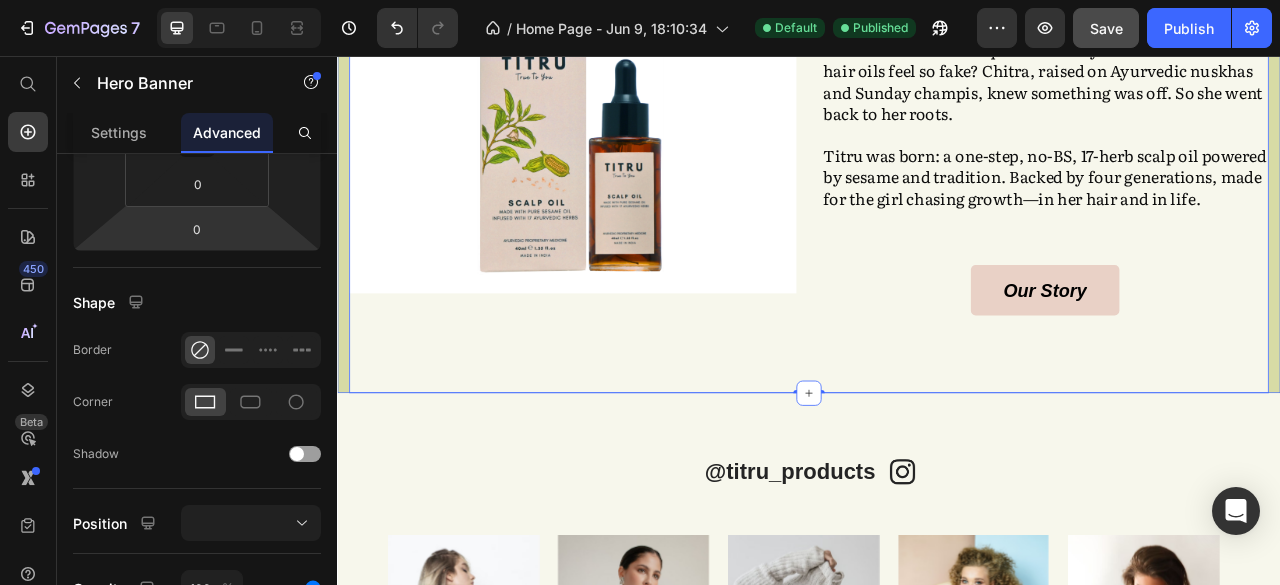 click on "#TitruTales Heading It all started with one question—why do even the fanciest hair oils feel so fake? Chitra, raised on Ayurvedic nuskhas and Sunday champis, knew something was off. So she went back to her roots.   Titru was born: a one-step, no-BS, 17-herb scalp oil powered by sesame and tradition. Backed by four generations, made for the girl chasing growth—in her hair and in life.   Text Block Our Story Button Image Hero Banner   0" at bounding box center [937, 173] 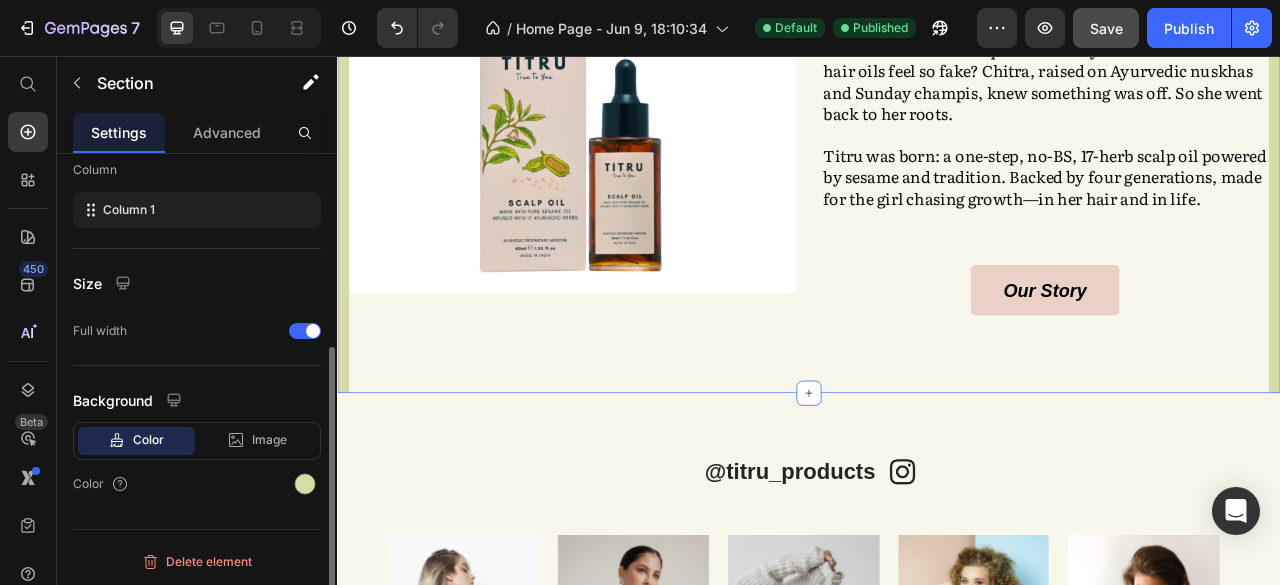 scroll, scrollTop: 318, scrollLeft: 0, axis: vertical 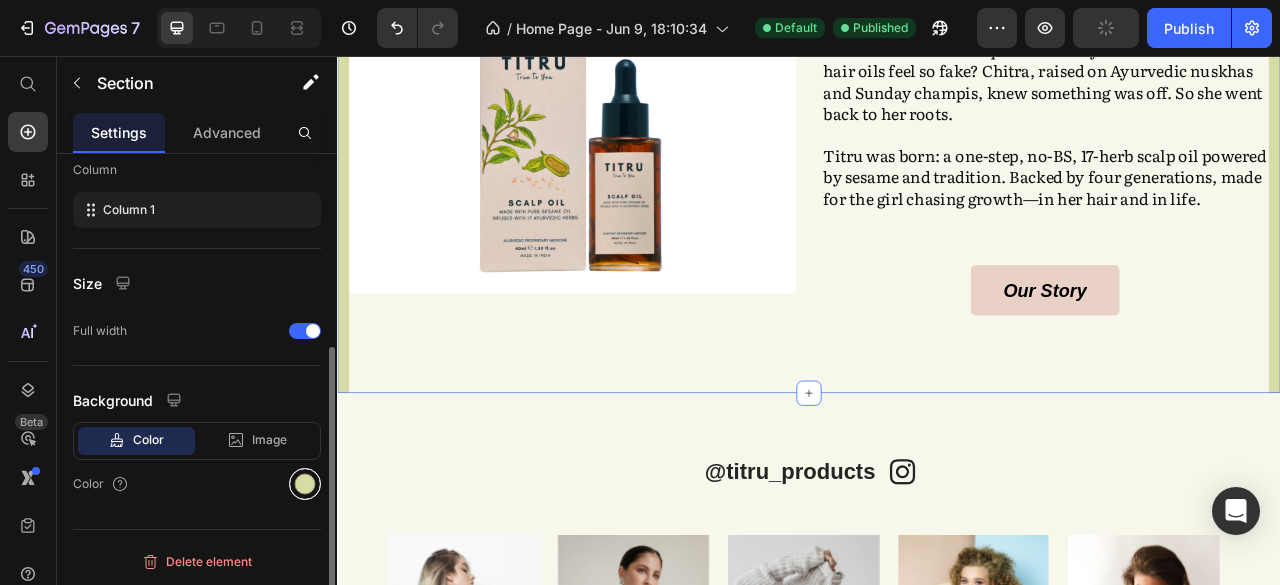 click at bounding box center [305, 484] 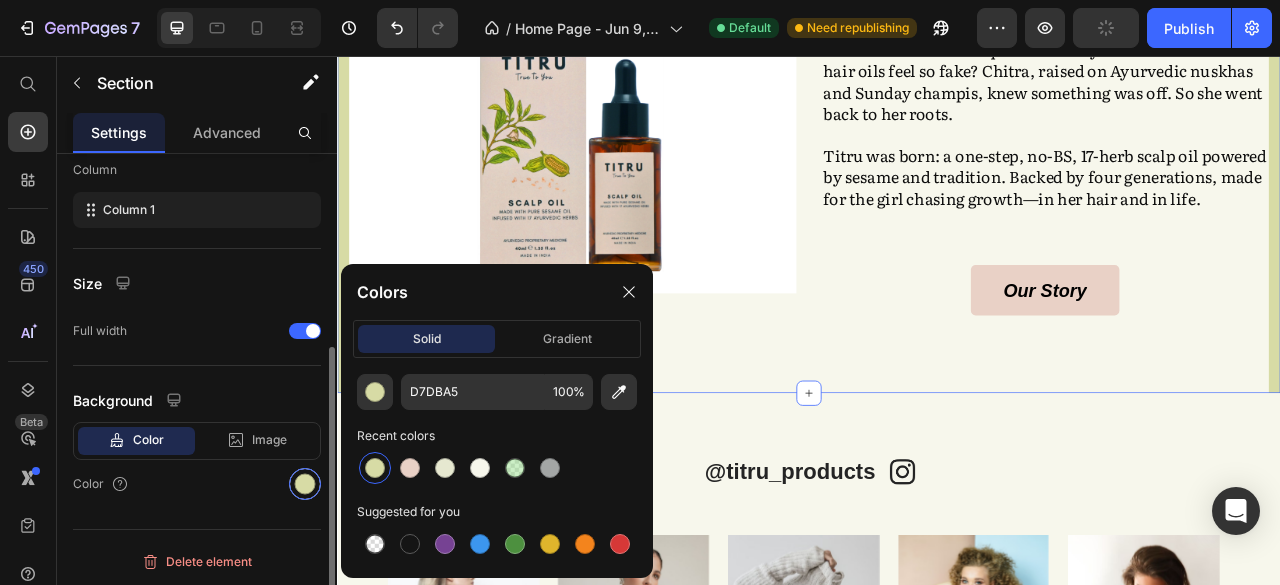 scroll, scrollTop: 318, scrollLeft: 0, axis: vertical 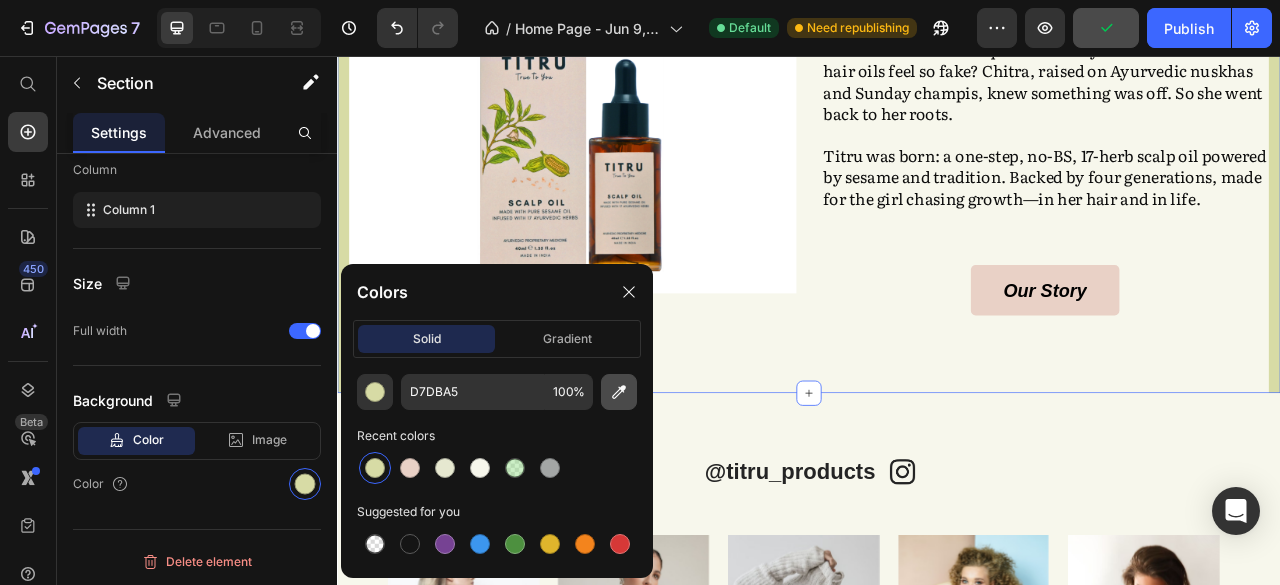 click at bounding box center [619, 392] 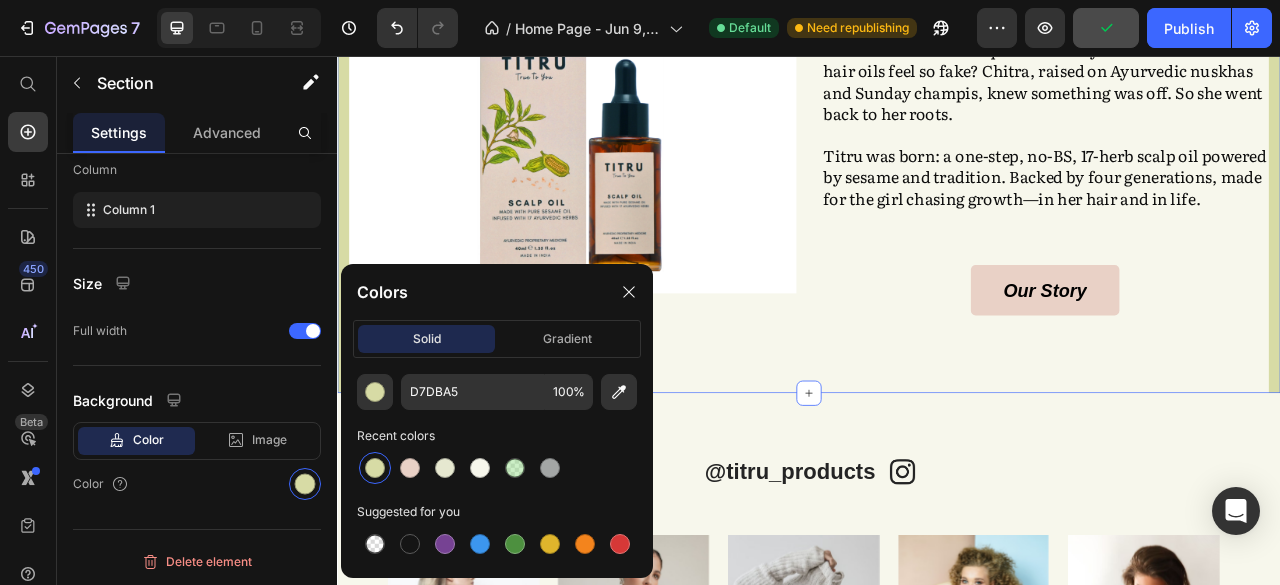 type on "F7F7EC" 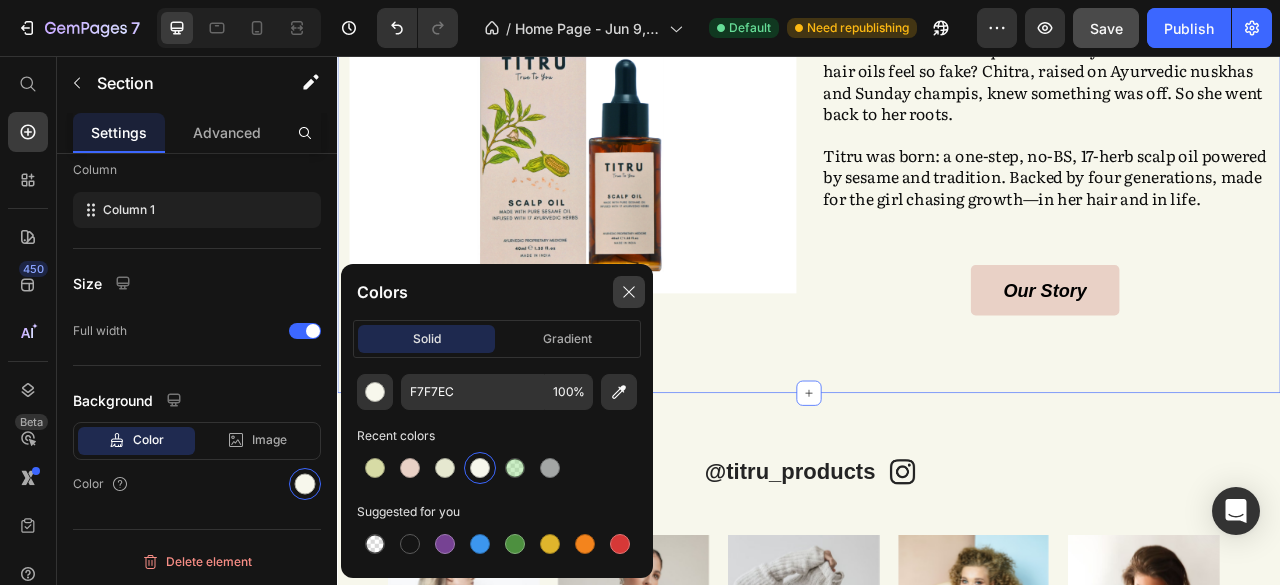click at bounding box center [629, 292] 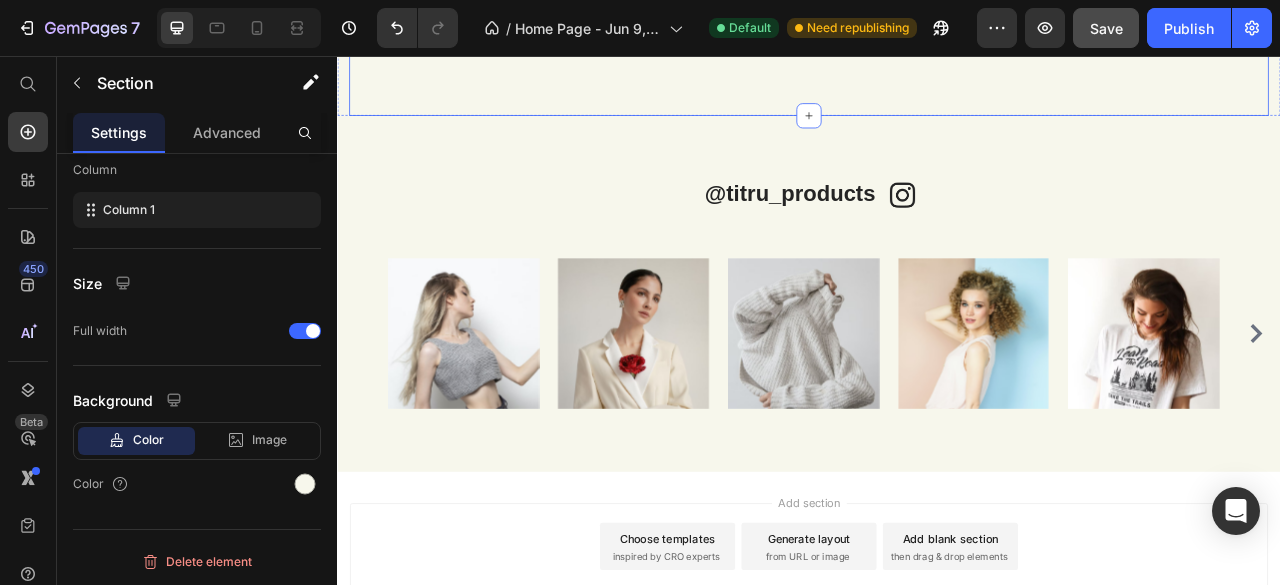scroll, scrollTop: 2108, scrollLeft: 0, axis: vertical 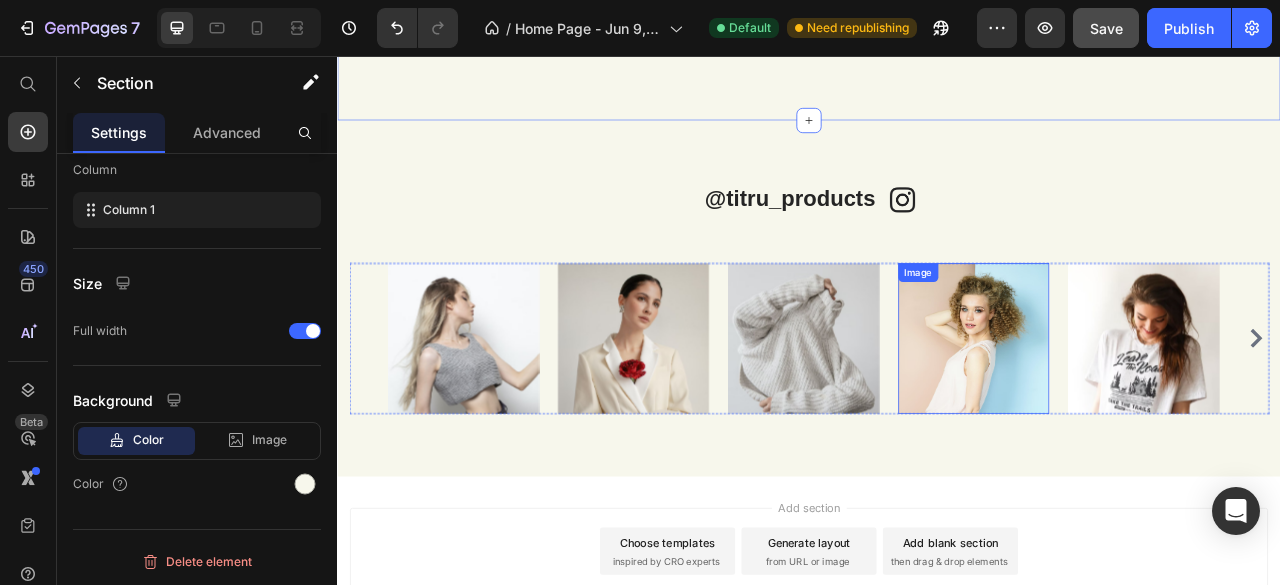 click at bounding box center [1146, 415] 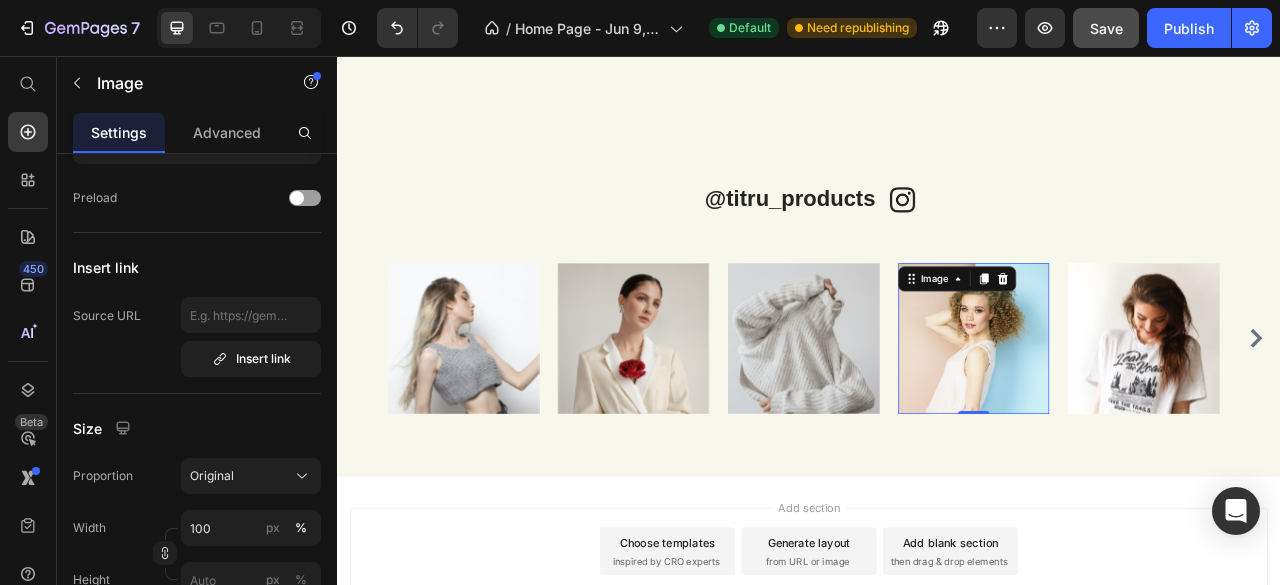scroll, scrollTop: 0, scrollLeft: 0, axis: both 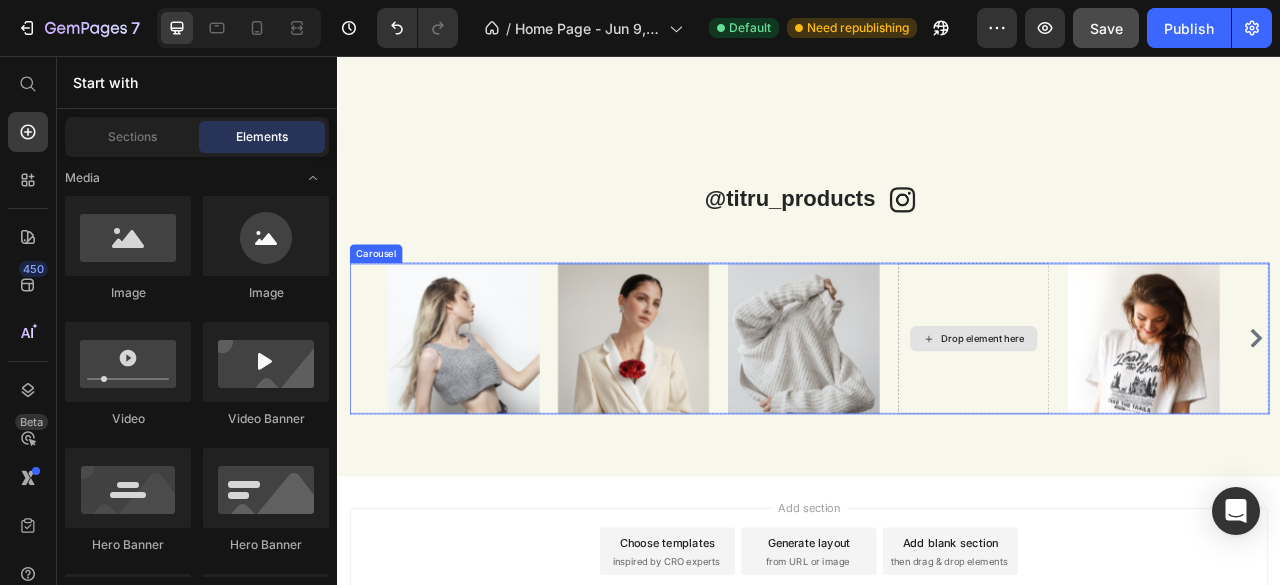 click on "Drop element here" at bounding box center (1146, 415) 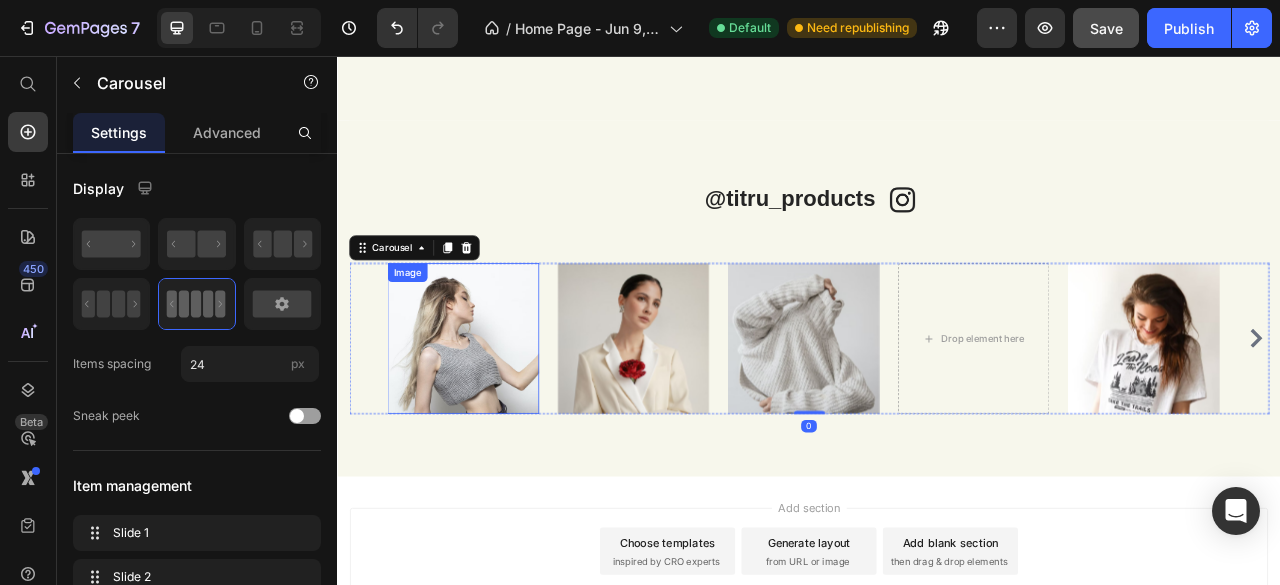 click at bounding box center [496, 415] 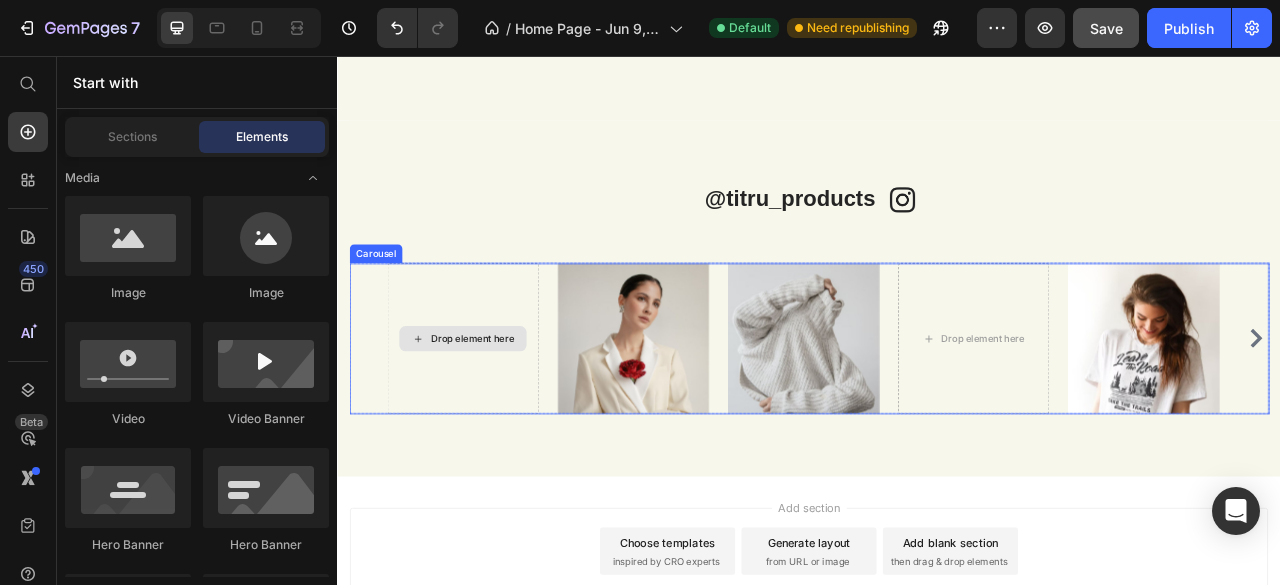 click on "Drop element here" at bounding box center (496, 415) 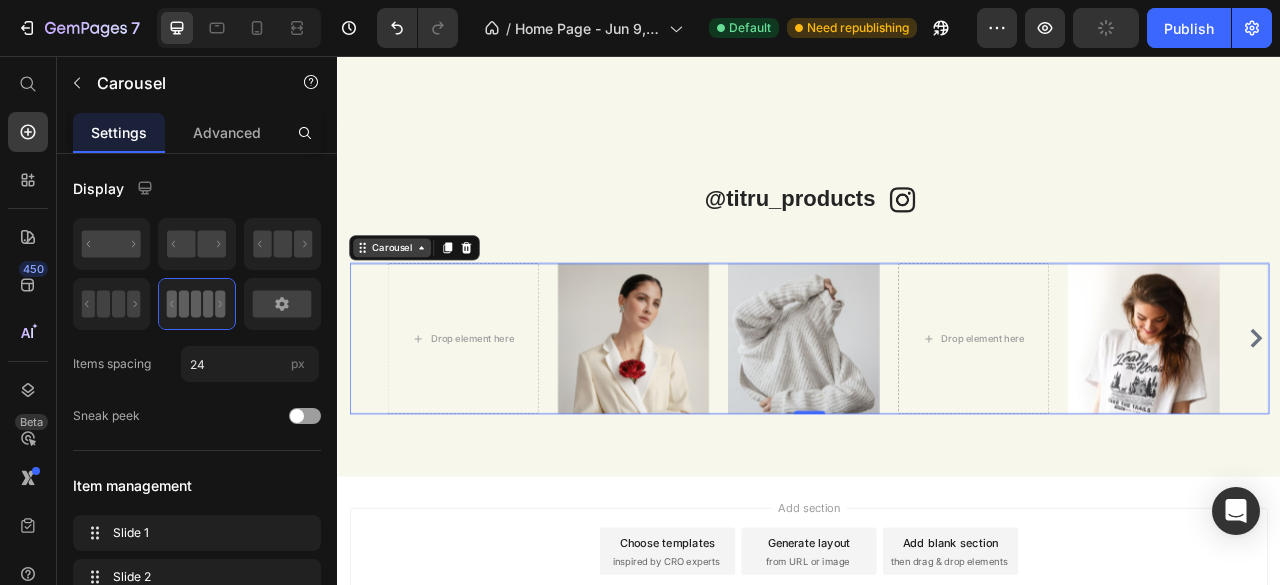 click on "Carousel" at bounding box center (406, 300) 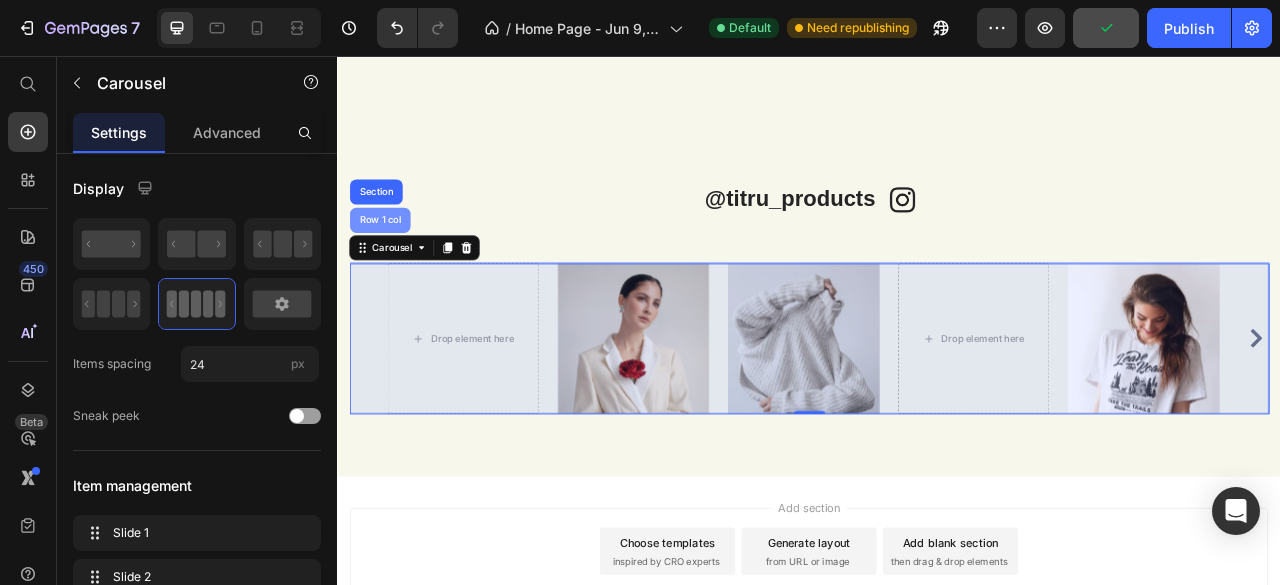 click on "Row 1 col" at bounding box center [391, 265] 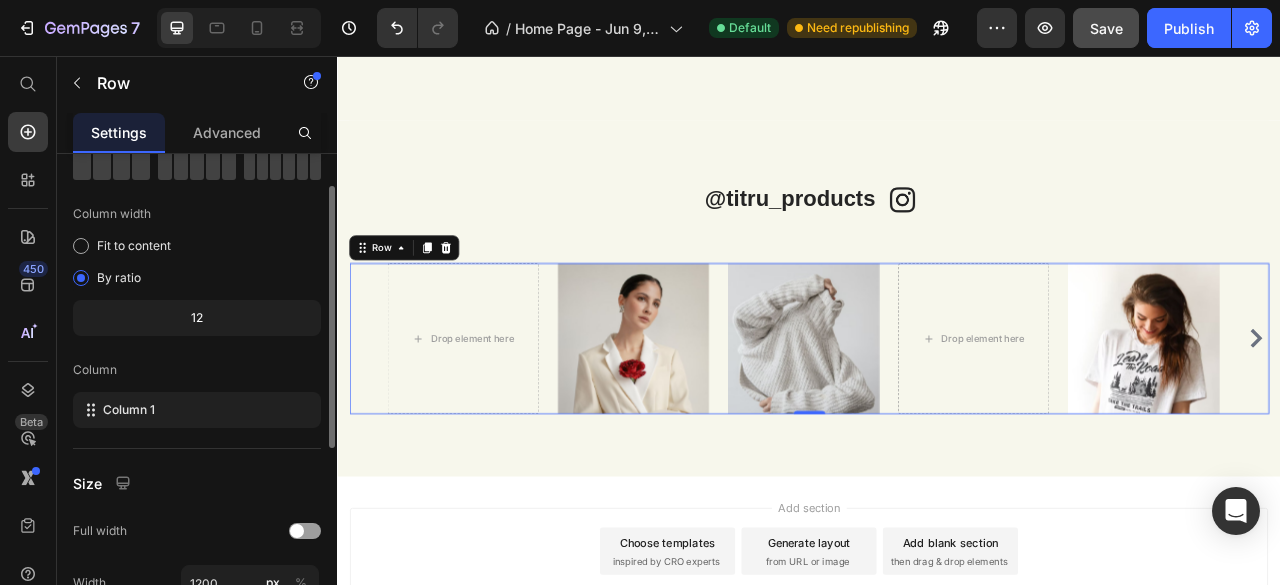 scroll, scrollTop: 0, scrollLeft: 0, axis: both 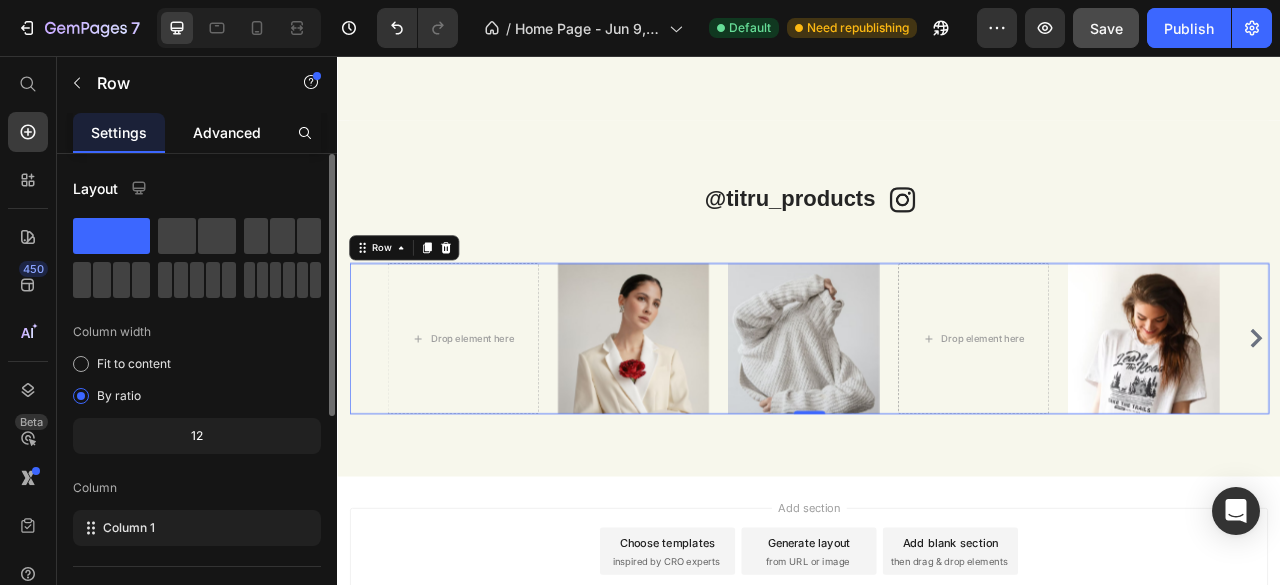 click on "Advanced" at bounding box center (227, 132) 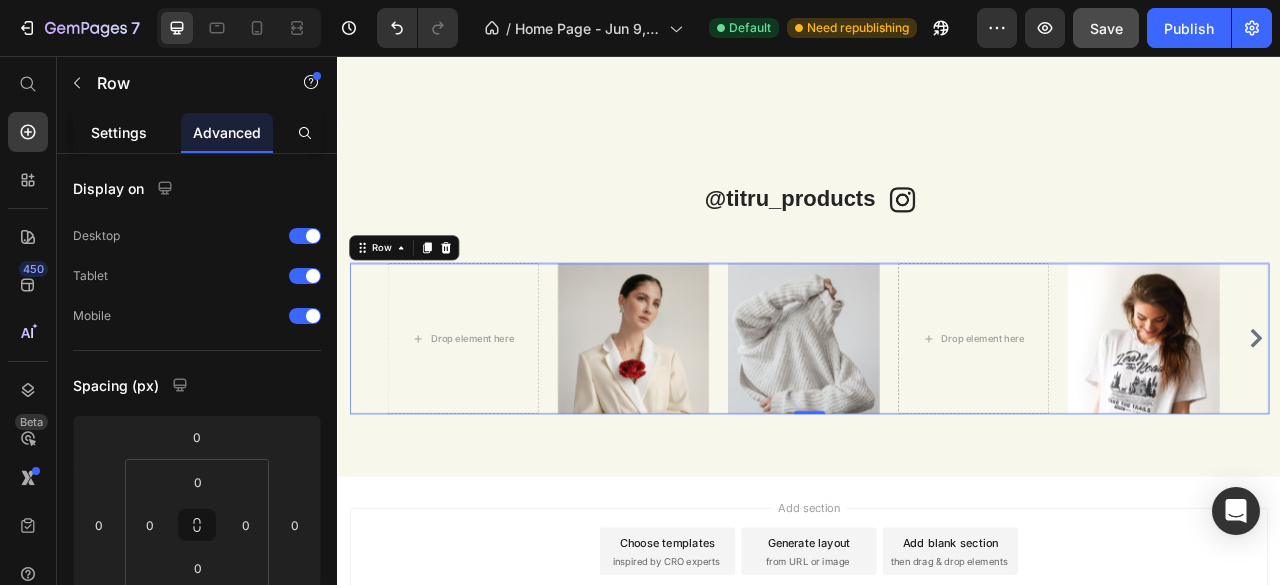 click on "Settings" 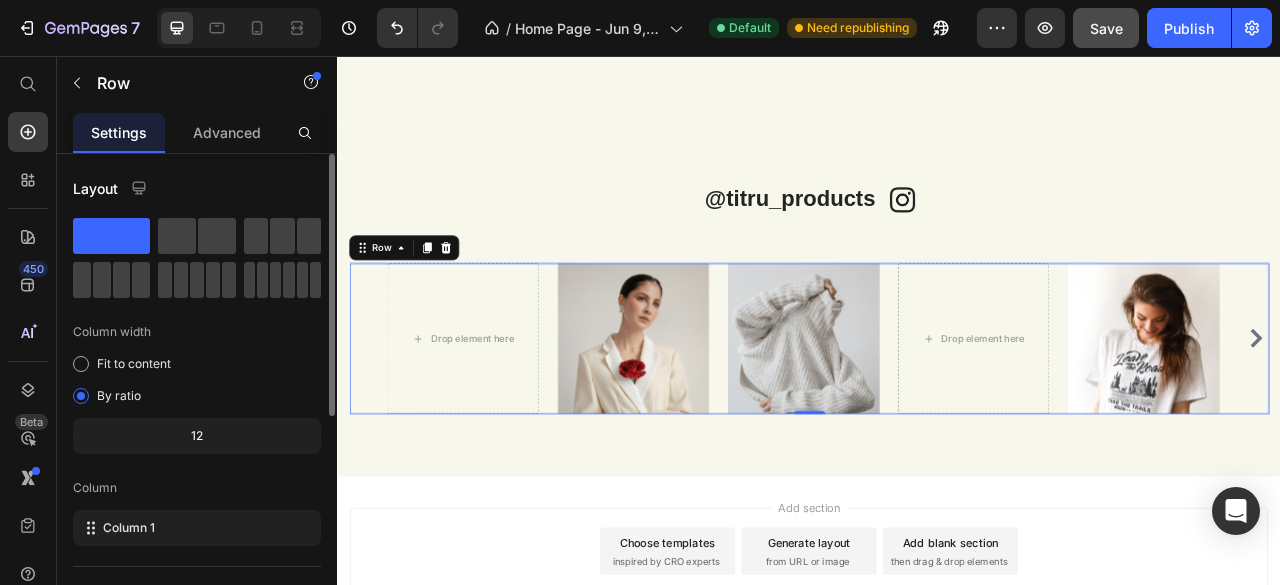 click on "Layout Column width Fit to content By ratio 12 Column Column 1" 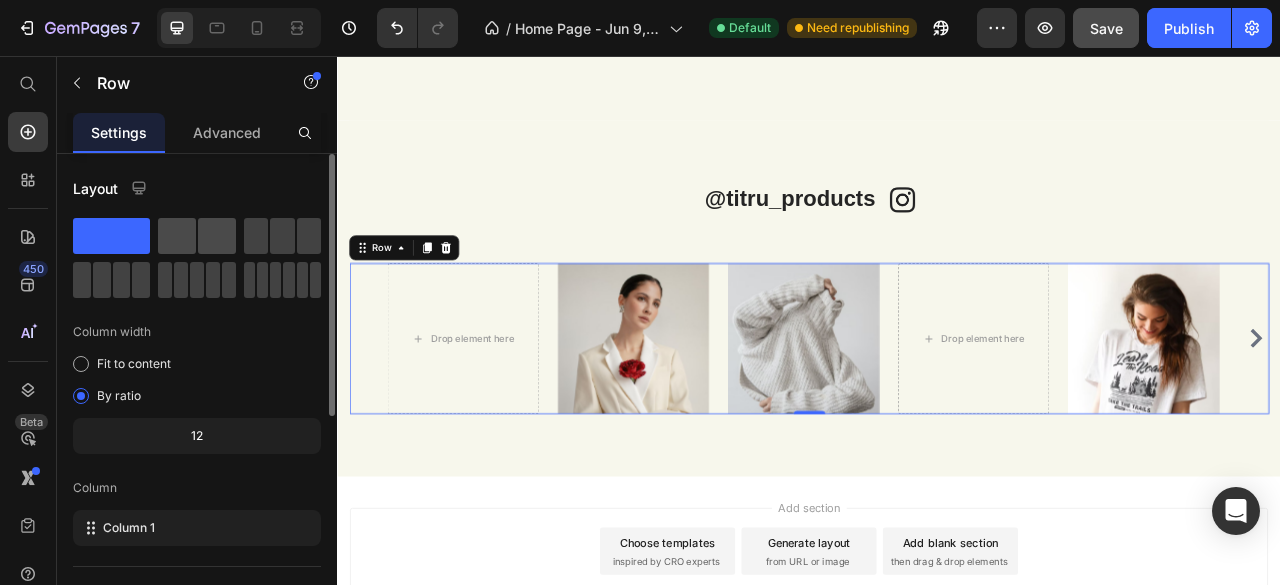 click 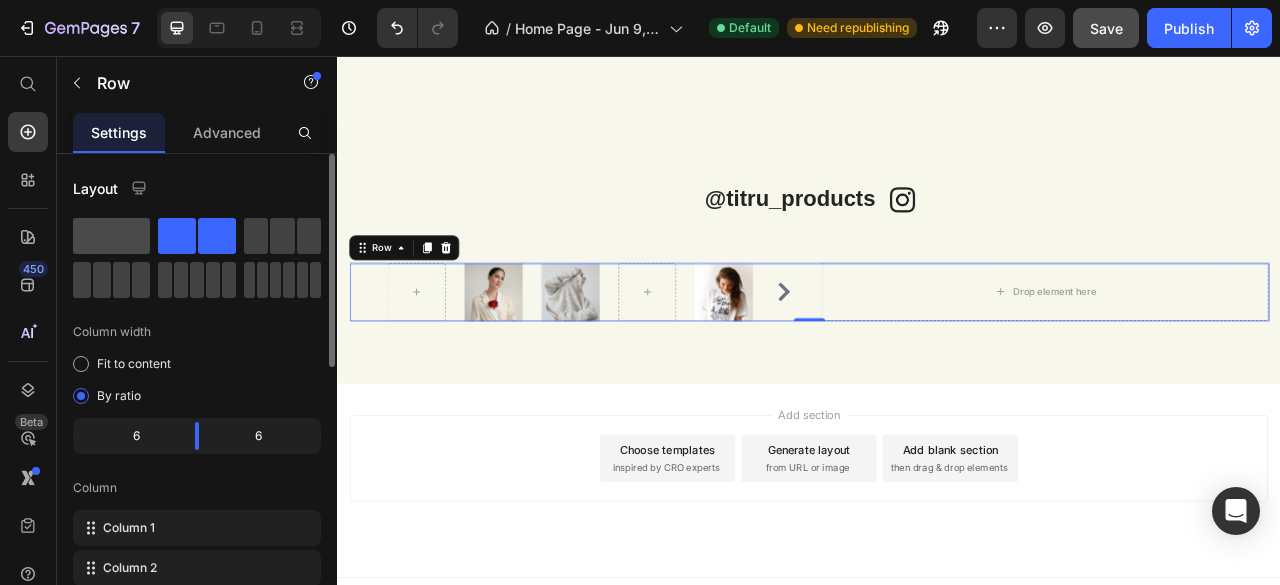 click 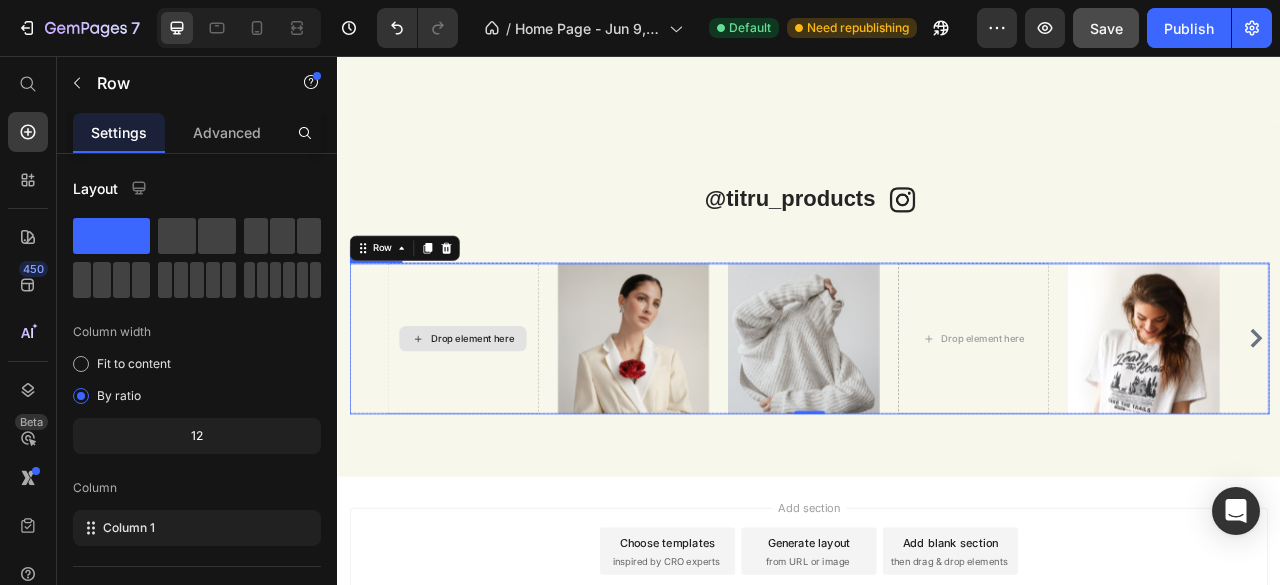 click on "Drop element here" at bounding box center [496, 415] 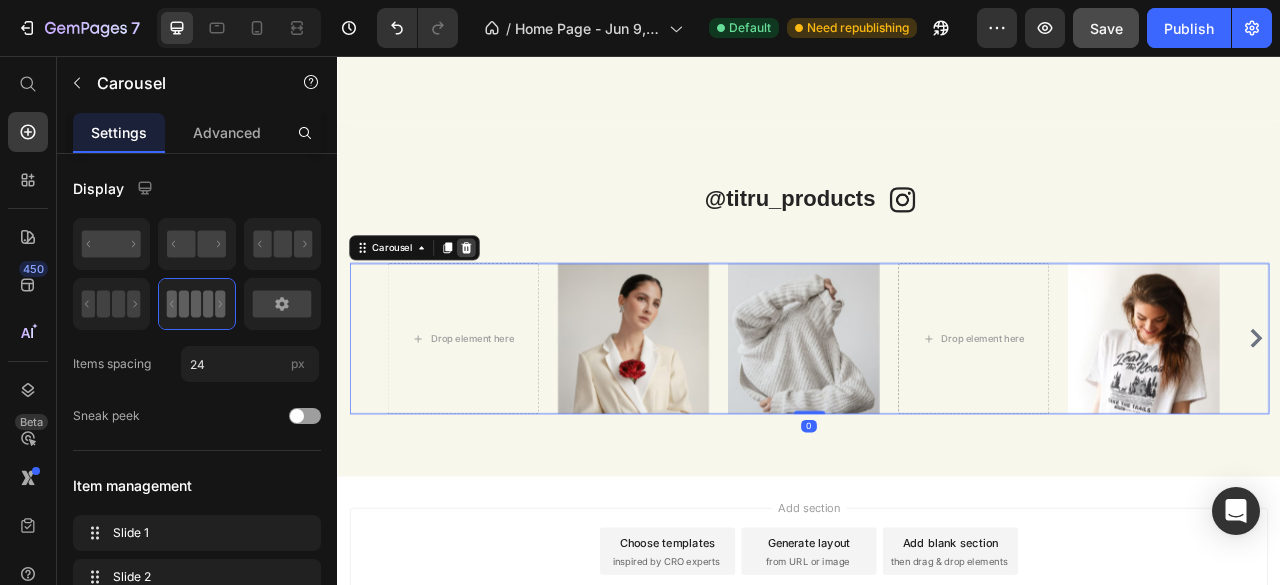 click 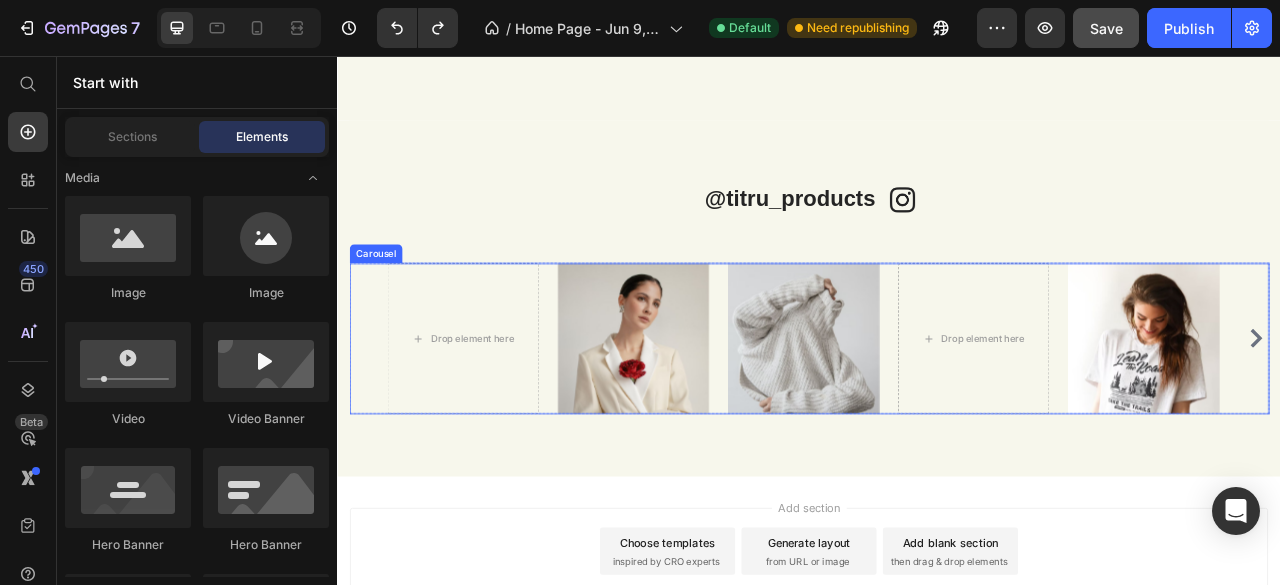 click 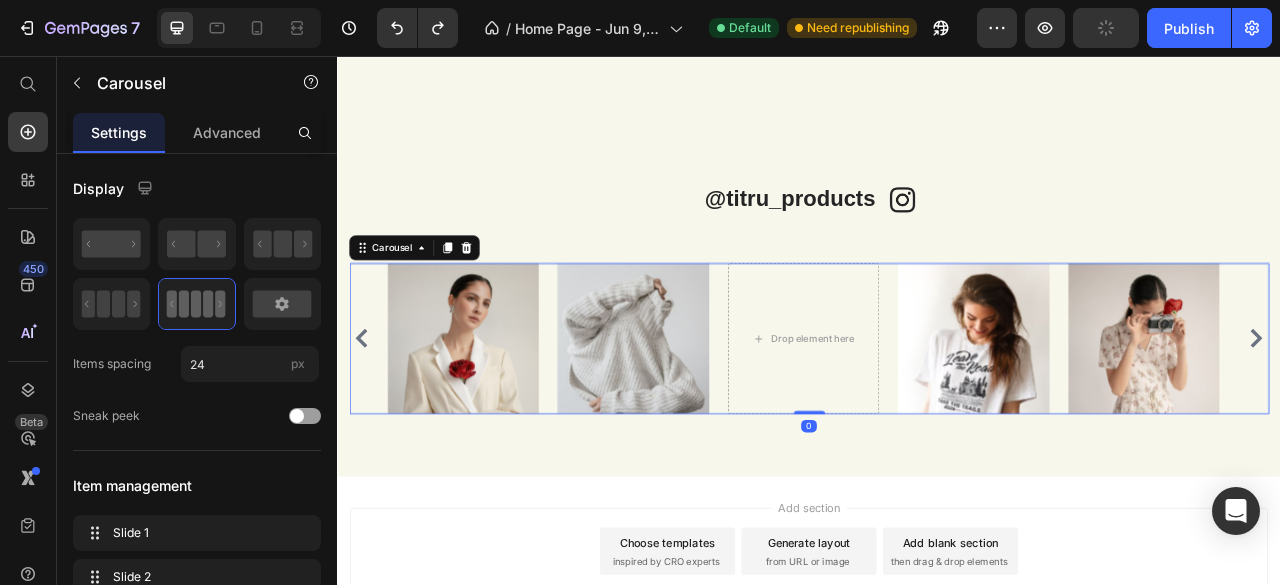 click 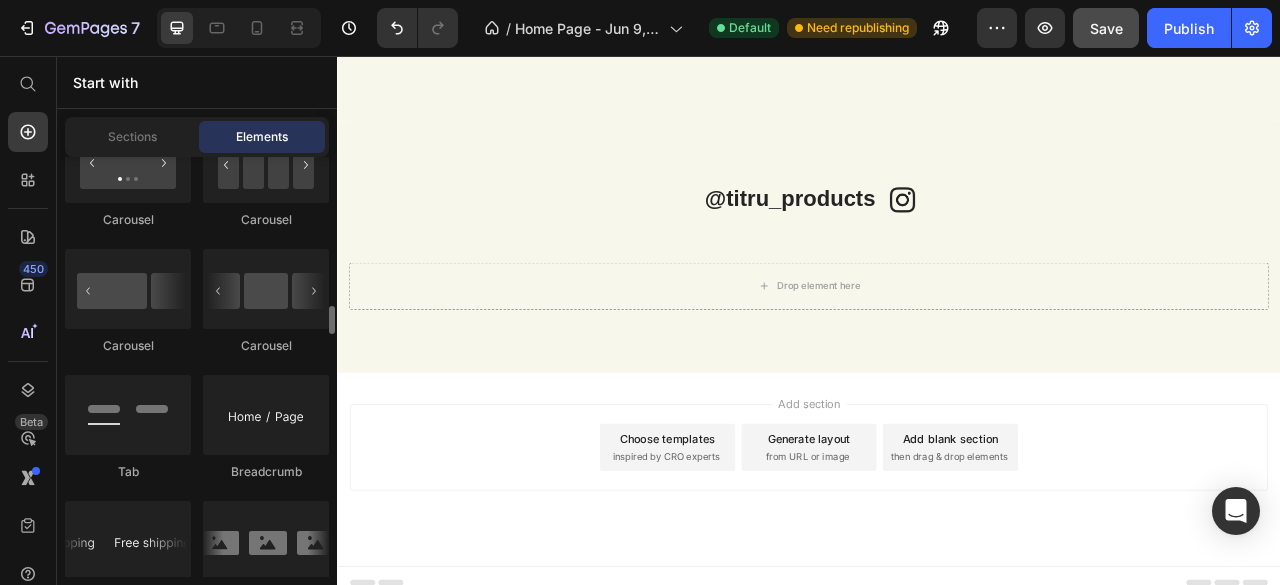 scroll, scrollTop: 2122, scrollLeft: 0, axis: vertical 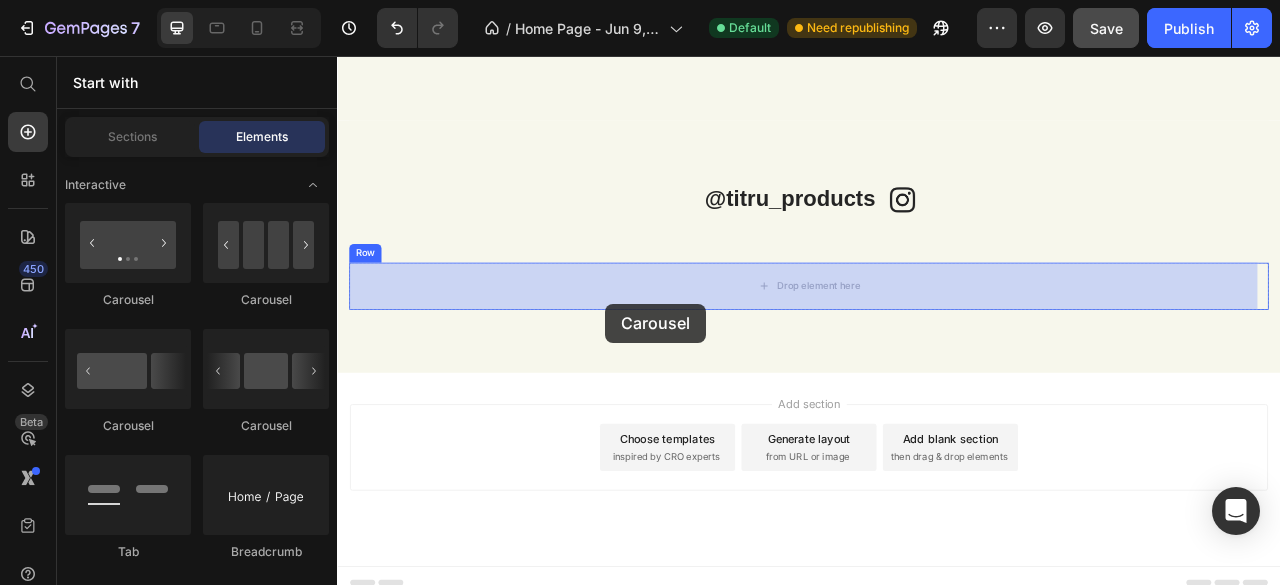 drag, startPoint x: 574, startPoint y: 437, endPoint x: 678, endPoint y: 370, distance: 123.71338 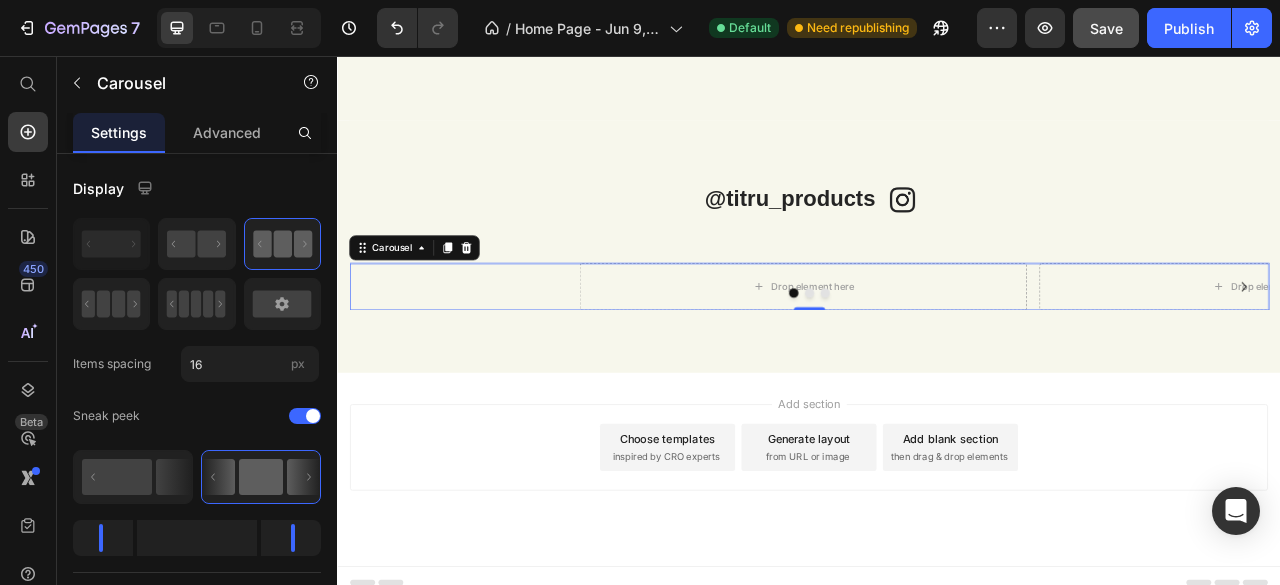 click 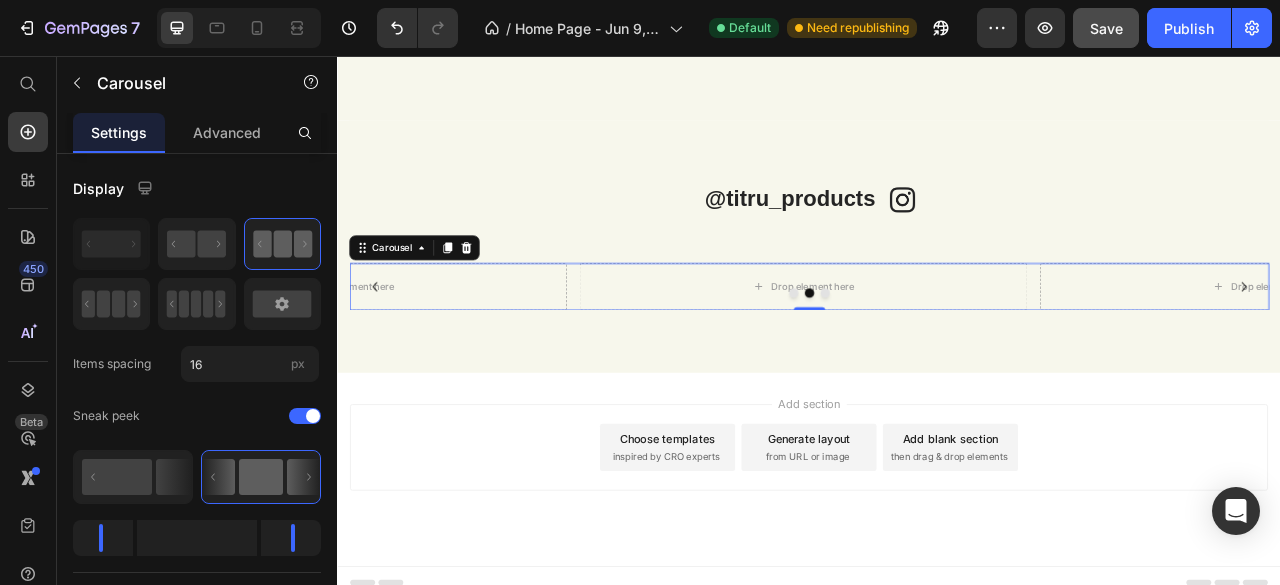 click 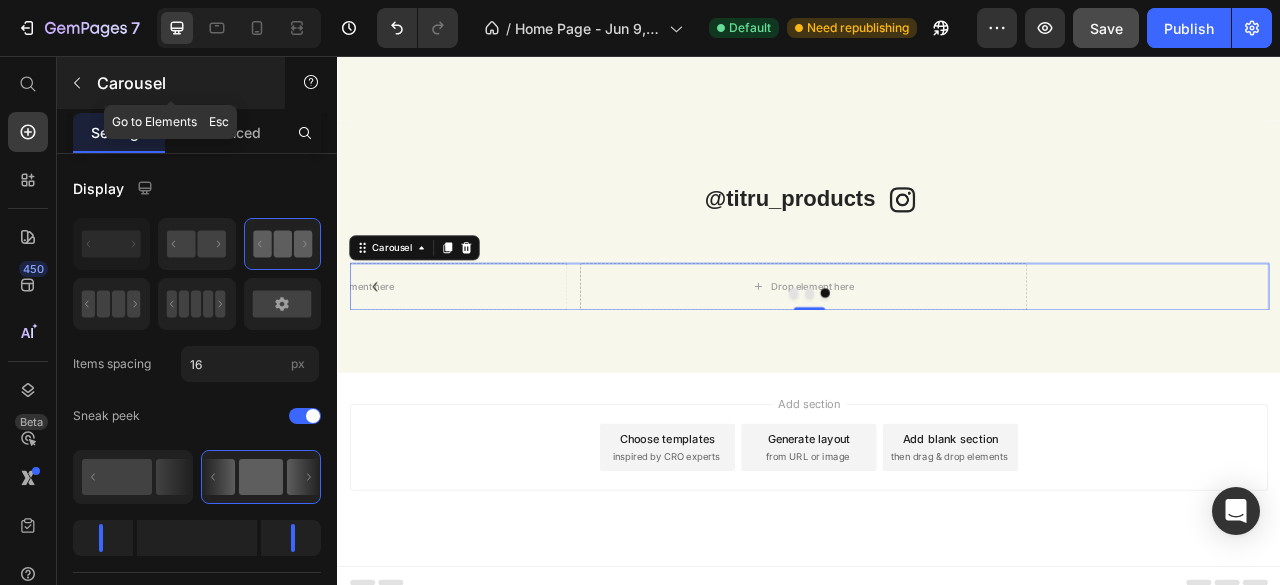 click at bounding box center [77, 83] 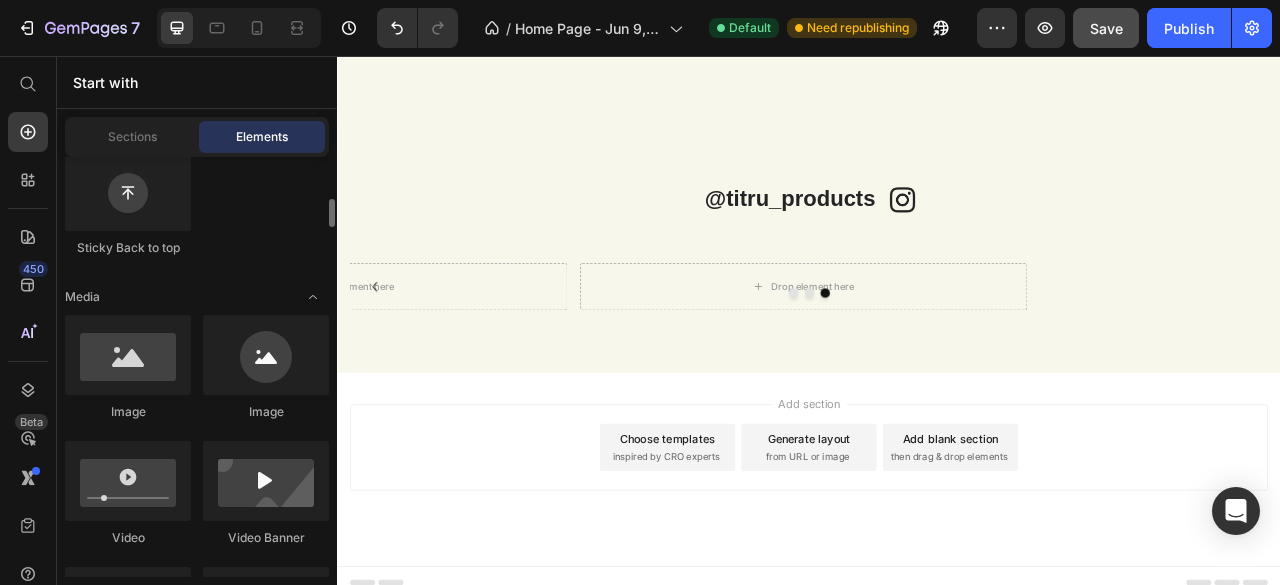 scroll, scrollTop: 804, scrollLeft: 0, axis: vertical 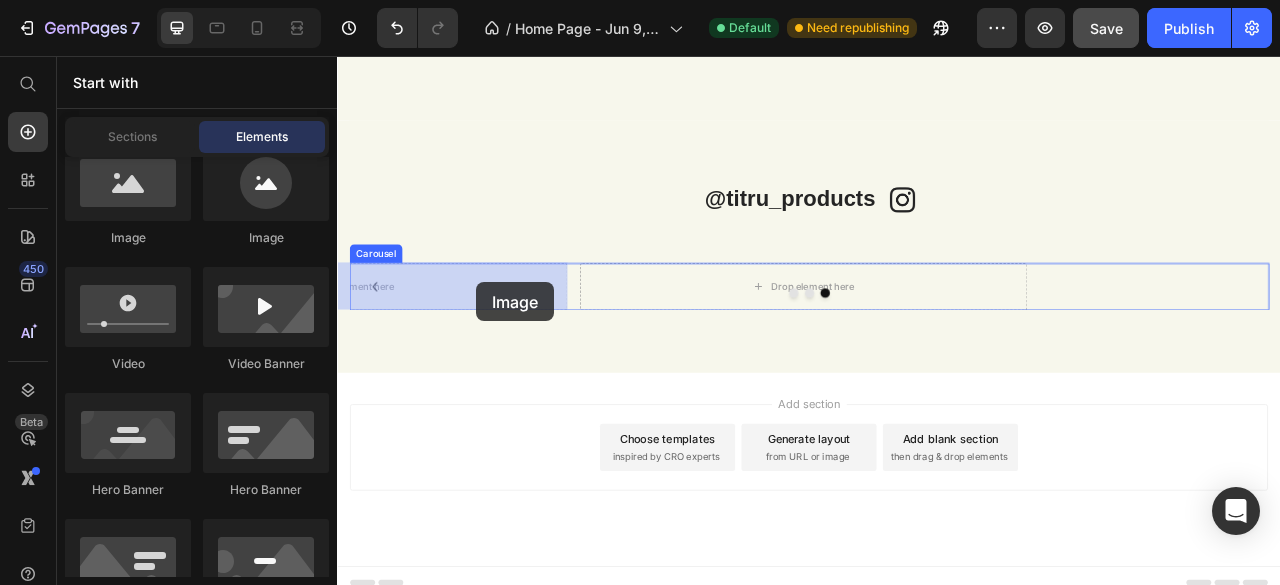 drag, startPoint x: 461, startPoint y: 242, endPoint x: 514, endPoint y: 344, distance: 114.947815 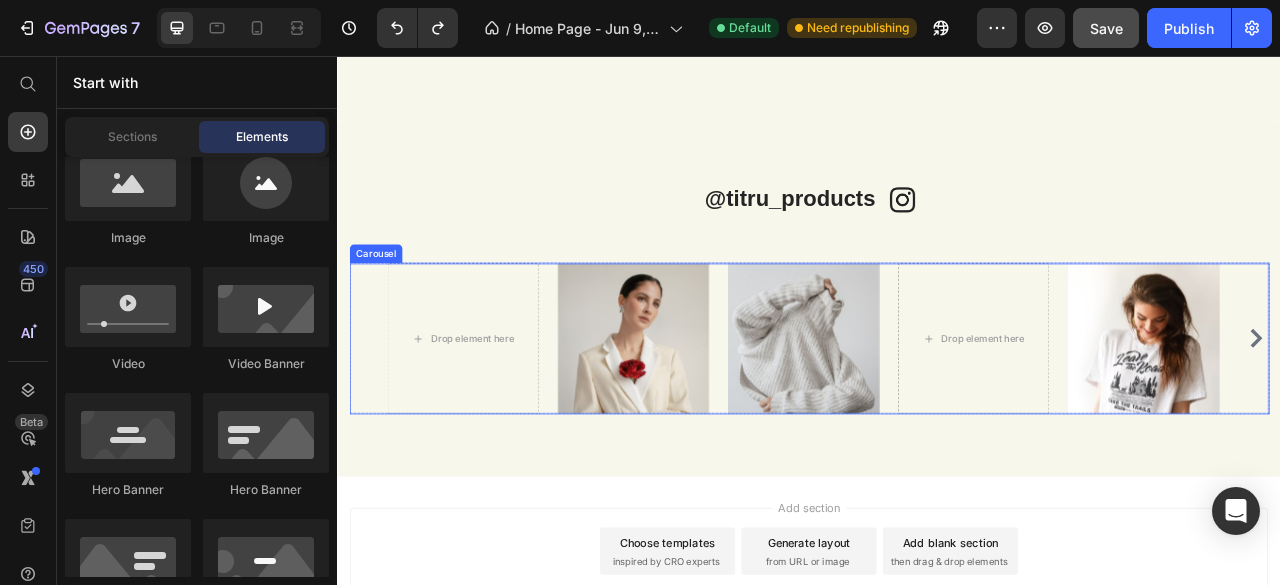 click 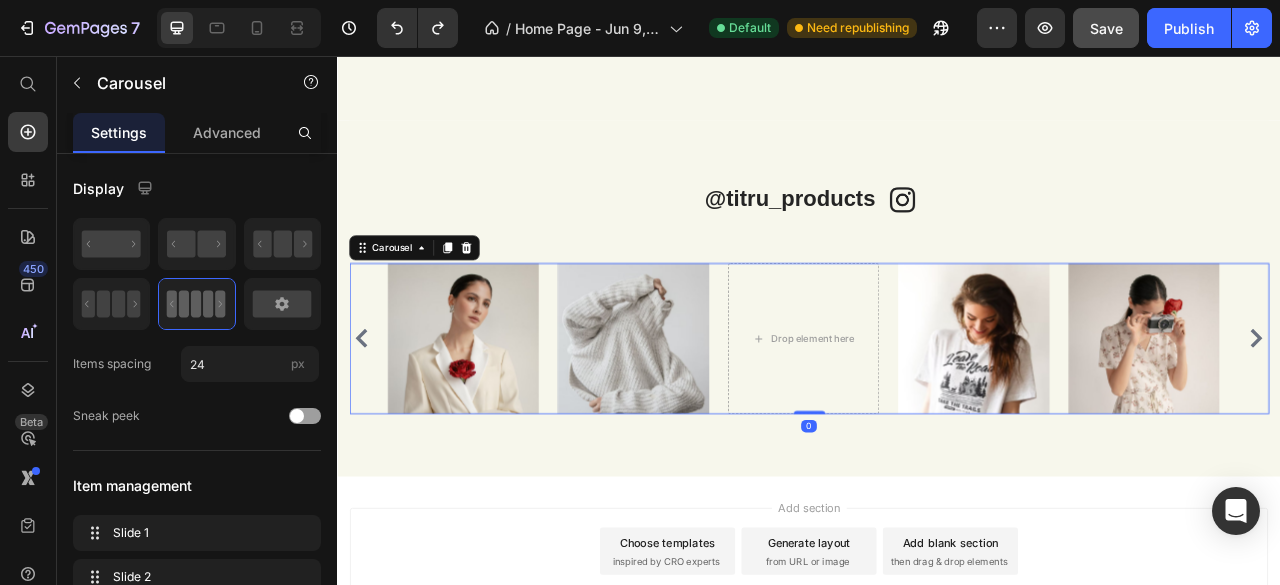 click 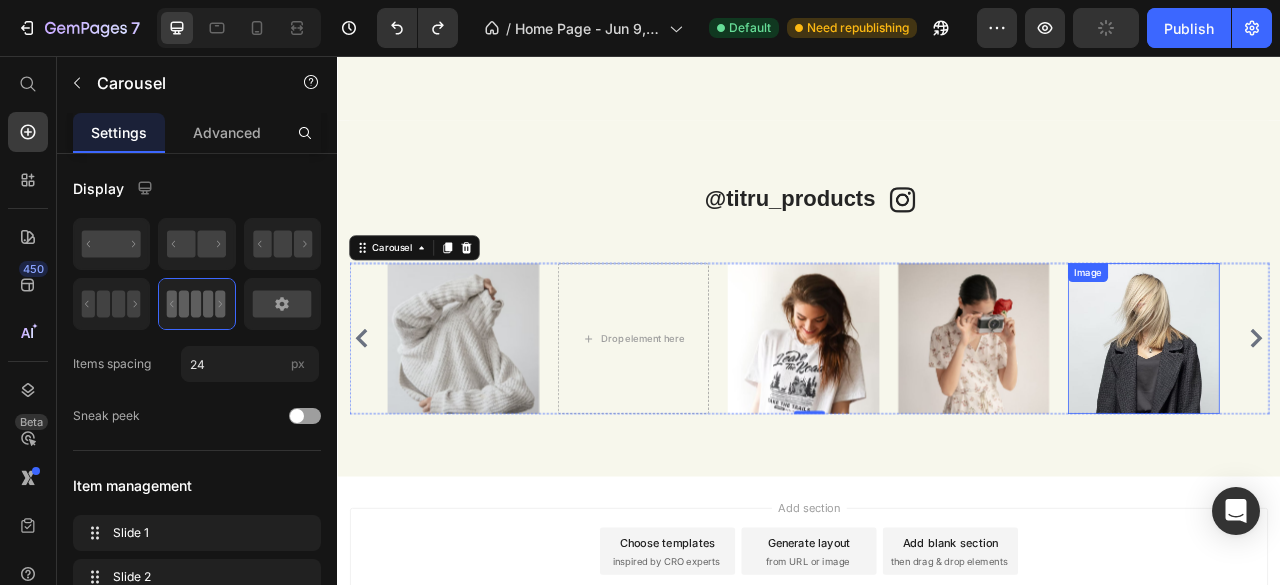 click at bounding box center [1362, 415] 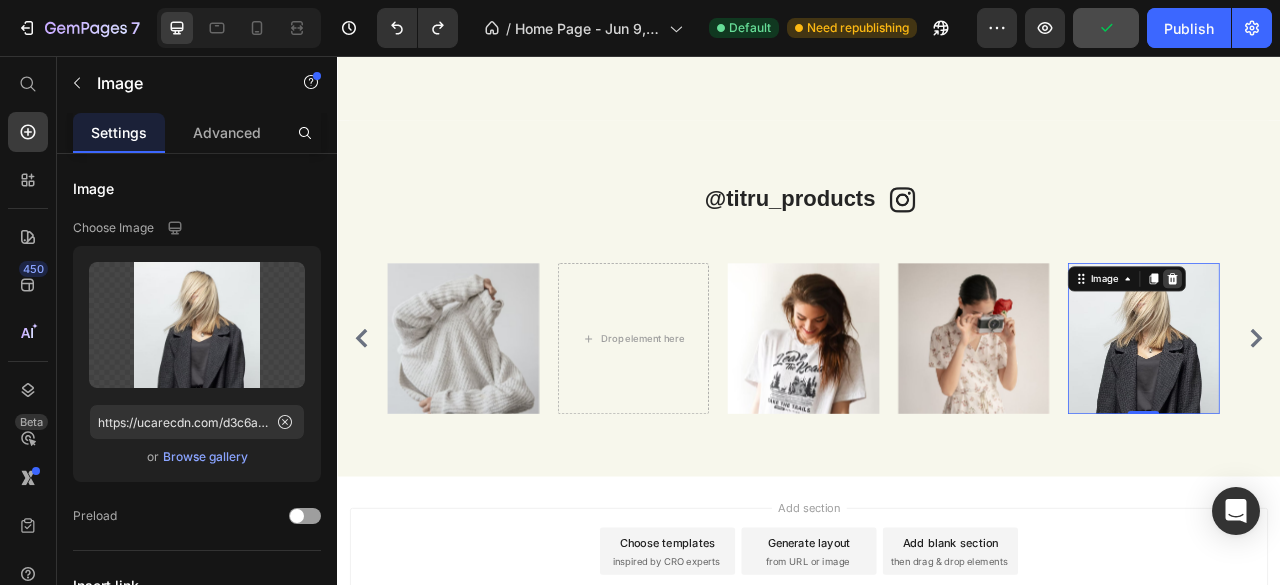 click at bounding box center (1399, 339) 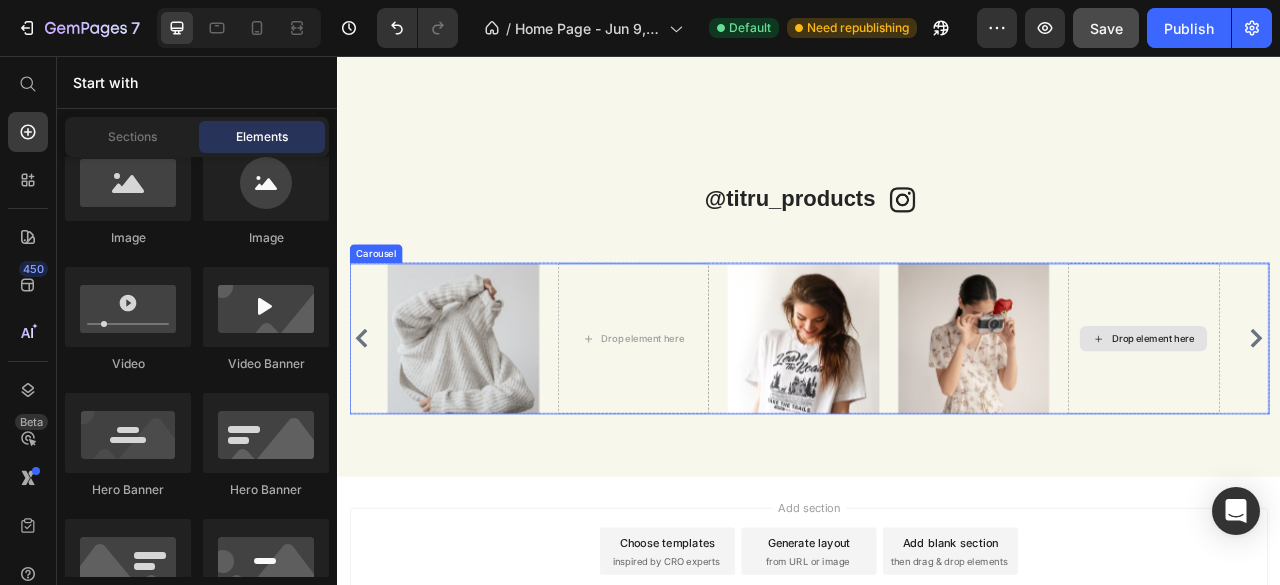 click on "Drop element here" at bounding box center (1362, 415) 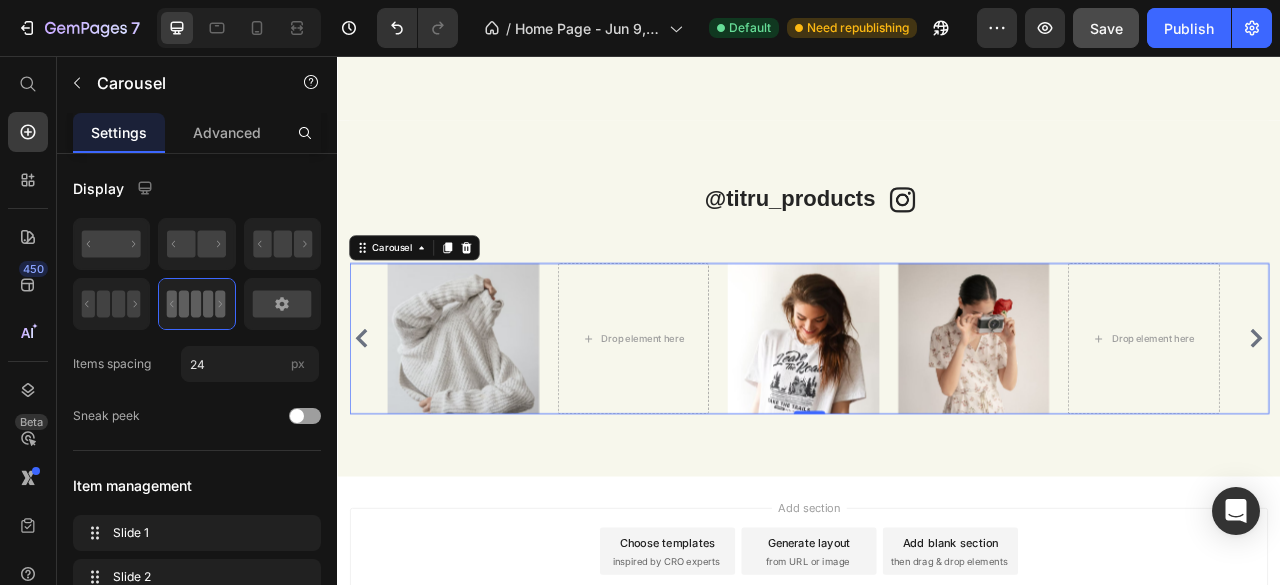 click 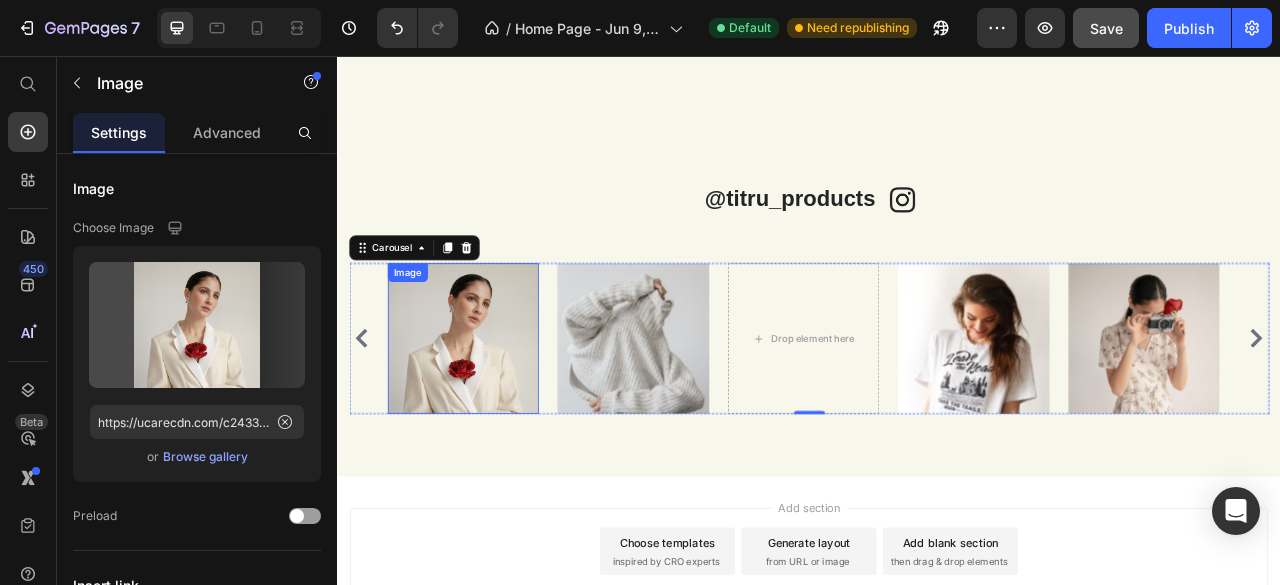 click at bounding box center (496, 415) 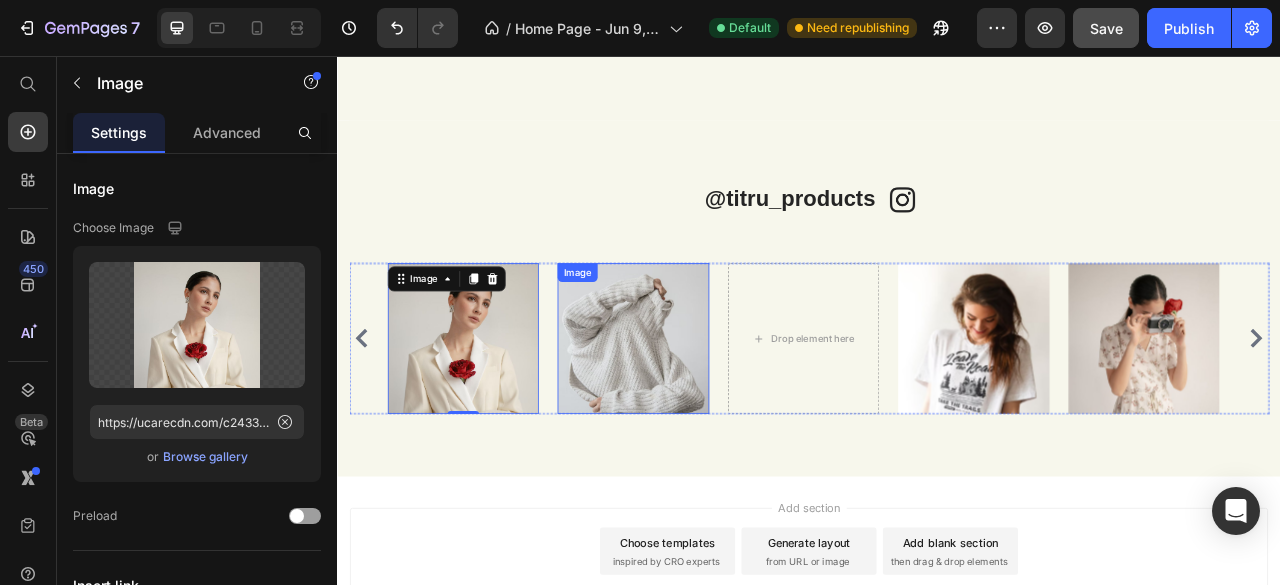 click at bounding box center [713, 415] 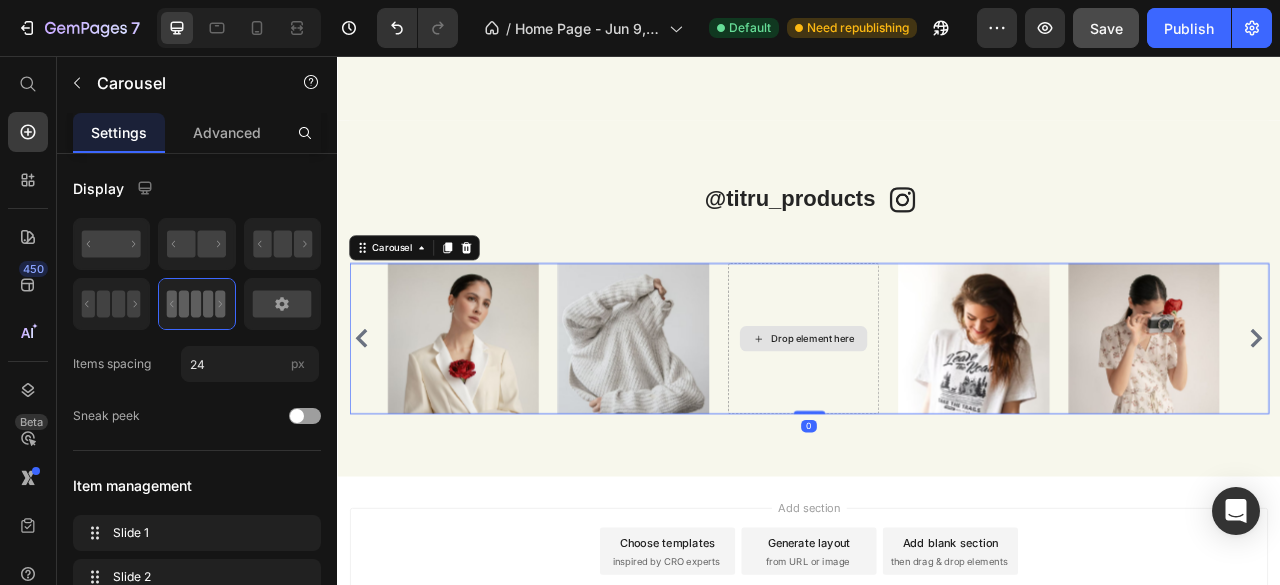 click on "Drop element here" at bounding box center [929, 415] 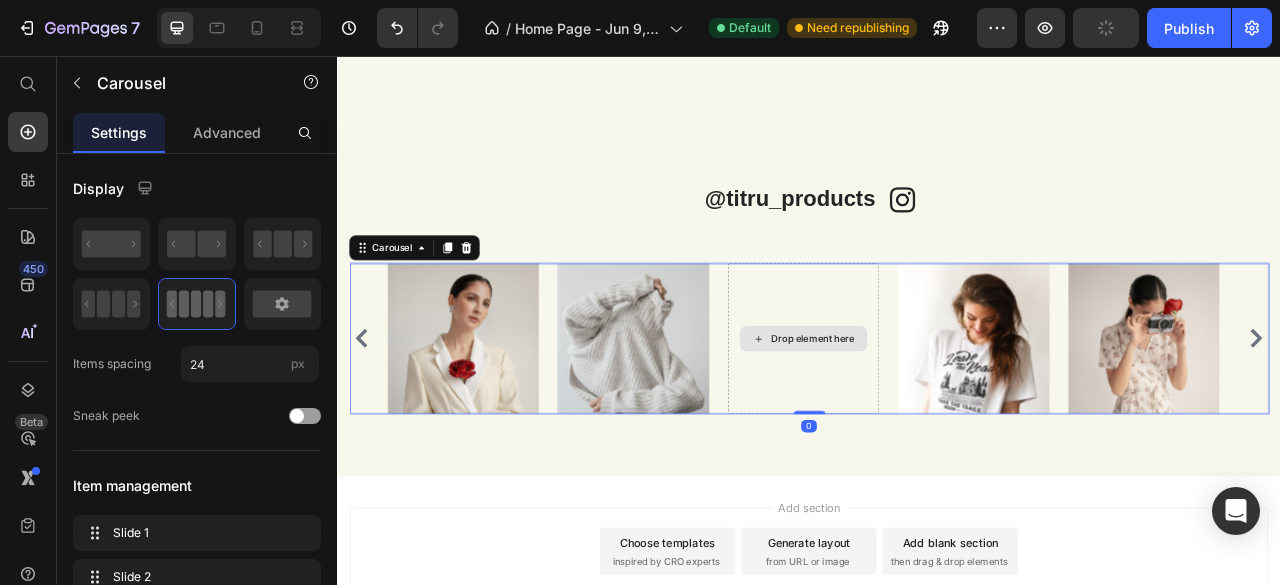 click on "Drop element here" at bounding box center [929, 415] 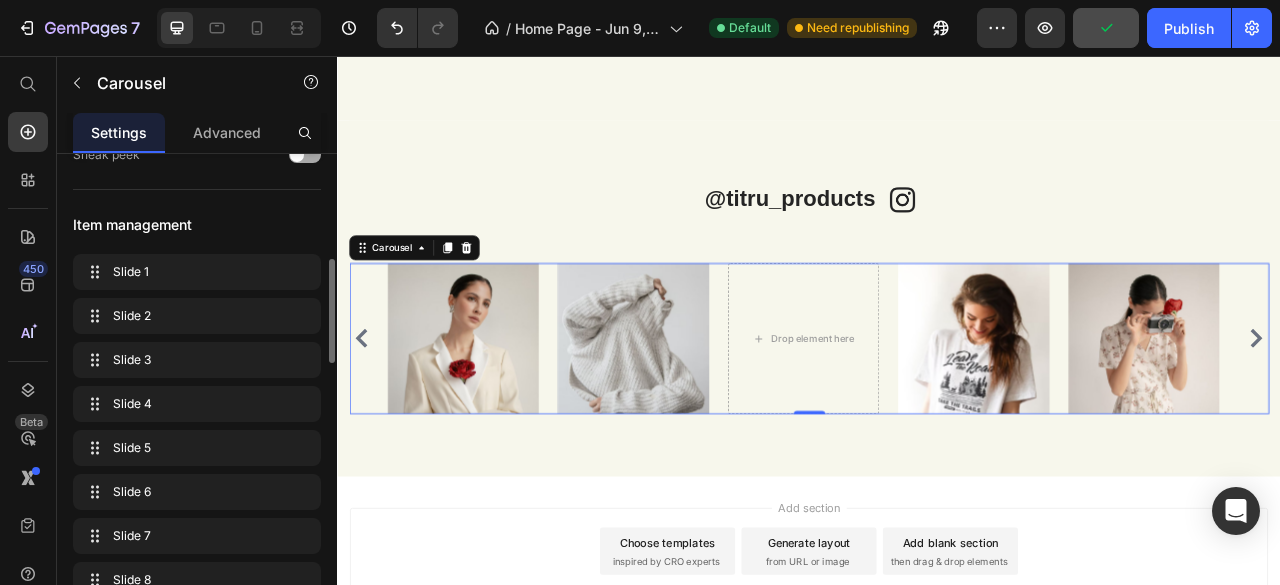 scroll, scrollTop: 302, scrollLeft: 0, axis: vertical 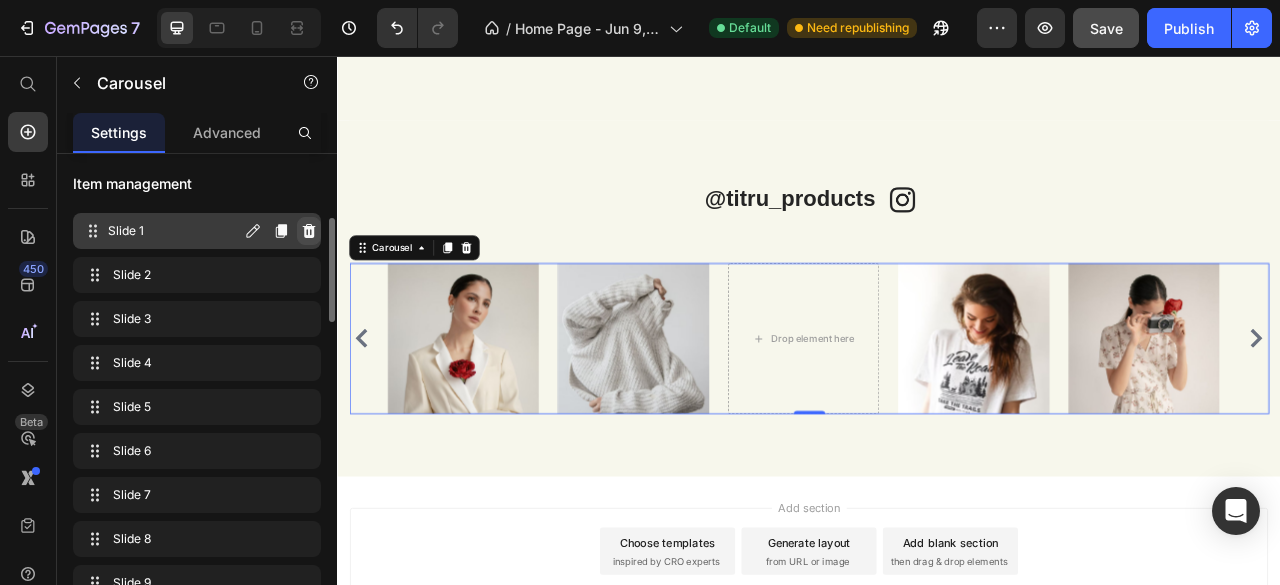 click 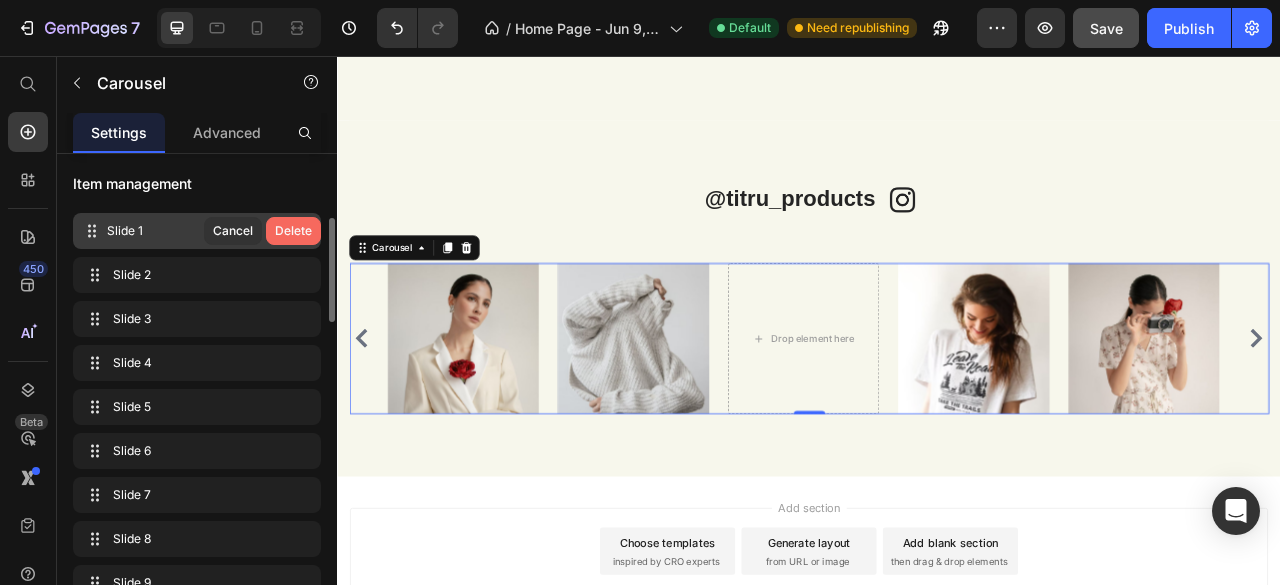 click on "Delete" at bounding box center [293, 231] 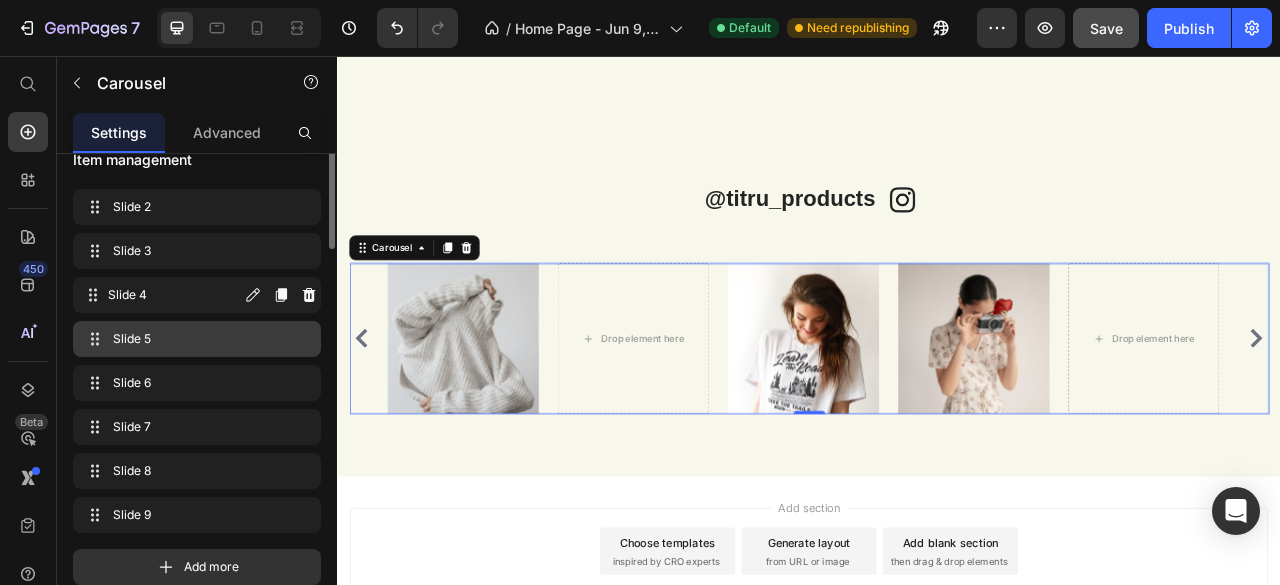 scroll, scrollTop: 259, scrollLeft: 0, axis: vertical 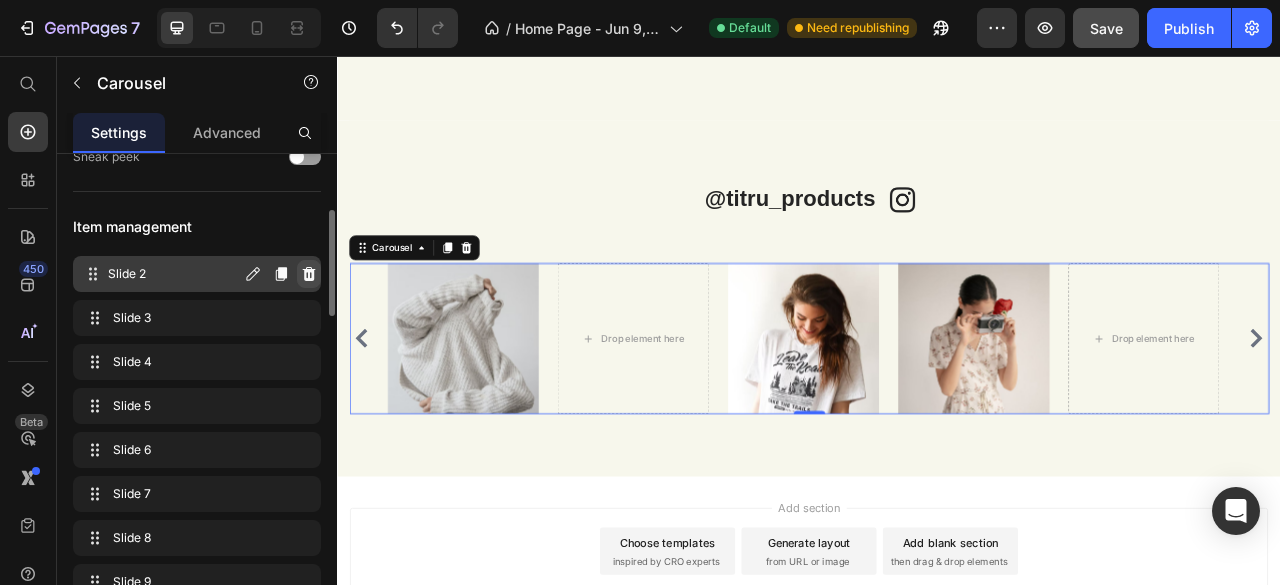 click 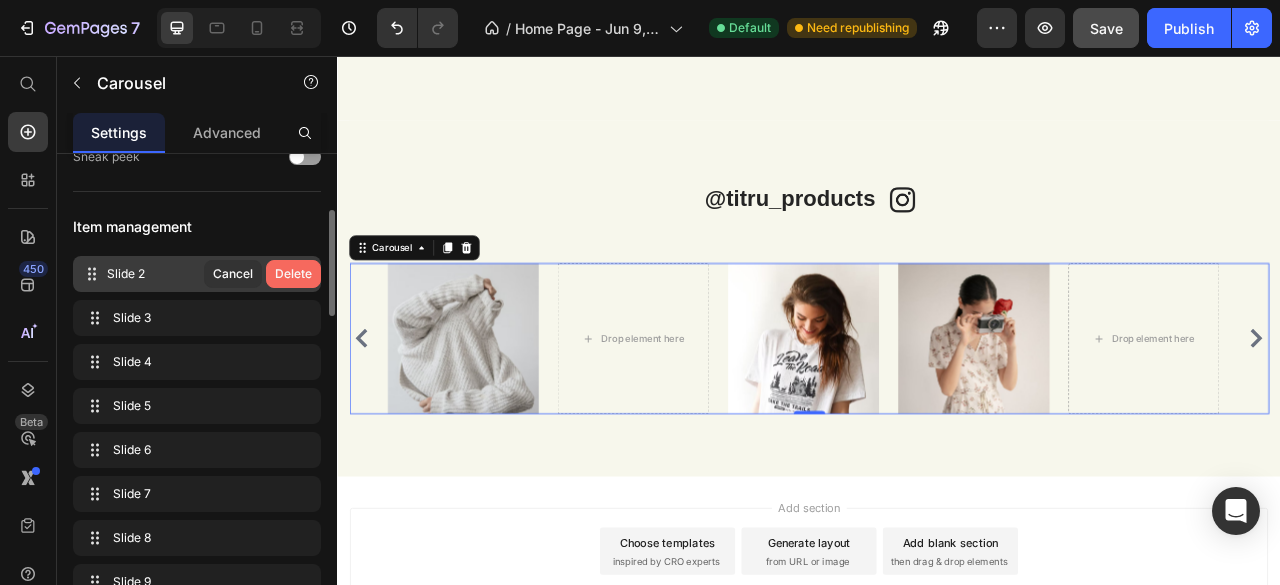 click on "Delete" at bounding box center [293, 274] 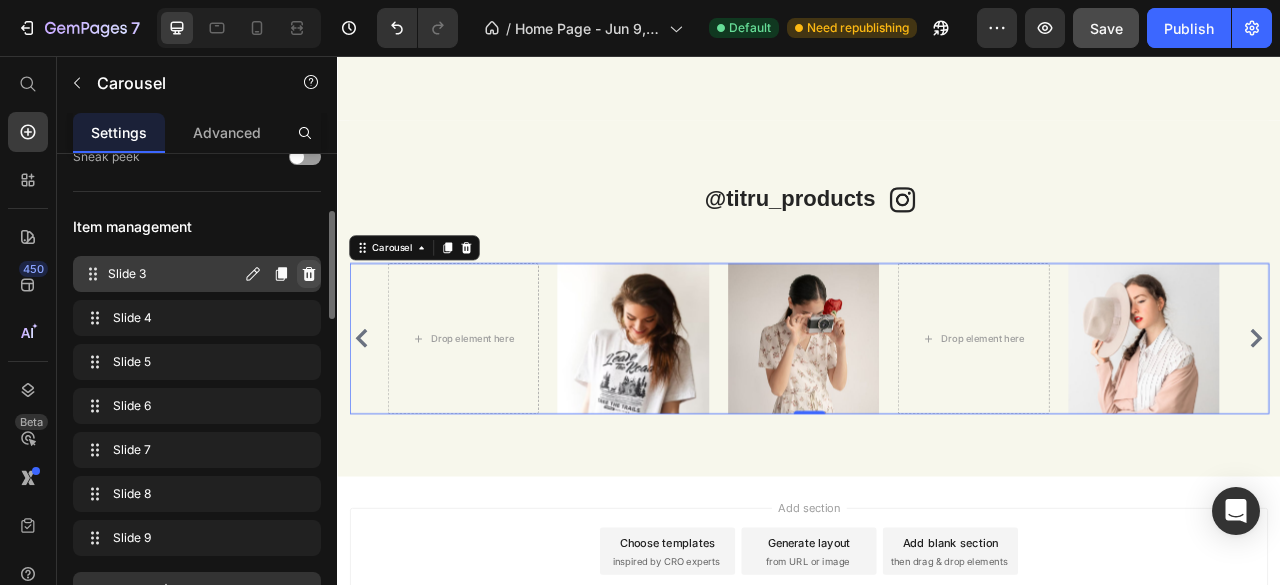 click 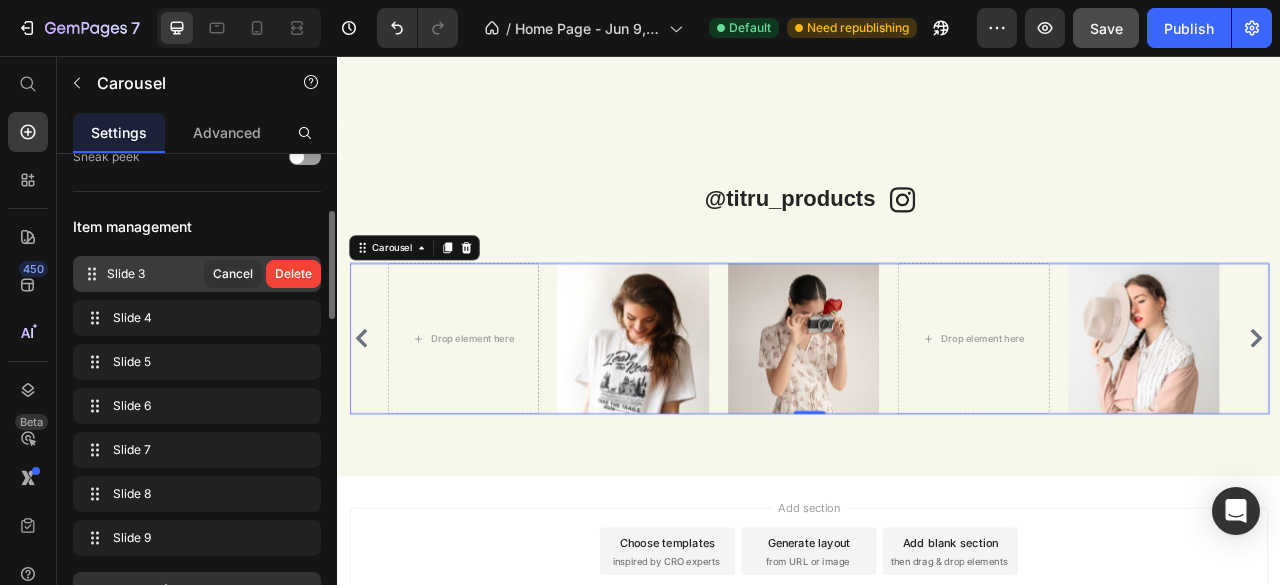 click on "Delete" at bounding box center [293, 274] 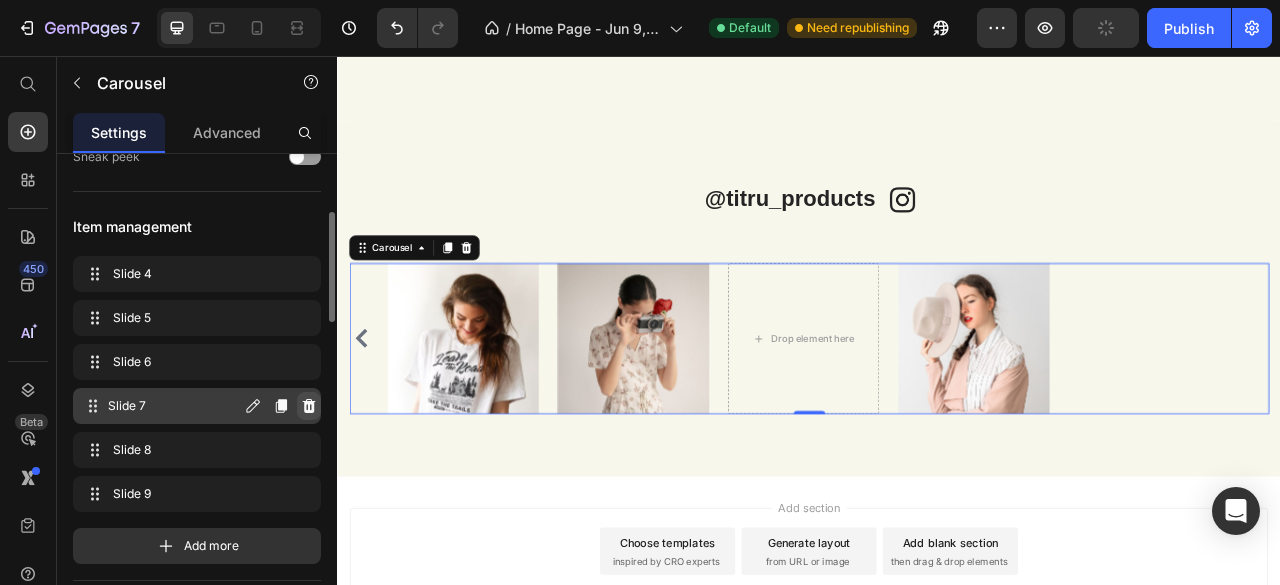 click 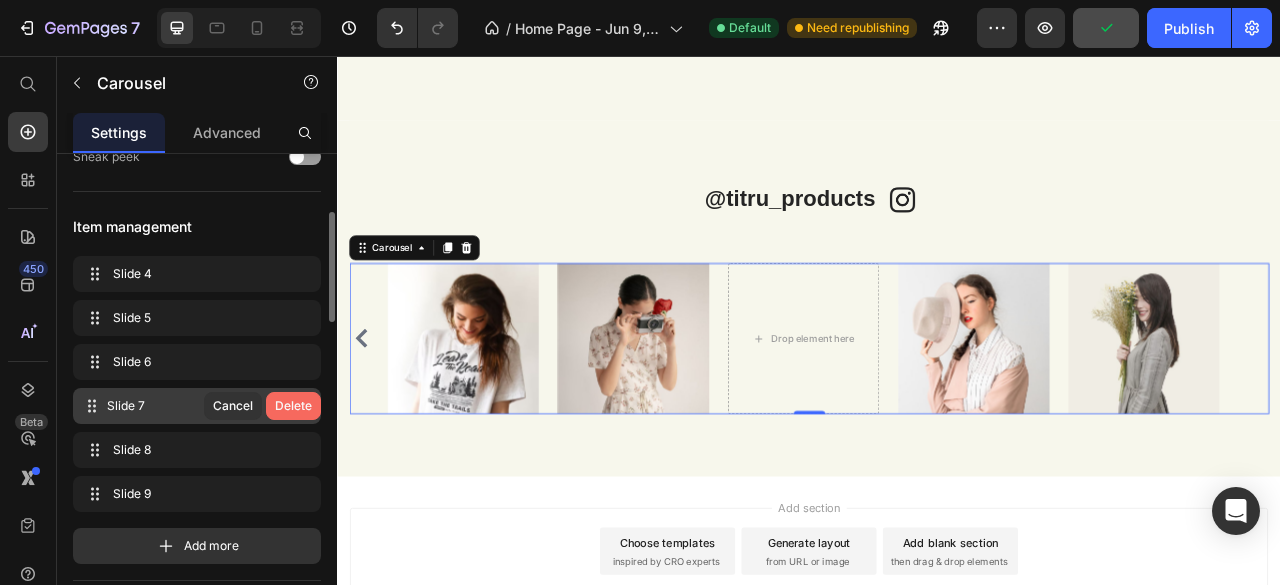 click on "Delete" at bounding box center [293, 406] 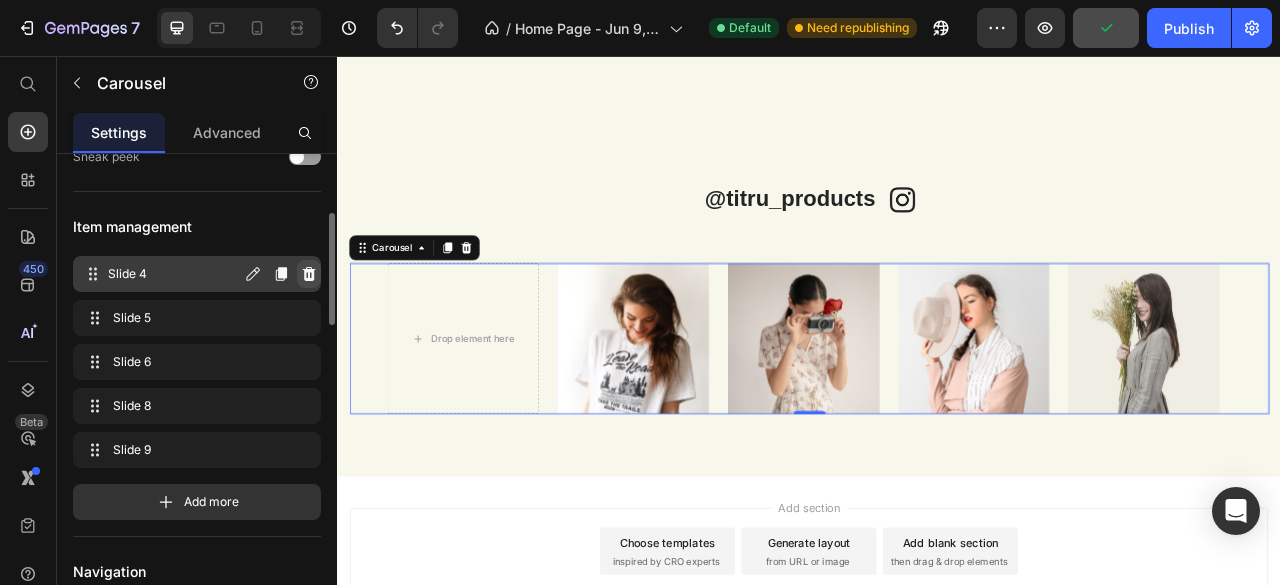 click 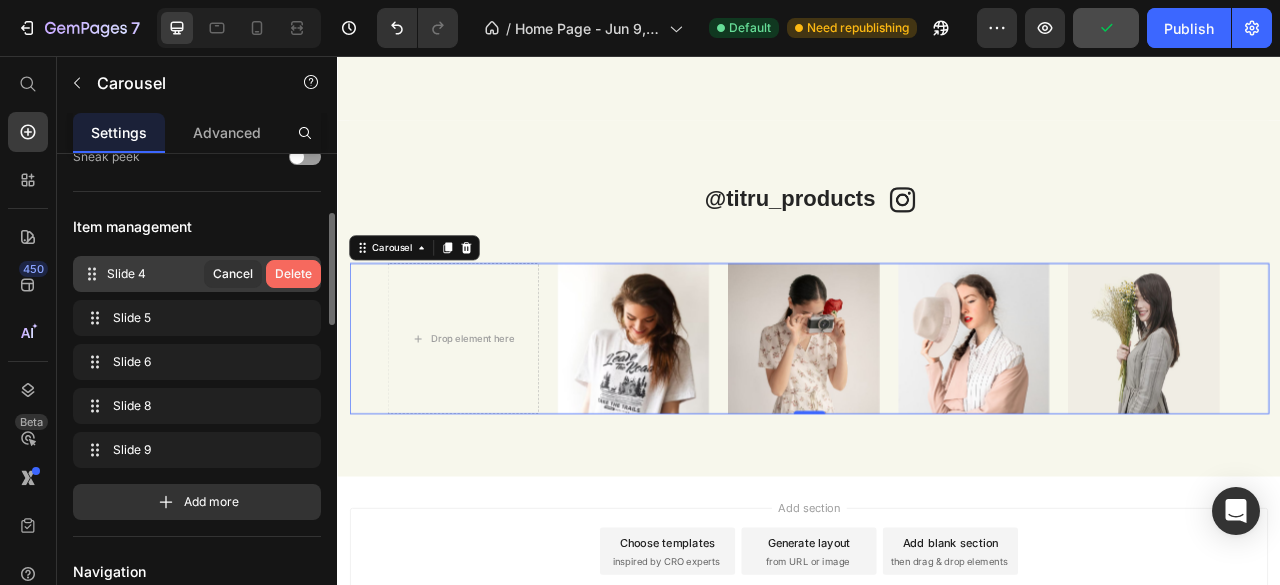 click on "Delete" at bounding box center (293, 274) 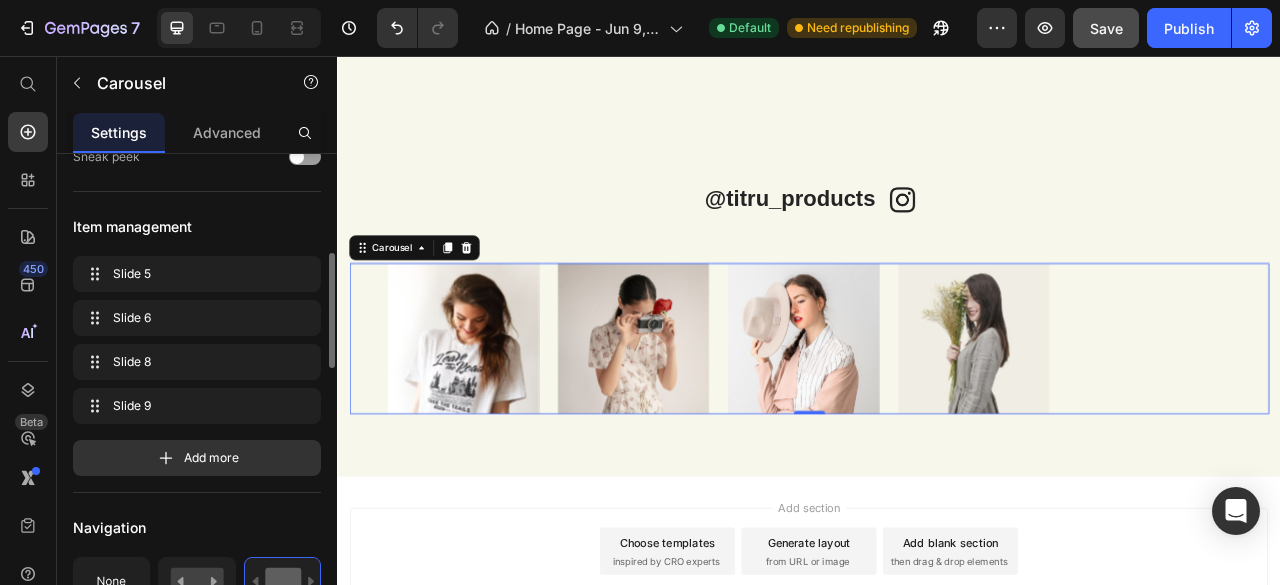 scroll, scrollTop: 386, scrollLeft: 0, axis: vertical 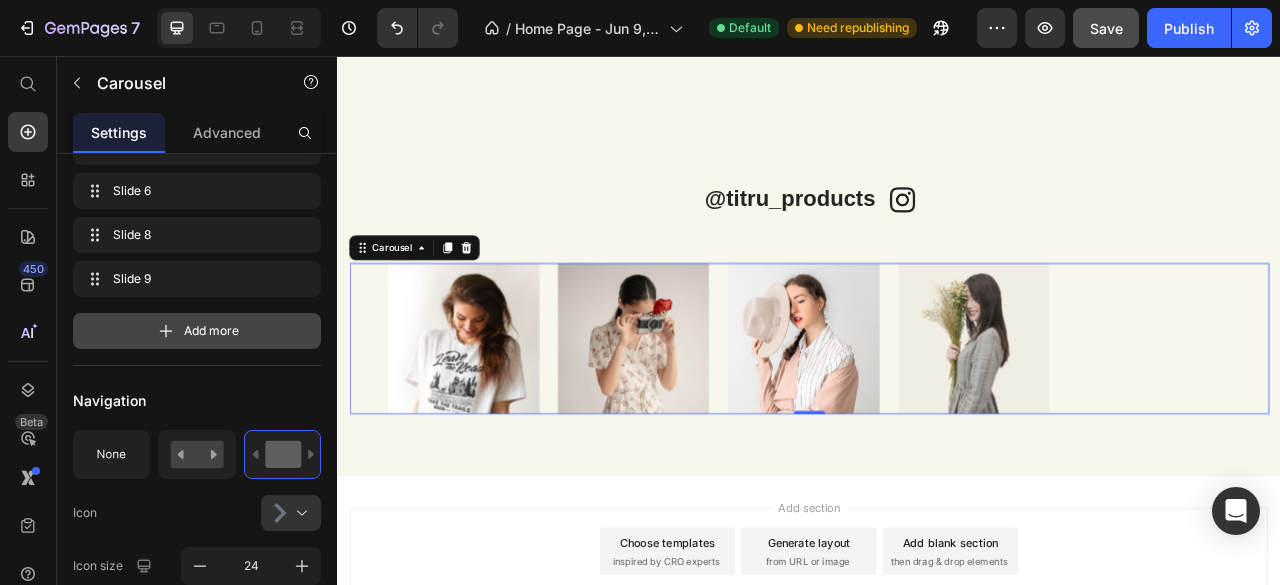 click on "Add more" at bounding box center (197, 331) 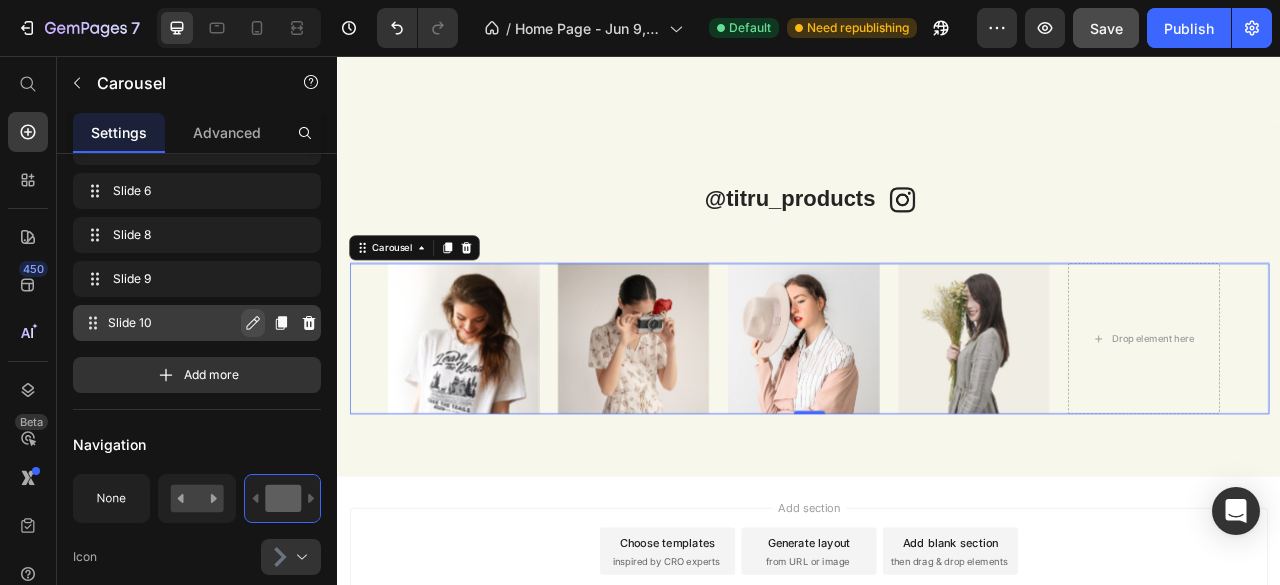 click 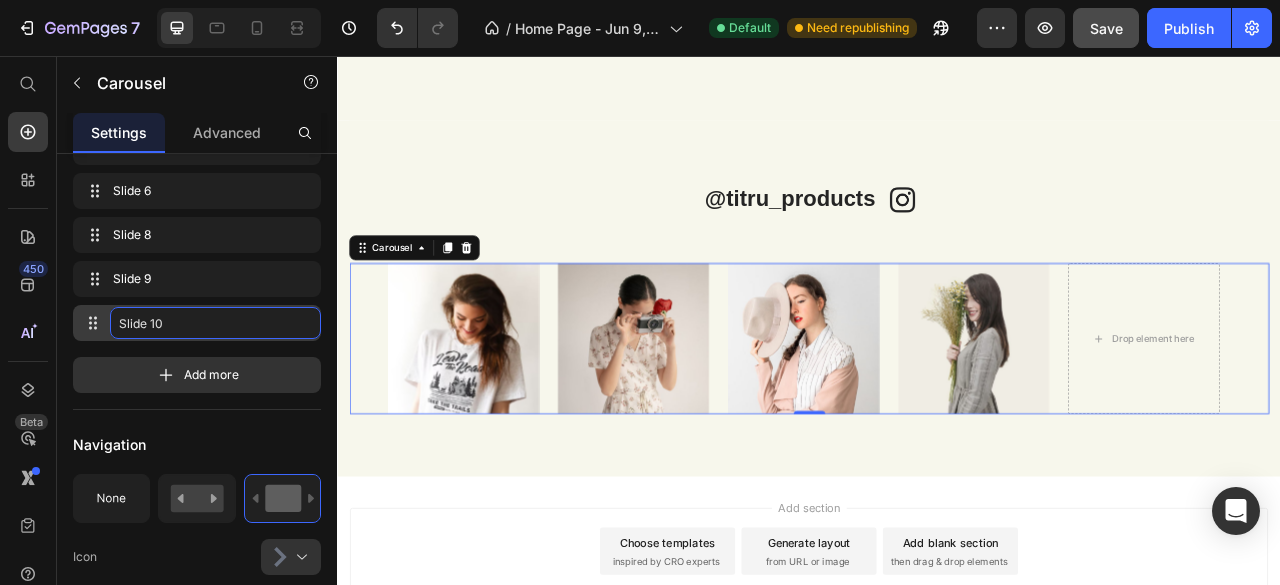 click on "Slide 10" 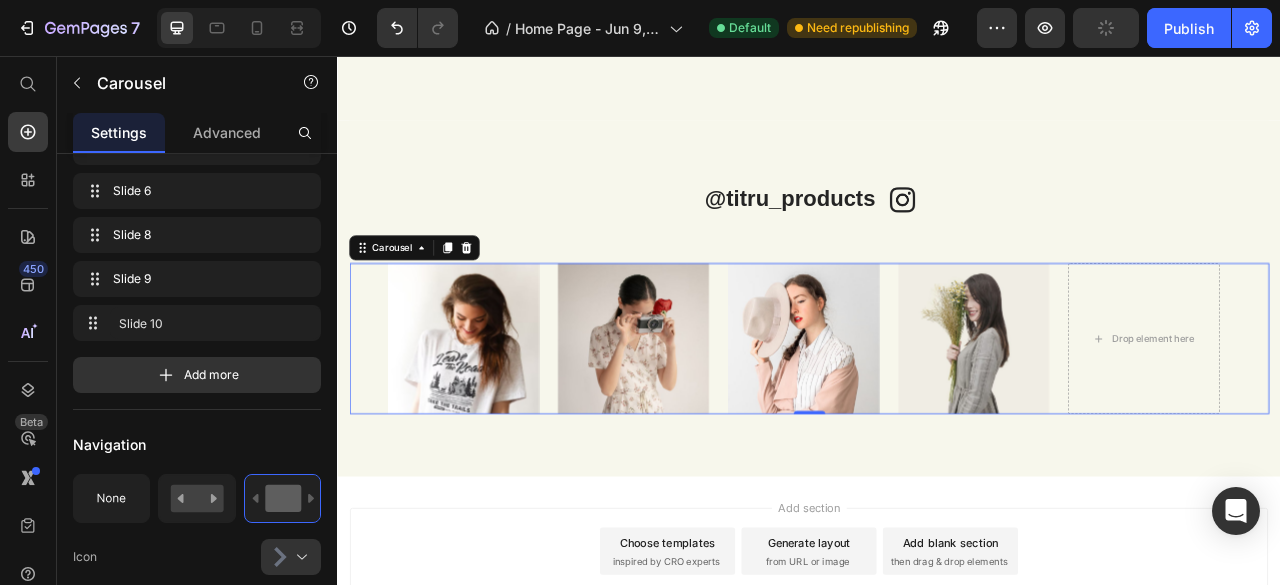 click on "Navigation" at bounding box center (197, 444) 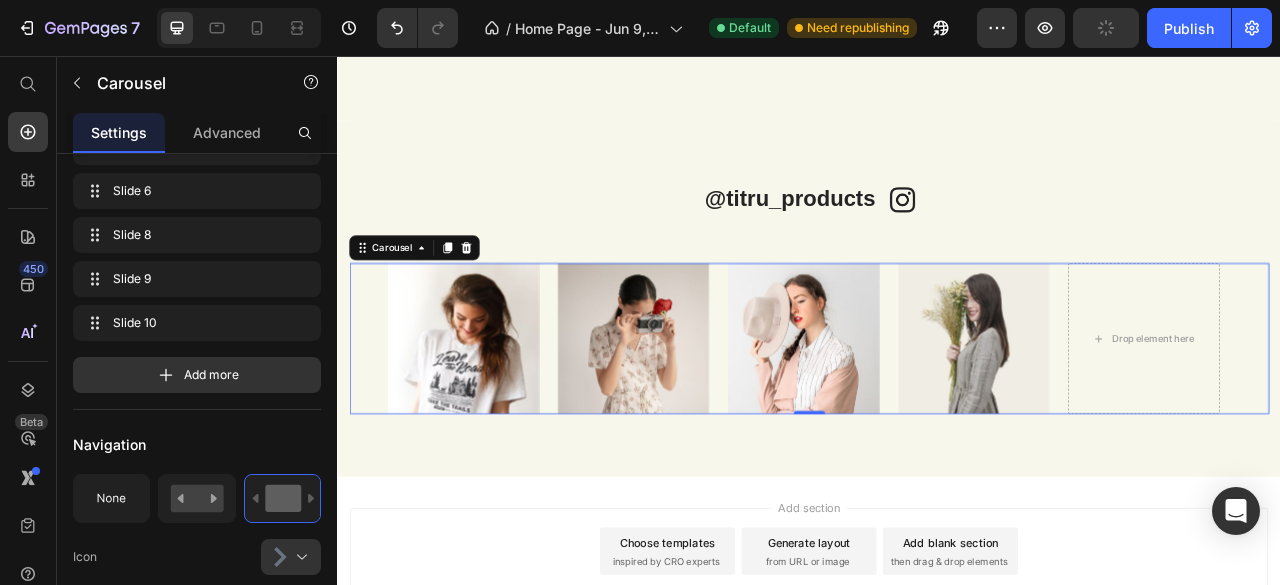 click on "Navigation" at bounding box center (197, 444) 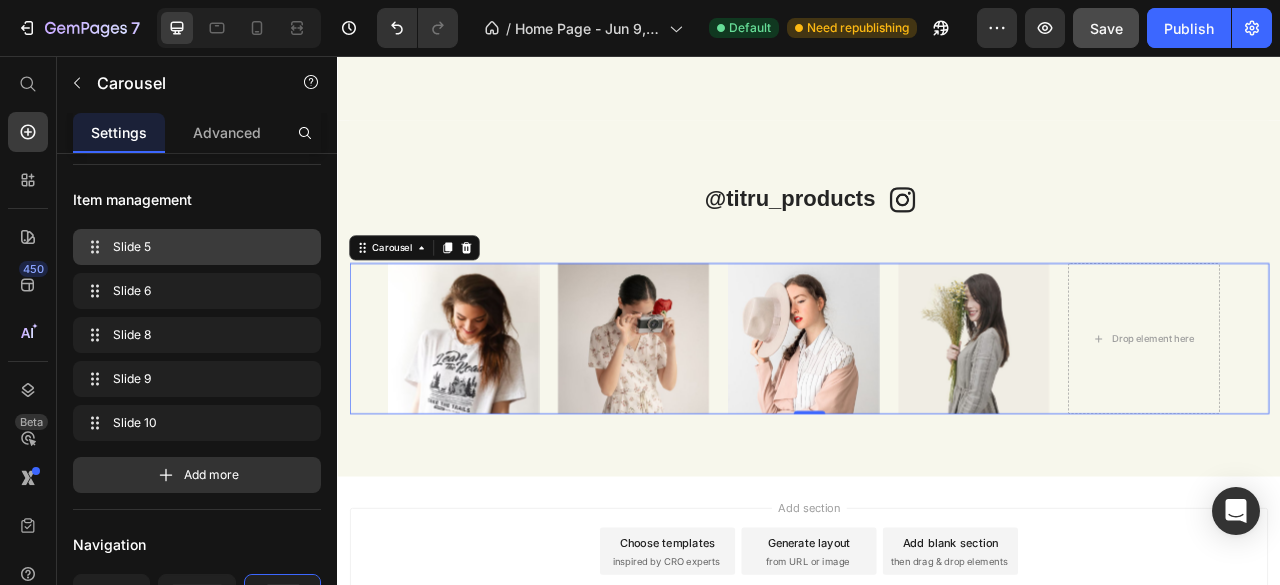 scroll, scrollTop: 0, scrollLeft: 0, axis: both 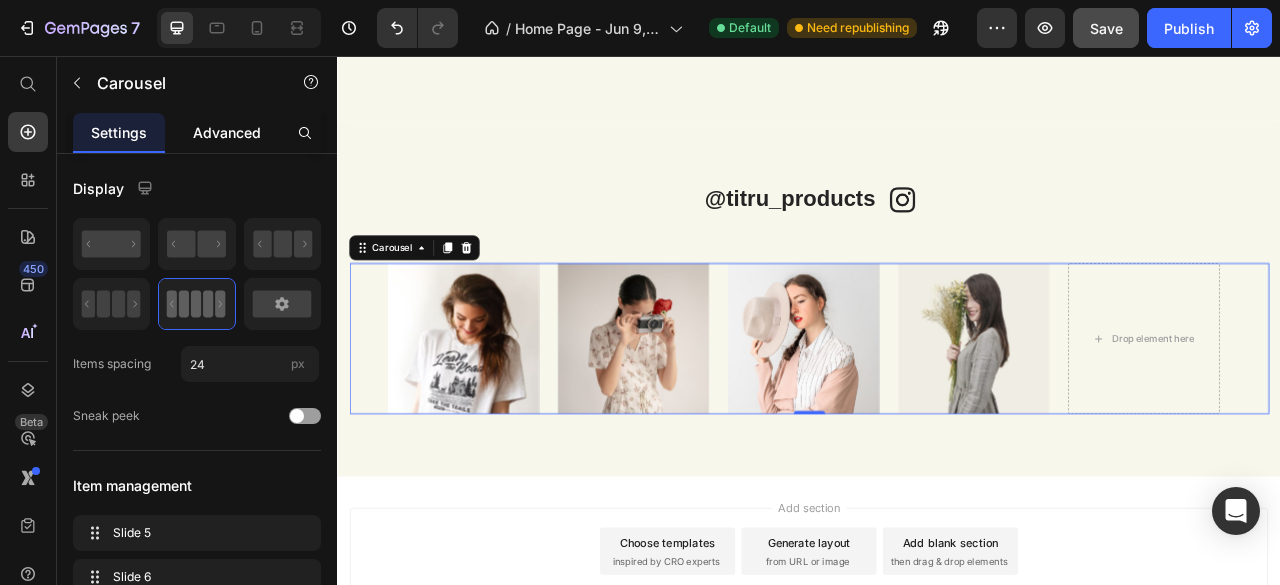click on "Advanced" at bounding box center [227, 132] 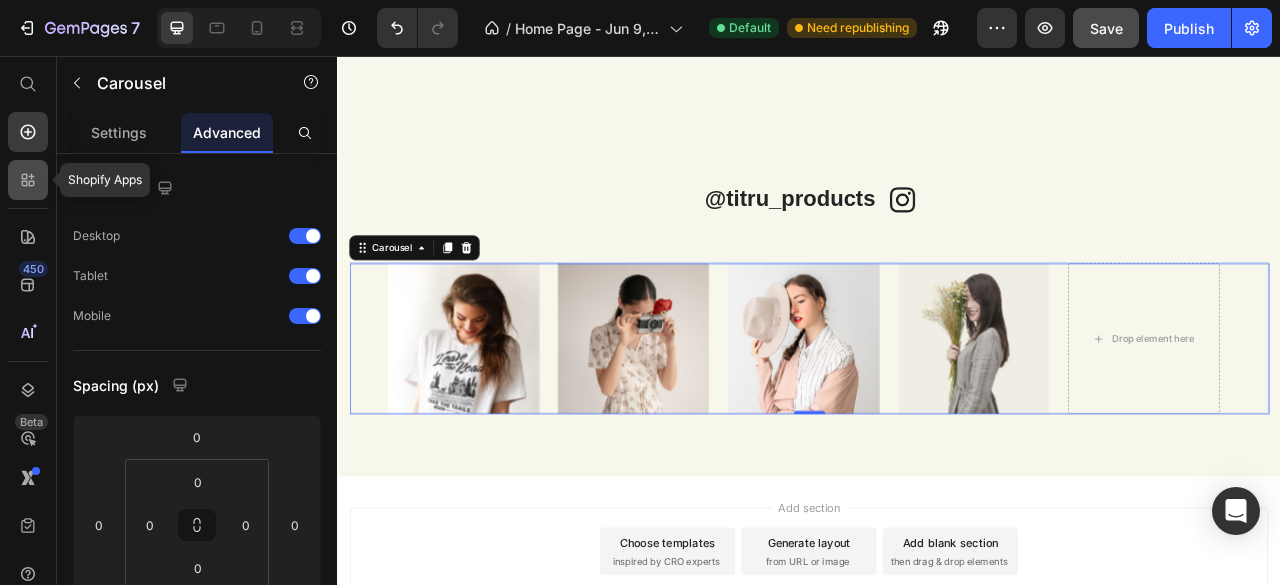 click 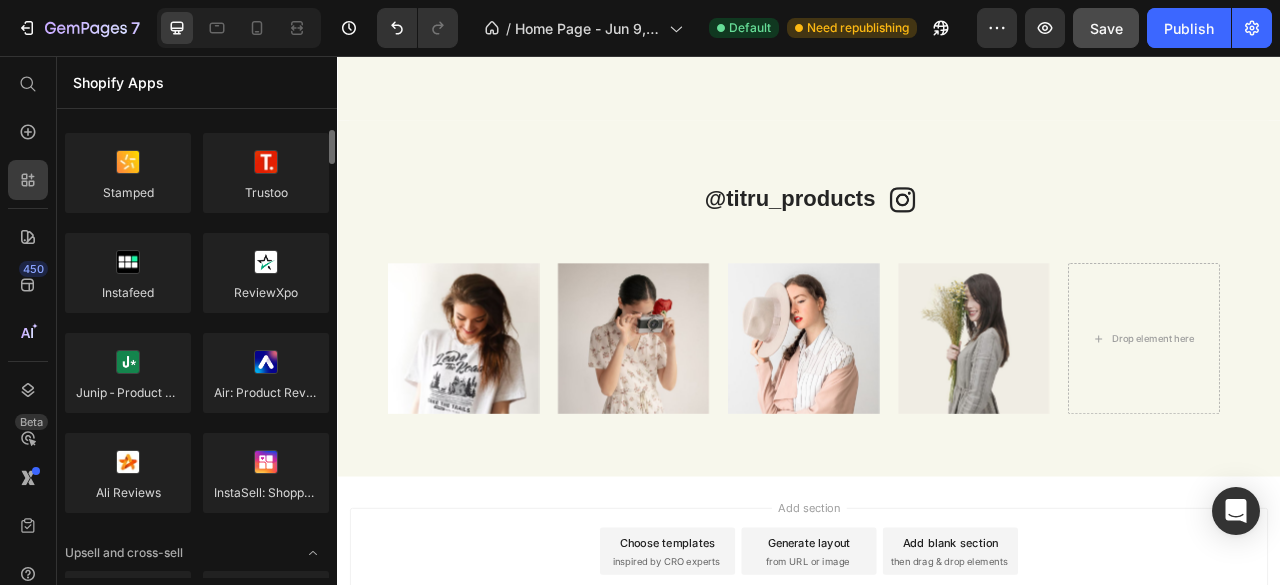 scroll, scrollTop: 0, scrollLeft: 0, axis: both 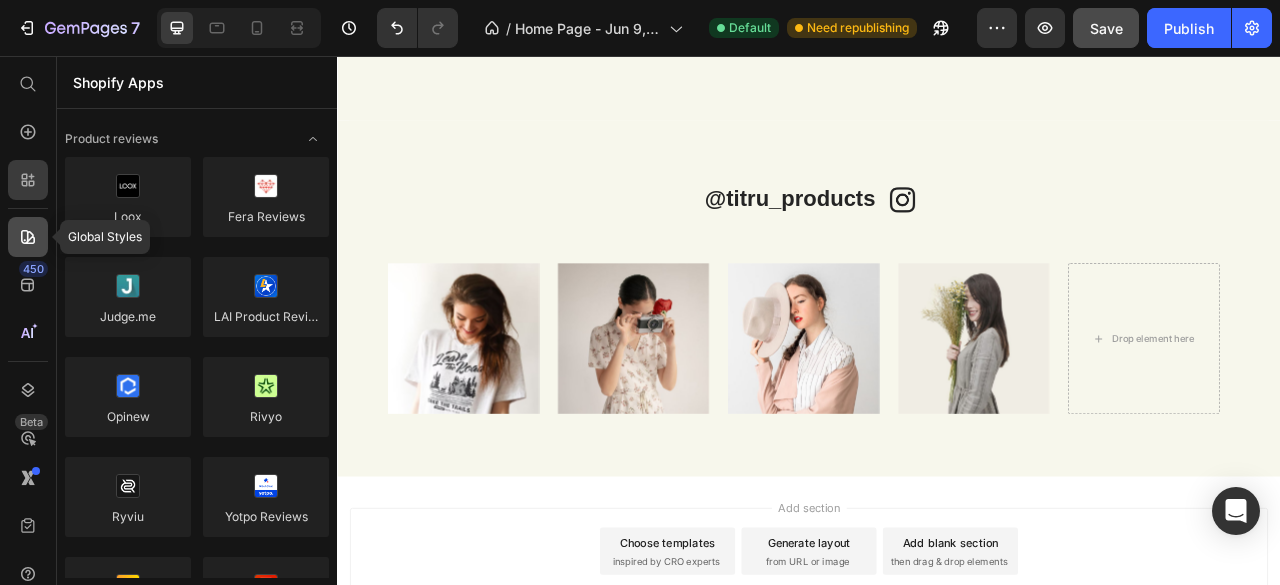 click 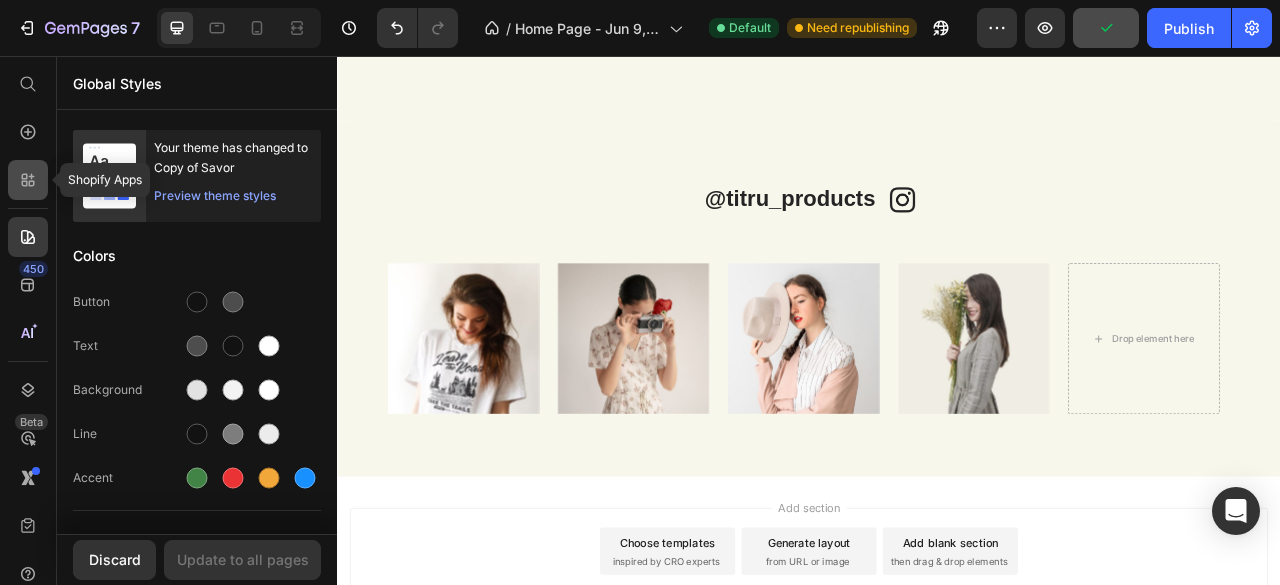 click 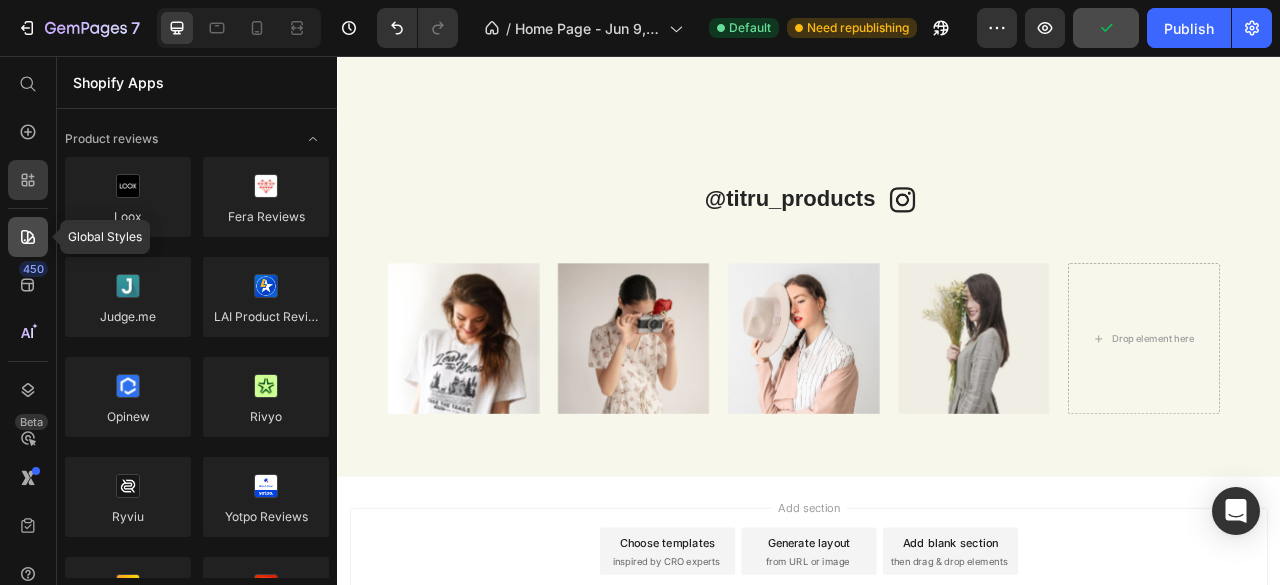 click 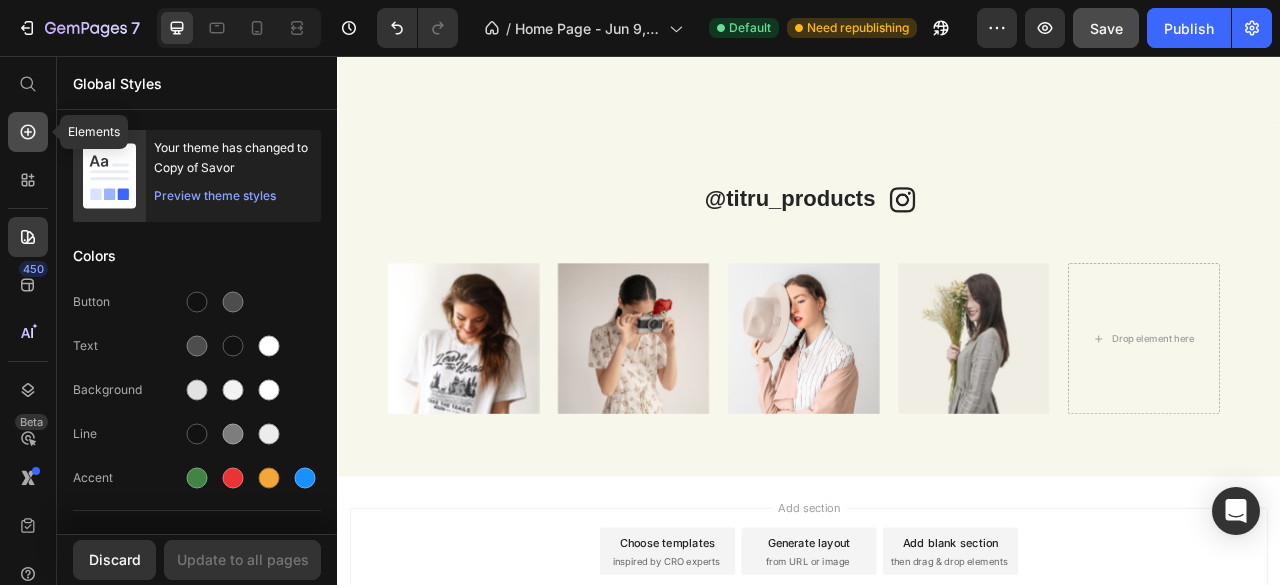 click 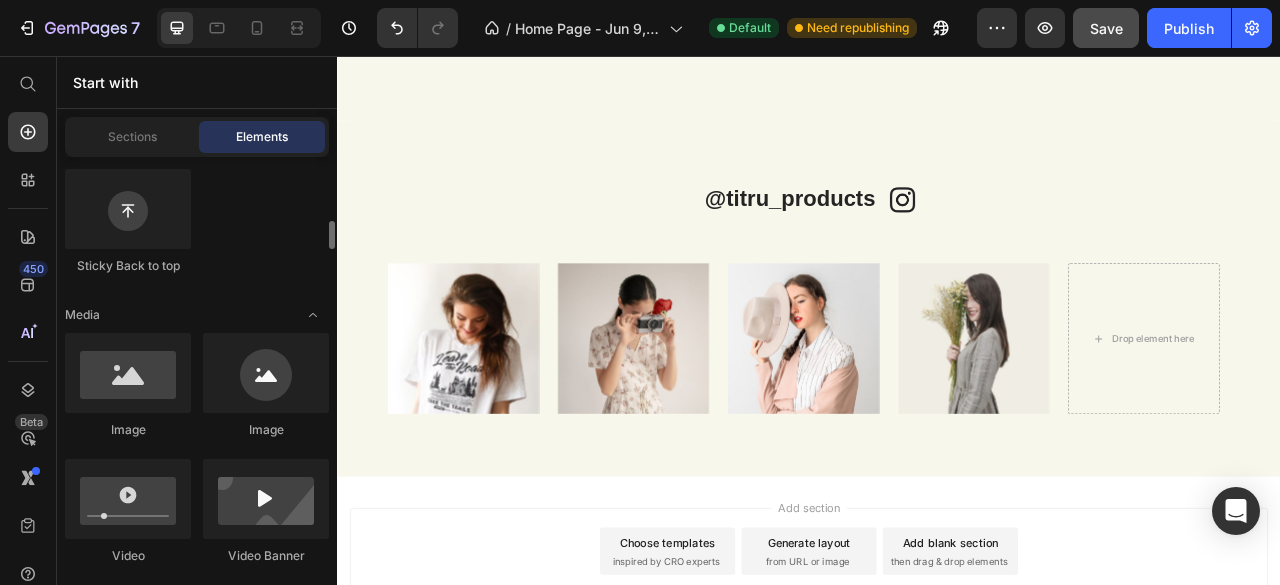 scroll, scrollTop: 642, scrollLeft: 0, axis: vertical 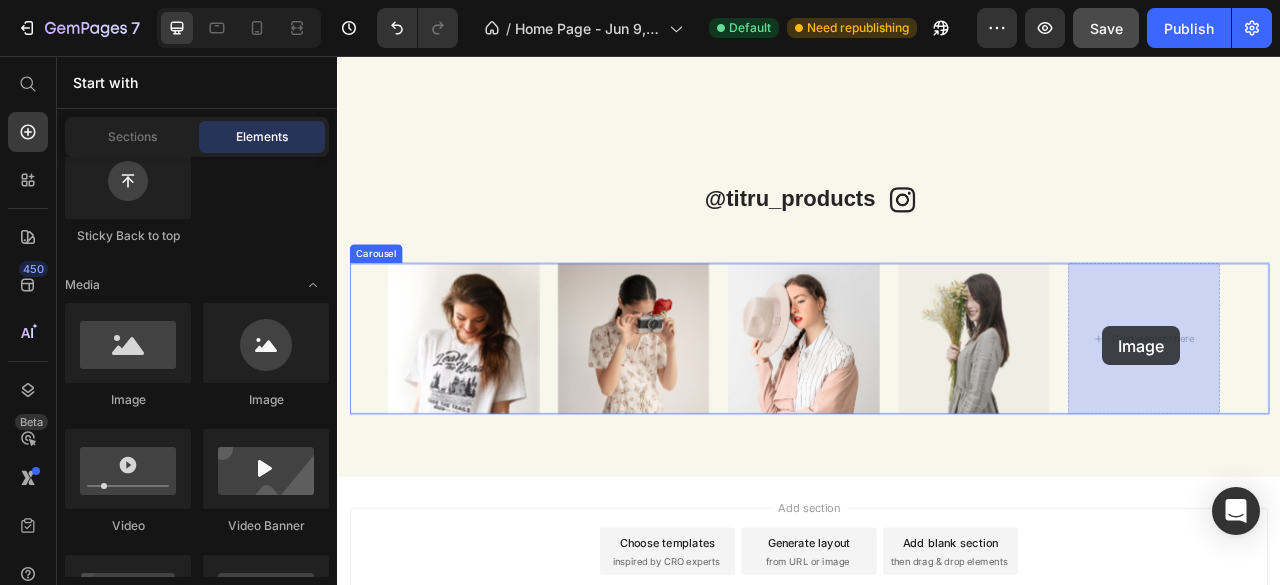 drag, startPoint x: 472, startPoint y: 403, endPoint x: 1311, endPoint y: 400, distance: 839.0054 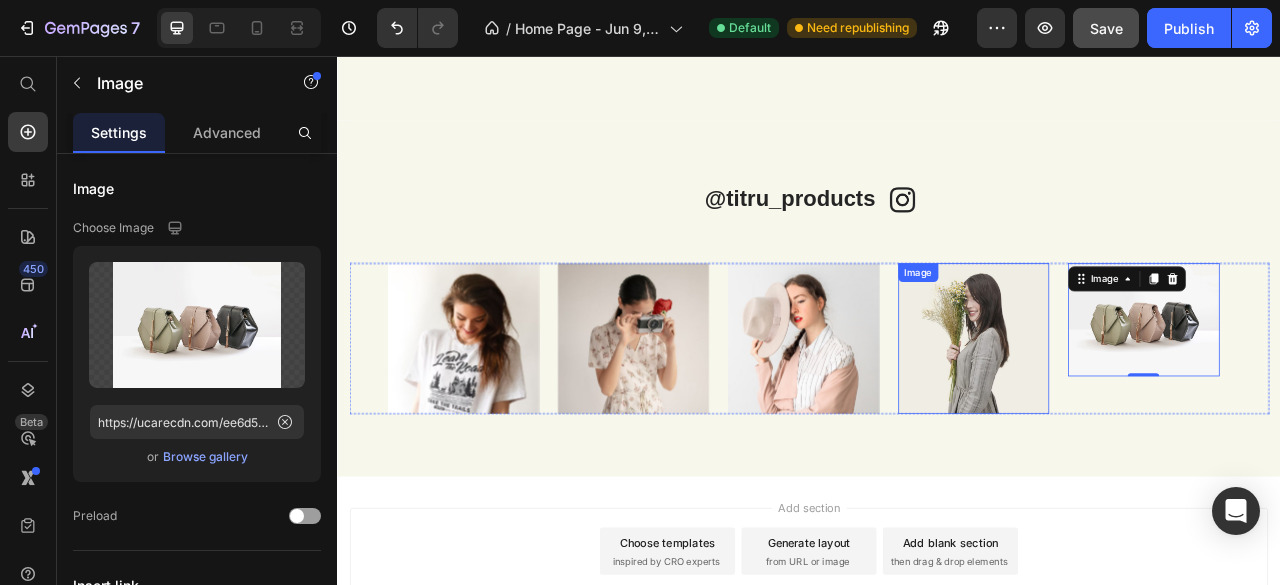 click at bounding box center [1146, 415] 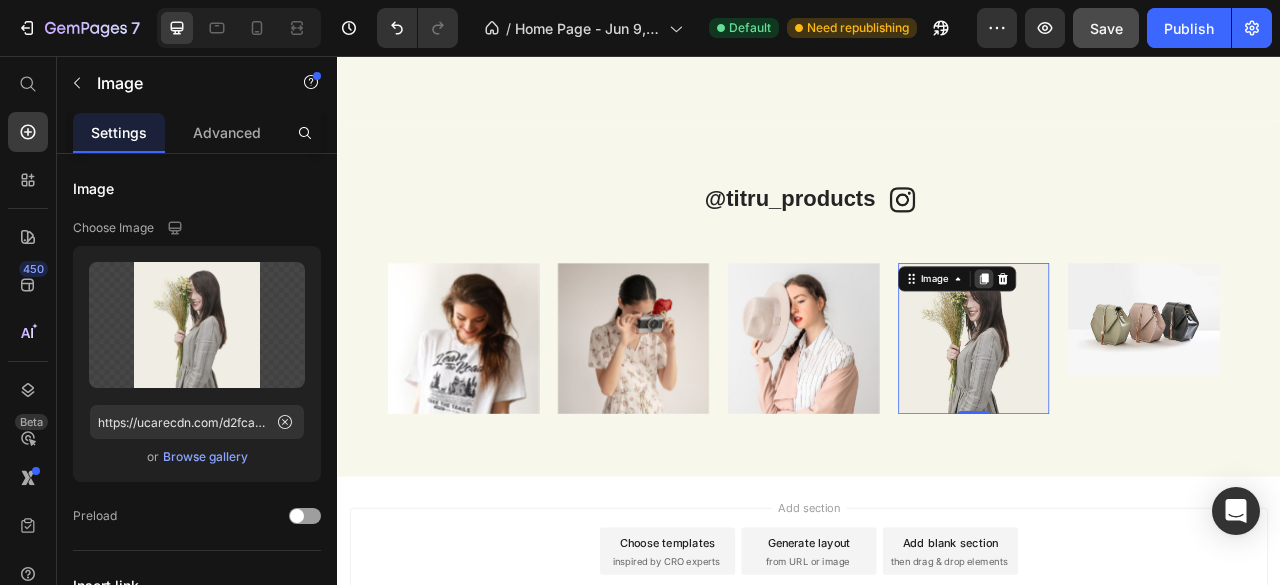 click 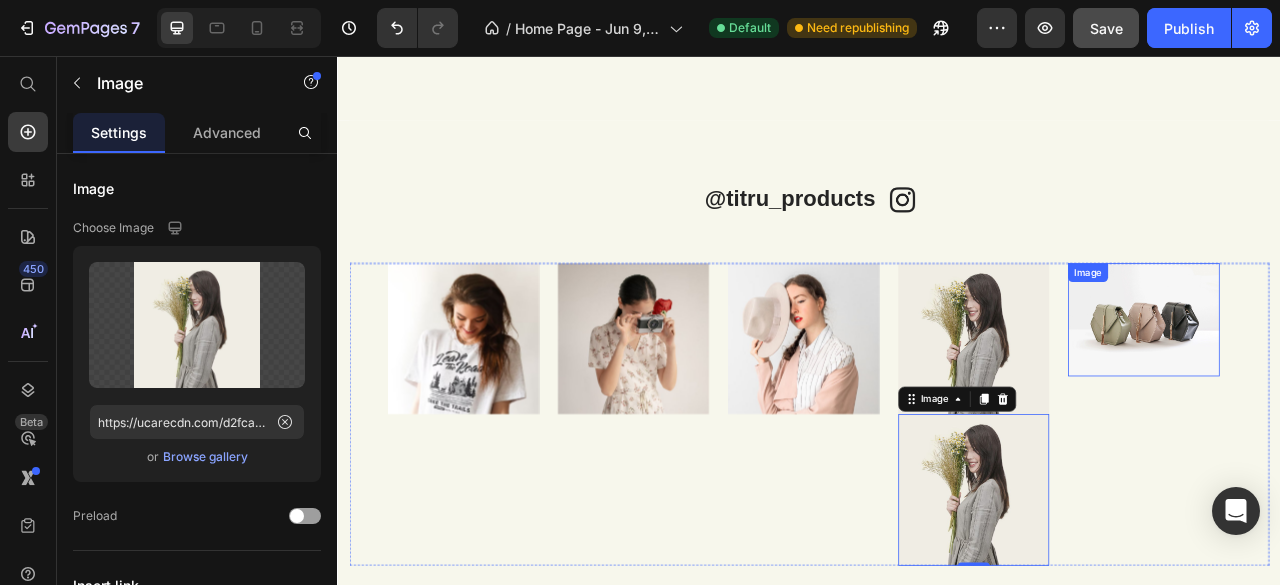 click at bounding box center (1362, 391) 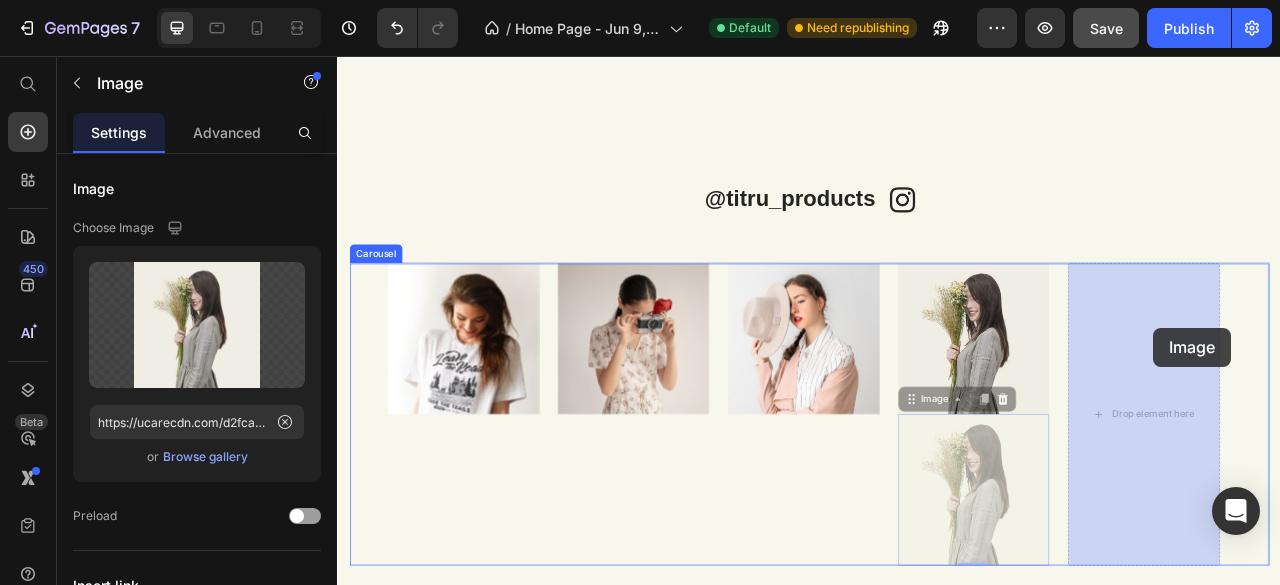 drag, startPoint x: 1344, startPoint y: 449, endPoint x: 1375, endPoint y: 401, distance: 57.14018 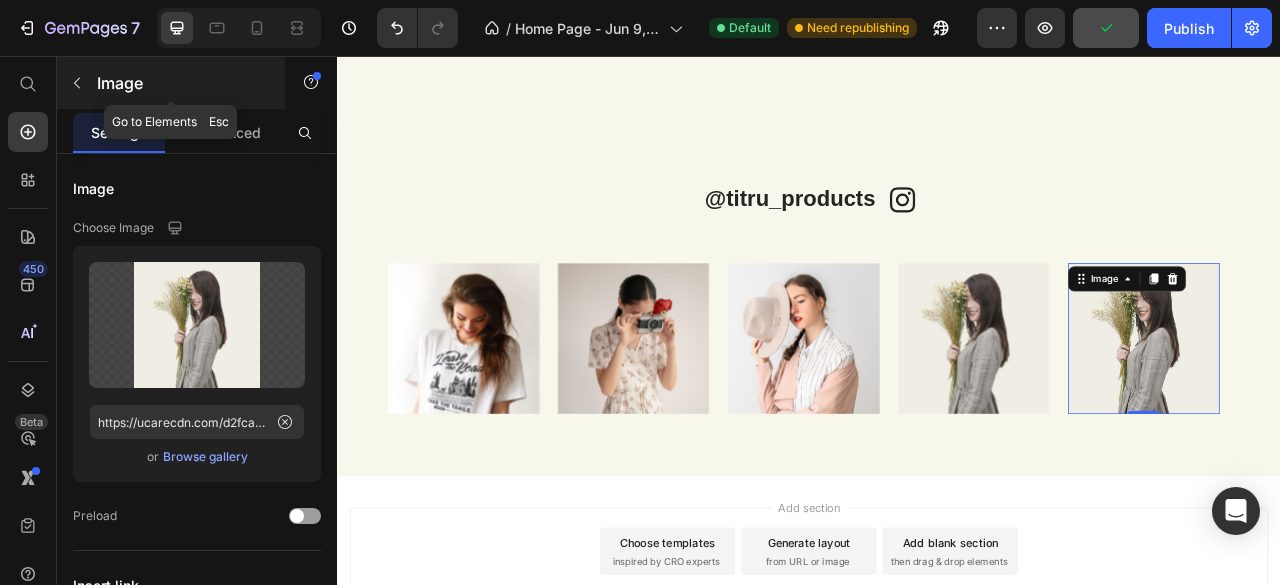 click 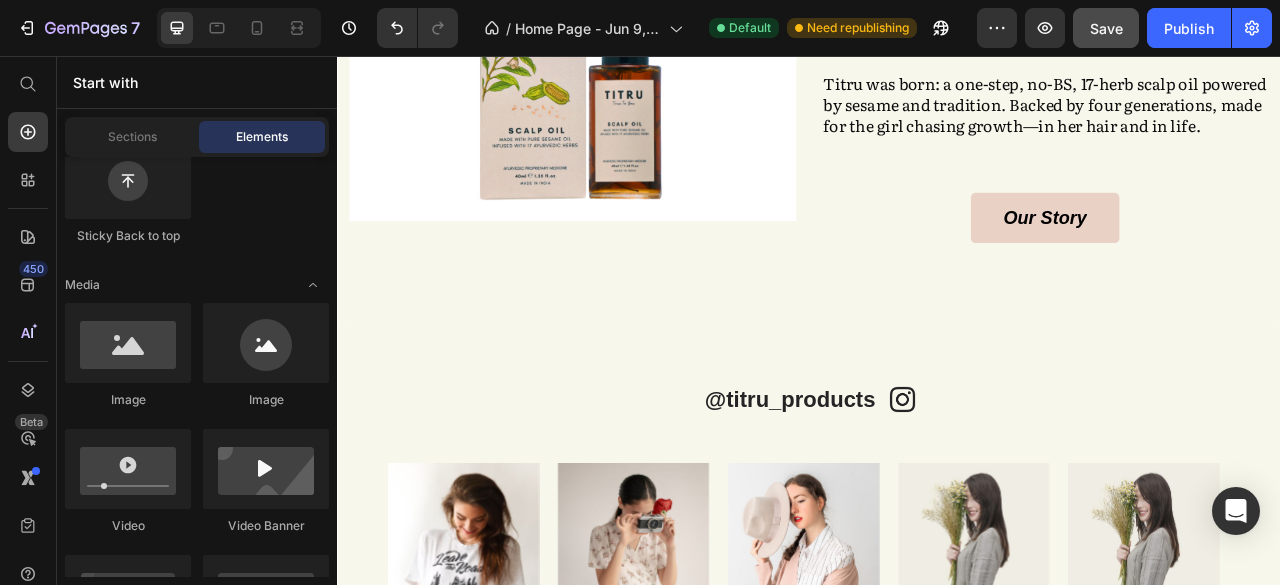 scroll, scrollTop: 2256, scrollLeft: 0, axis: vertical 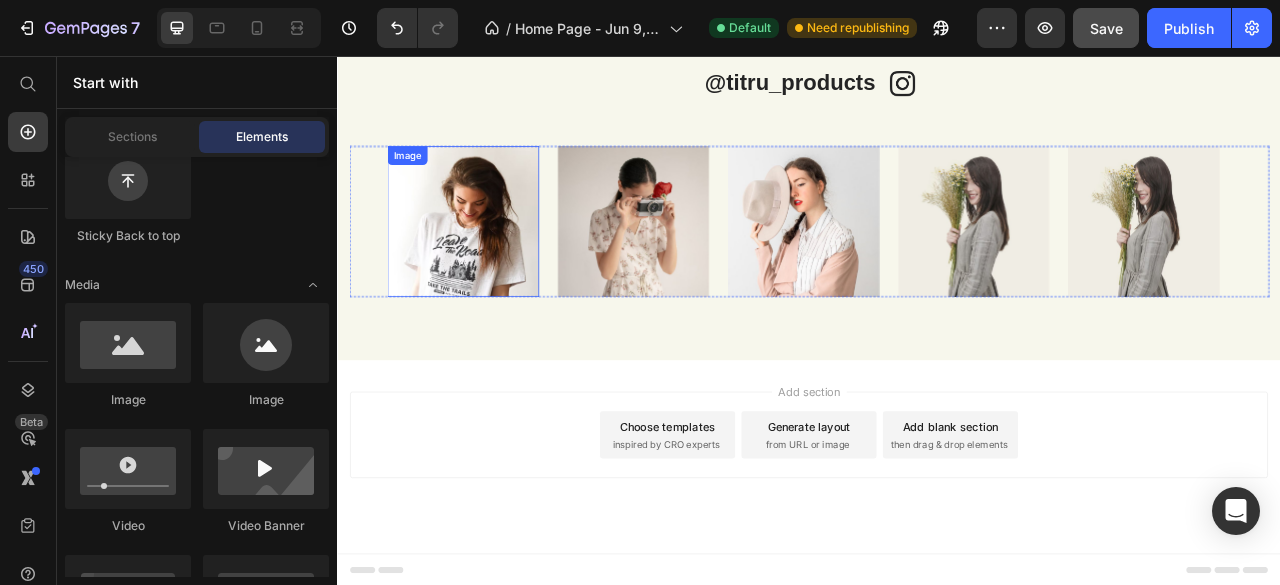 click at bounding box center [496, 267] 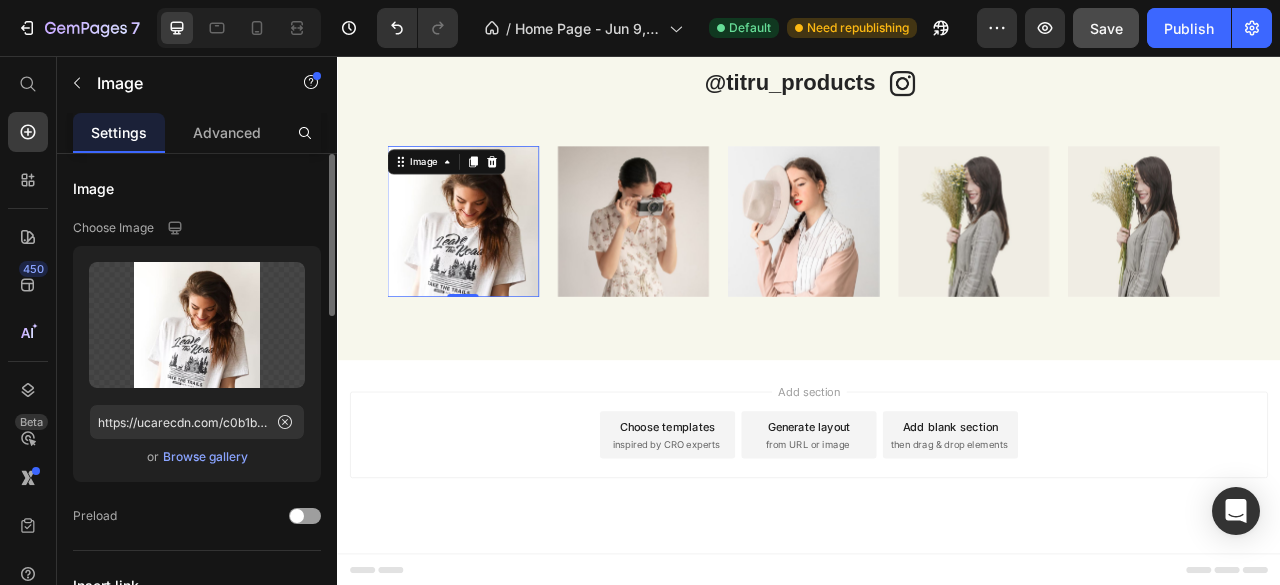 click on "Browse gallery" at bounding box center [205, 457] 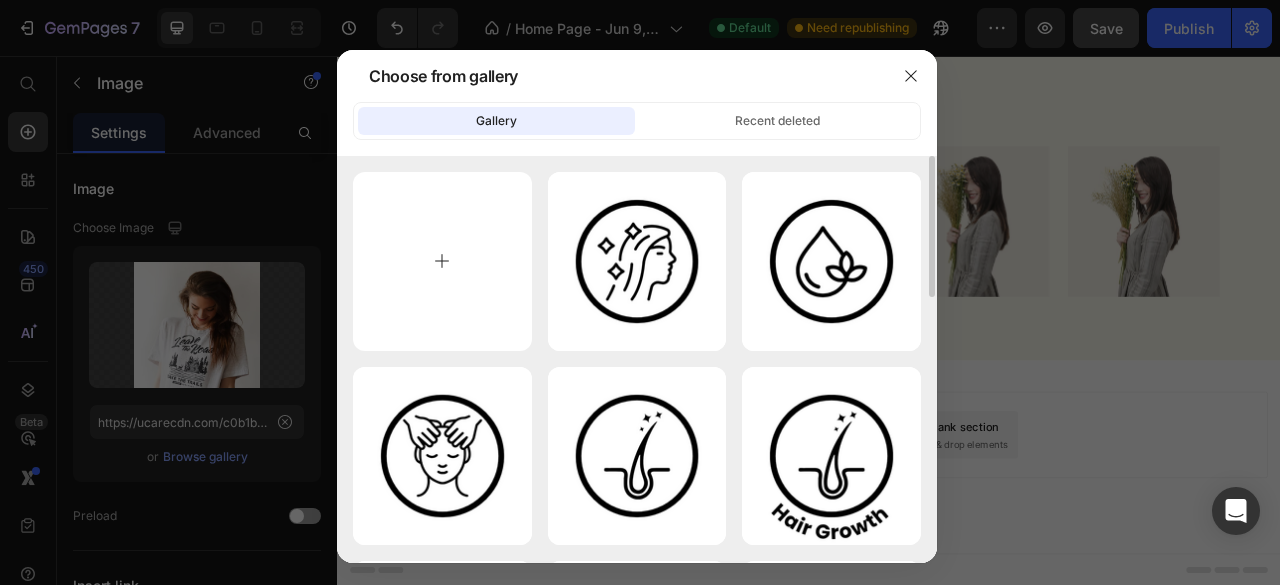 click at bounding box center (442, 261) 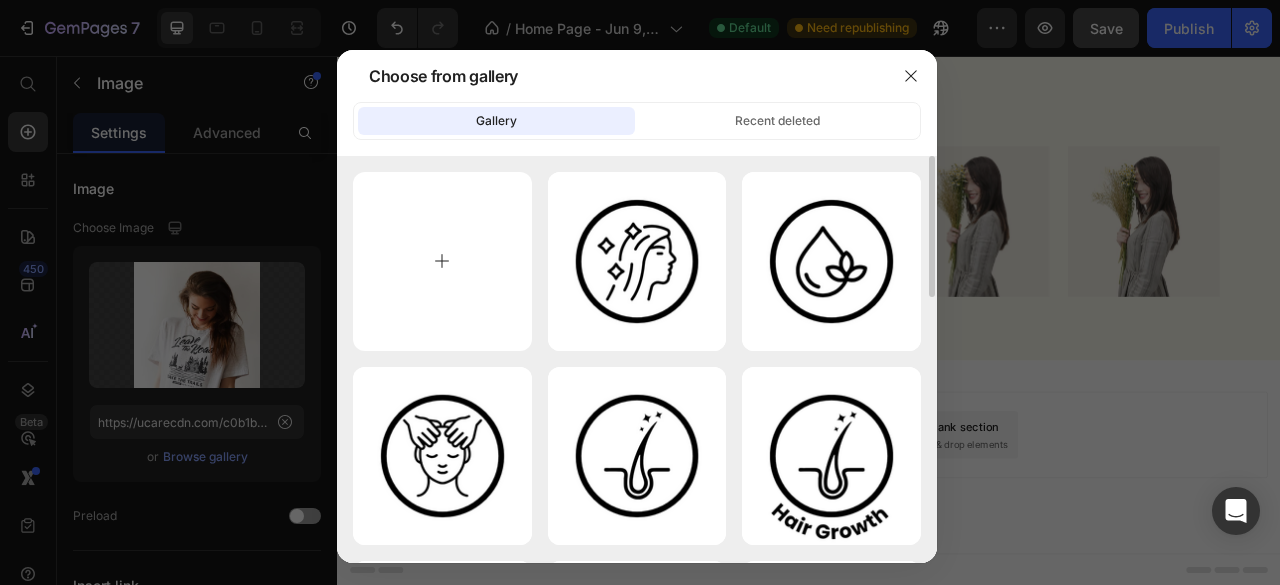 type on "C:\fakepath\VIR_0571.JPG" 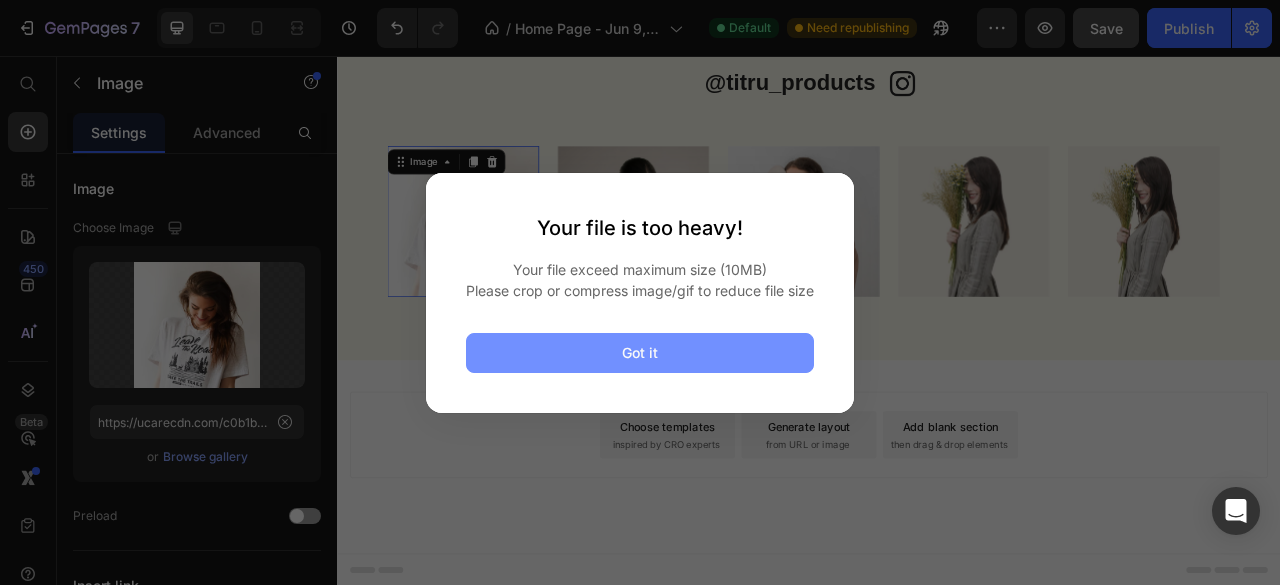 click on "Got it" at bounding box center (640, 353) 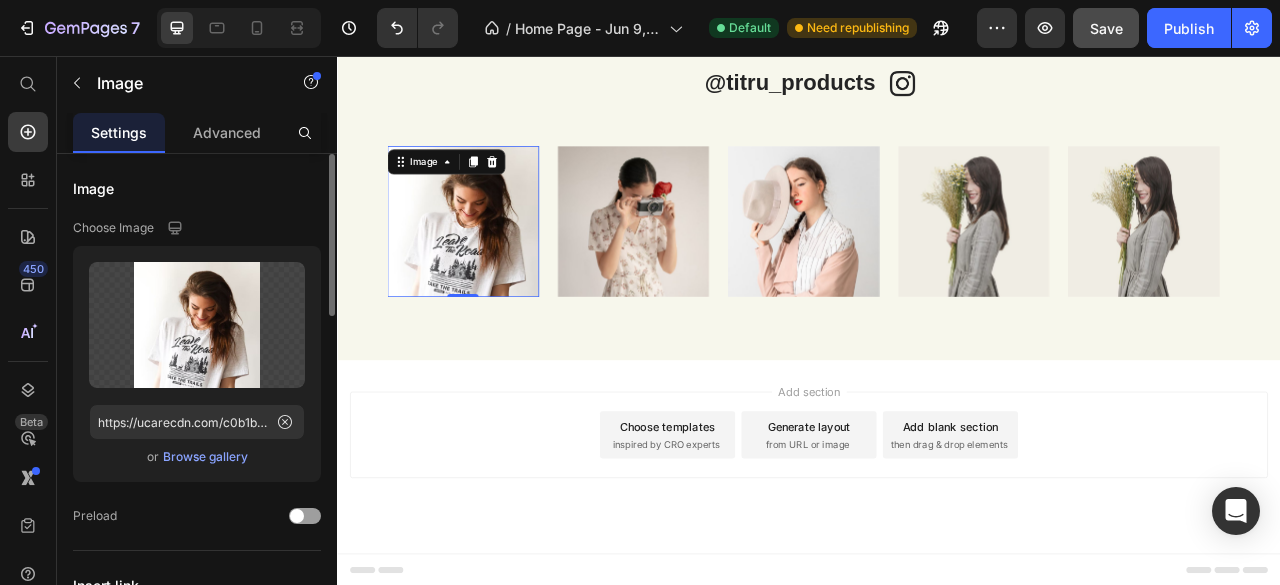 click on "Browse gallery" at bounding box center [205, 457] 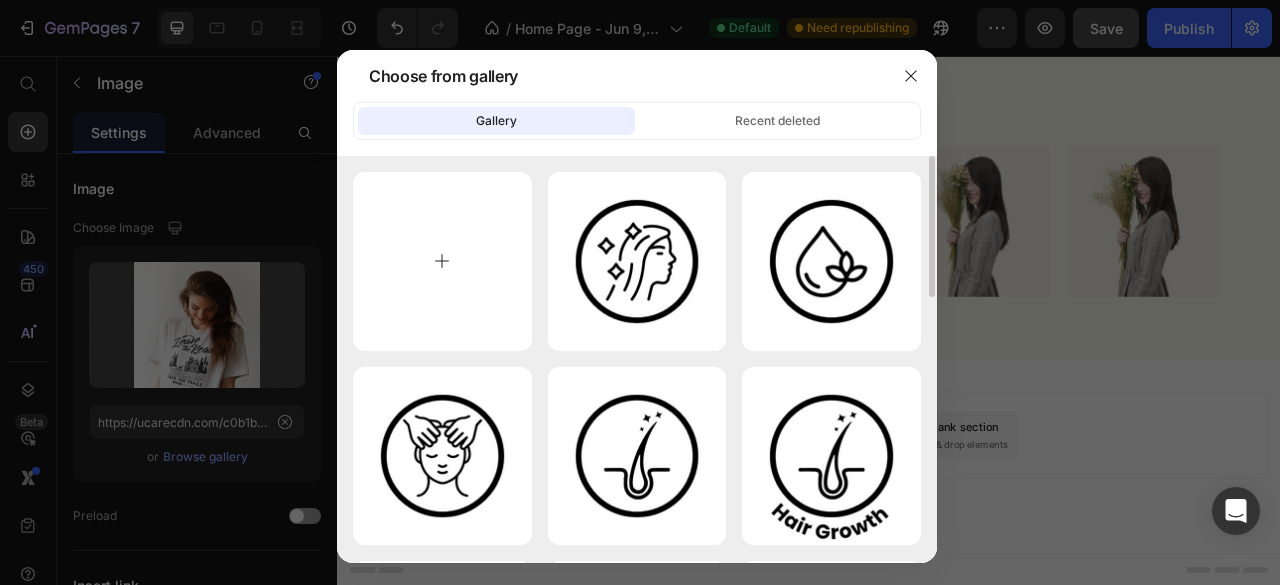 click at bounding box center [442, 261] 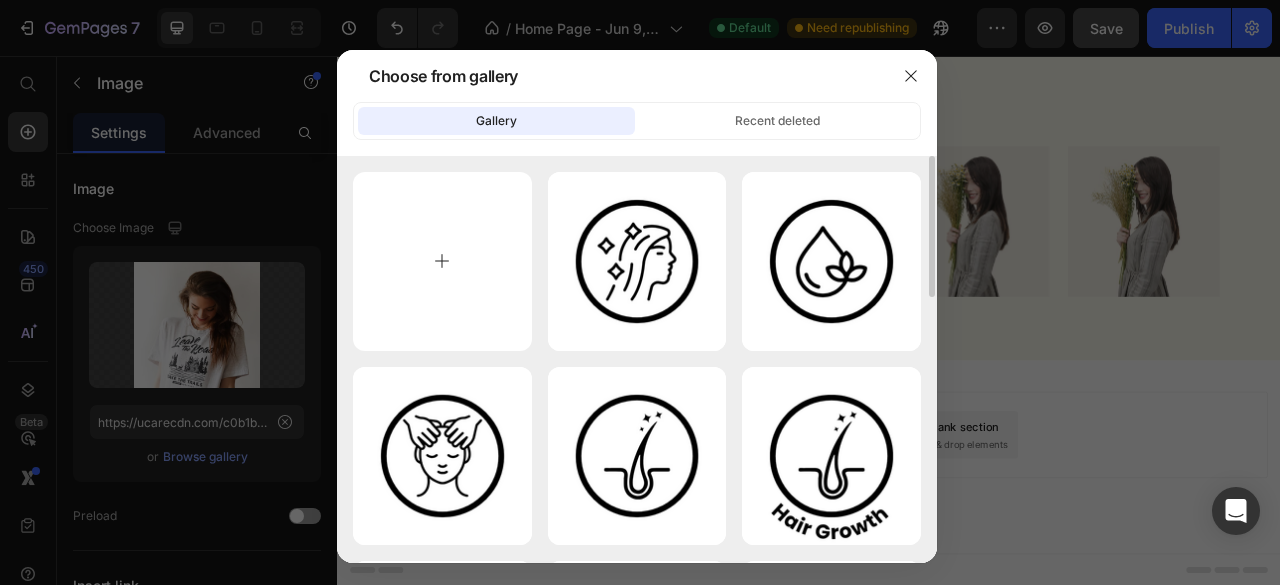 type on "C:\fakepath\VIR_0571.JPG" 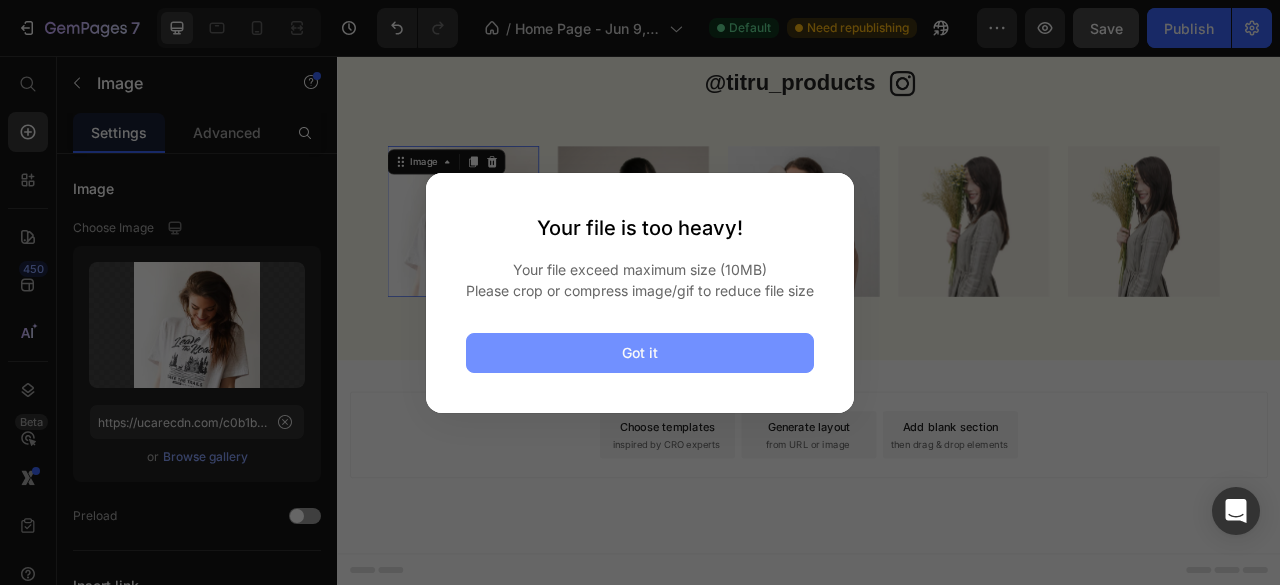 click on "Got it" at bounding box center (640, 353) 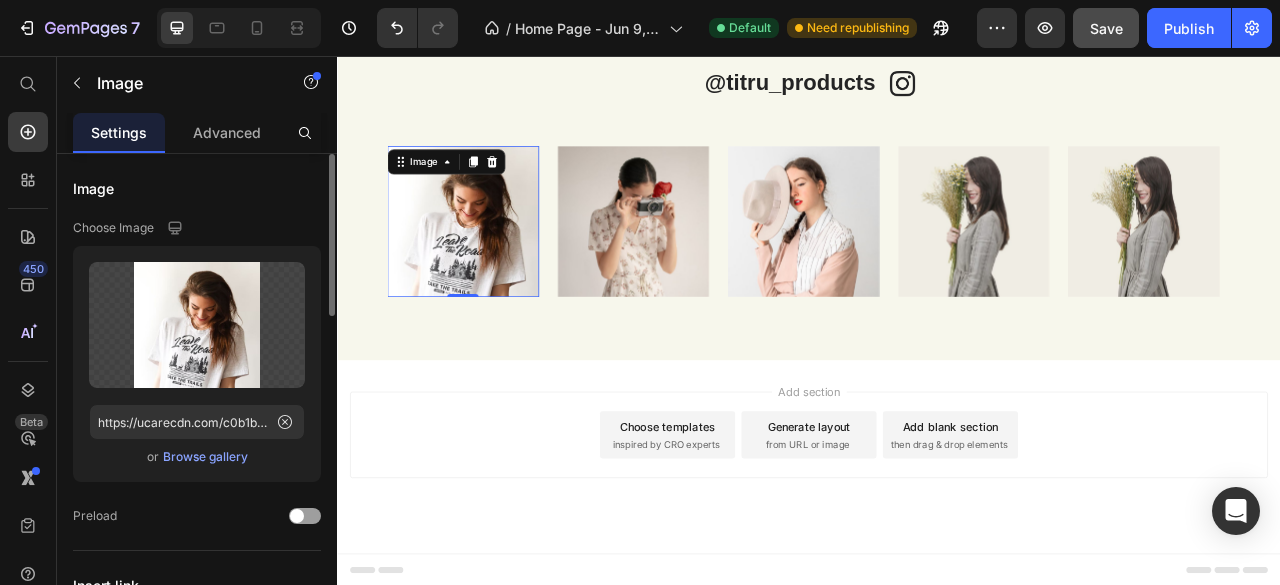 click on "Browse gallery" at bounding box center (205, 457) 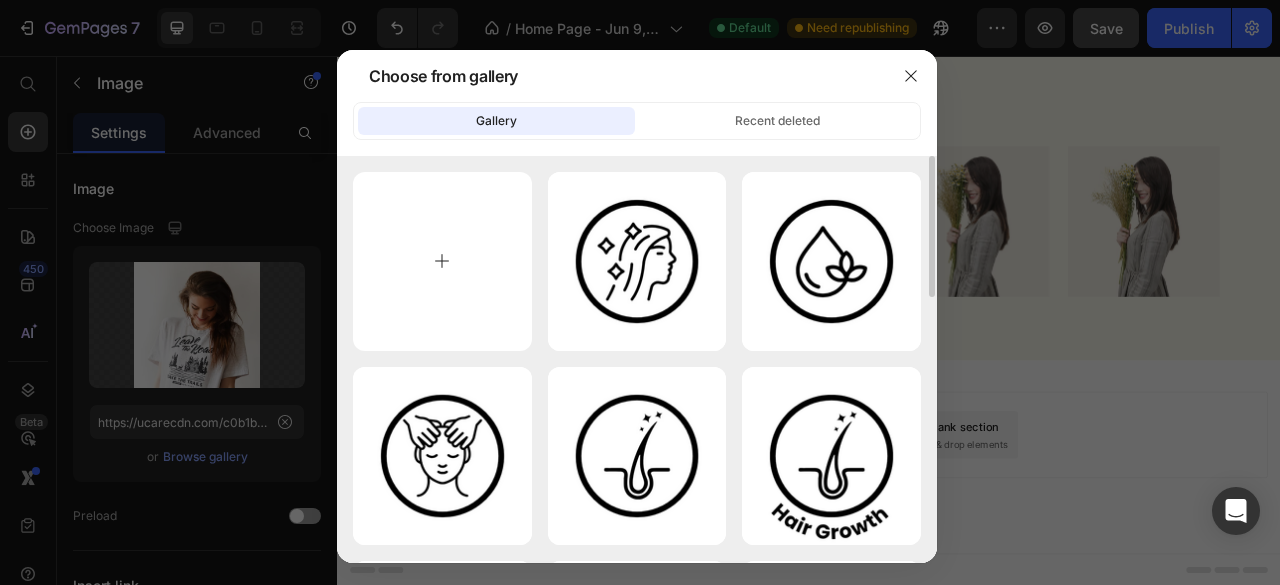 click at bounding box center (442, 261) 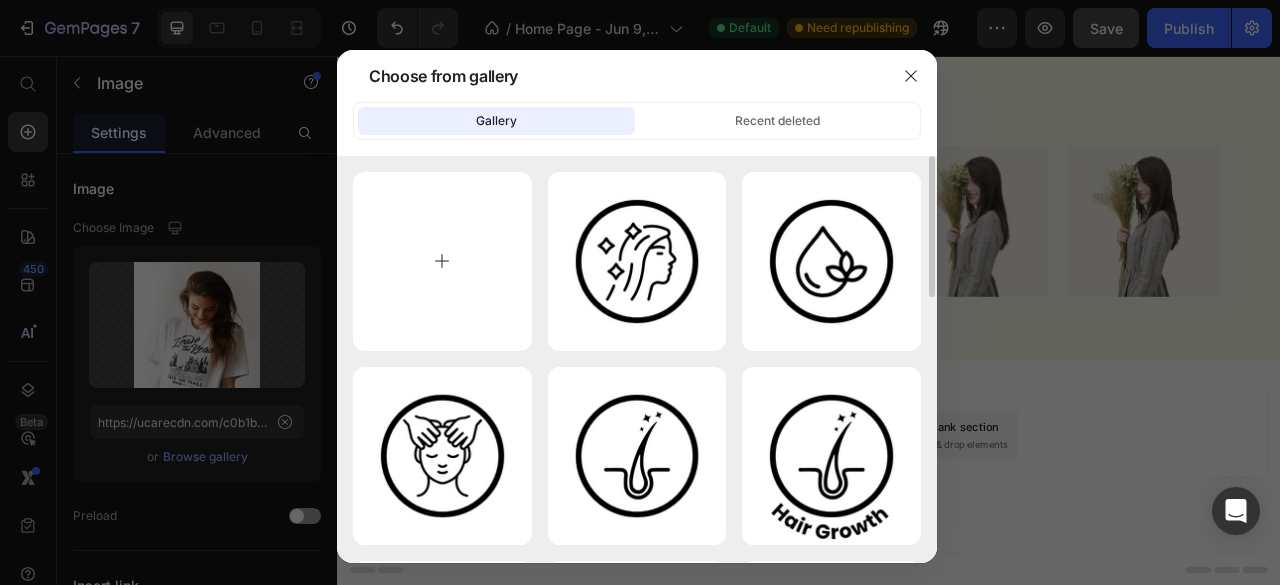 type on "C:\fakepath\VIR_0673.JPG" 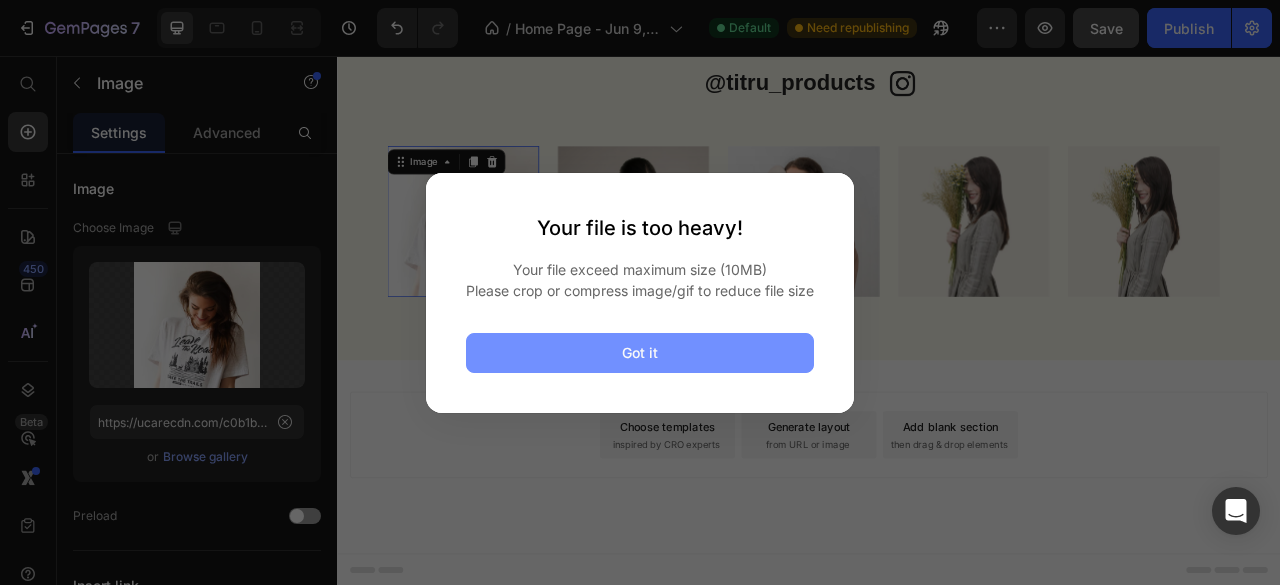 click on "Got it" at bounding box center (640, 353) 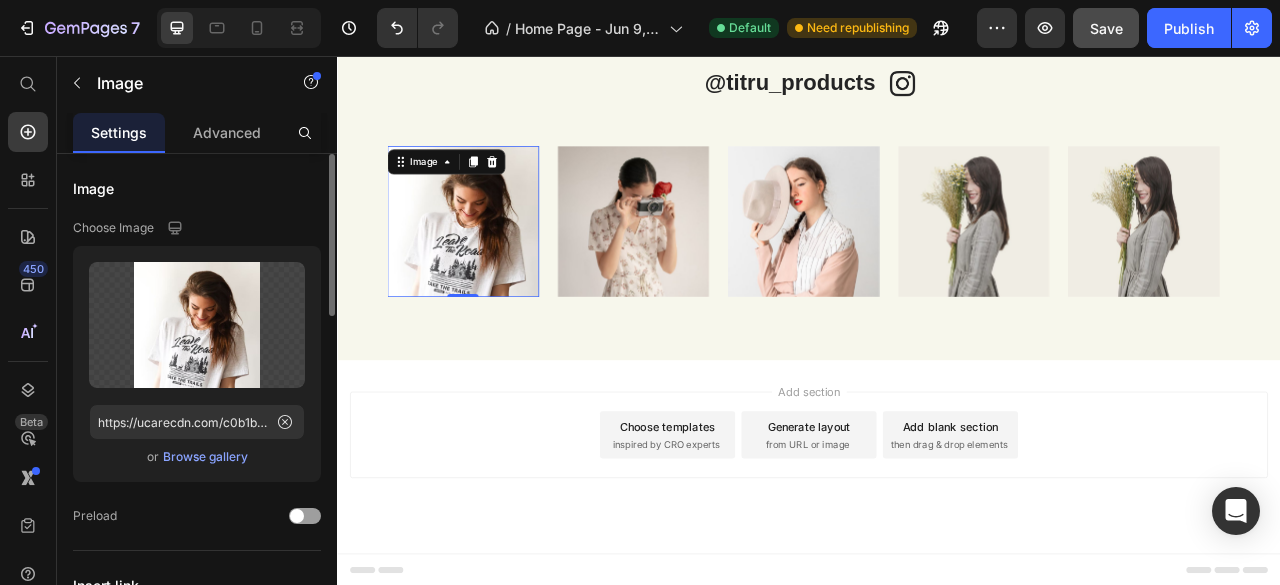 click on "Browse gallery" at bounding box center [205, 457] 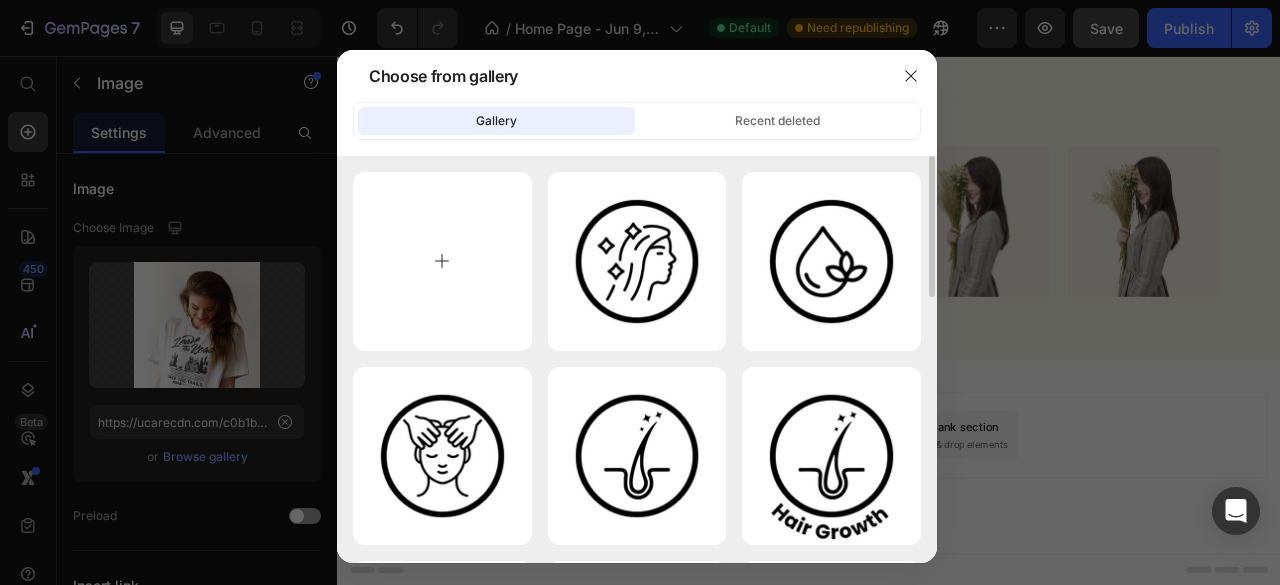 click at bounding box center (442, 261) 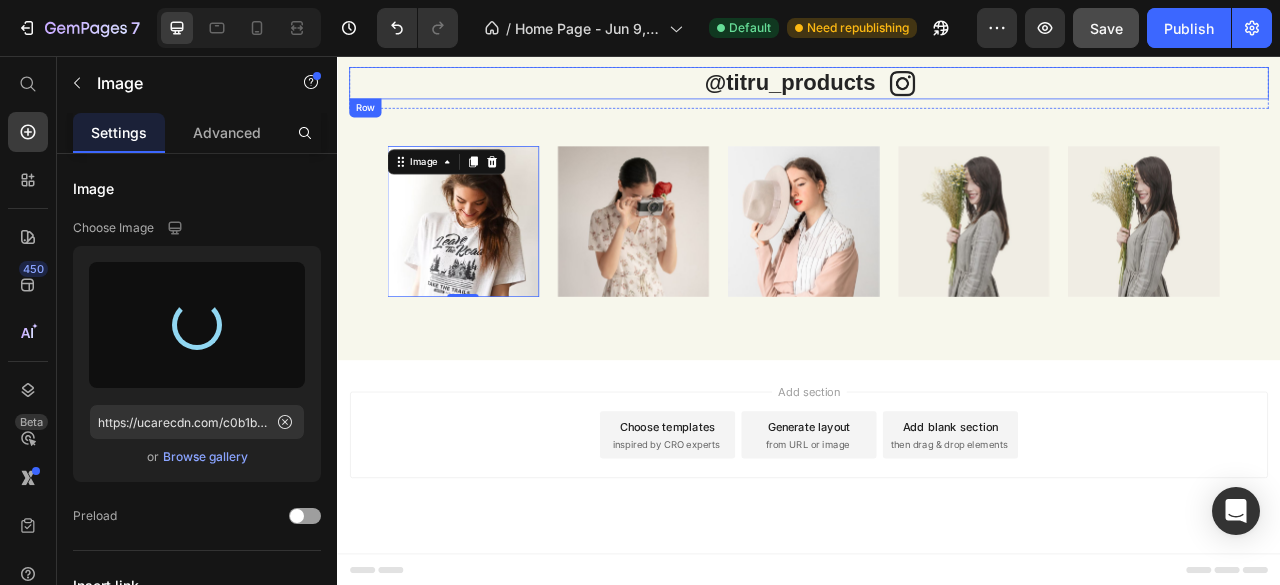 type on "https://cdn.shopify.com/s/files/1/0744/8100/8853/files/gempages_570312905111634816-91962e3c-3779-45eb-8162-6bdeba0e2cdd.jpg" 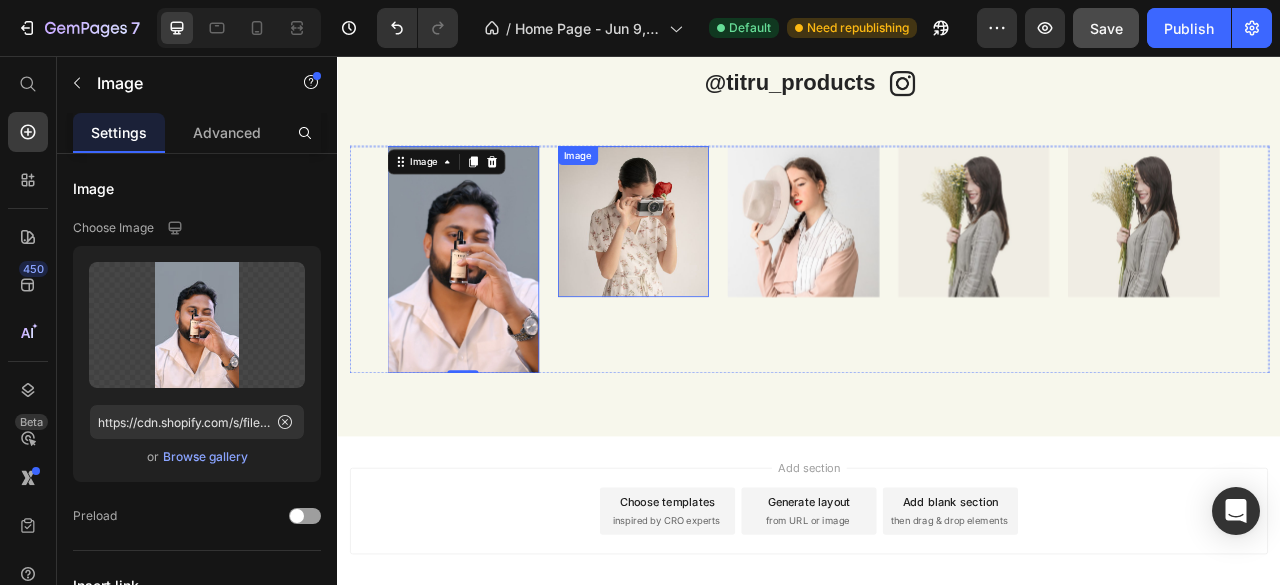 click at bounding box center [713, 267] 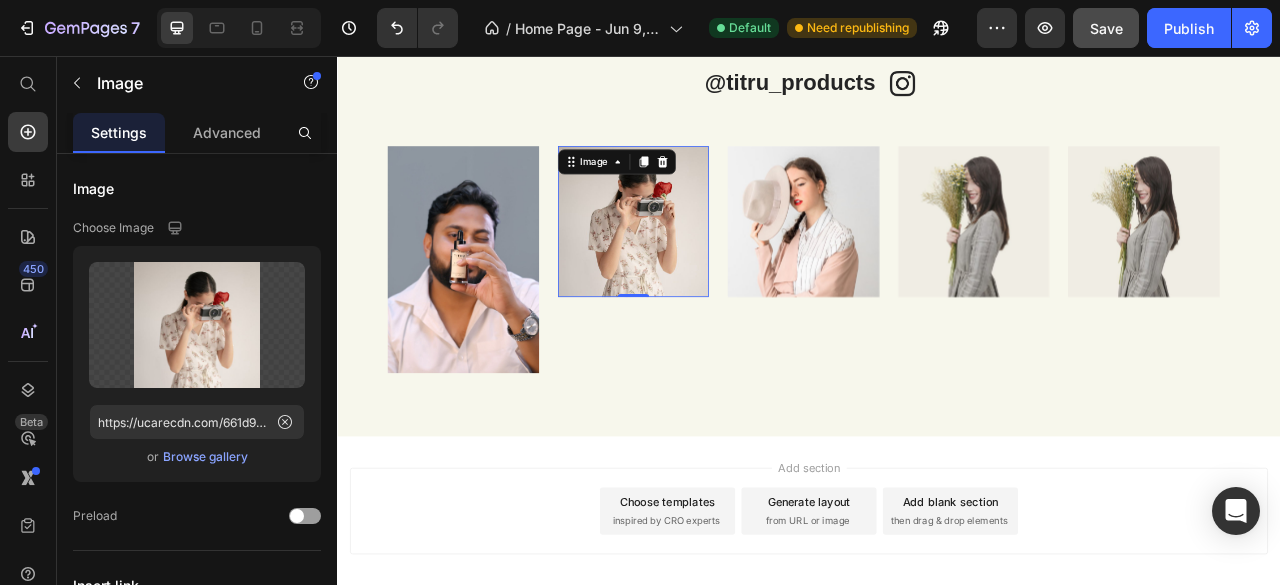 click at bounding box center [713, 267] 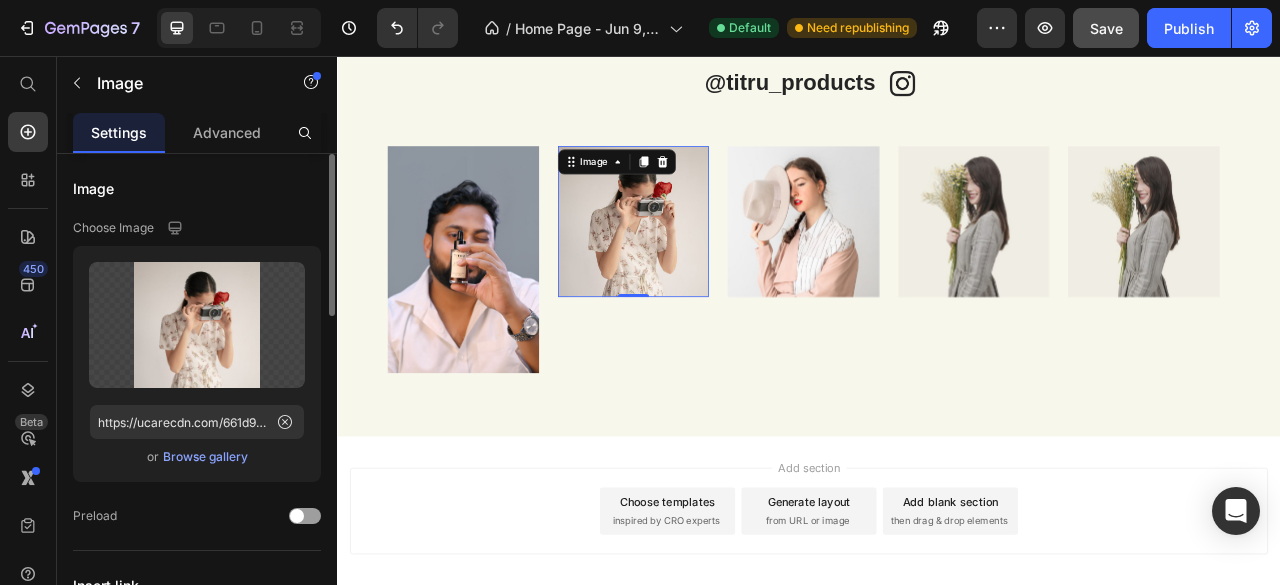 click on "Browse gallery" at bounding box center [205, 457] 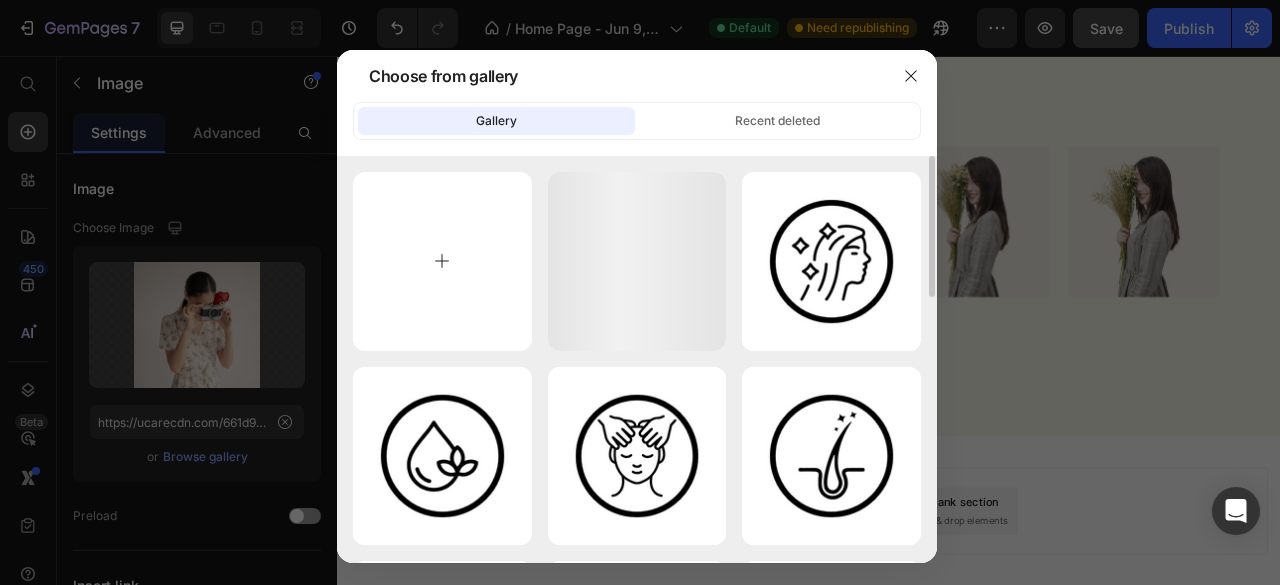 click at bounding box center (442, 261) 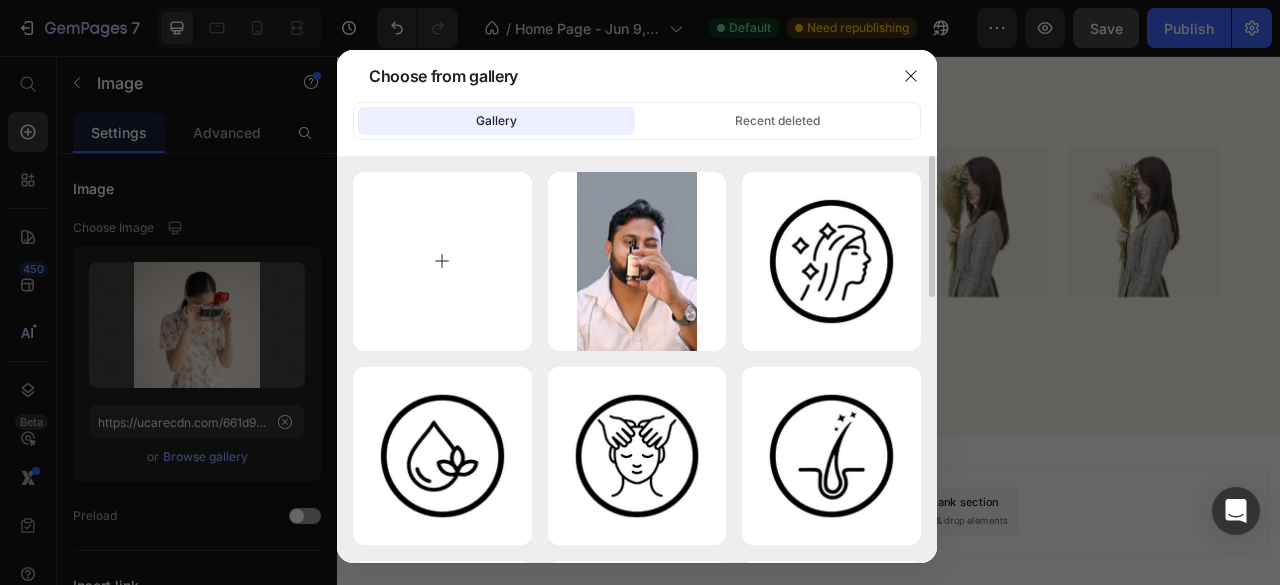 type on "C:\fakepath\IMG-20250710-WA0143.jpg" 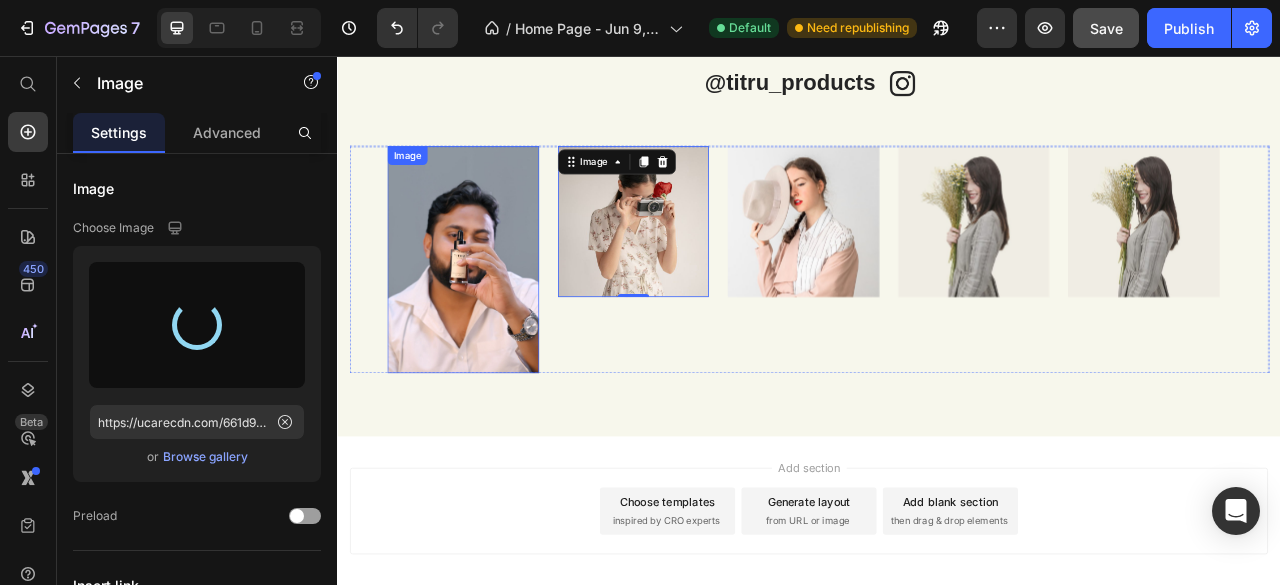 type on "https://cdn.shopify.com/s/files/1/0744/8100/8853/files/gempages_570312905111634816-7917d655-bee8-4c8c-b5f5-056686c8eb87.jpg" 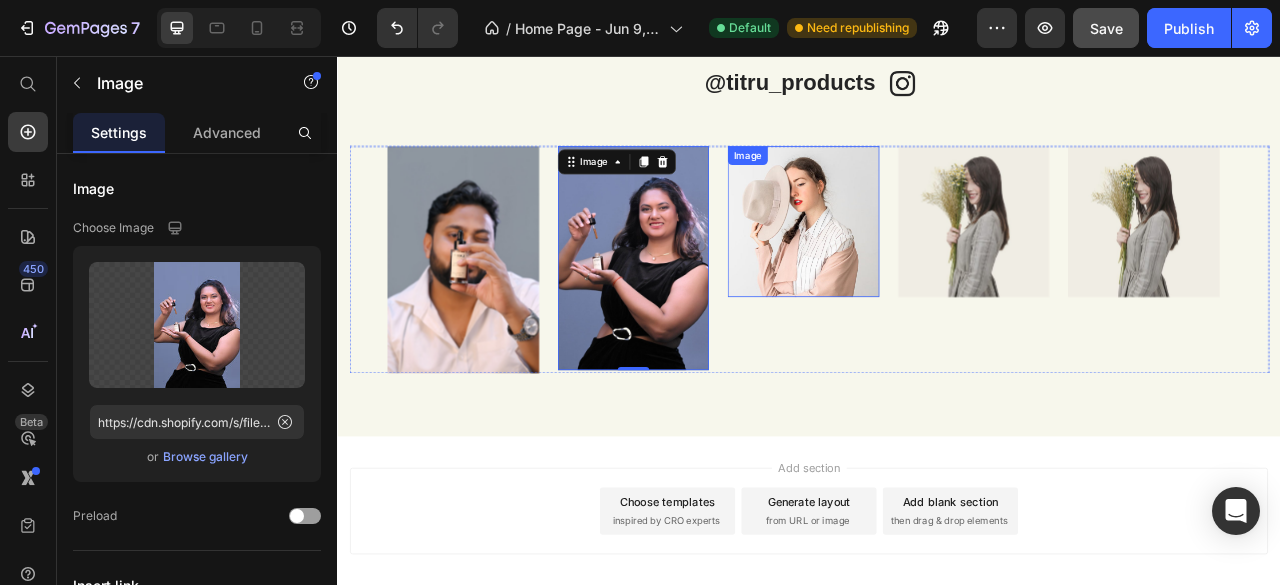 click at bounding box center [929, 267] 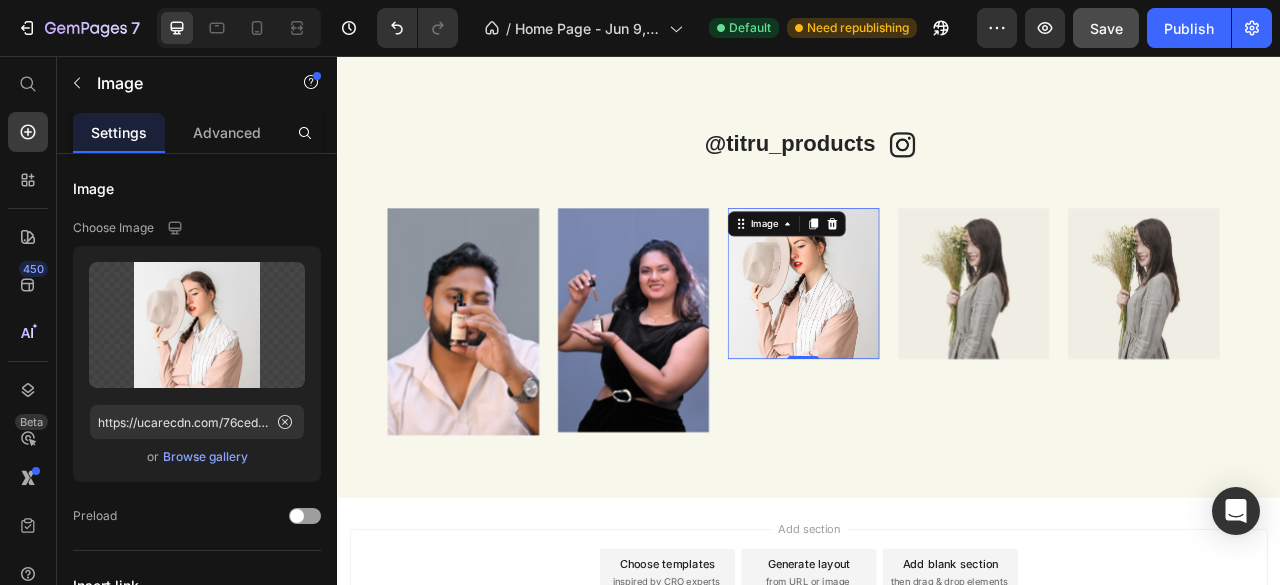 scroll, scrollTop: 2180, scrollLeft: 0, axis: vertical 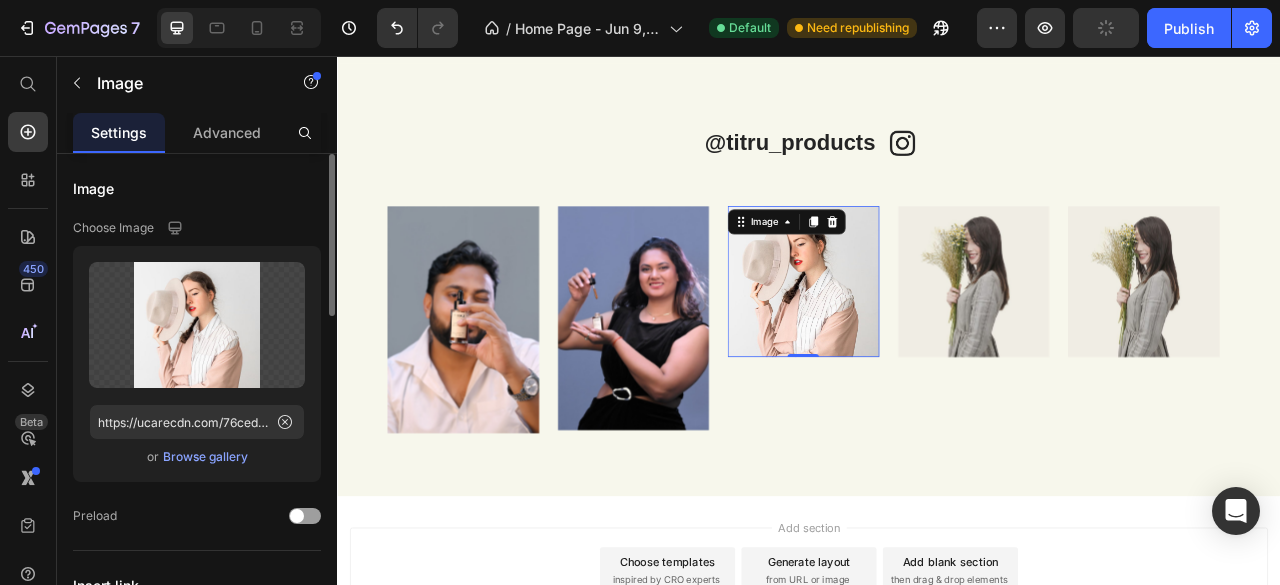 click on "Browse gallery" at bounding box center (205, 457) 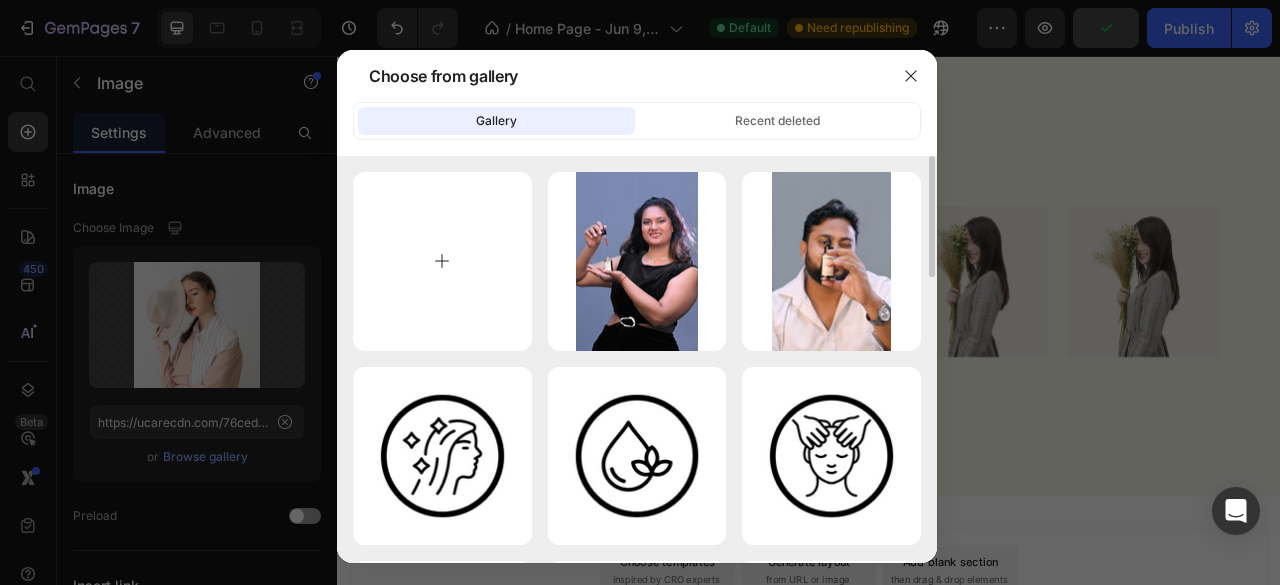 click at bounding box center [442, 261] 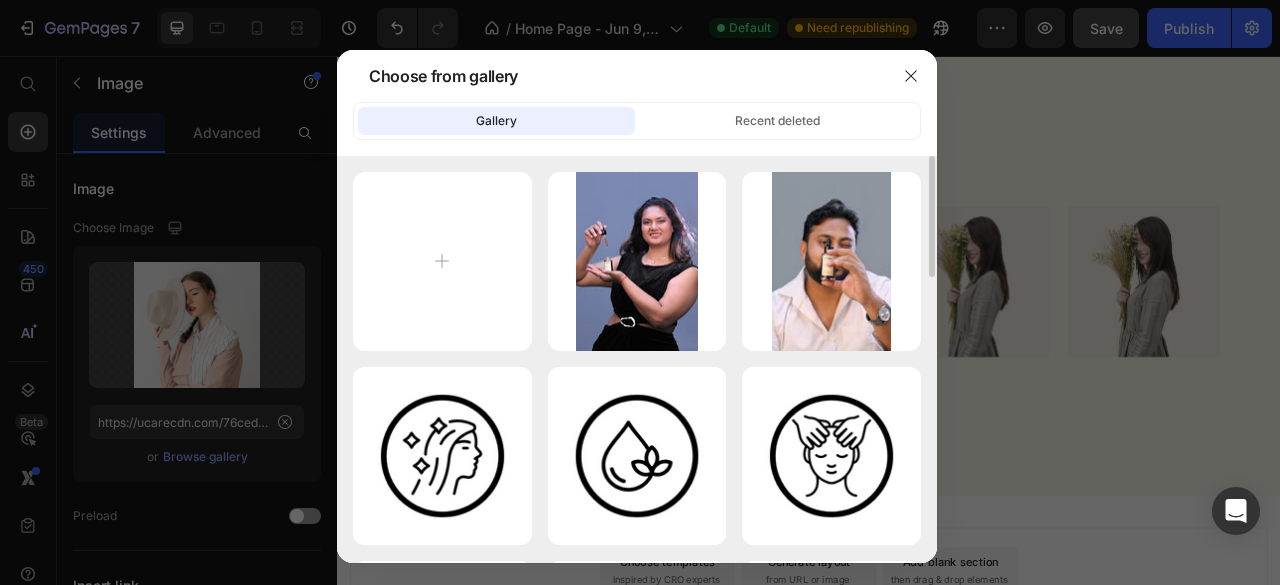 click on "IMG-20250710-WA0143.jpg 97.77 kb IMG-20250710-WA0138.jpg 78.11 kb black white simp...1).png 29.54 kb black white simp...0).png 25.38 kb black white simp...9).png 32.12 kb black white simp...8).png 23.22 kb black white simp...7).png 26.31 kb black white simp...6).png 26.39 kb black white simp...5).png 26.13 kb black white simp...4).png 22.68 kb black white simp...3).png 25.45 kb black white simp...1).png 32.53 kb black white simp...2).png 33.13 kb black white simp...go.png 25.40 kb ingredients_aJa..._a.webp 153.44 kb Brahmi.jpg 57.64 kb Brahmi.jpg 77.23 kb Brahmi.jpg 25.23 kb" at bounding box center [637, 845] 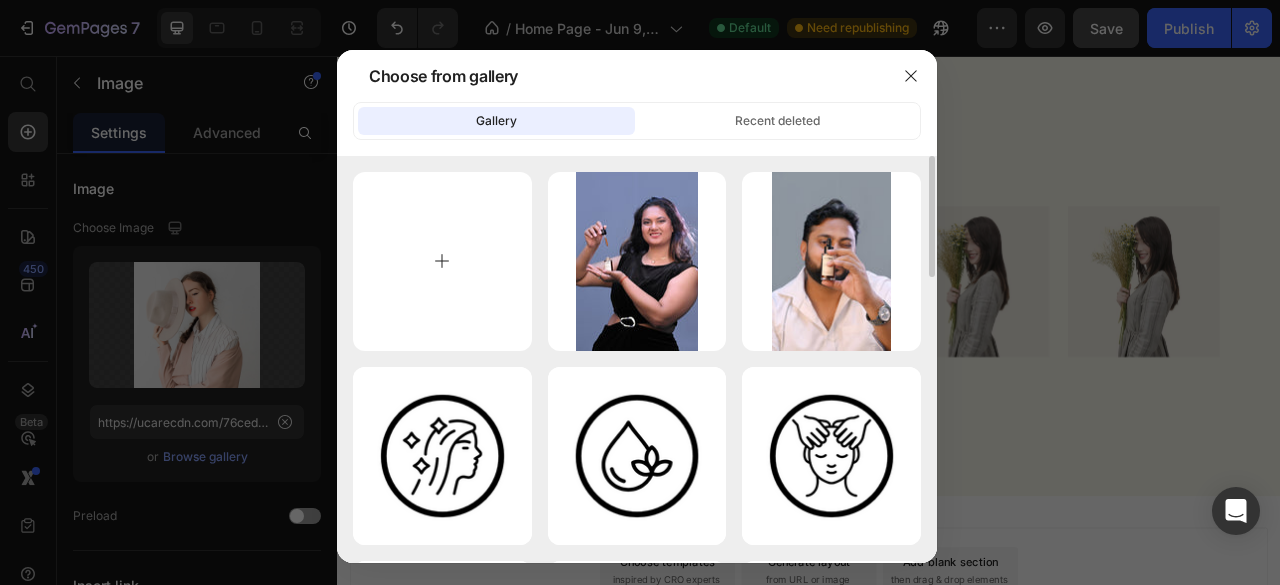 click at bounding box center (442, 261) 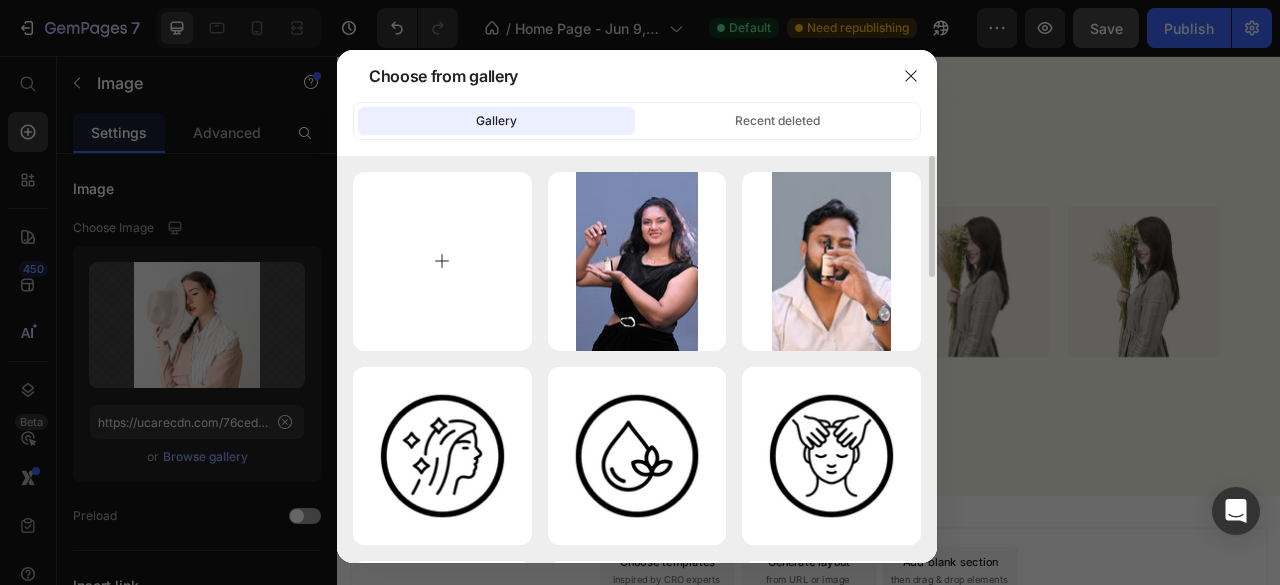 type on "C:\fakepath\IMG-20250710-WA0152.jpg" 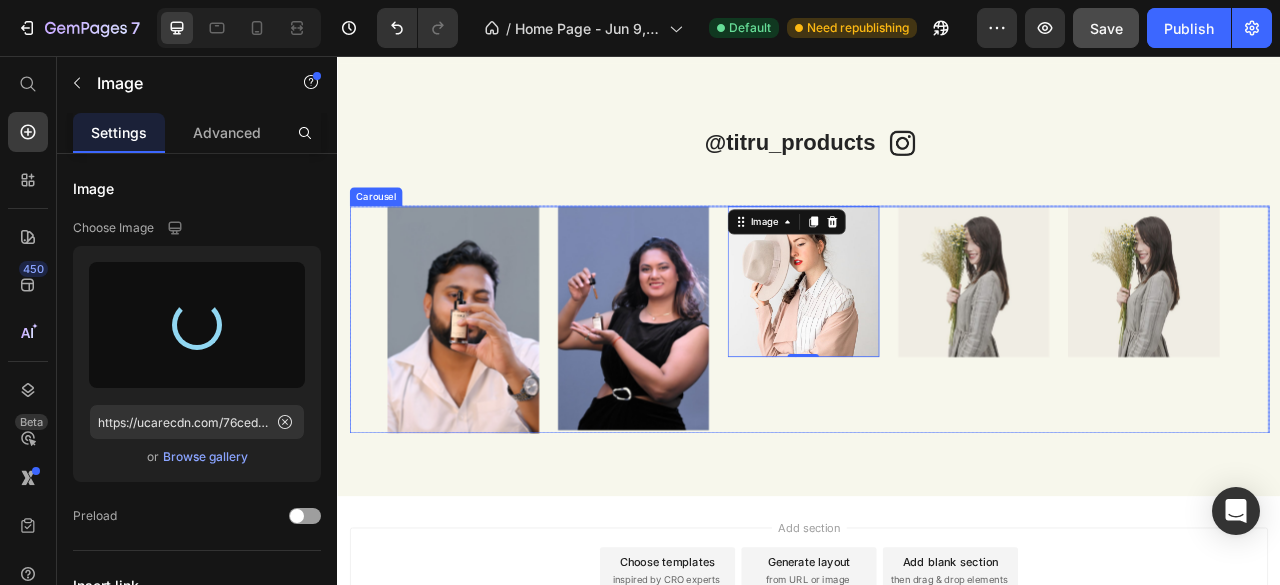 type on "https://cdn.shopify.com/s/files/1/0744/8100/8853/files/gempages_570312905111634816-52f735bf-e9e9-4eb3-9da0-a21b6072b1de.jpg" 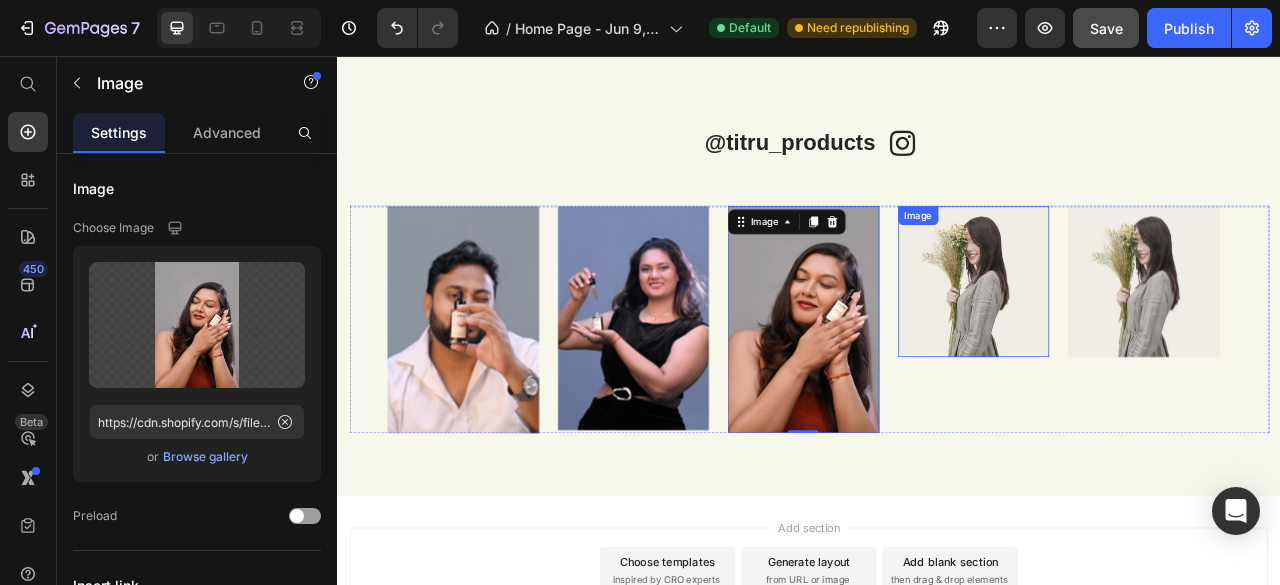 click at bounding box center (1146, 343) 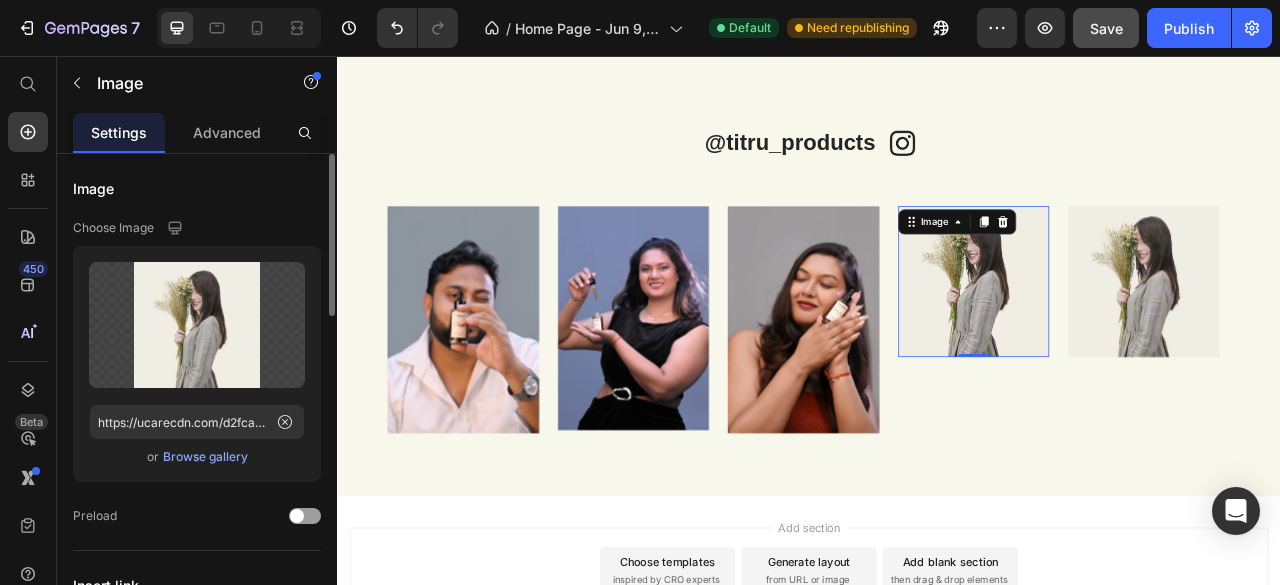 click on "Browse gallery" at bounding box center [205, 457] 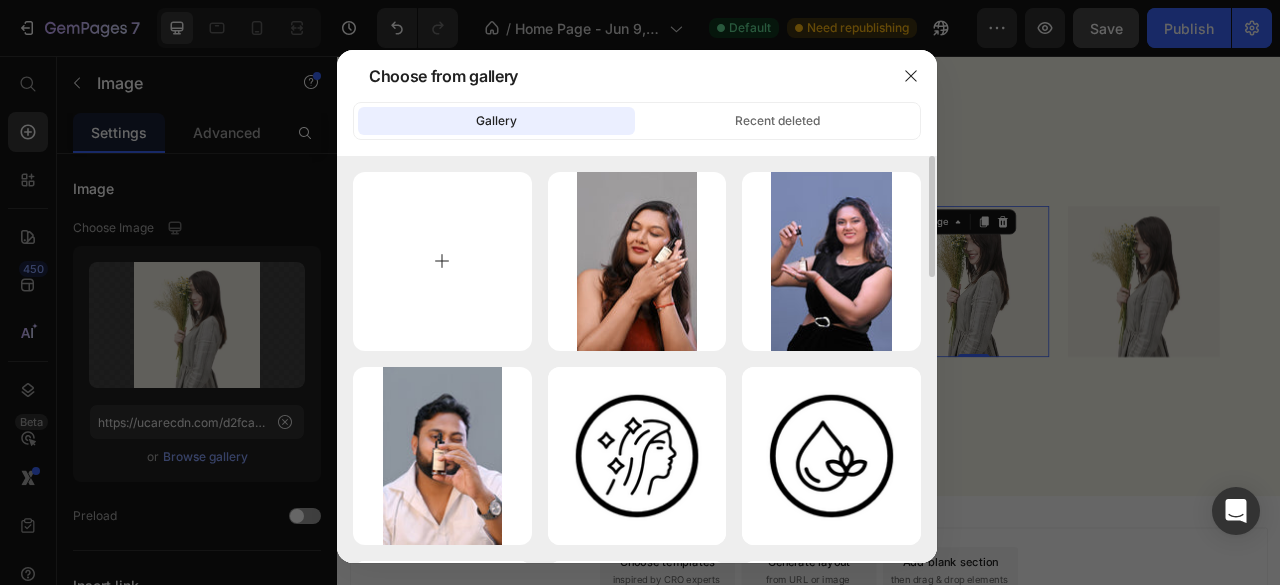 click at bounding box center [442, 261] 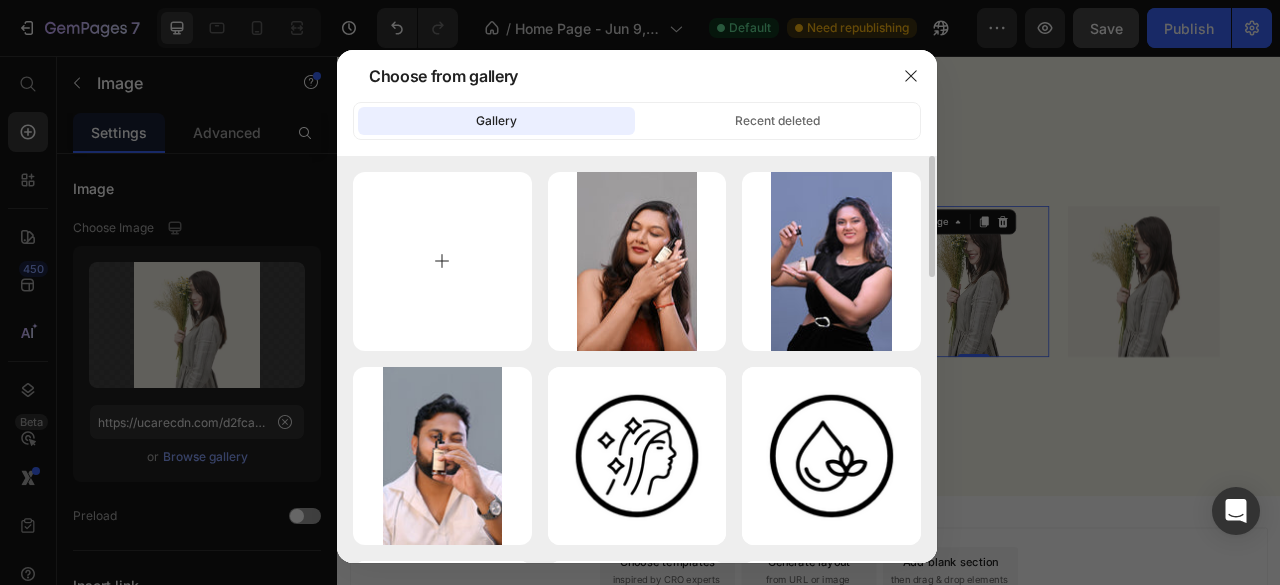 type on "C:\fakepath\IMG-20250710-WA0154.jpg" 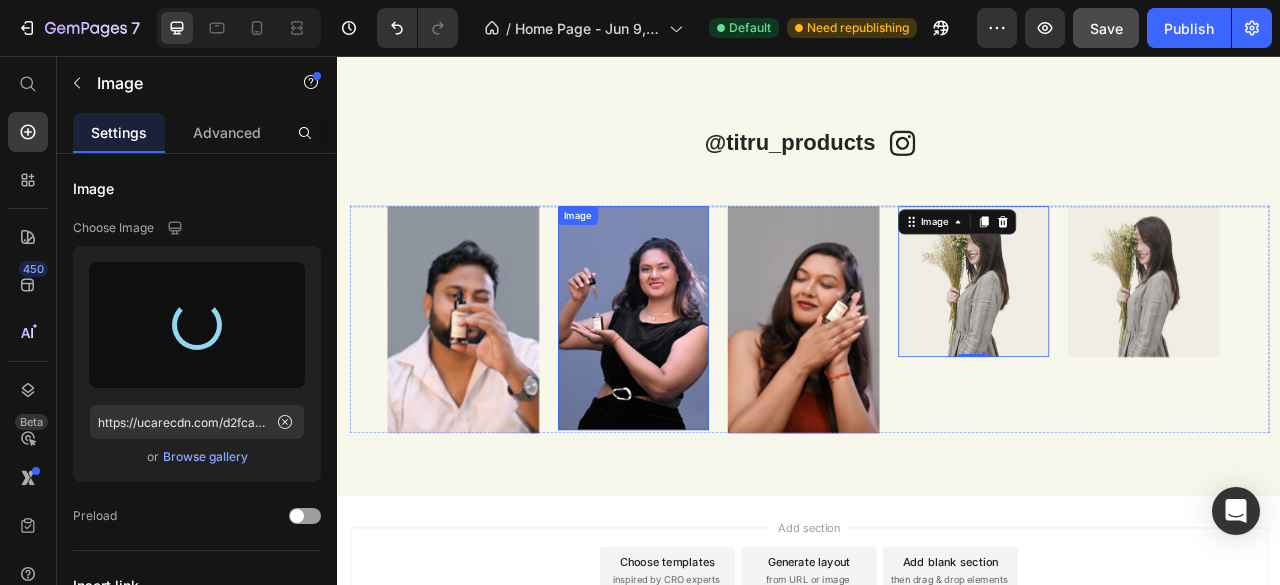 type on "https://cdn.shopify.com/s/files/1/0744/8100/8853/files/gempages_570312905111634816-30e4060a-a023-4cd5-96c8-222d1502ca73.jpg" 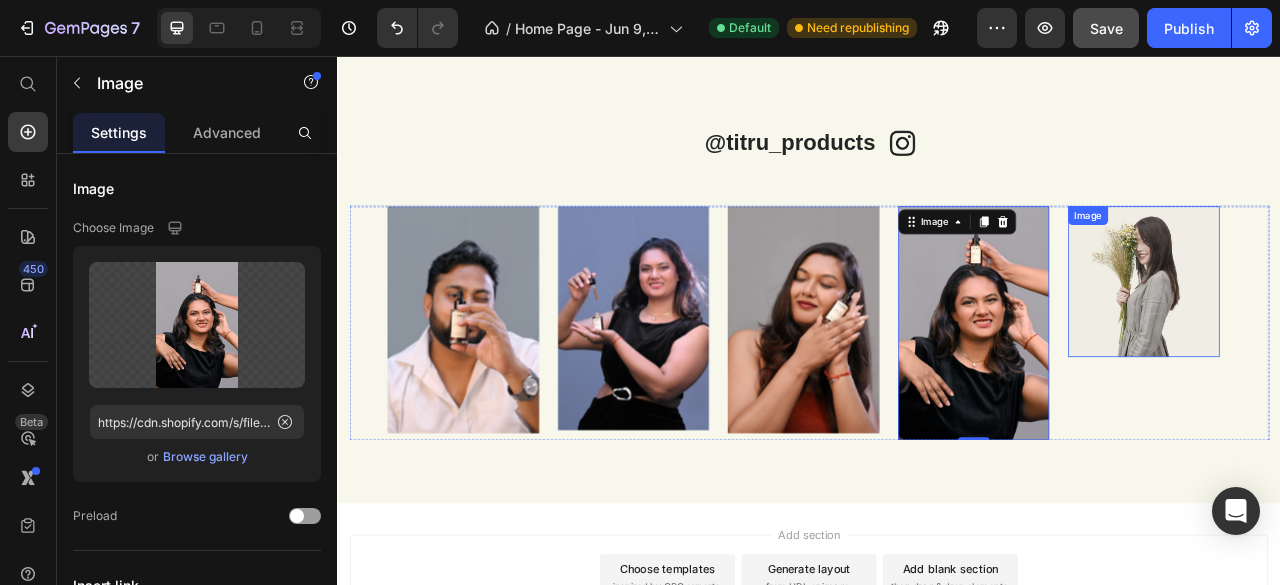click at bounding box center (1362, 343) 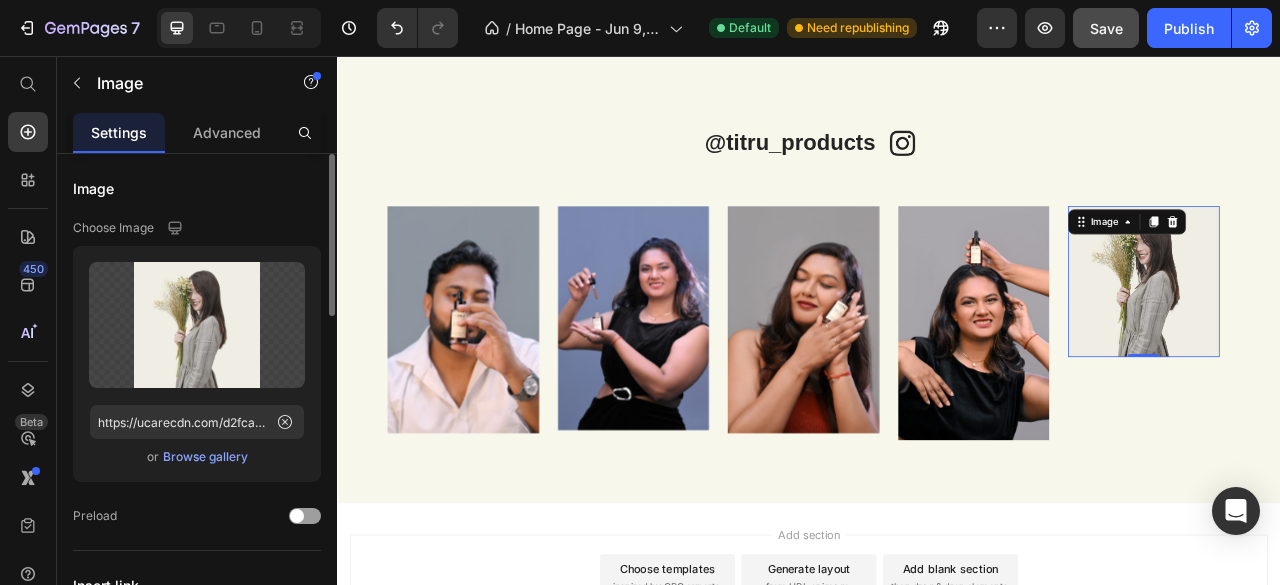 click on "Browse gallery" at bounding box center (205, 457) 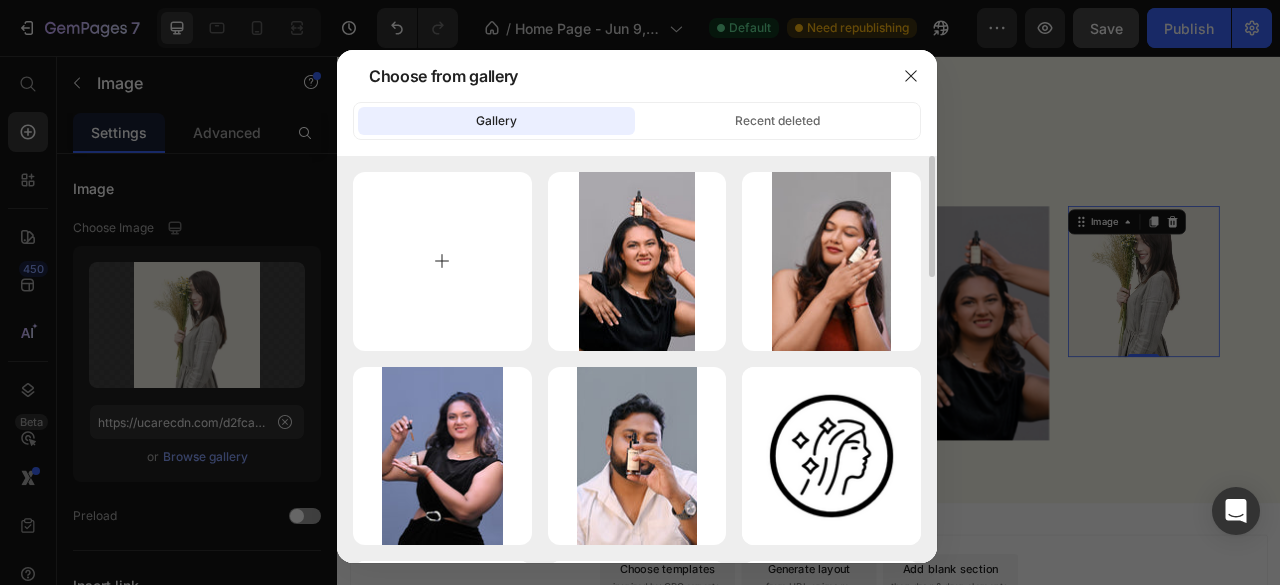click at bounding box center [442, 261] 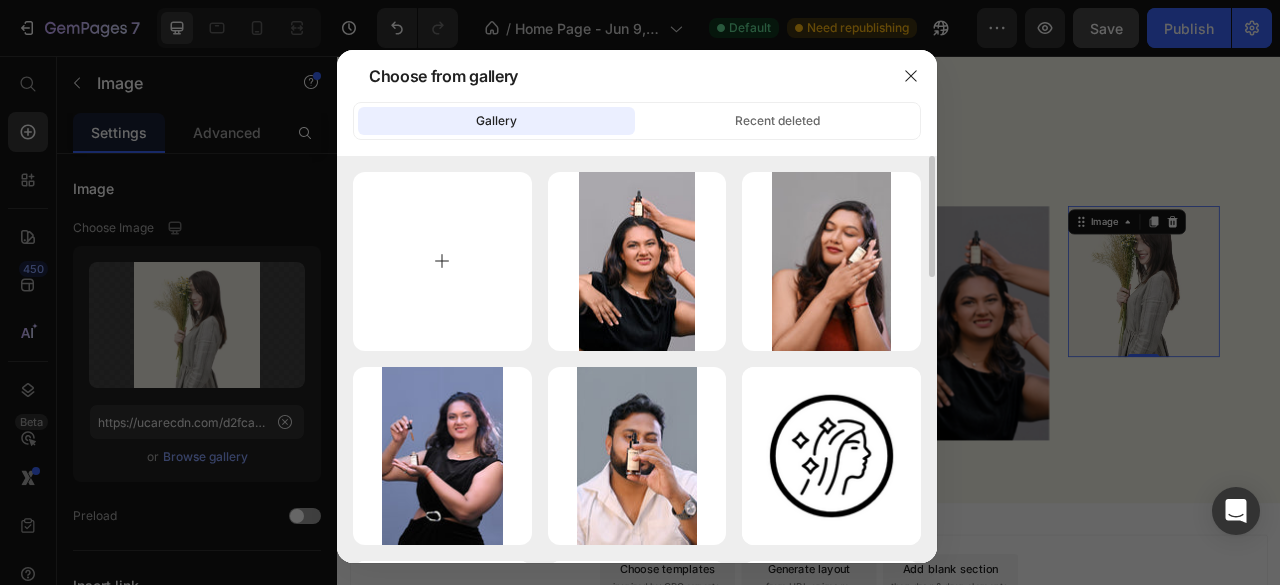 type on "C:\fakepath\IMG-20250710-WA0139.jpg" 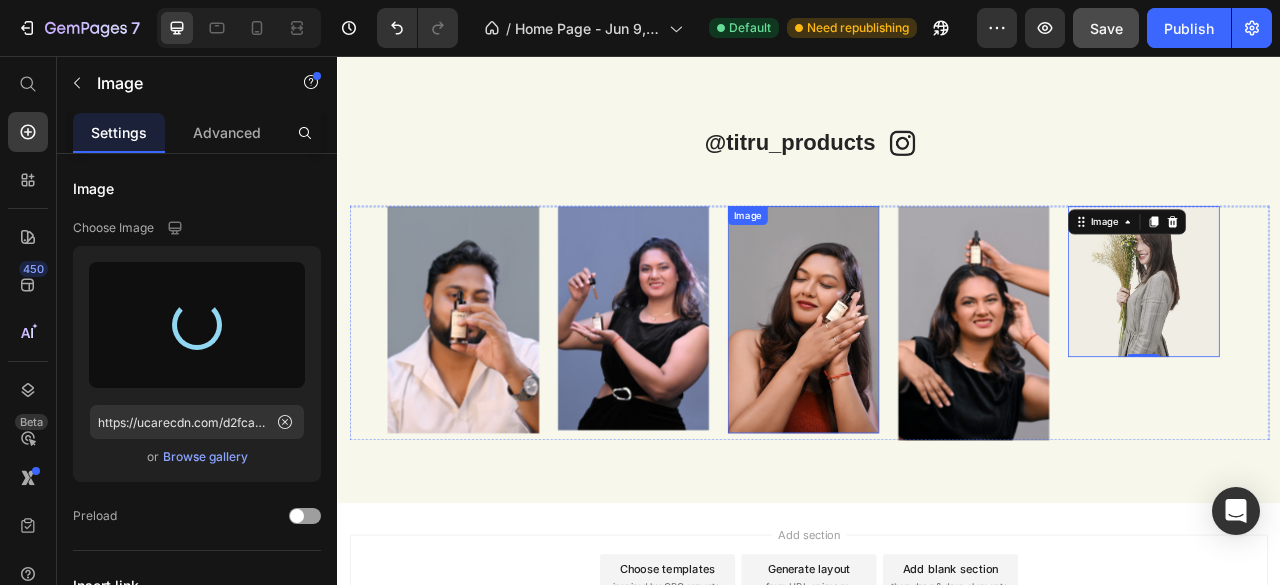 type on "https://cdn.shopify.com/s/files/1/0744/8100/8853/files/gempages_570312905111634816-d557c563-2bc0-489f-974c-3a15f6ca690e.jpg" 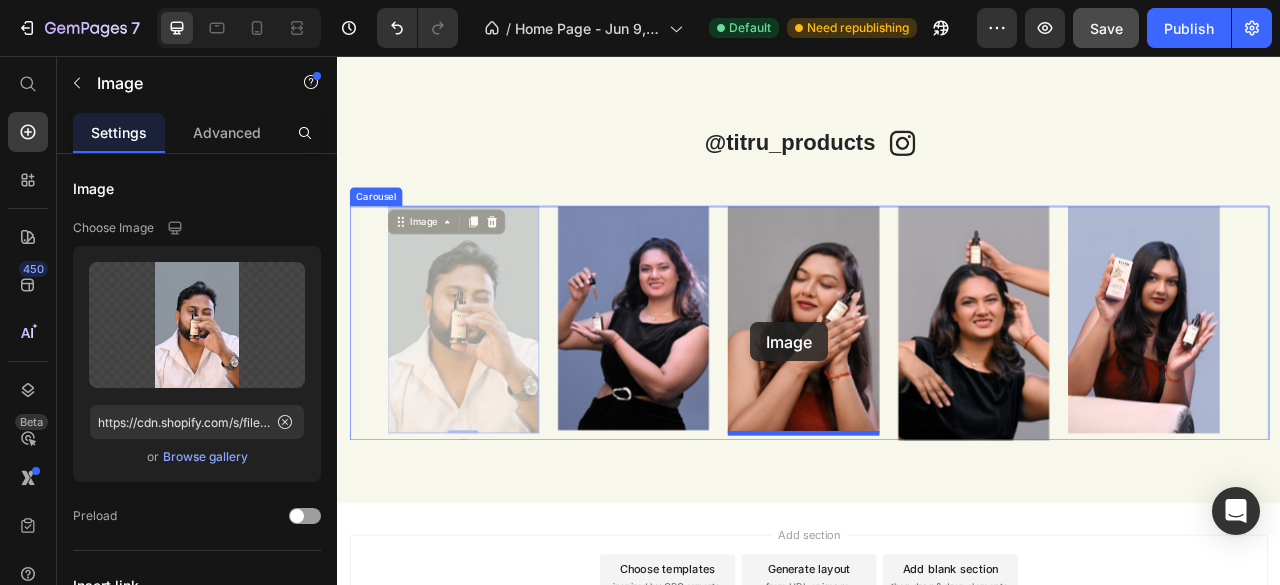 drag, startPoint x: 541, startPoint y: 393, endPoint x: 876, endPoint y: 396, distance: 335.01343 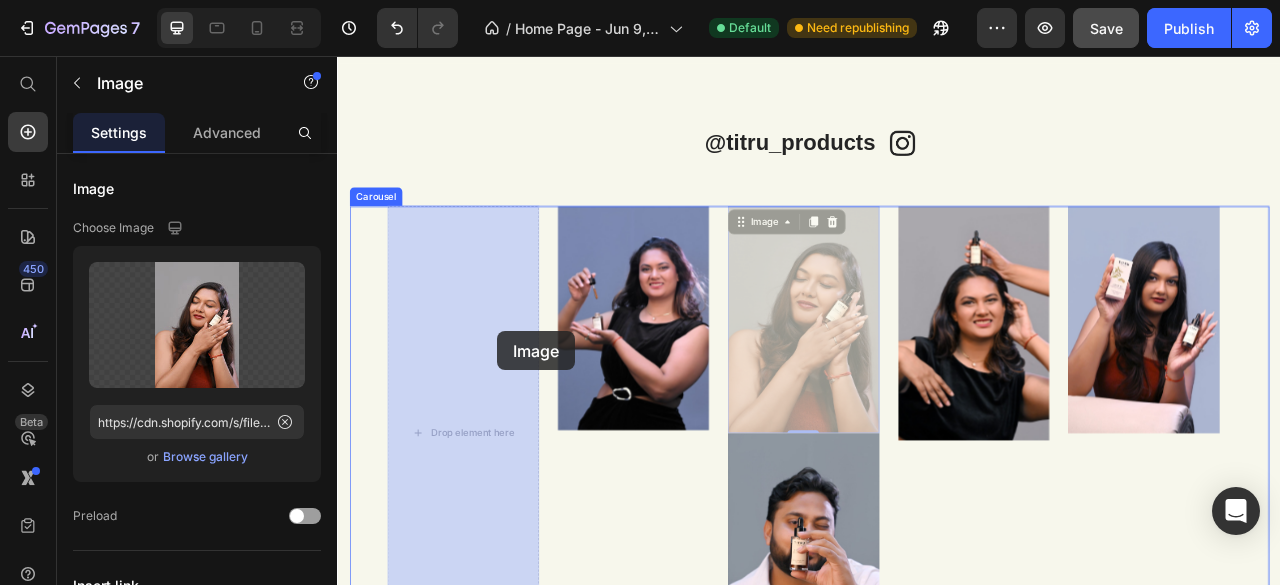 drag, startPoint x: 913, startPoint y: 390, endPoint x: 537, endPoint y: 405, distance: 376.29907 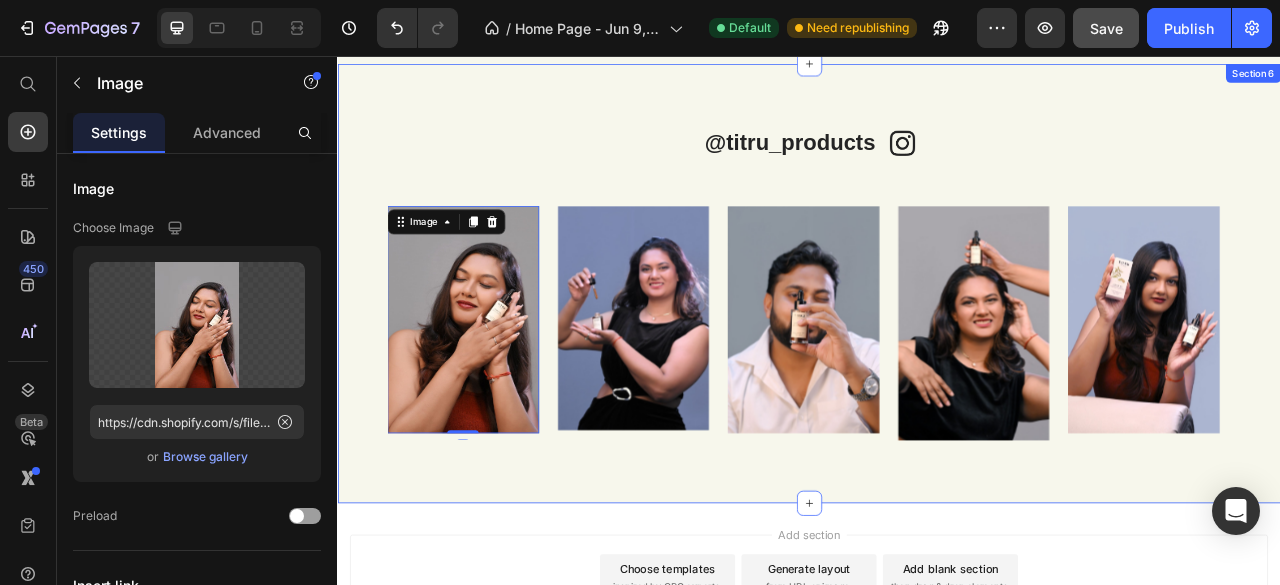 click on "@titru_products Heading Image Row" at bounding box center (937, 166) 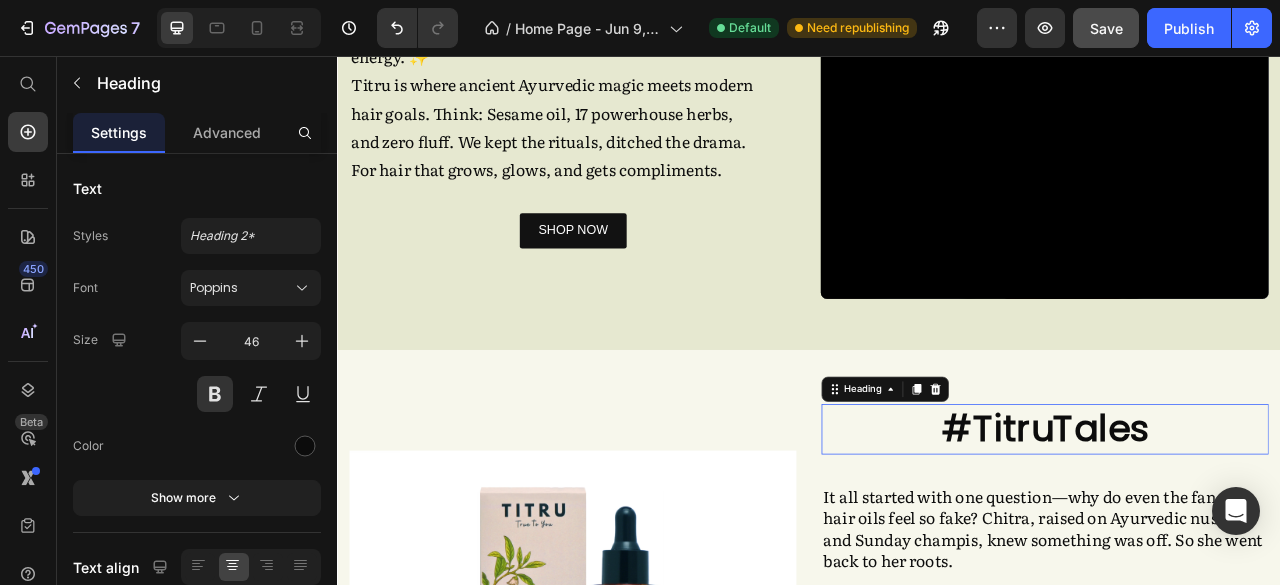 scroll, scrollTop: 1592, scrollLeft: 0, axis: vertical 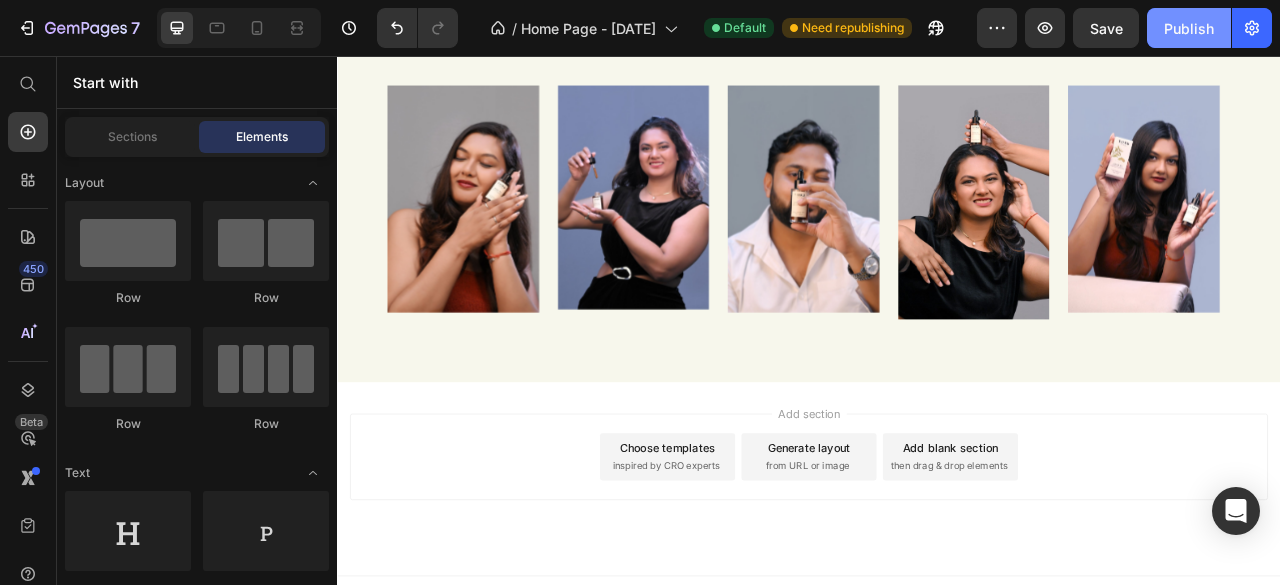 click on "Publish" at bounding box center [1189, 28] 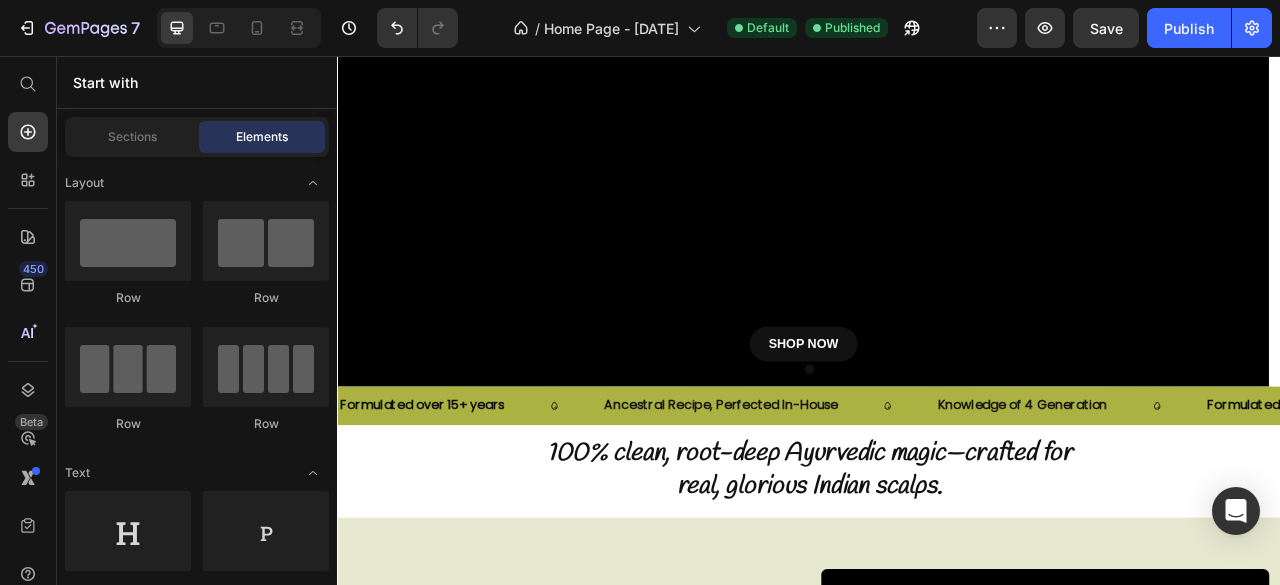 scroll, scrollTop: 249, scrollLeft: 0, axis: vertical 